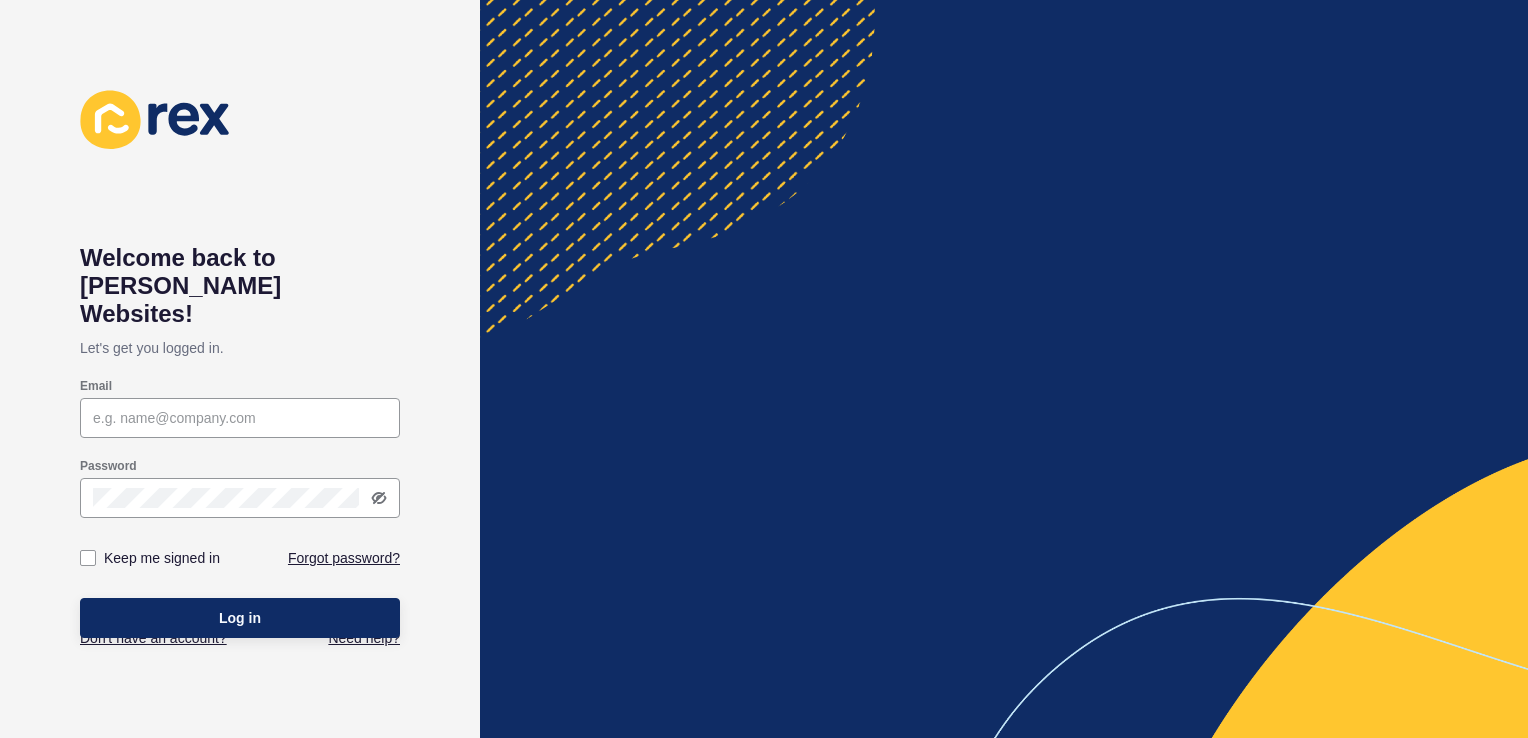 scroll, scrollTop: 0, scrollLeft: 0, axis: both 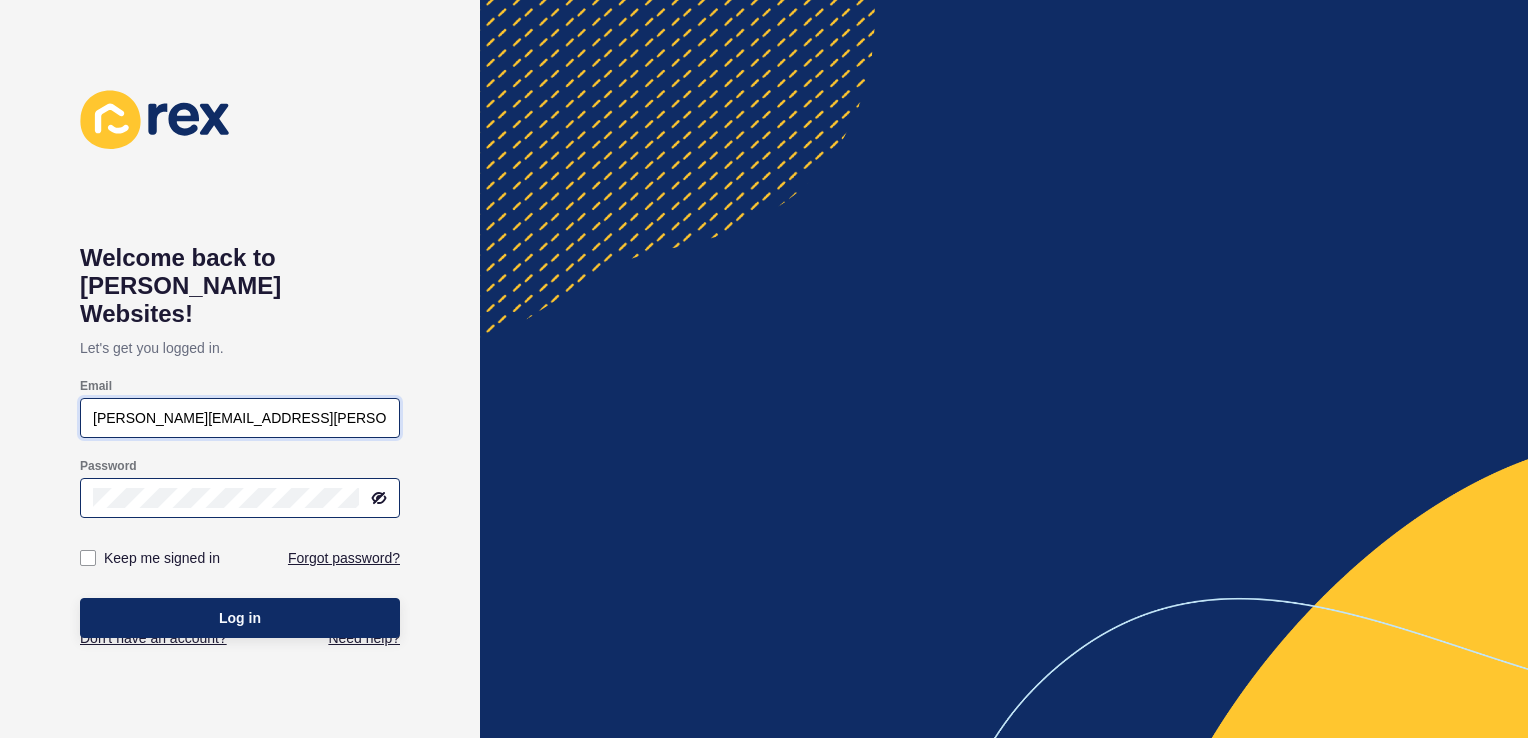 type on "[PERSON_NAME][EMAIL_ADDRESS][PERSON_NAME][DOMAIN_NAME]" 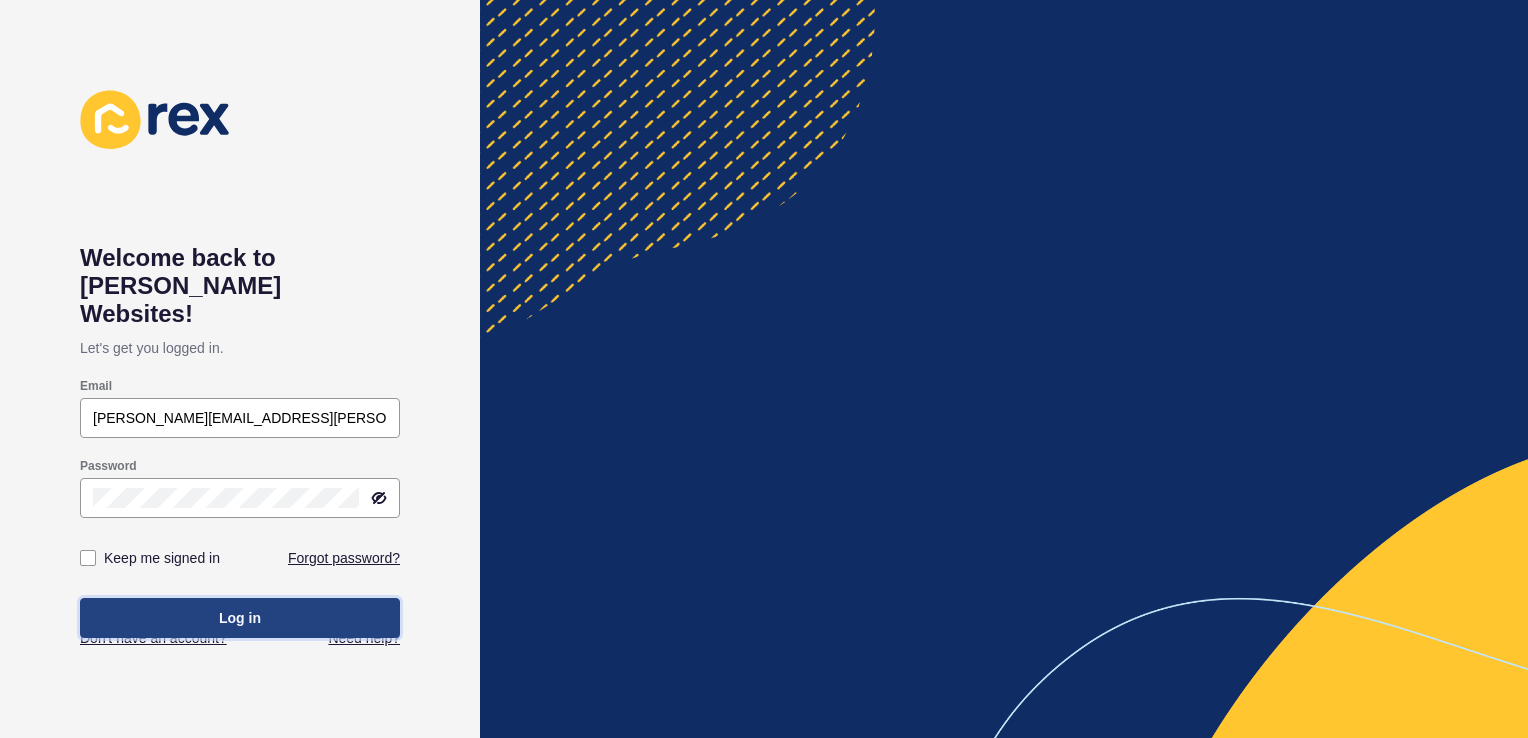 click on "Log in" at bounding box center (240, 618) 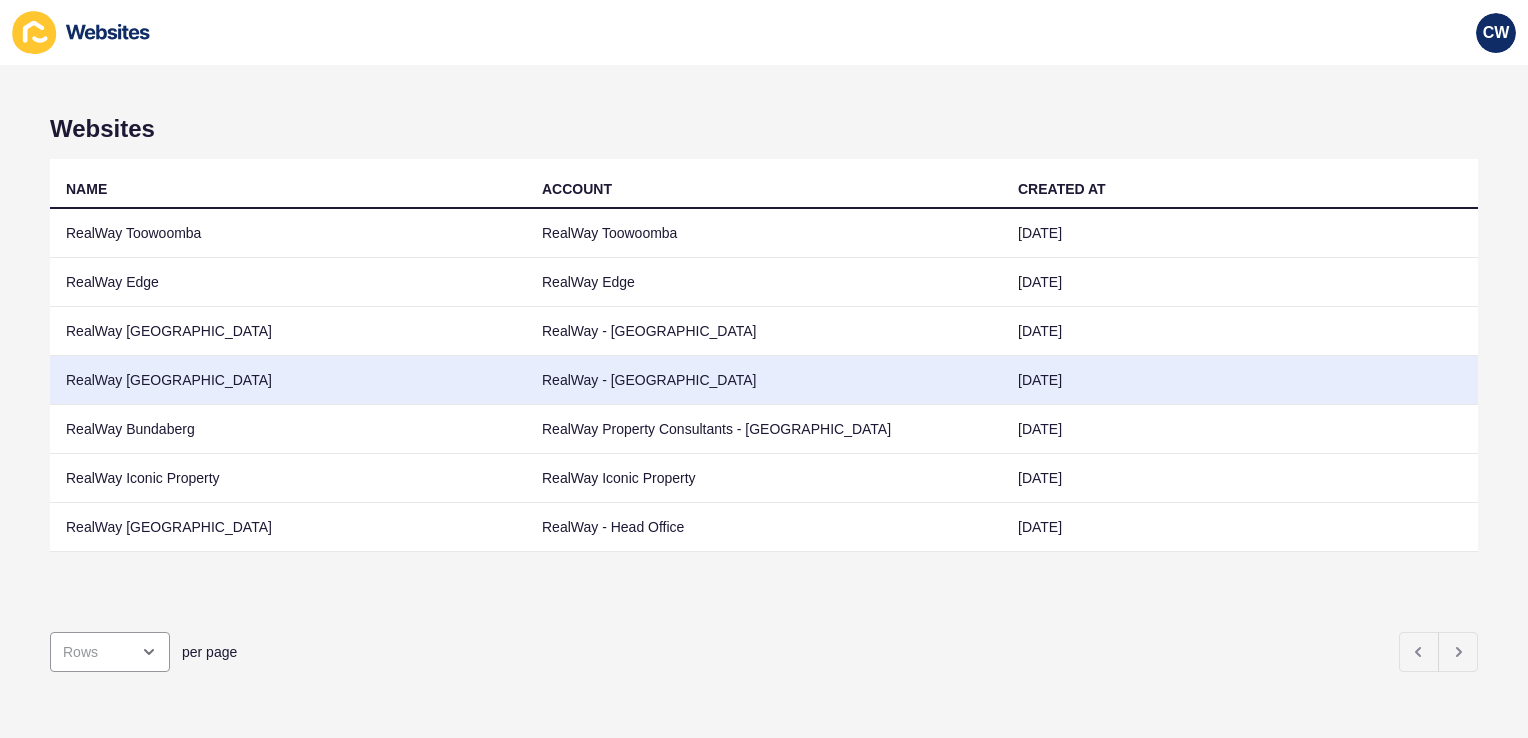 click on "RealWay [GEOGRAPHIC_DATA]" at bounding box center (288, 380) 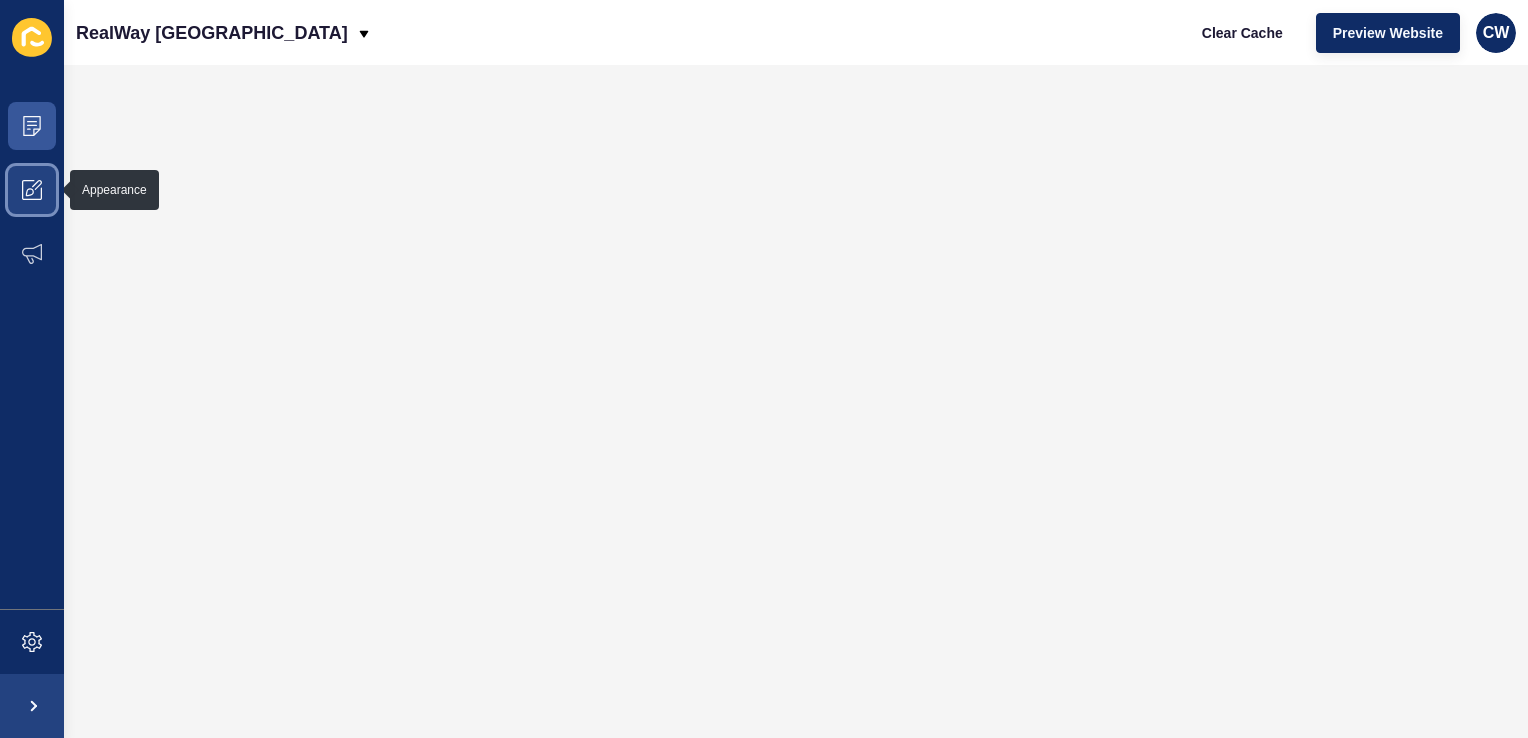 click at bounding box center [32, 190] 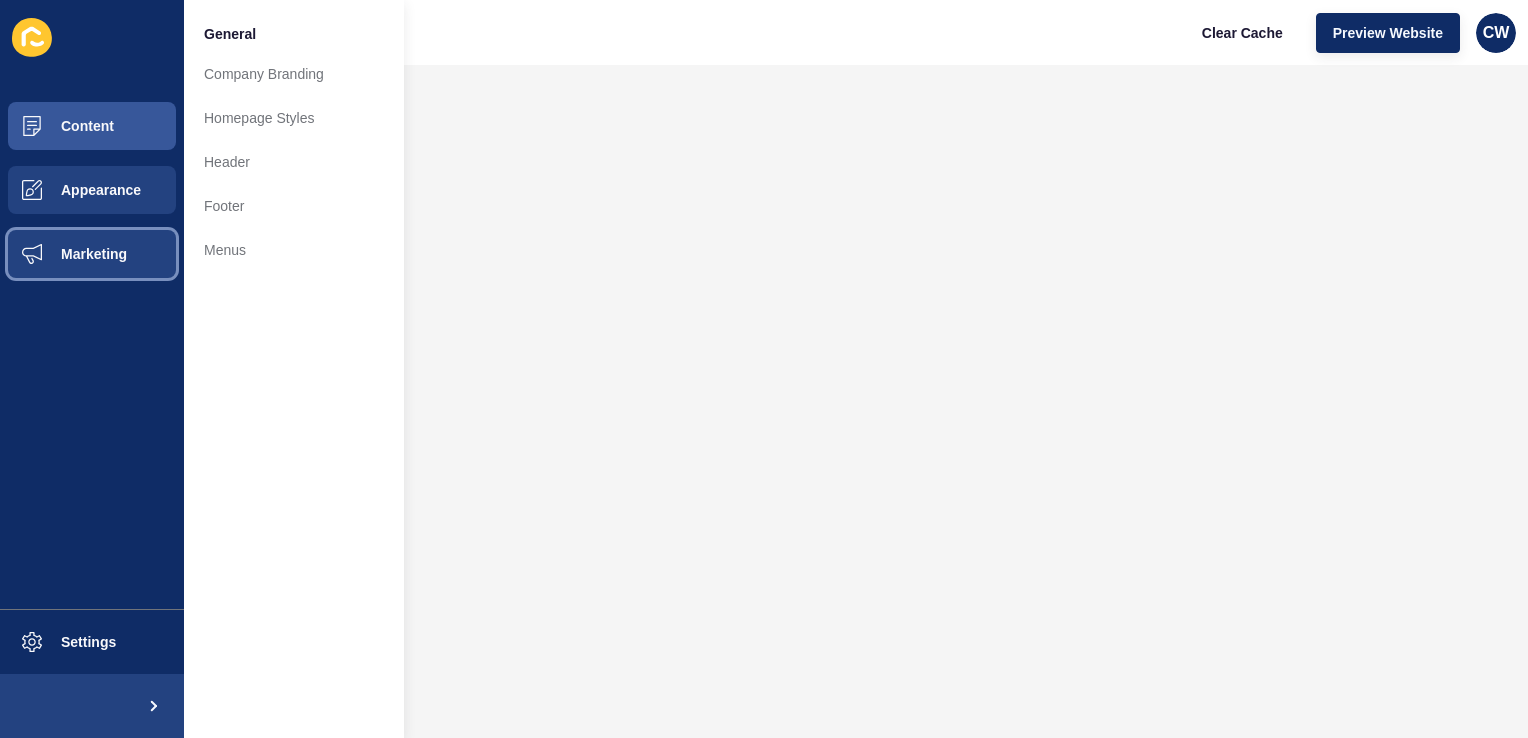click on "Marketing" at bounding box center [62, 254] 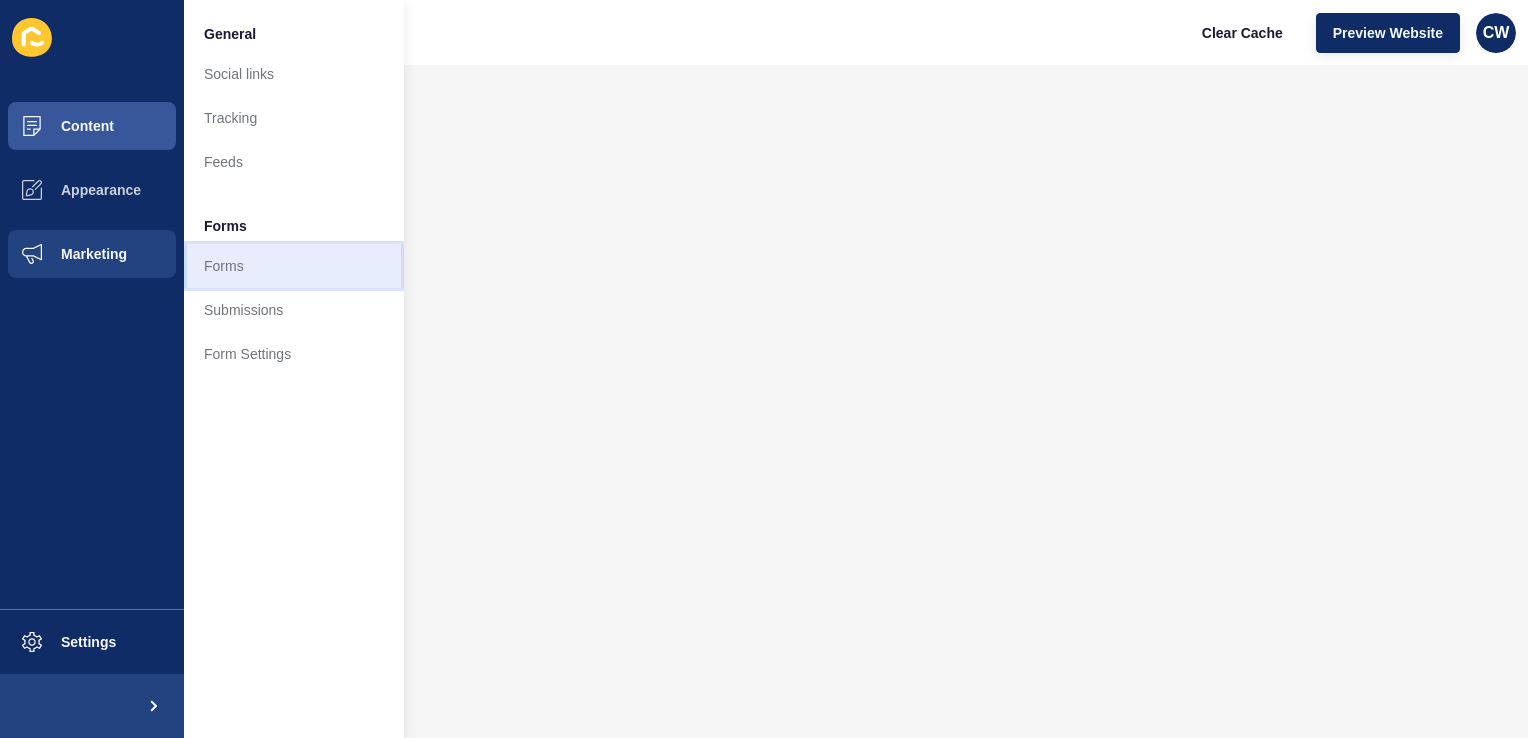 click on "Forms" at bounding box center [294, 266] 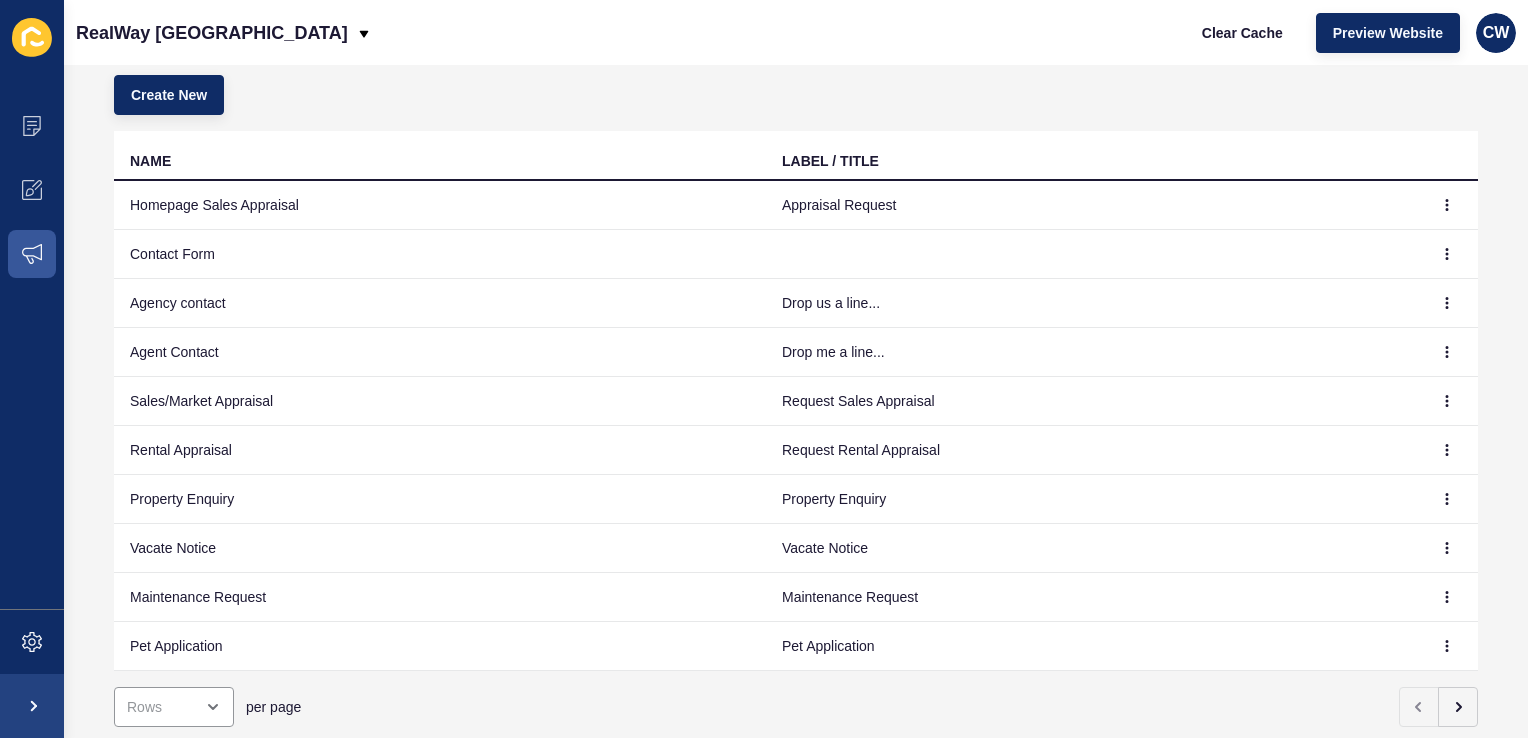 scroll, scrollTop: 140, scrollLeft: 0, axis: vertical 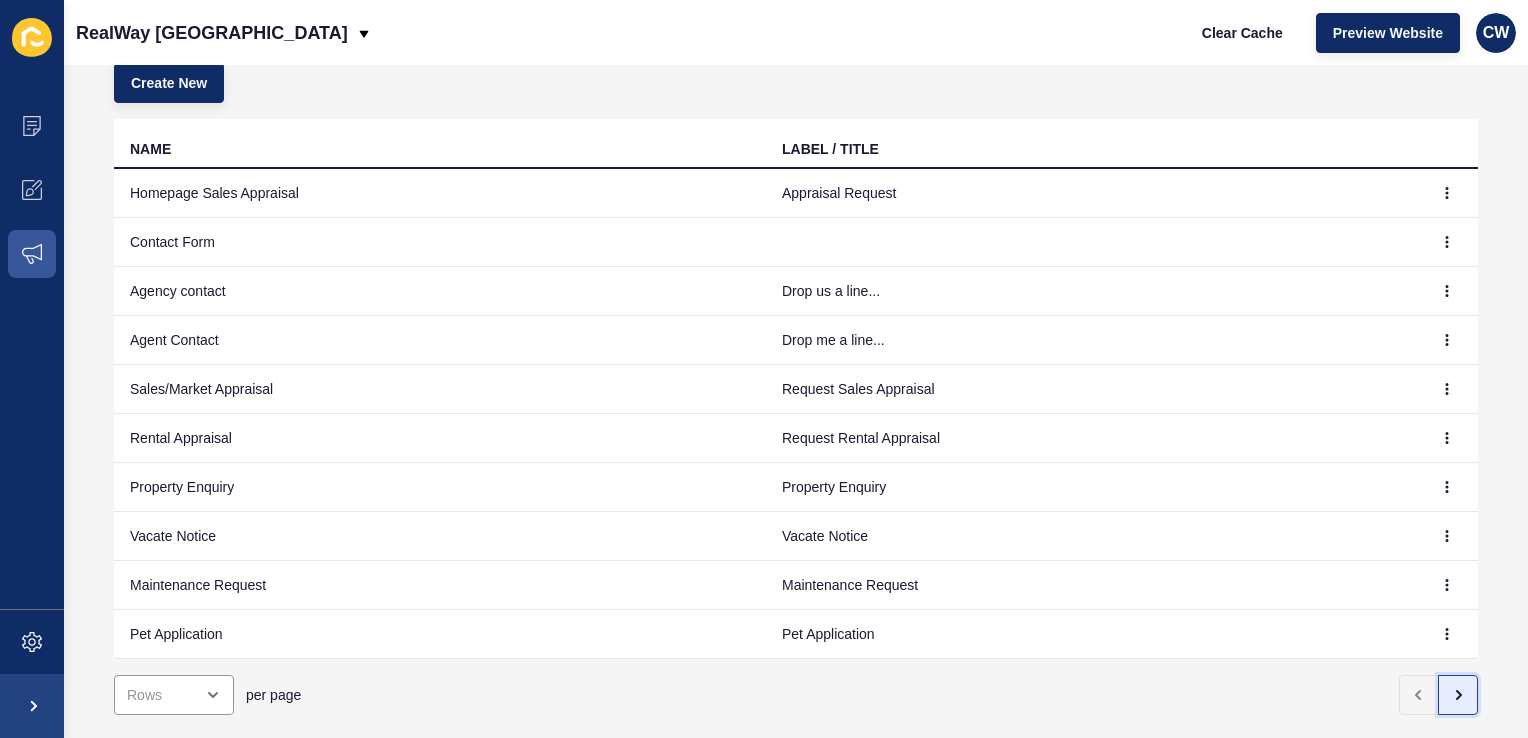 click at bounding box center [1458, 695] 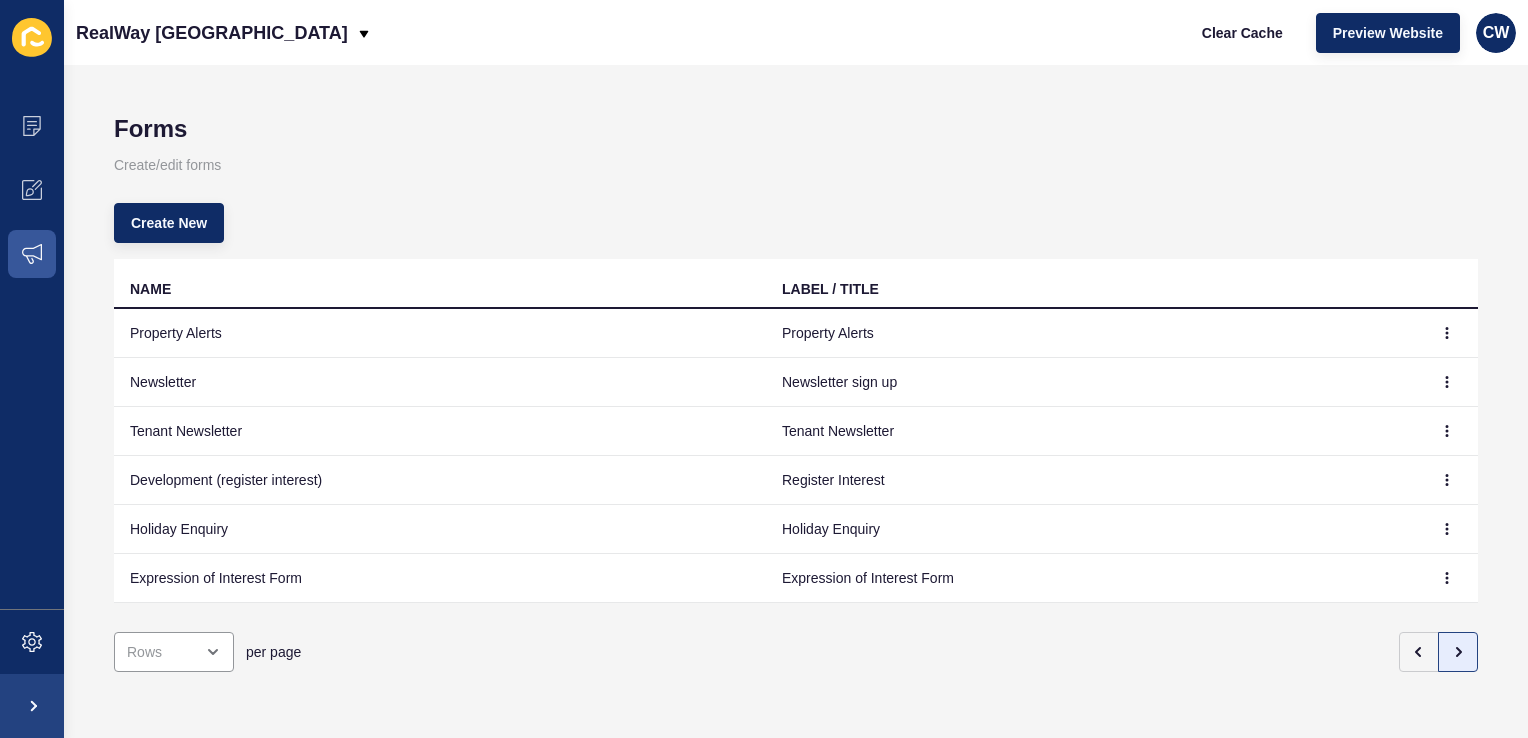 scroll, scrollTop: 0, scrollLeft: 0, axis: both 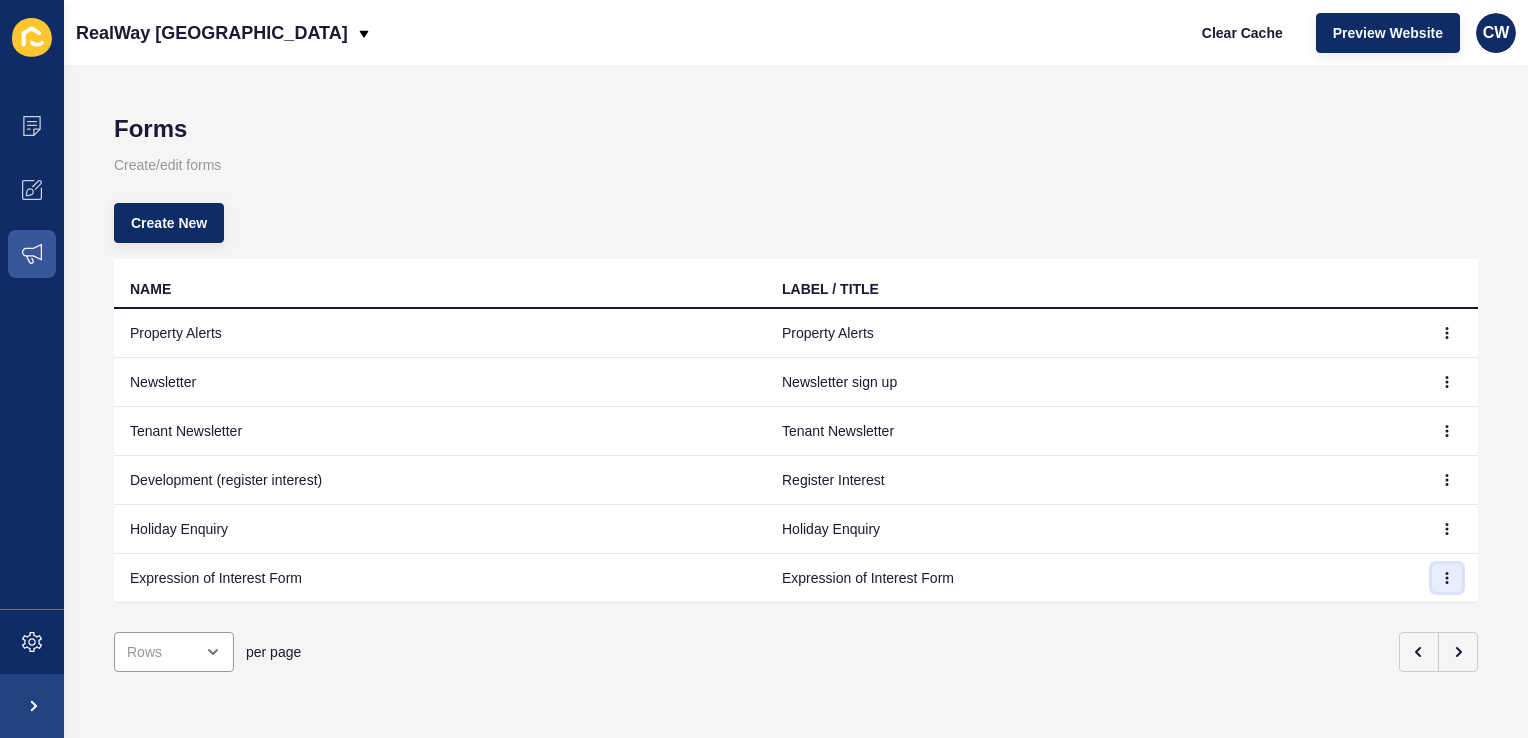 click 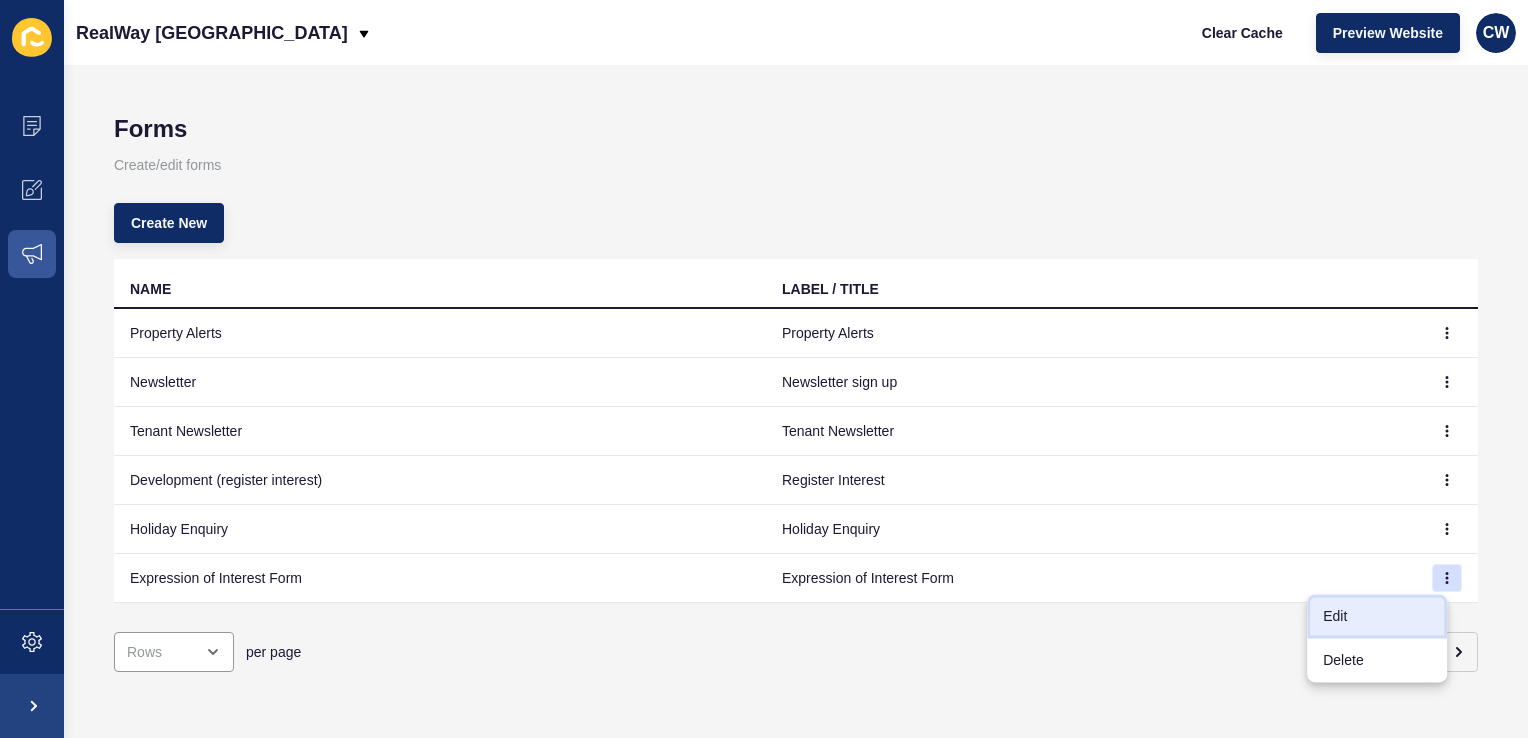 click on "Edit" at bounding box center [1377, 616] 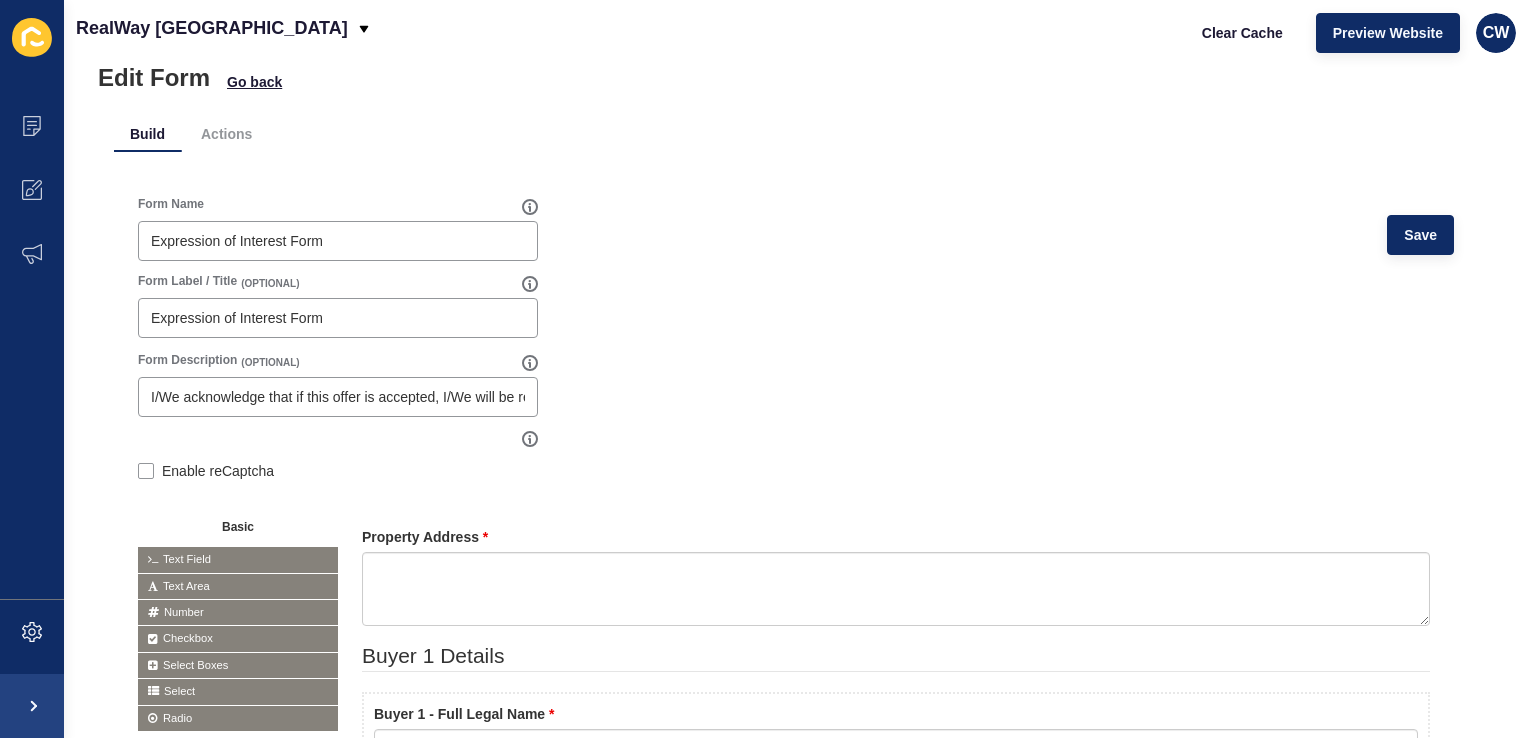 scroll, scrollTop: 0, scrollLeft: 0, axis: both 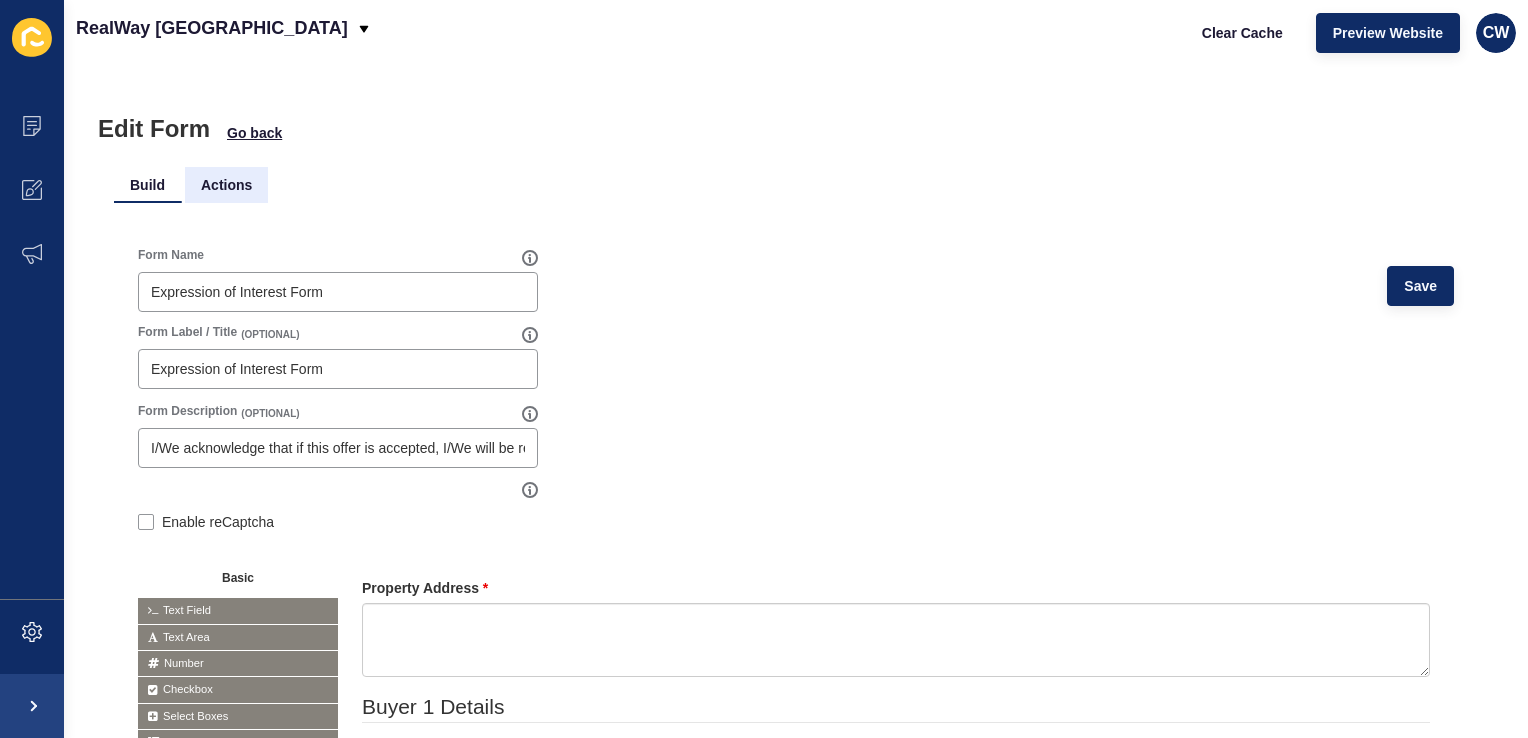 click on "Actions" at bounding box center (226, 185) 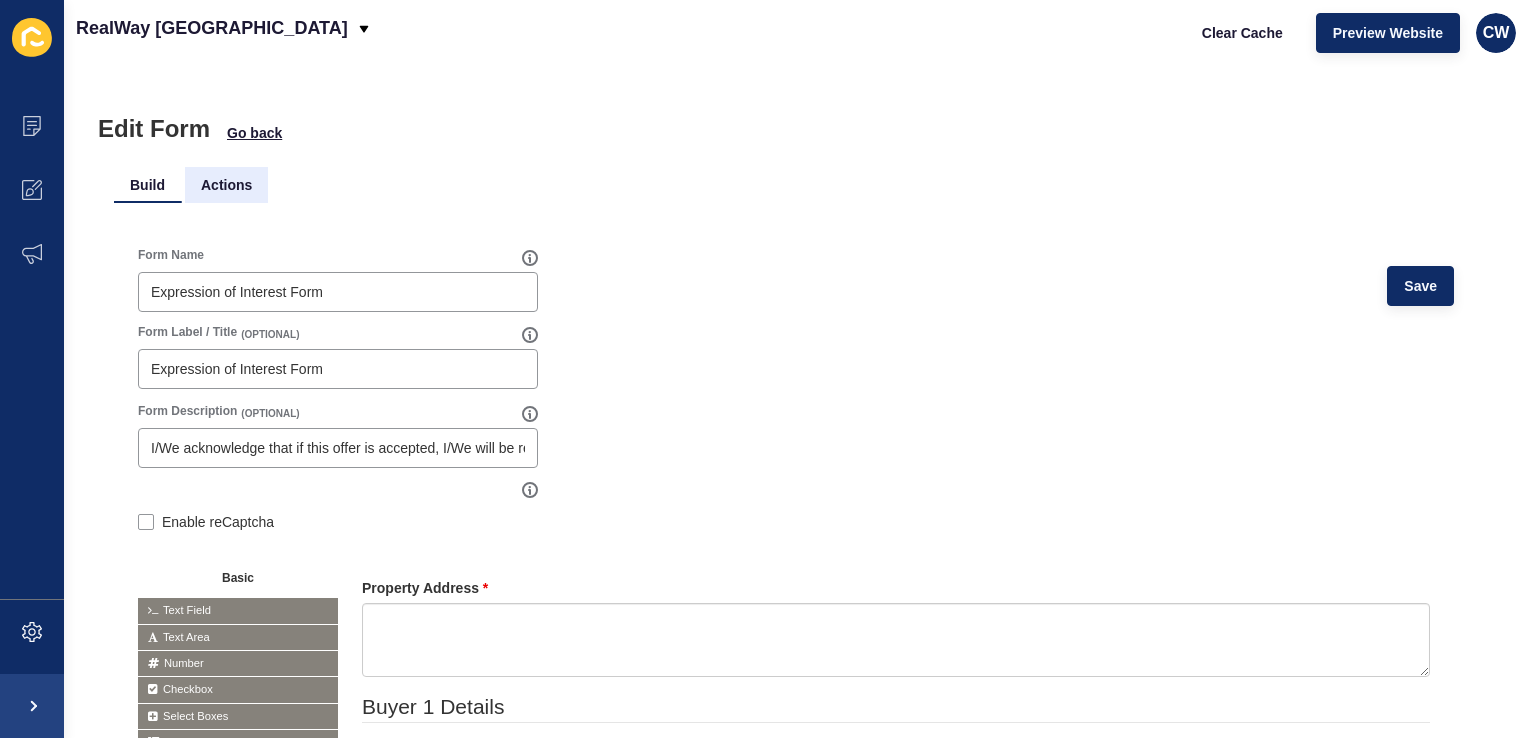 scroll, scrollTop: 0, scrollLeft: 0, axis: both 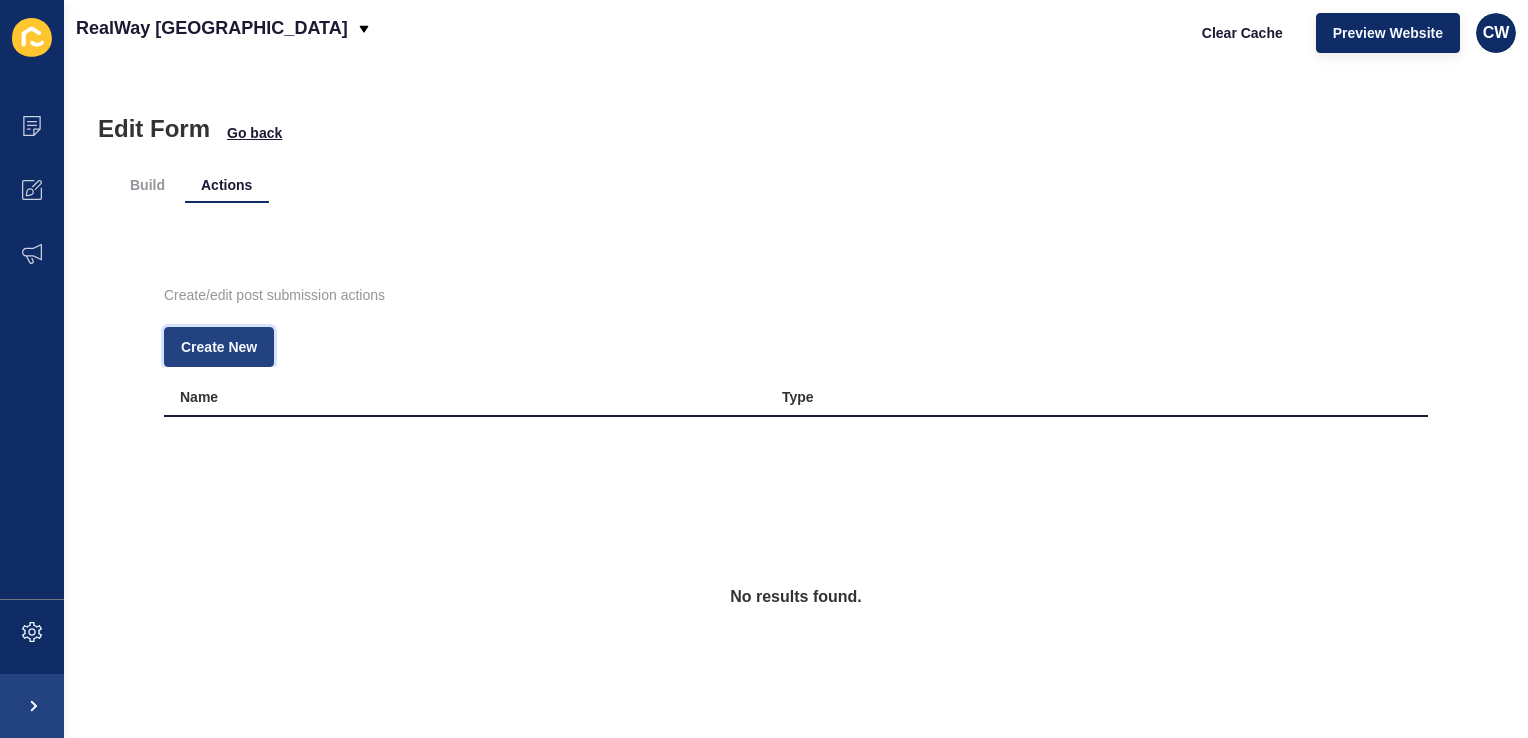 click on "Create New" at bounding box center (219, 347) 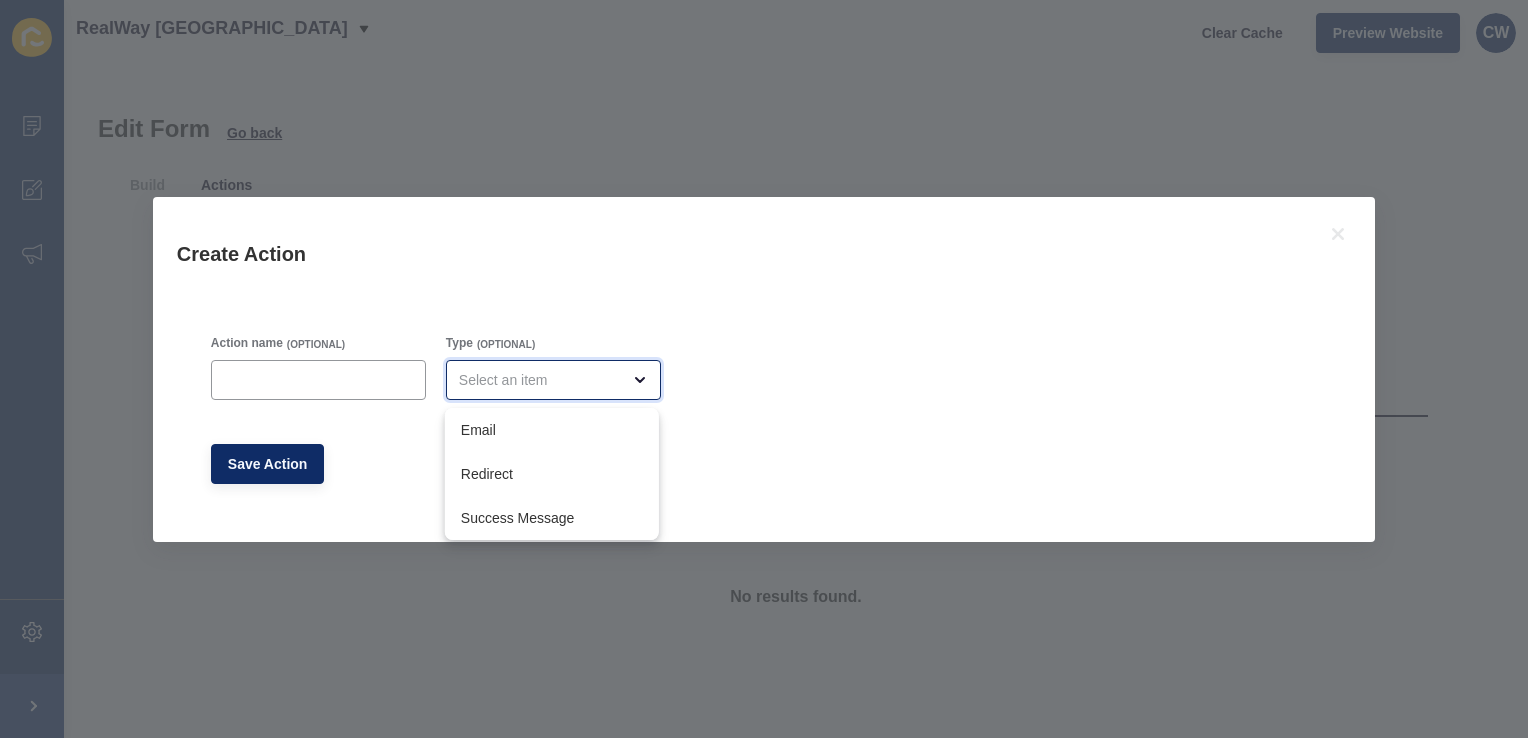click at bounding box center (539, 380) 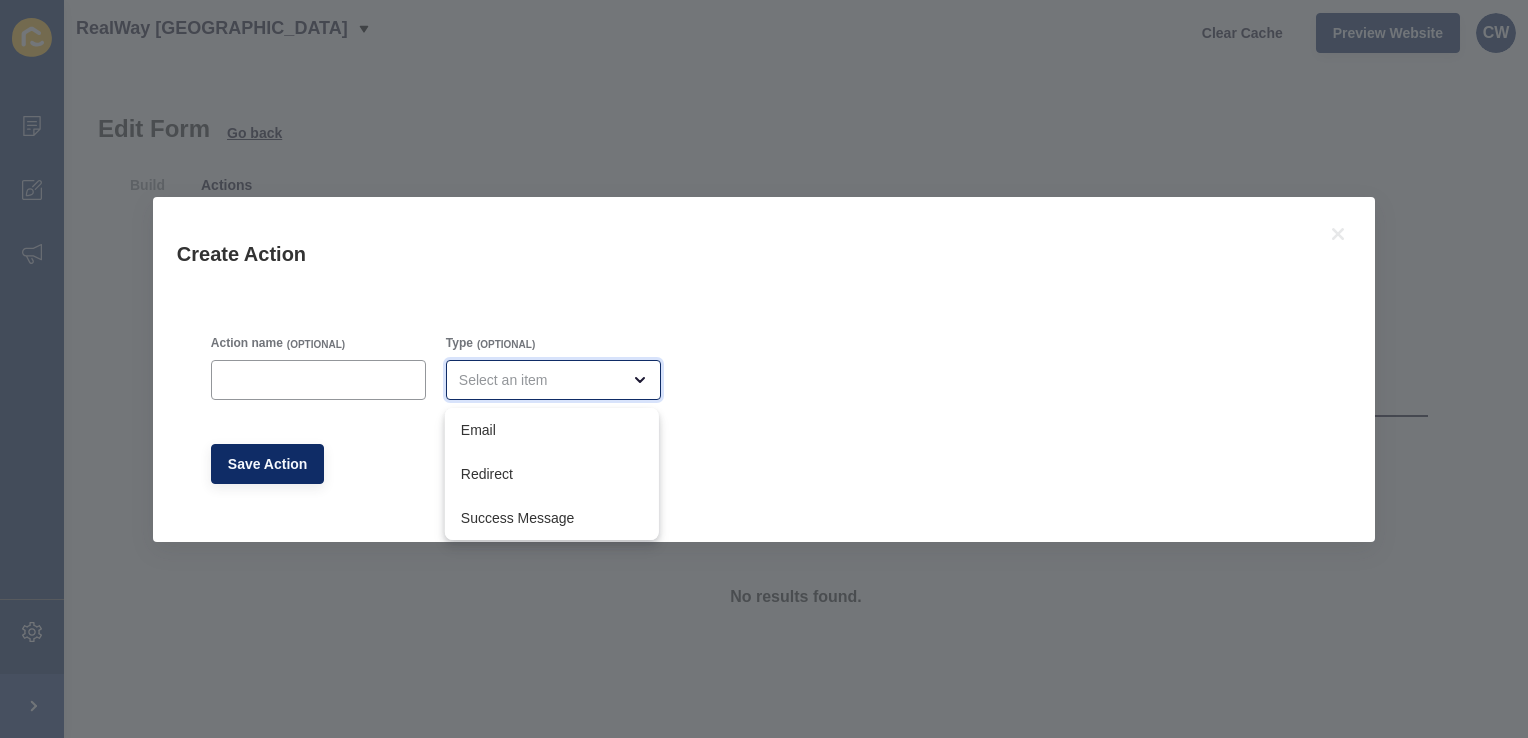 click at bounding box center [539, 380] 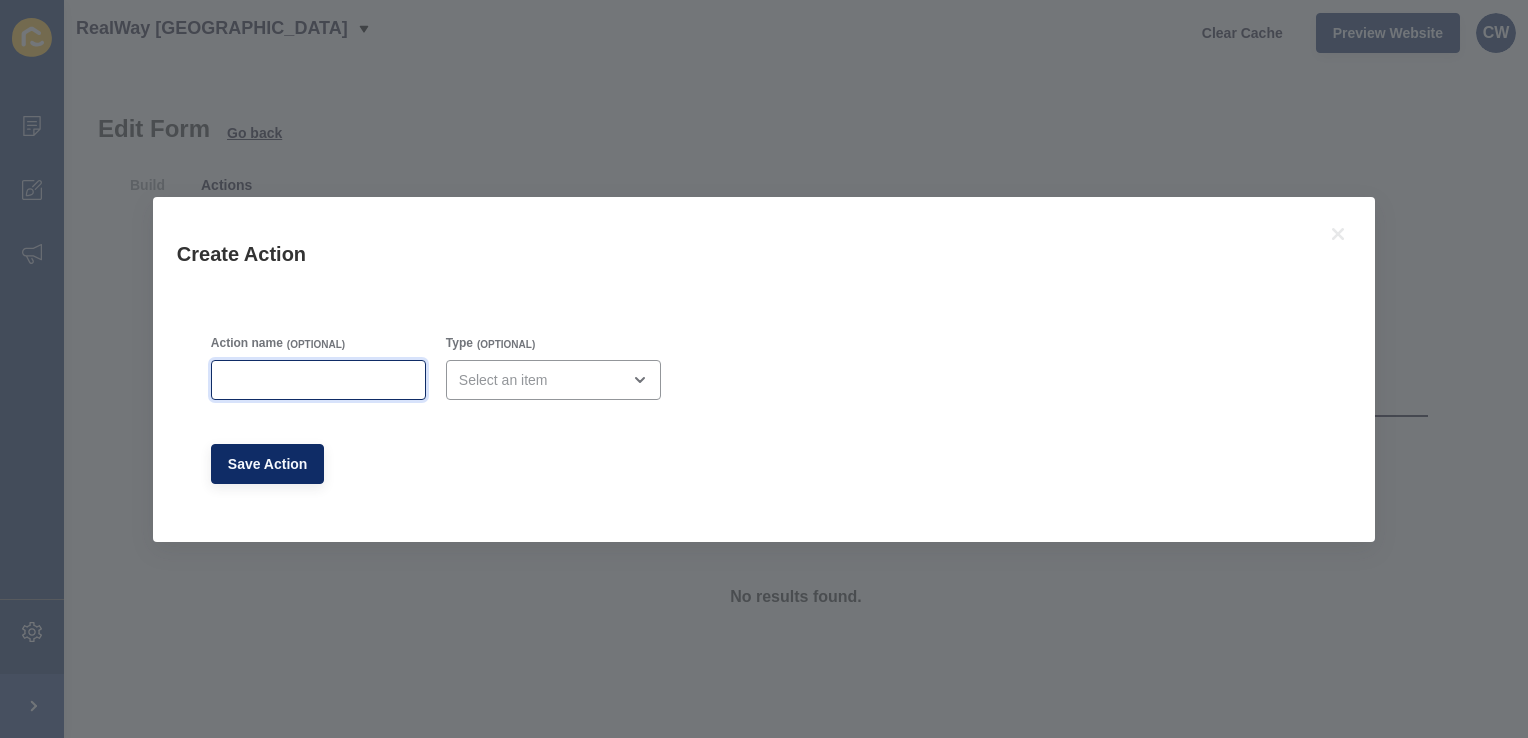 click on "Action name" at bounding box center [318, 380] 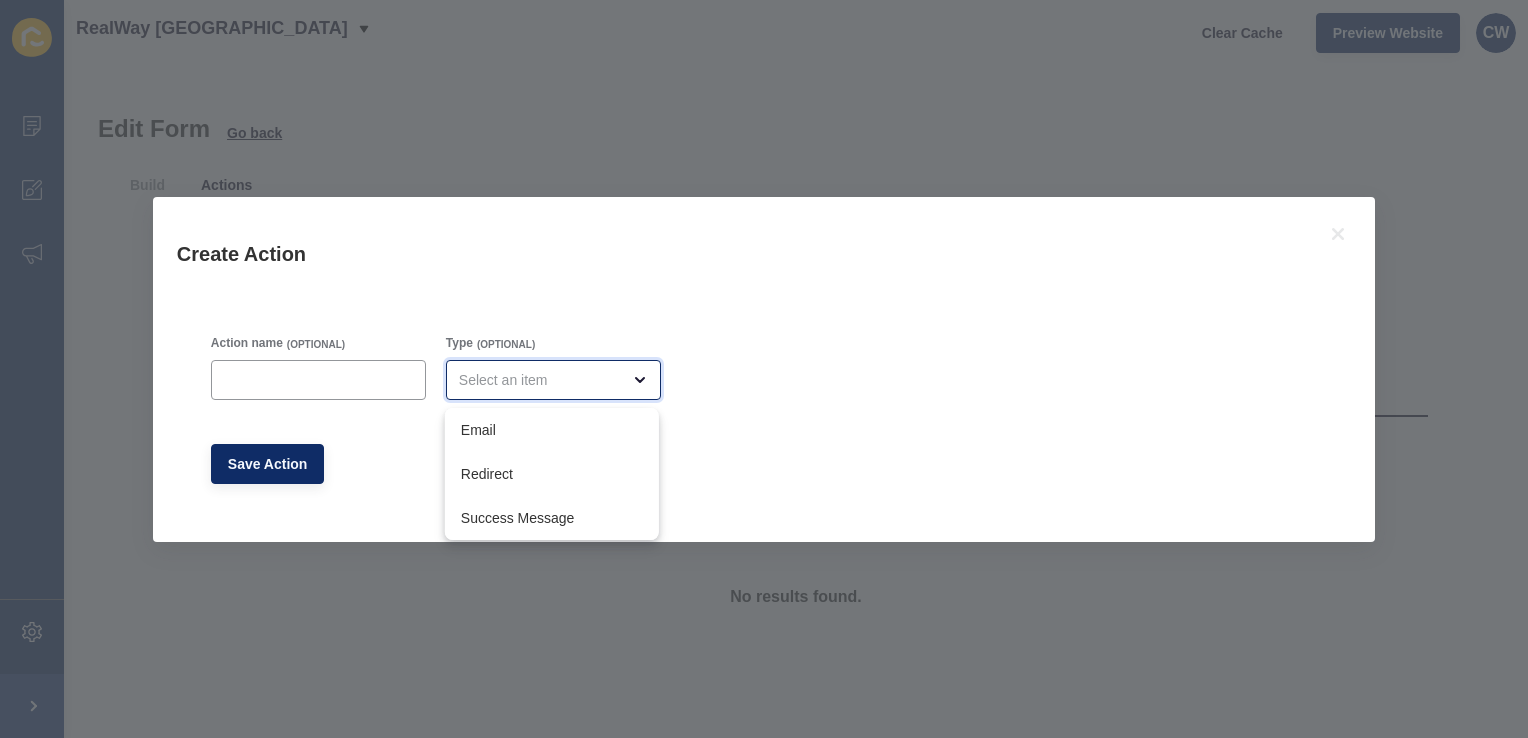 click at bounding box center [553, 380] 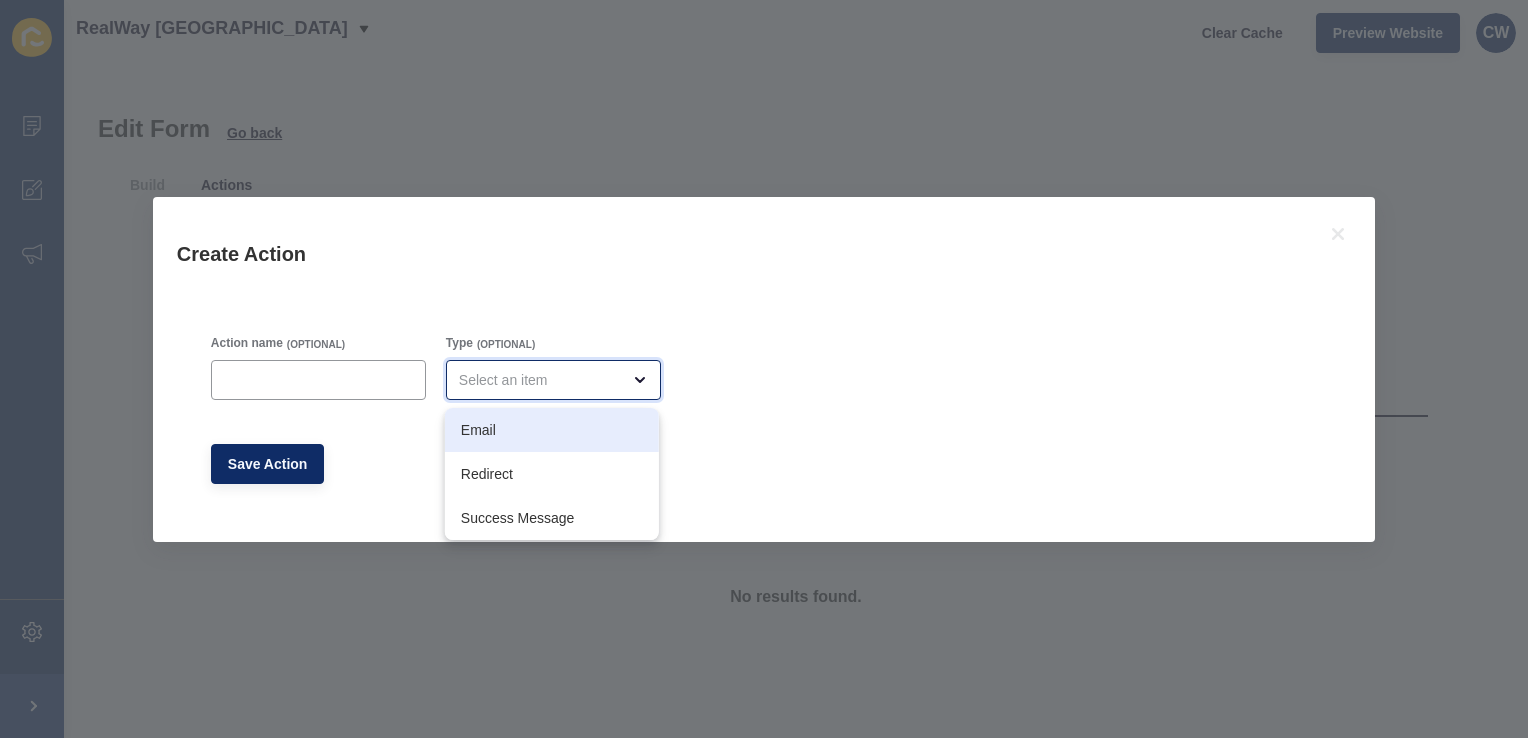 click on "Email" at bounding box center [552, 430] 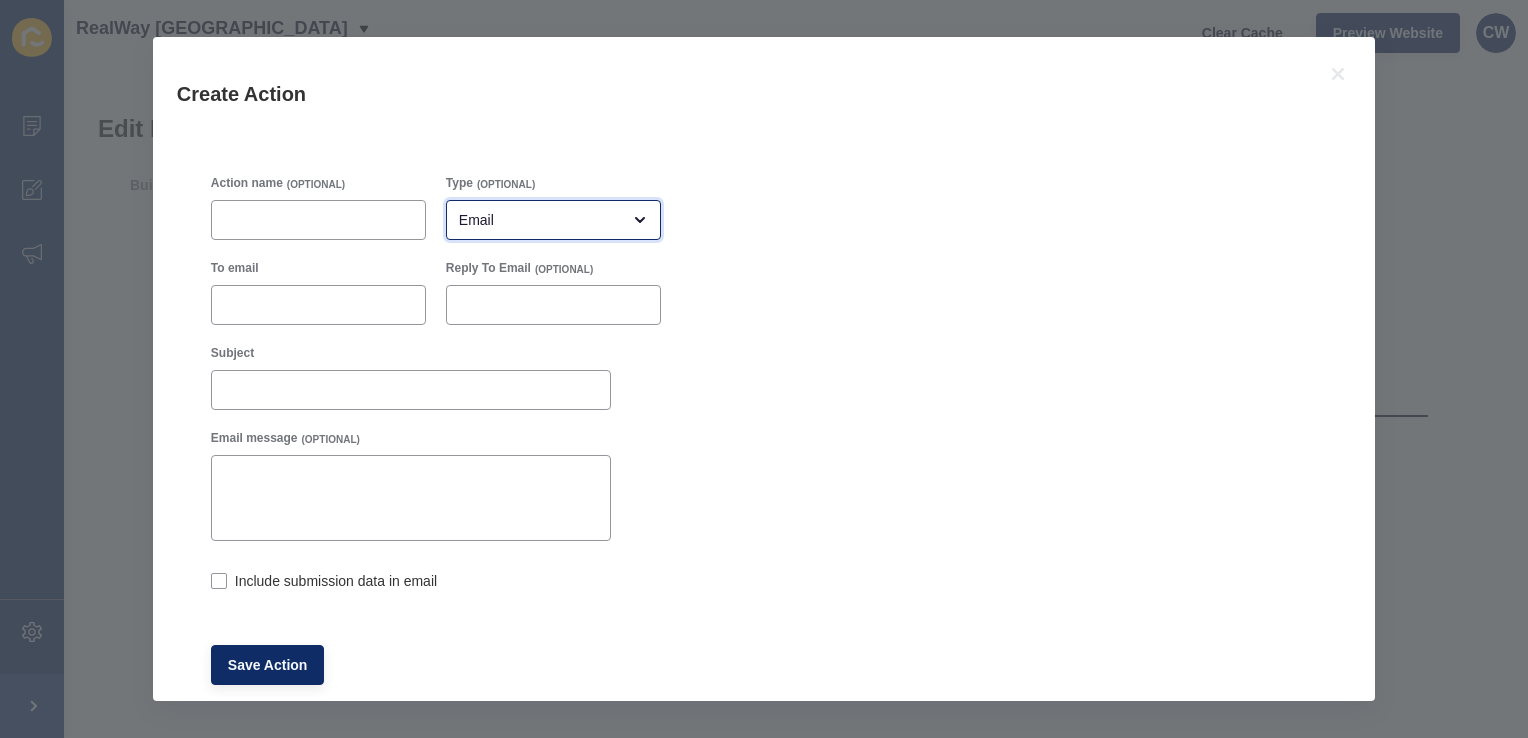 click on "Email" at bounding box center [539, 220] 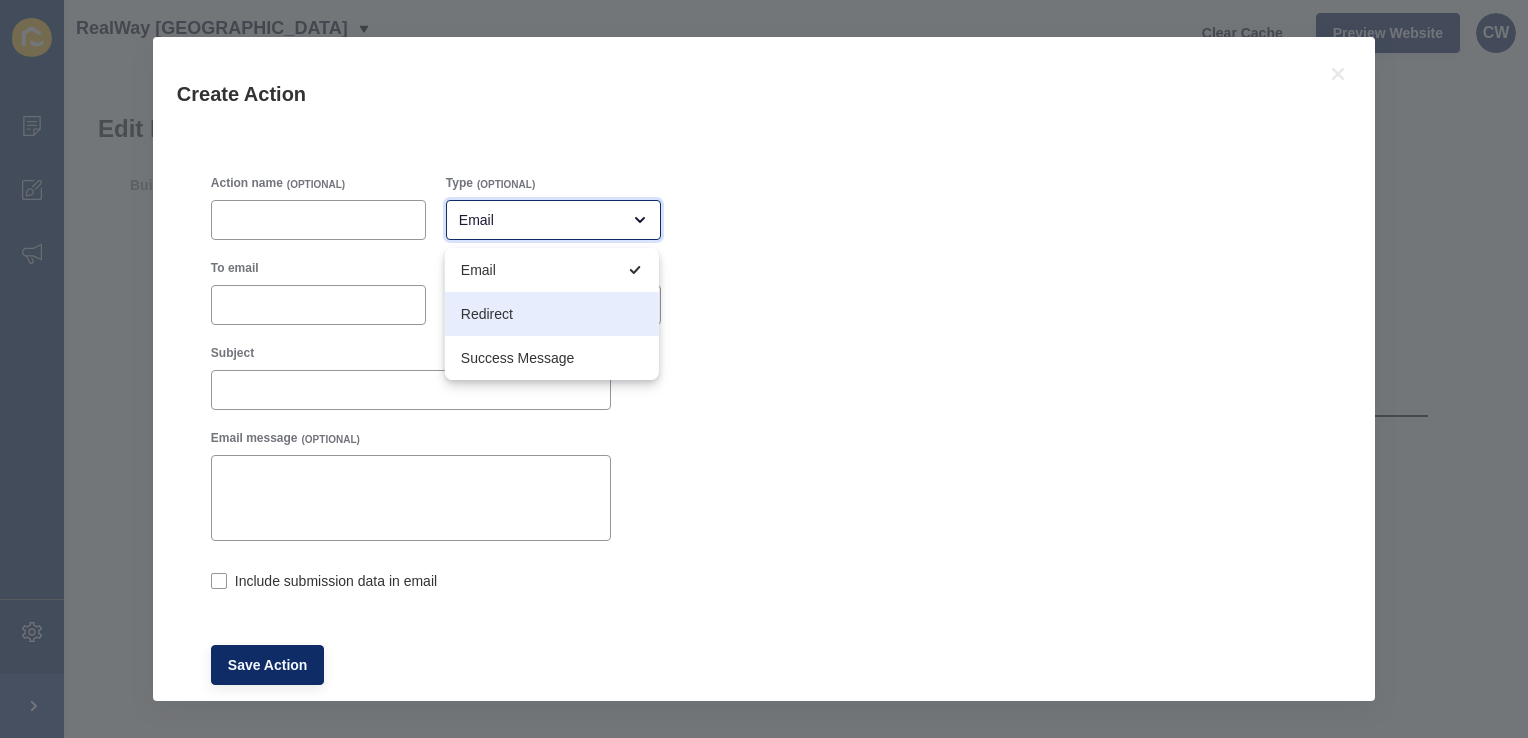 click on "Redirect" at bounding box center (552, 314) 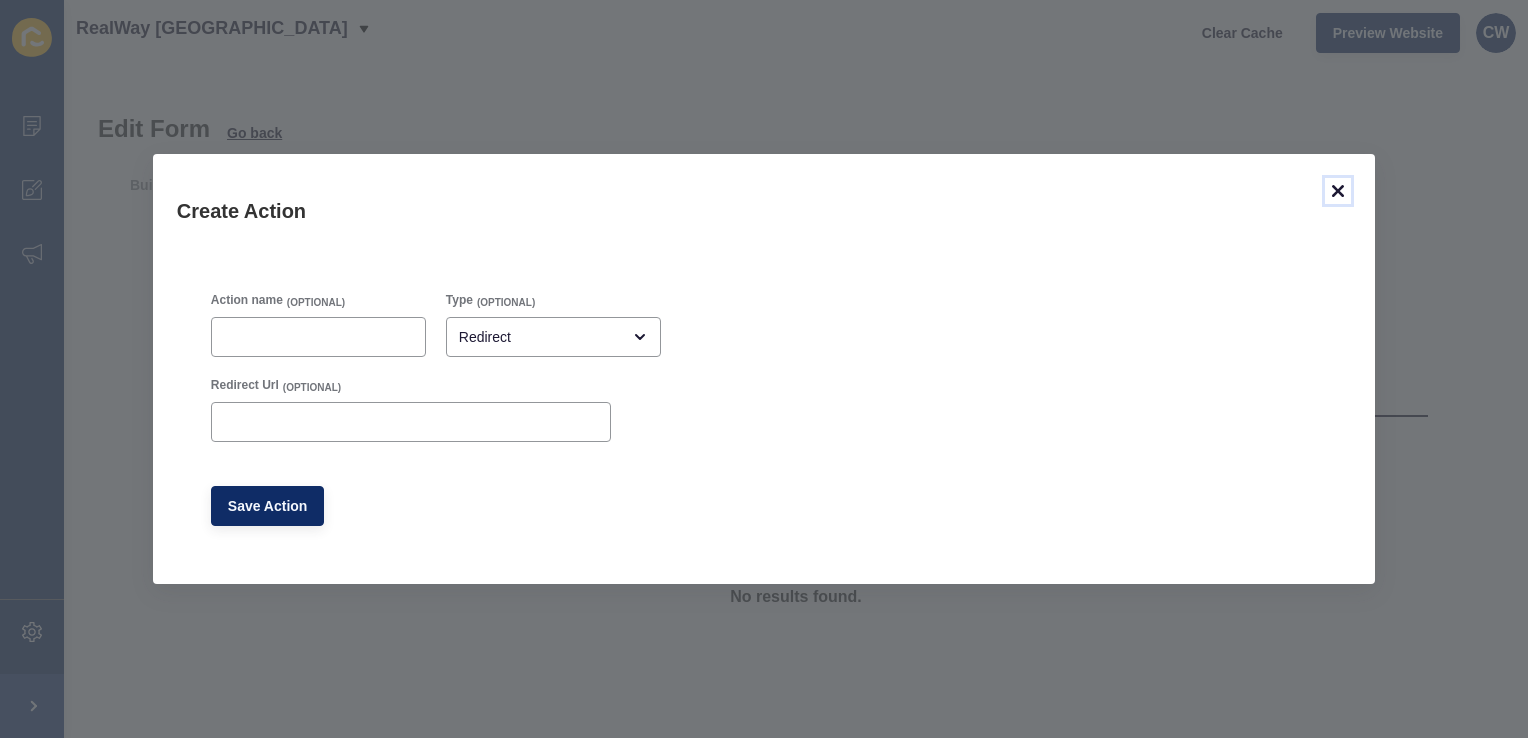 click 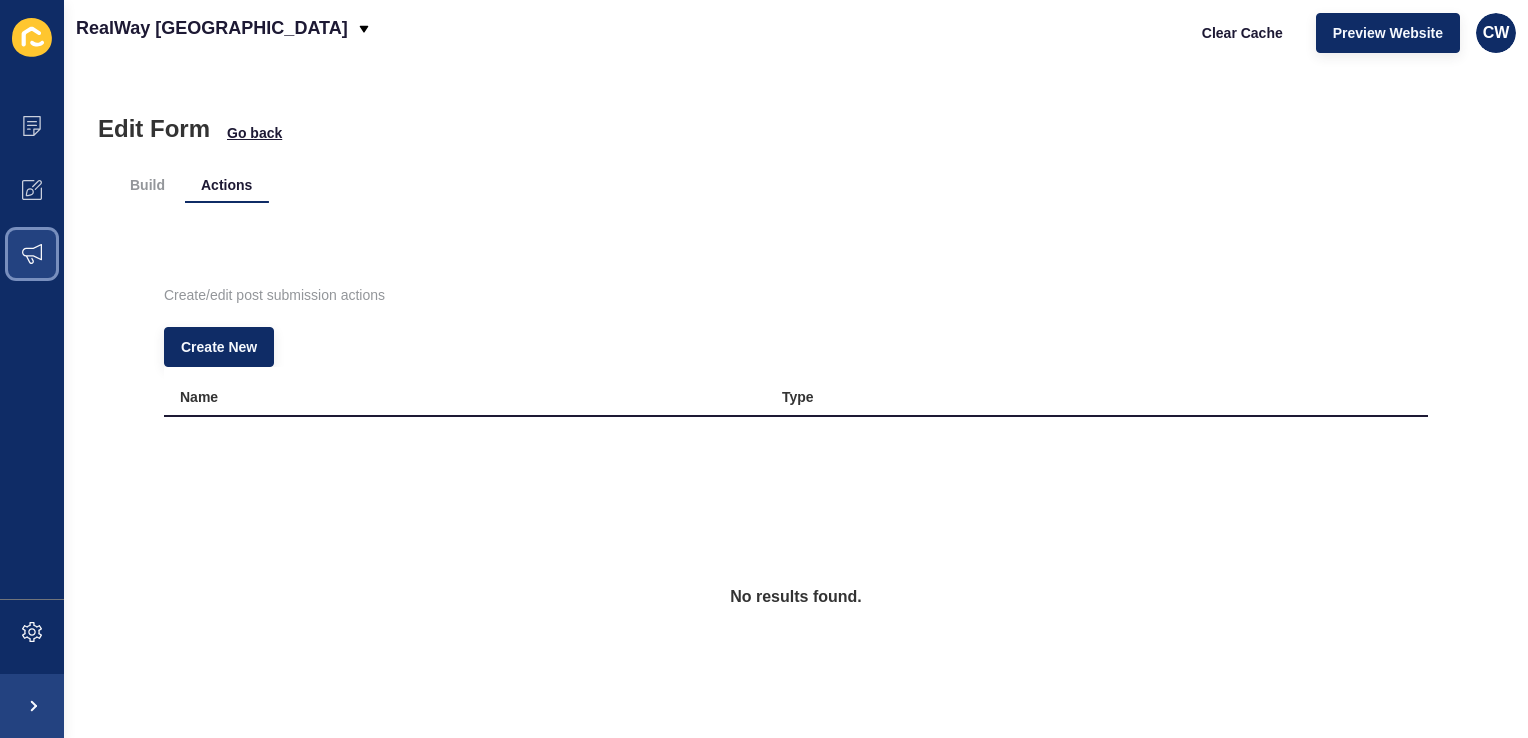 click at bounding box center [32, 254] 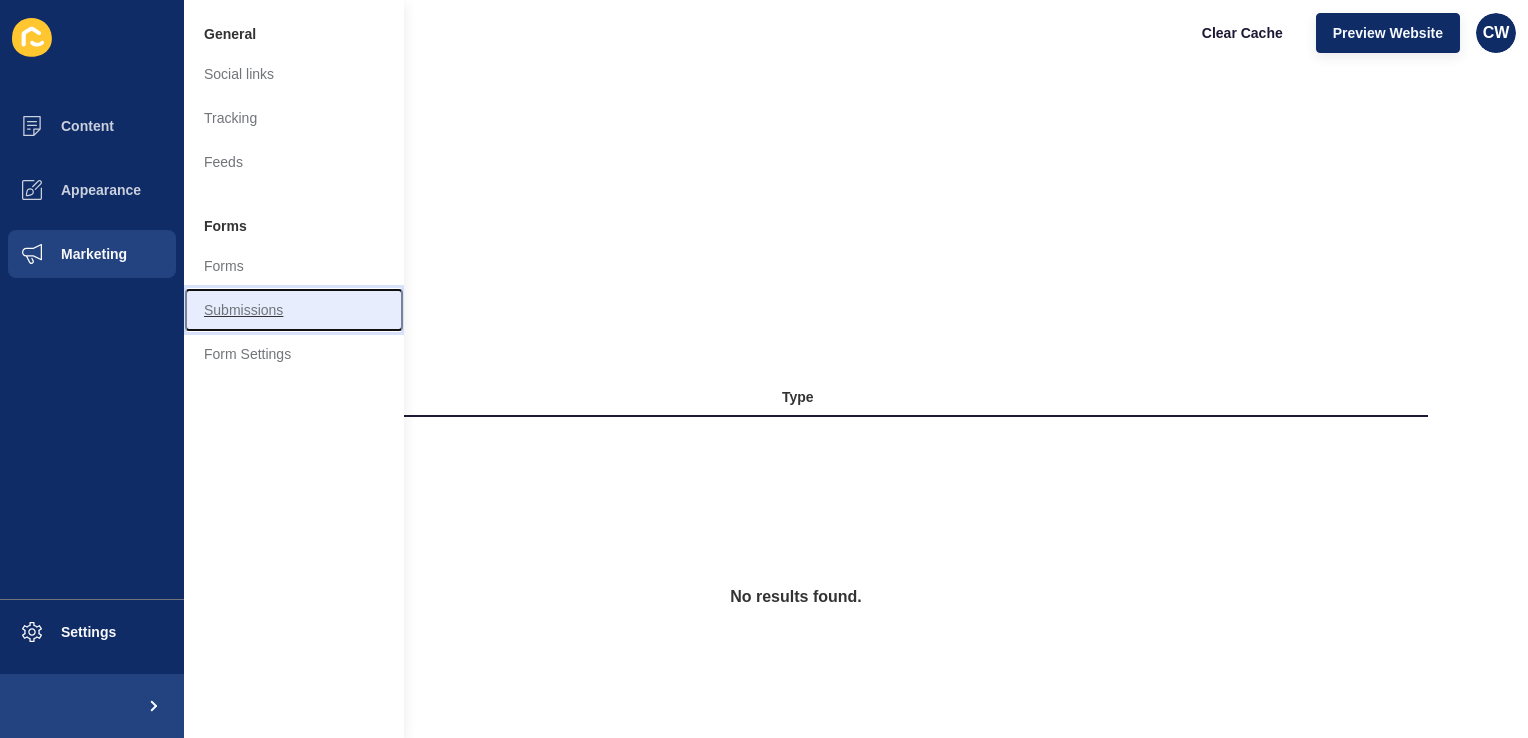 click on "Submissions" at bounding box center [294, 310] 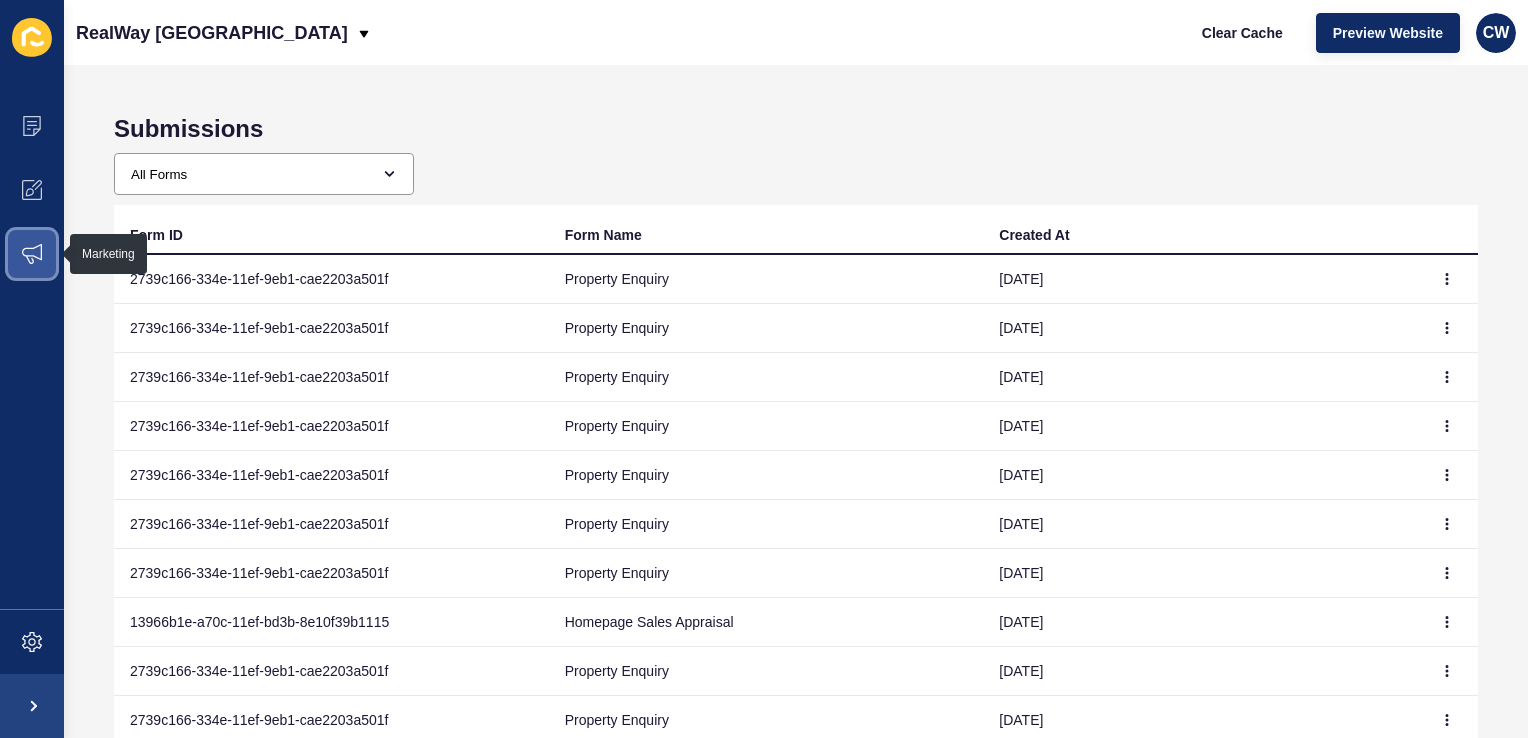 click 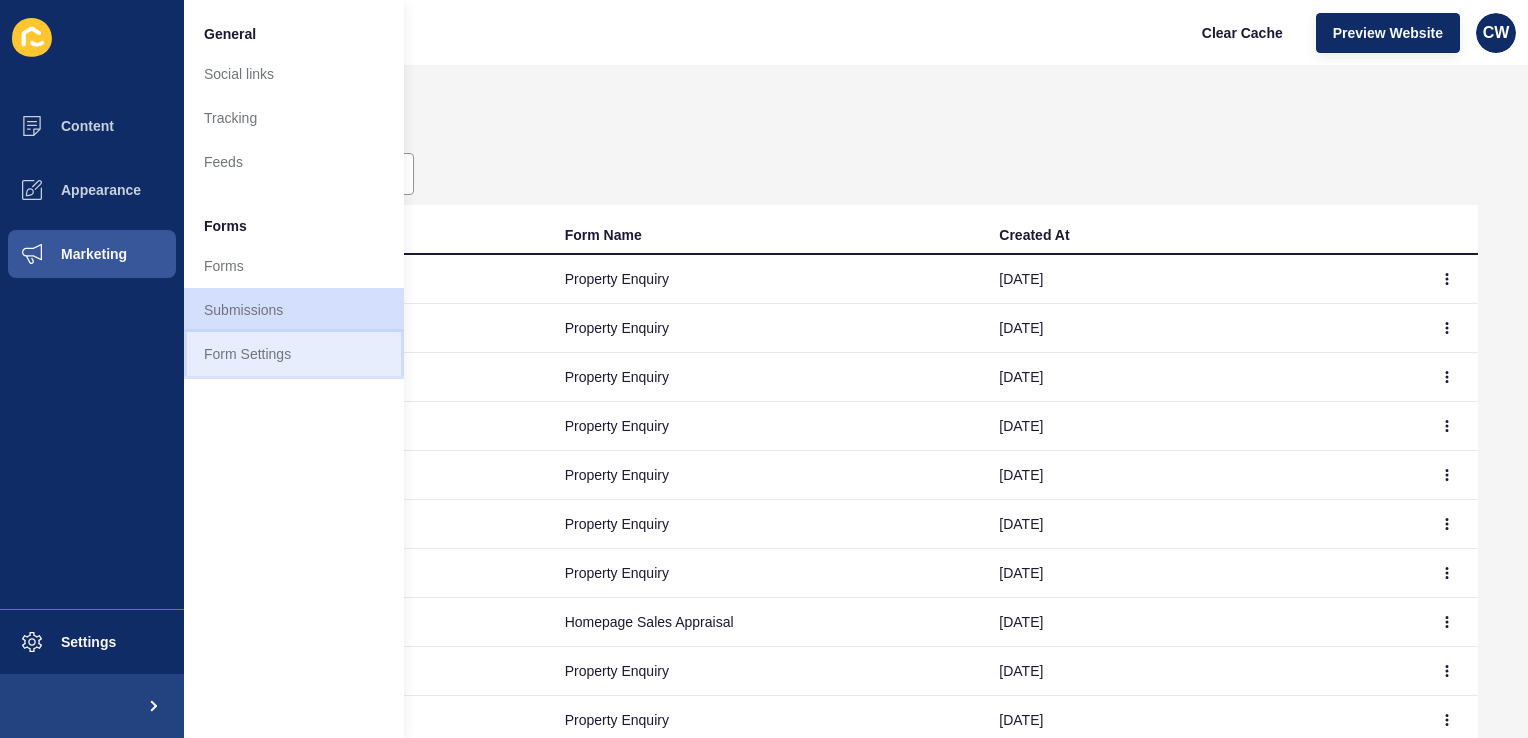 click on "Form Settings" at bounding box center (294, 354) 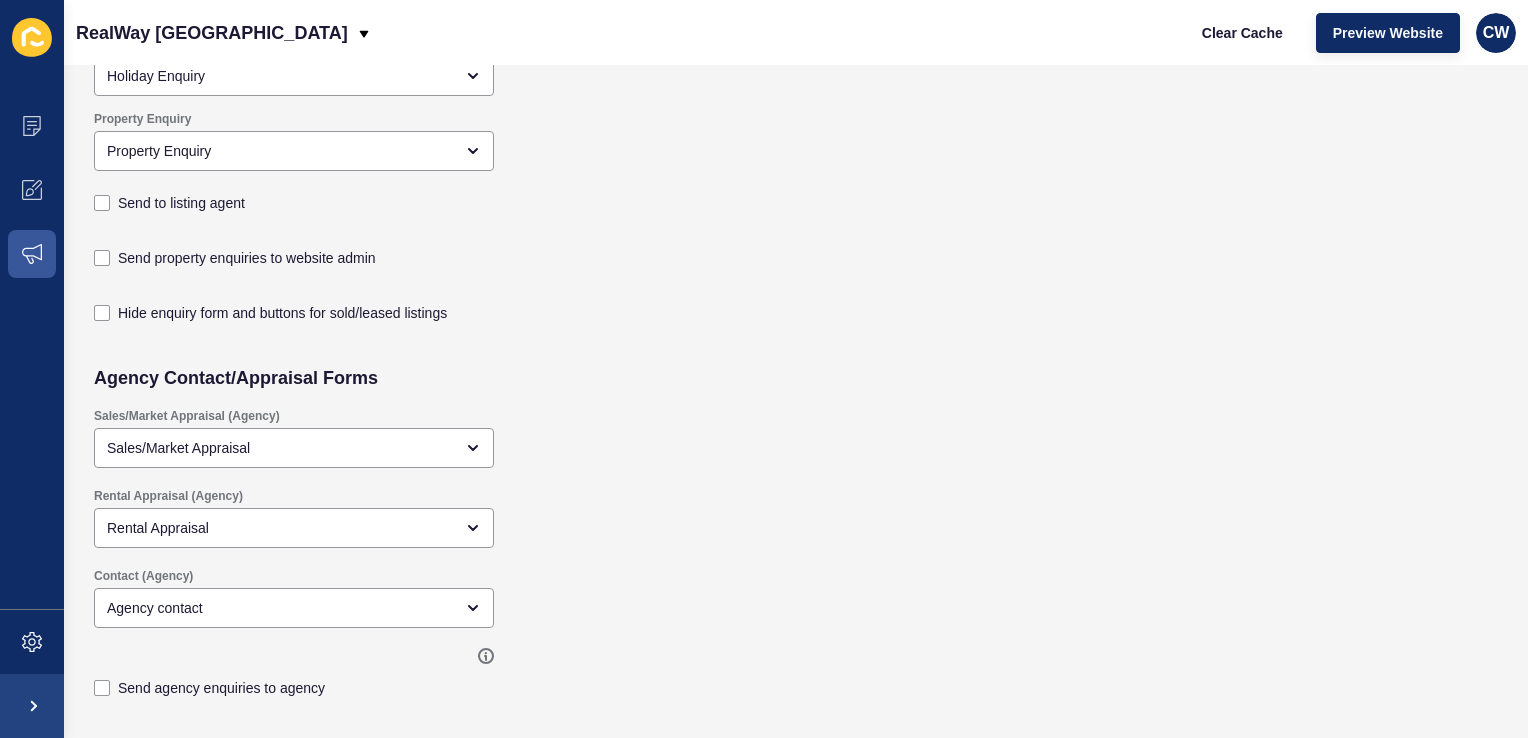 scroll, scrollTop: 0, scrollLeft: 0, axis: both 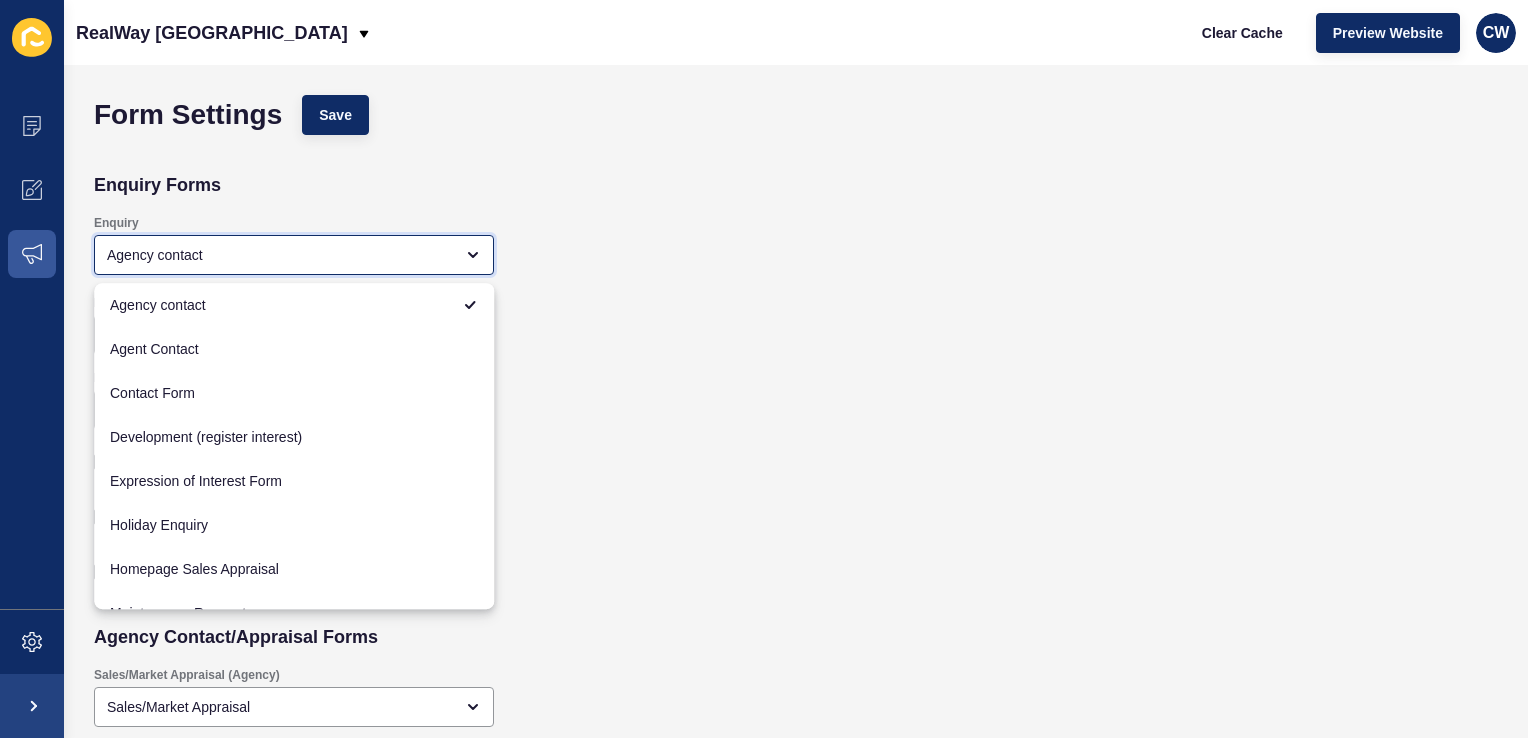 click on "Agency contact" at bounding box center (280, 255) 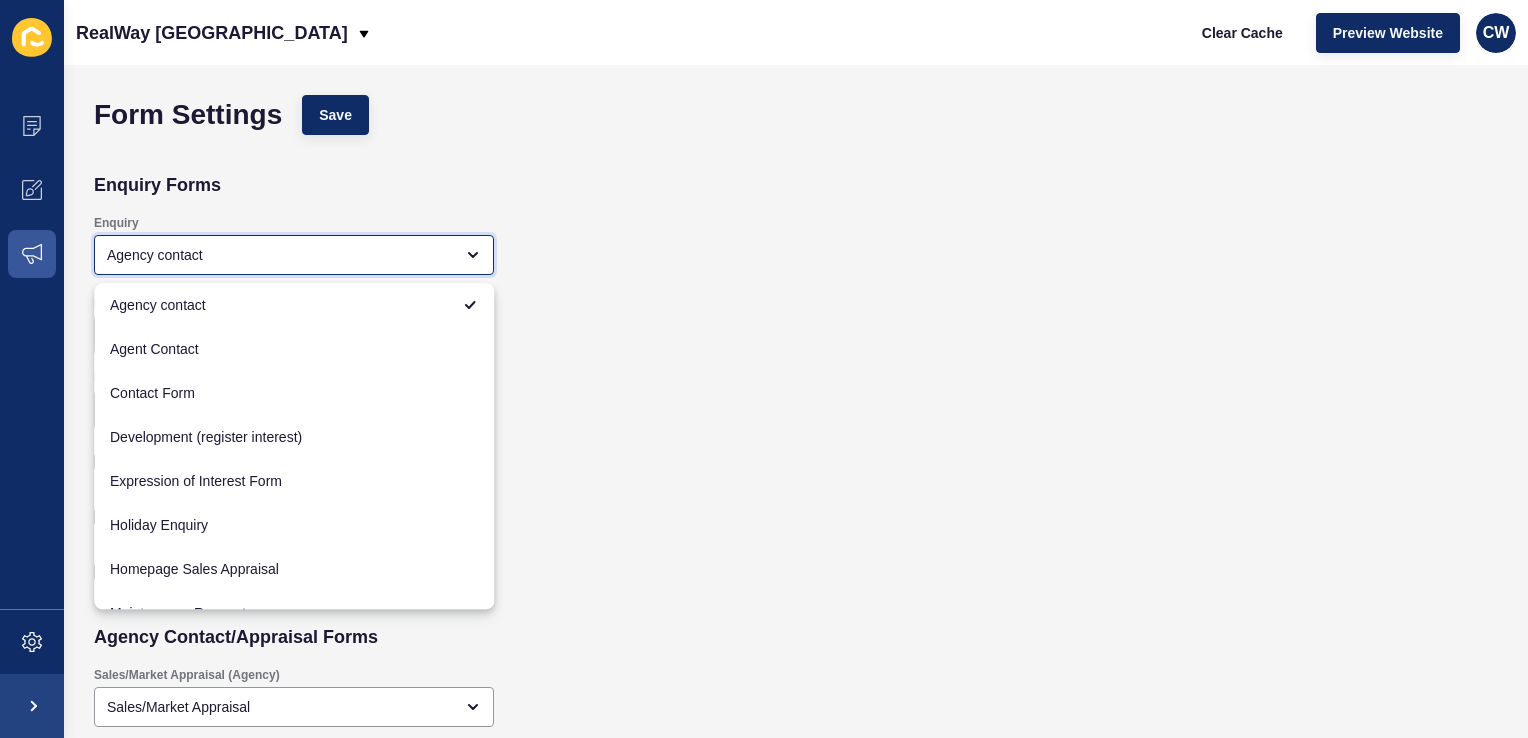 click on "Agency contact" at bounding box center (280, 255) 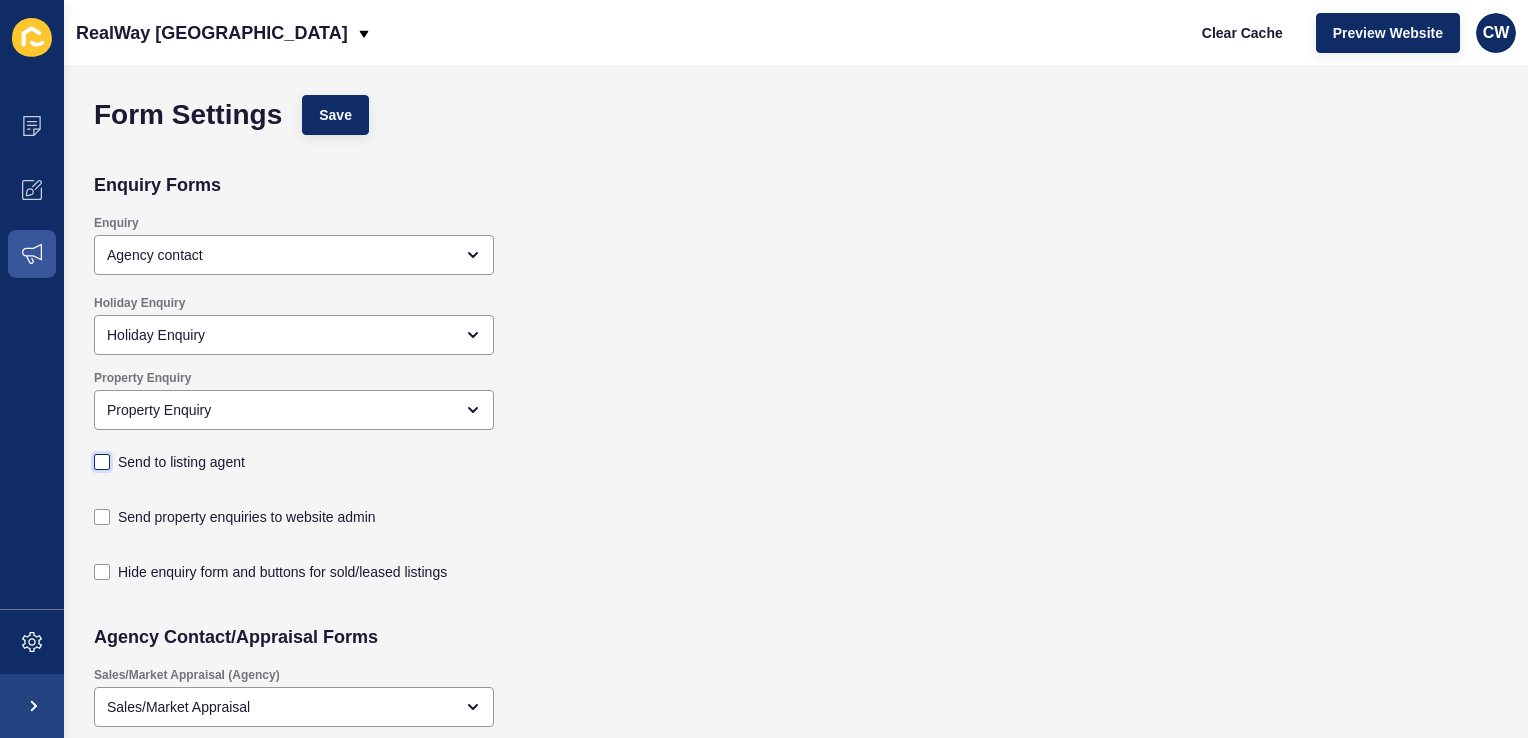 click at bounding box center (102, 462) 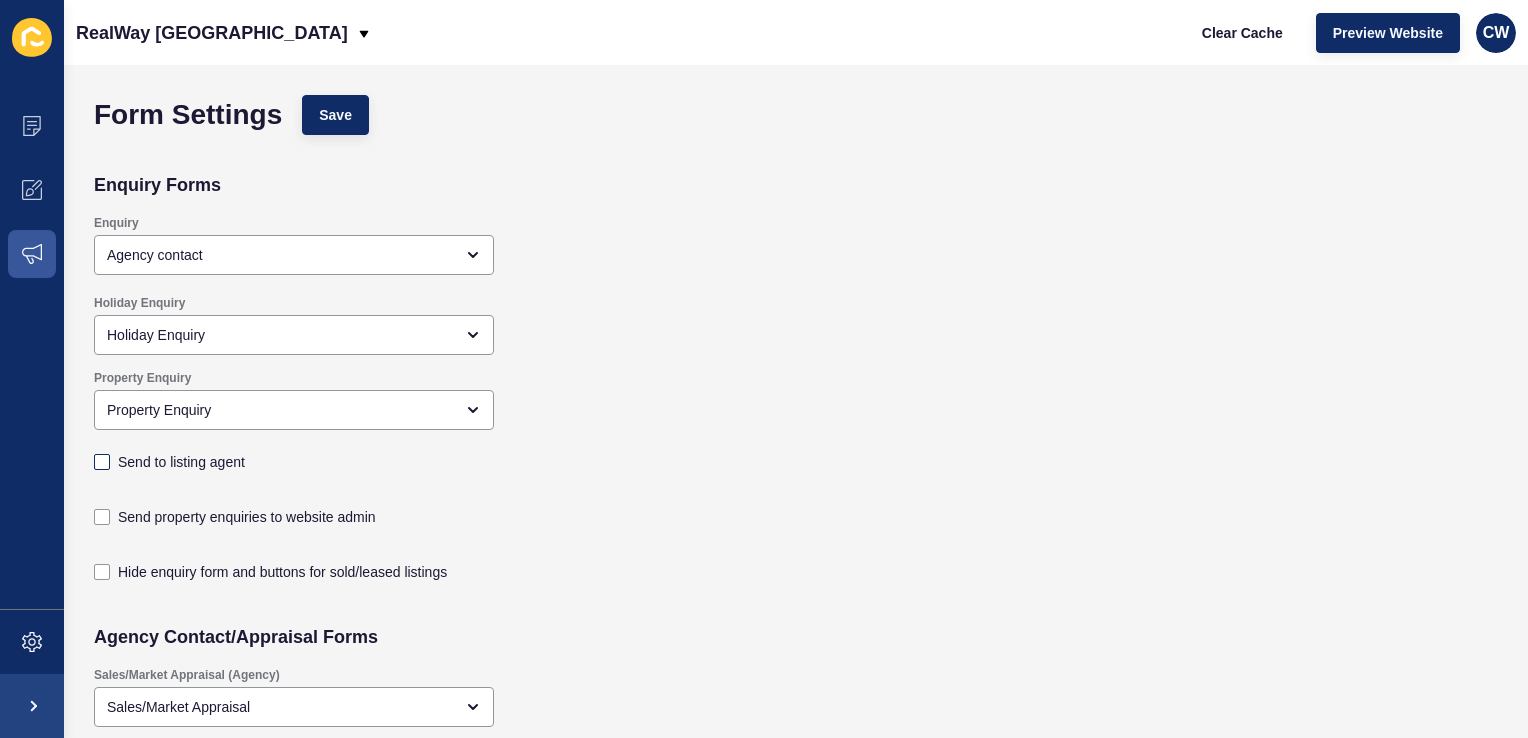 click on "Send to listing agent" at bounding box center (104, 462) 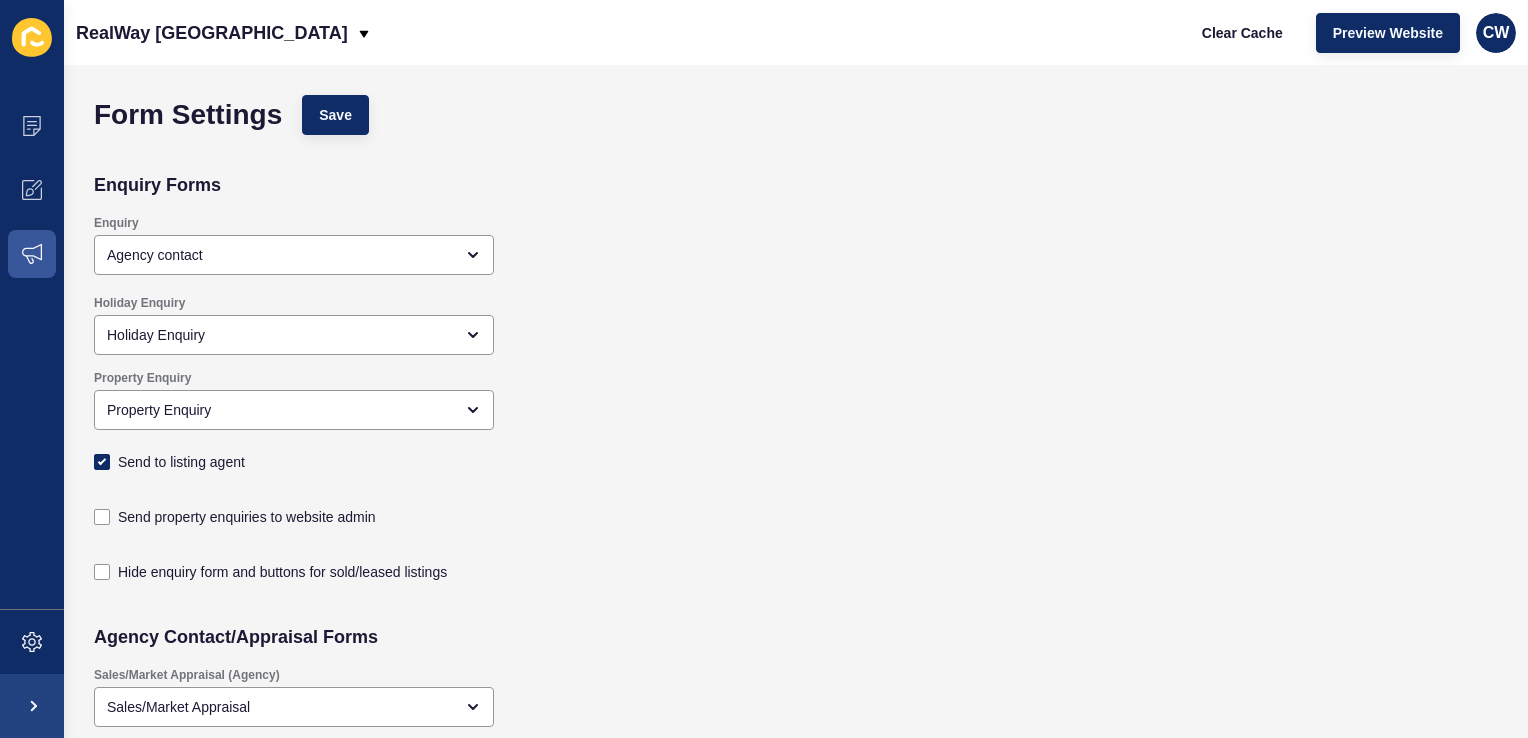 checkbox on "true" 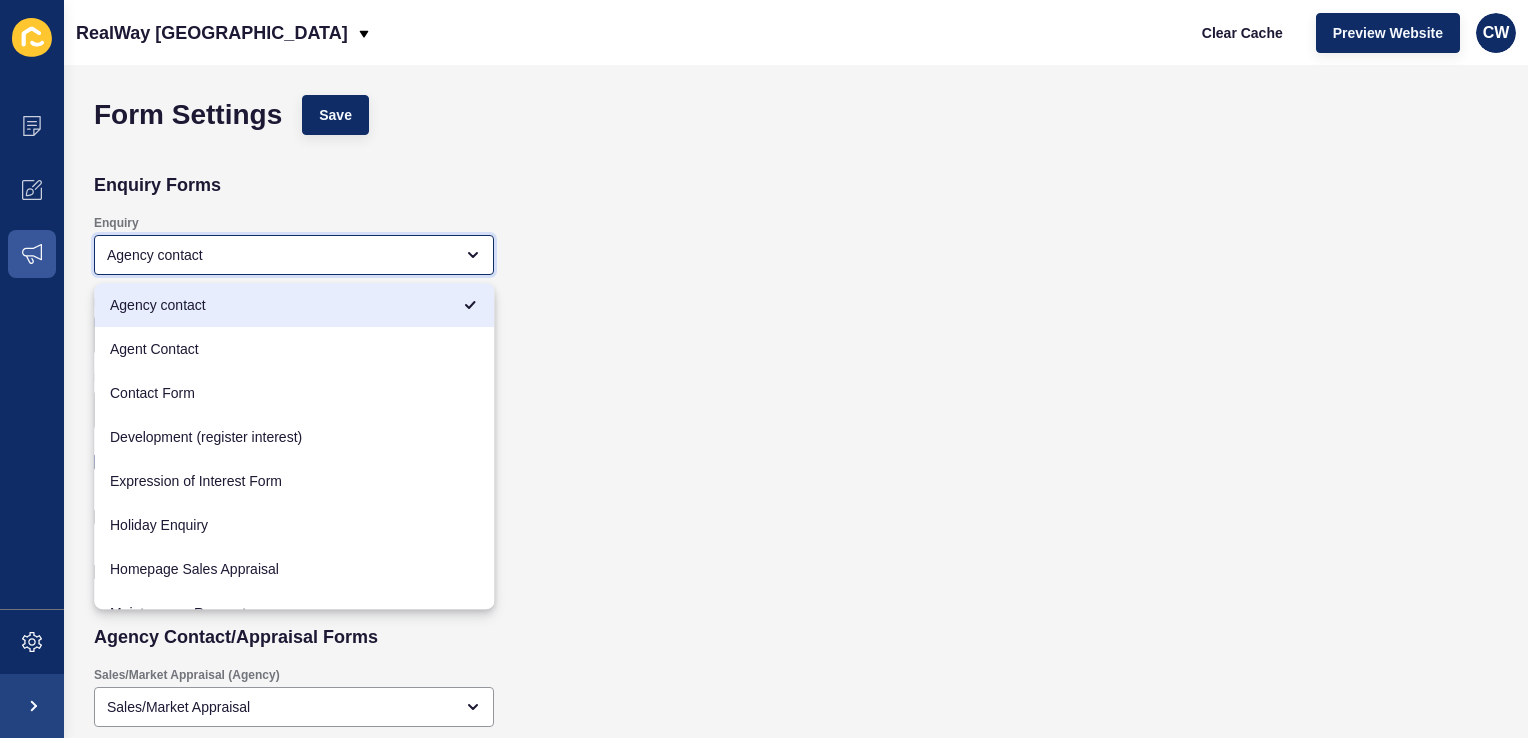 click on "Agency contact" at bounding box center [280, 255] 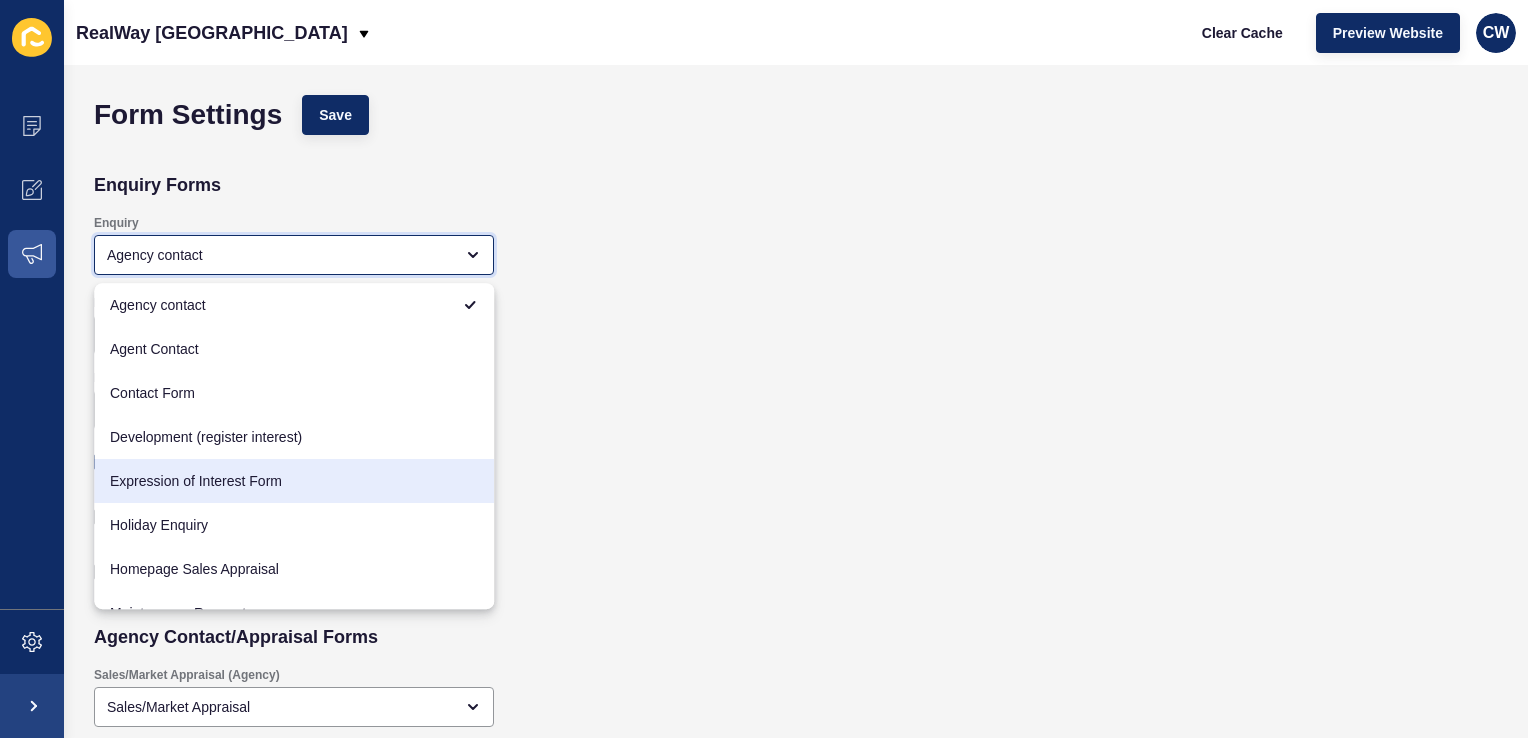 click on "Expression of Interest Form" at bounding box center [294, 481] 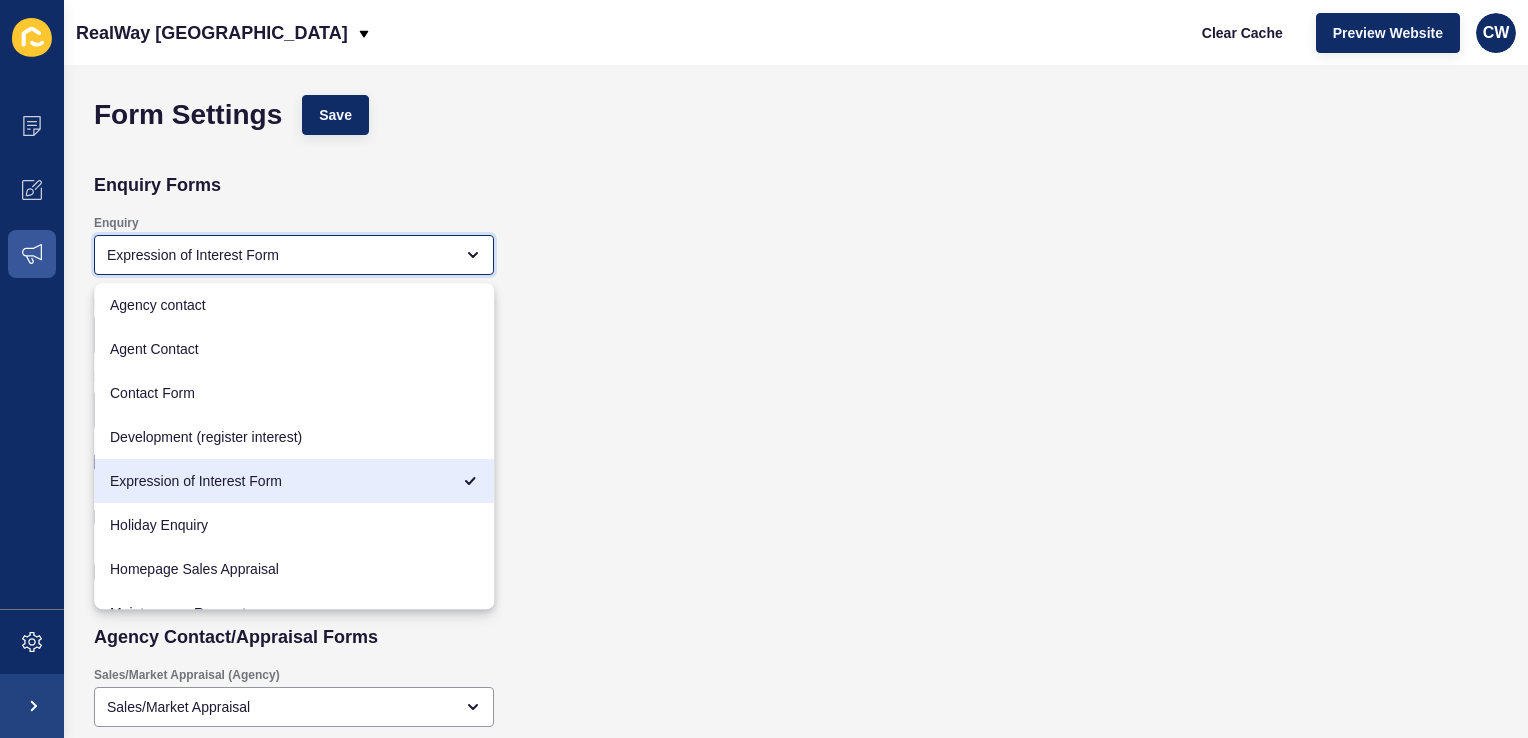click on "Expression of Interest Form" at bounding box center [280, 481] 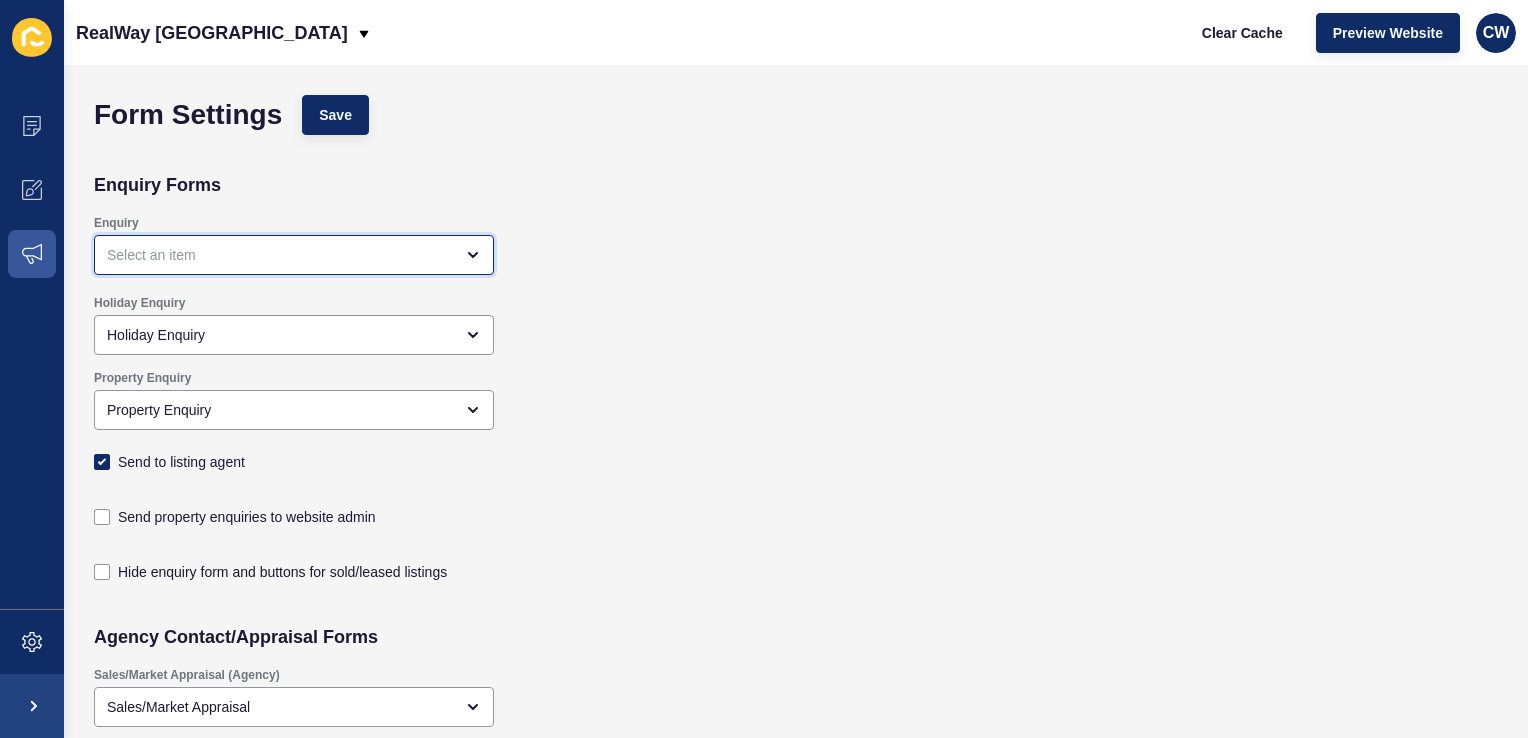 scroll, scrollTop: 52, scrollLeft: 0, axis: vertical 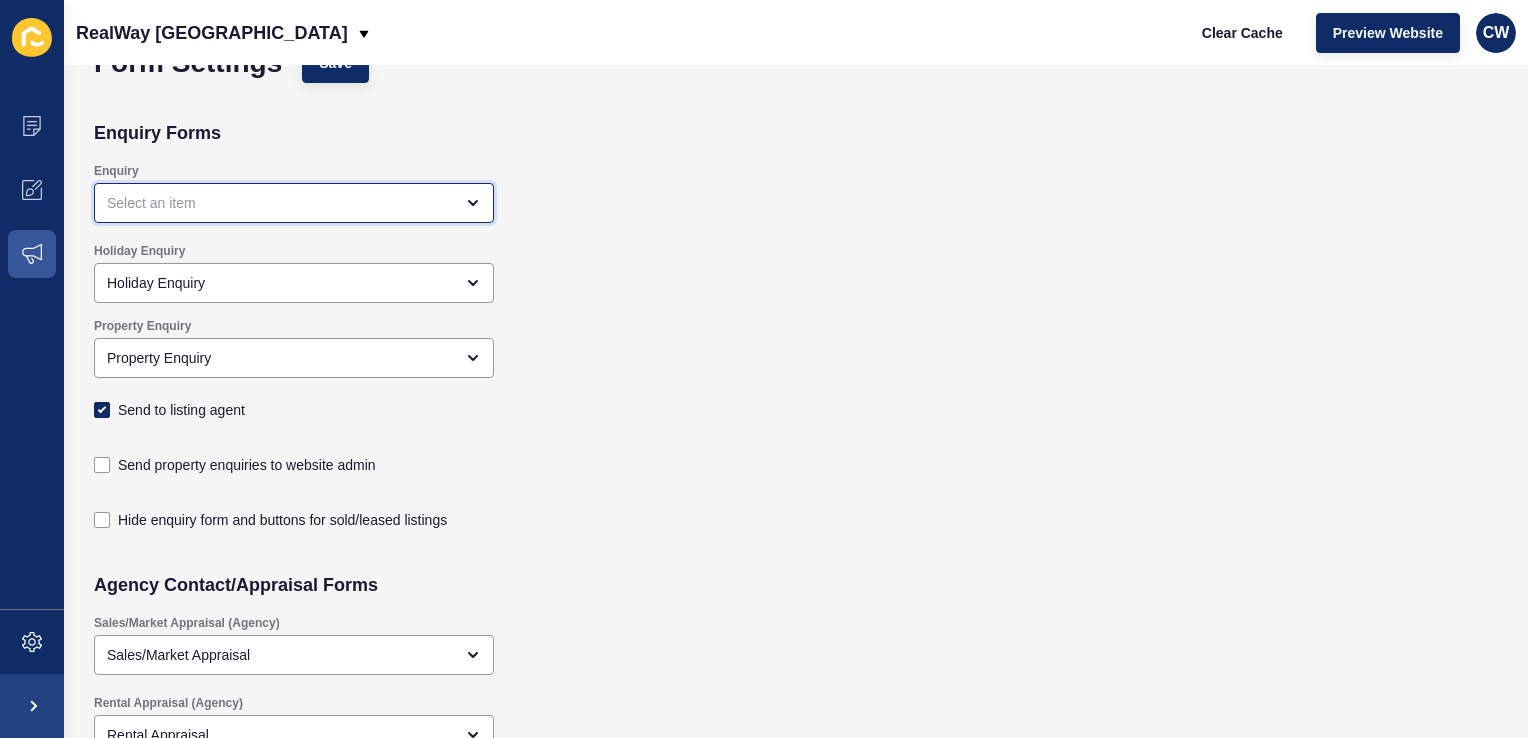 click at bounding box center [280, 203] 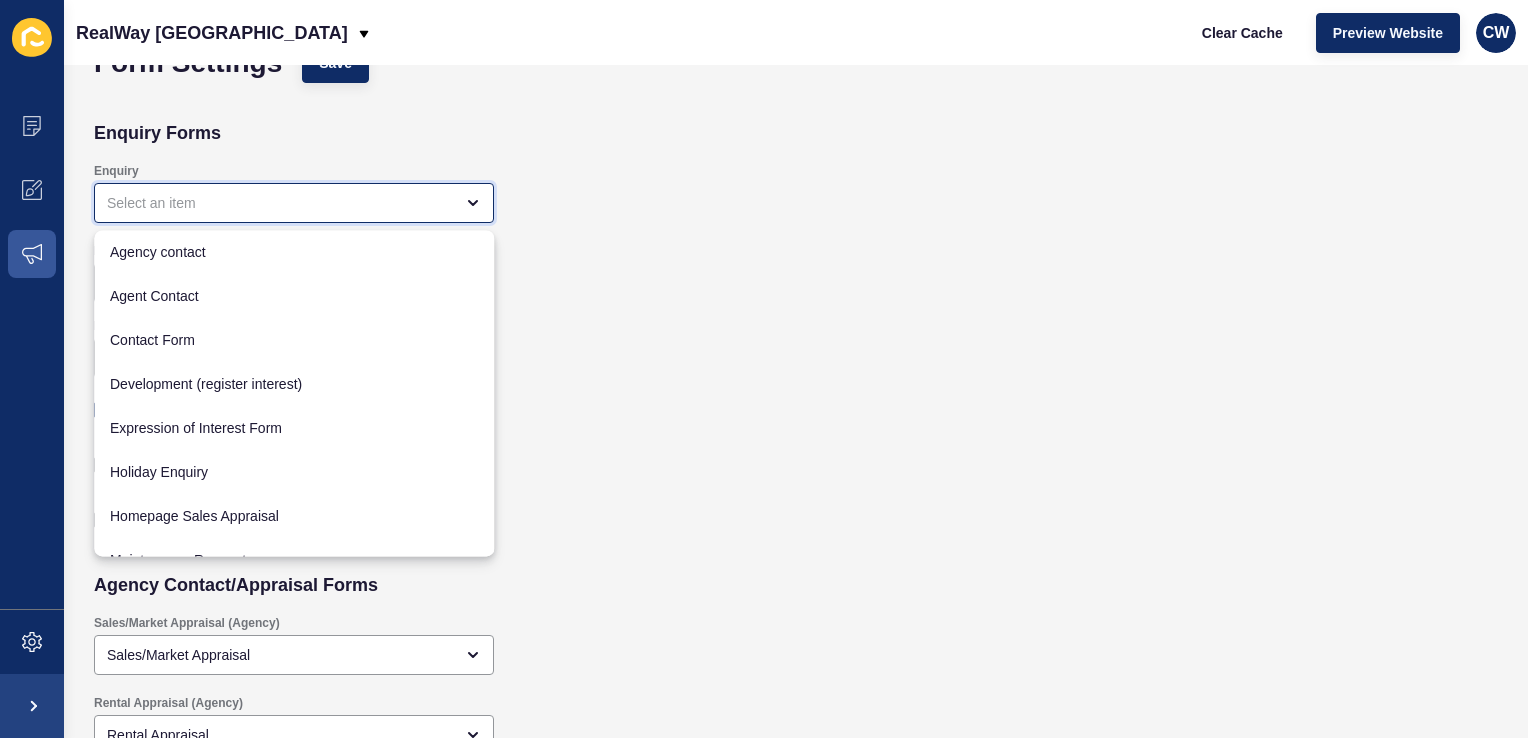 click at bounding box center [467, 203] 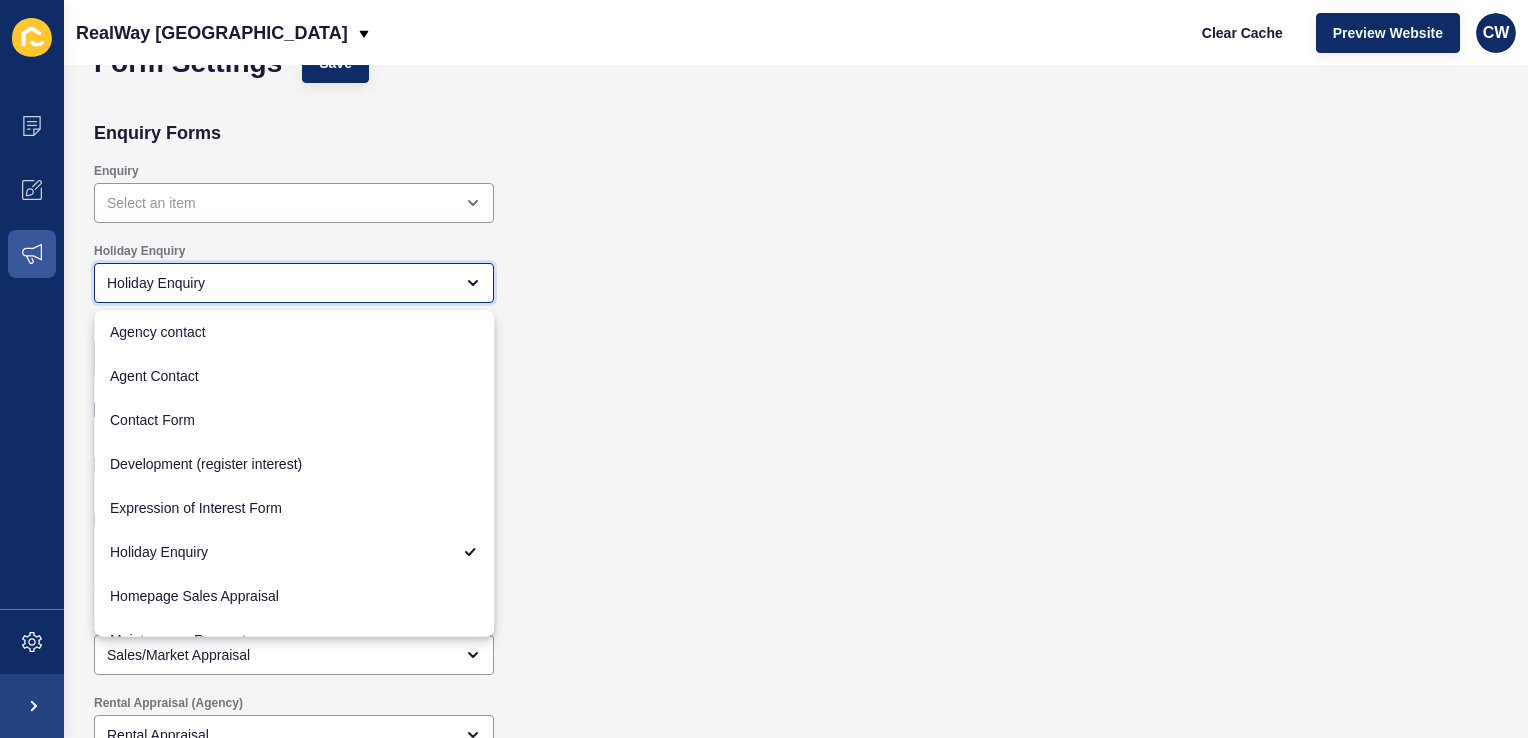 click on "Holiday Enquiry" at bounding box center (280, 283) 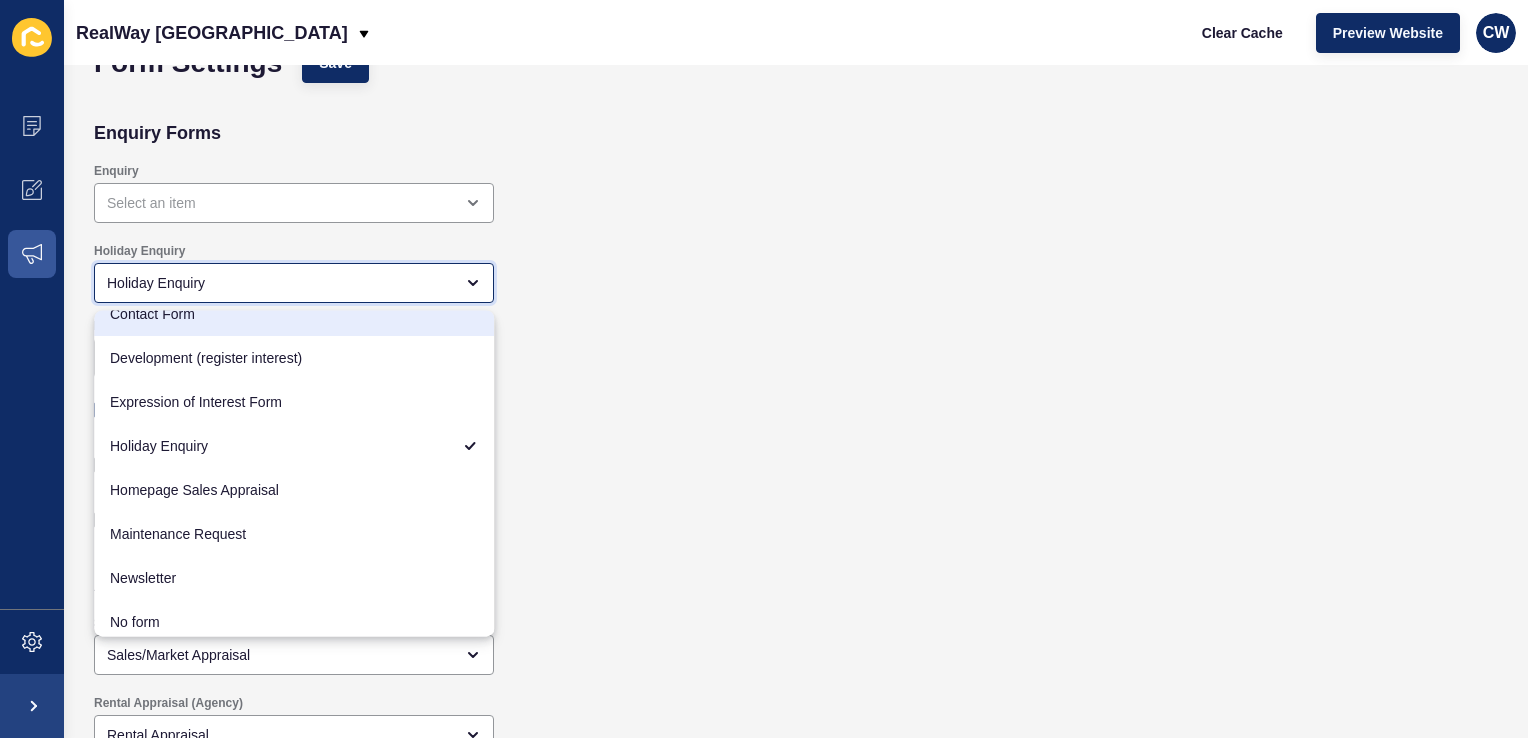 scroll, scrollTop: 128, scrollLeft: 0, axis: vertical 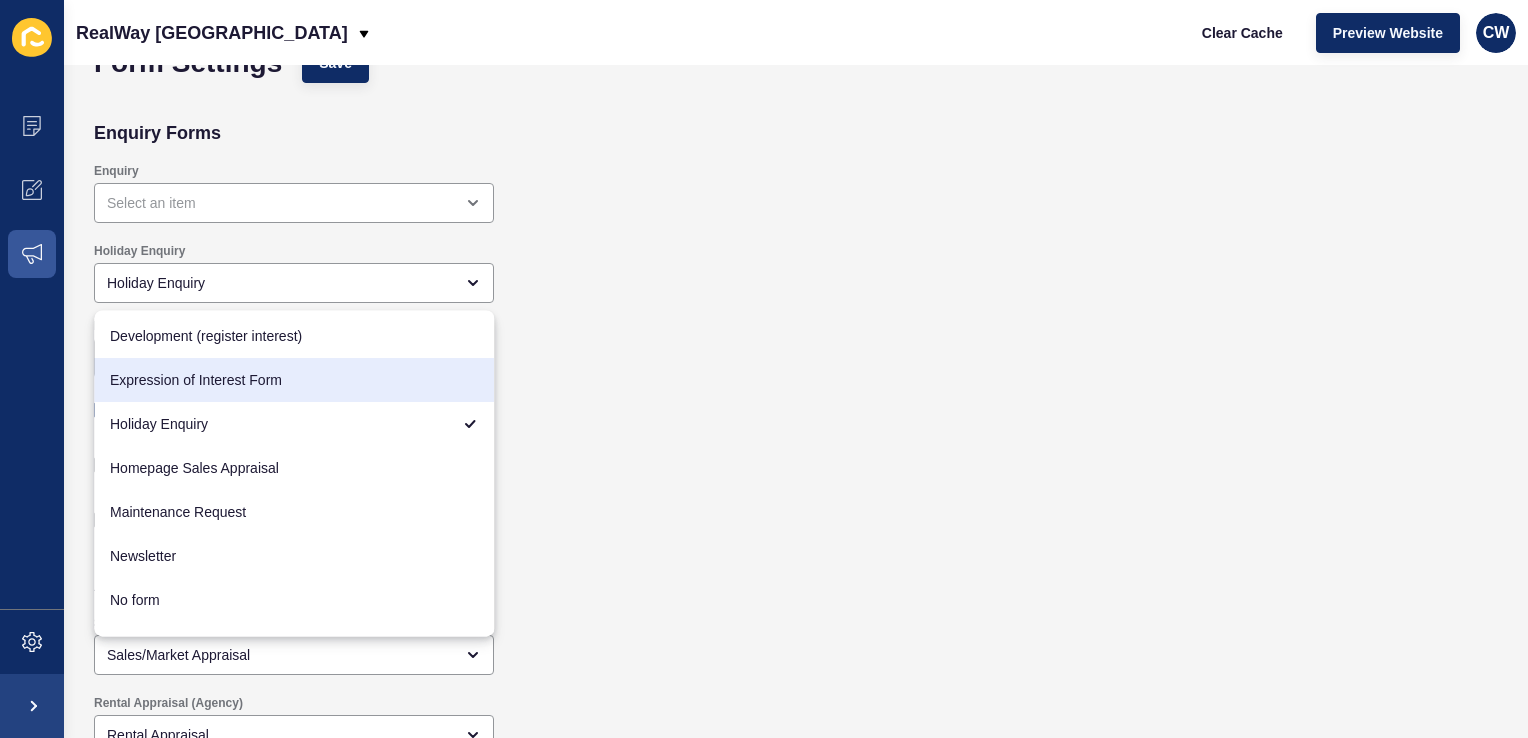 click on "Enquiry" at bounding box center (294, 193) 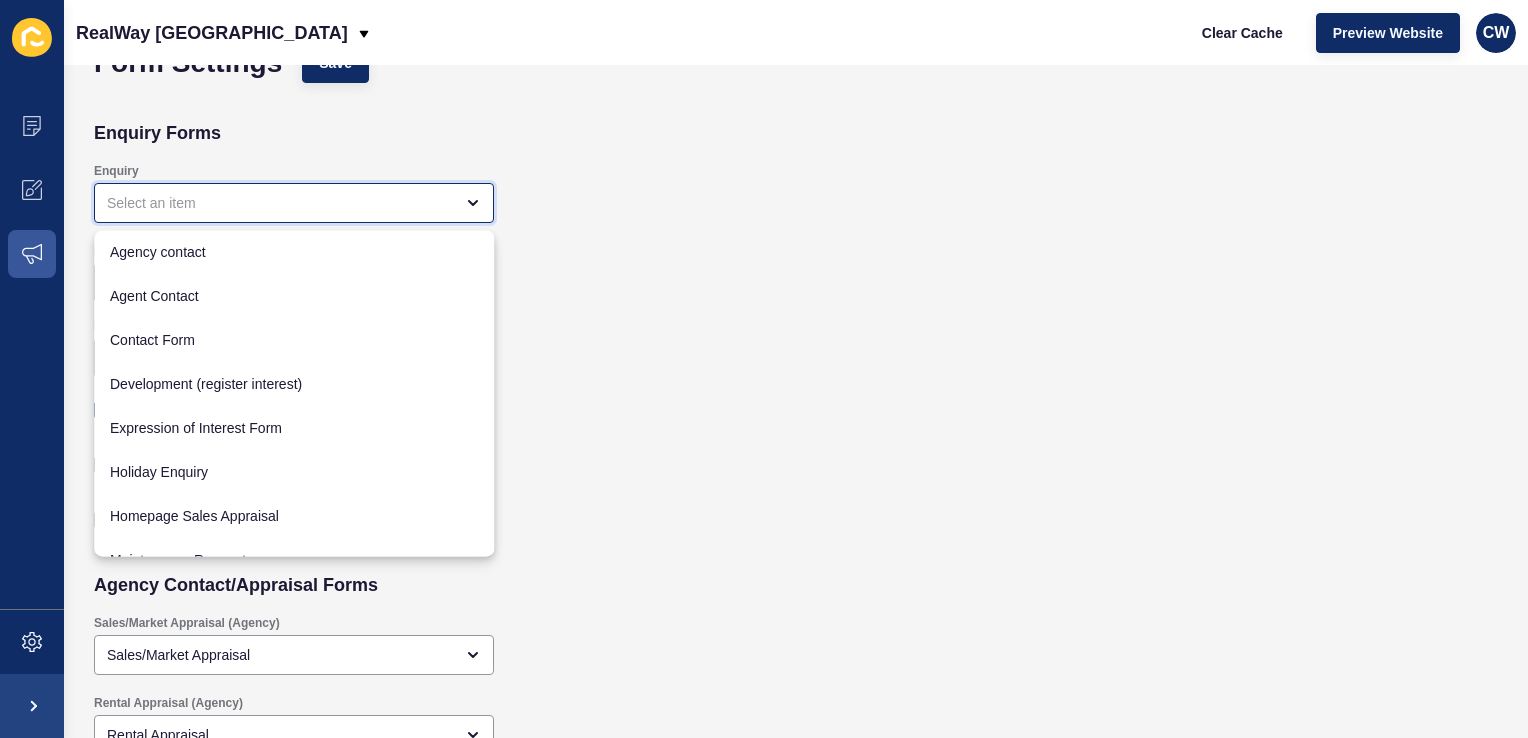click at bounding box center (294, 203) 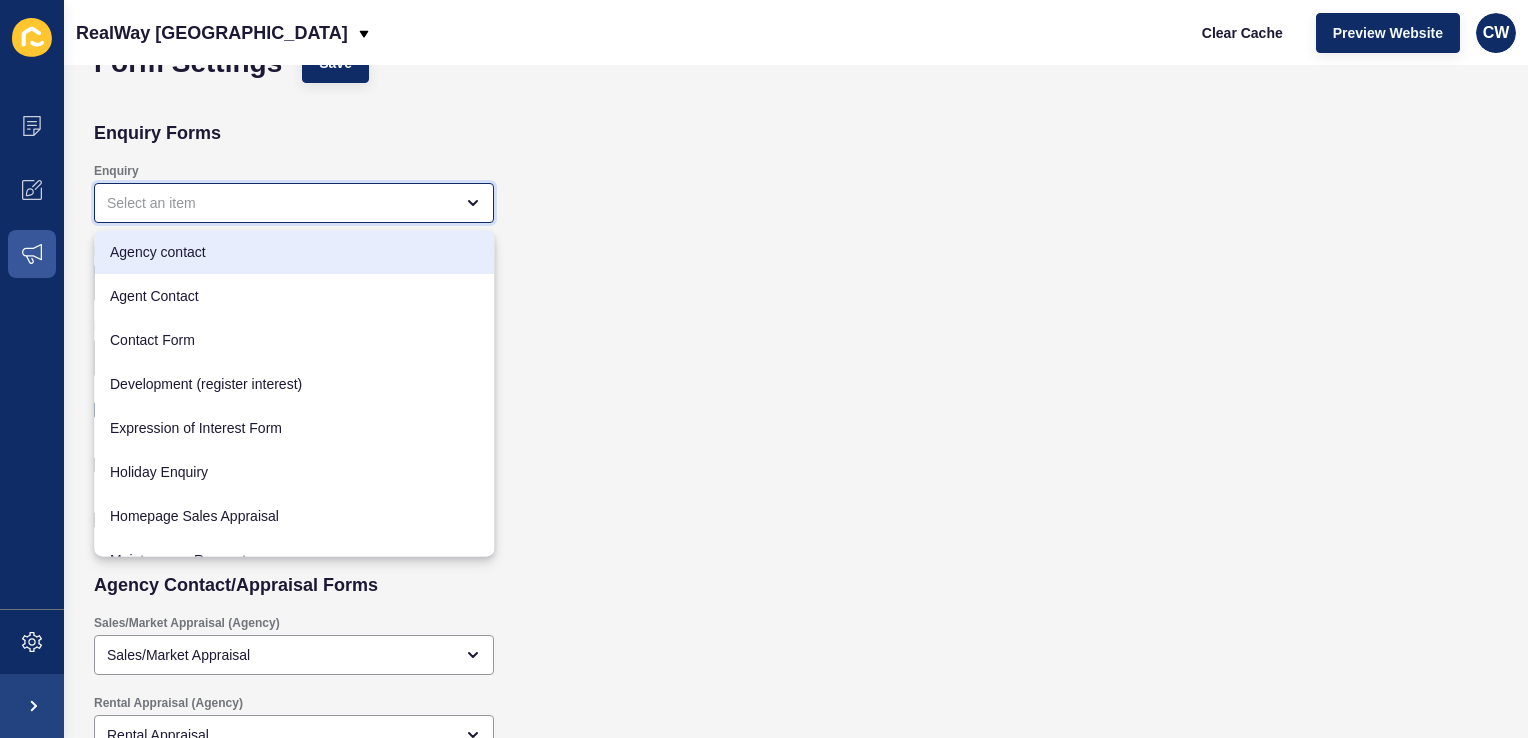 click on "Agency contact" at bounding box center [294, 252] 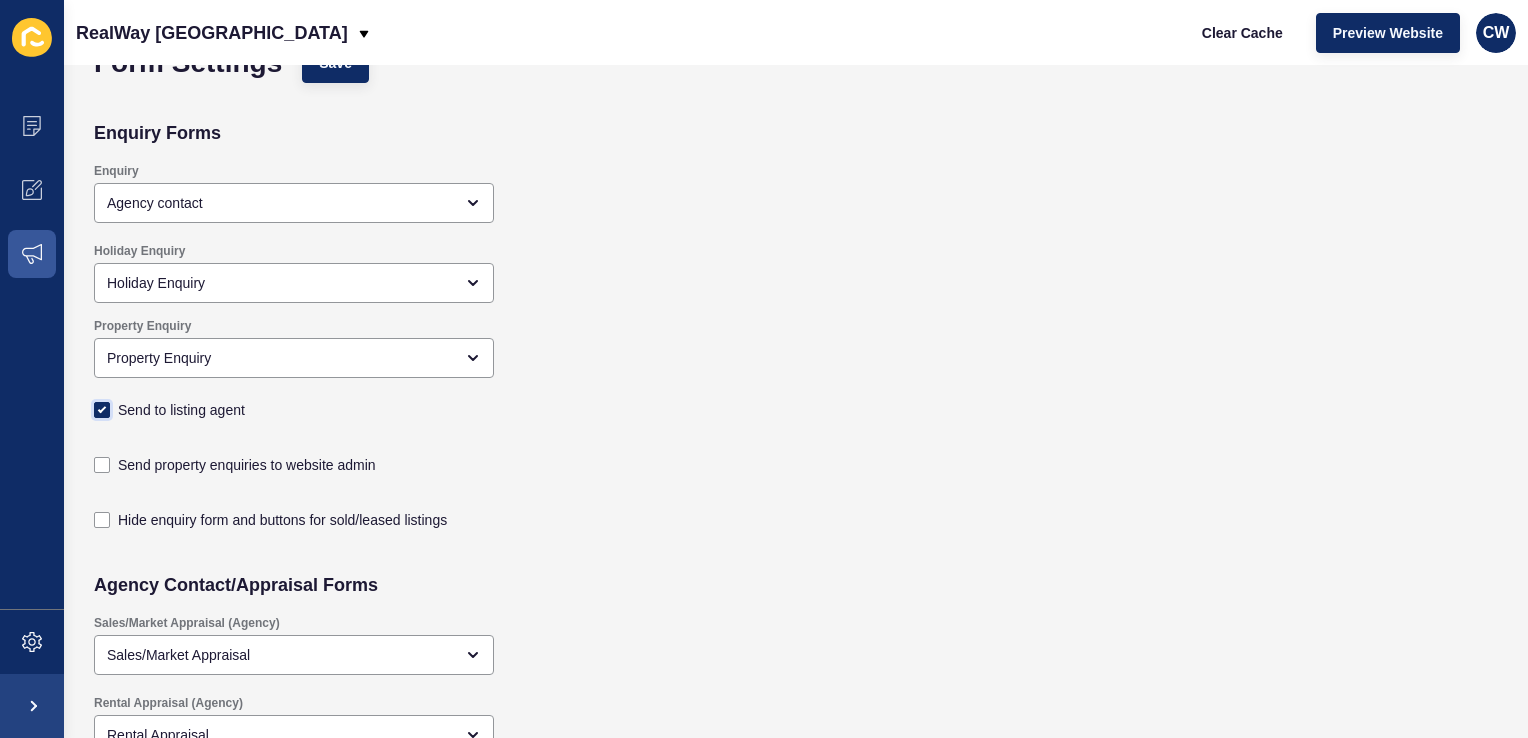 click at bounding box center (102, 410) 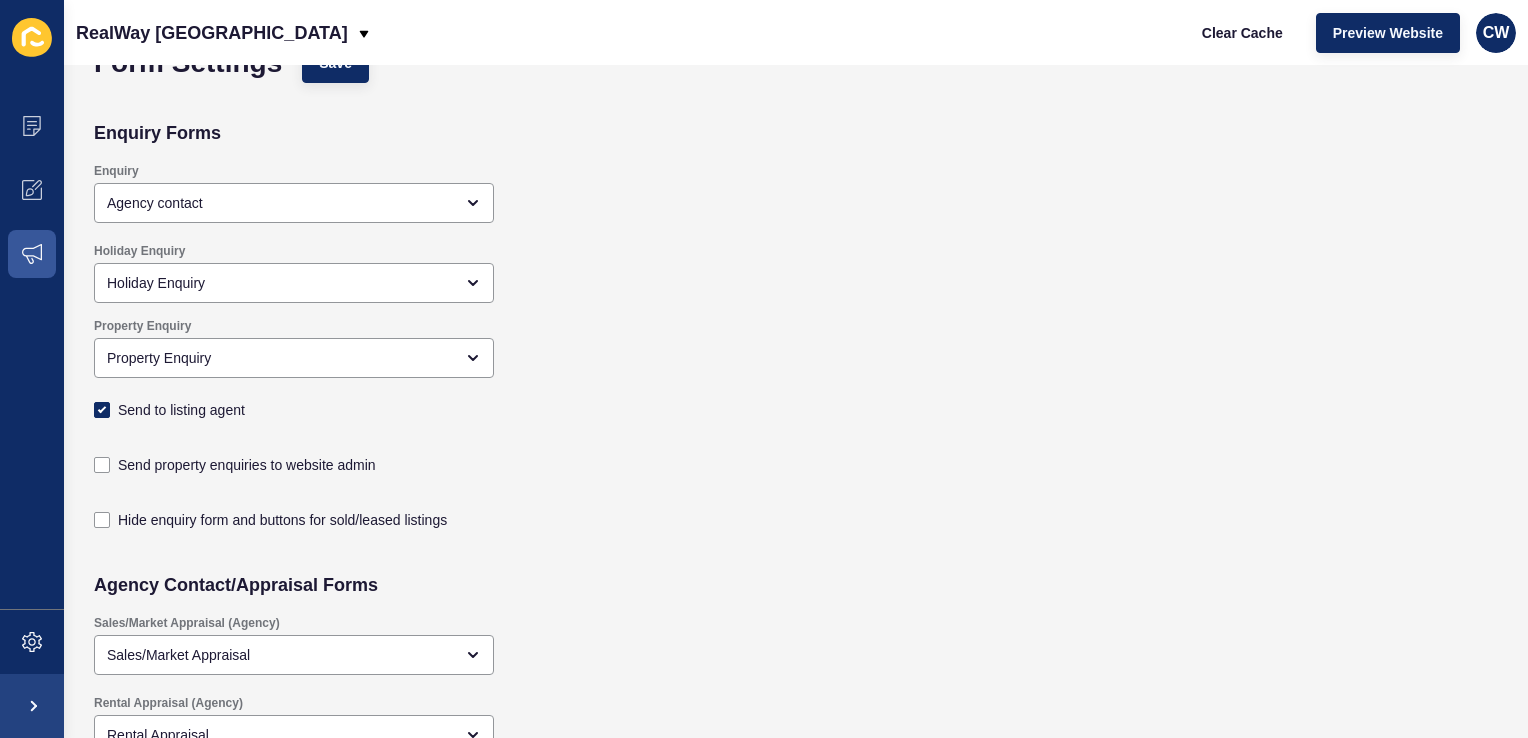 click on "Send to listing agent" at bounding box center [104, 462] 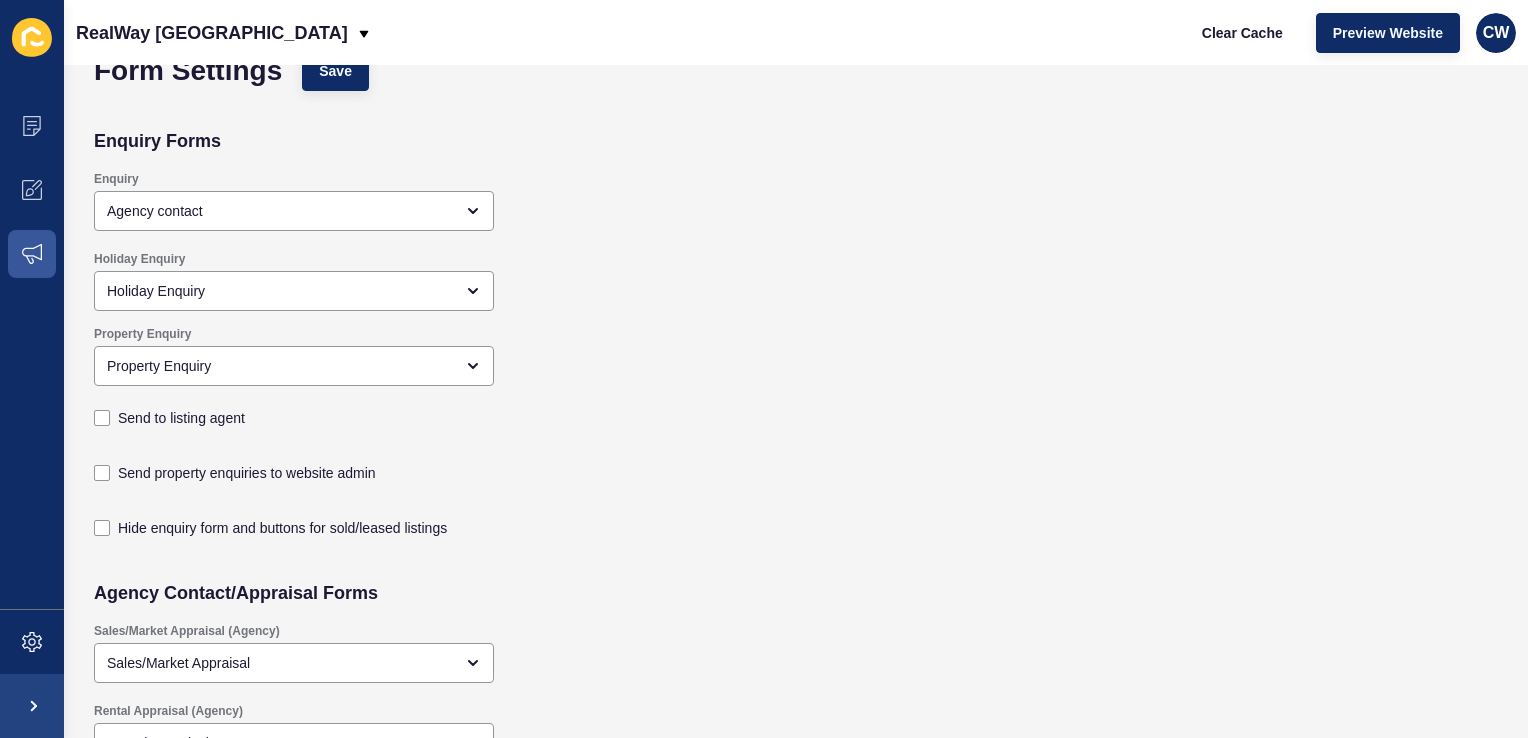 scroll, scrollTop: 0, scrollLeft: 0, axis: both 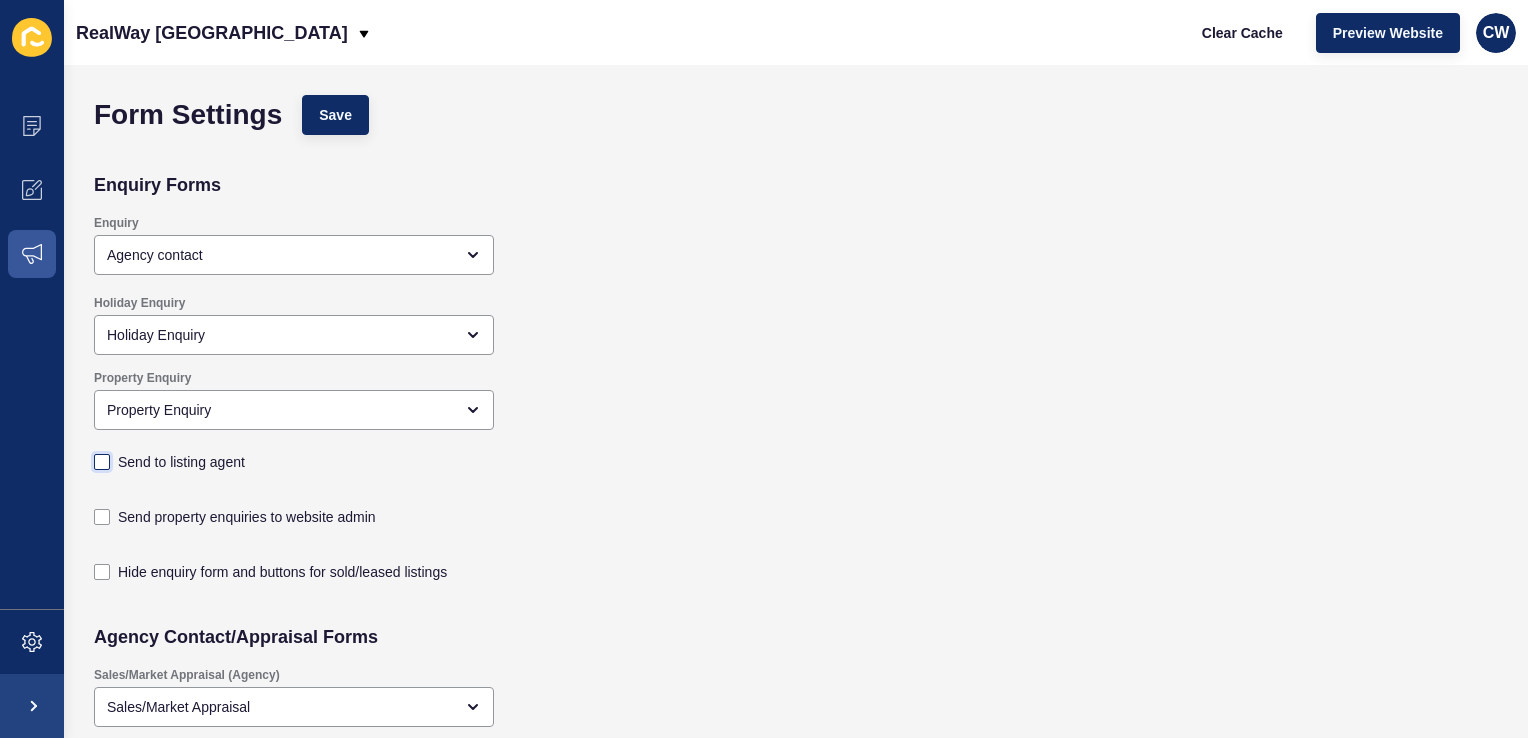 click at bounding box center (102, 462) 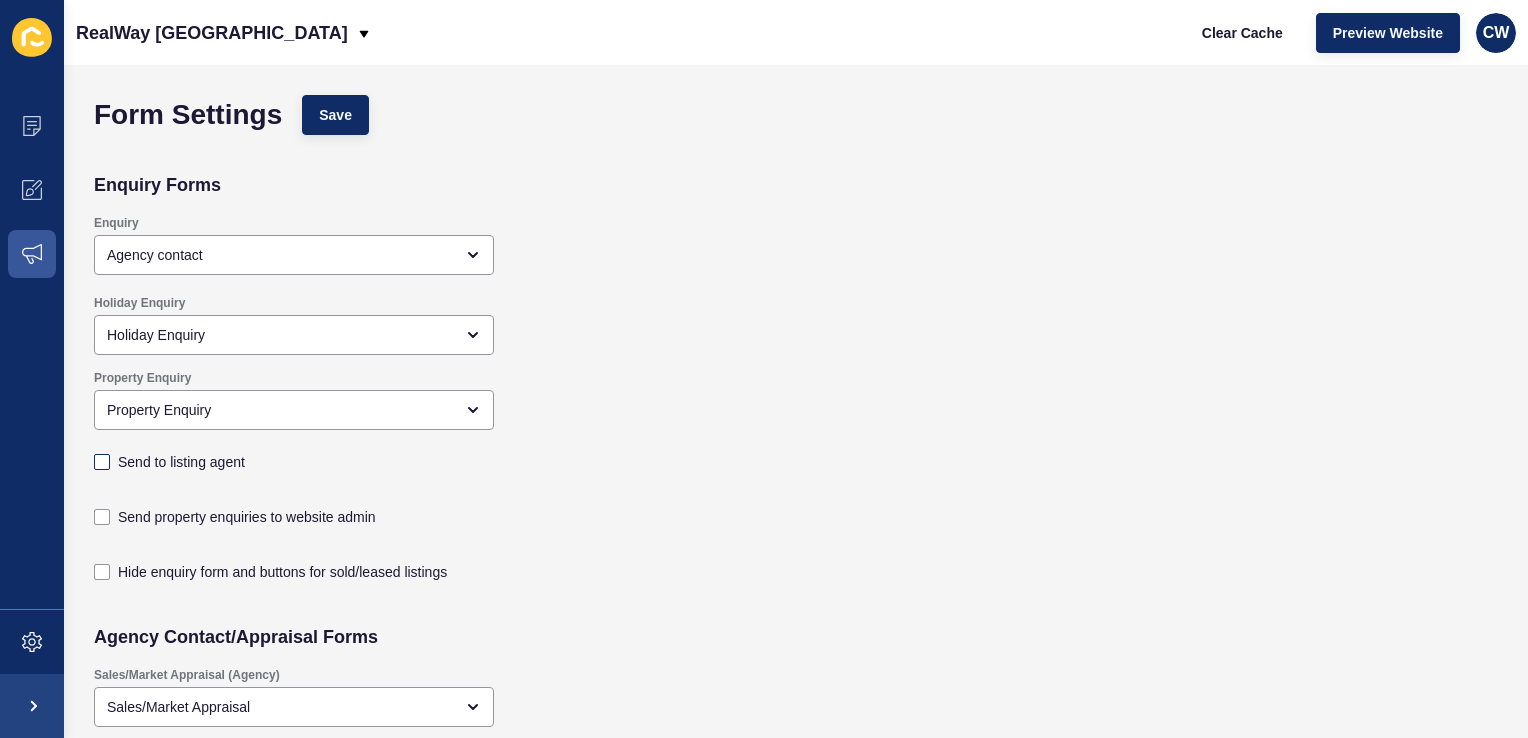 click on "Send to listing agent" at bounding box center (104, 462) 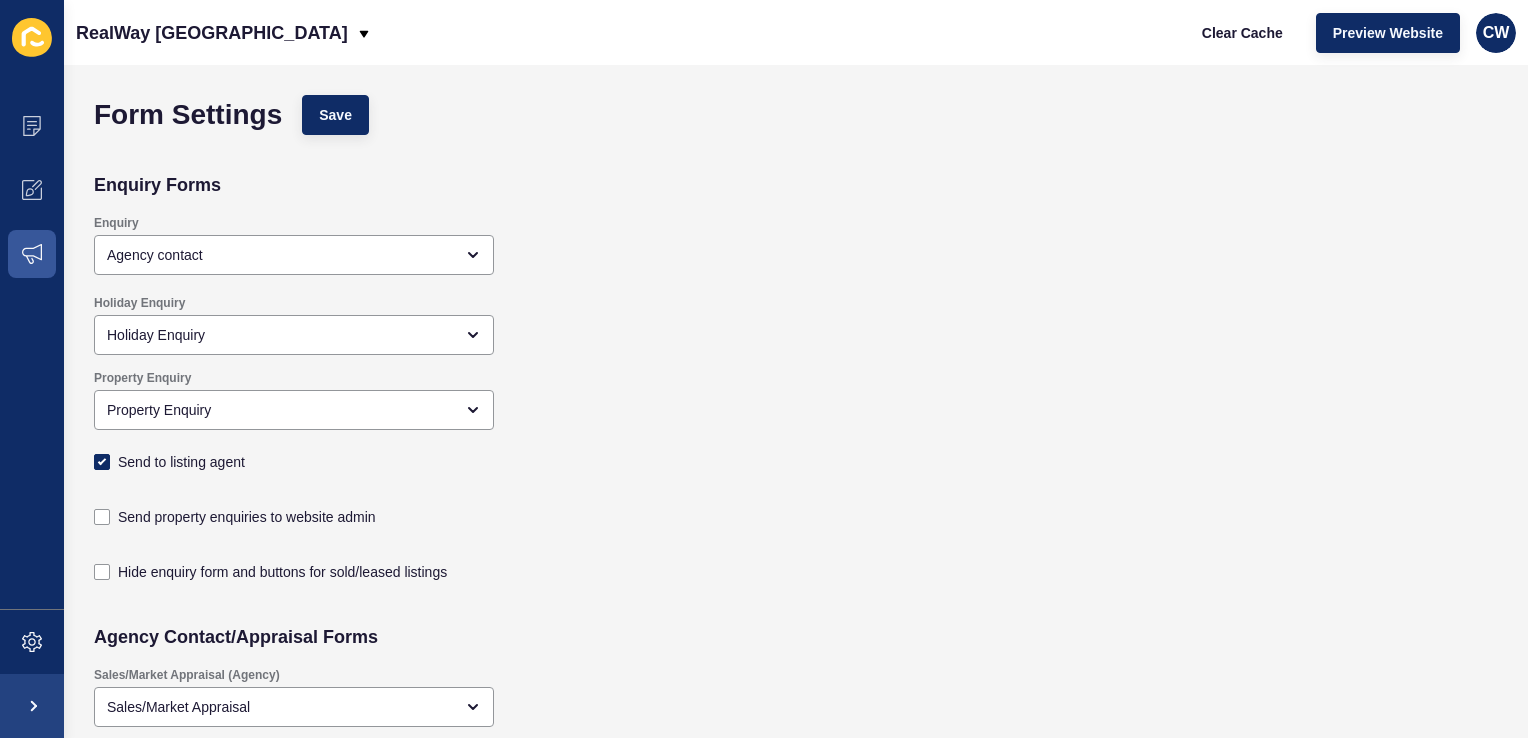checkbox on "true" 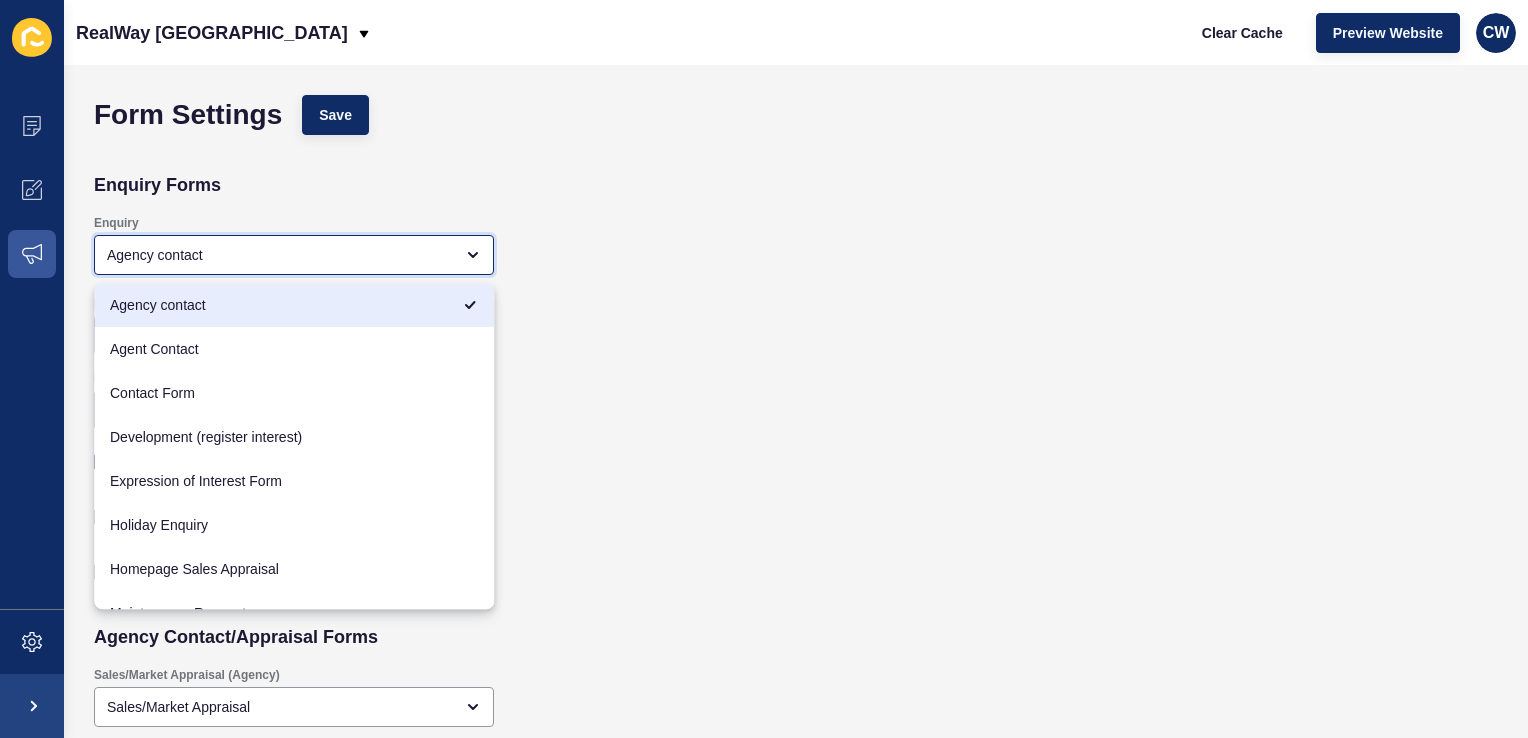 click on "Agency contact" at bounding box center [280, 255] 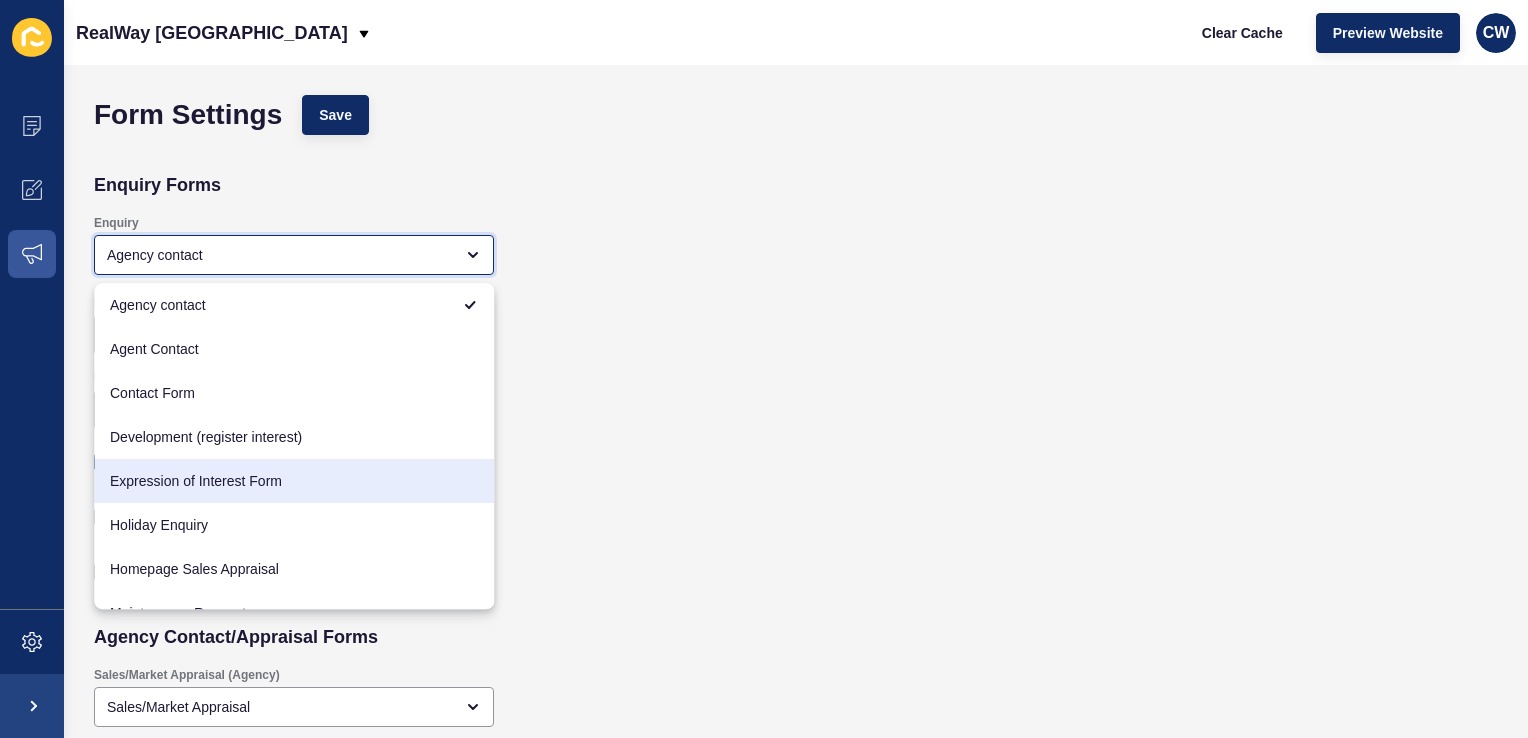 click on "Expression of Interest Form" at bounding box center (294, 481) 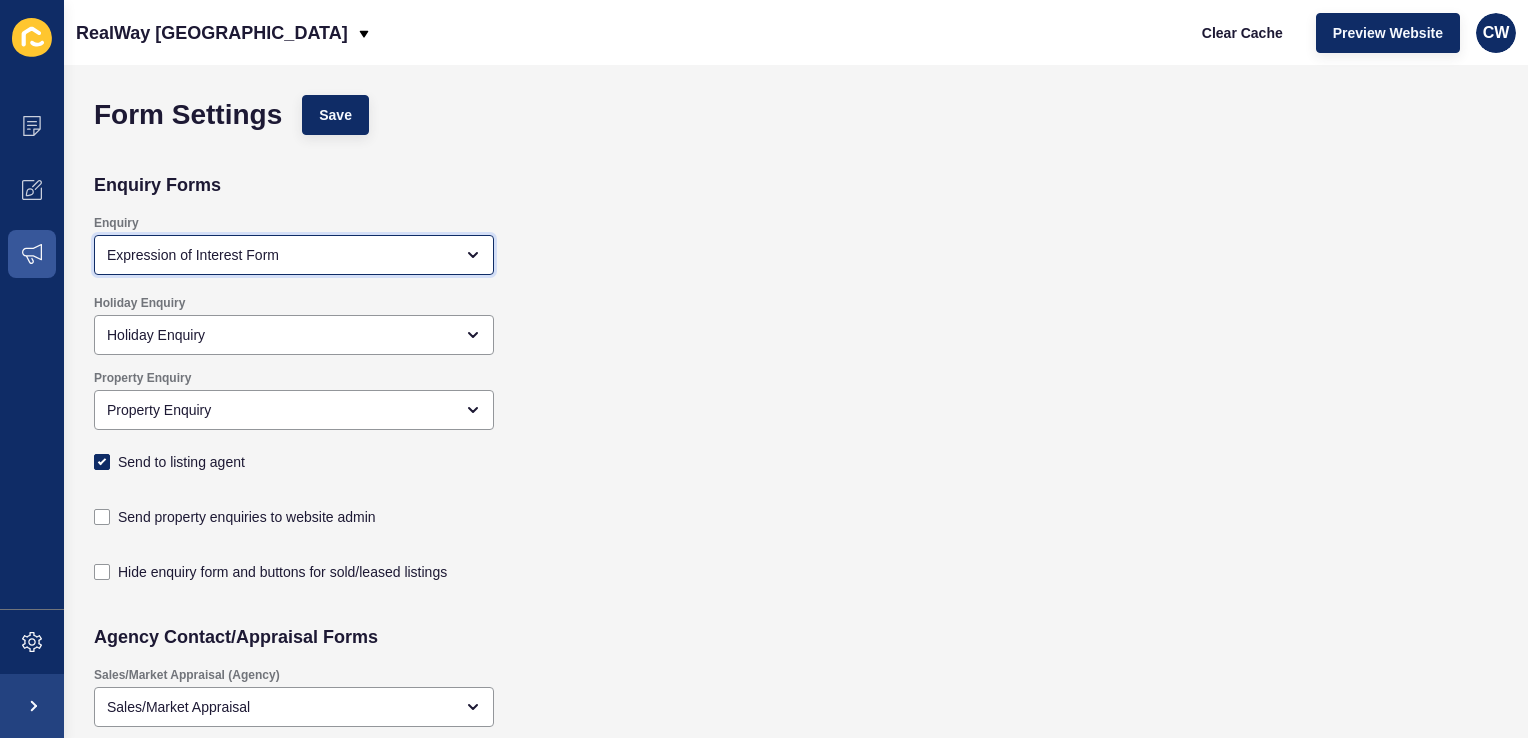 click on "Expression of Interest Form" at bounding box center [280, 255] 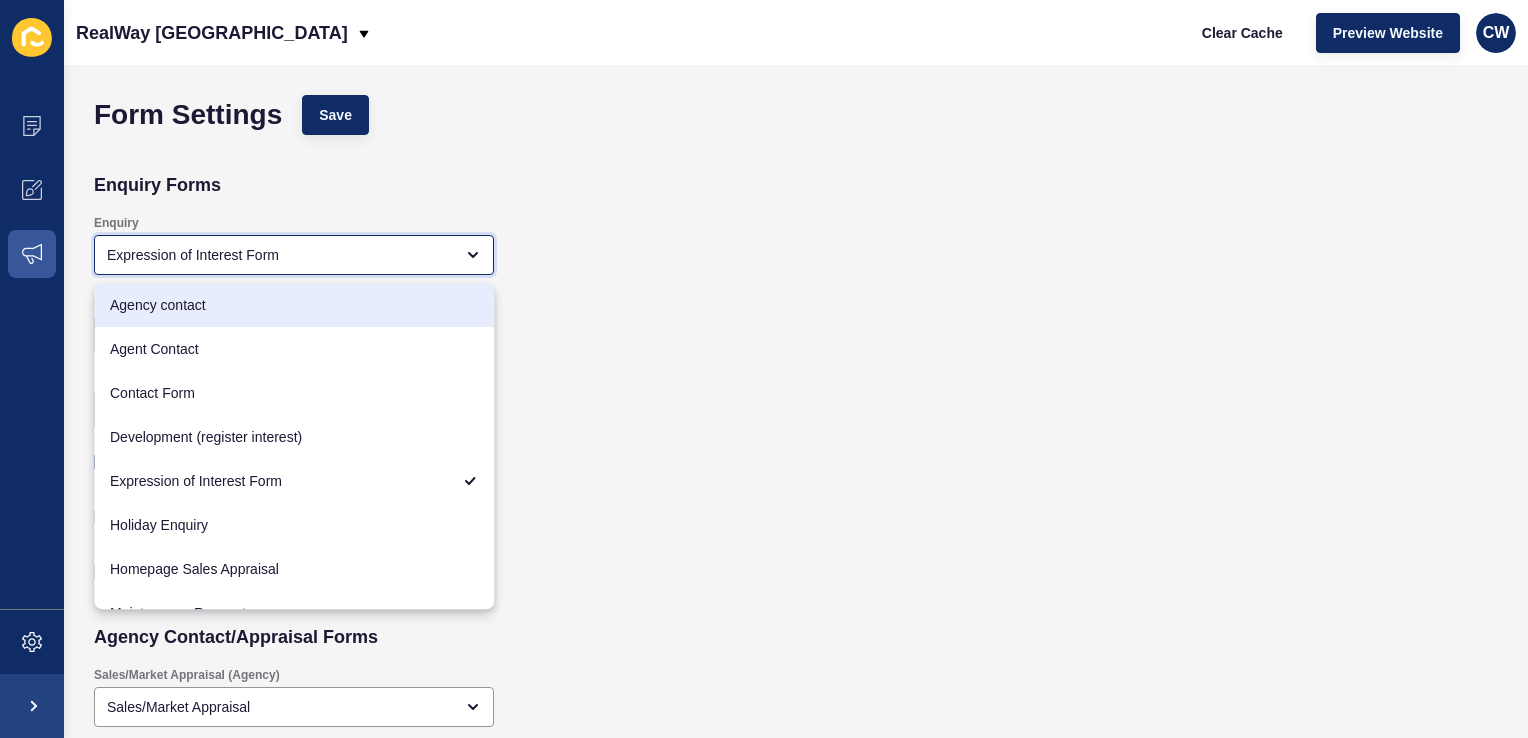 click on "Agency contact" at bounding box center [294, 305] 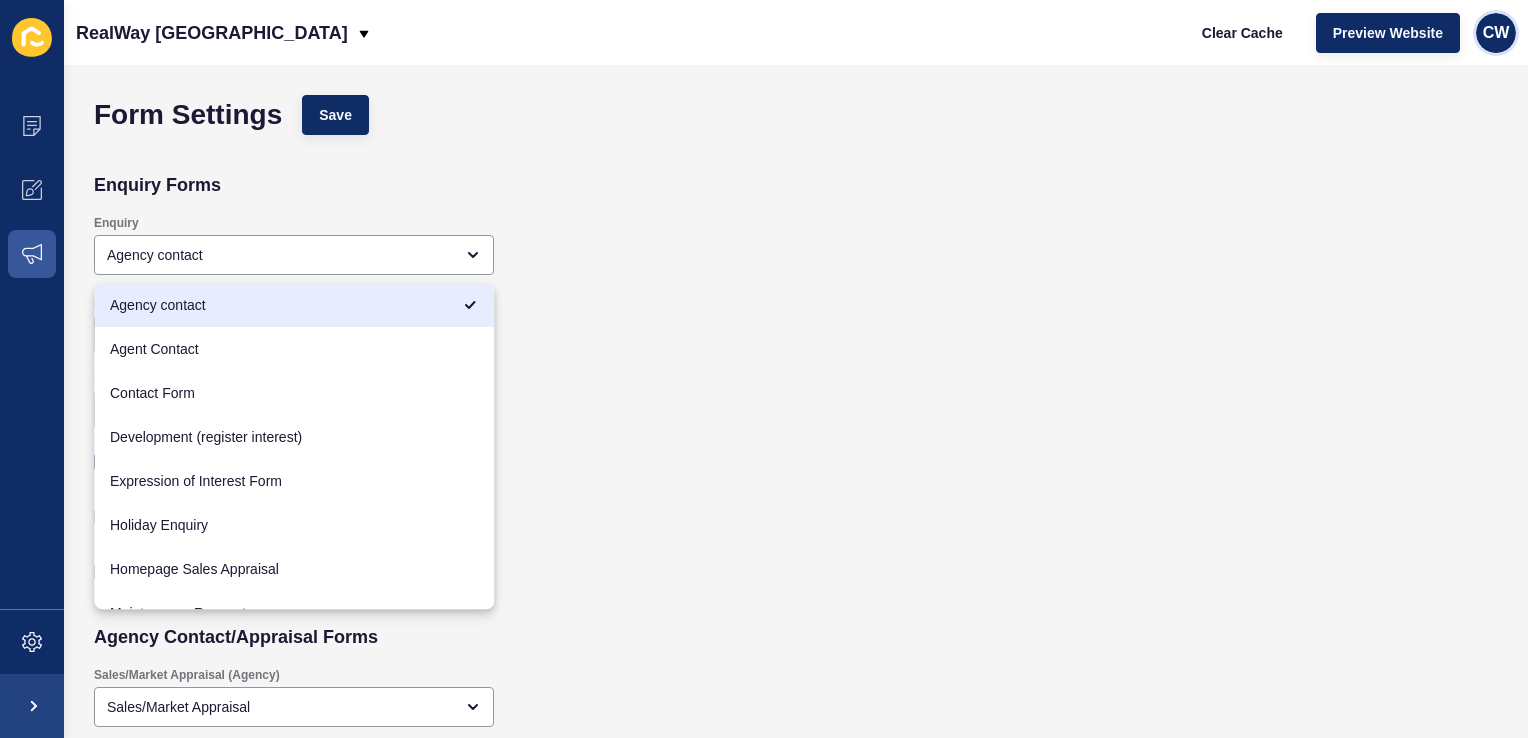 click on "CW" at bounding box center (1496, 33) 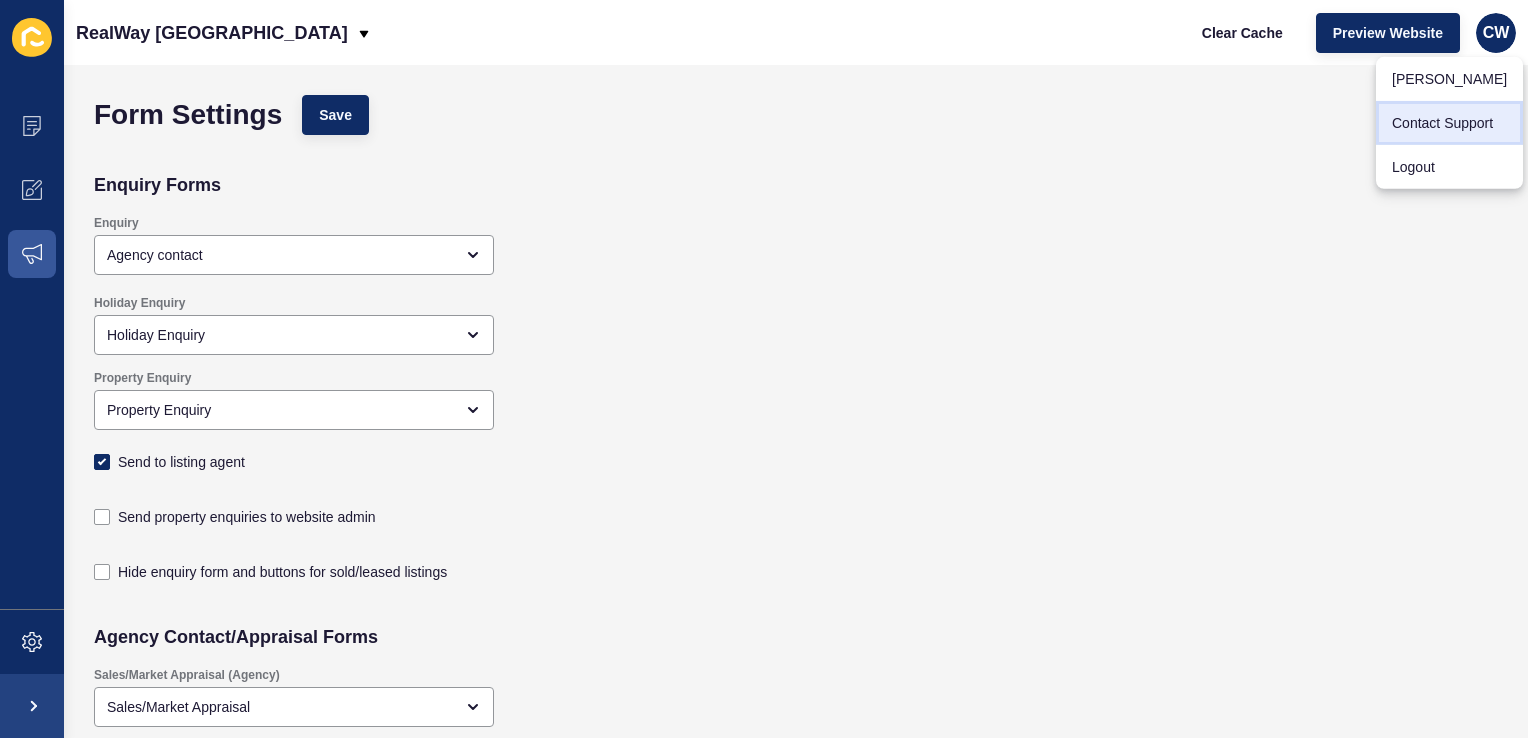 click on "Contact Support" at bounding box center (1449, 123) 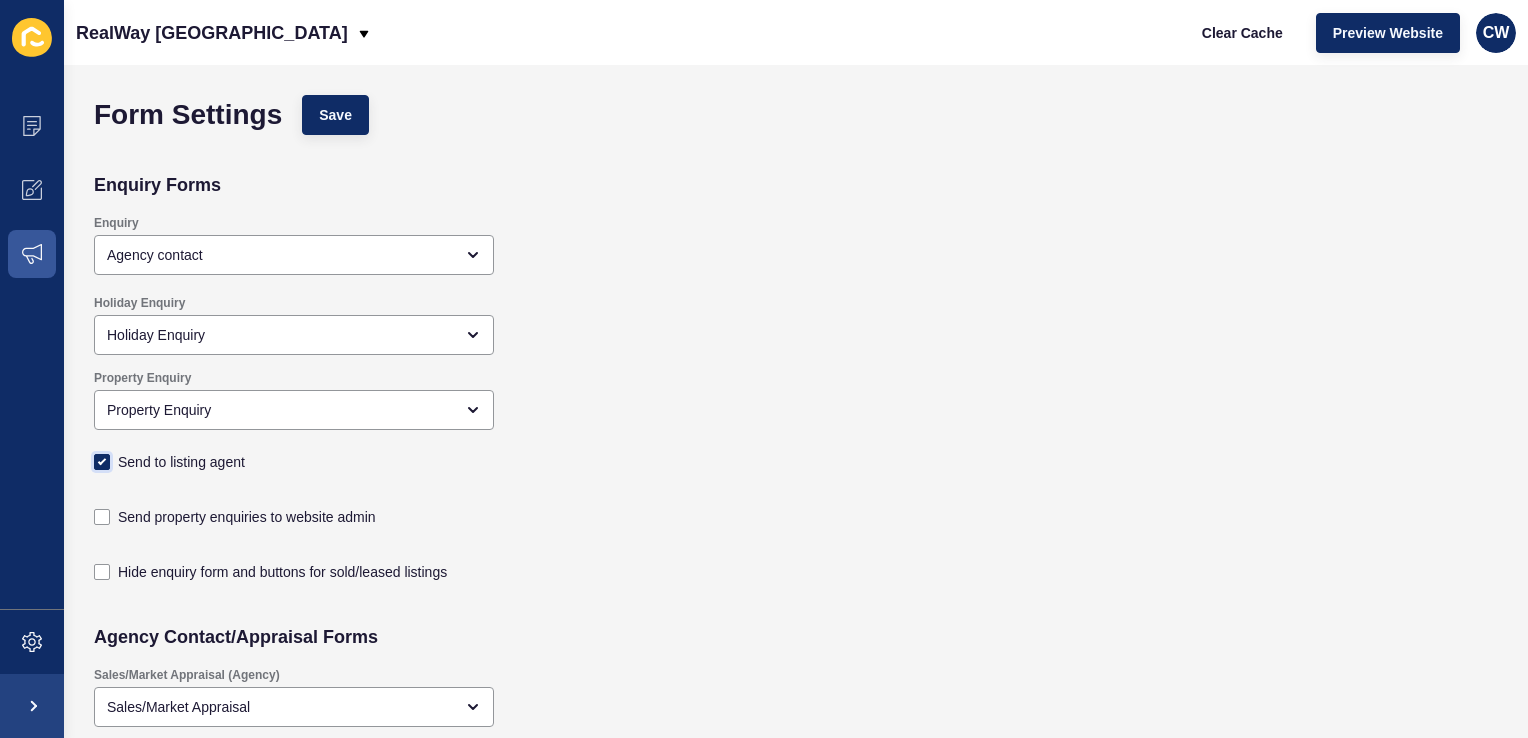 click at bounding box center [102, 462] 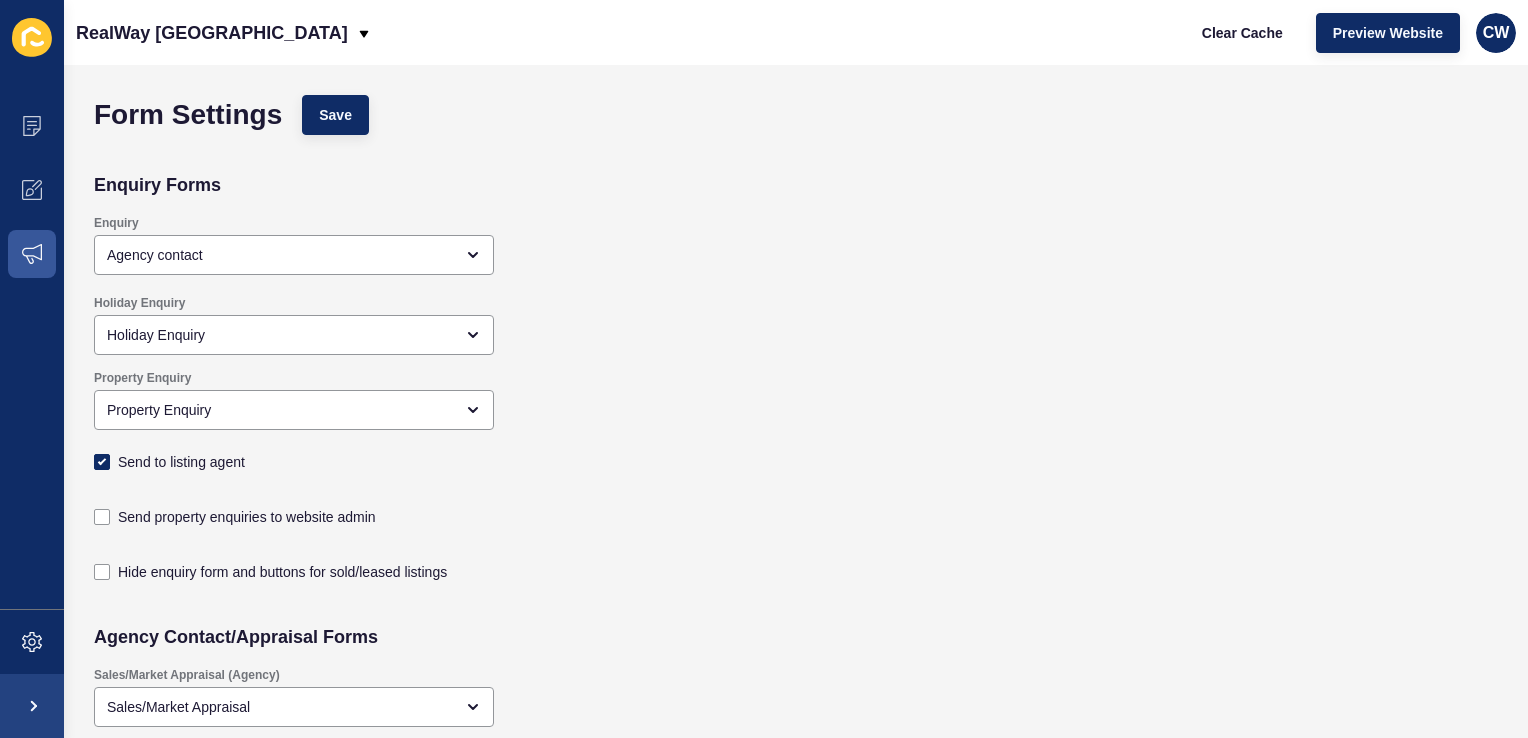 click on "Send to listing agent" at bounding box center [104, 462] 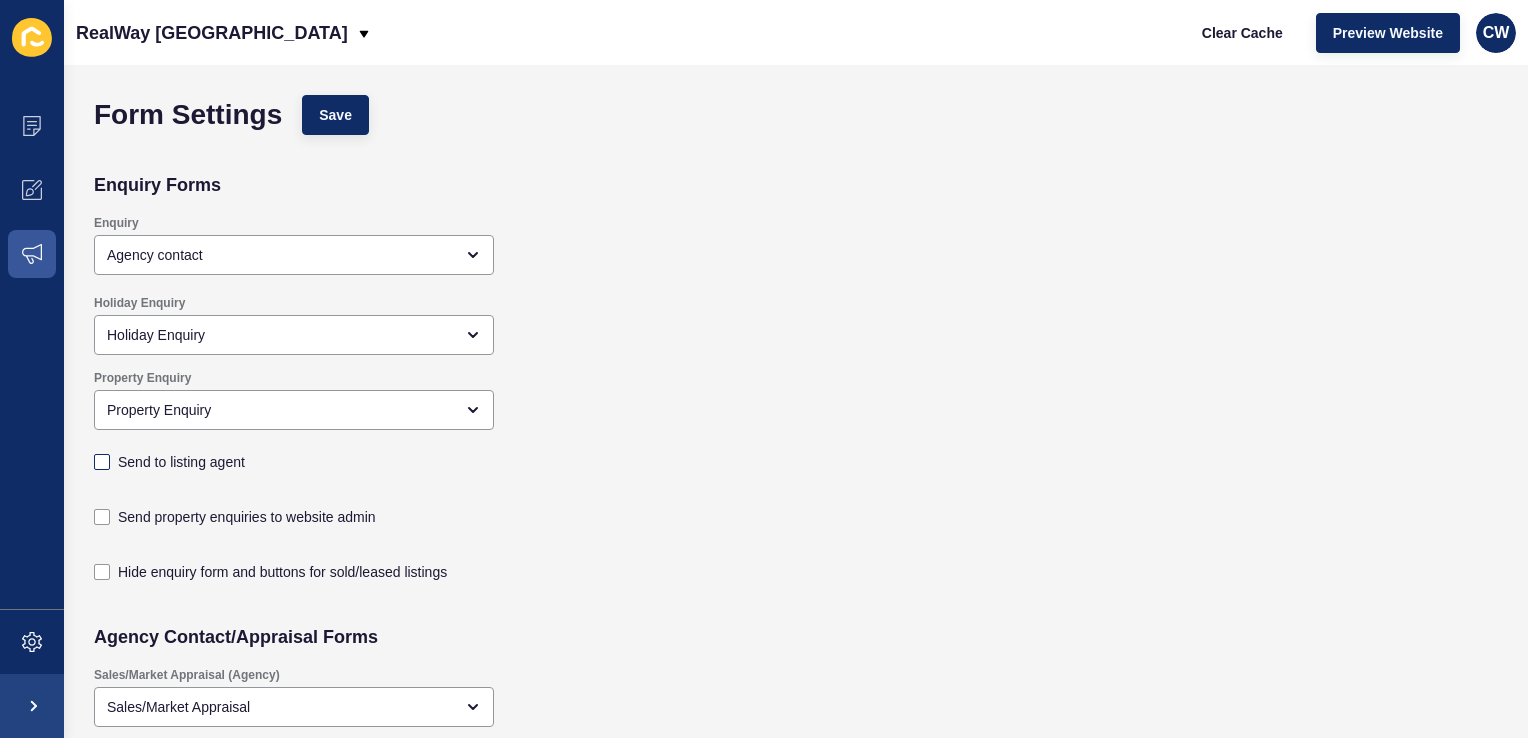 checkbox on "false" 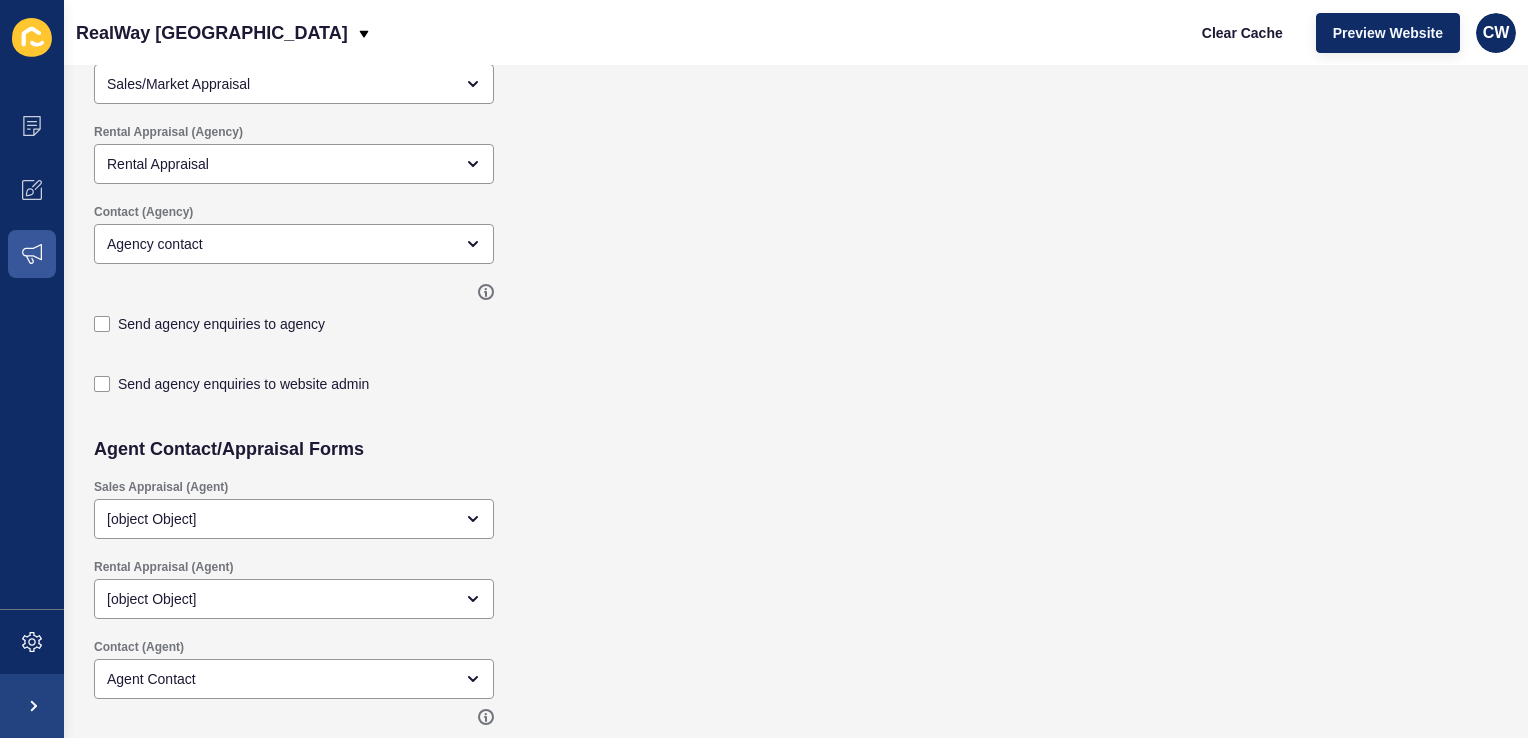 scroll, scrollTop: 624, scrollLeft: 0, axis: vertical 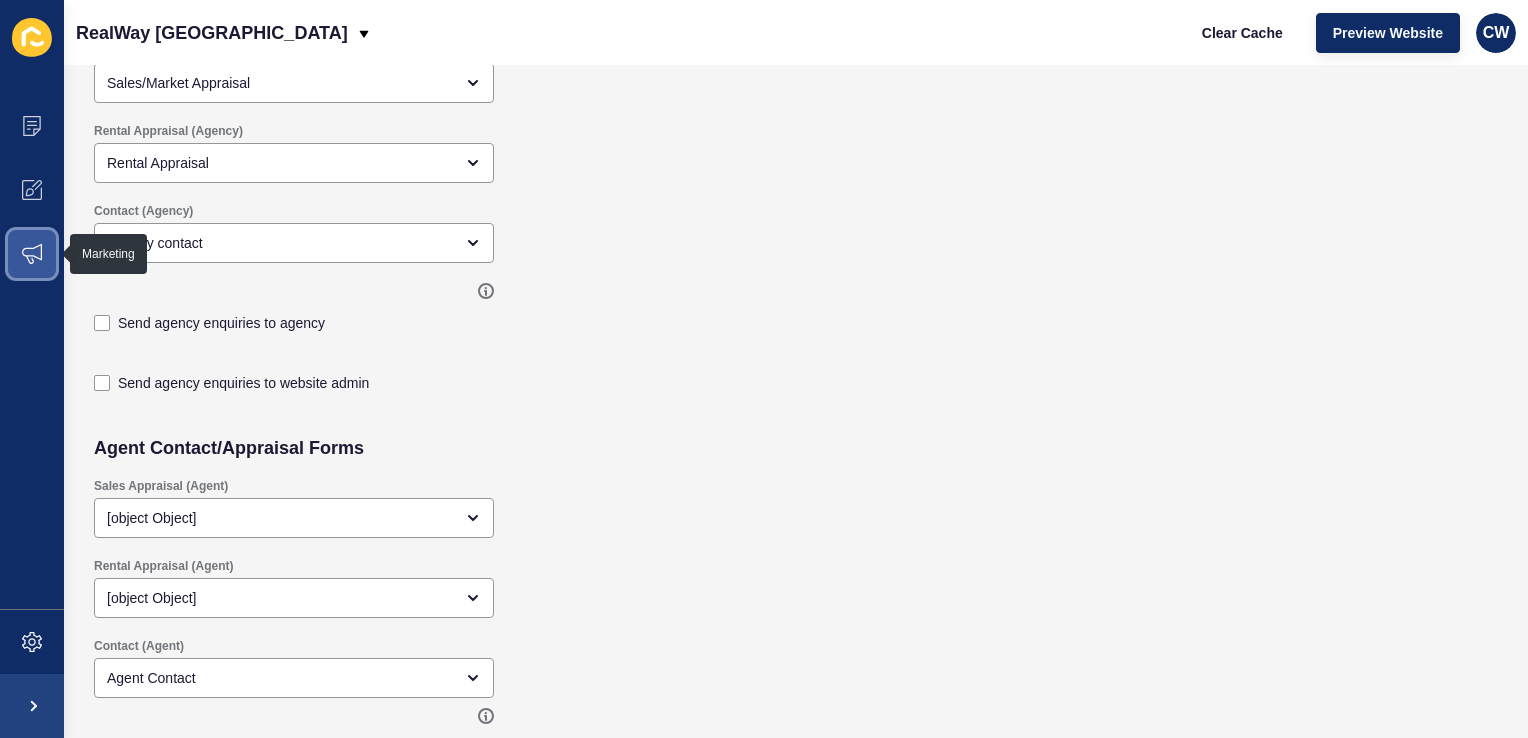 click at bounding box center (32, 254) 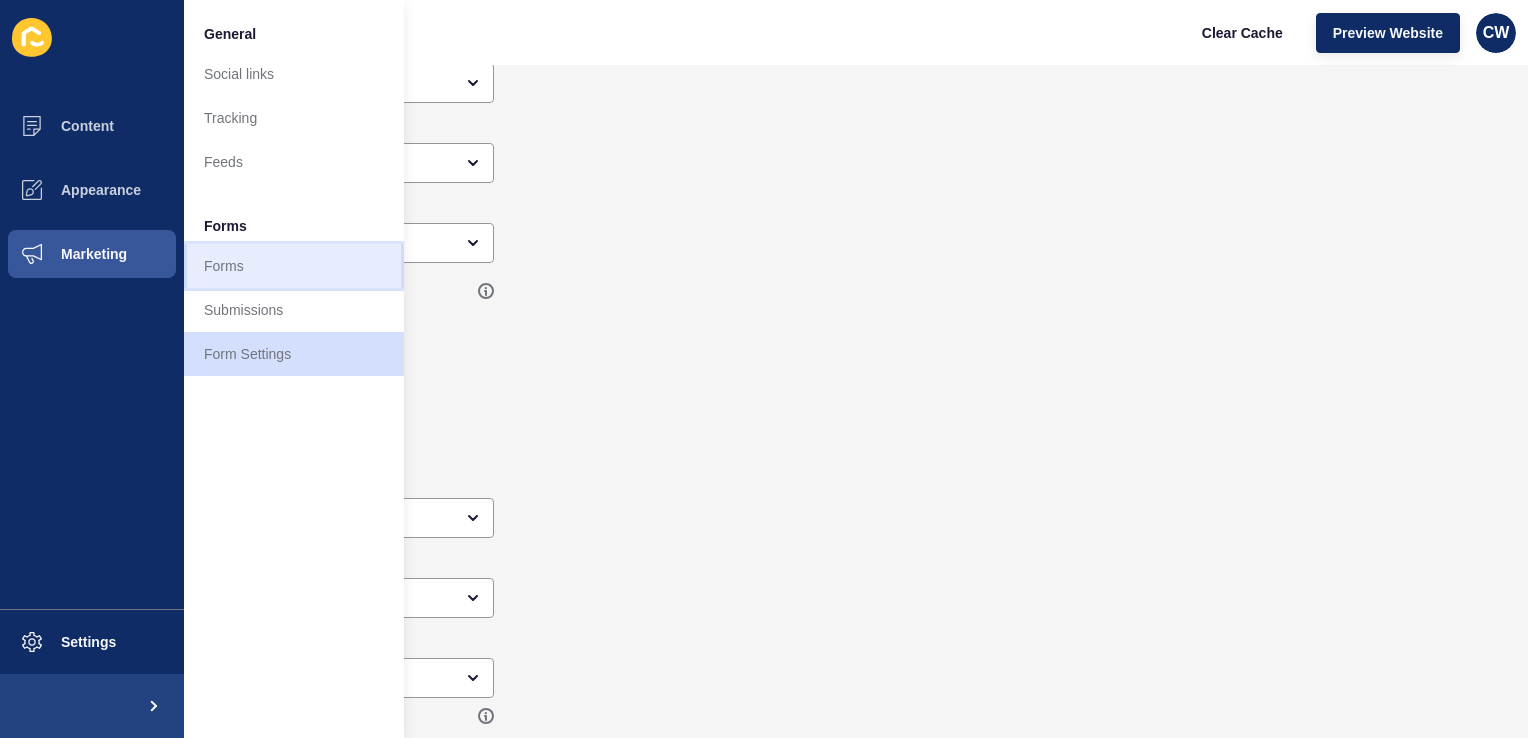 click on "Forms" at bounding box center [294, 266] 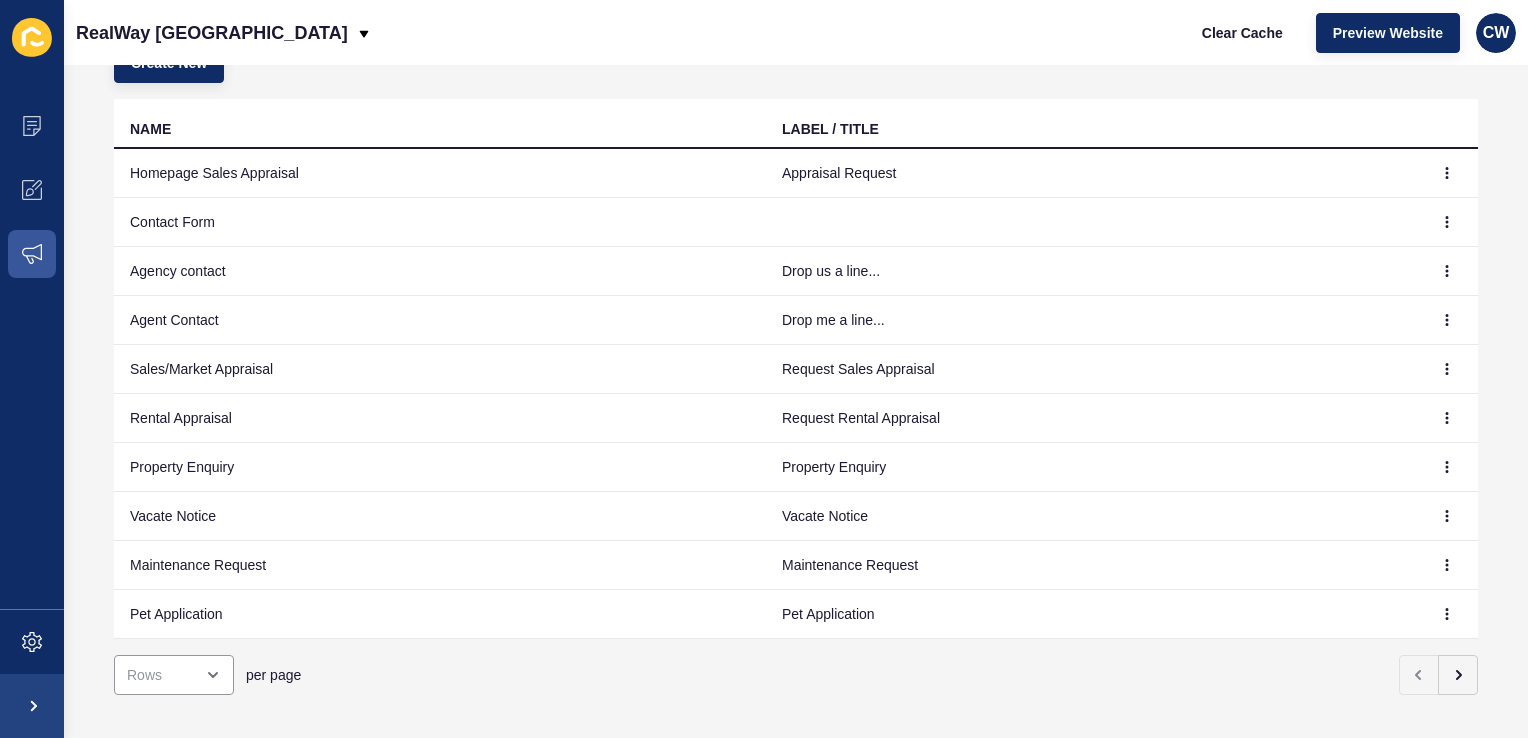 scroll, scrollTop: 195, scrollLeft: 0, axis: vertical 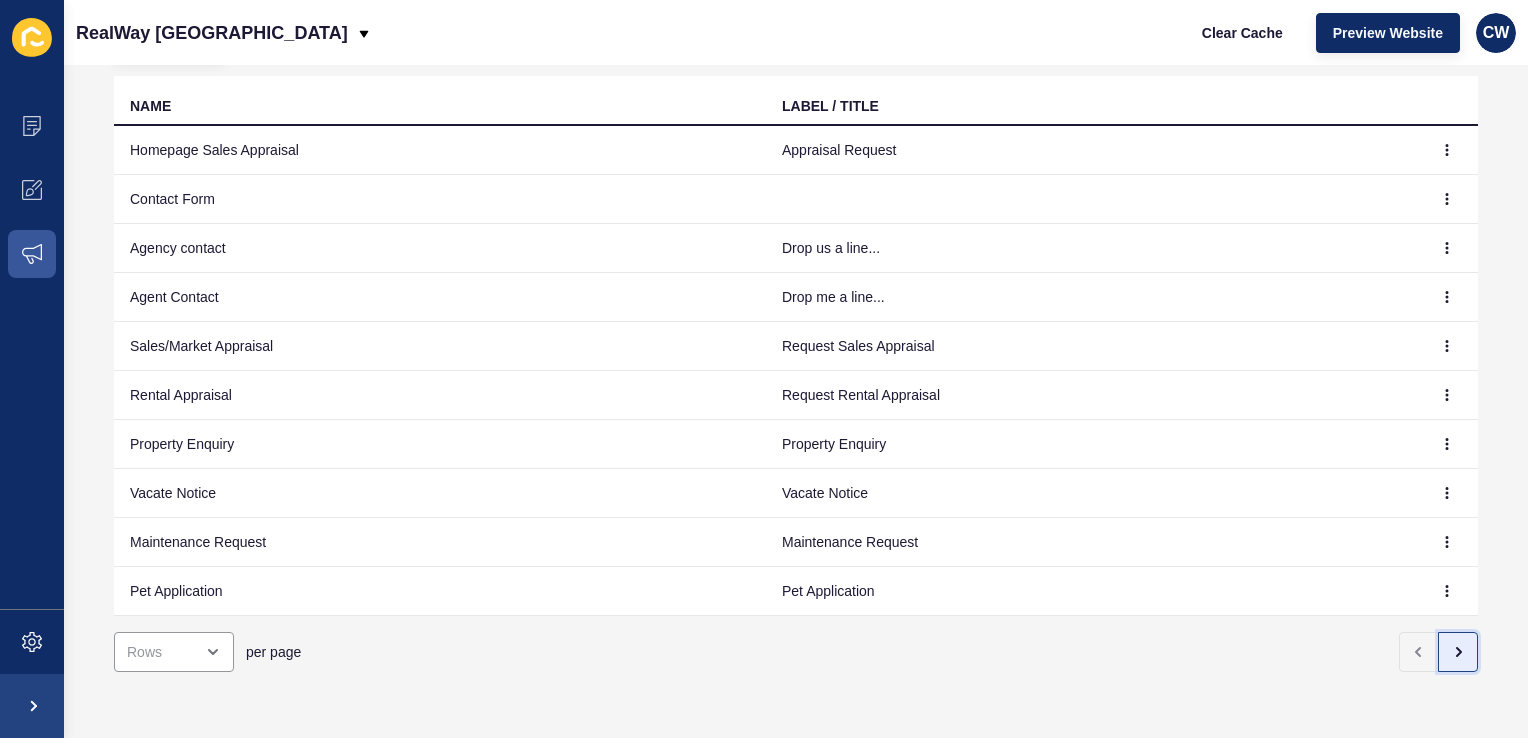 click at bounding box center (1458, 652) 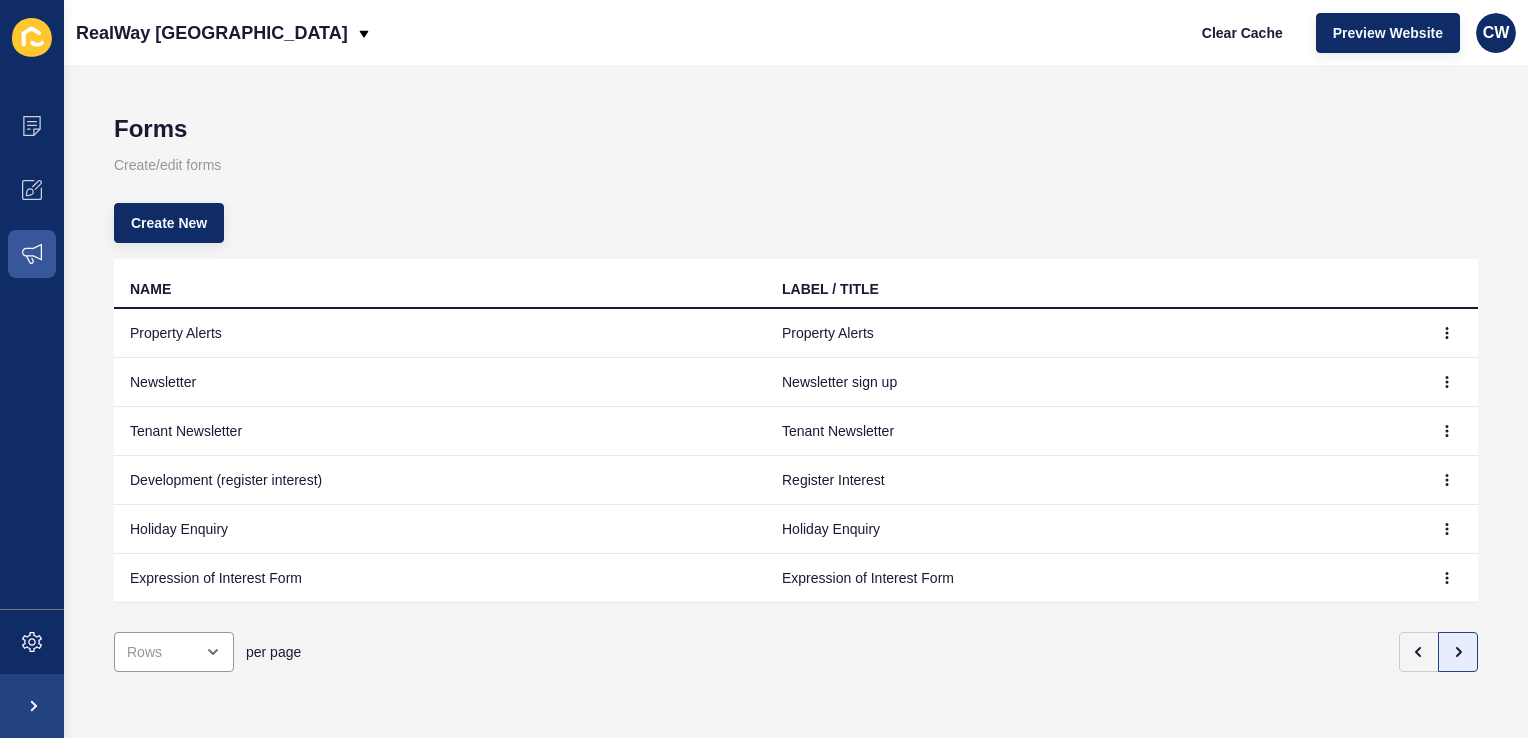 scroll, scrollTop: 0, scrollLeft: 0, axis: both 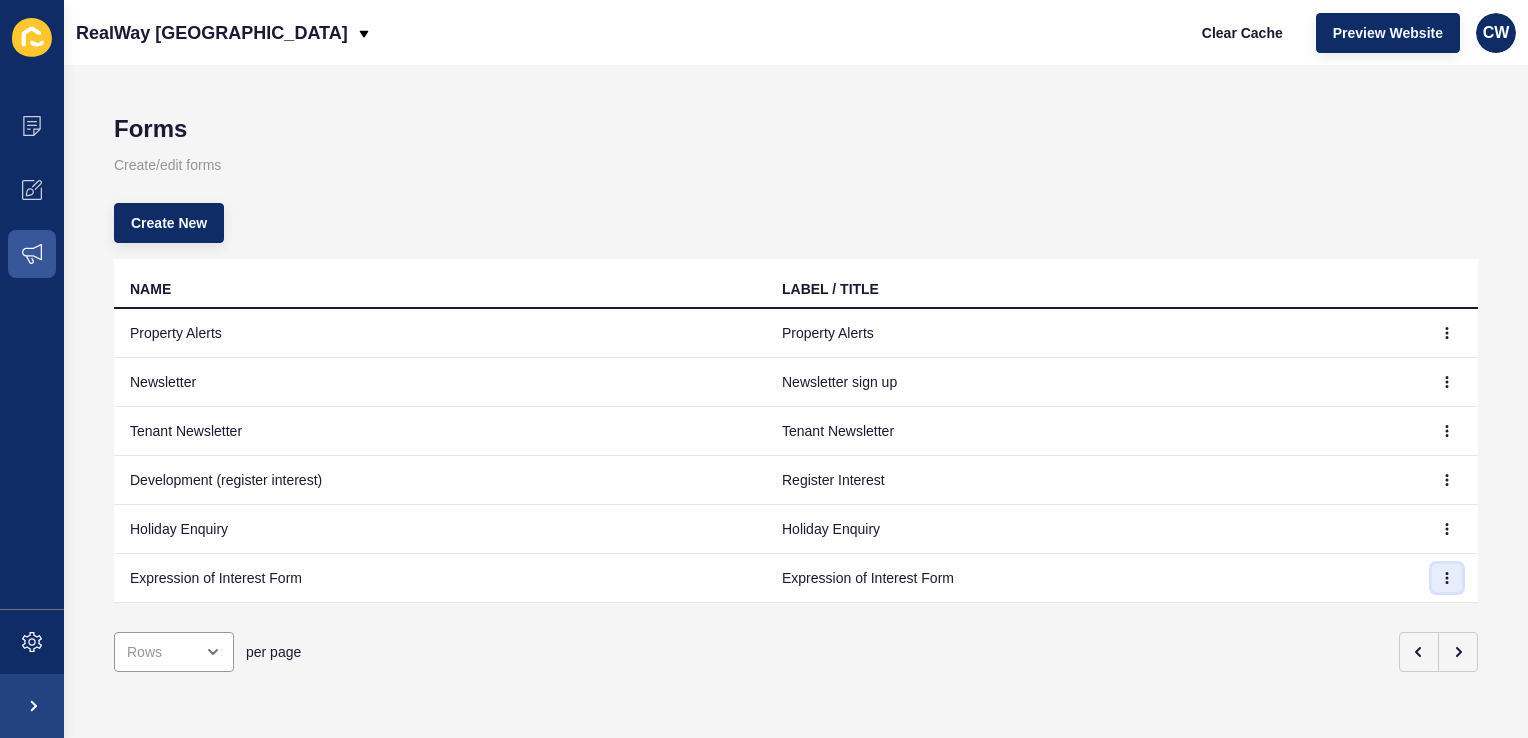 click 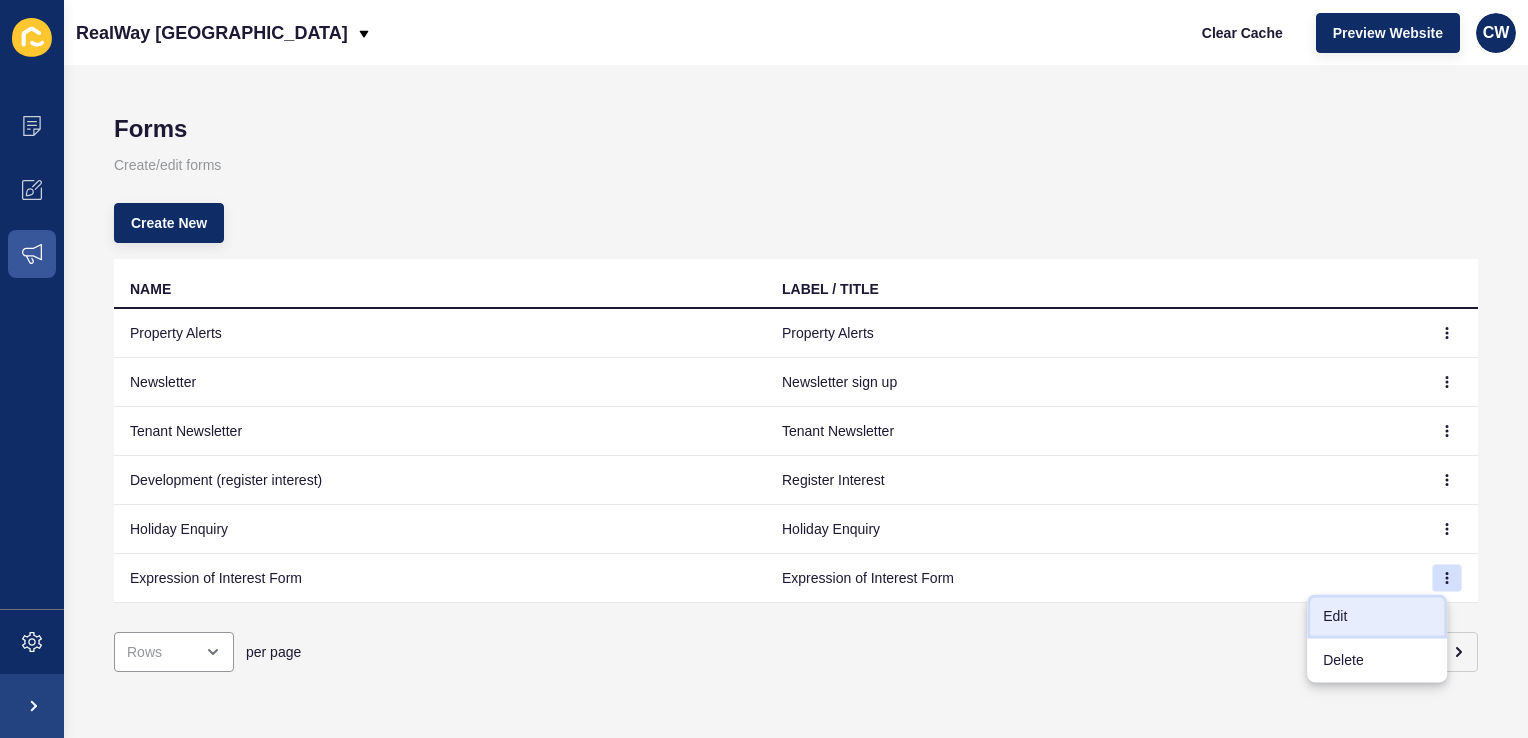 click on "Edit" at bounding box center (1377, 616) 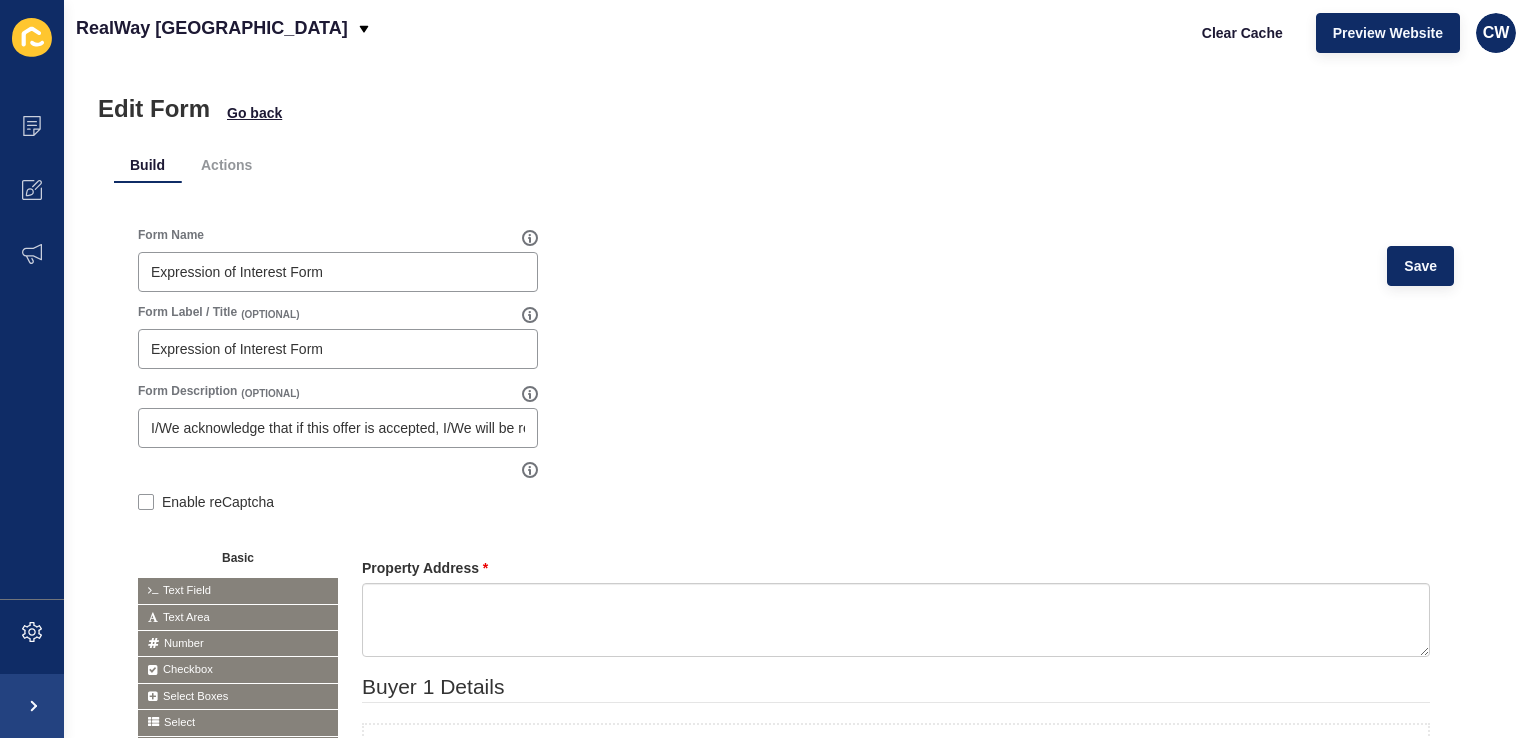 scroll, scrollTop: 0, scrollLeft: 0, axis: both 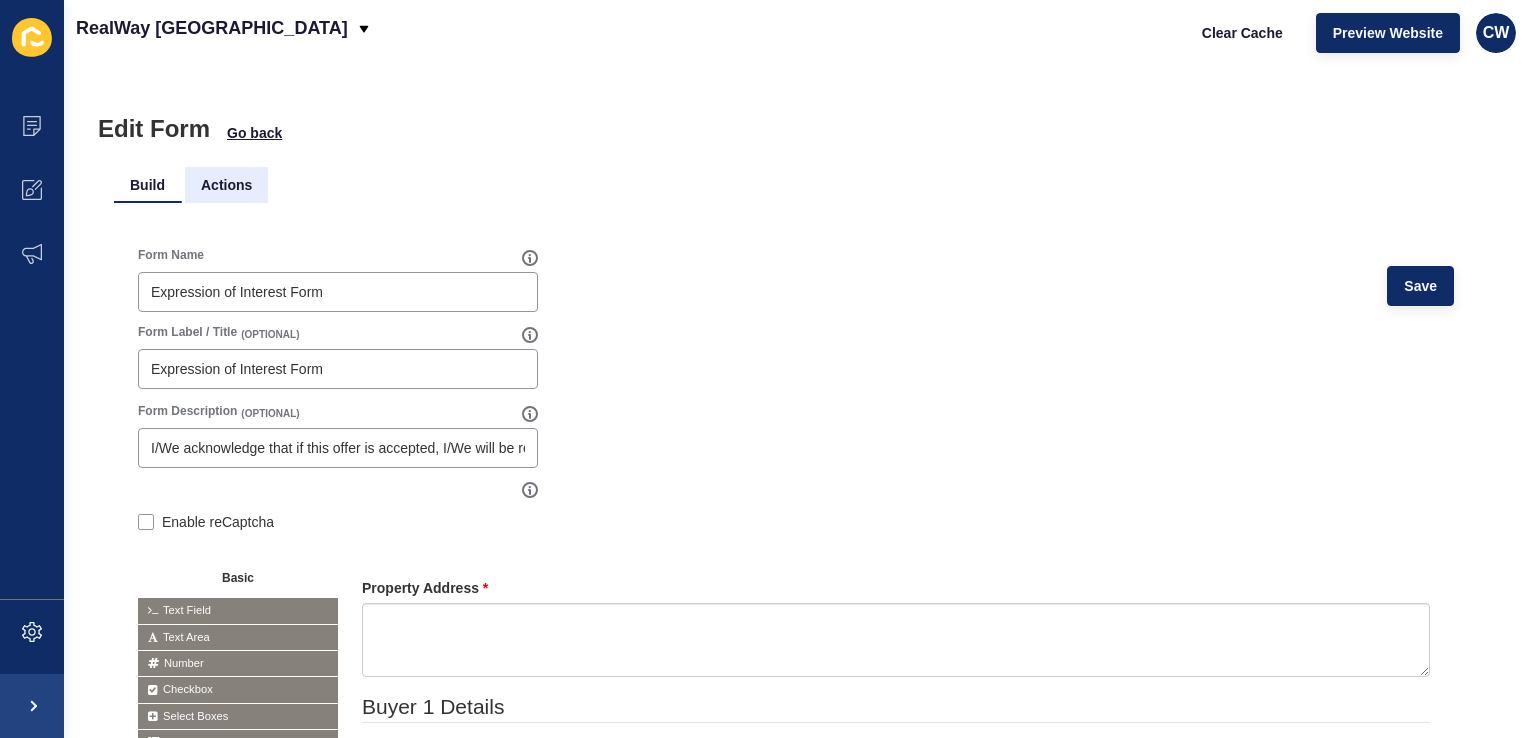 click on "Actions" at bounding box center [226, 185] 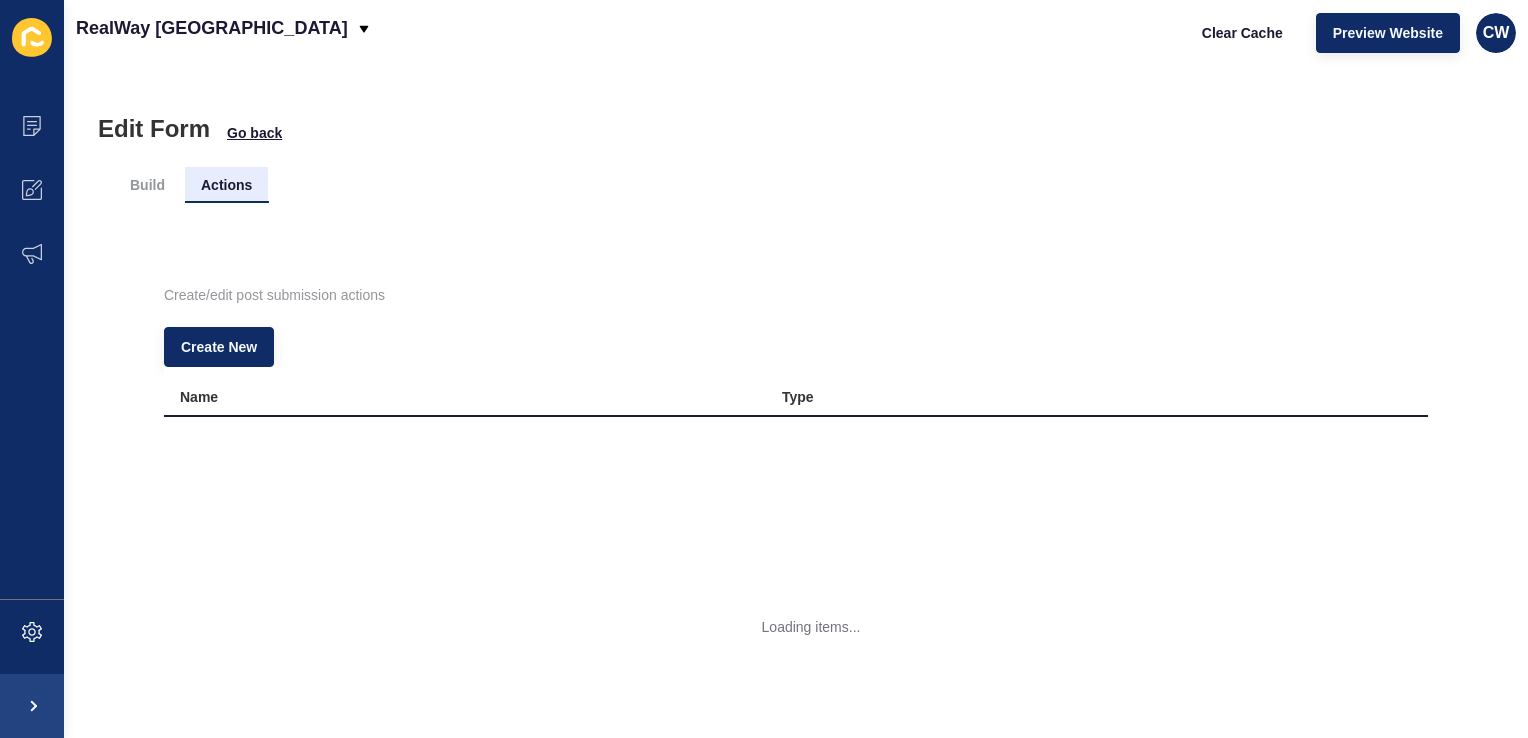 scroll, scrollTop: 0, scrollLeft: 0, axis: both 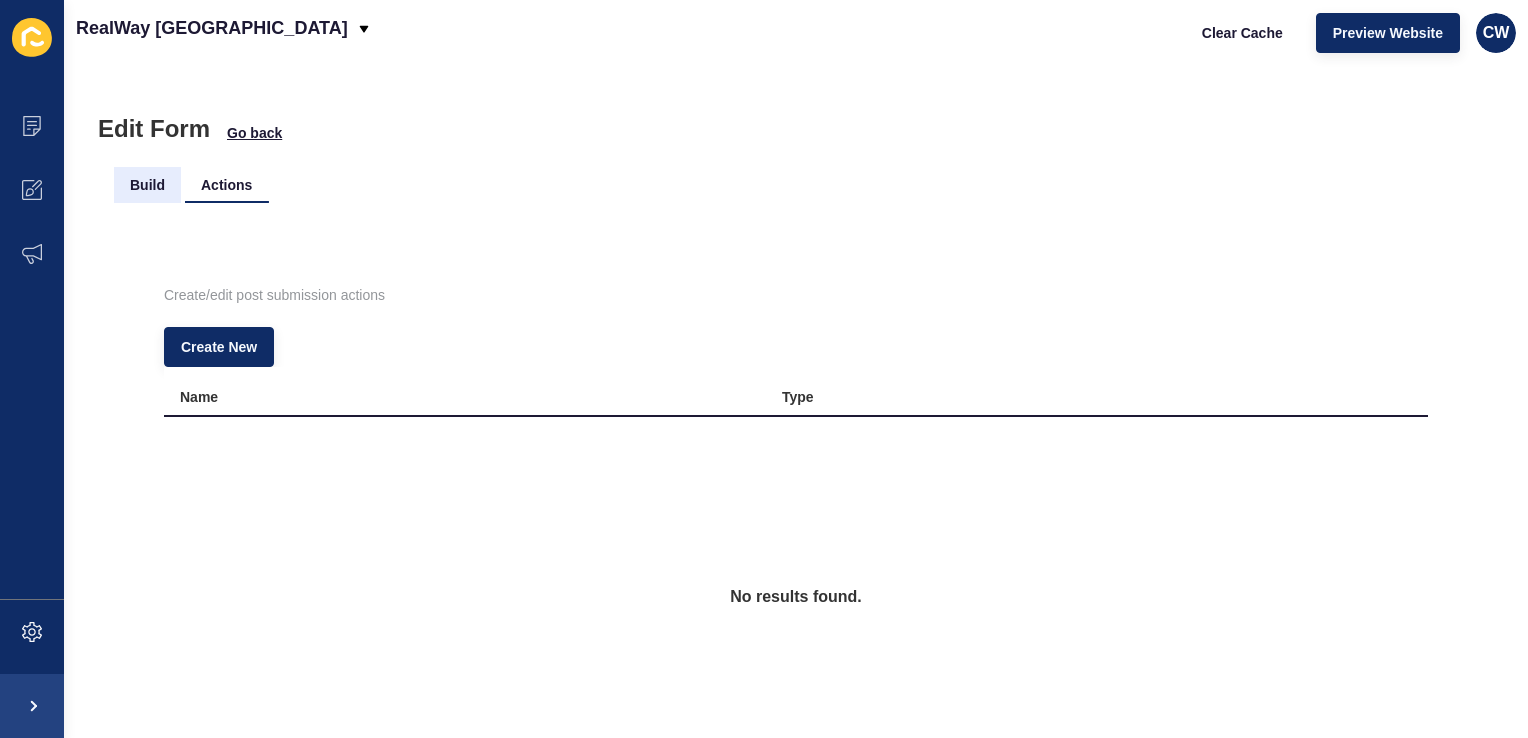 click on "Build" at bounding box center [147, 185] 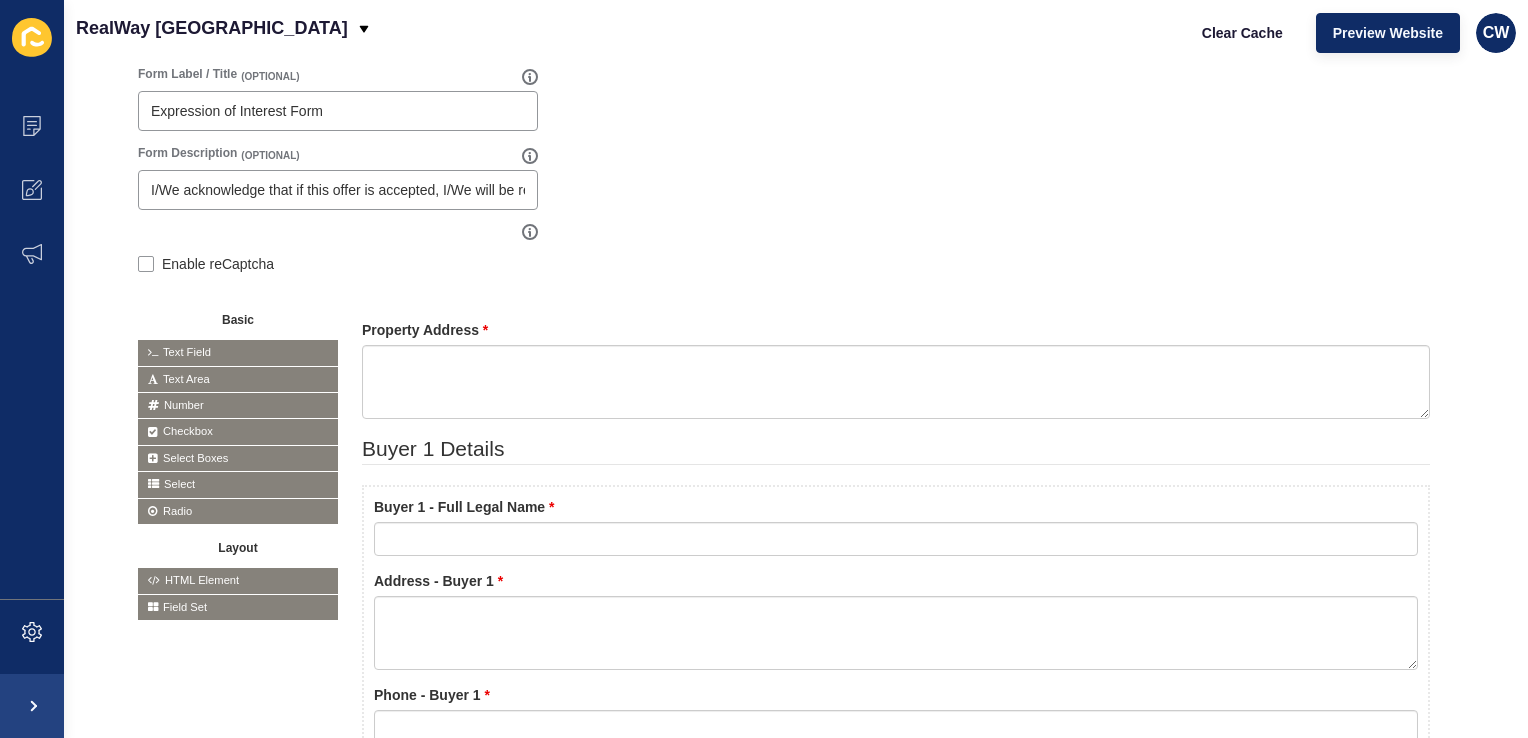 scroll, scrollTop: 243, scrollLeft: 0, axis: vertical 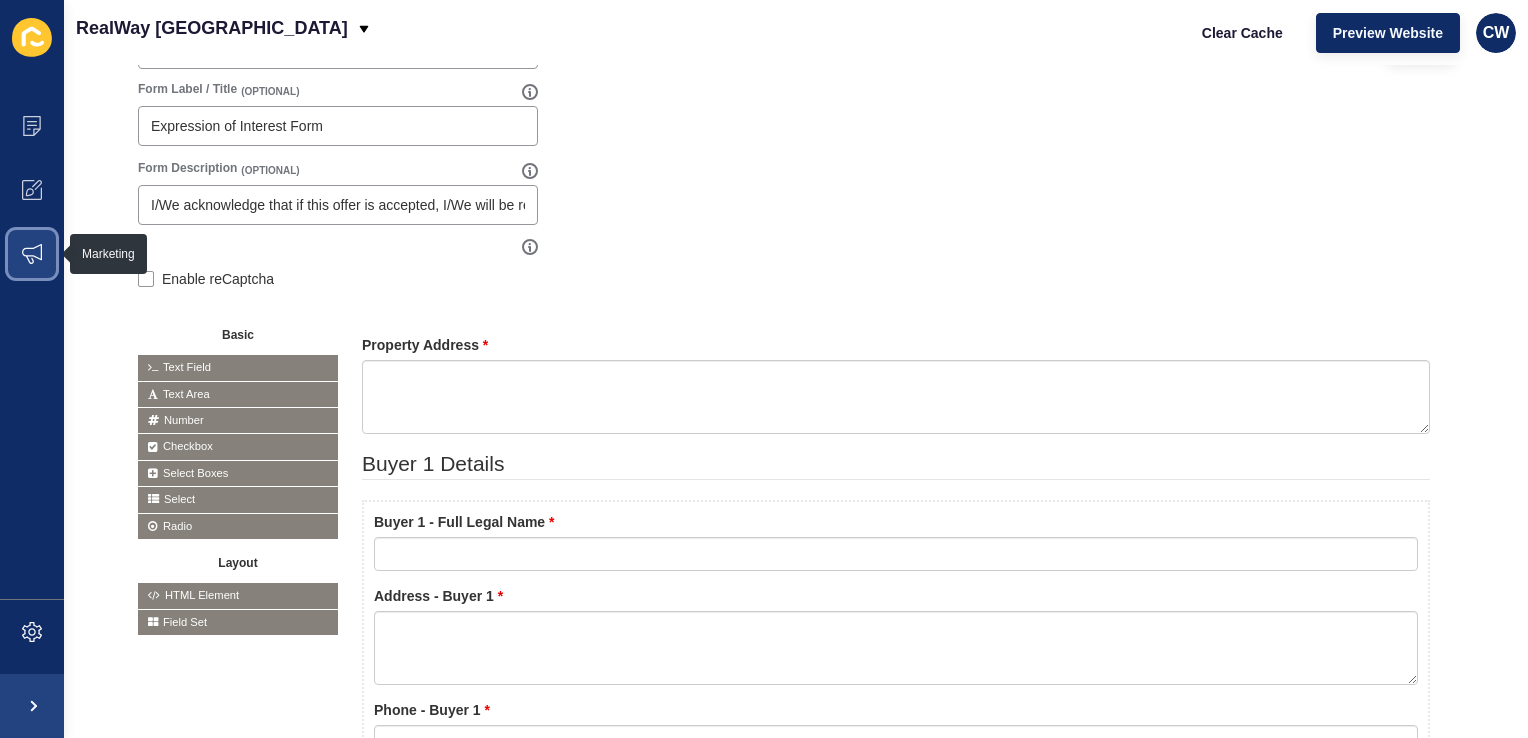 click at bounding box center [32, 254] 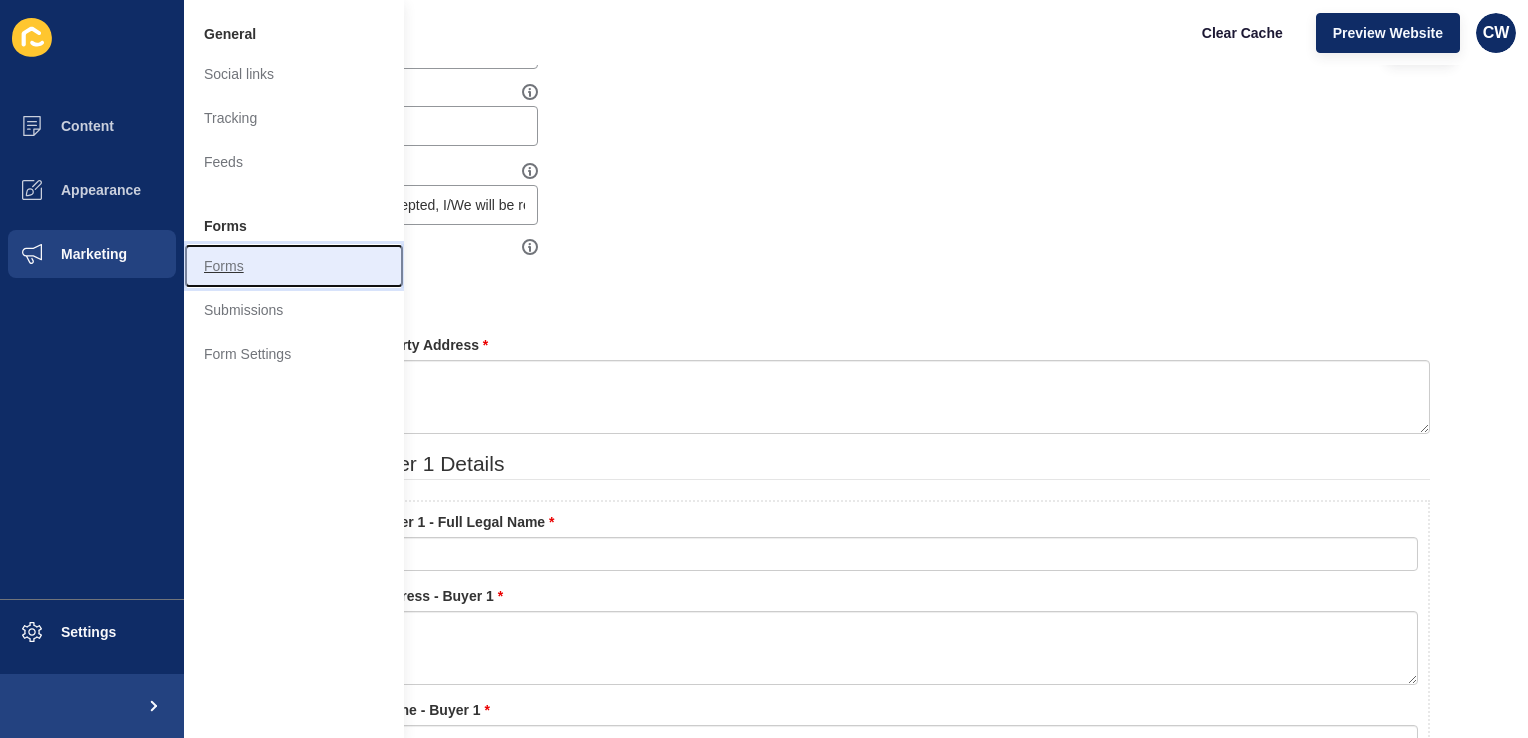click on "Forms" at bounding box center (294, 266) 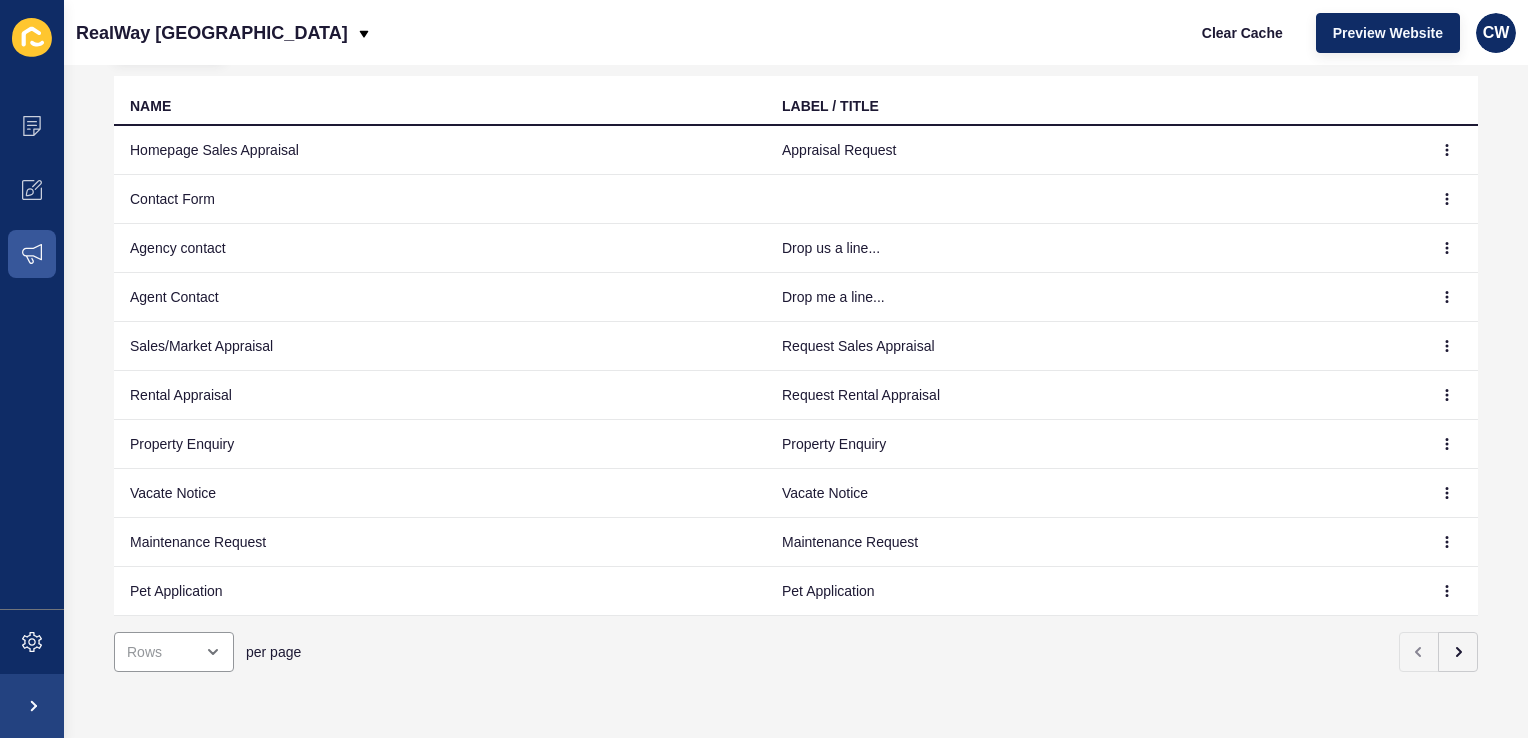 scroll, scrollTop: 0, scrollLeft: 0, axis: both 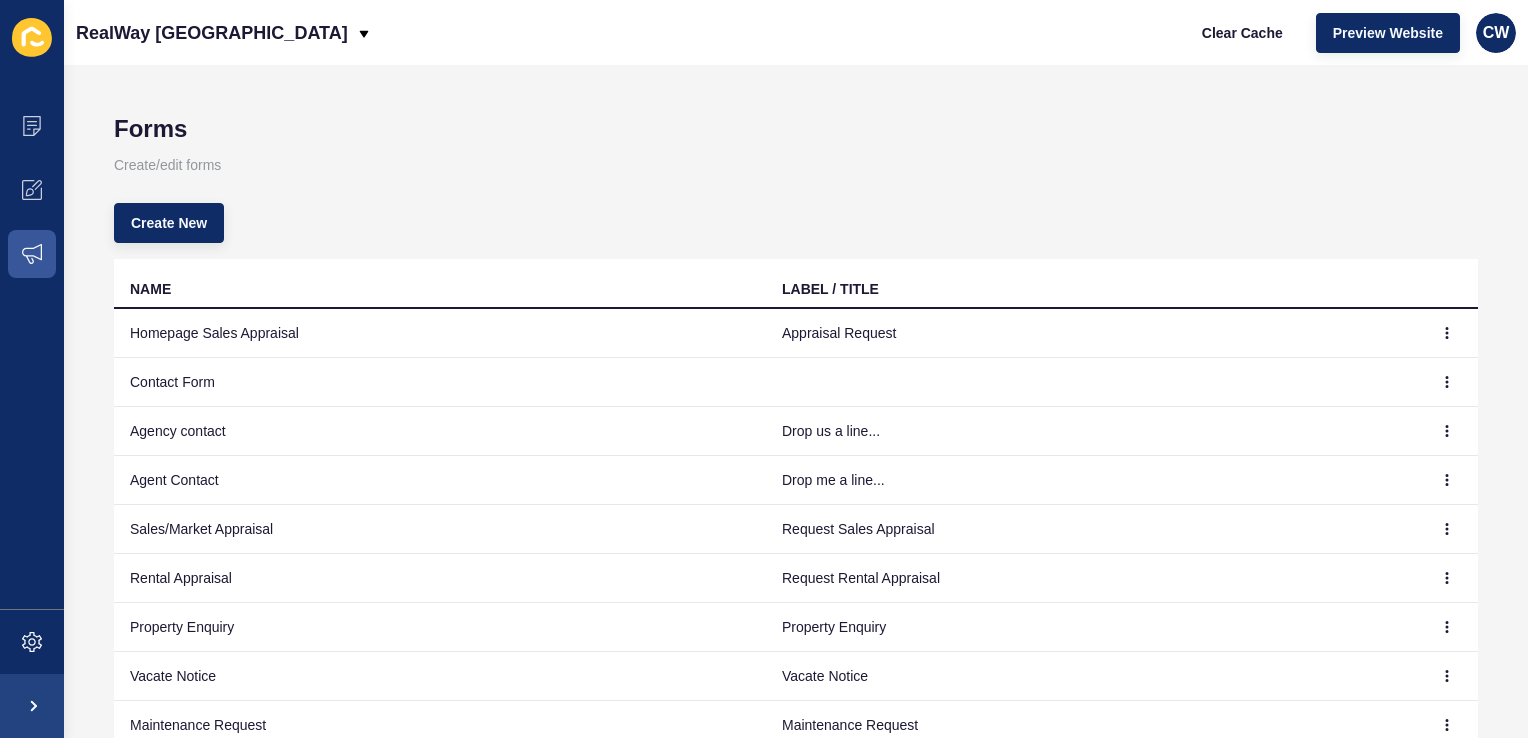 click on "Forms" at bounding box center (796, 129) 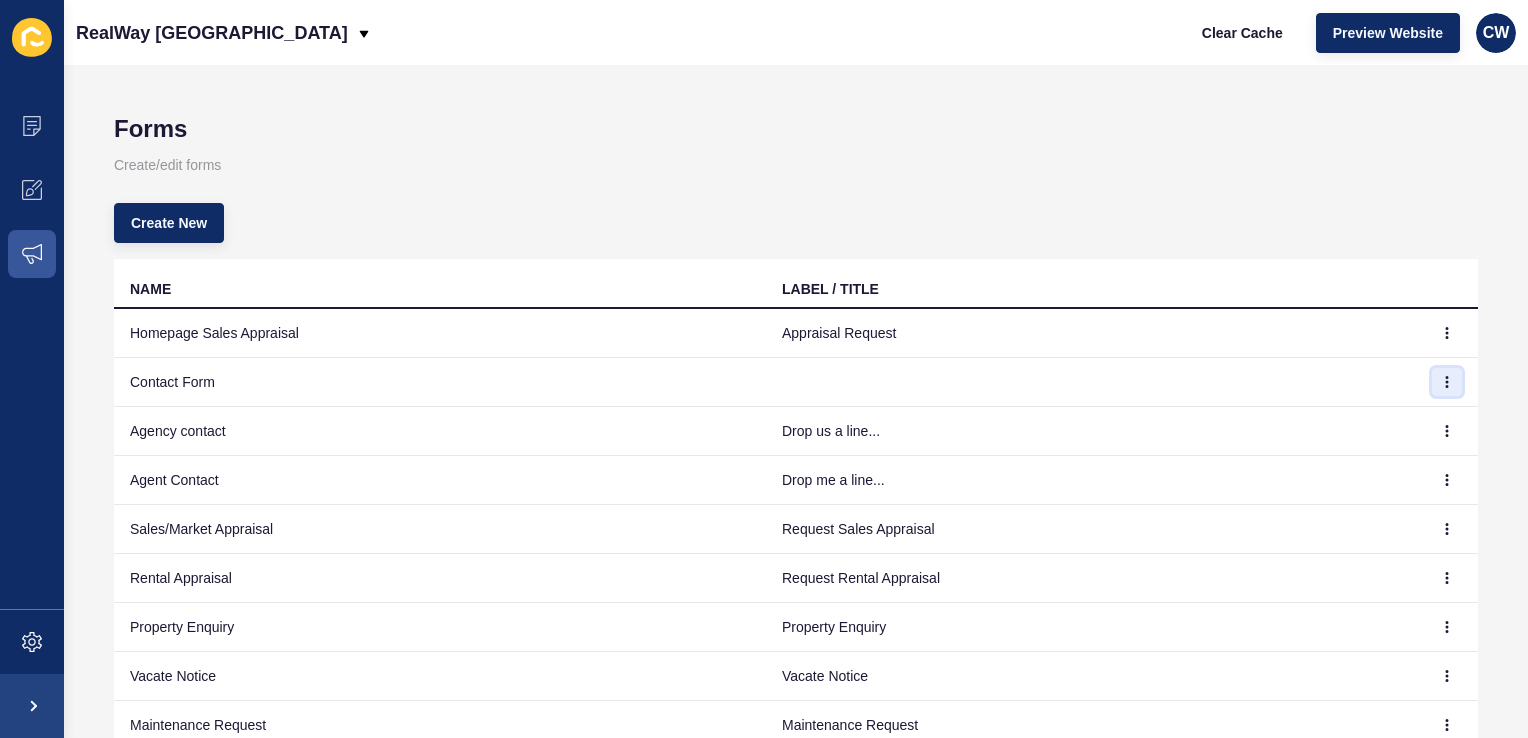 click 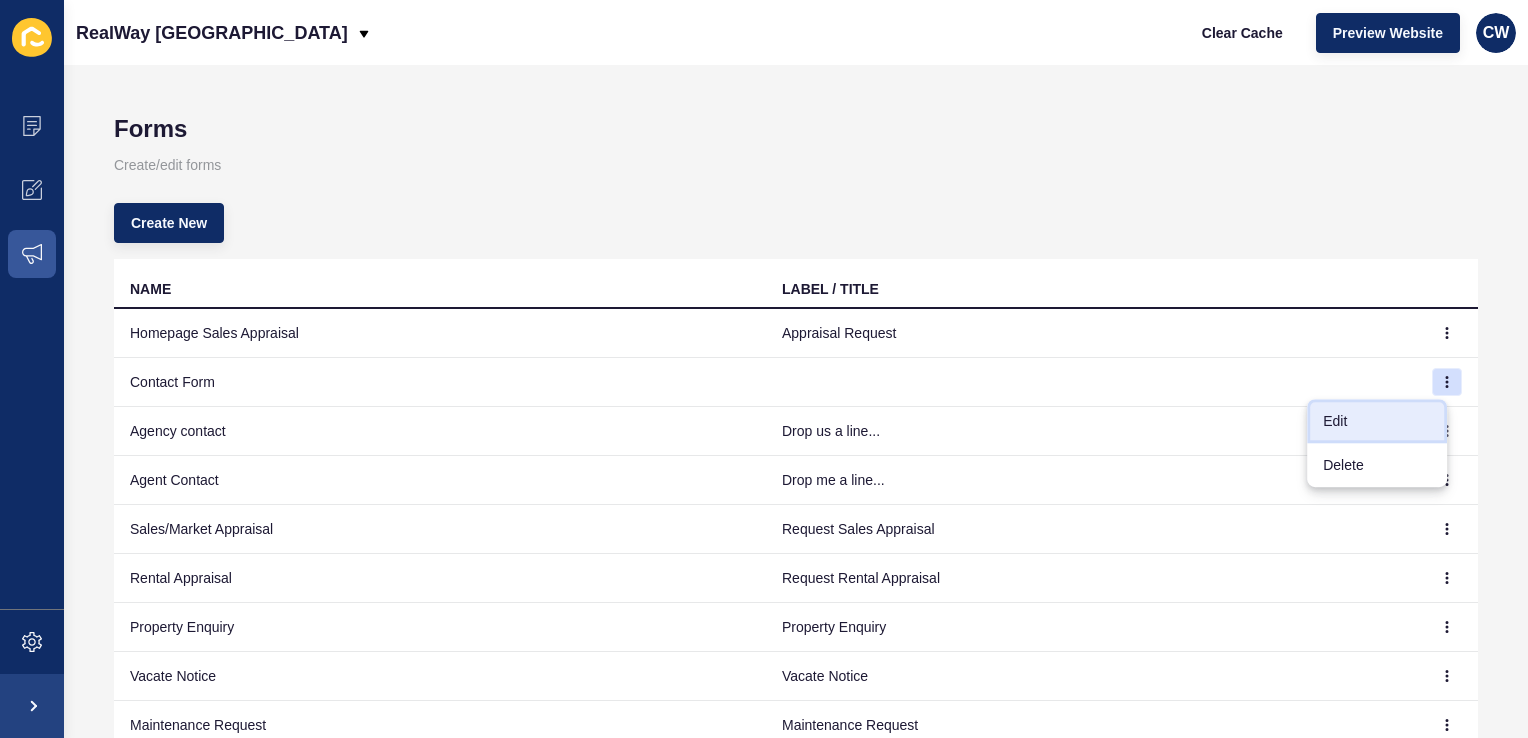 click on "Edit" at bounding box center (1377, 421) 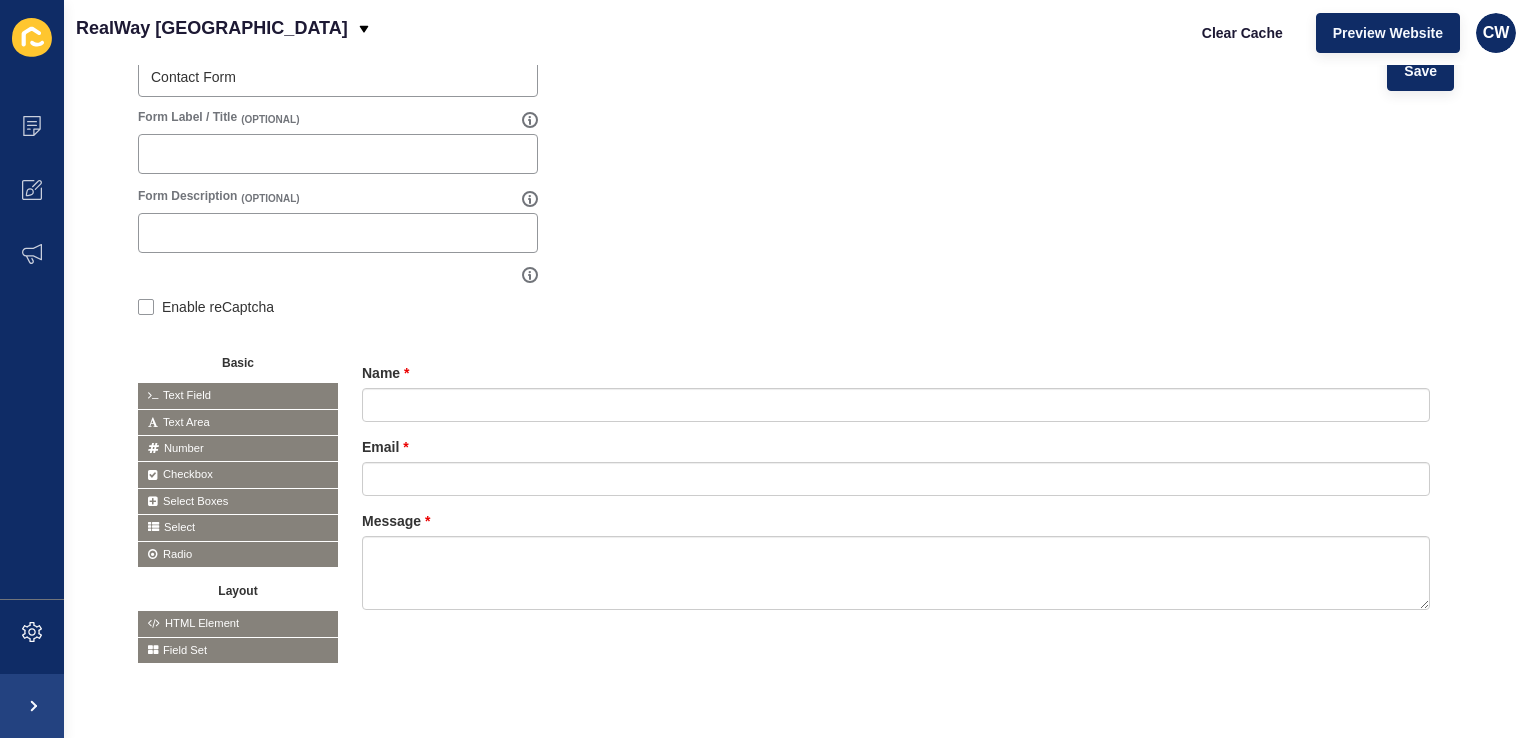 scroll, scrollTop: 0, scrollLeft: 0, axis: both 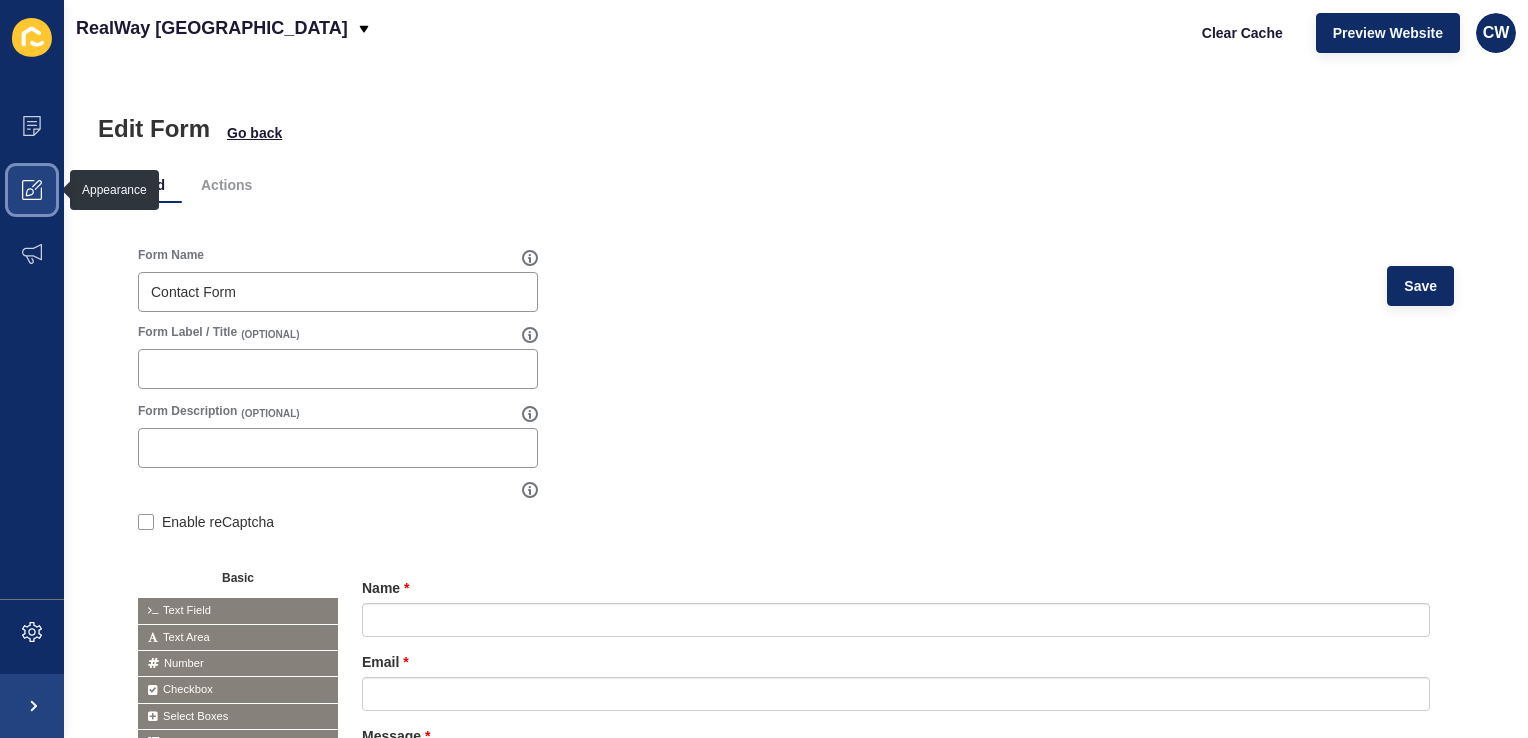 click at bounding box center [32, 190] 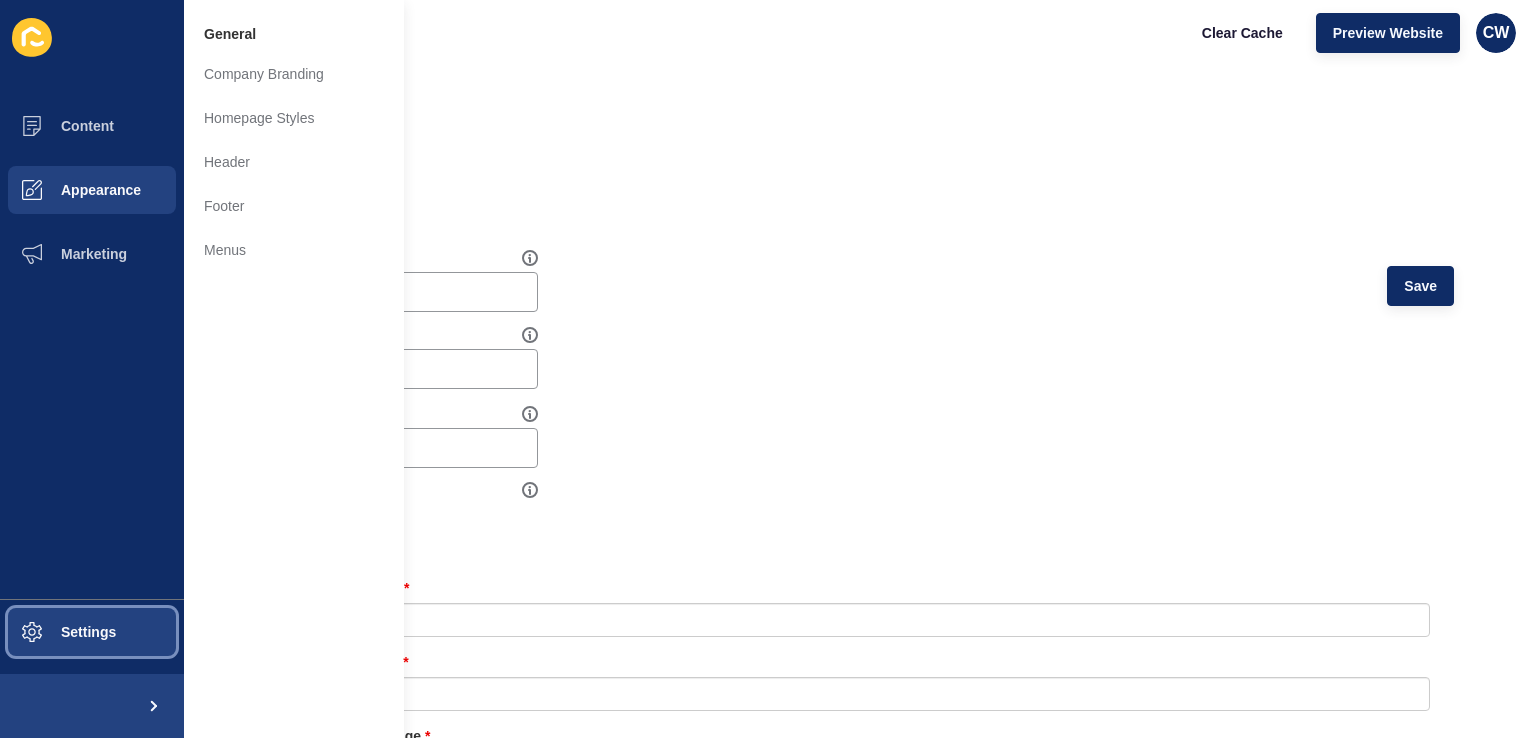 click on "Settings" at bounding box center (92, 632) 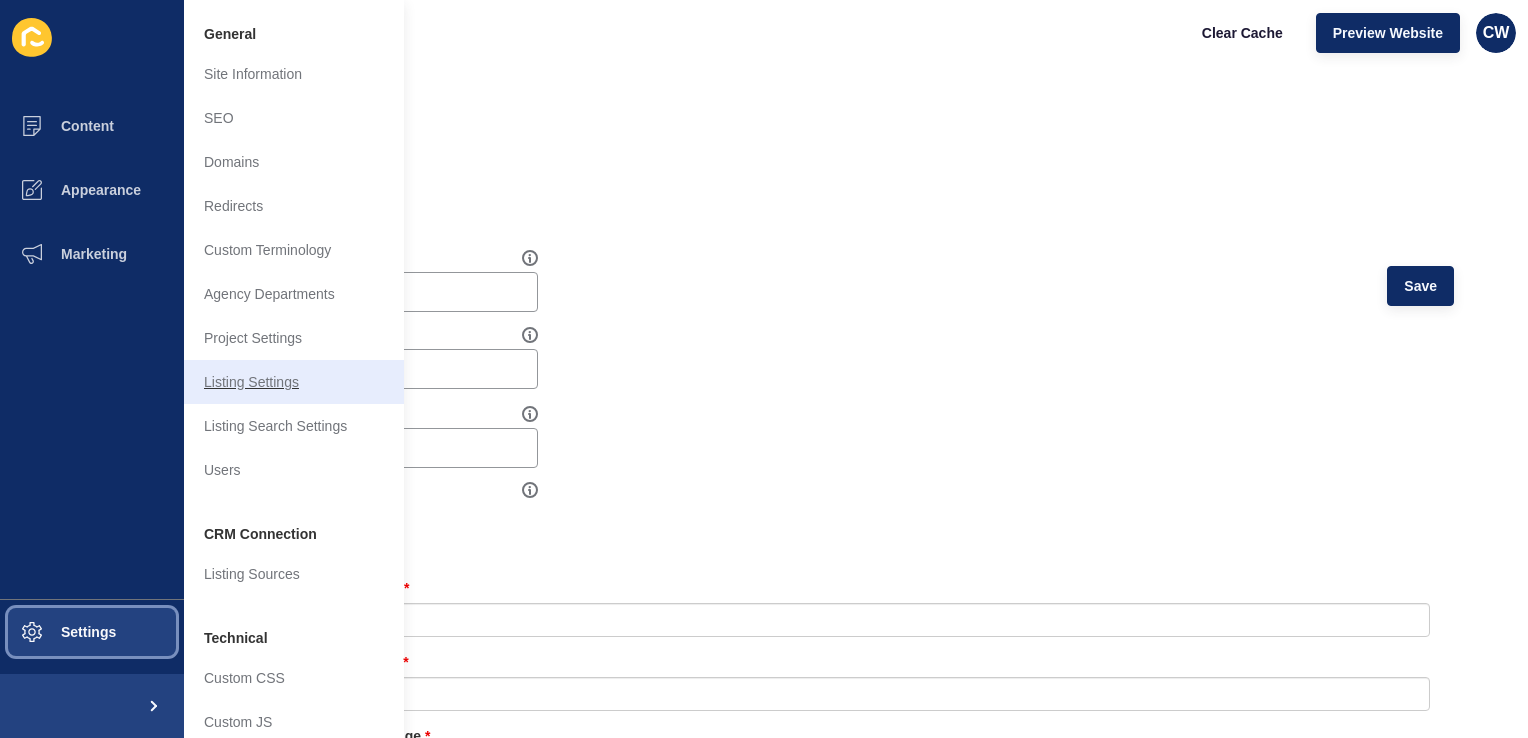 scroll, scrollTop: 76, scrollLeft: 0, axis: vertical 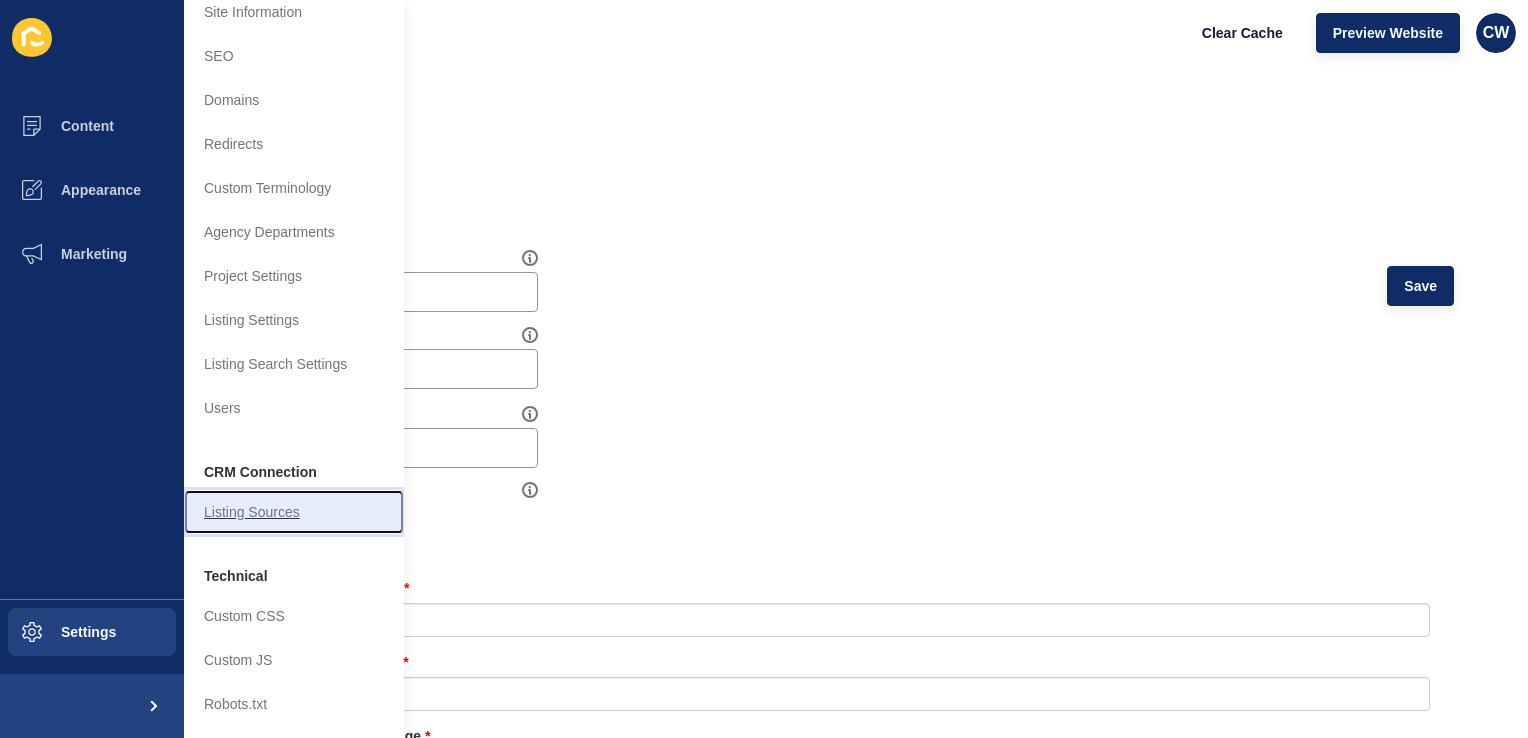 click on "Listing Sources" at bounding box center [294, 512] 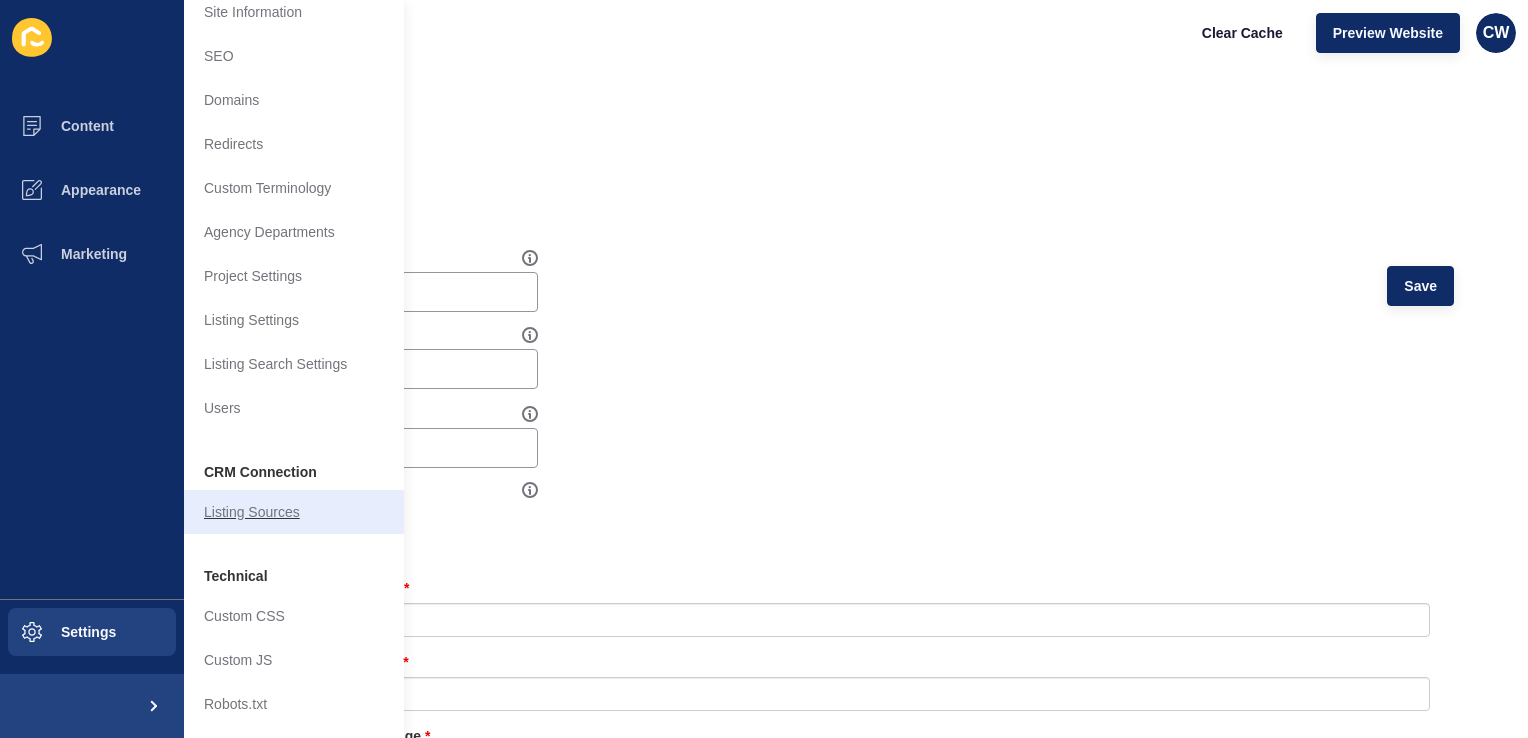 scroll, scrollTop: 0, scrollLeft: 0, axis: both 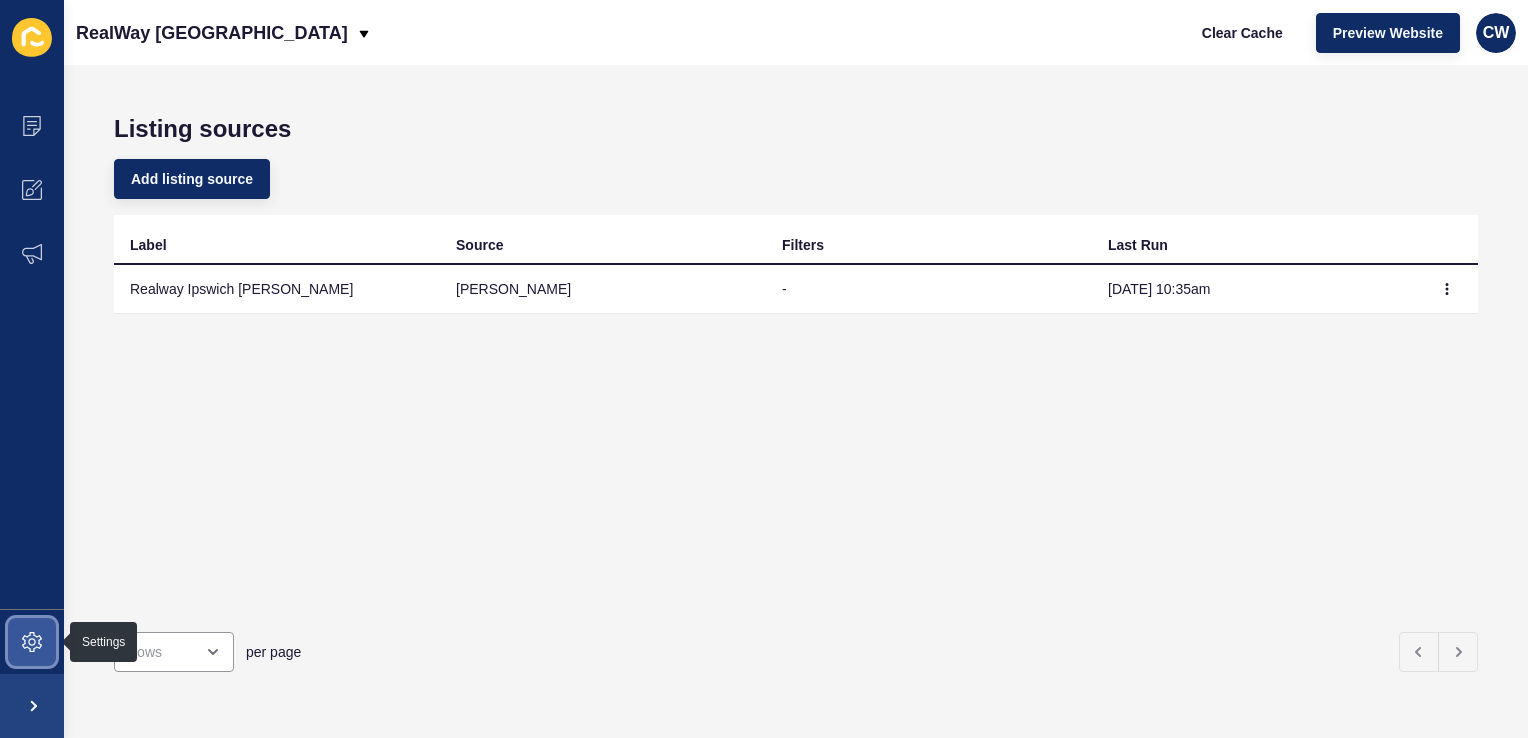 click at bounding box center [32, 642] 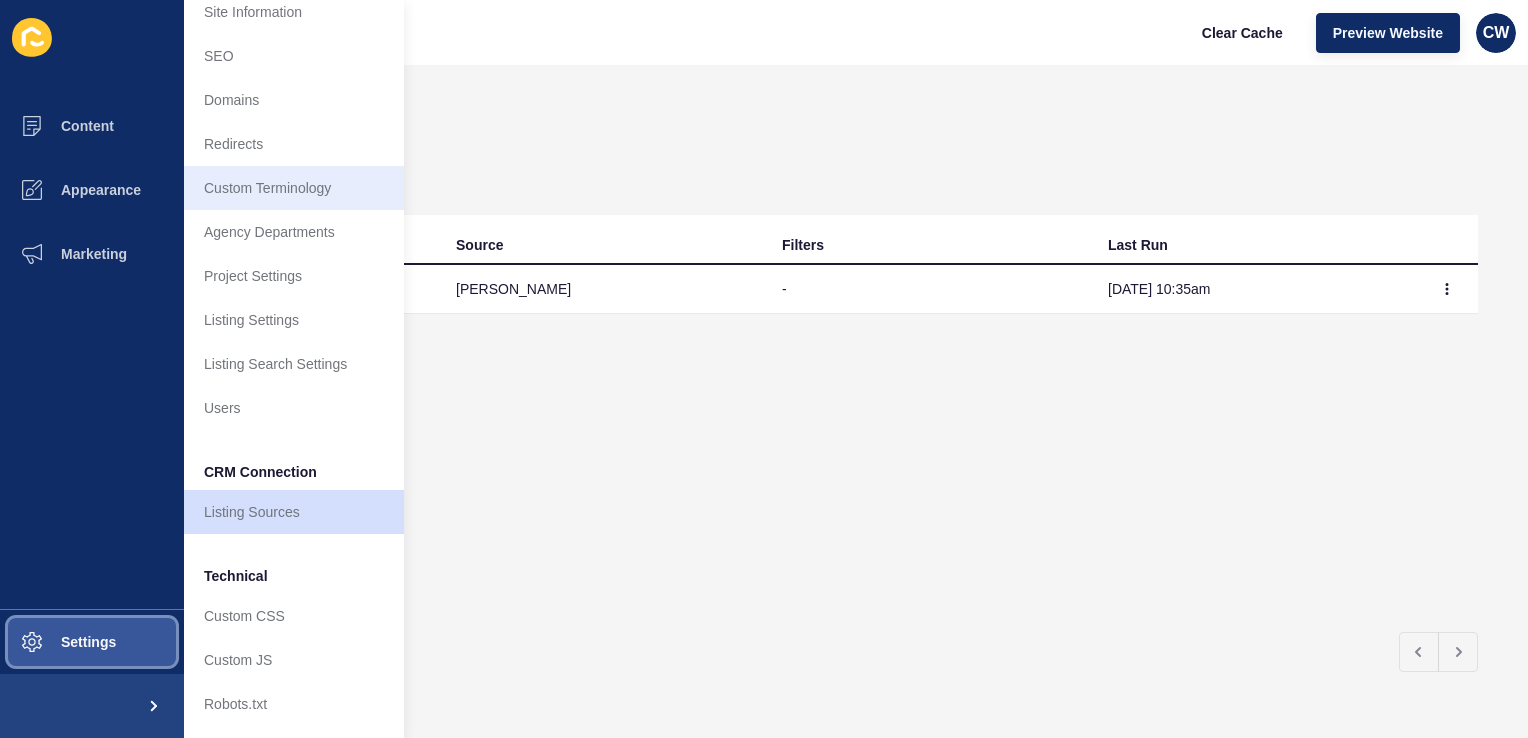 scroll, scrollTop: 0, scrollLeft: 0, axis: both 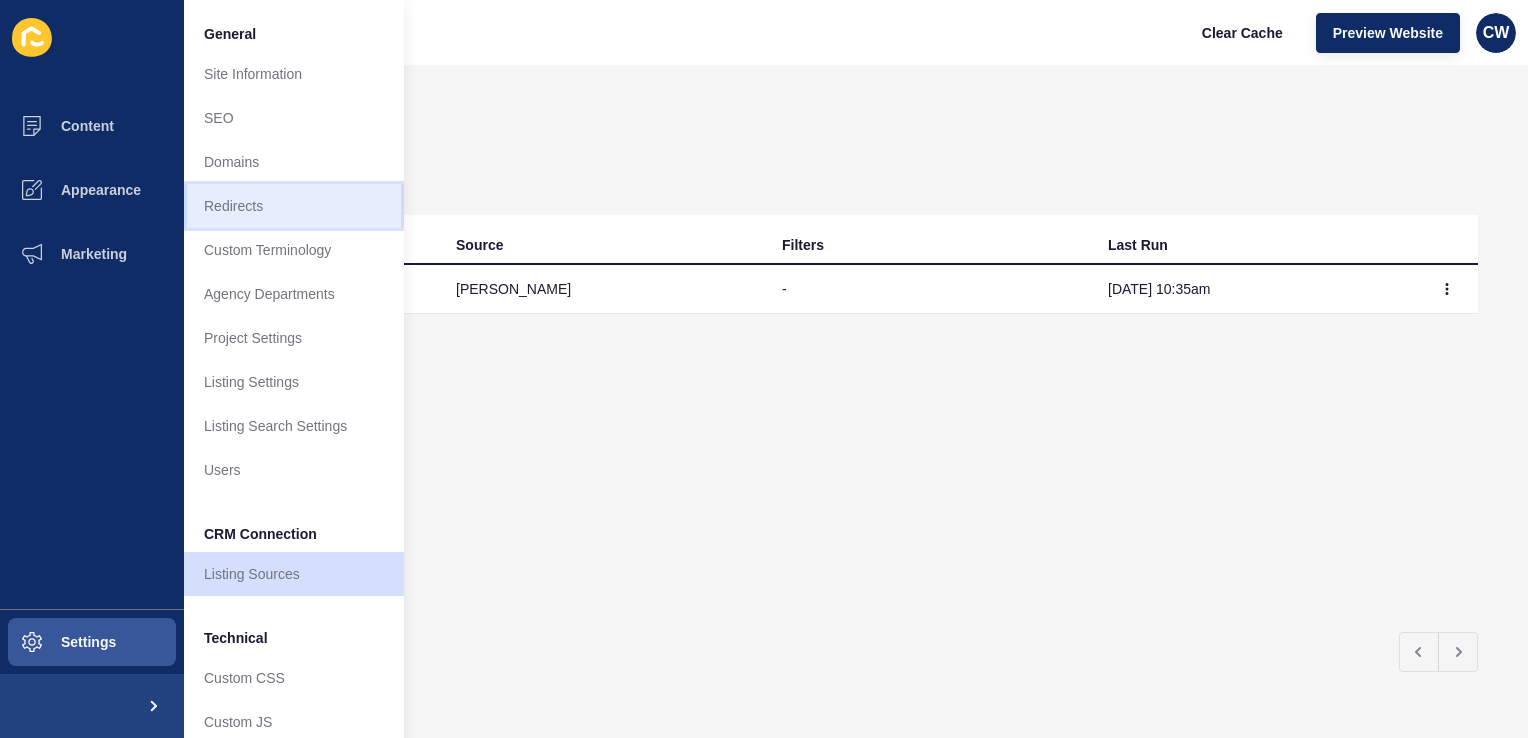 click on "Redirects" at bounding box center (294, 206) 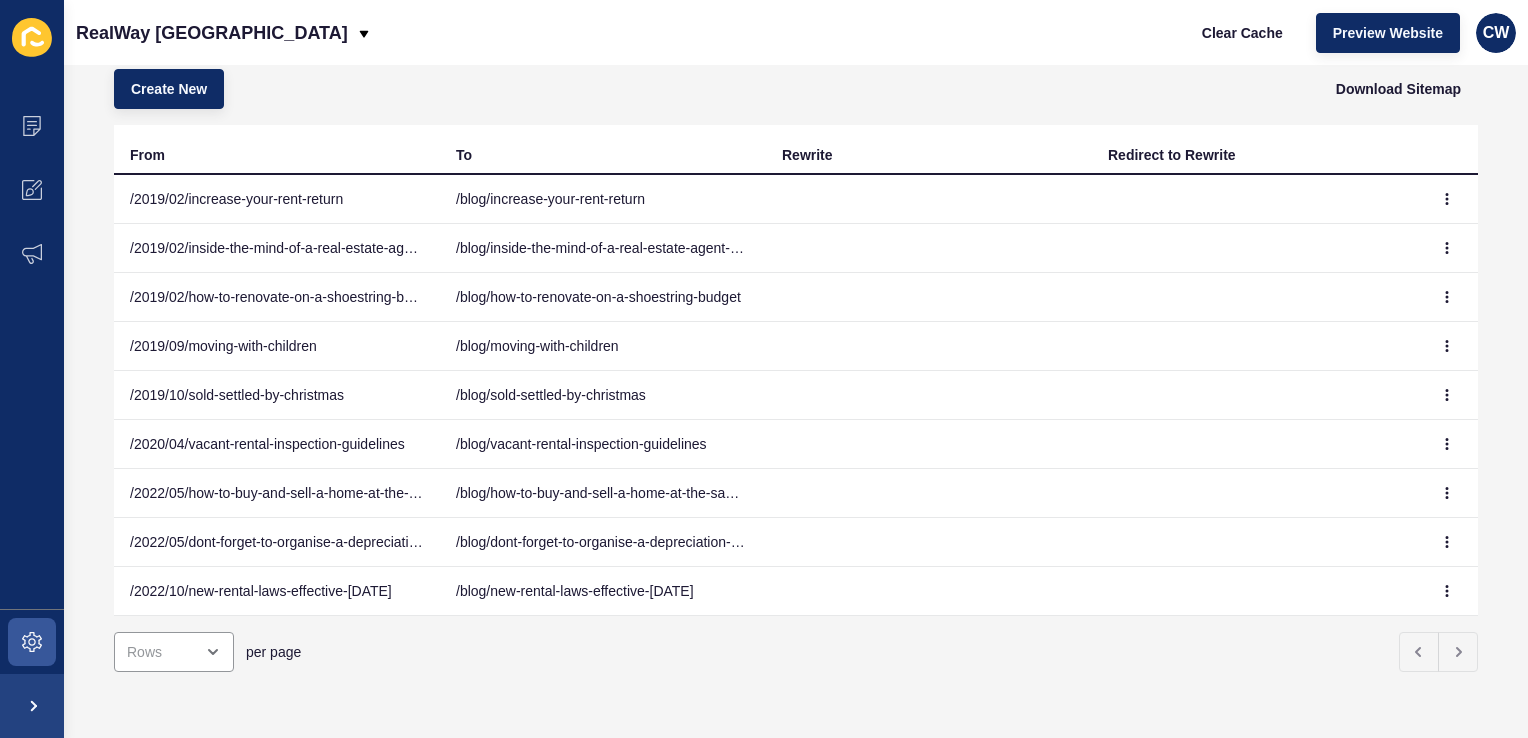 scroll, scrollTop: 0, scrollLeft: 0, axis: both 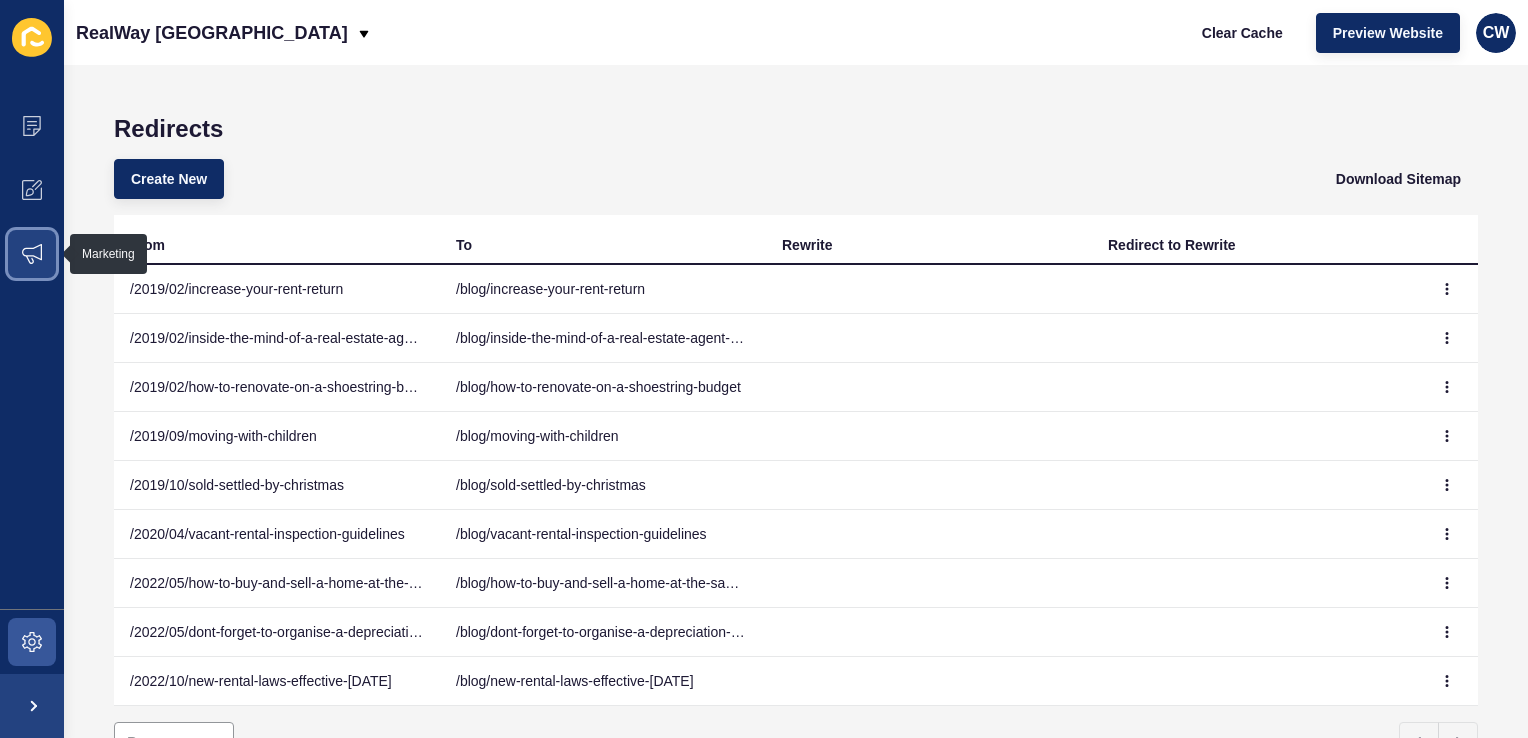 click at bounding box center [32, 254] 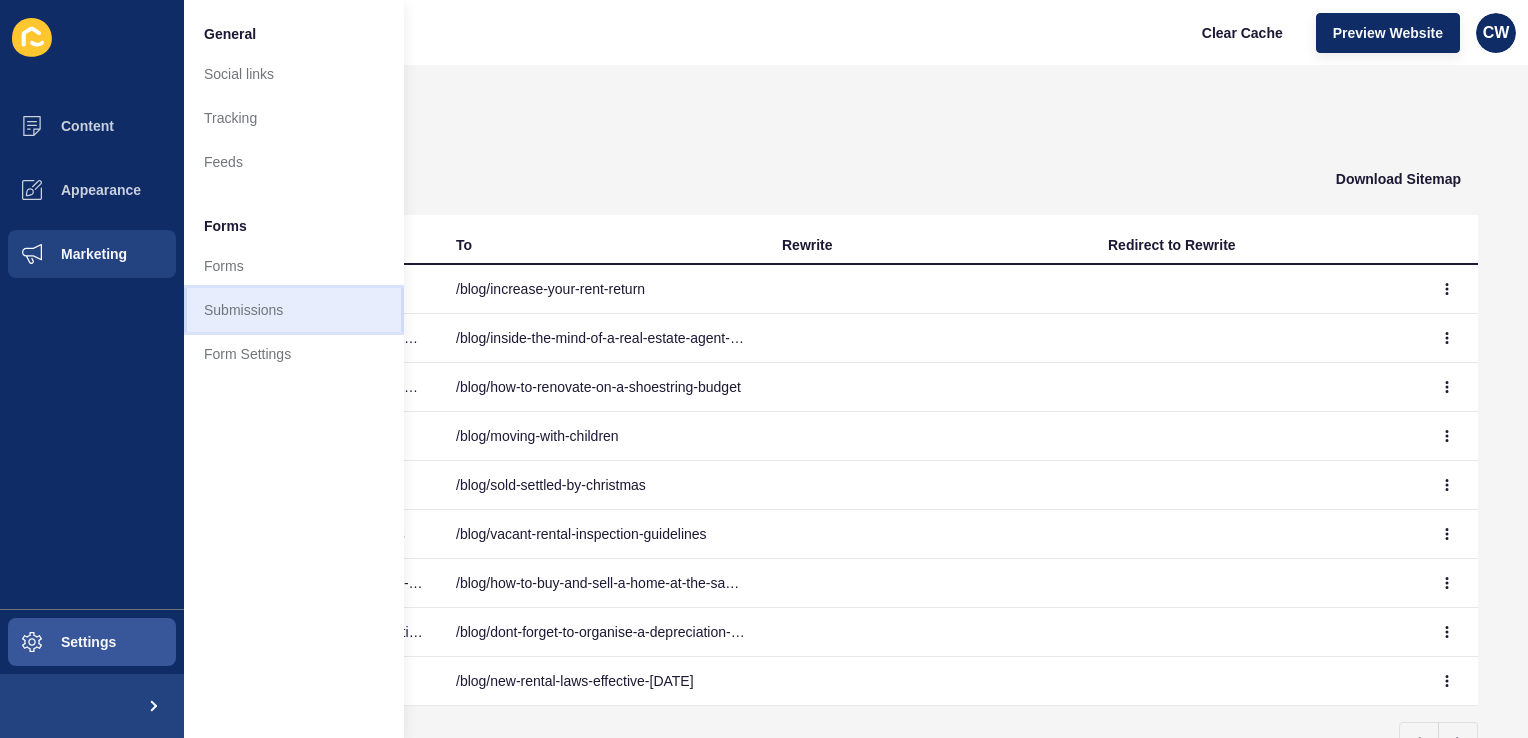 click on "Submissions" at bounding box center [294, 310] 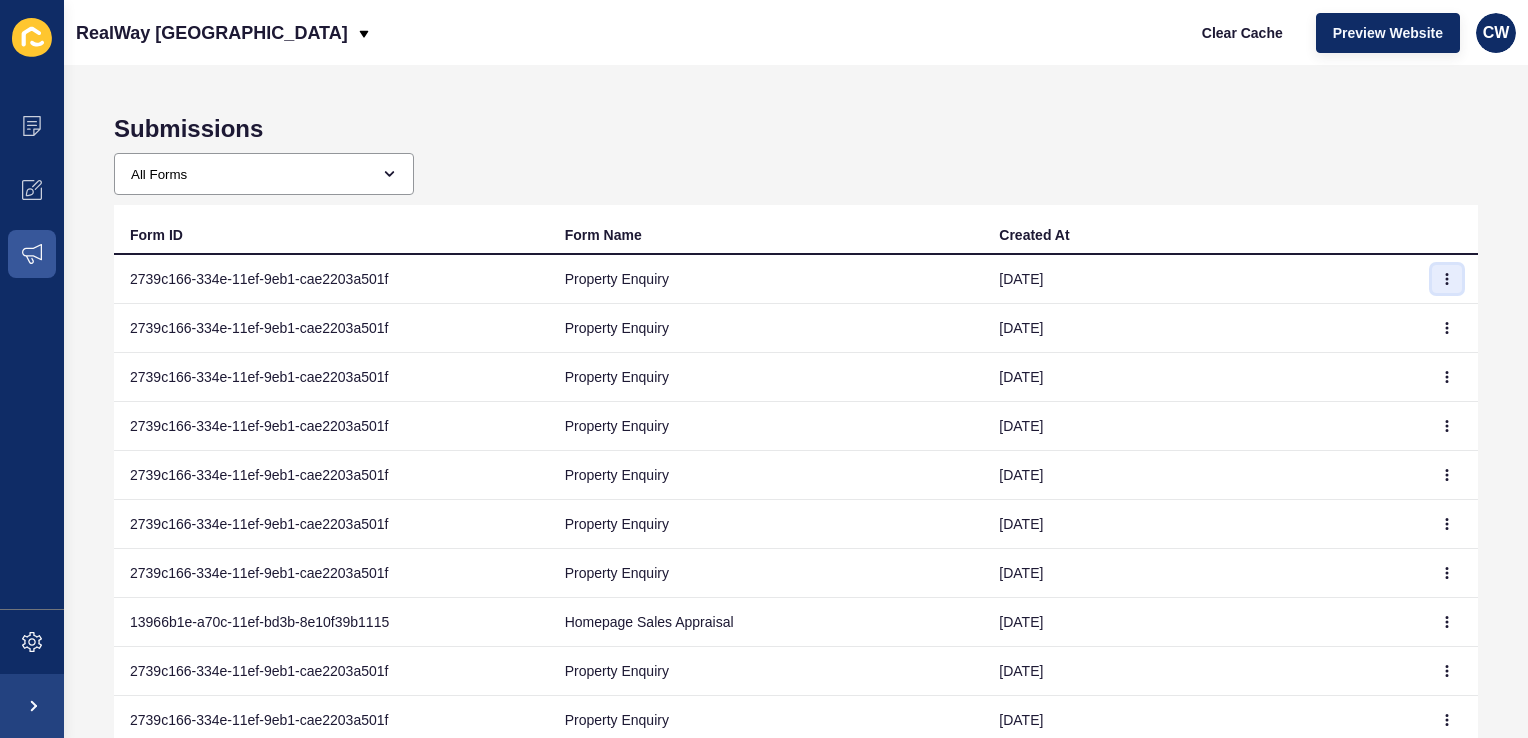 click at bounding box center [1447, 279] 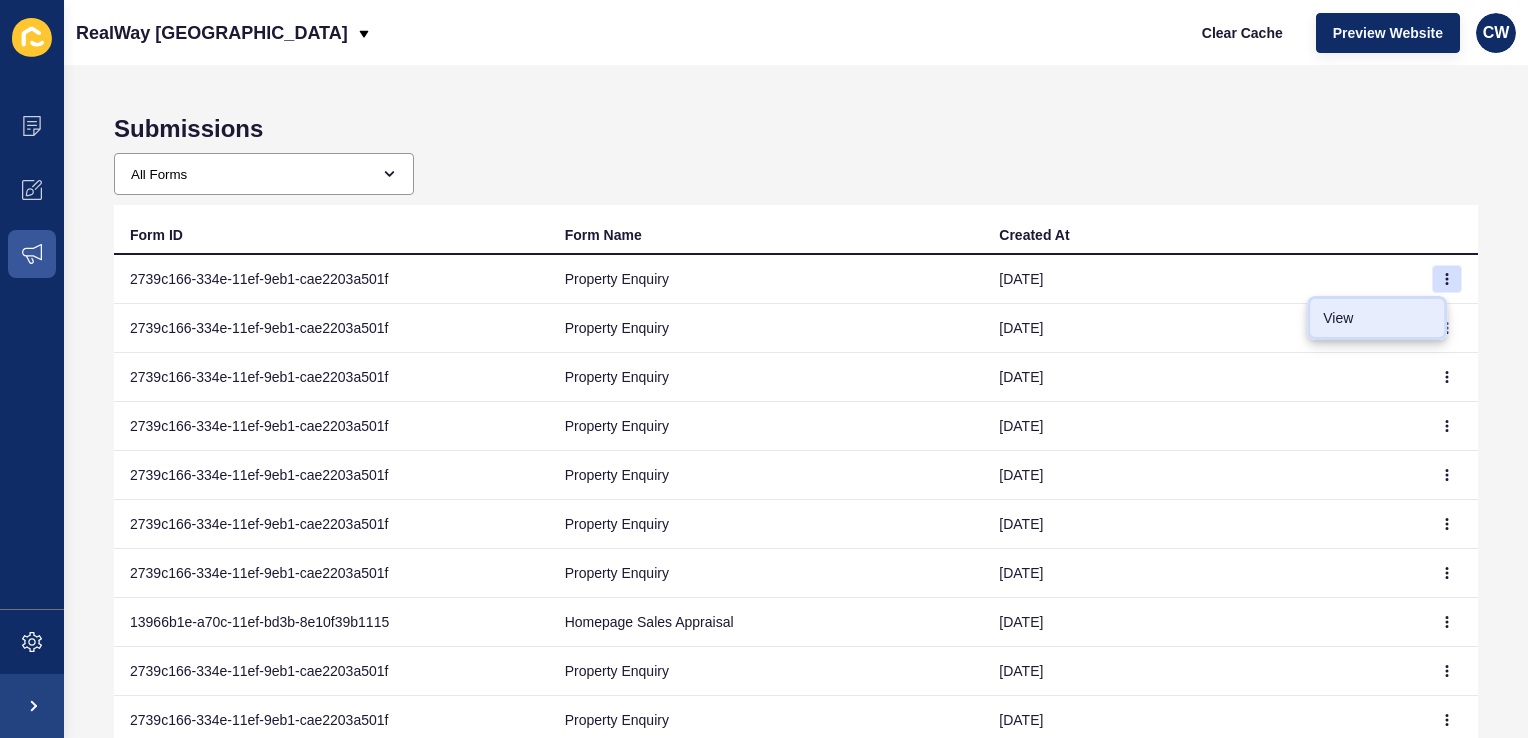click on "View" at bounding box center (1377, 318) 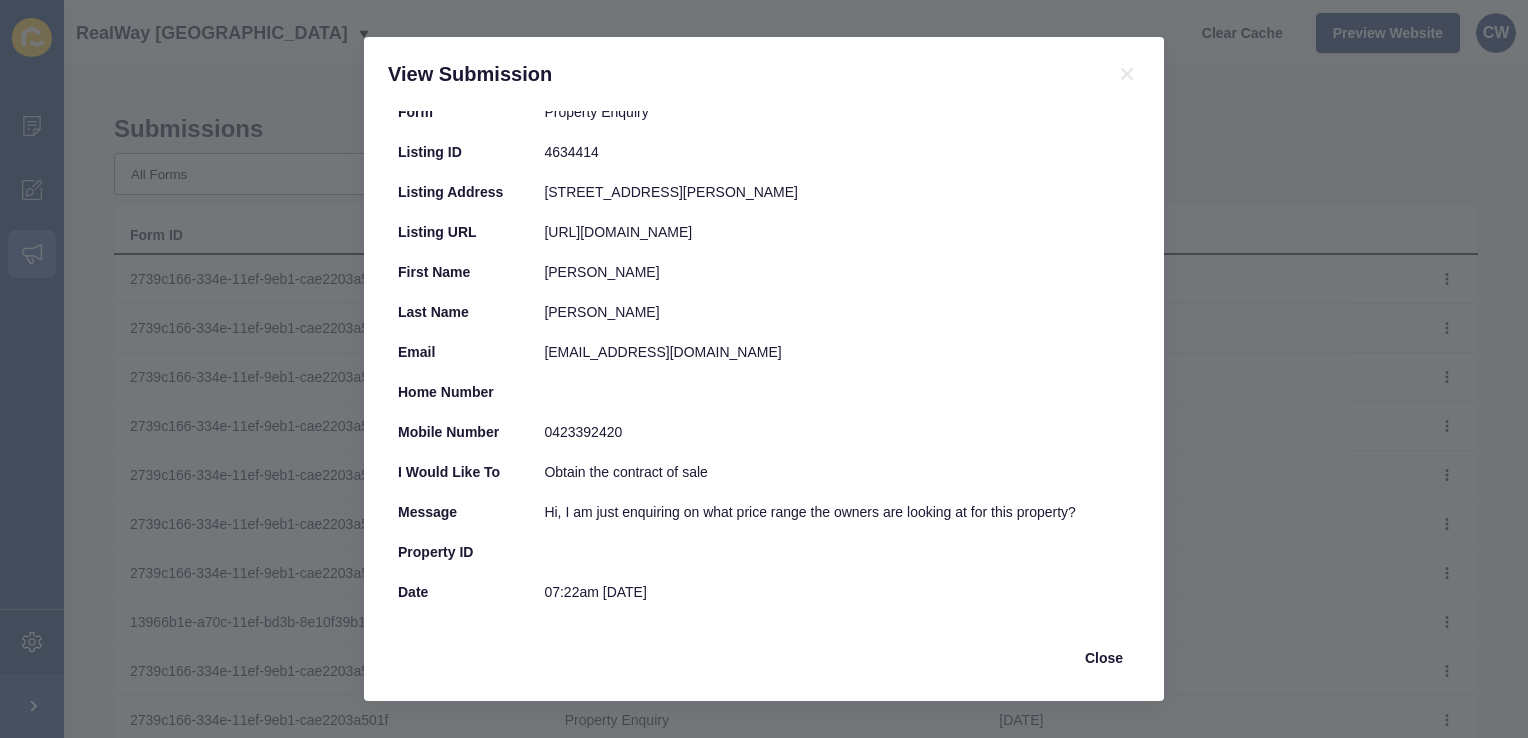 scroll, scrollTop: 0, scrollLeft: 0, axis: both 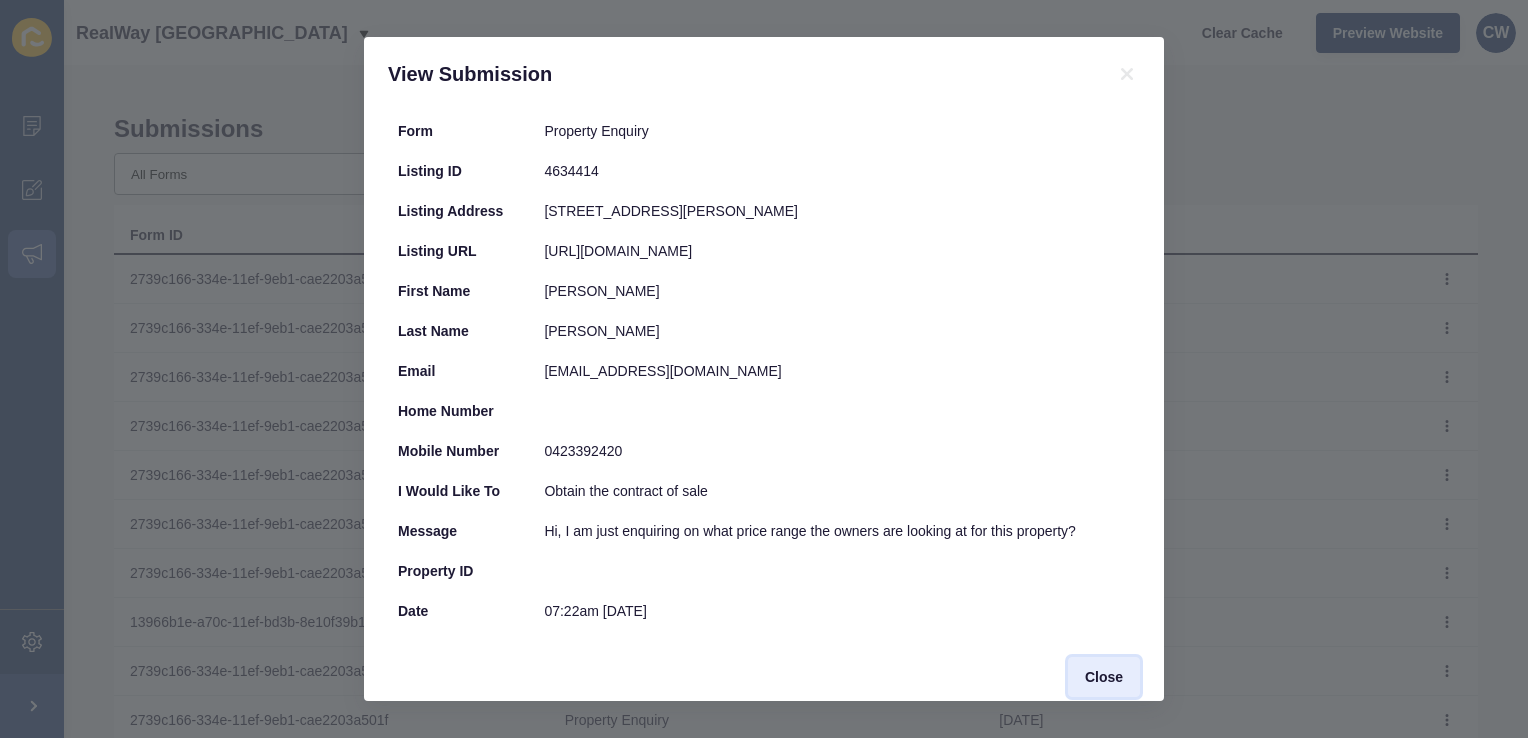 click on "Close" at bounding box center [1104, 677] 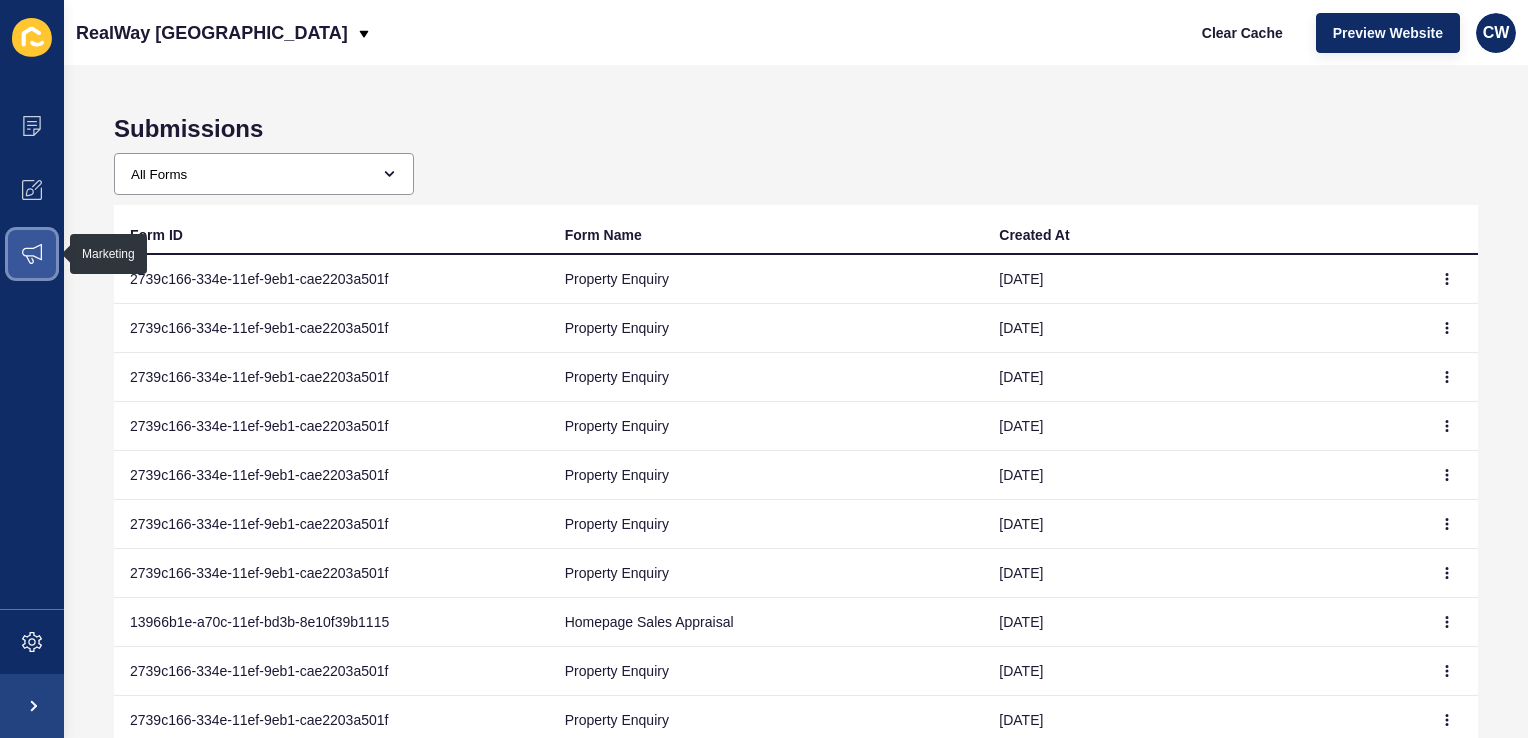 click 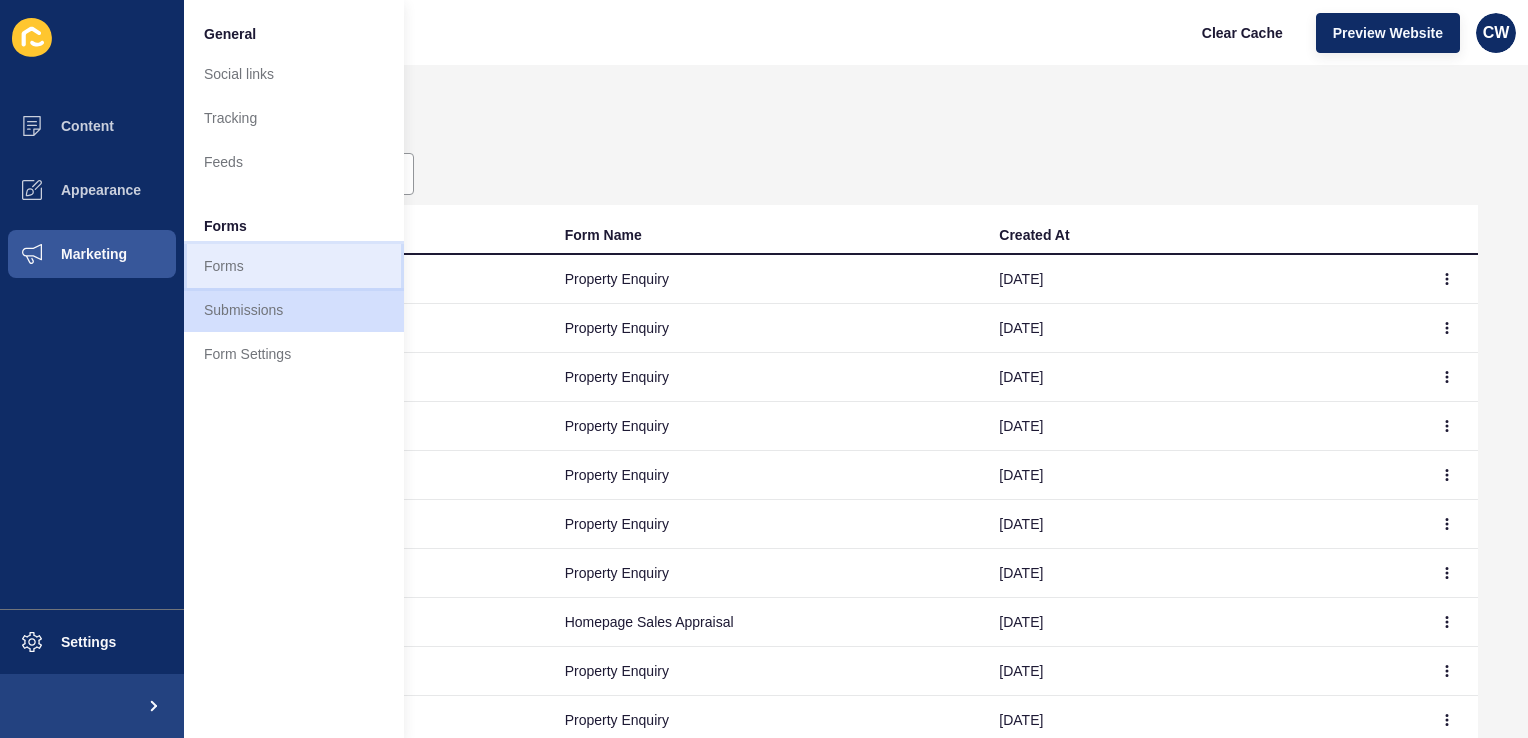 click on "Forms" at bounding box center (294, 266) 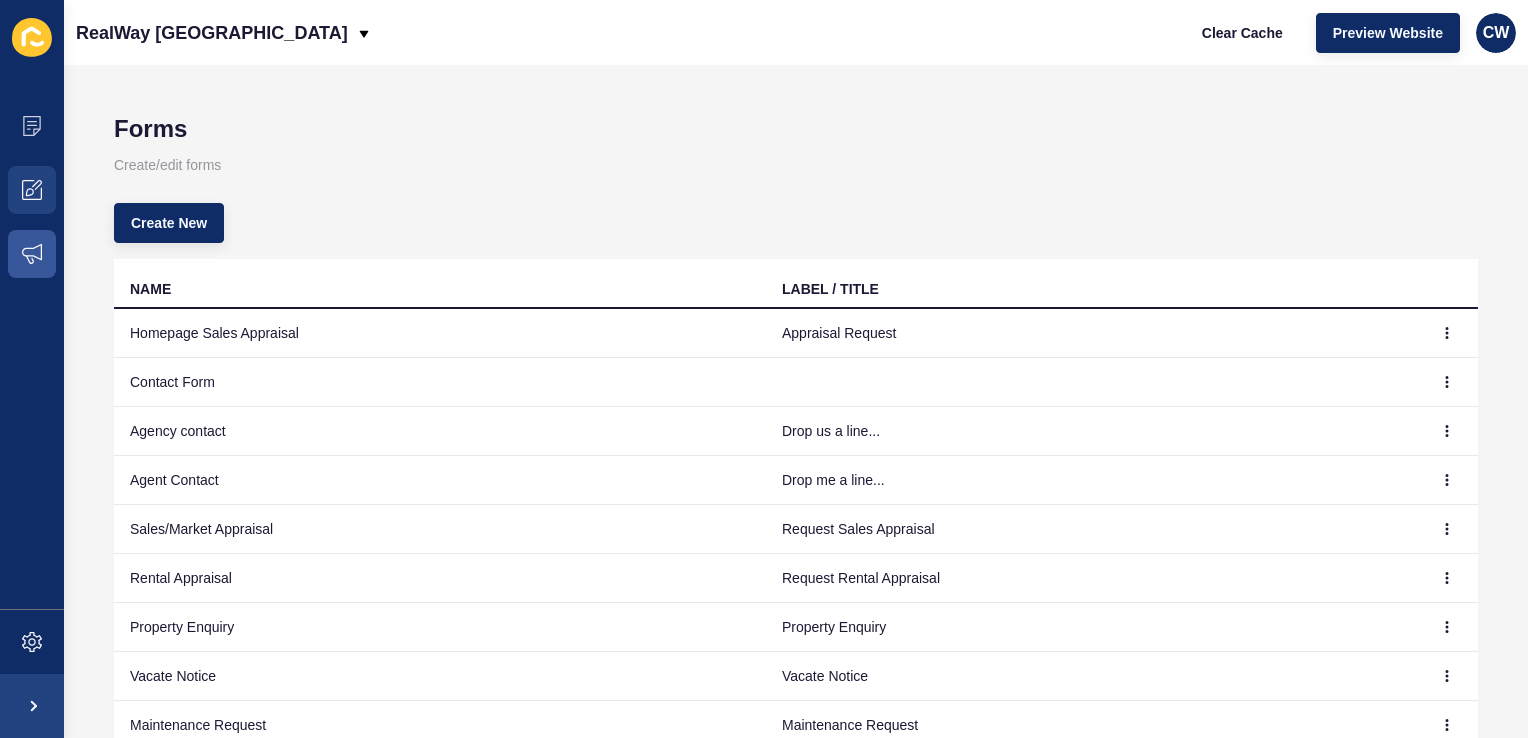 scroll, scrollTop: 0, scrollLeft: 0, axis: both 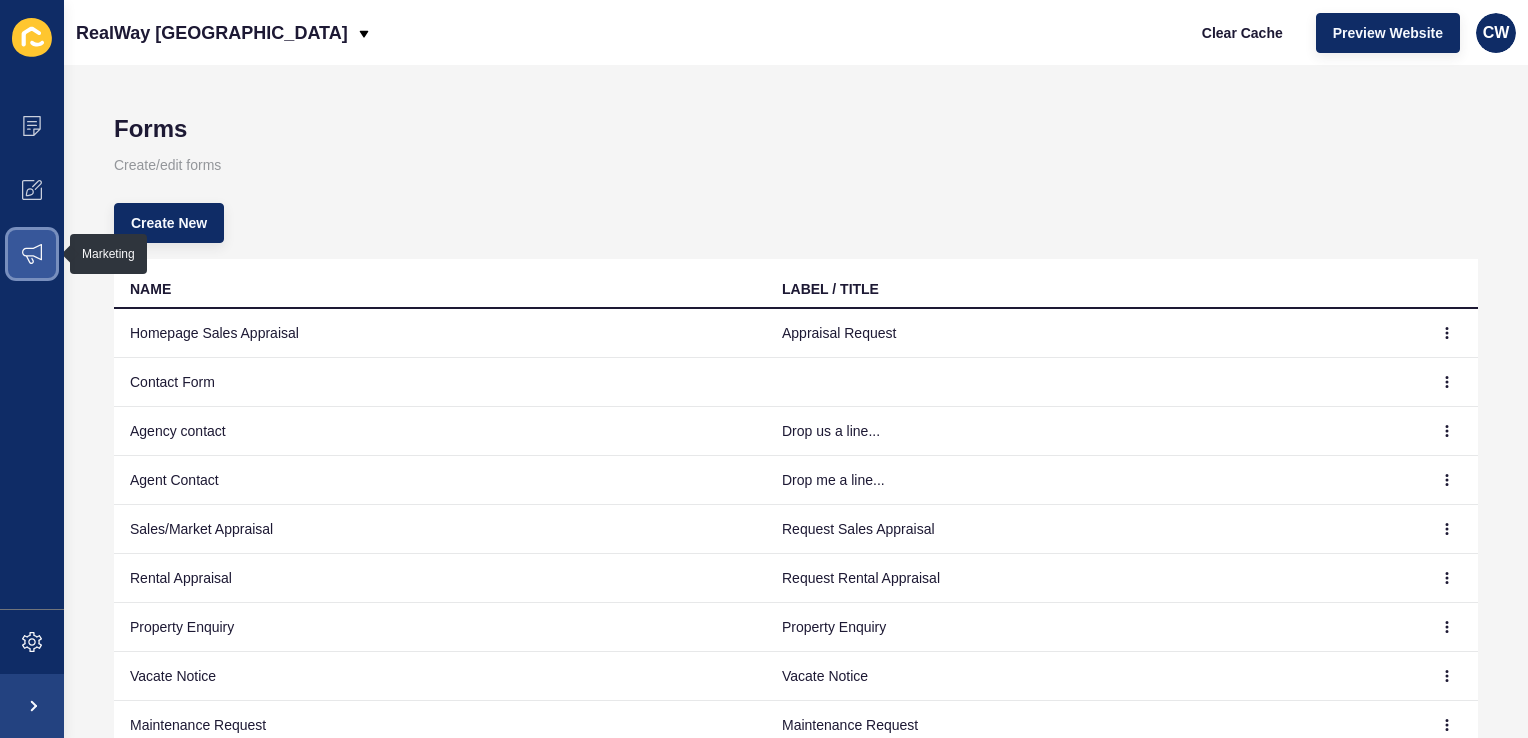 click at bounding box center (32, 254) 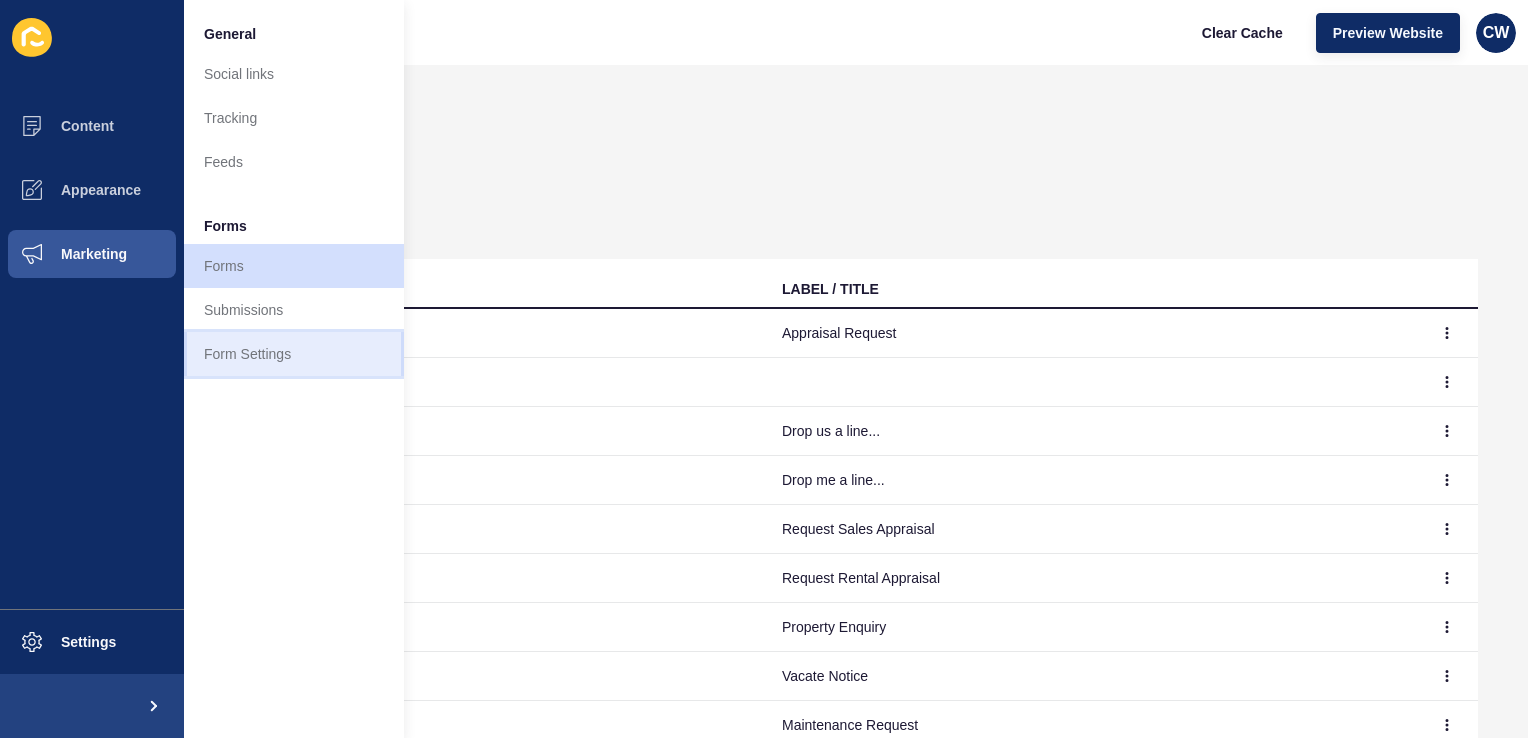 click on "Form Settings" at bounding box center (294, 354) 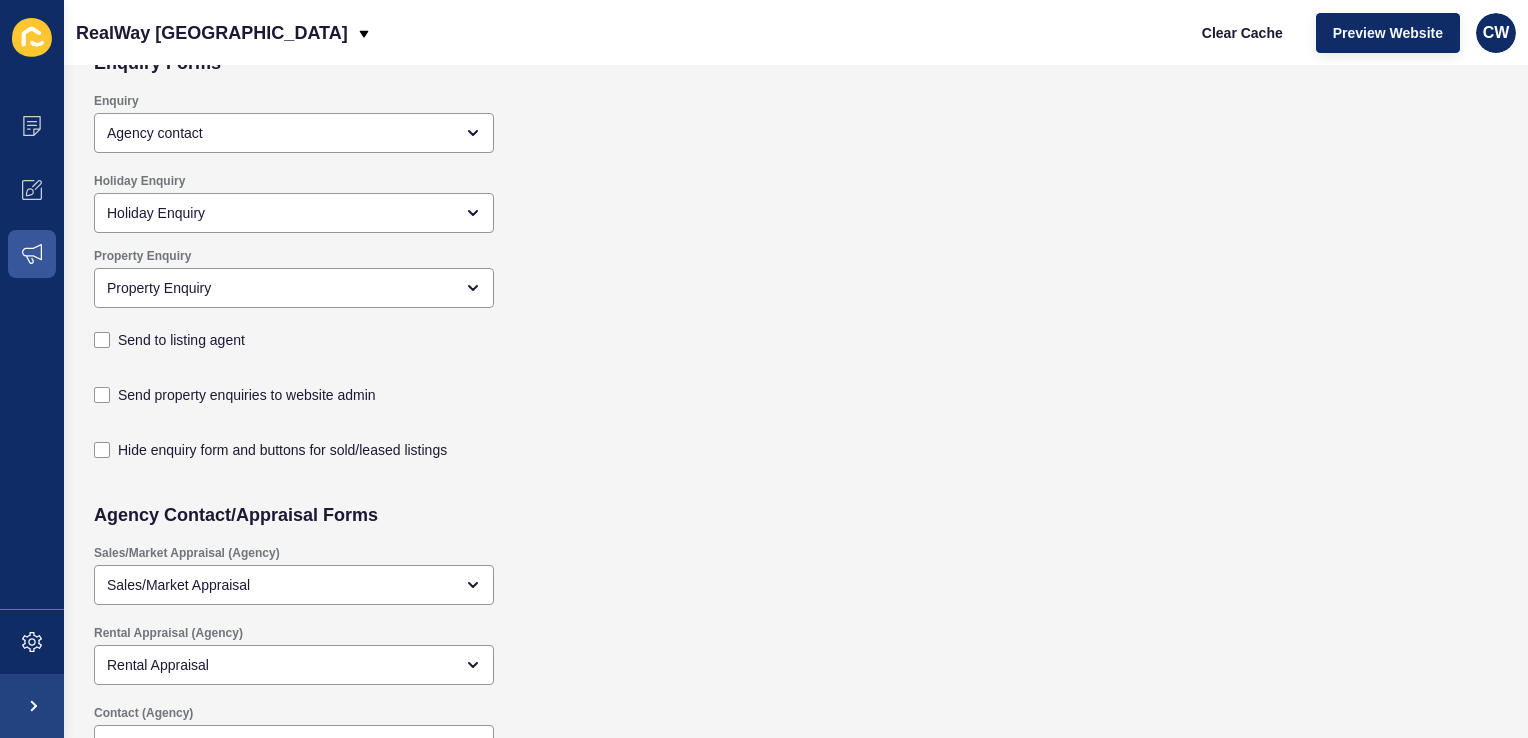 scroll, scrollTop: 0, scrollLeft: 0, axis: both 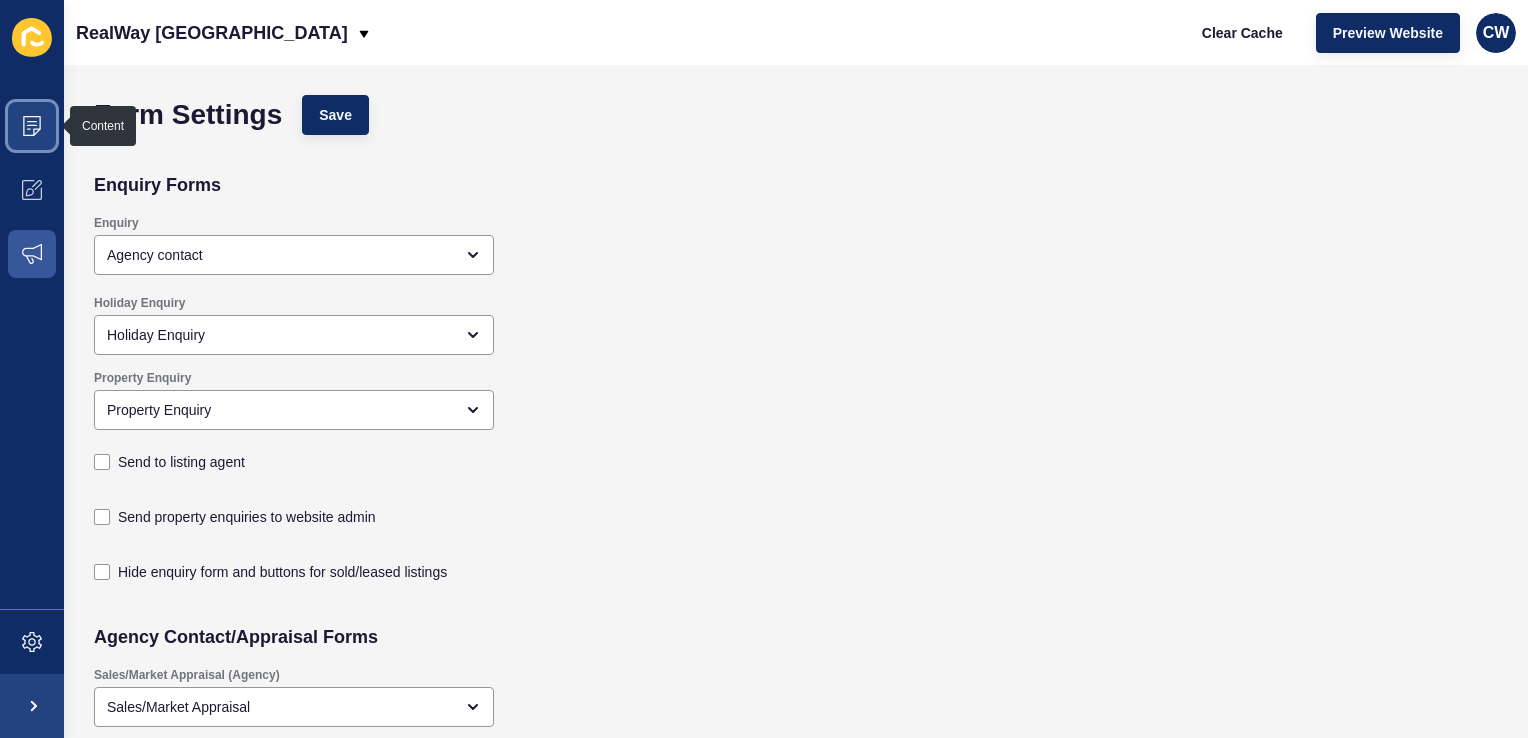 click 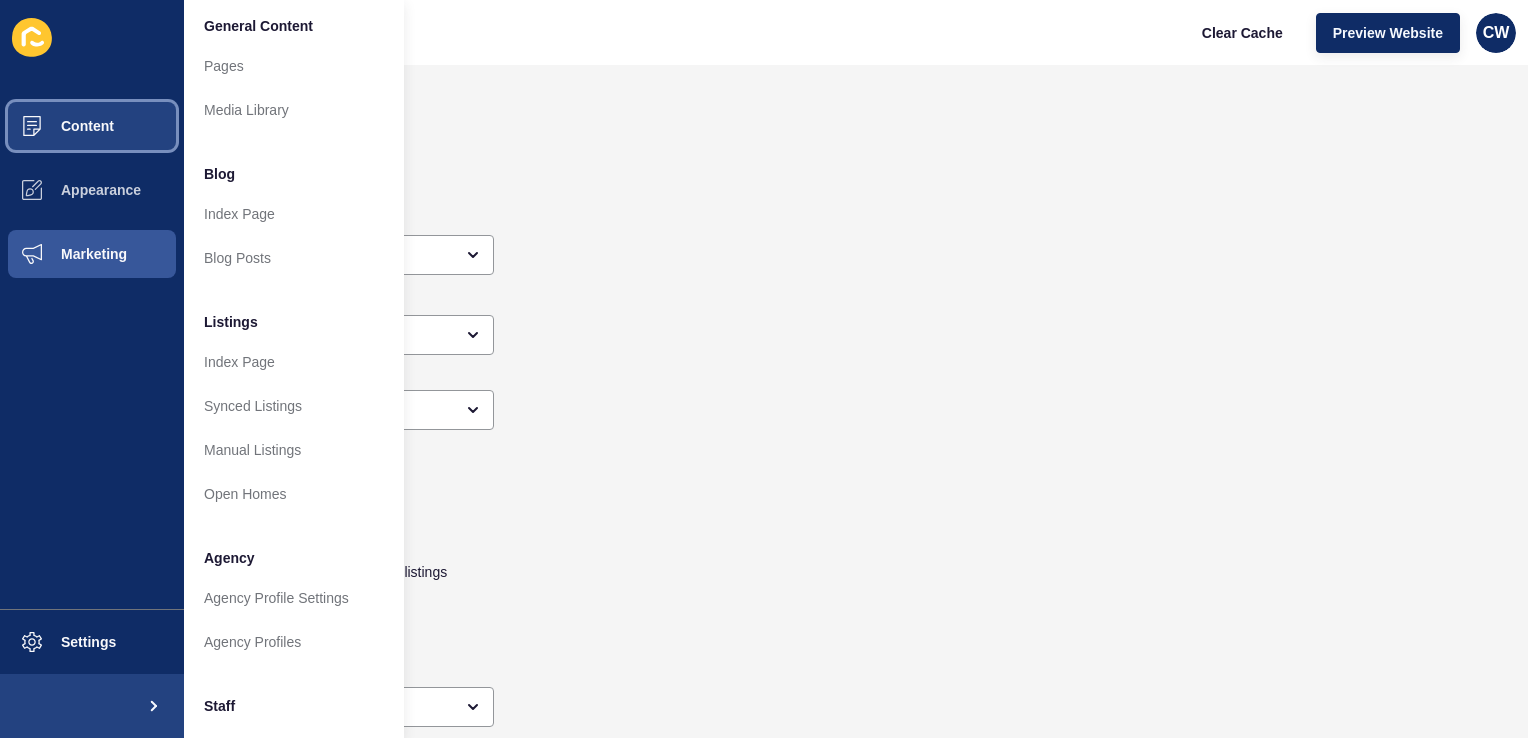 scroll, scrollTop: 0, scrollLeft: 9, axis: horizontal 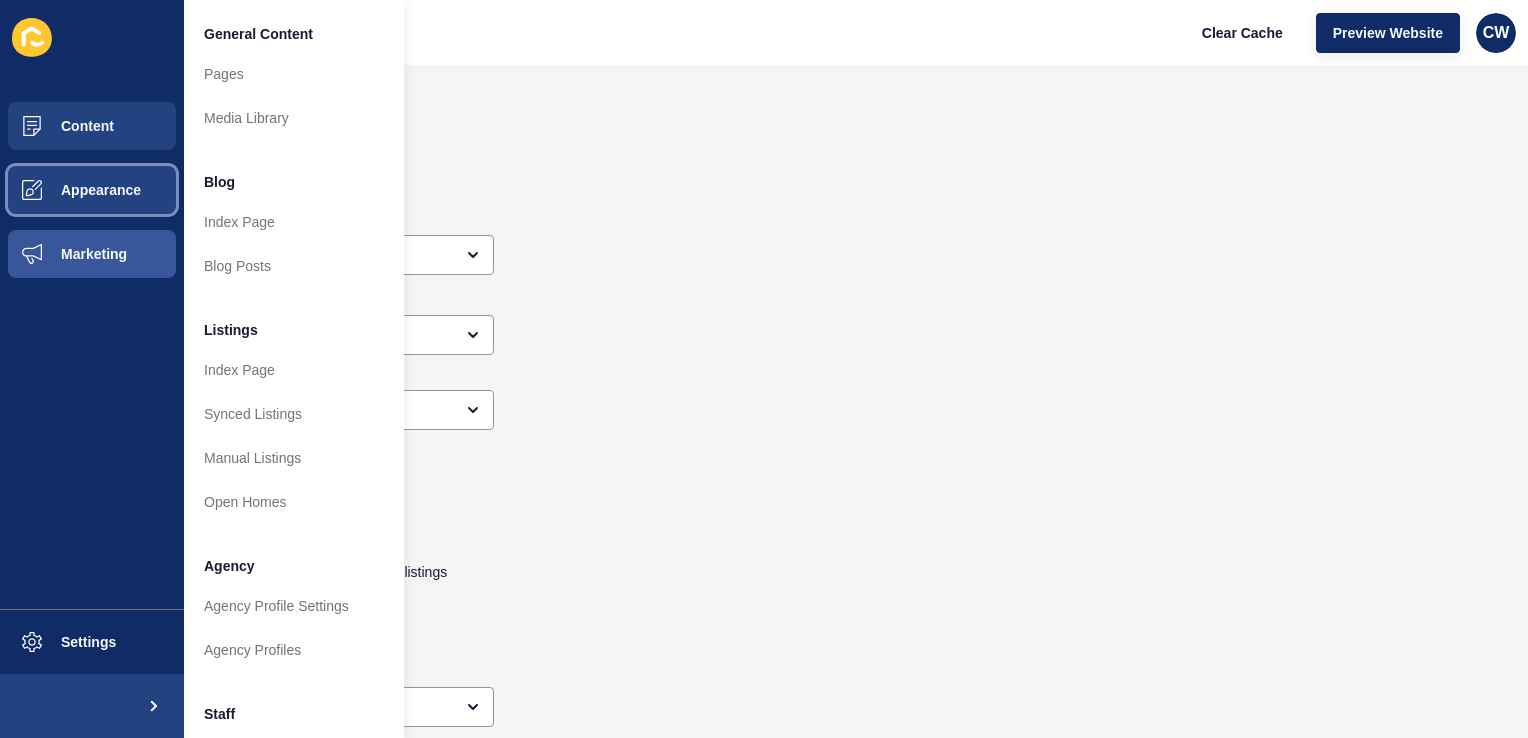 click on "Appearance" at bounding box center (69, 190) 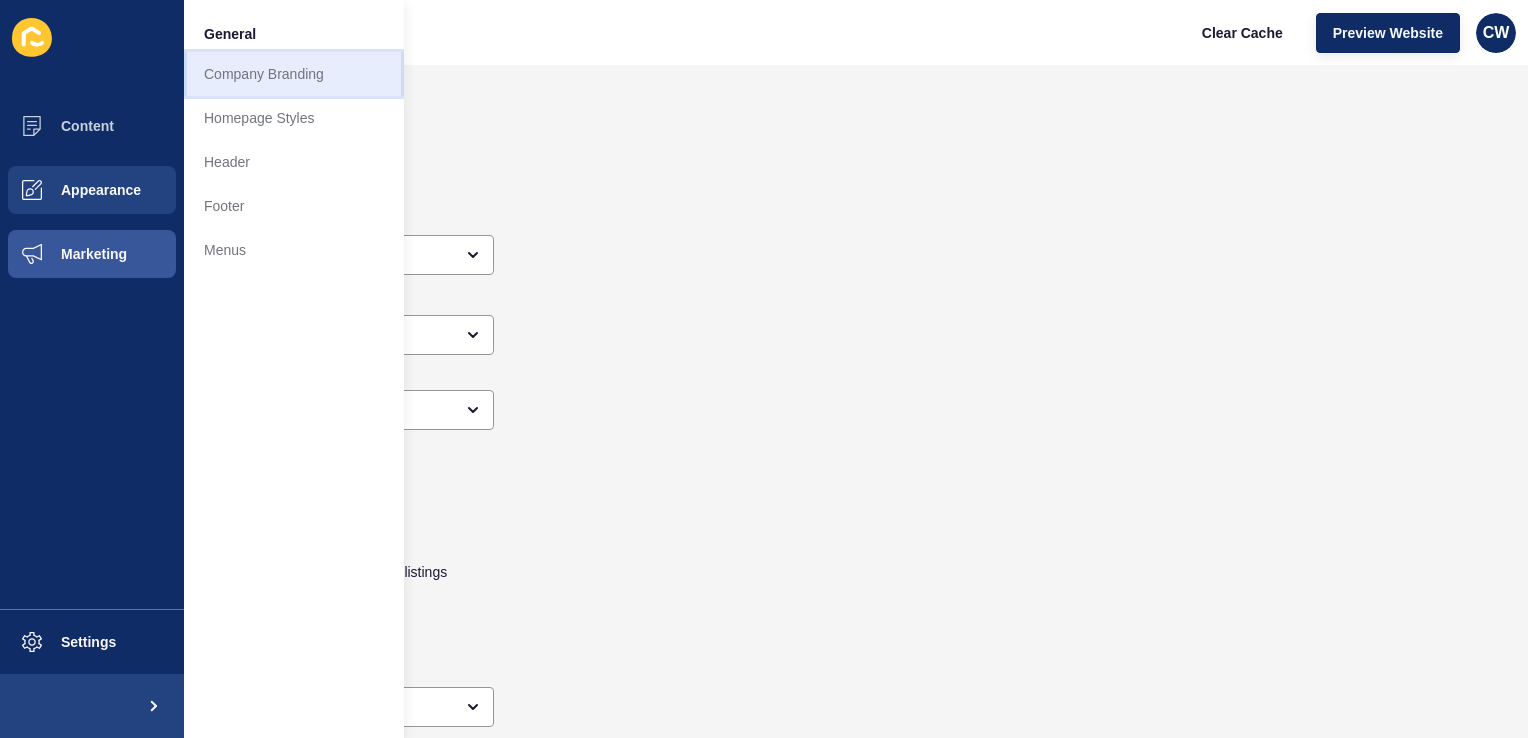 click on "Company Branding" at bounding box center (294, 74) 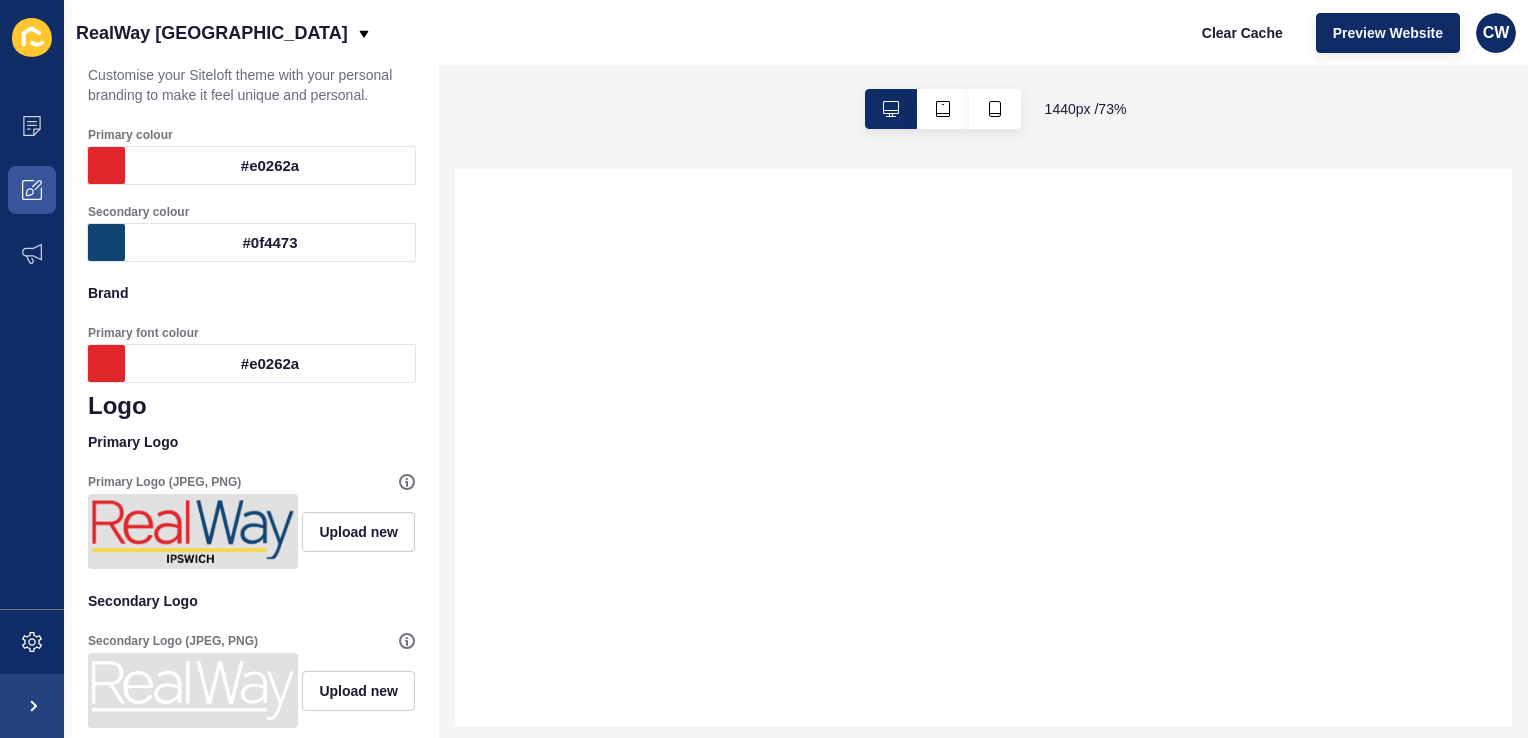 scroll, scrollTop: 0, scrollLeft: 0, axis: both 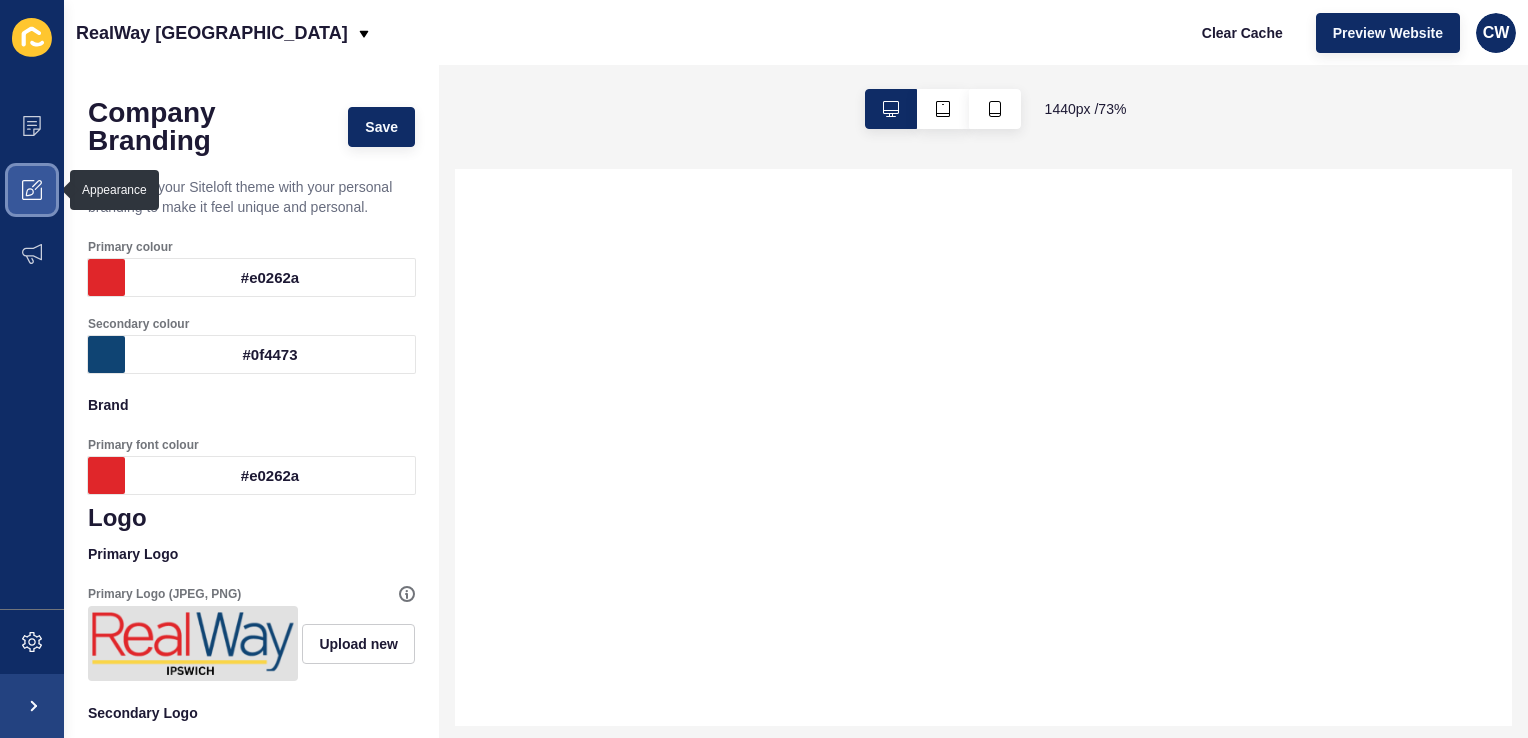 click 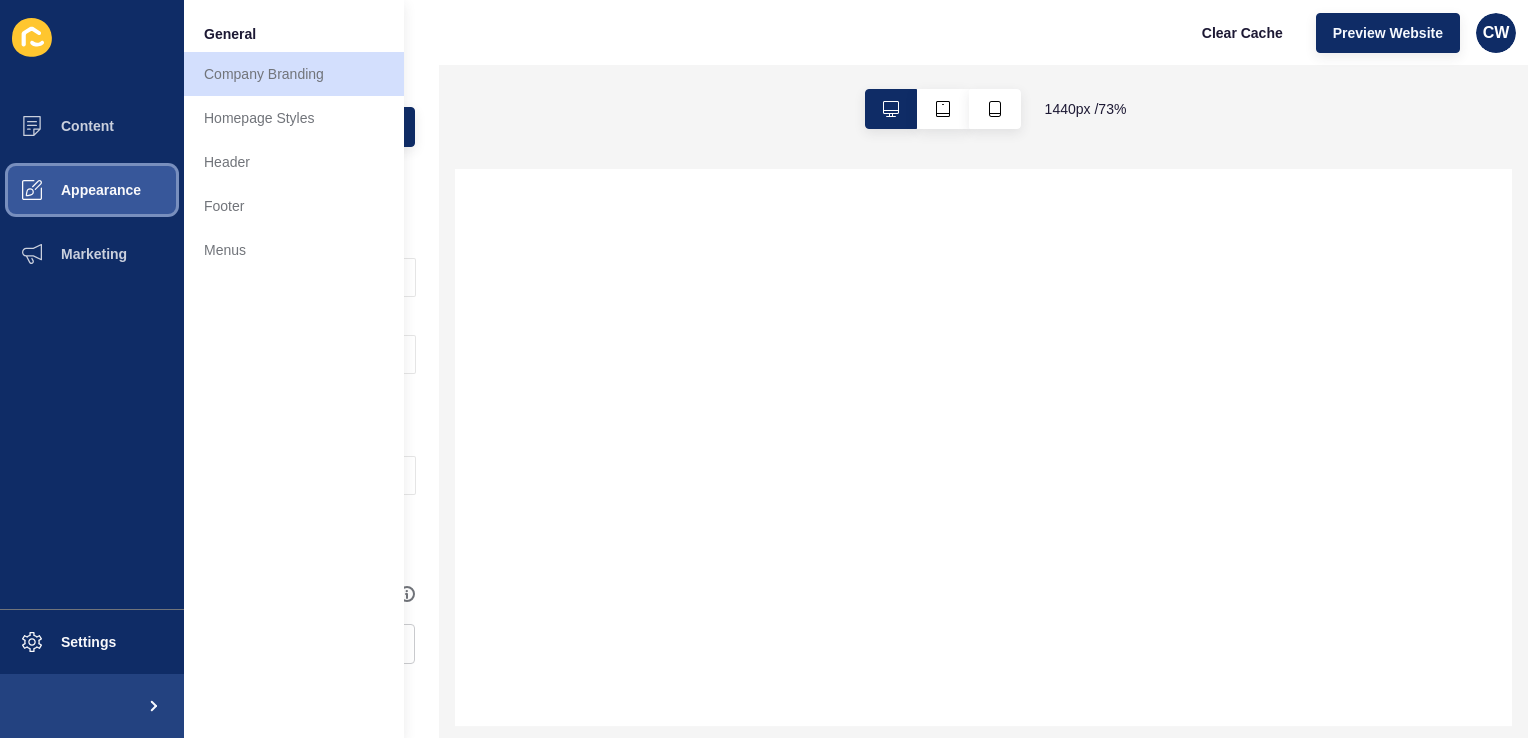 select 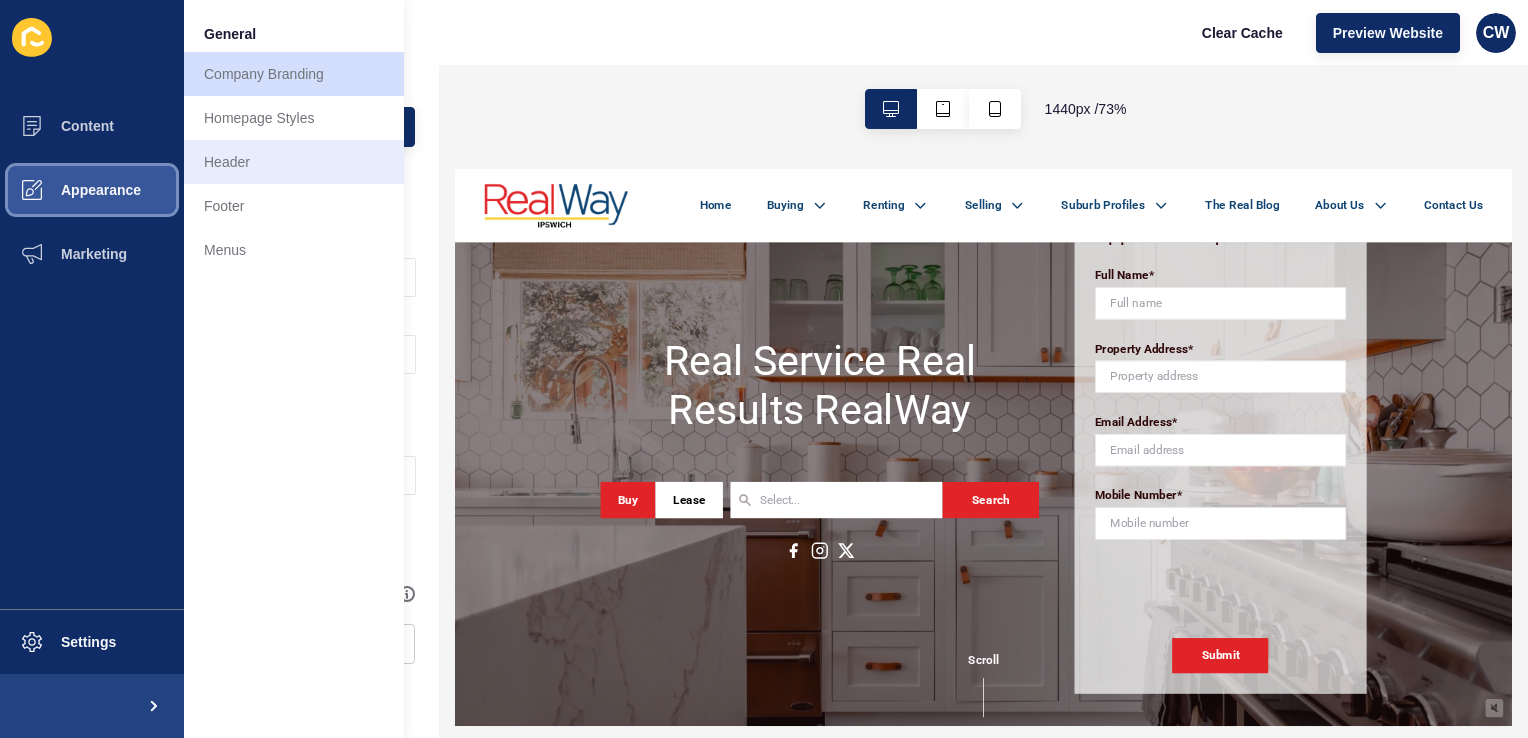 scroll, scrollTop: 0, scrollLeft: 0, axis: both 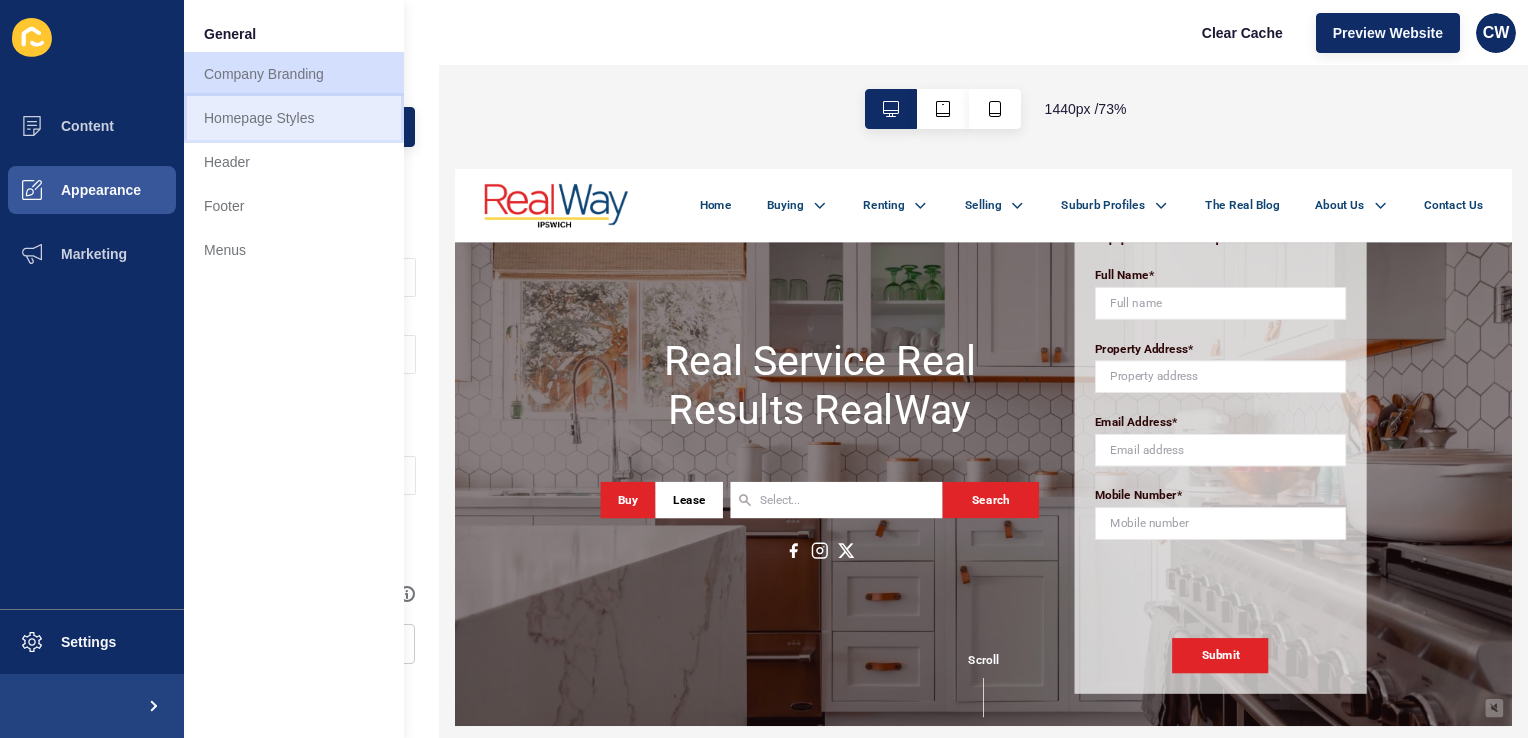 click on "Homepage Styles" at bounding box center (294, 118) 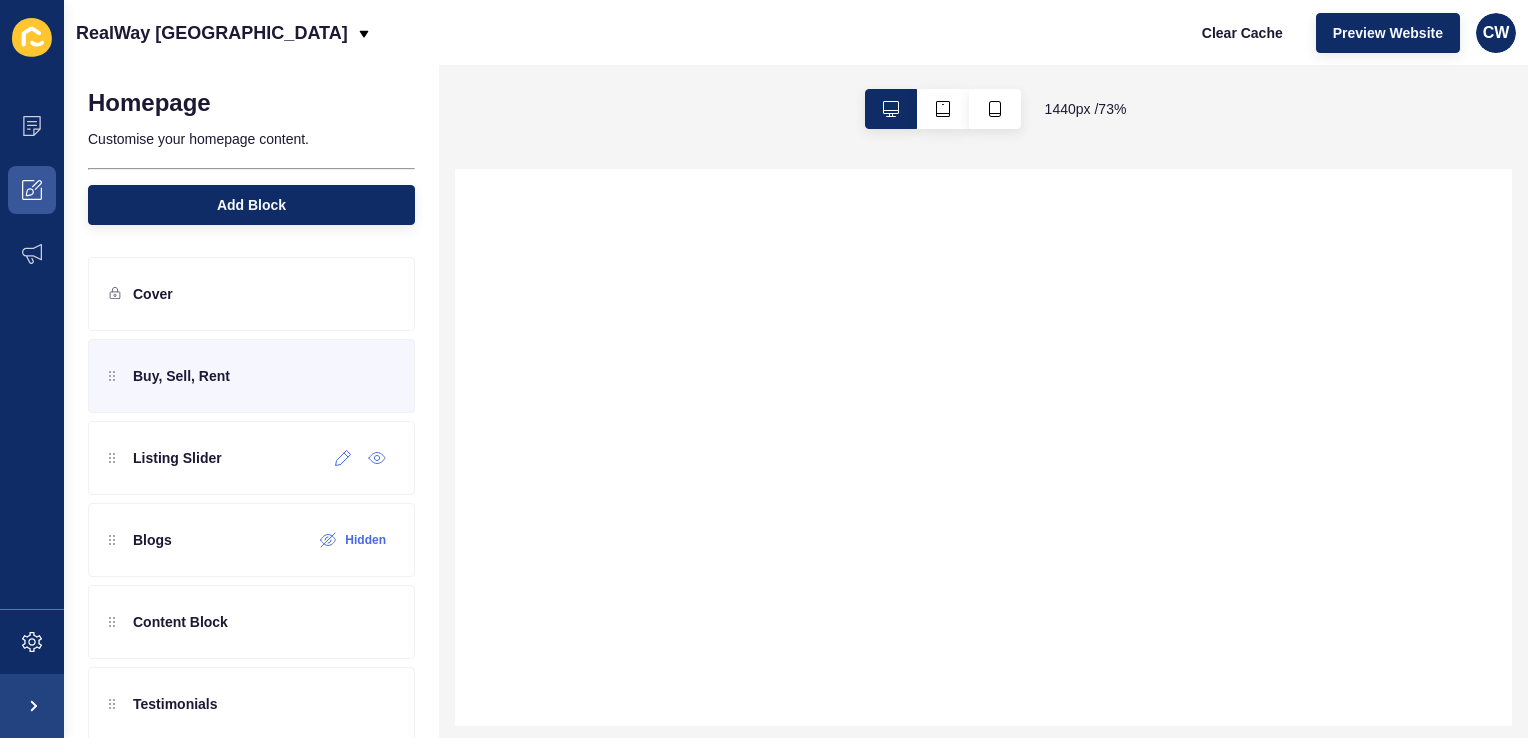 scroll, scrollTop: 113, scrollLeft: 0, axis: vertical 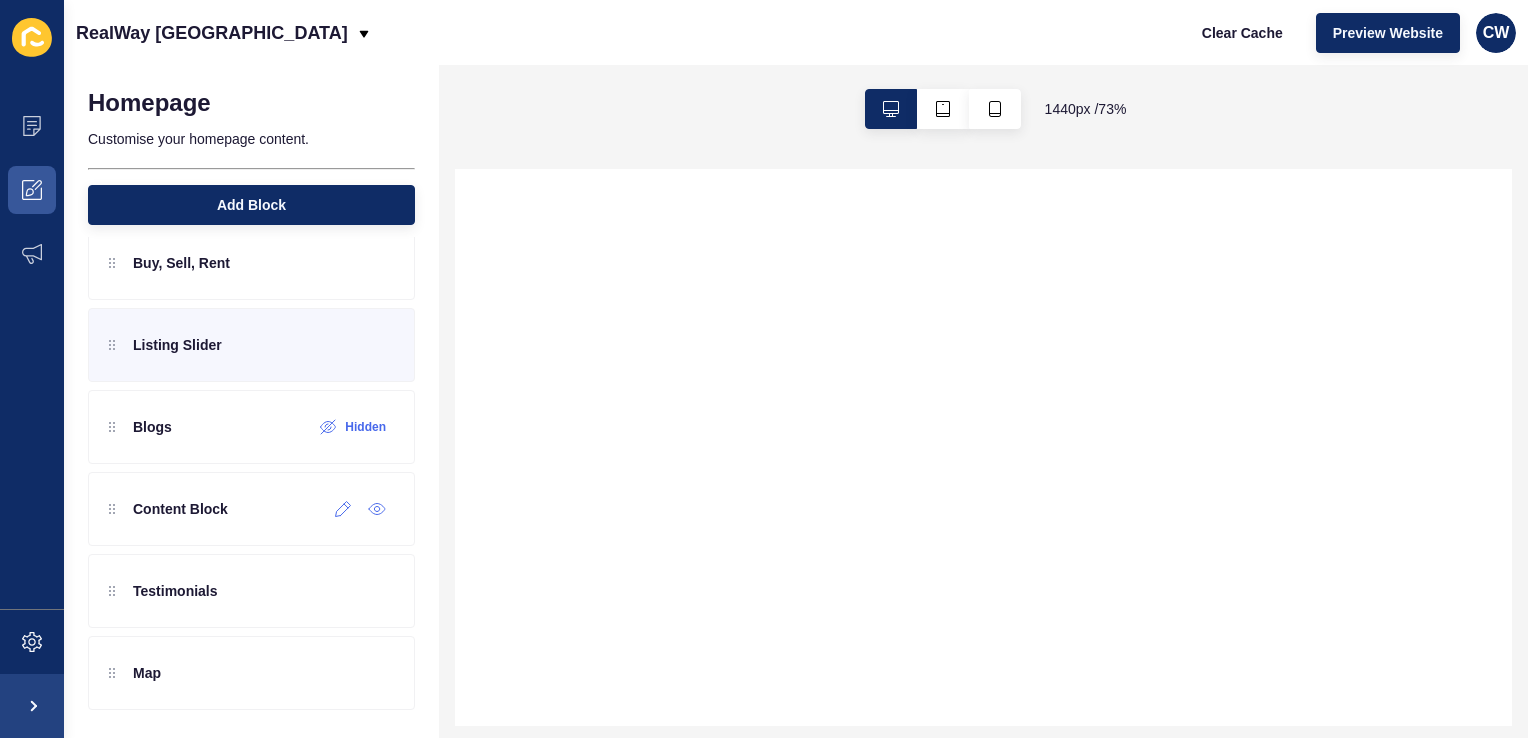 select 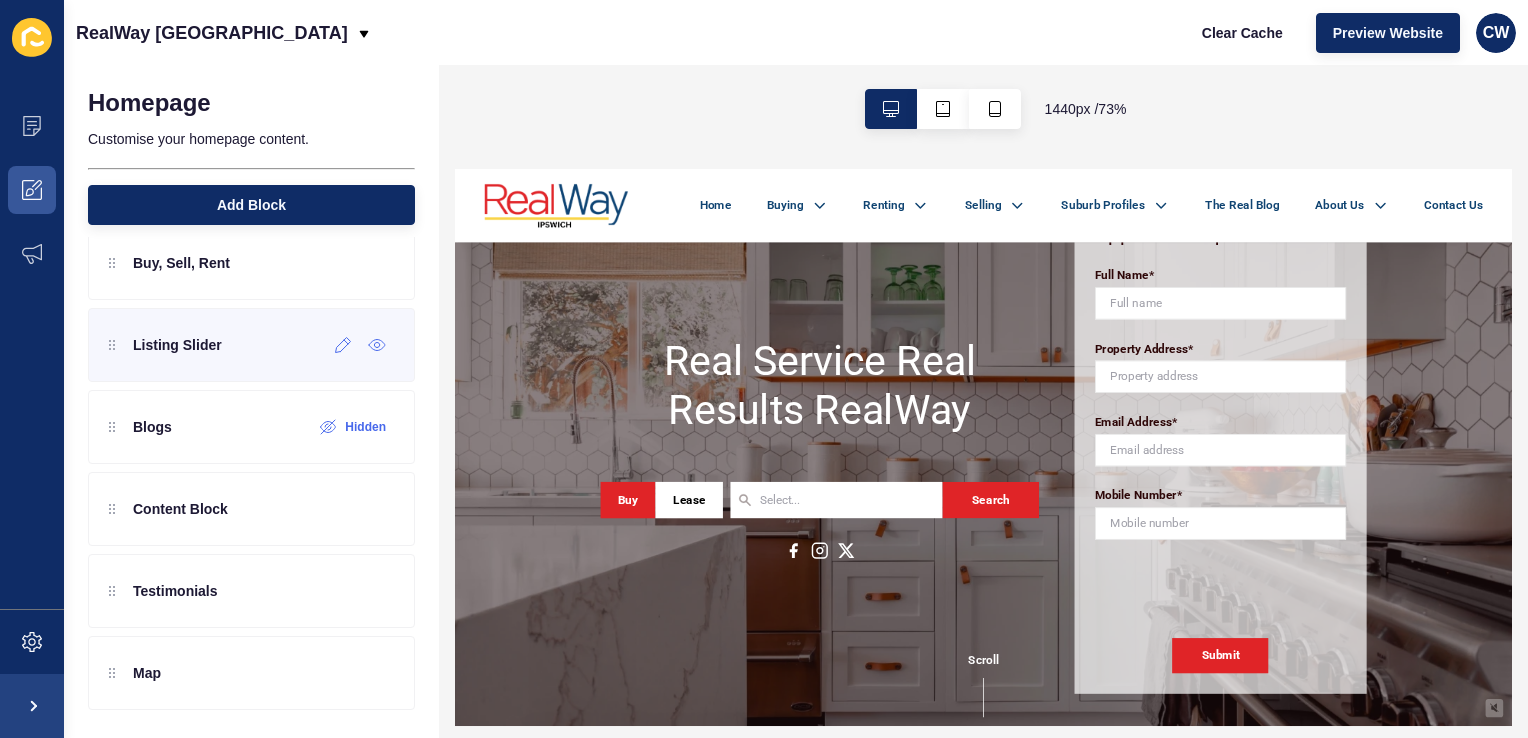 scroll, scrollTop: 0, scrollLeft: 0, axis: both 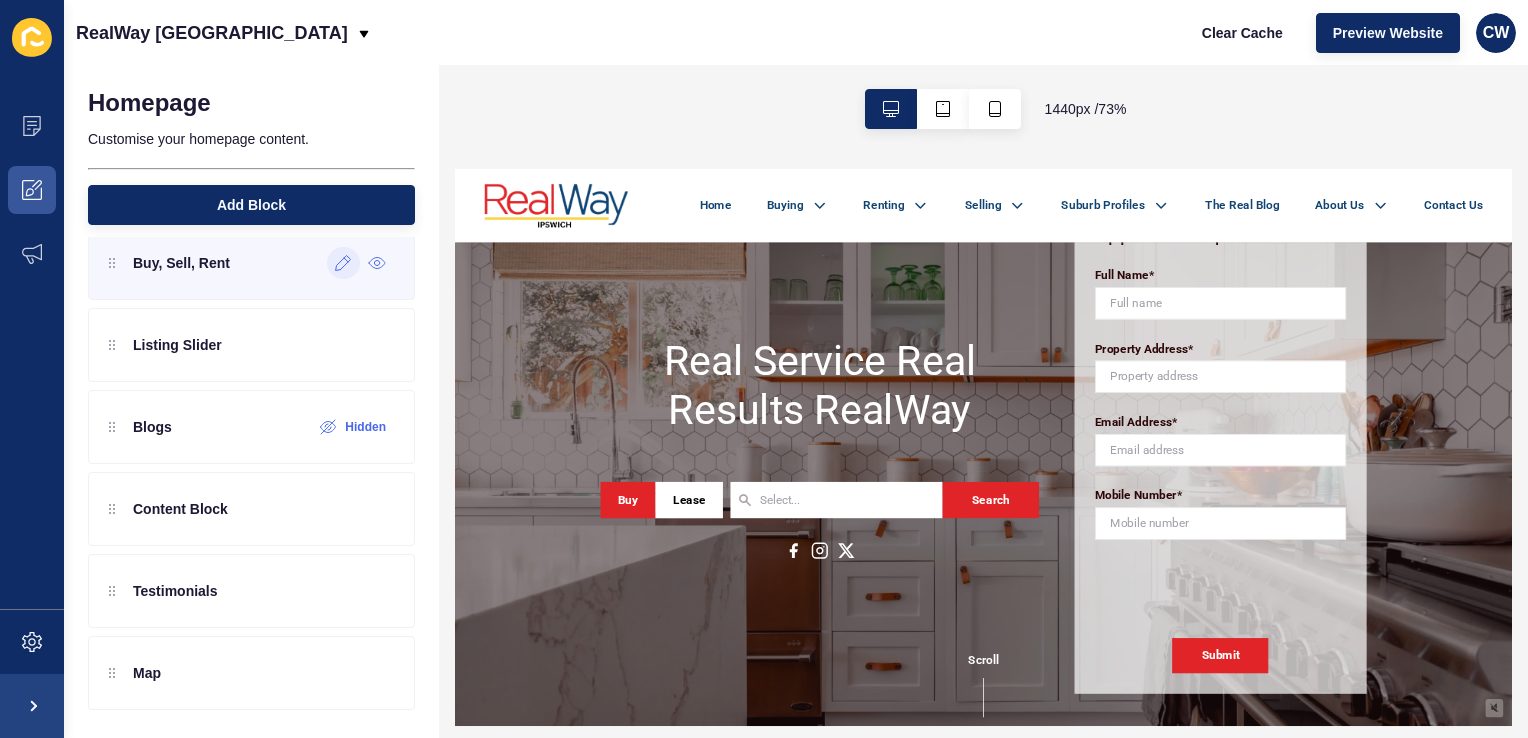 click 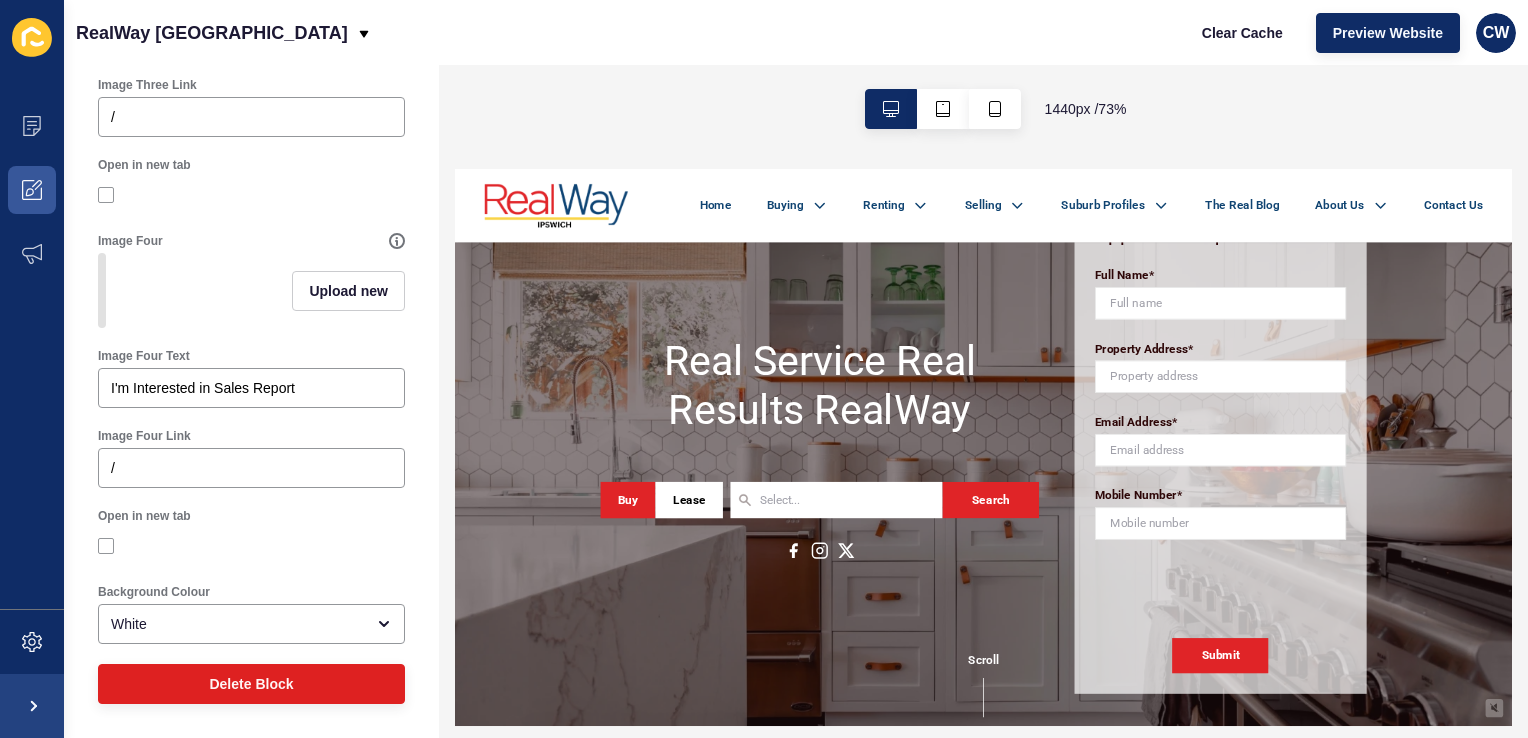 scroll, scrollTop: 1372, scrollLeft: 0, axis: vertical 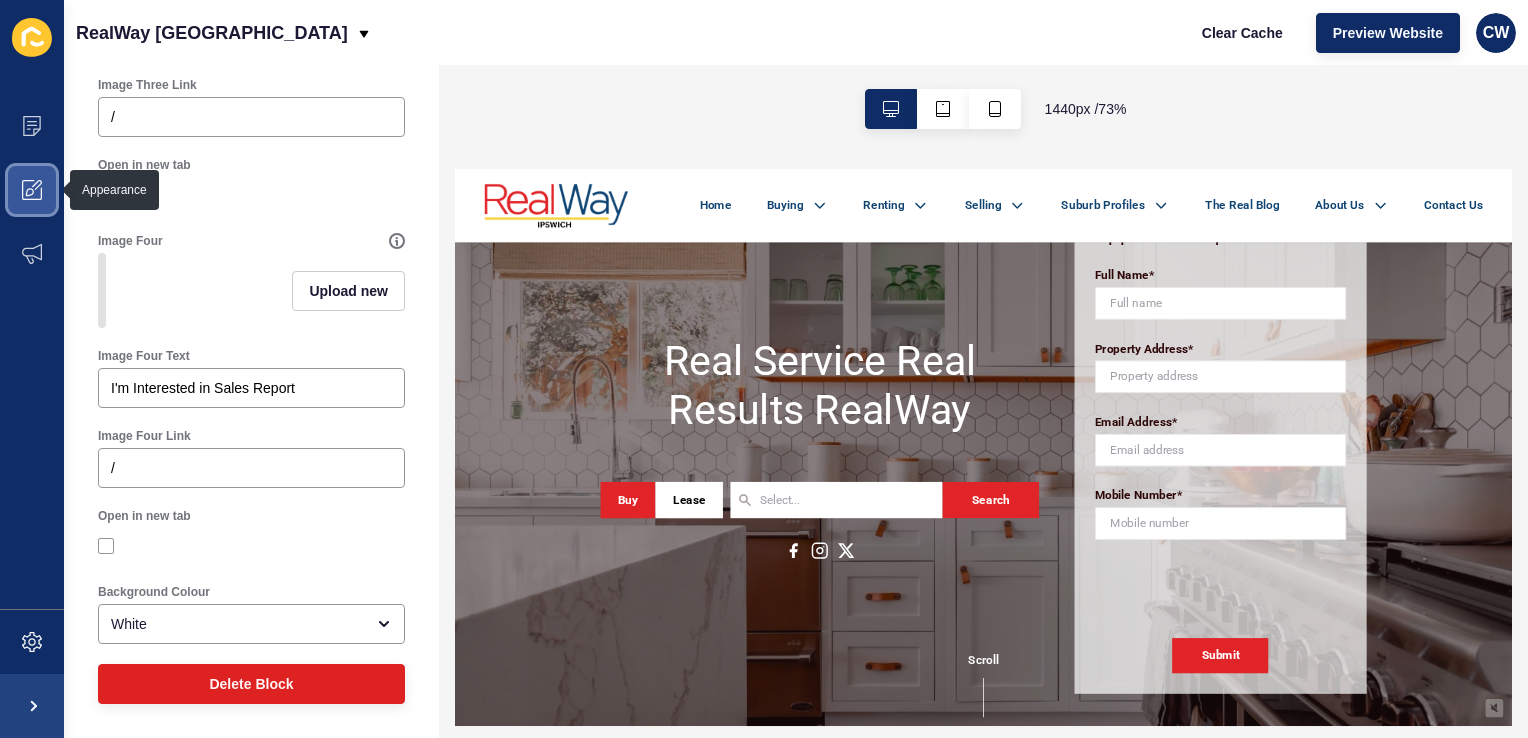 click at bounding box center [32, 190] 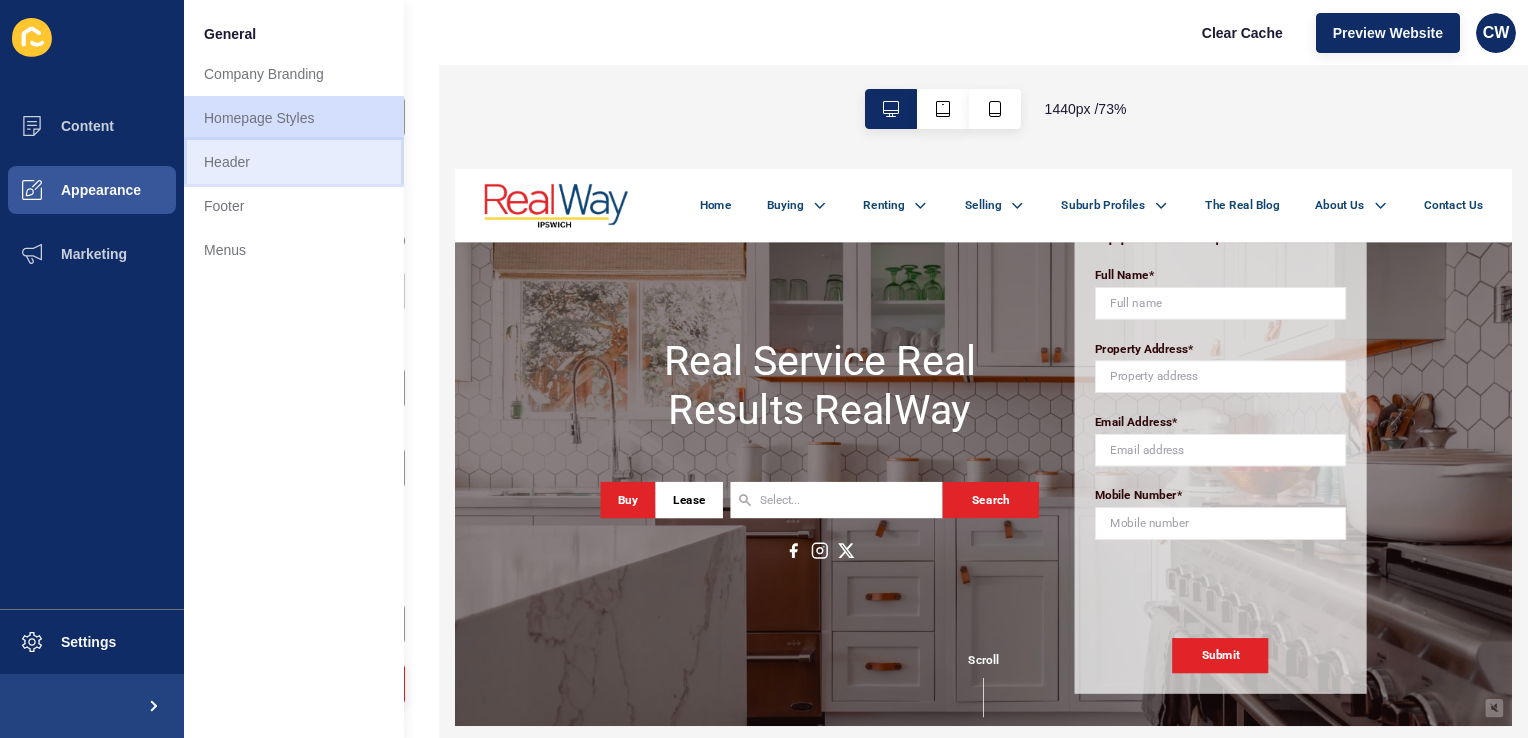 click on "Header" at bounding box center [294, 162] 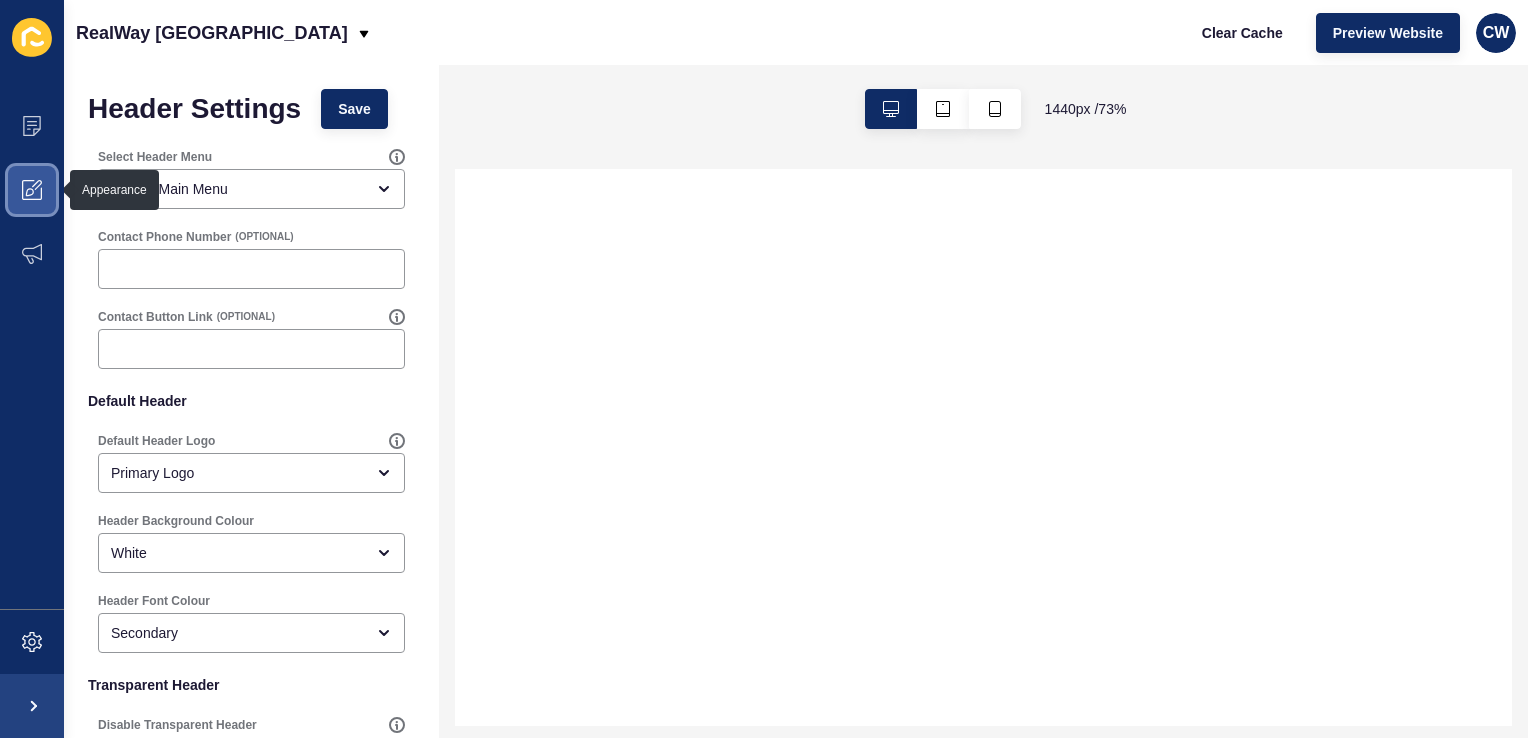 click 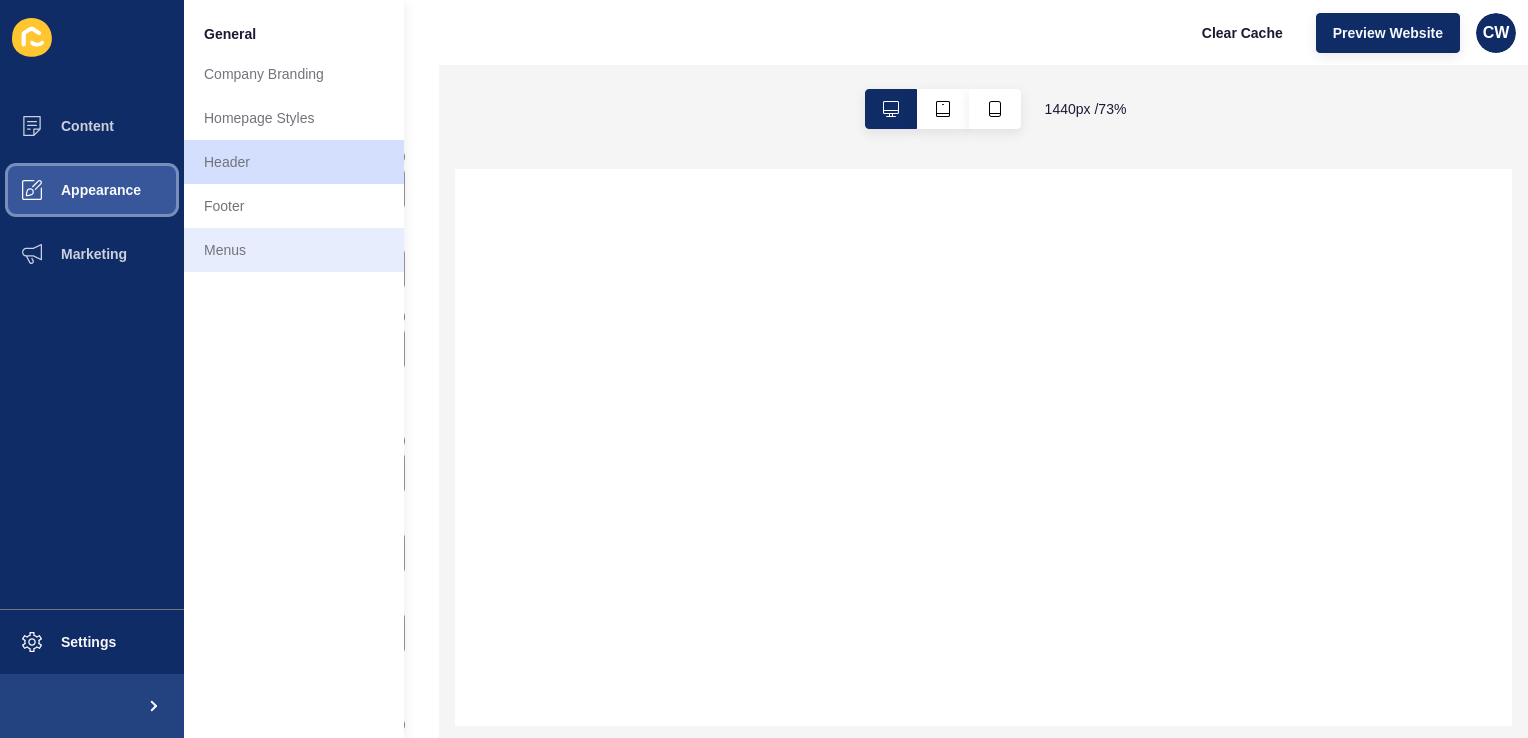 select 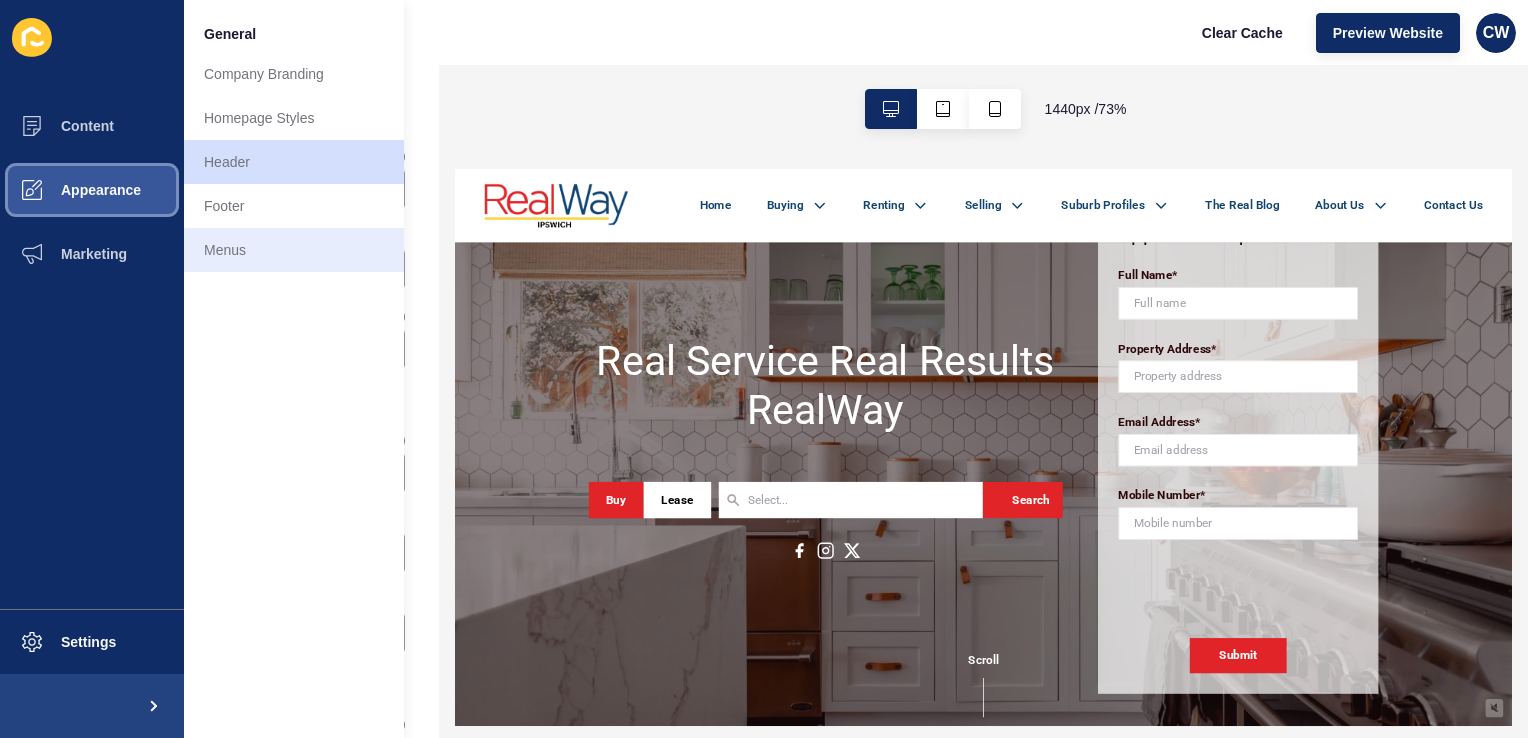 scroll, scrollTop: 0, scrollLeft: 0, axis: both 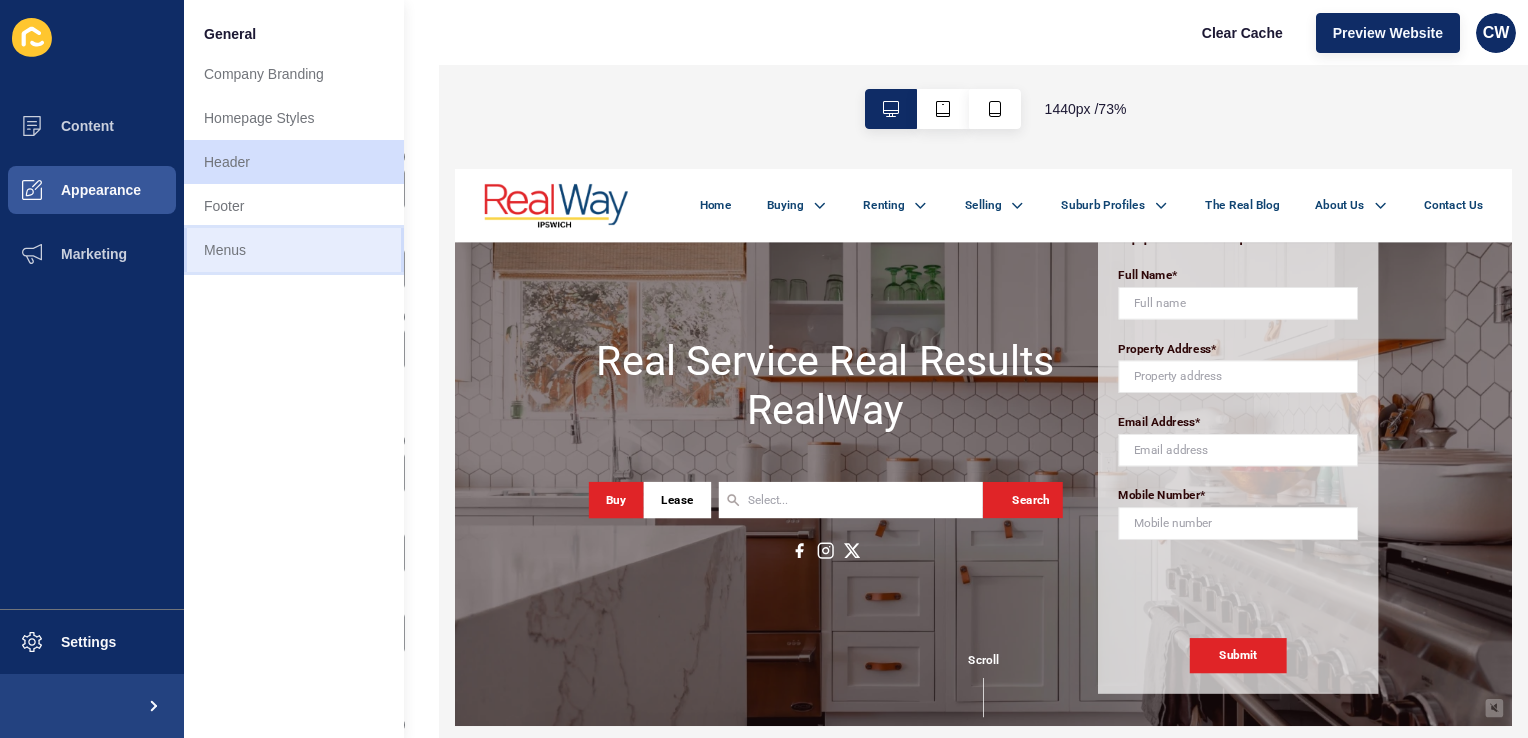 click on "Menus" at bounding box center [294, 250] 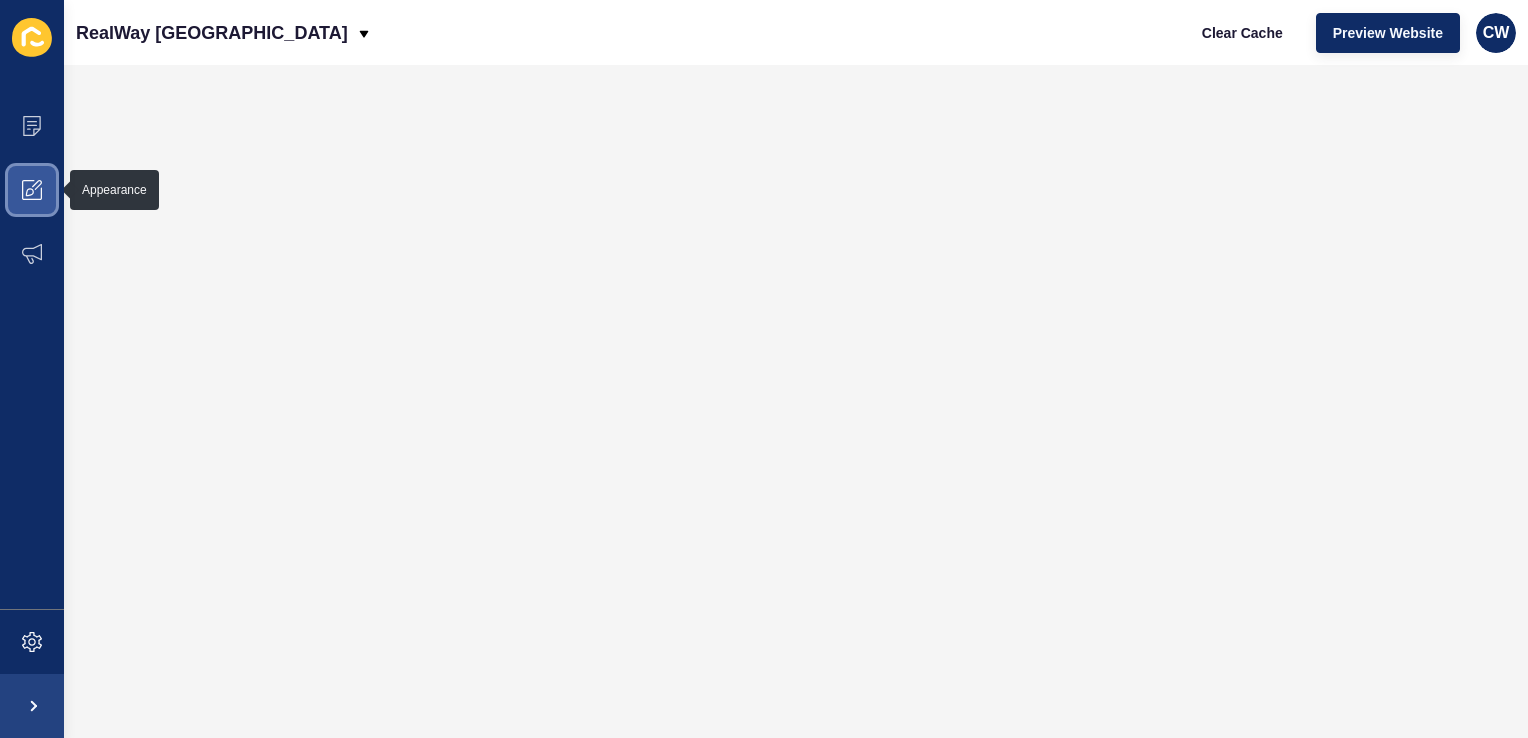 click at bounding box center (32, 190) 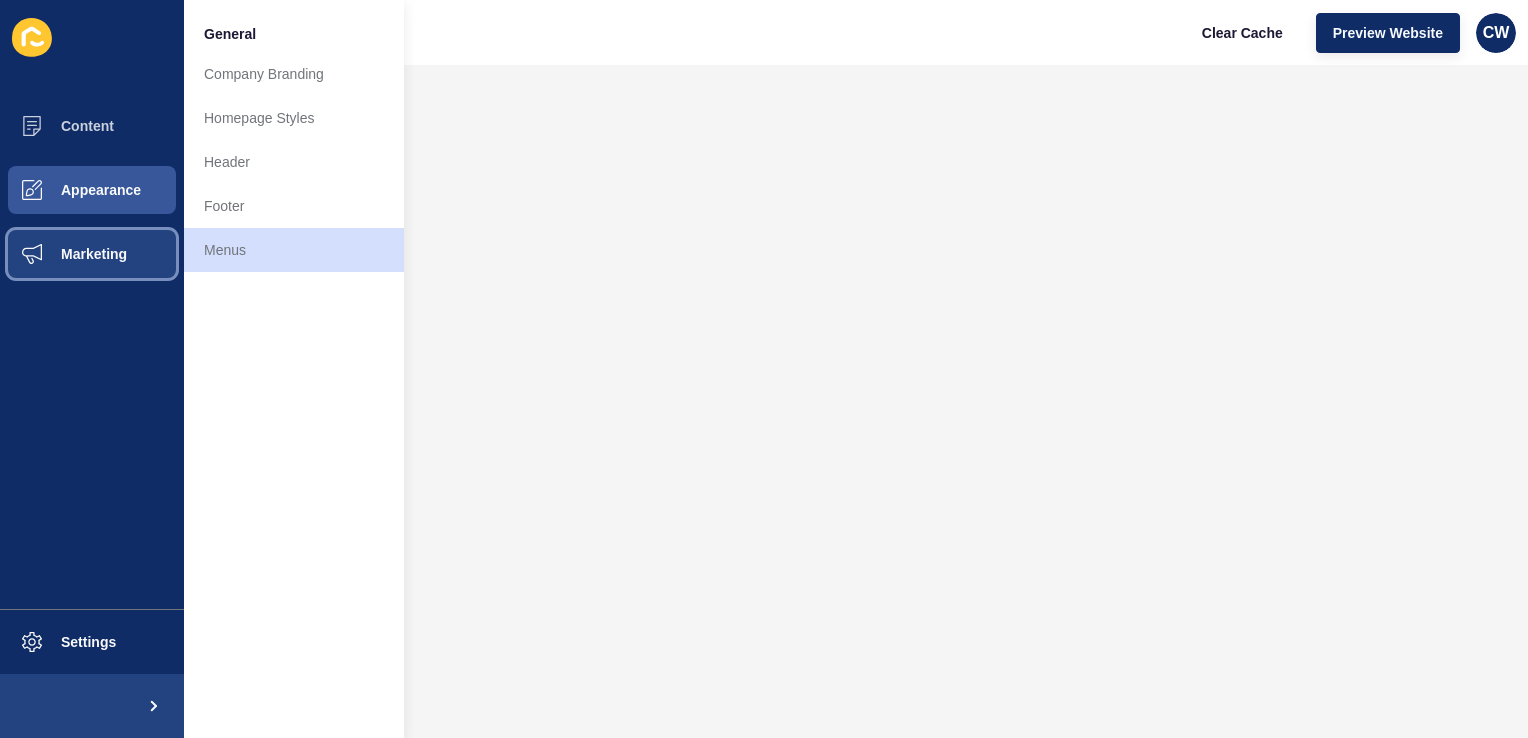 click on "Marketing" at bounding box center (92, 254) 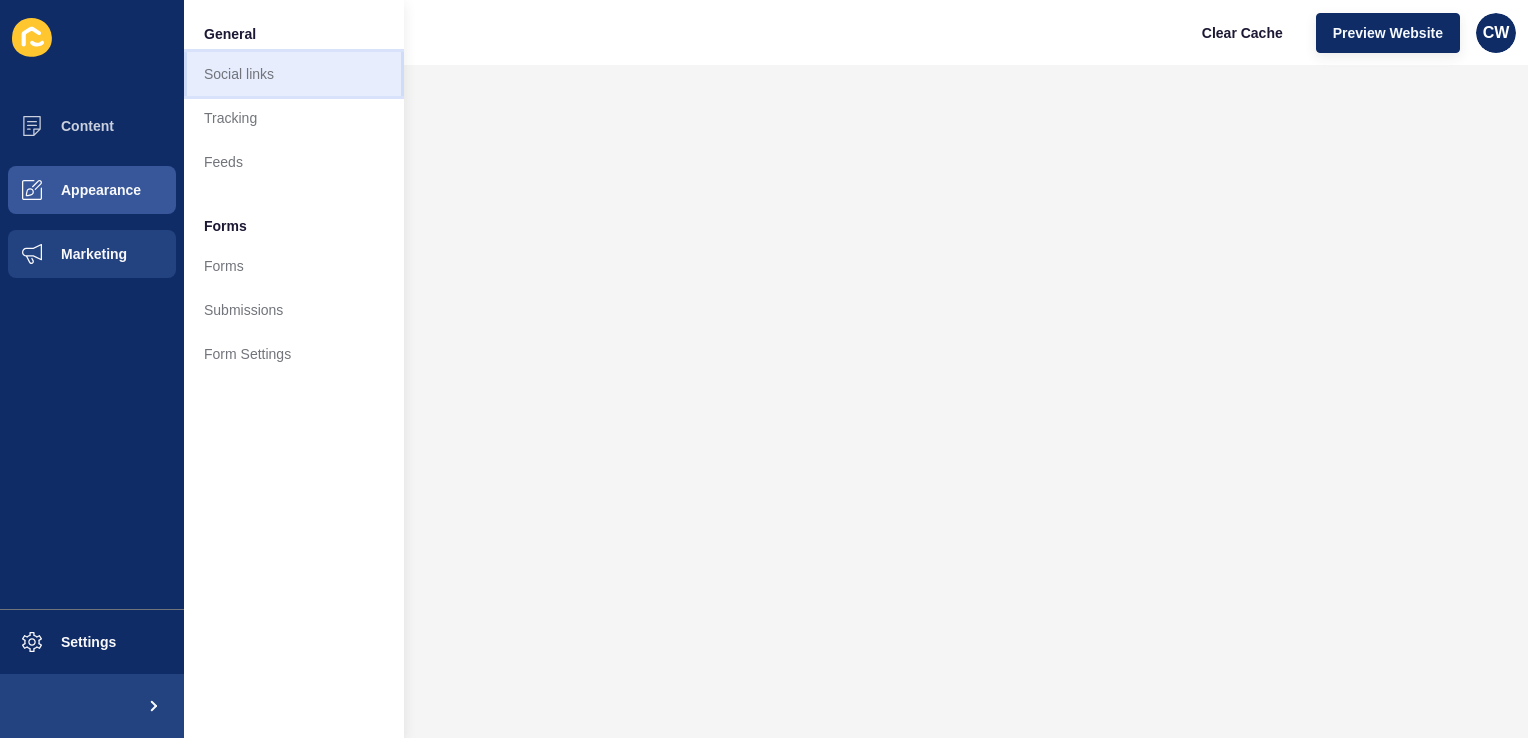 click on "Social links" at bounding box center (294, 74) 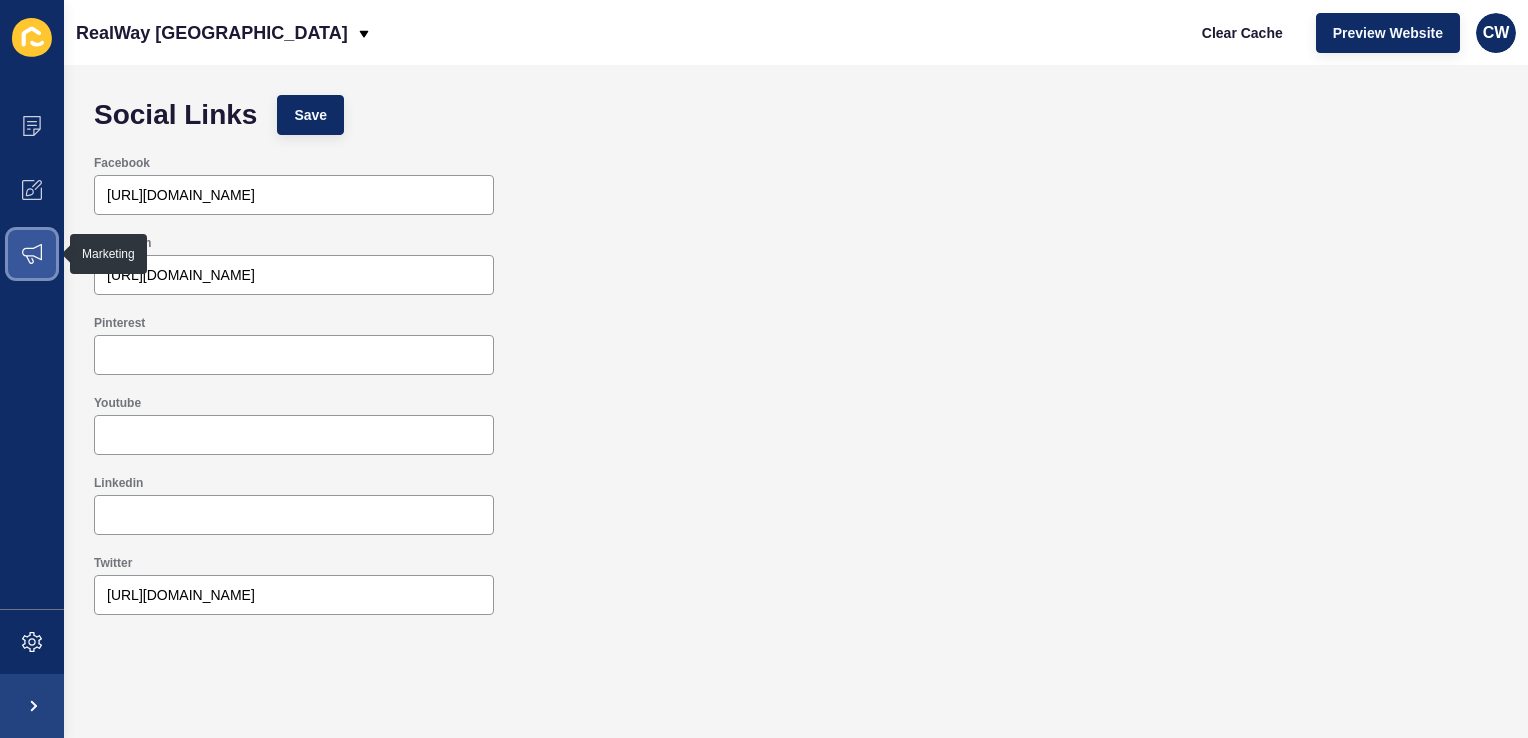 click at bounding box center (32, 254) 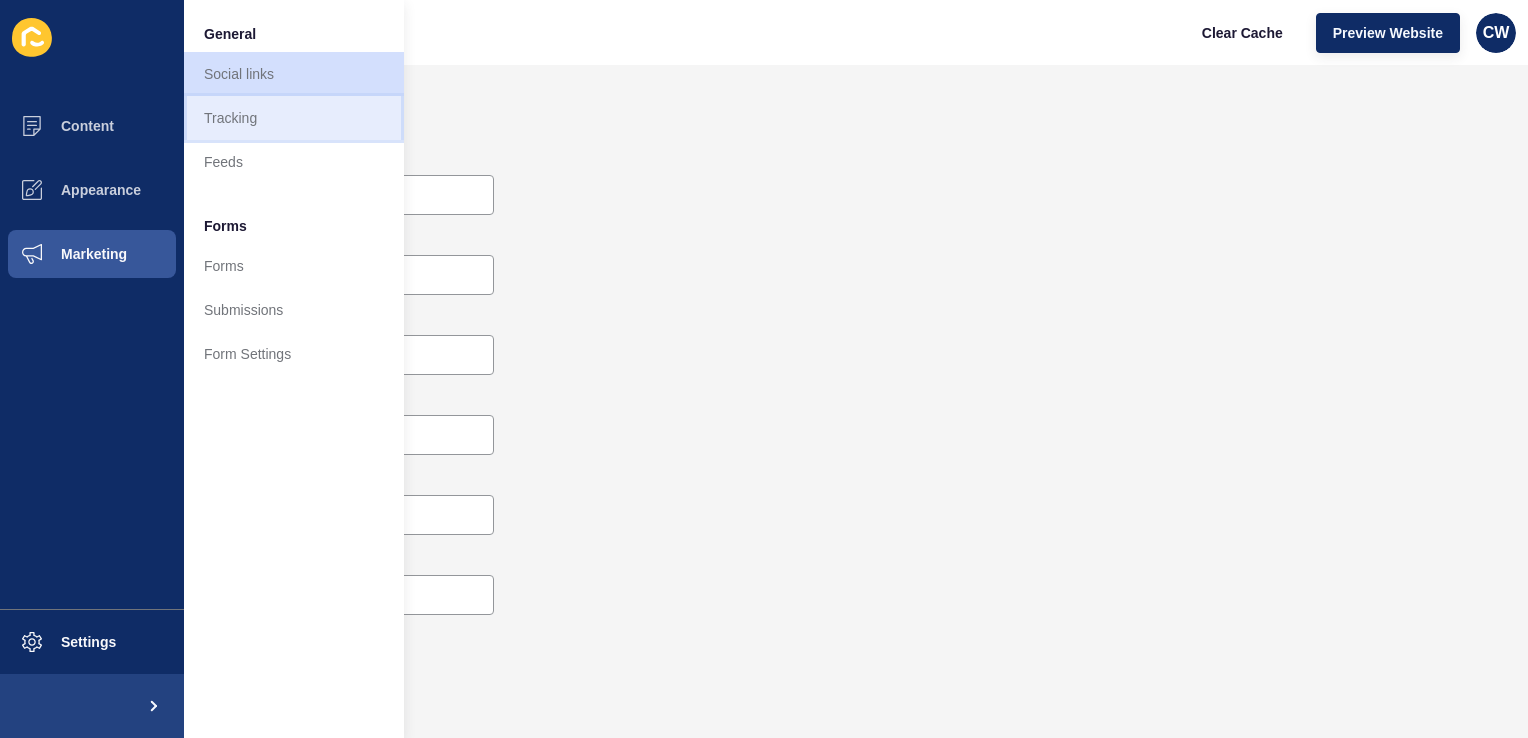 click on "Tracking" at bounding box center (294, 118) 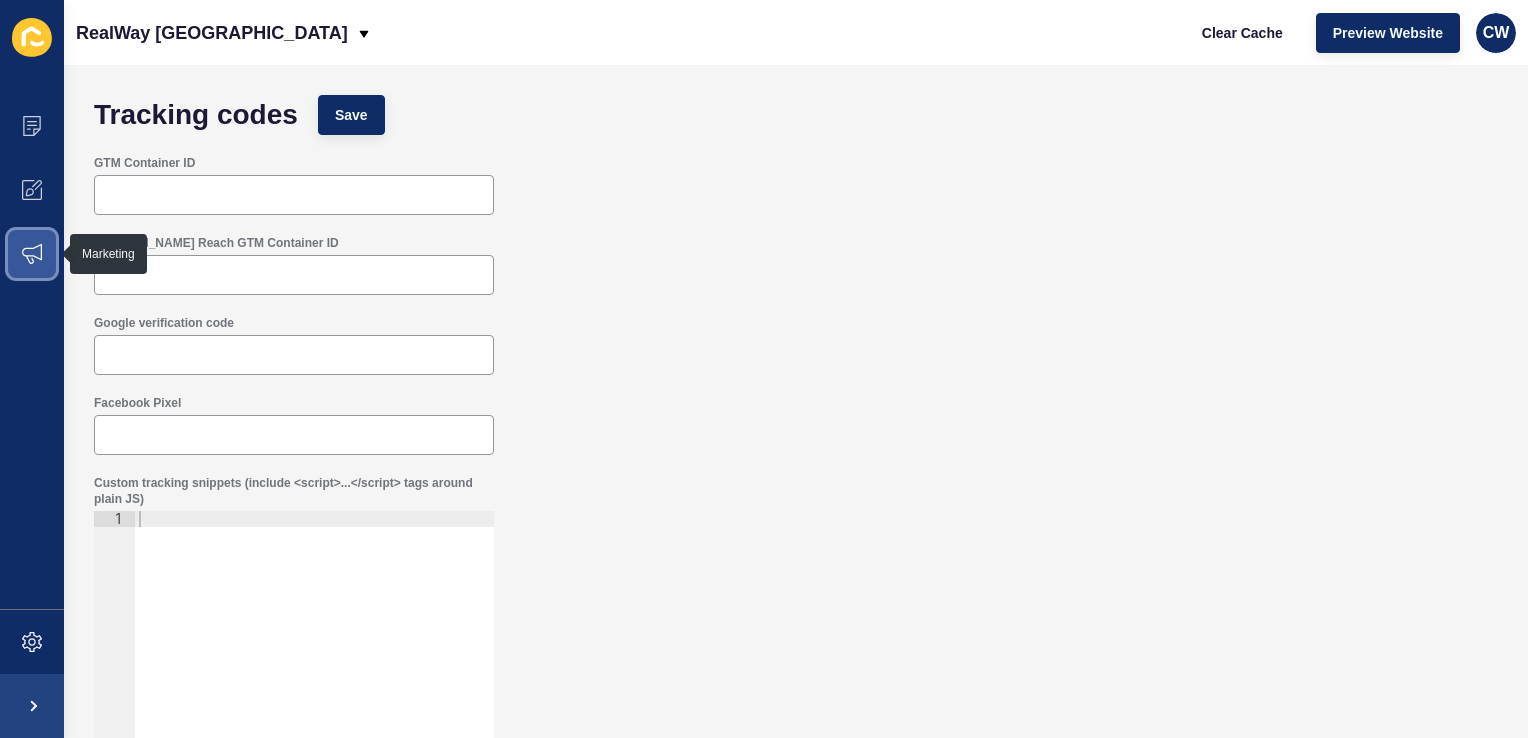 click at bounding box center [32, 254] 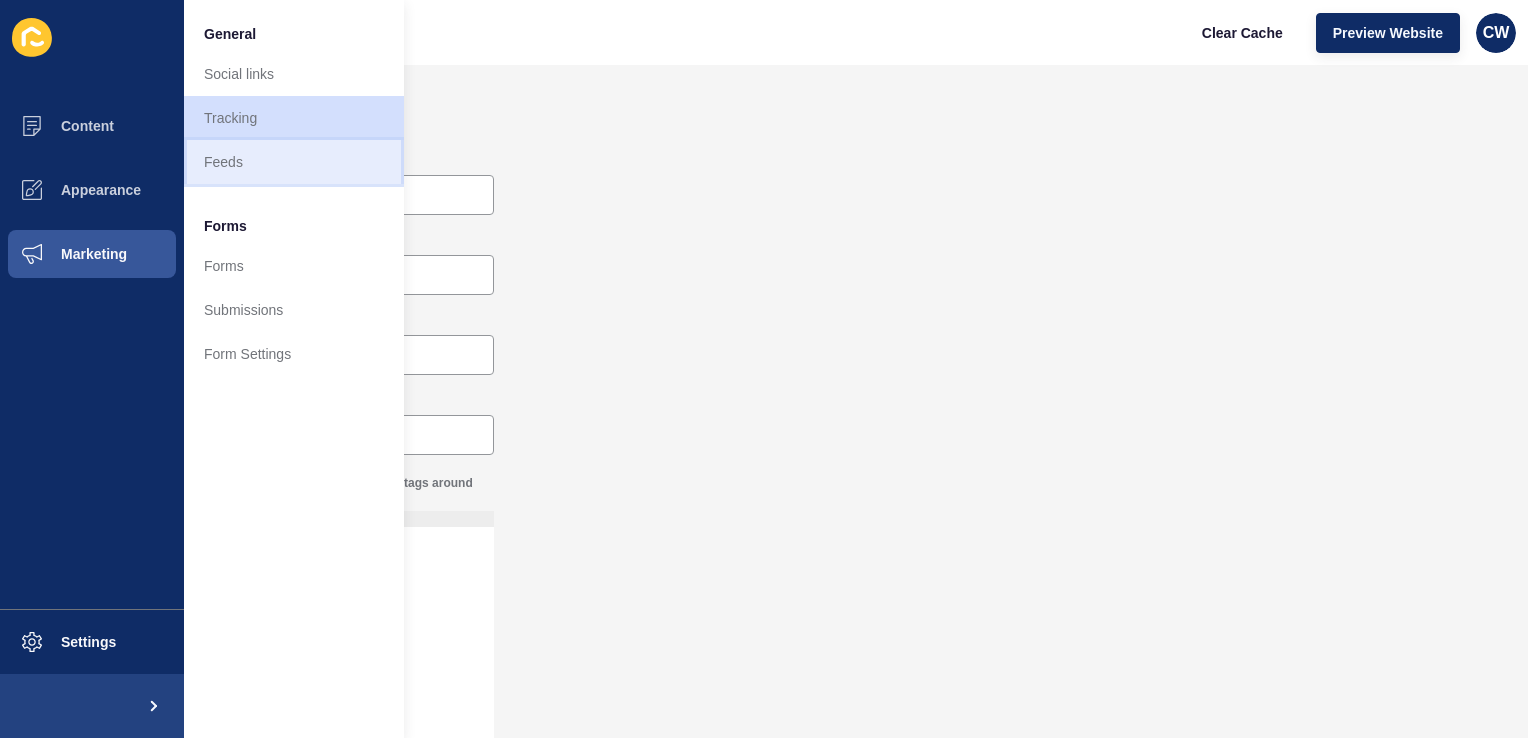 click on "Feeds" at bounding box center (294, 162) 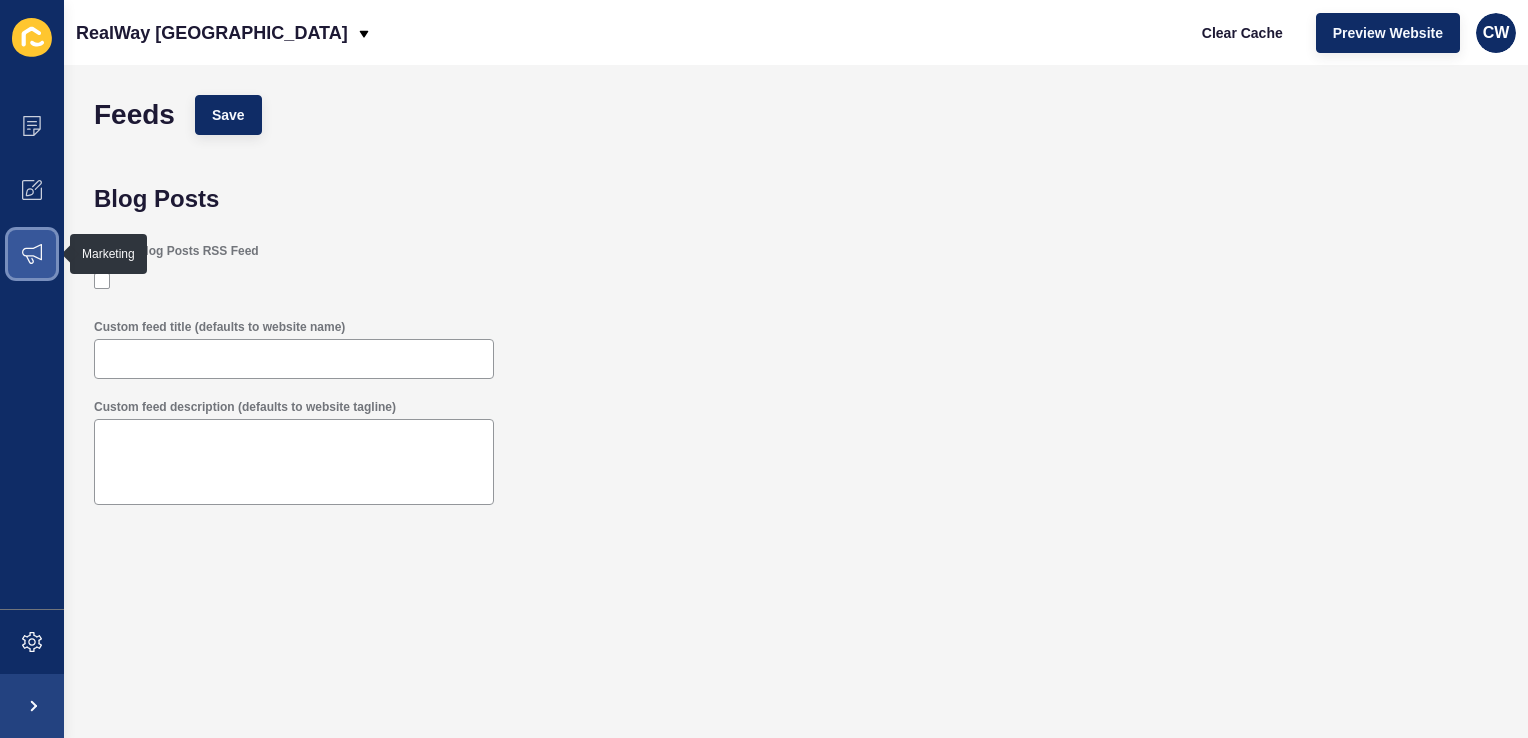click 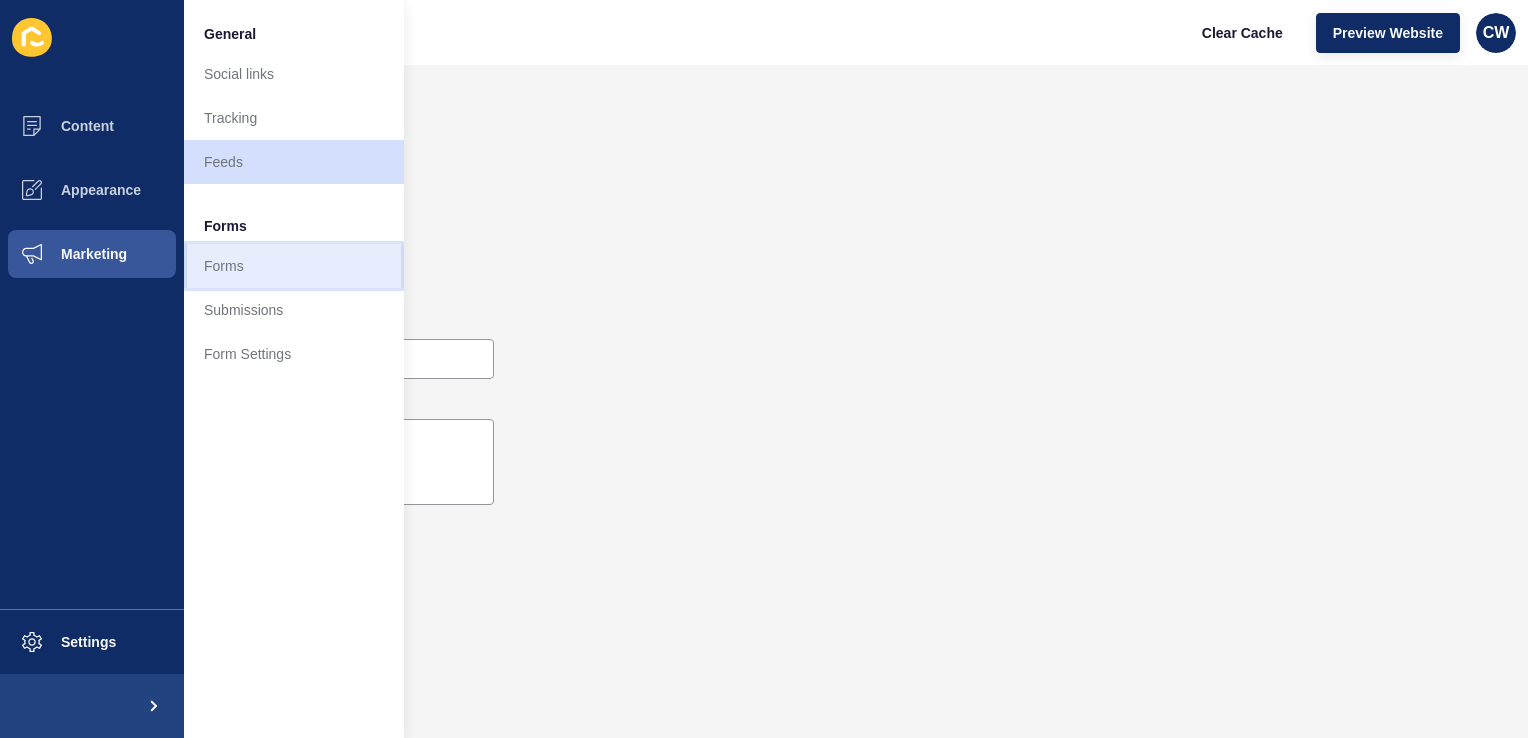 click on "Forms" at bounding box center (294, 266) 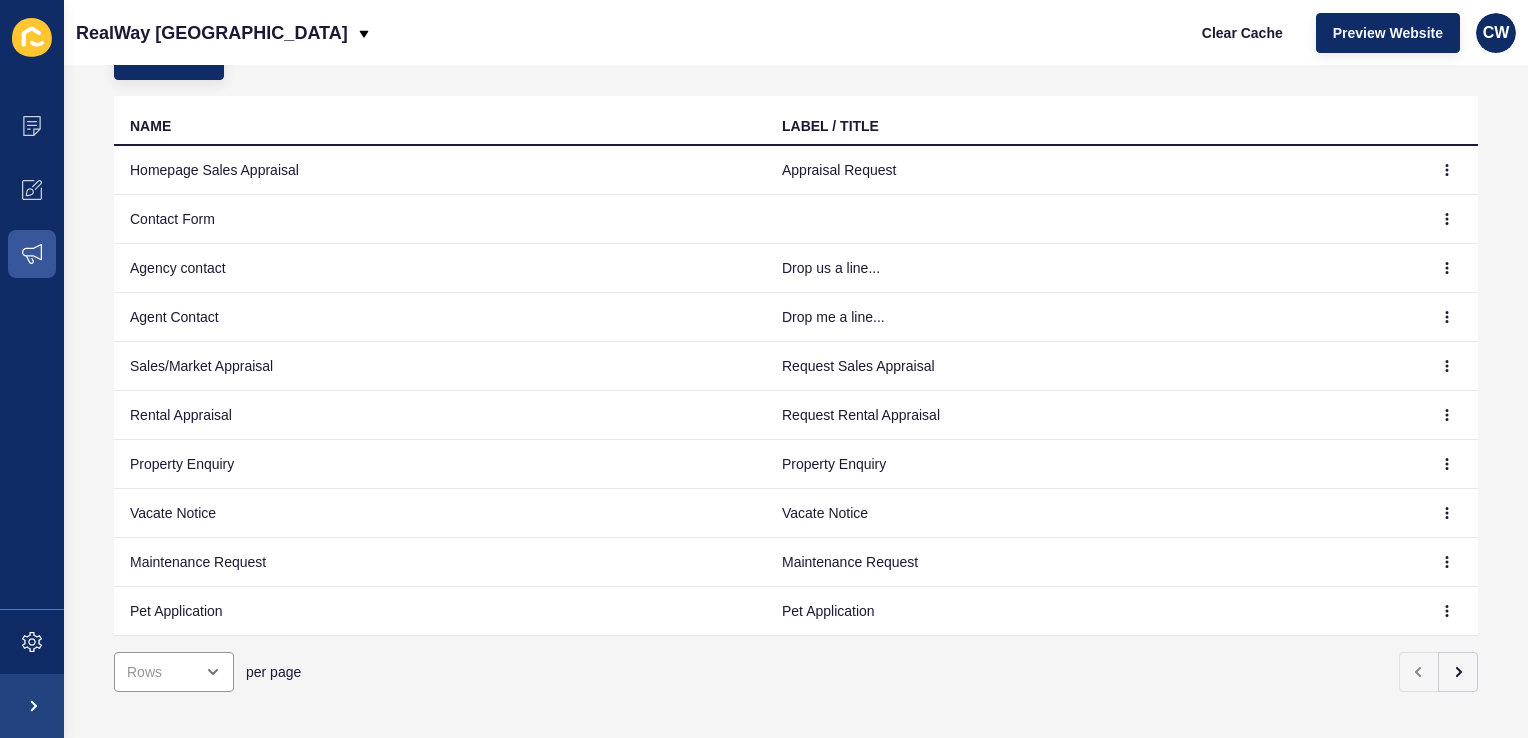 scroll, scrollTop: 164, scrollLeft: 0, axis: vertical 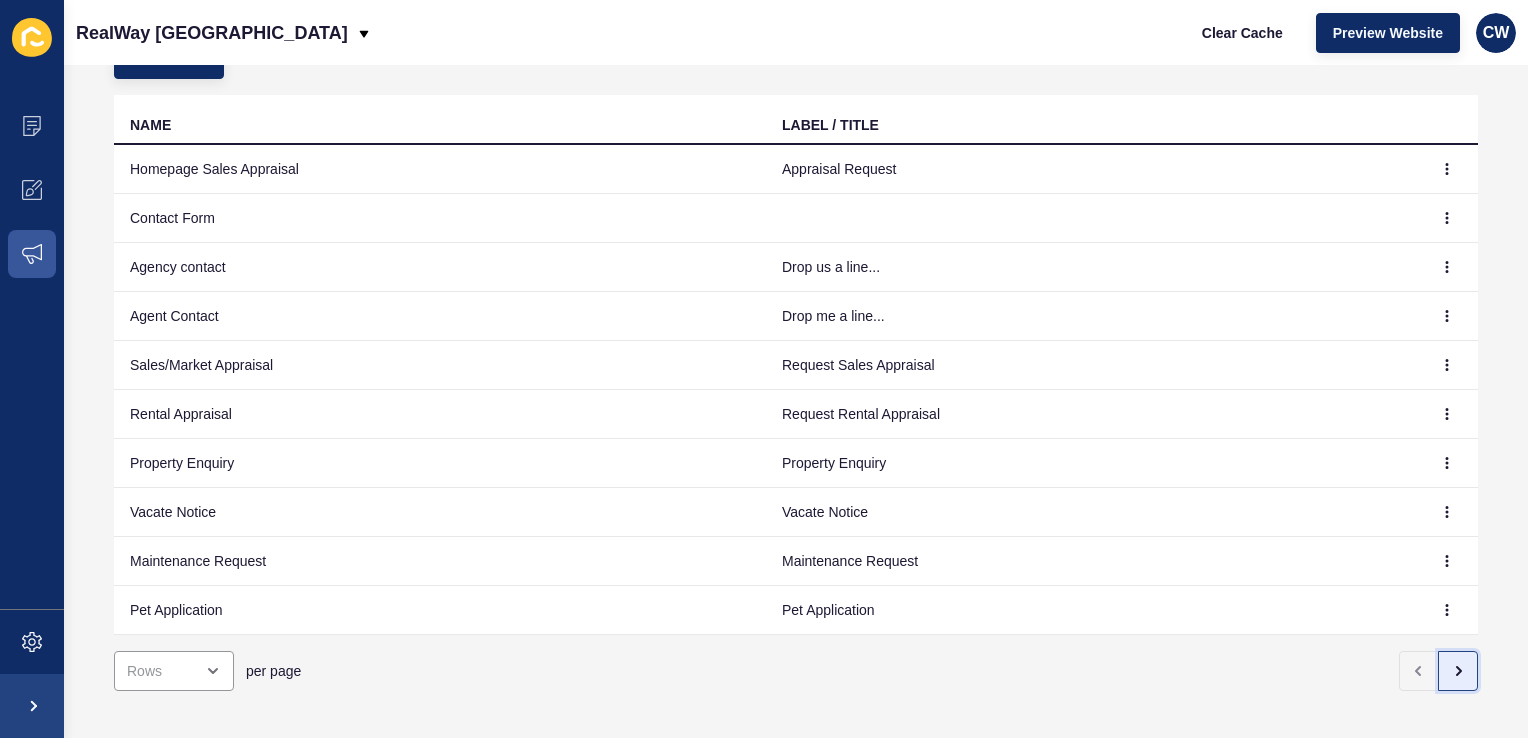 click 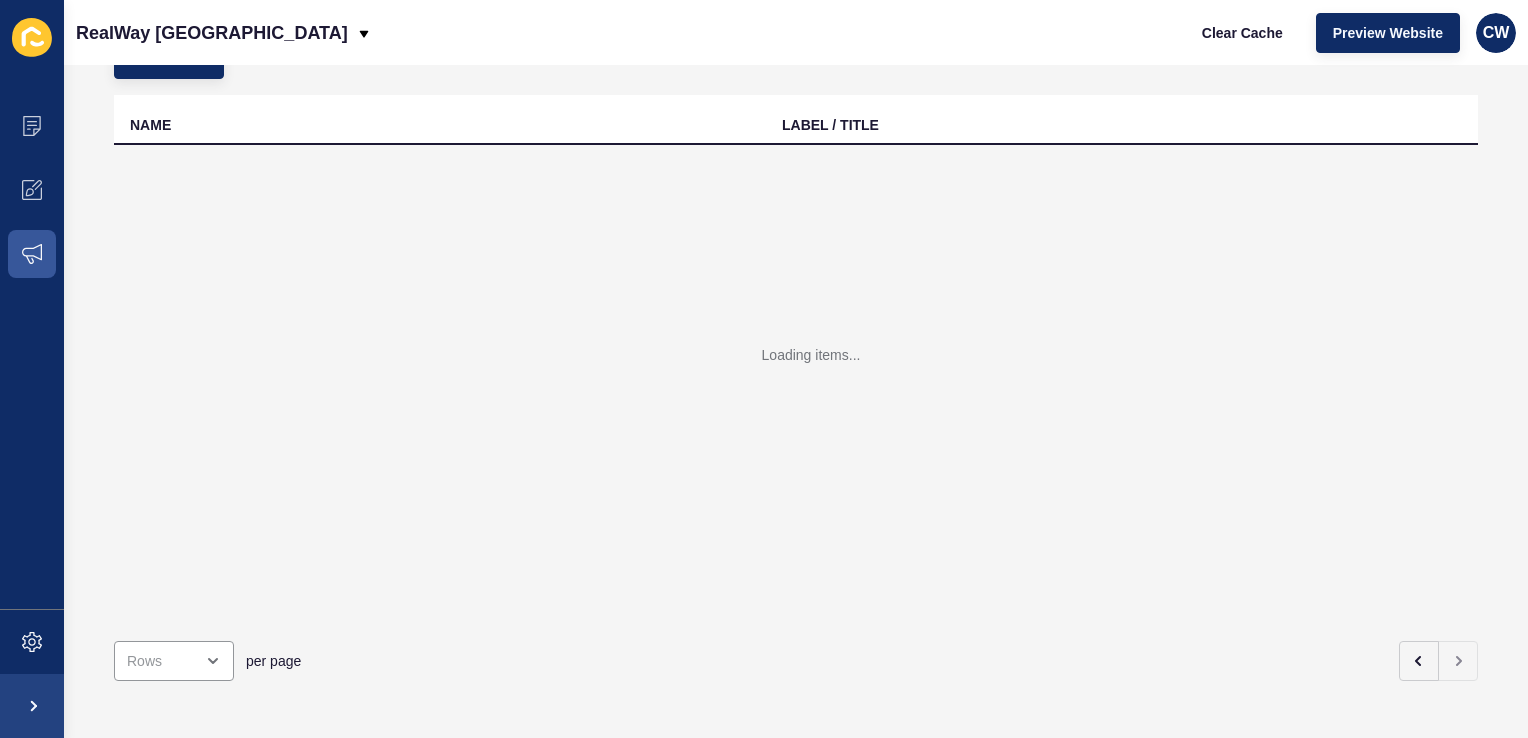 scroll, scrollTop: 0, scrollLeft: 0, axis: both 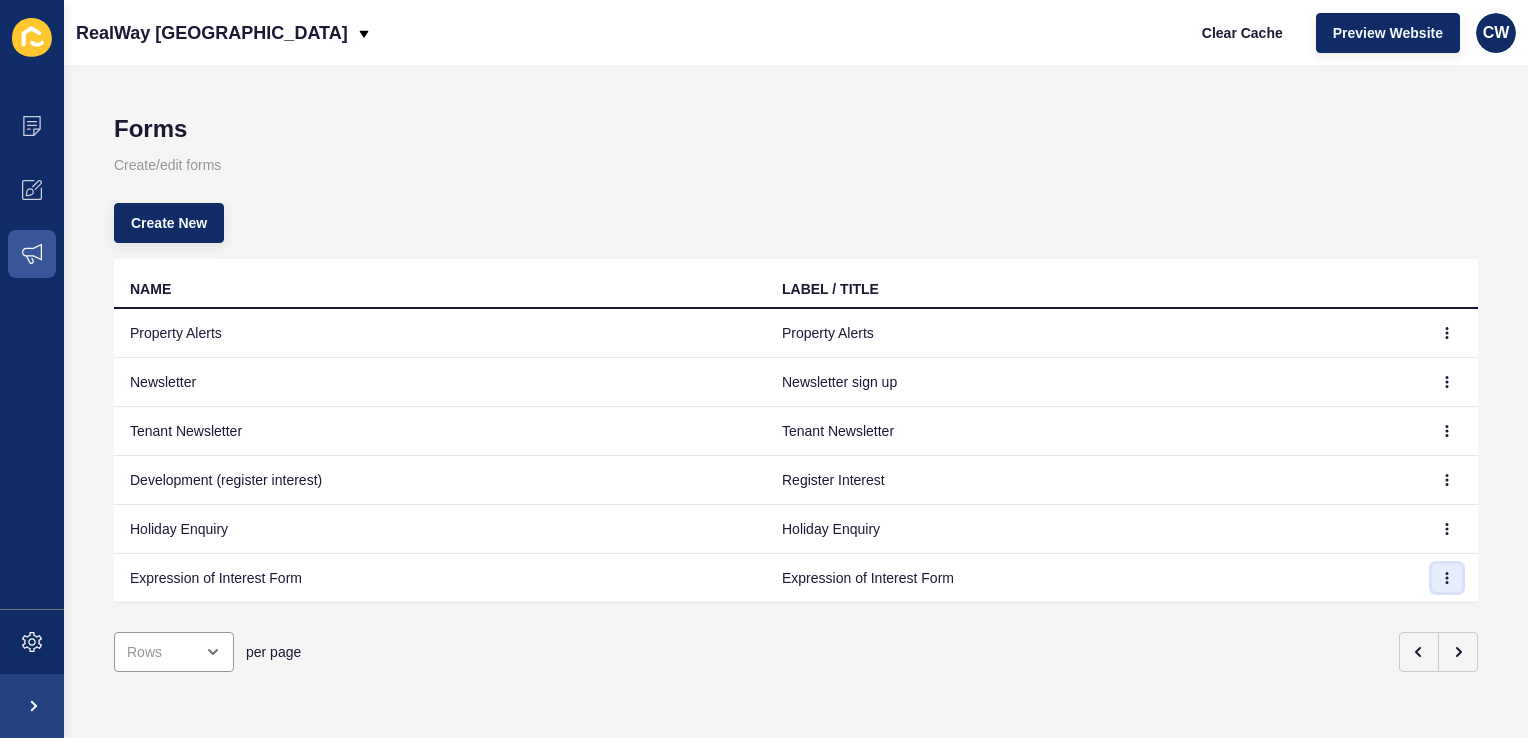 click at bounding box center (1447, 578) 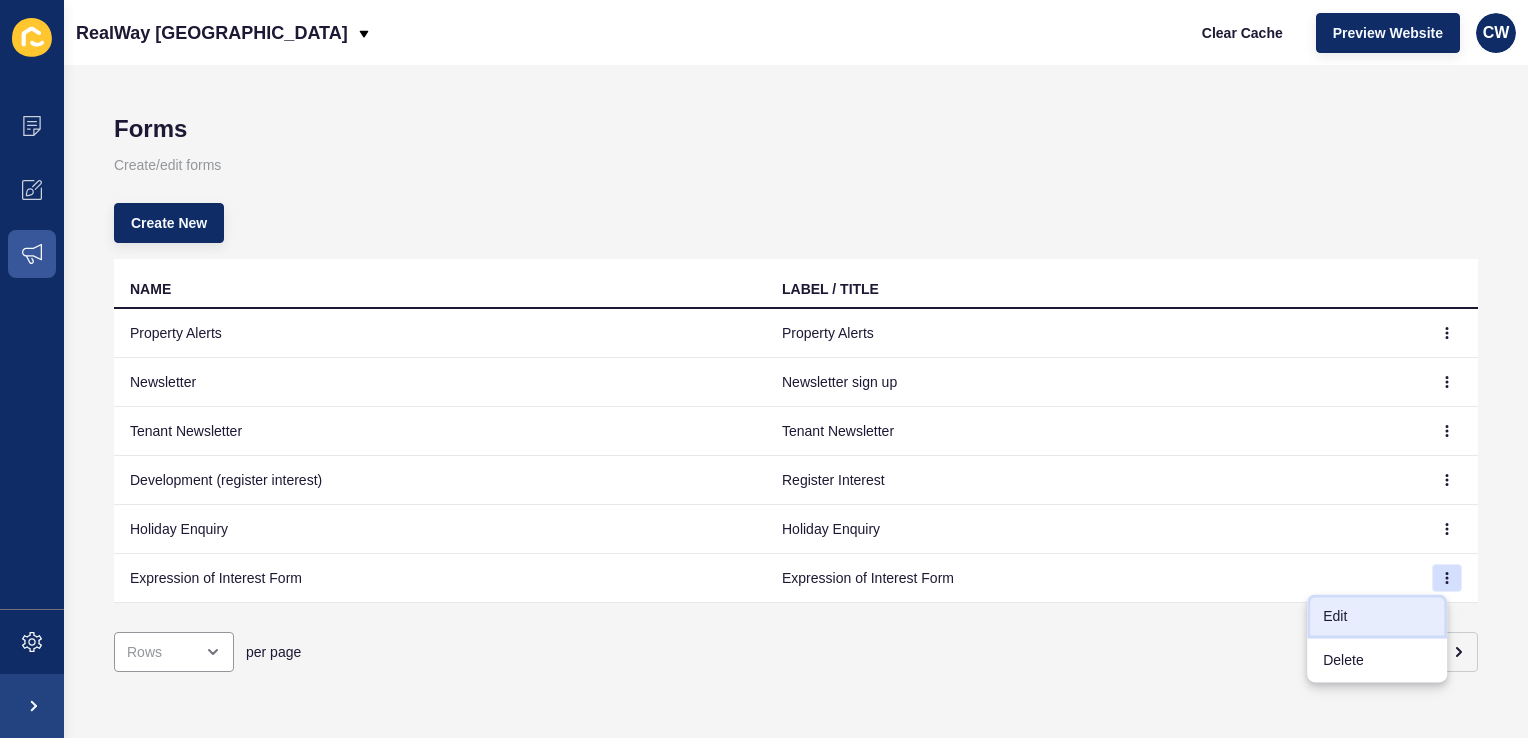 click on "Edit" at bounding box center [1377, 616] 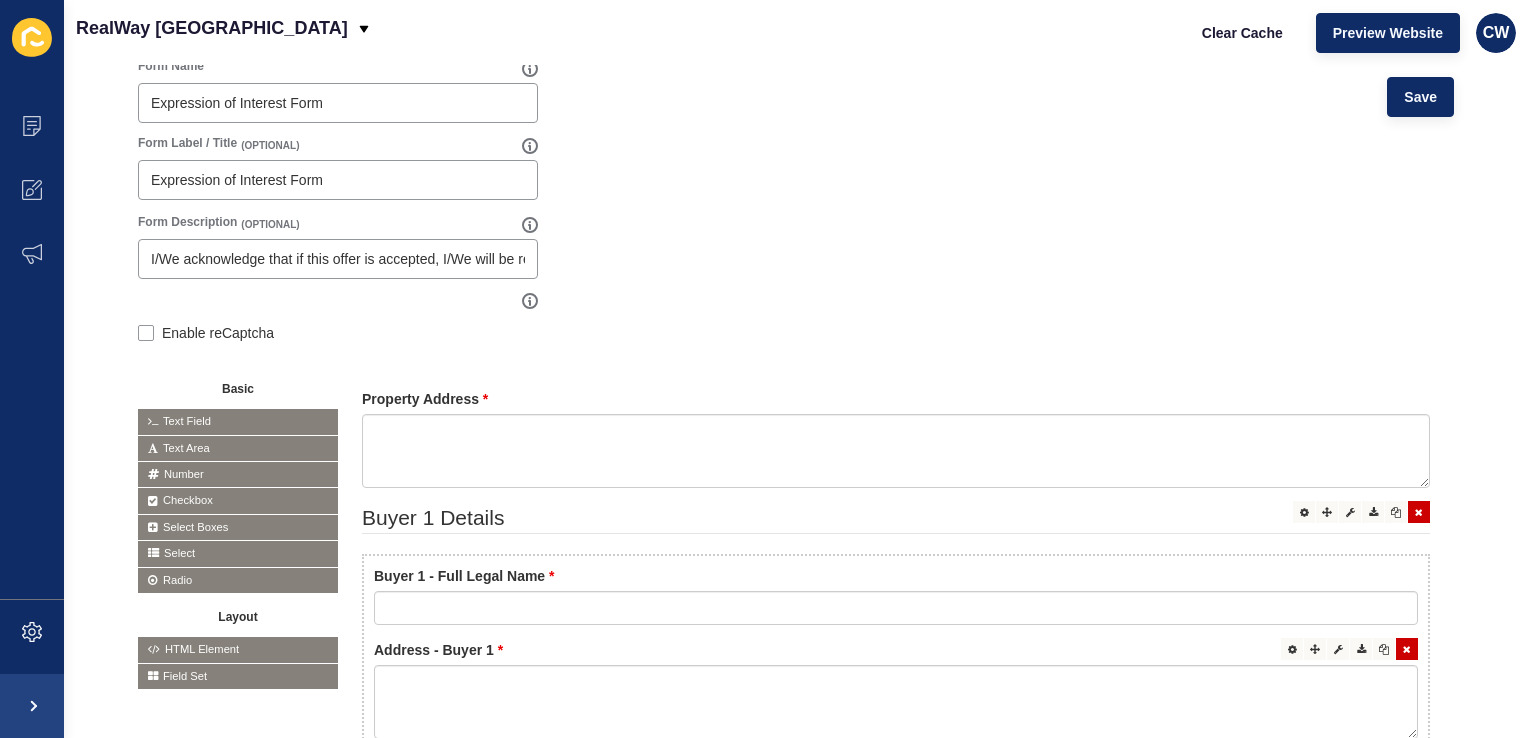 scroll, scrollTop: 0, scrollLeft: 0, axis: both 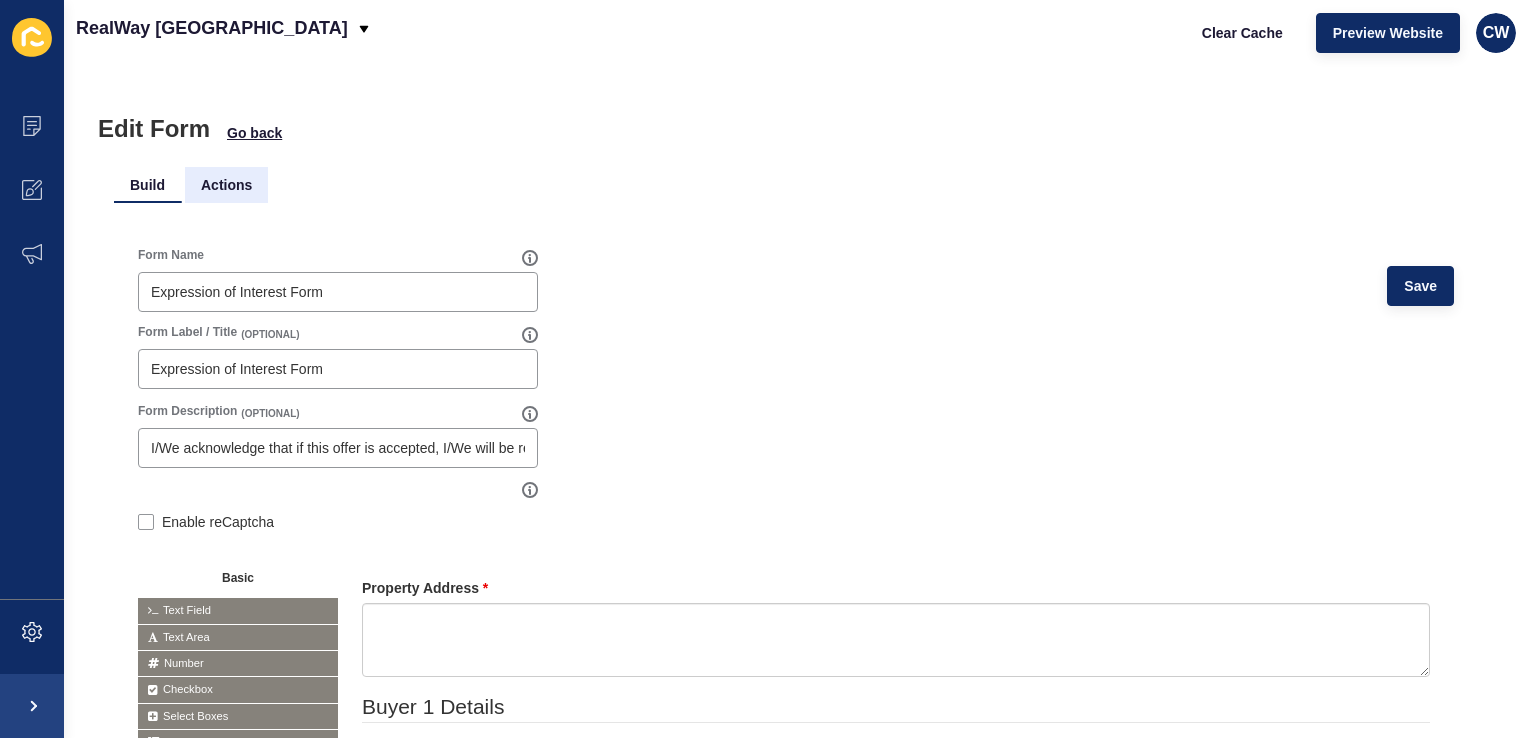 click on "Actions" at bounding box center [226, 185] 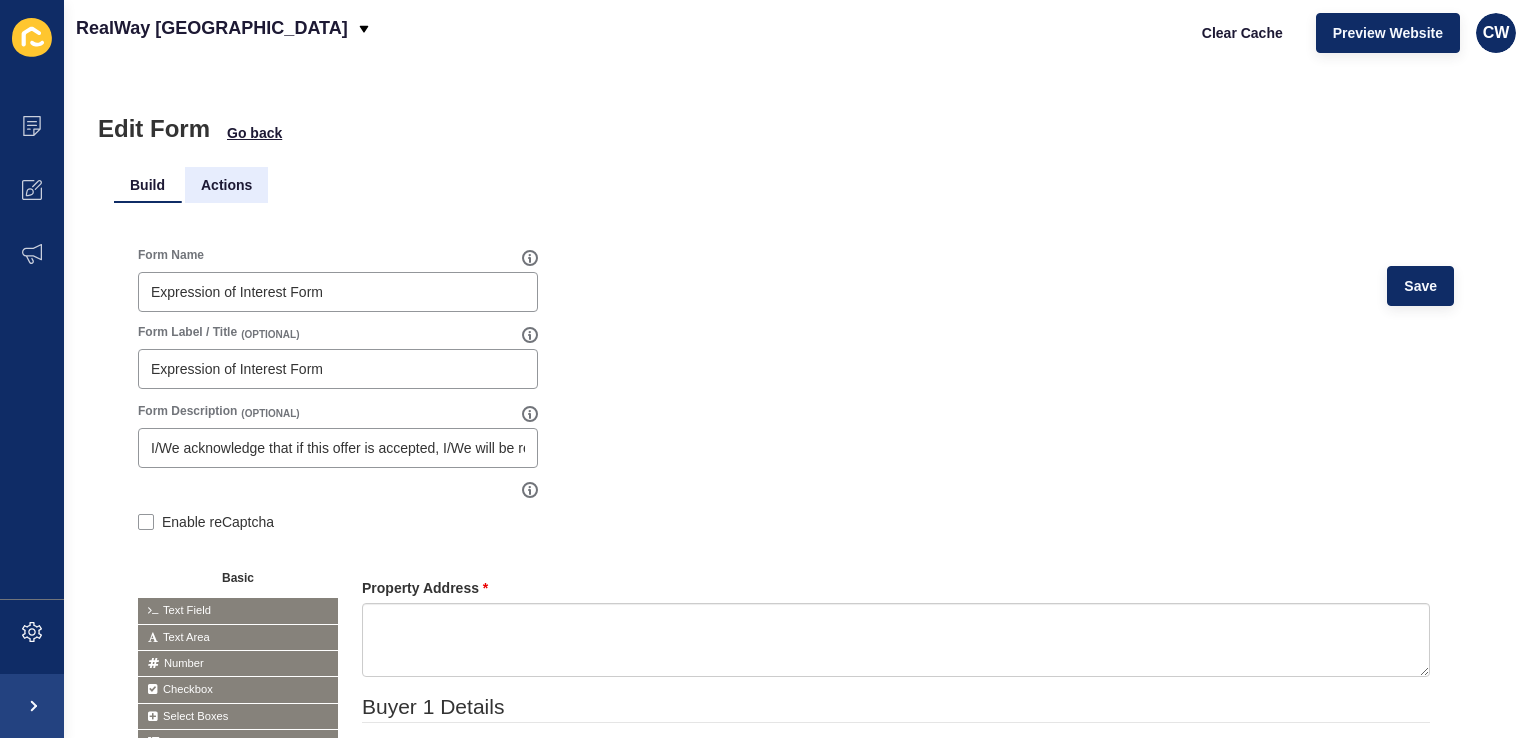 scroll, scrollTop: 0, scrollLeft: 0, axis: both 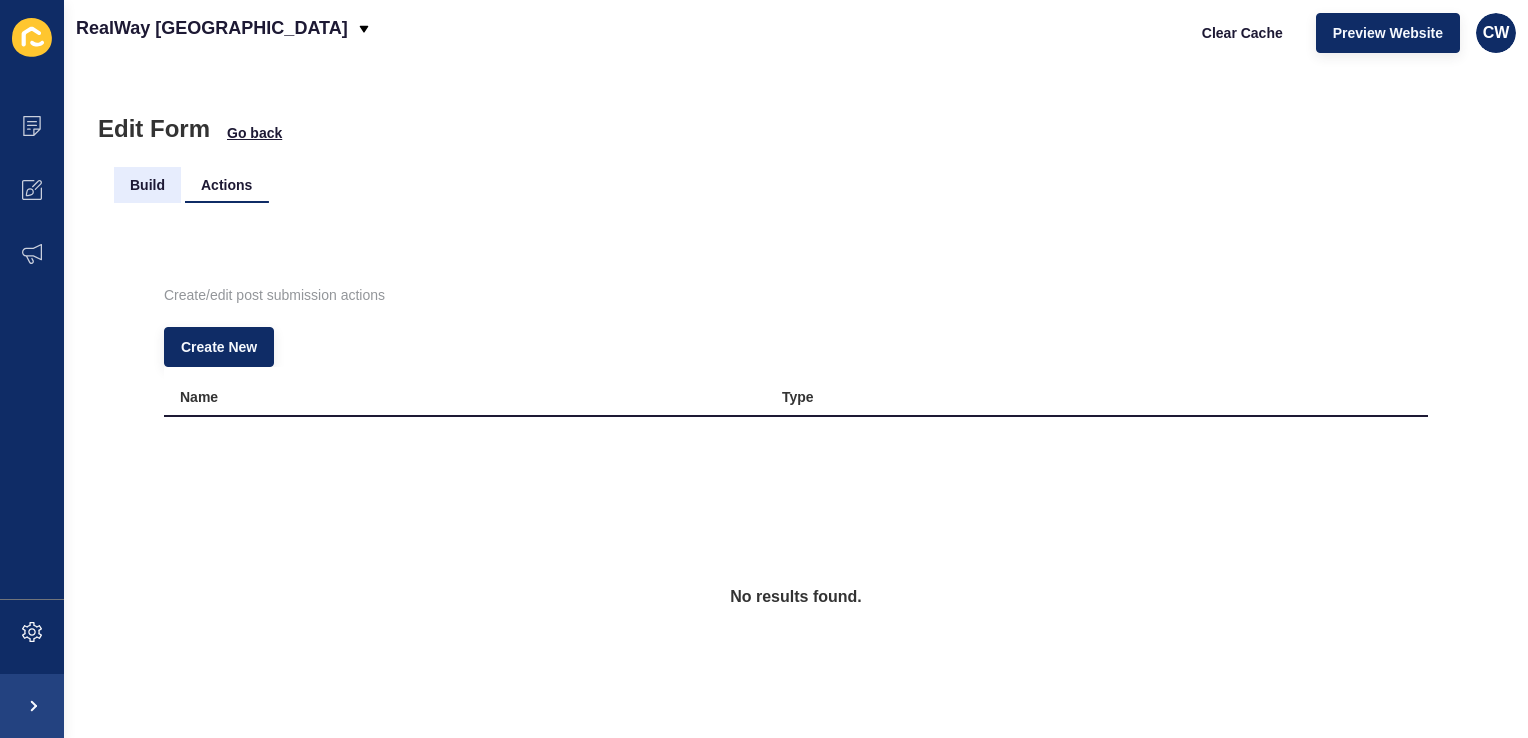 click on "Build" at bounding box center (147, 185) 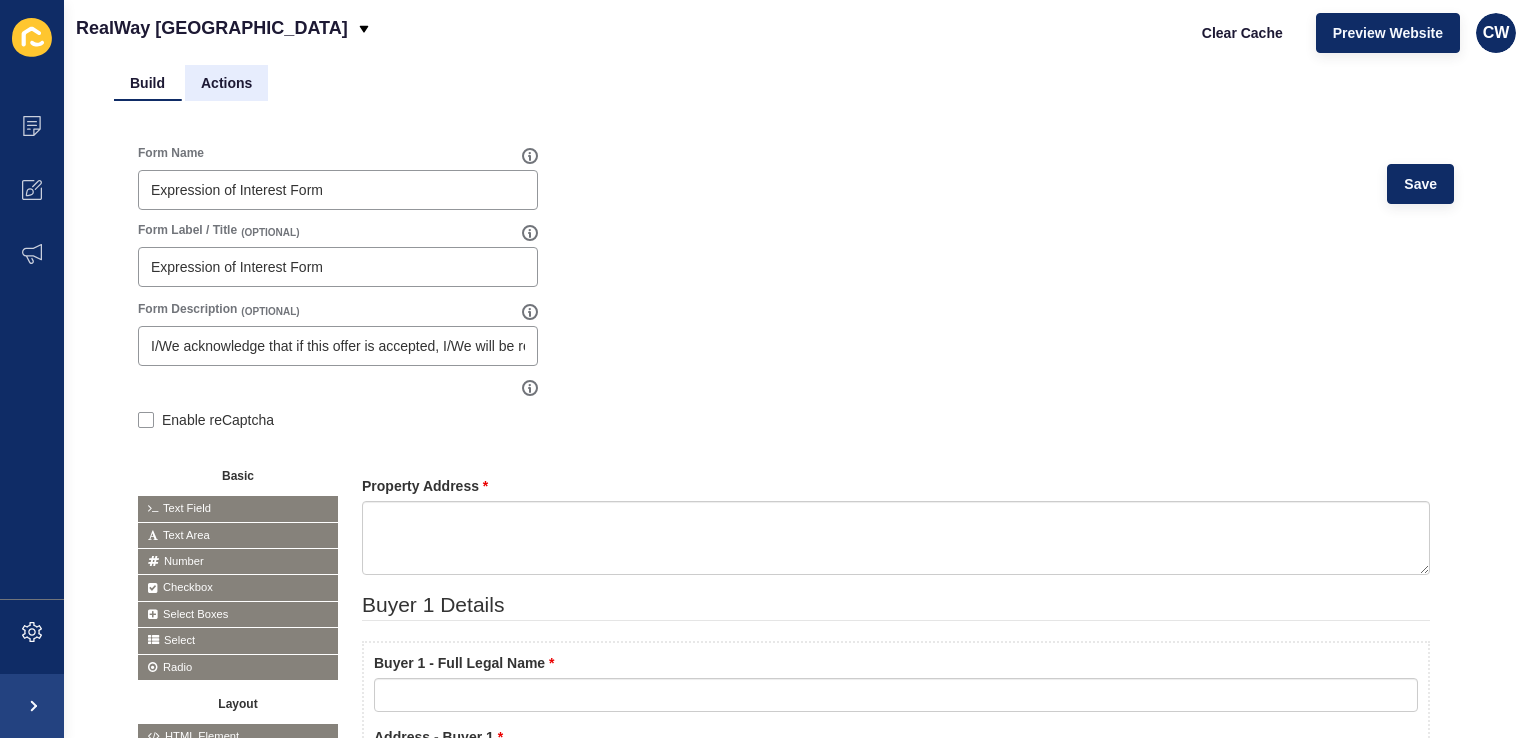click on "Actions" at bounding box center [226, 83] 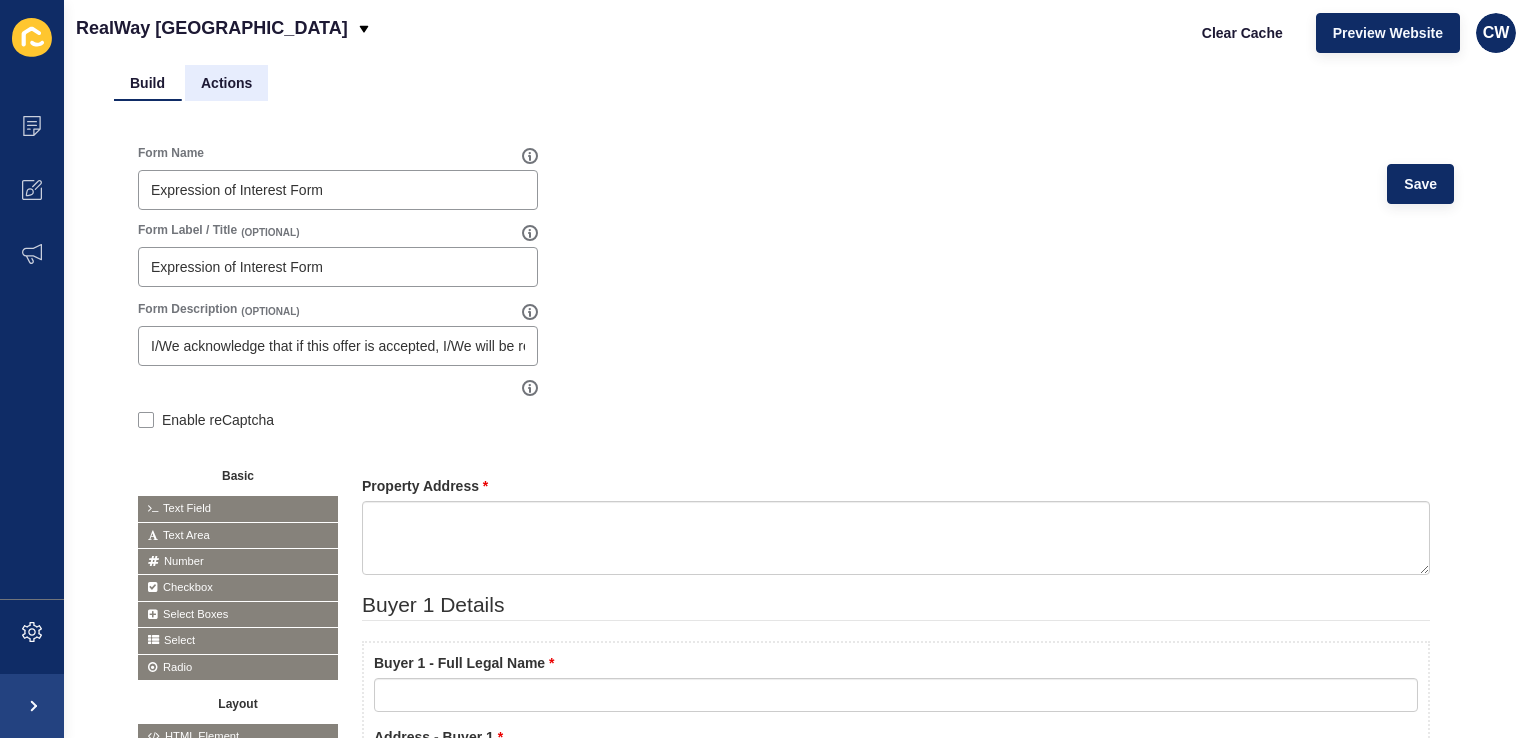 scroll, scrollTop: 0, scrollLeft: 0, axis: both 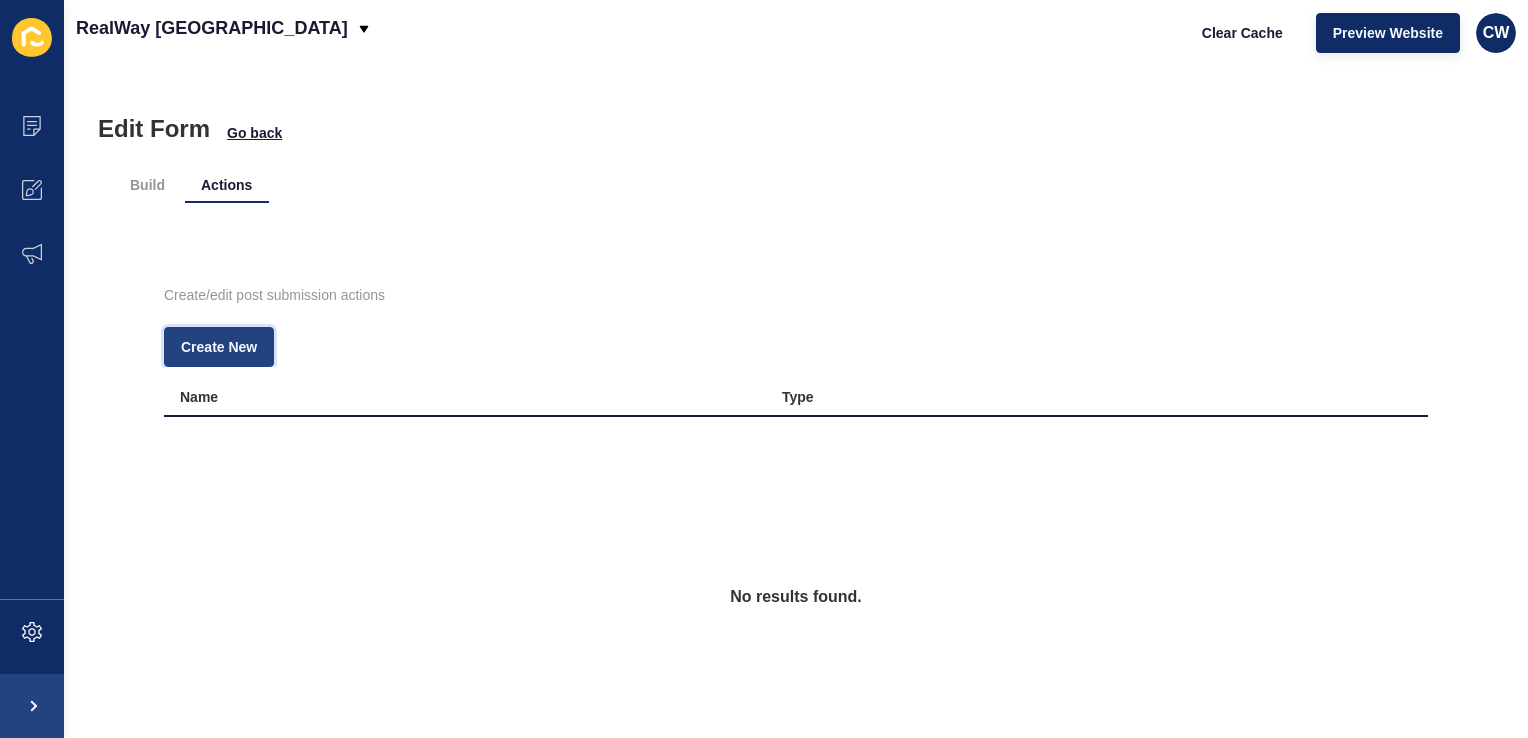 click on "Create New" at bounding box center [219, 347] 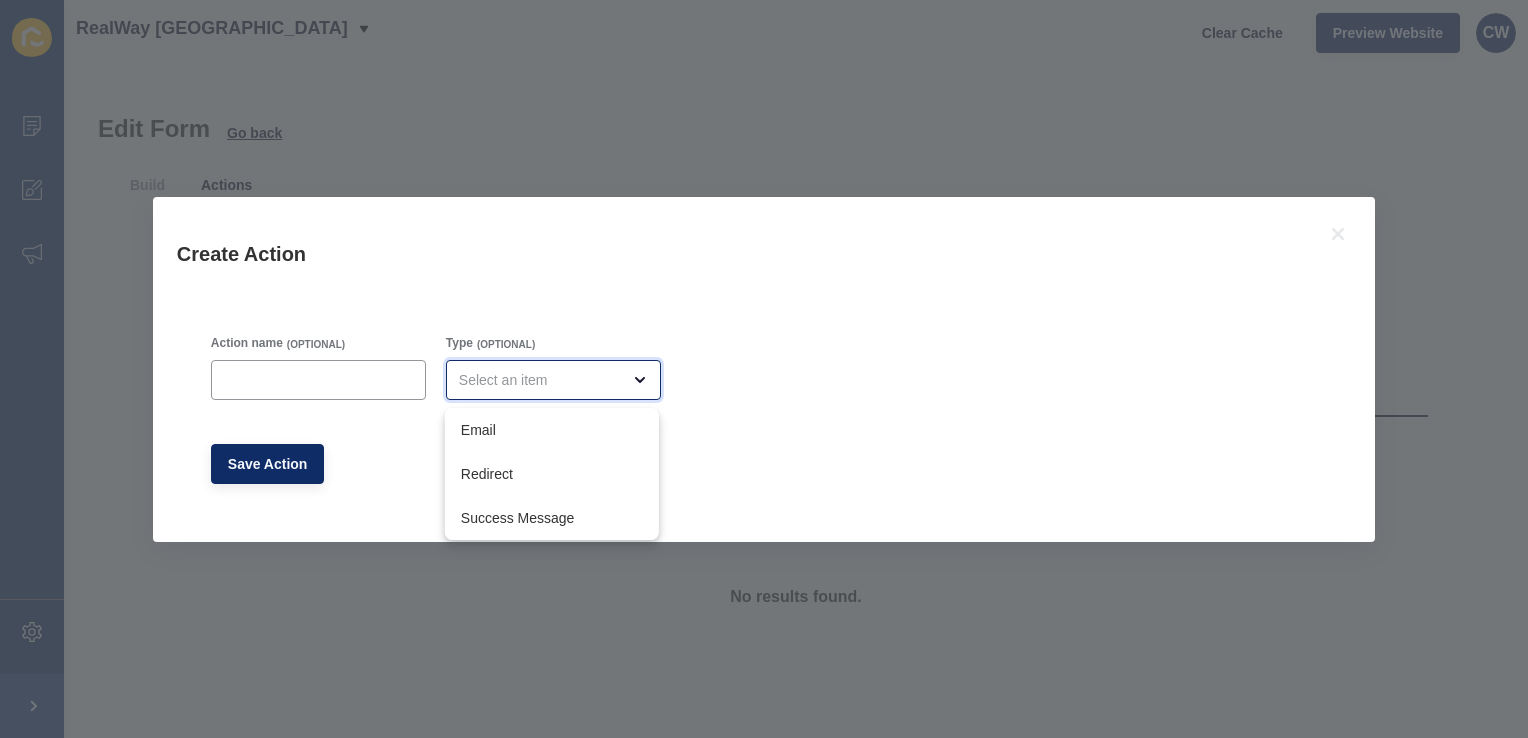 click at bounding box center [553, 380] 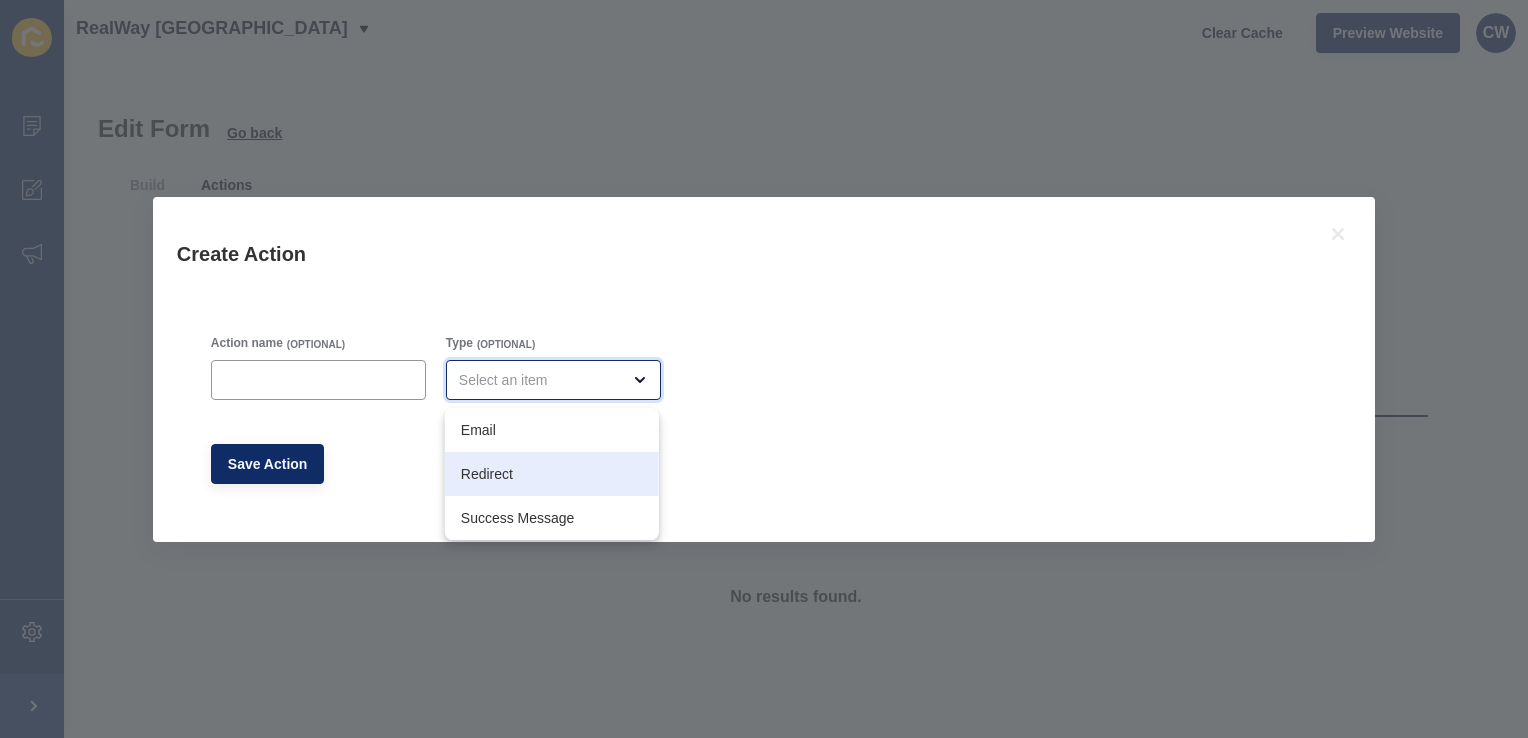click on "Redirect" at bounding box center (552, 474) 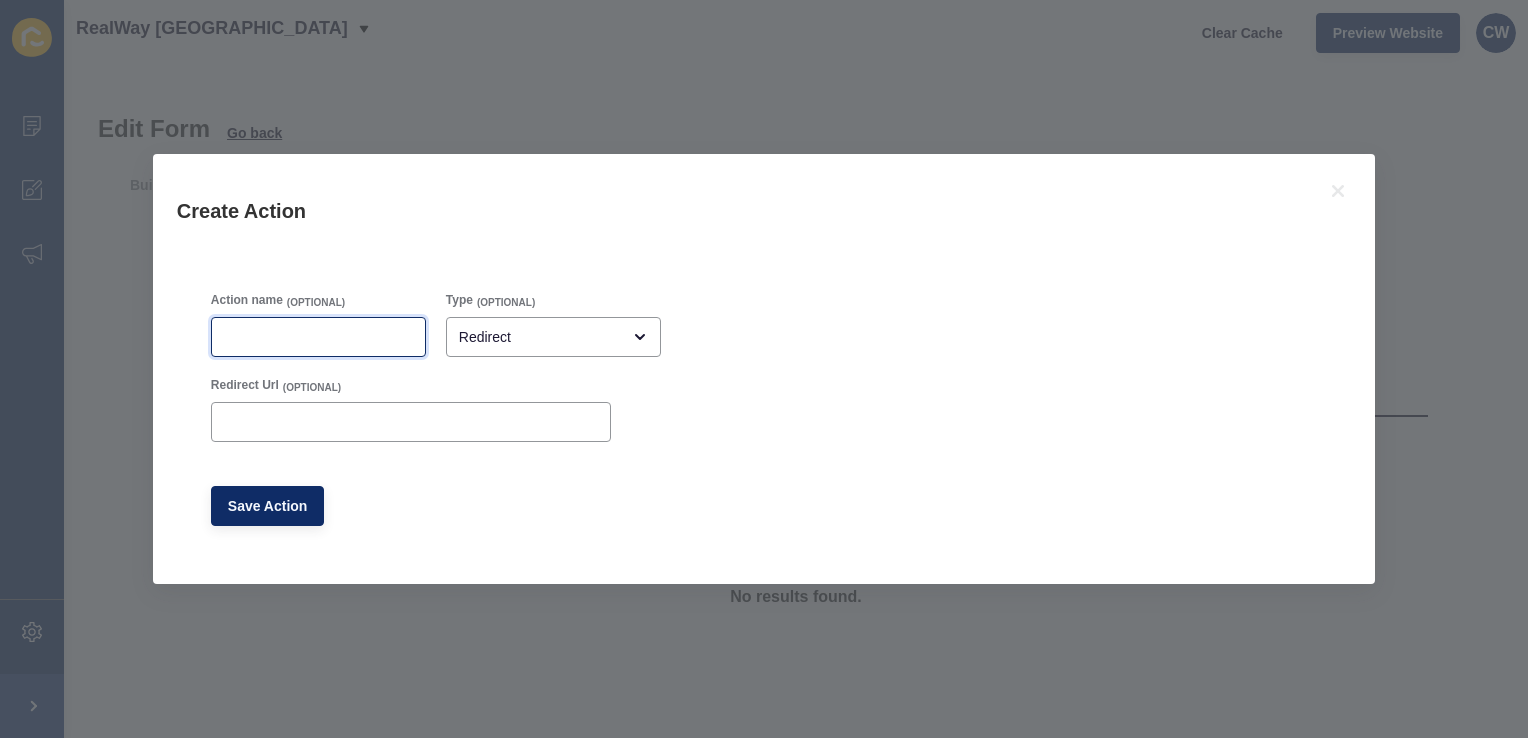 click on "Action name" at bounding box center [318, 337] 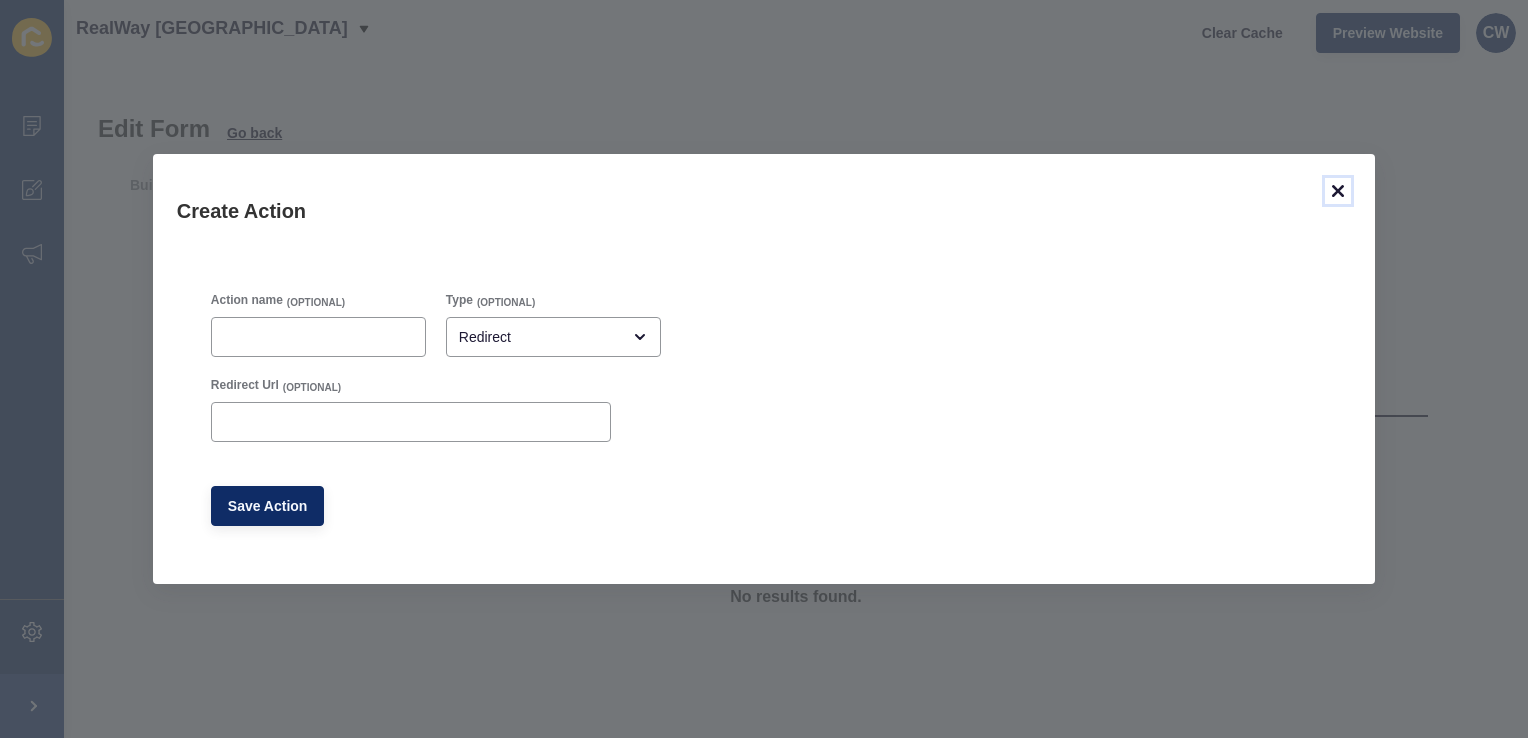 click 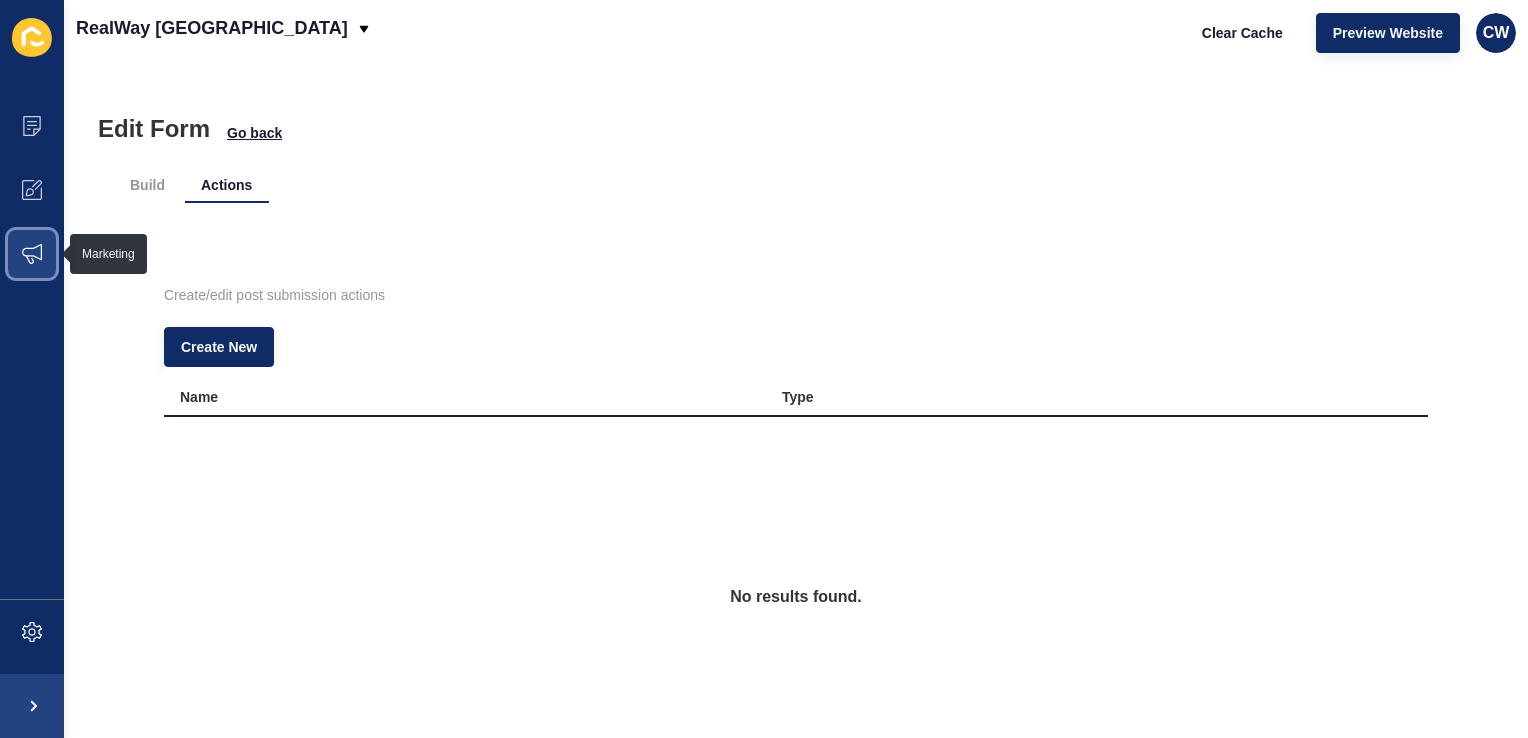click 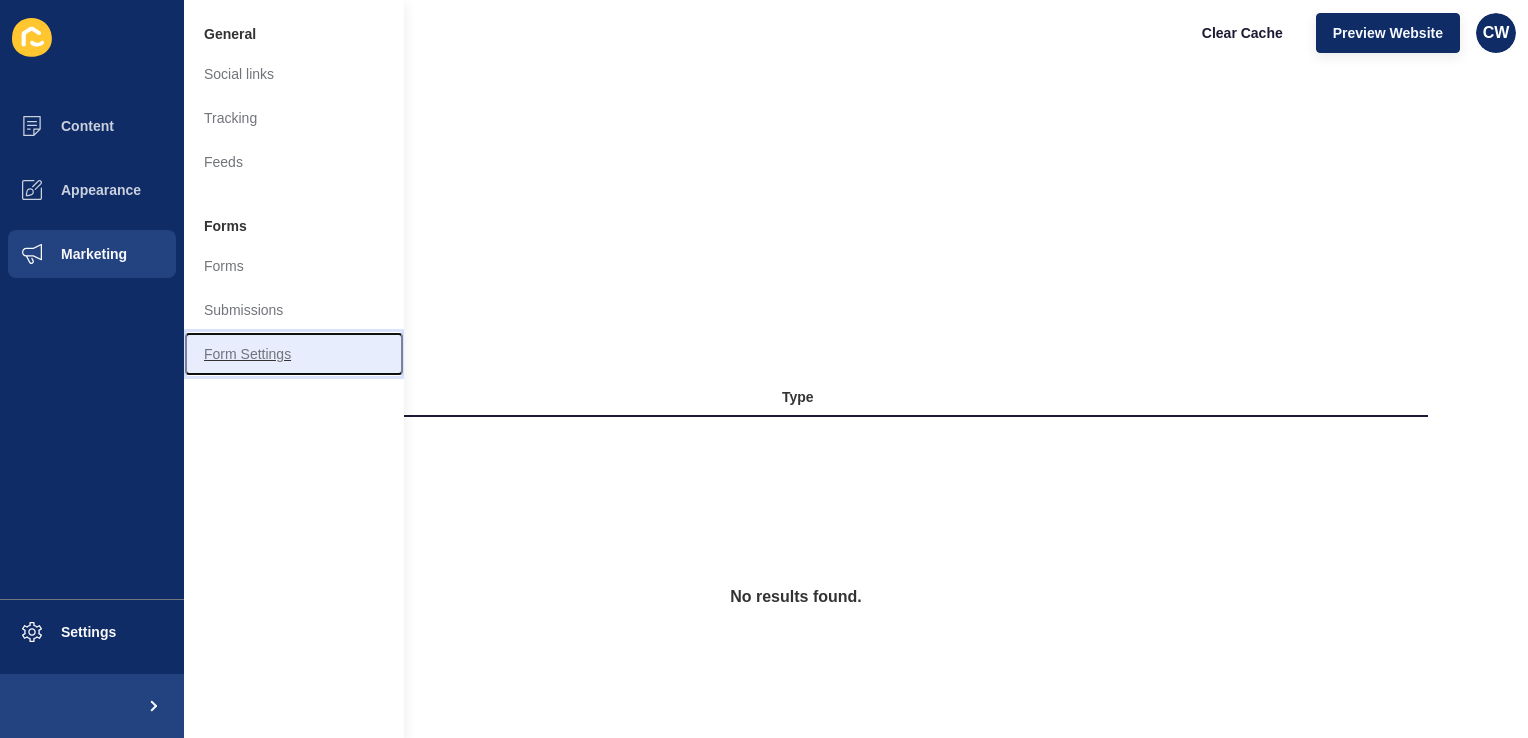 click on "Form Settings" at bounding box center (294, 354) 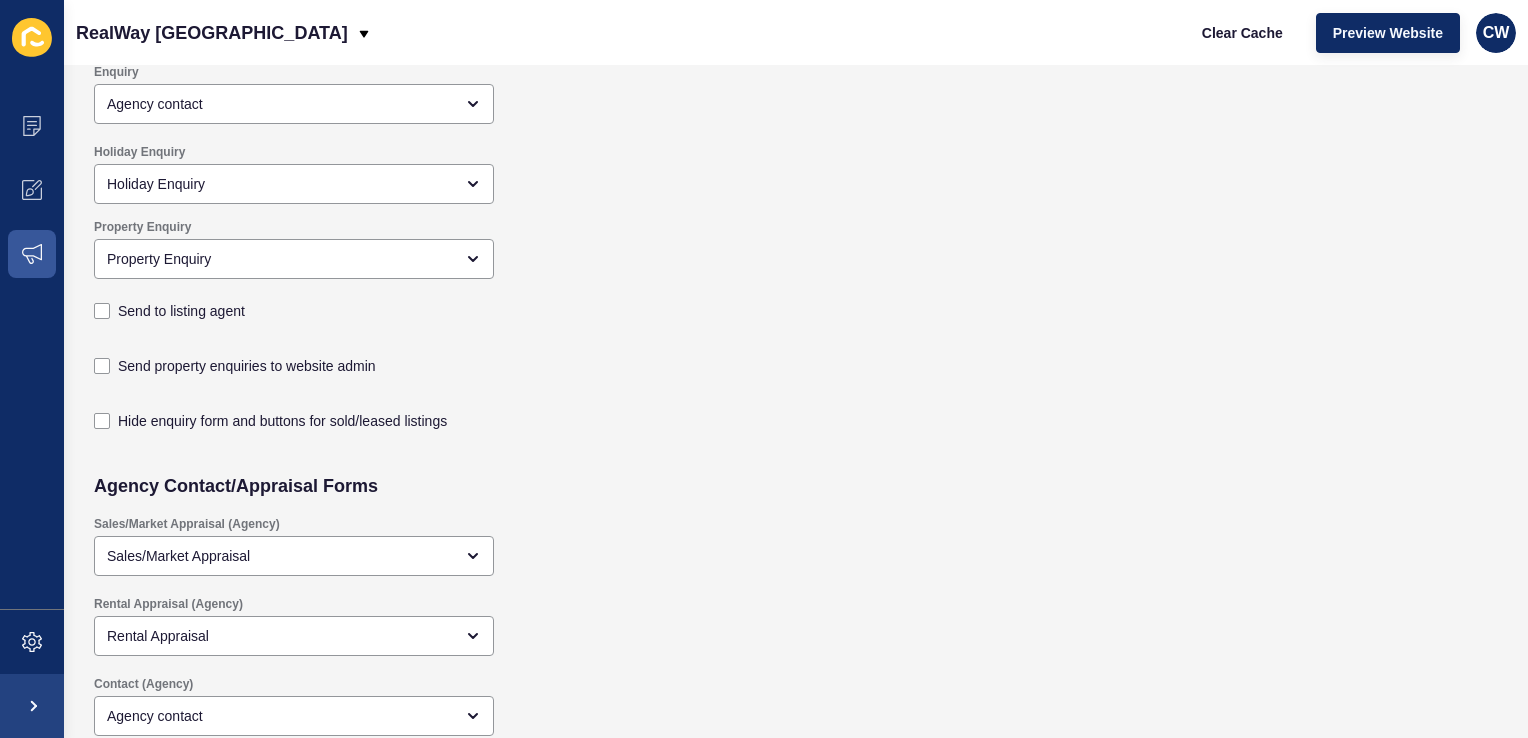 scroll, scrollTop: 0, scrollLeft: 0, axis: both 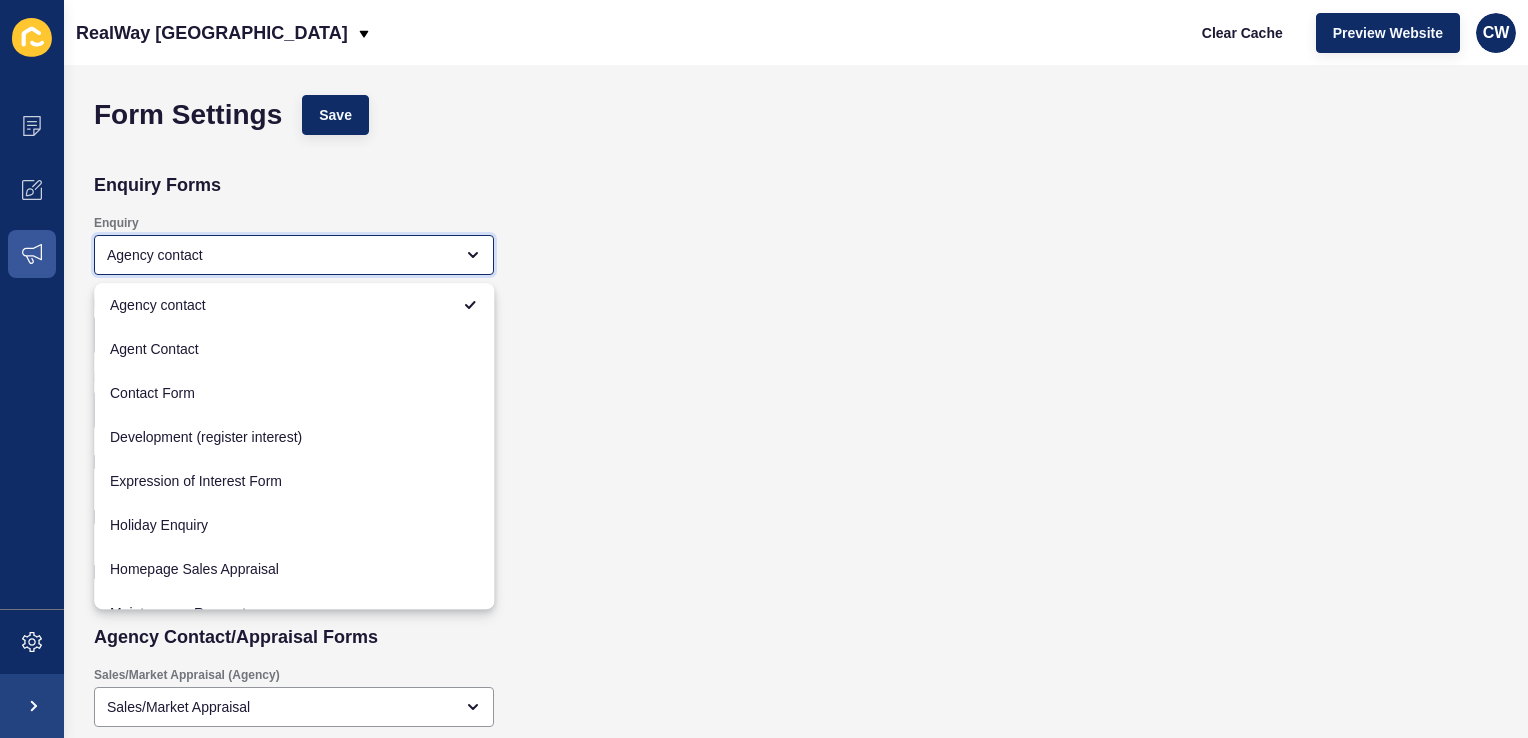 click on "Agency contact" at bounding box center [280, 255] 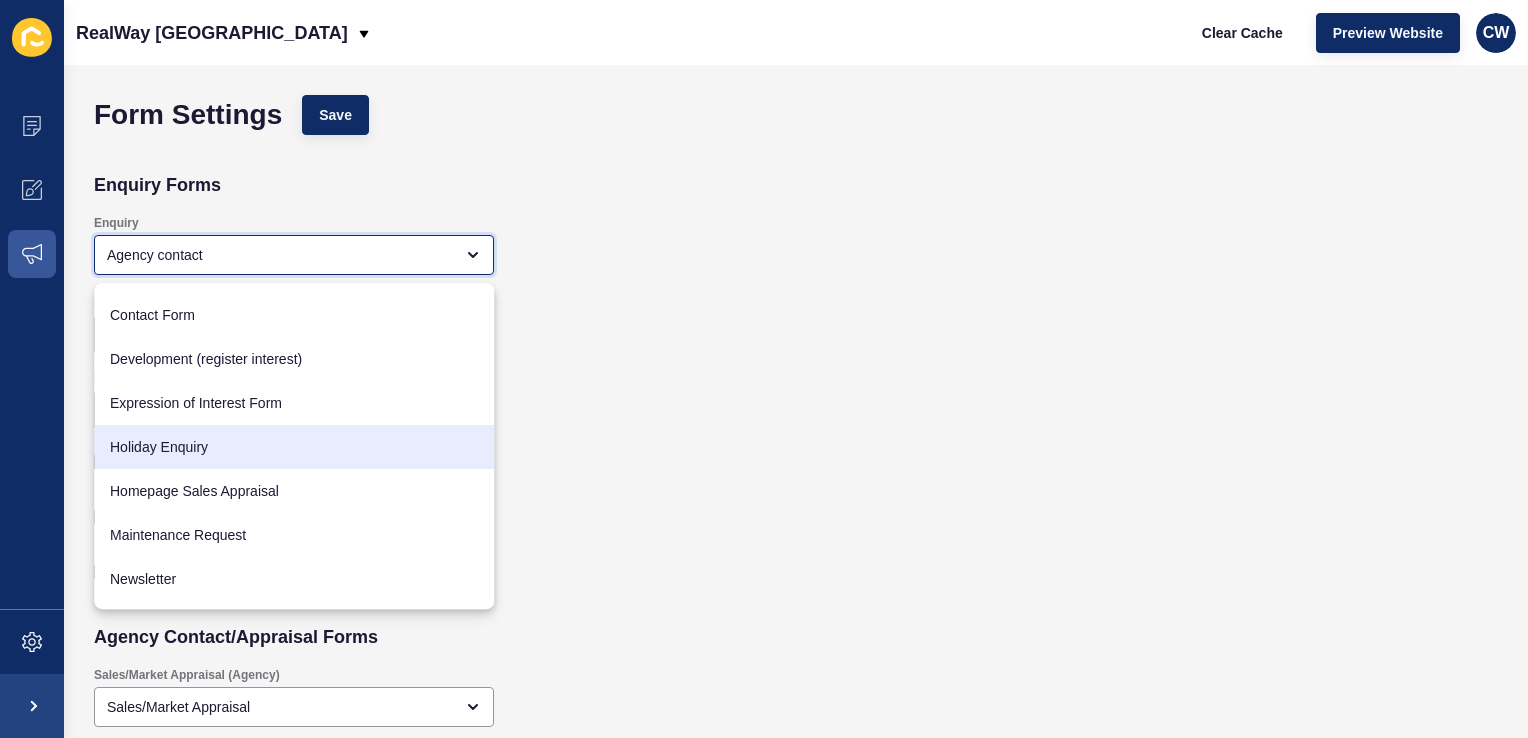 scroll, scrollTop: 79, scrollLeft: 0, axis: vertical 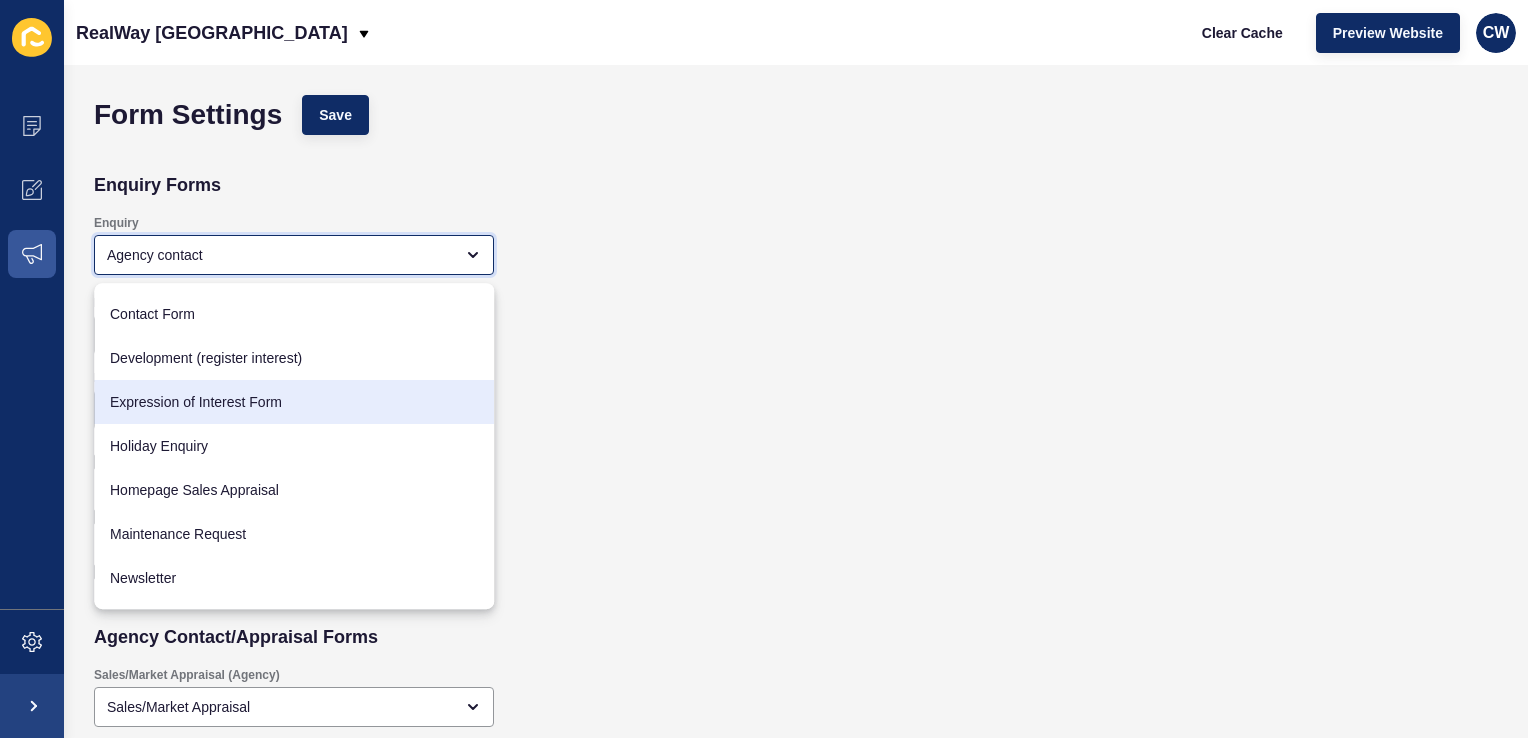 click on "Expression of Interest Form" at bounding box center (294, 402) 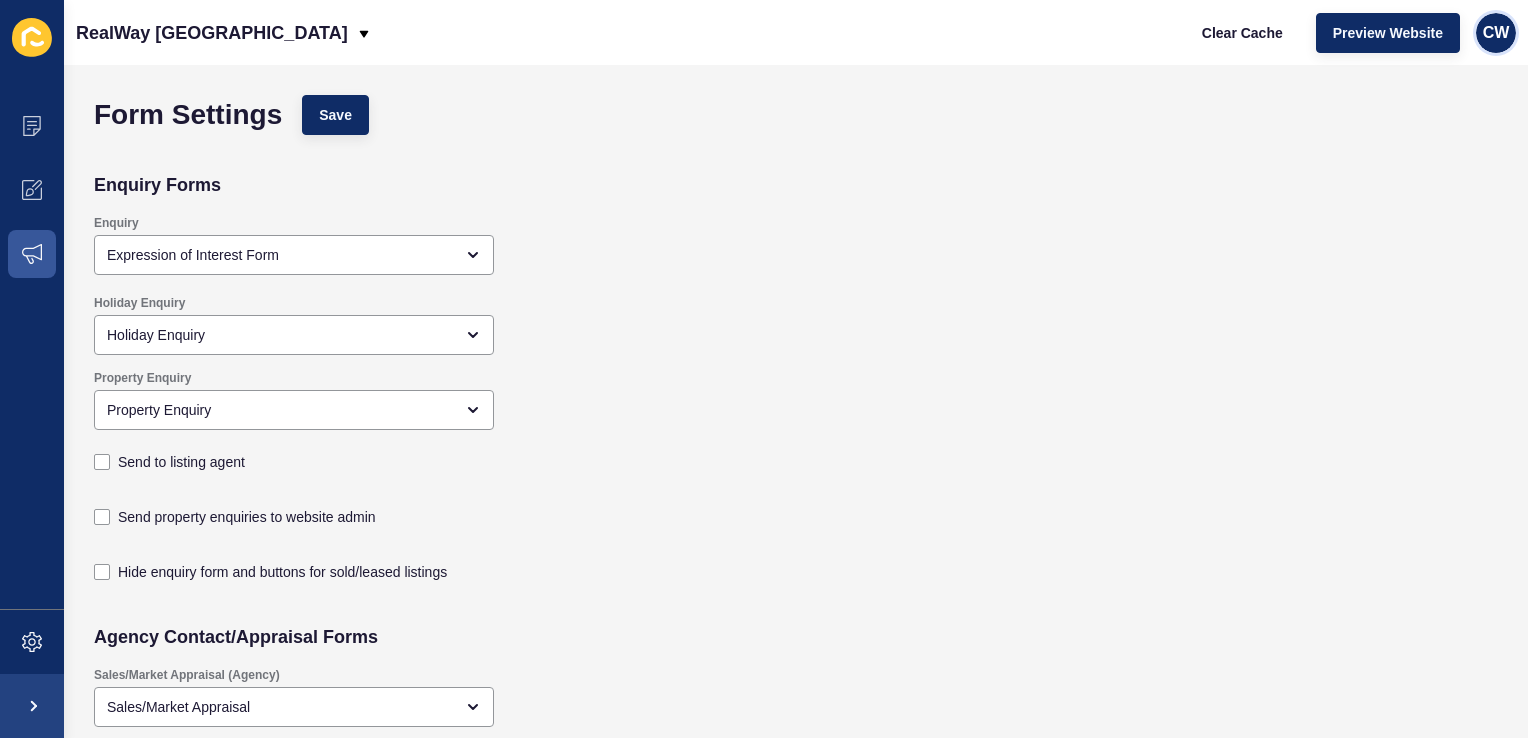 click on "CW" at bounding box center (1496, 33) 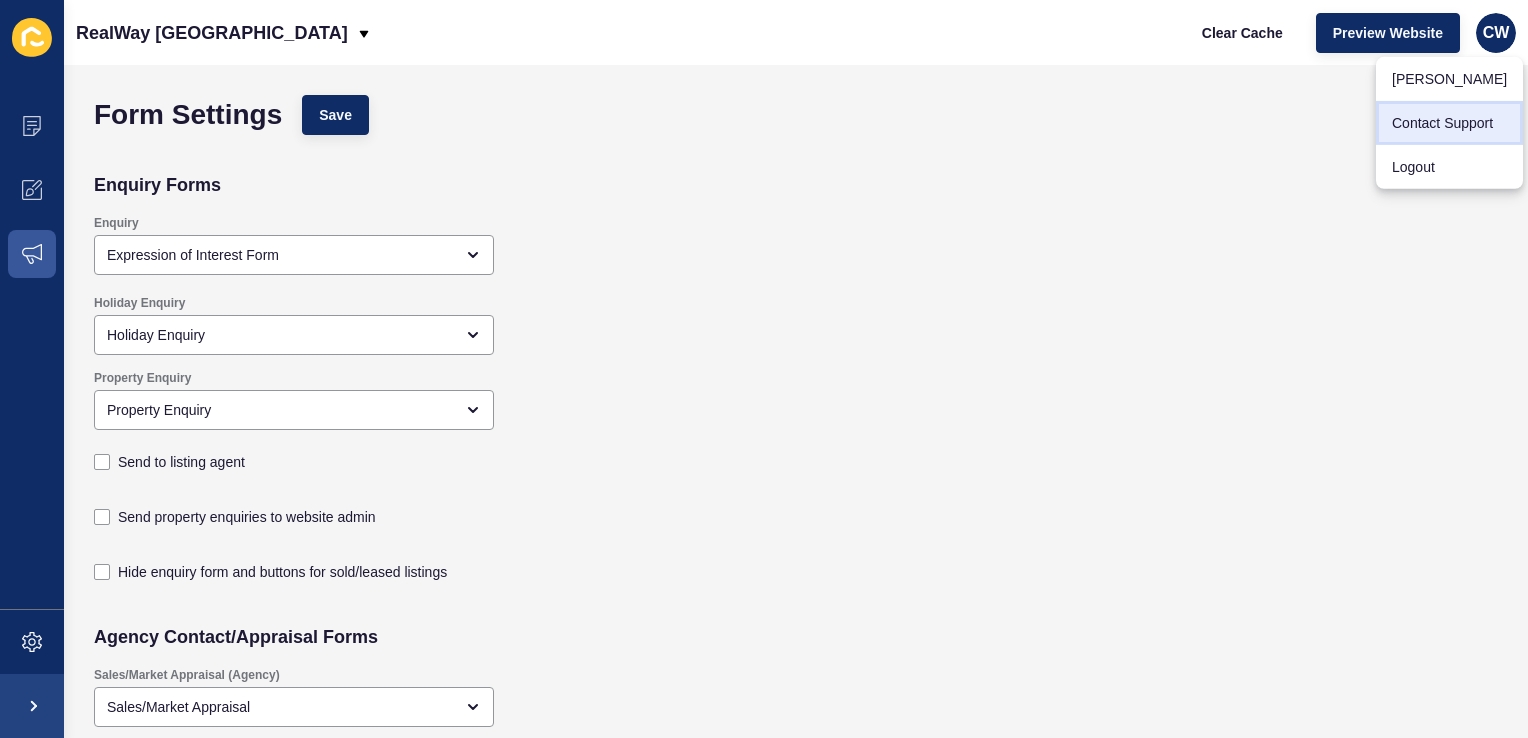 click on "Contact Support" at bounding box center [1449, 123] 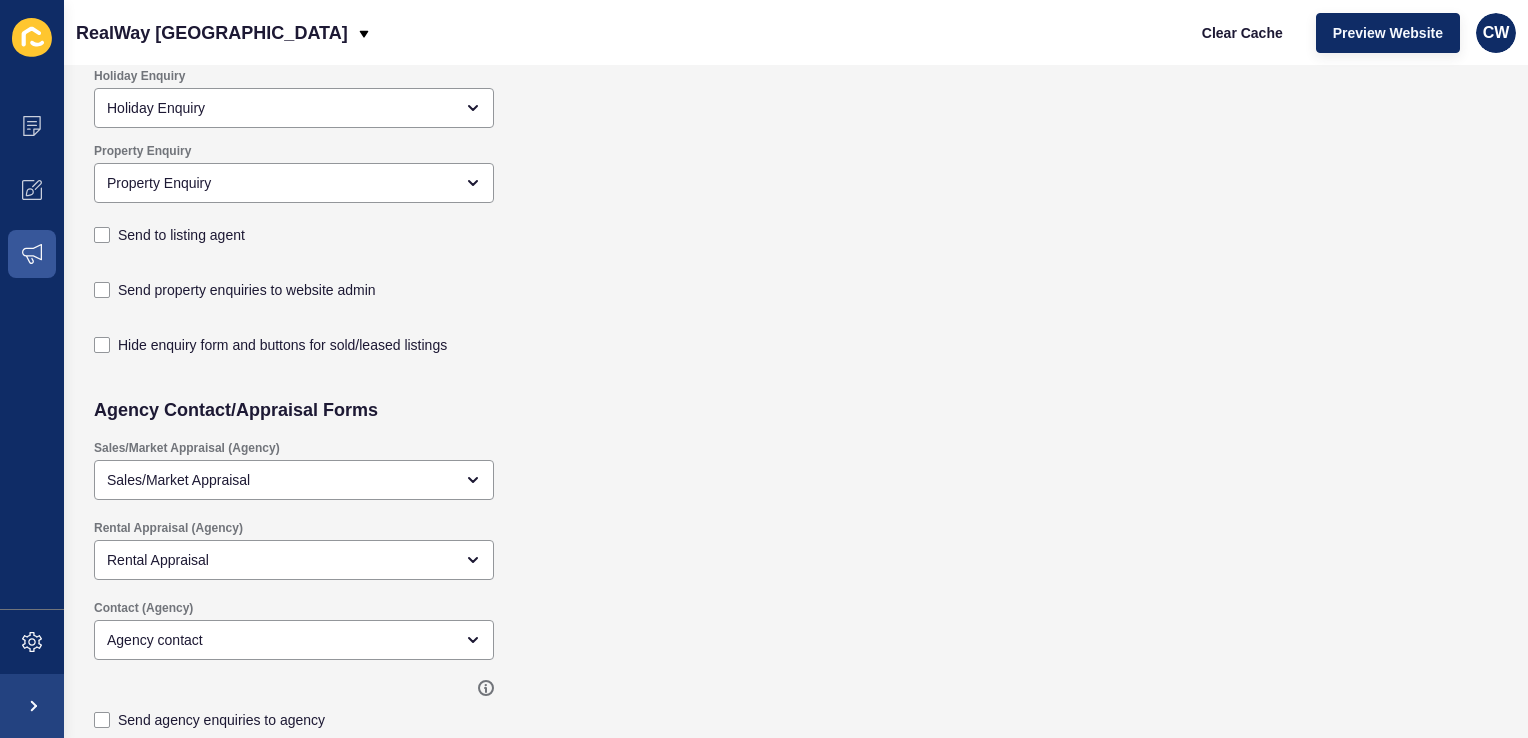 scroll, scrollTop: 0, scrollLeft: 0, axis: both 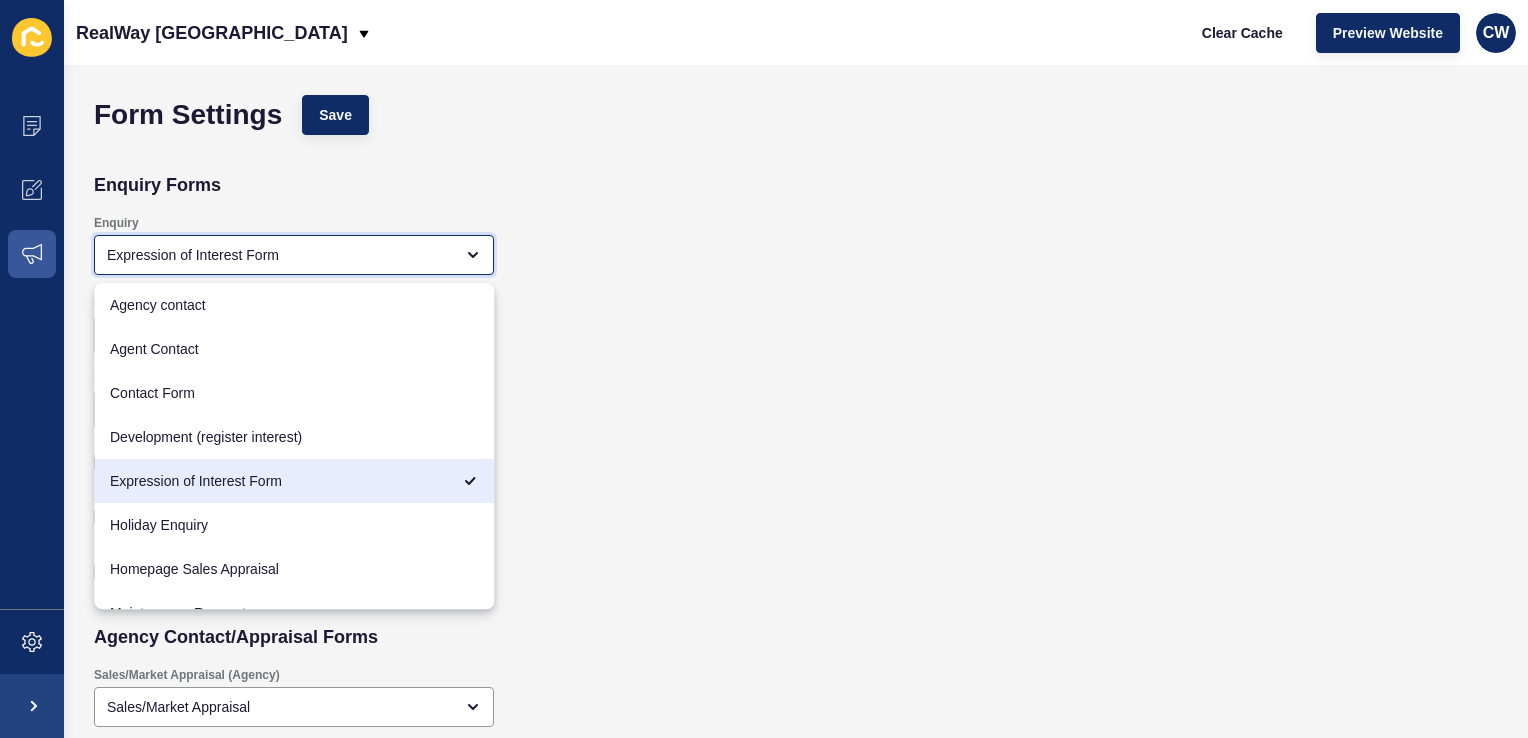 click on "Expression of Interest Form" at bounding box center (280, 255) 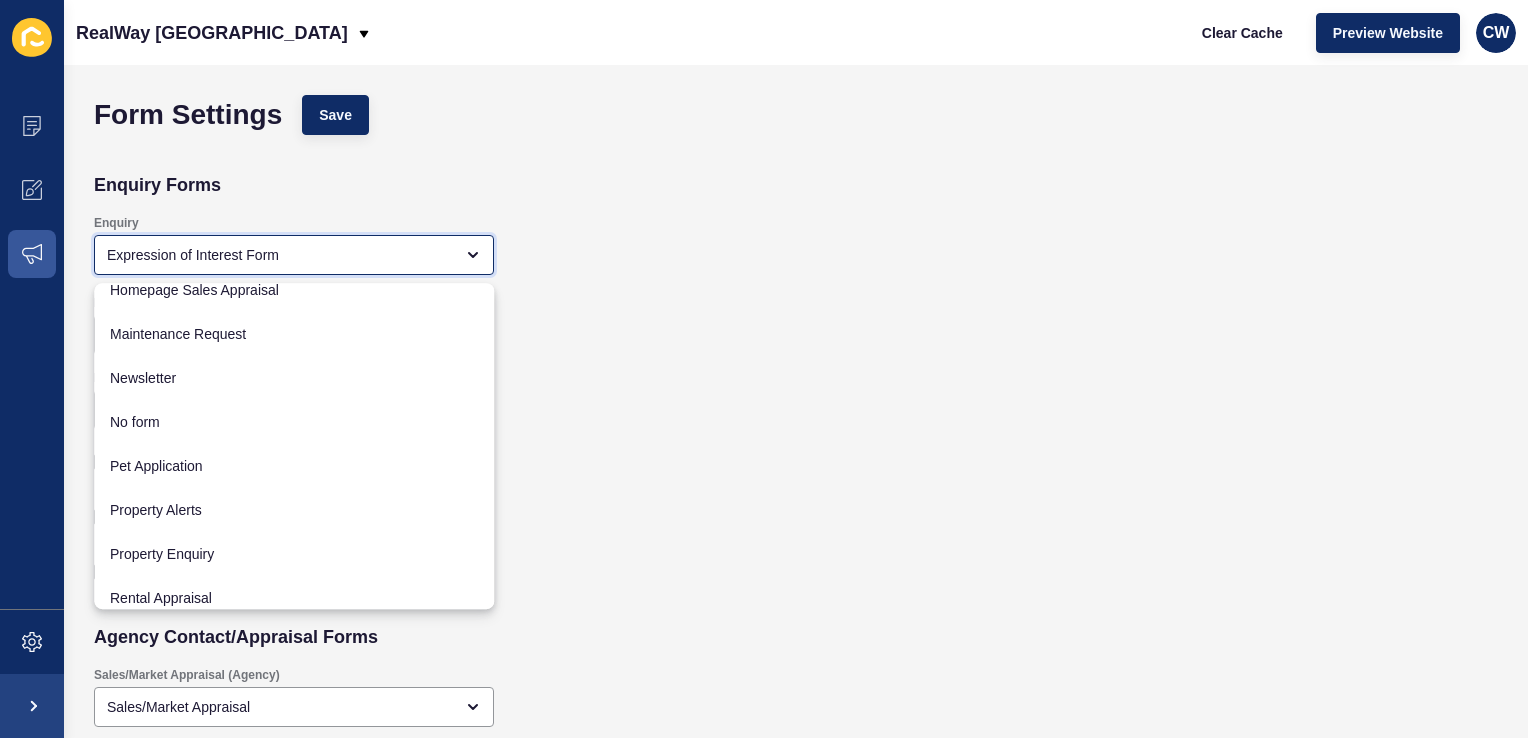 scroll, scrollTop: 280, scrollLeft: 0, axis: vertical 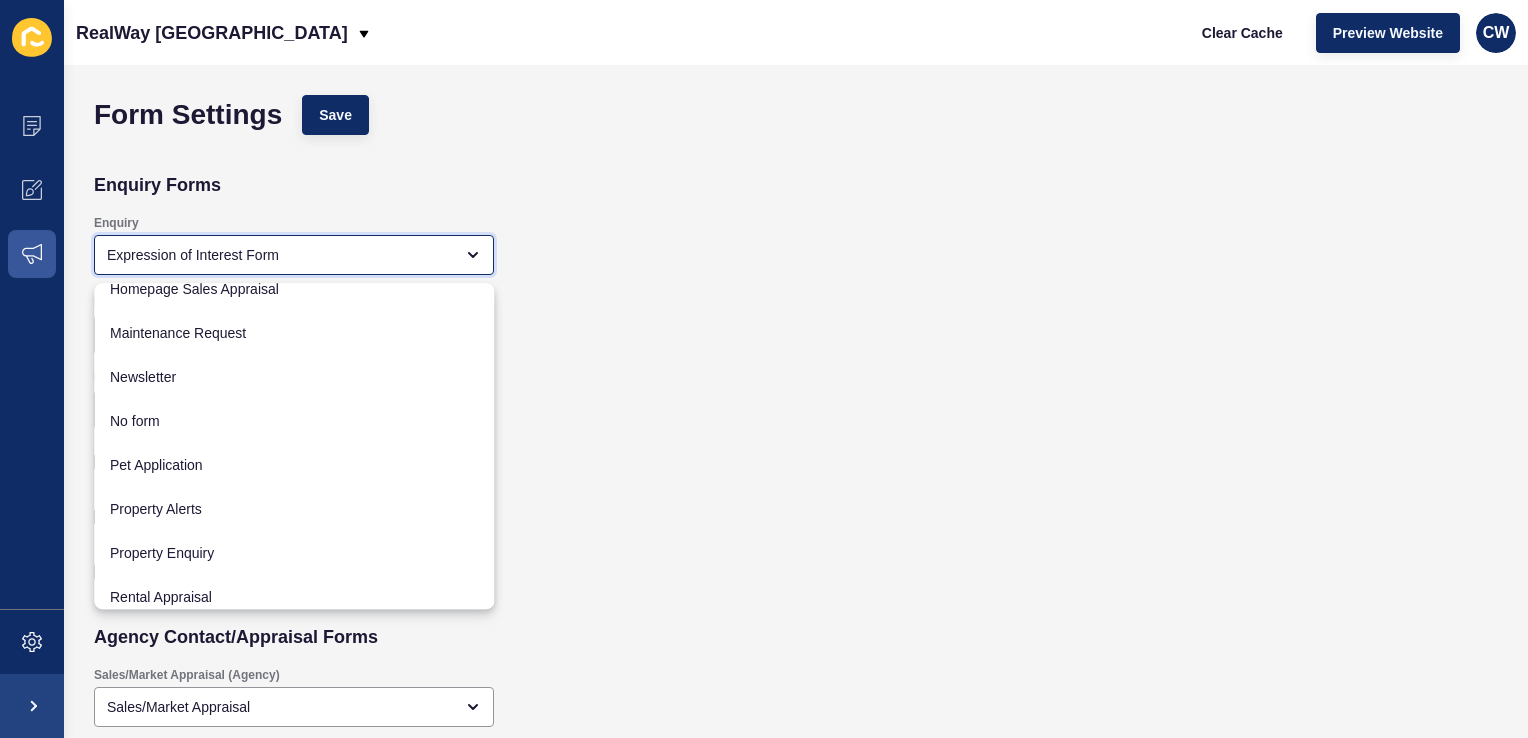 click on "Pet Application" at bounding box center [294, 465] 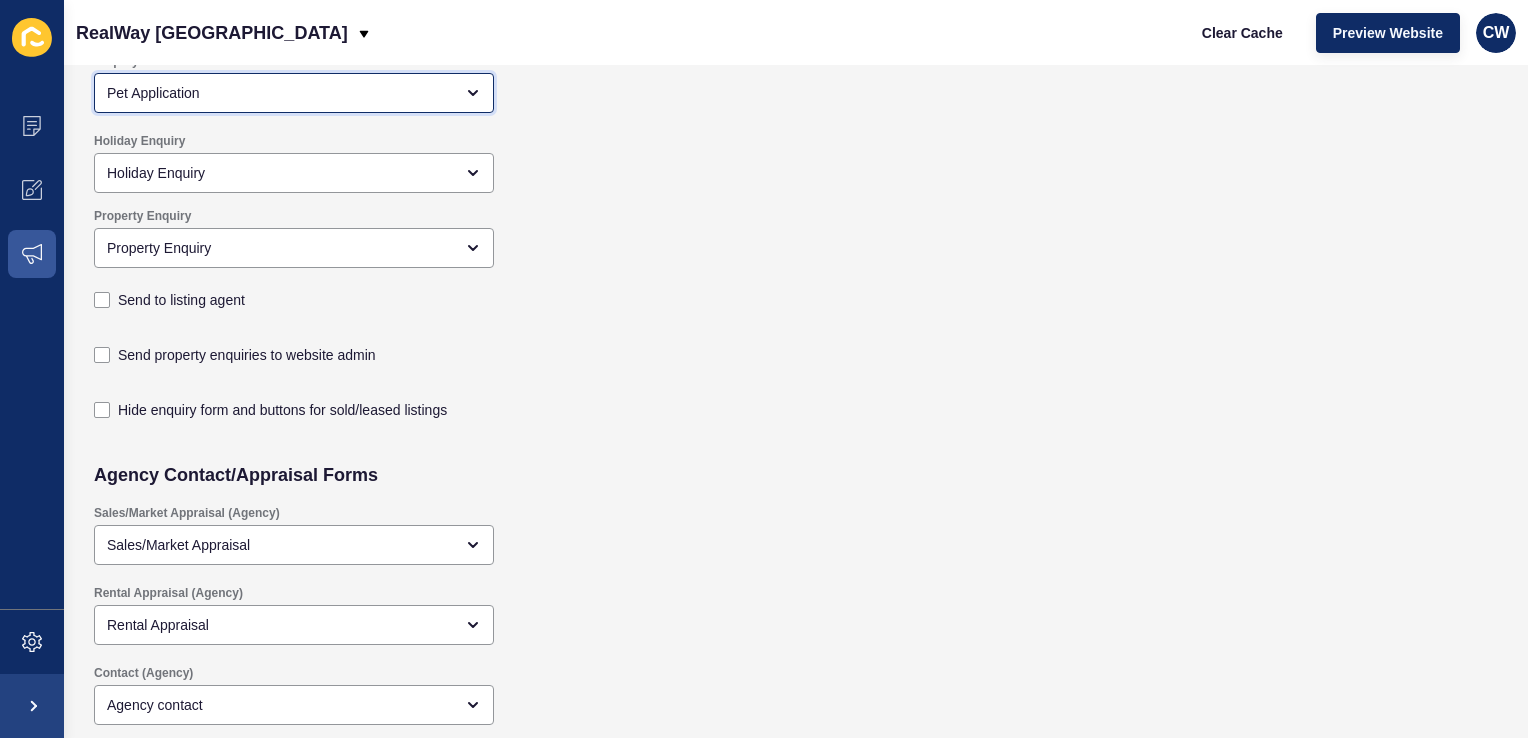 scroll, scrollTop: 0, scrollLeft: 0, axis: both 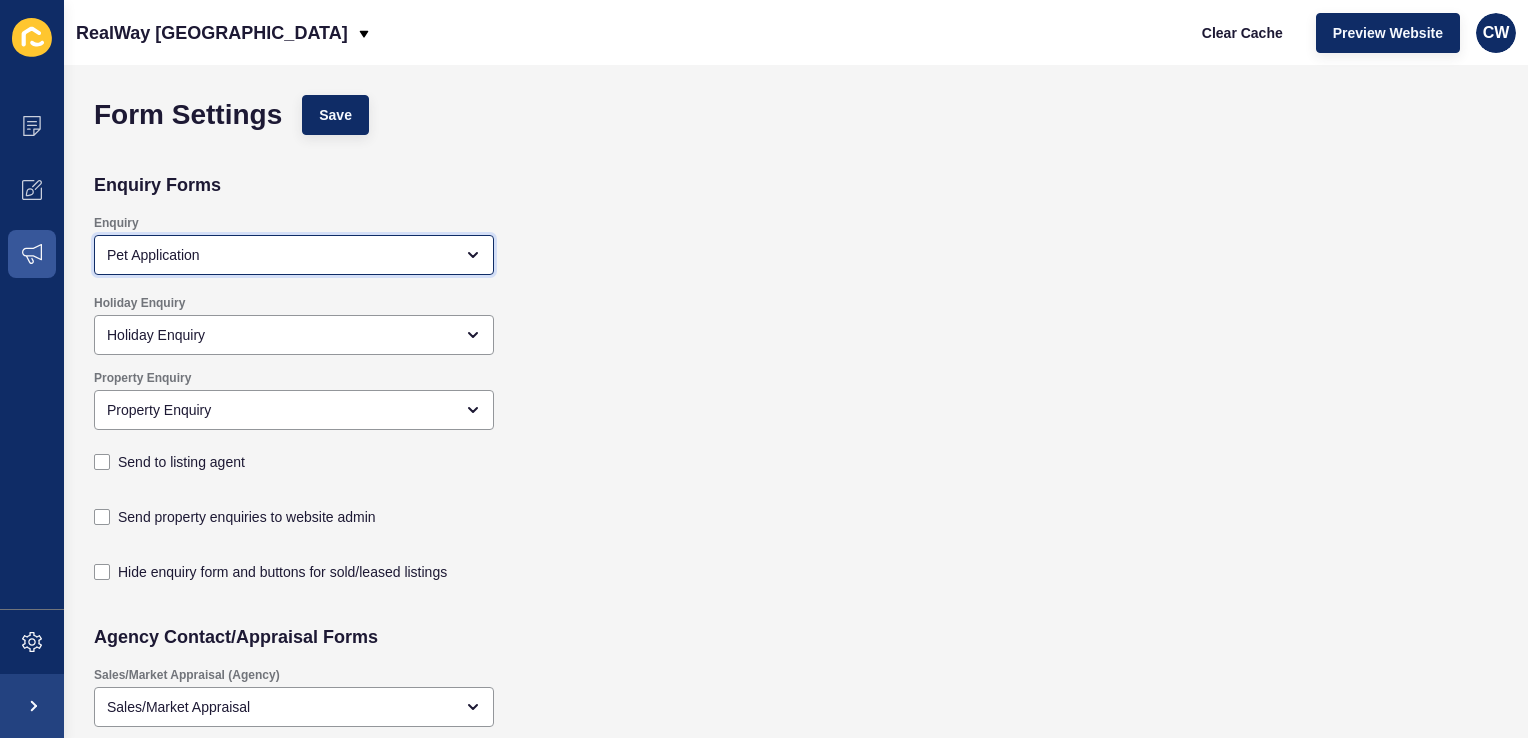 click on "Pet Application" at bounding box center [294, 255] 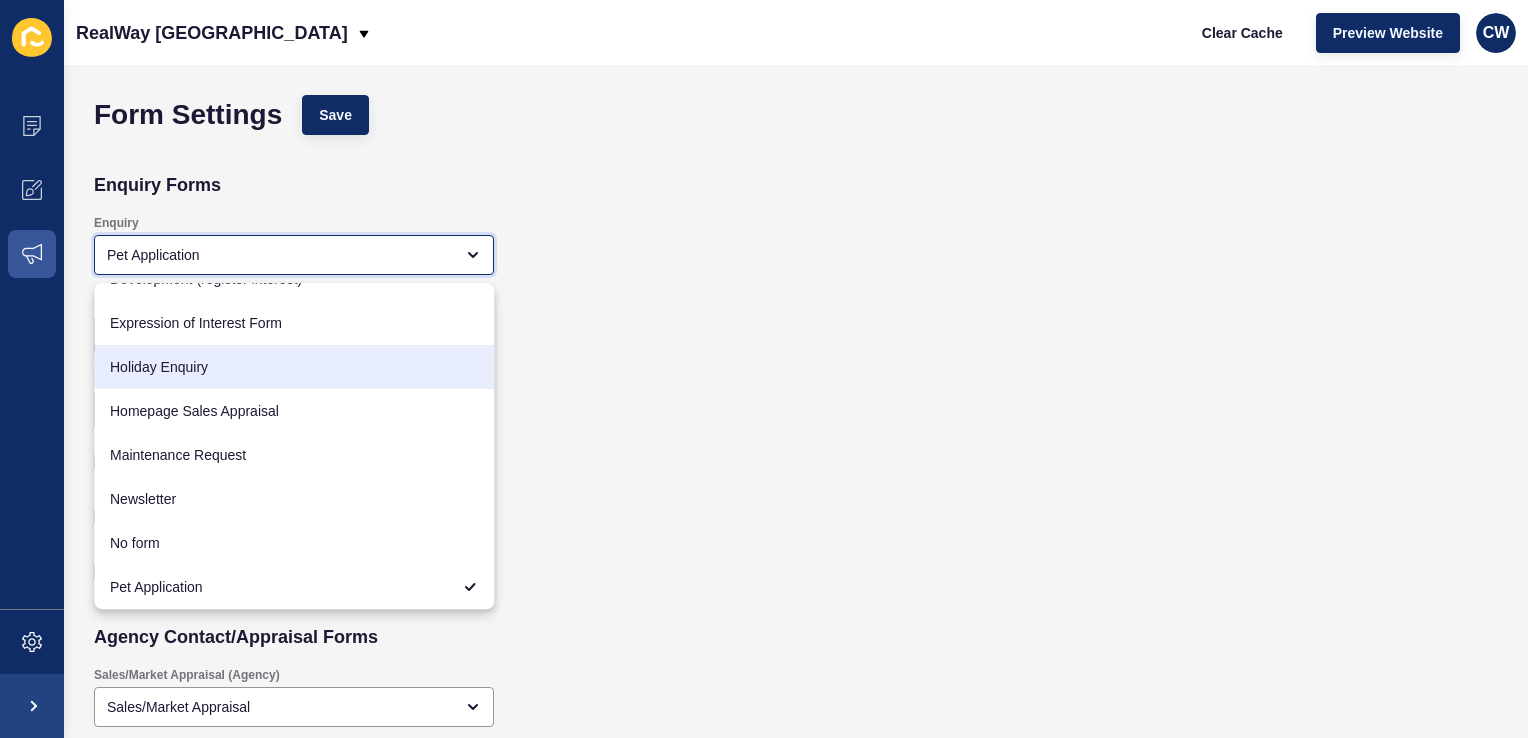 scroll, scrollTop: 0, scrollLeft: 0, axis: both 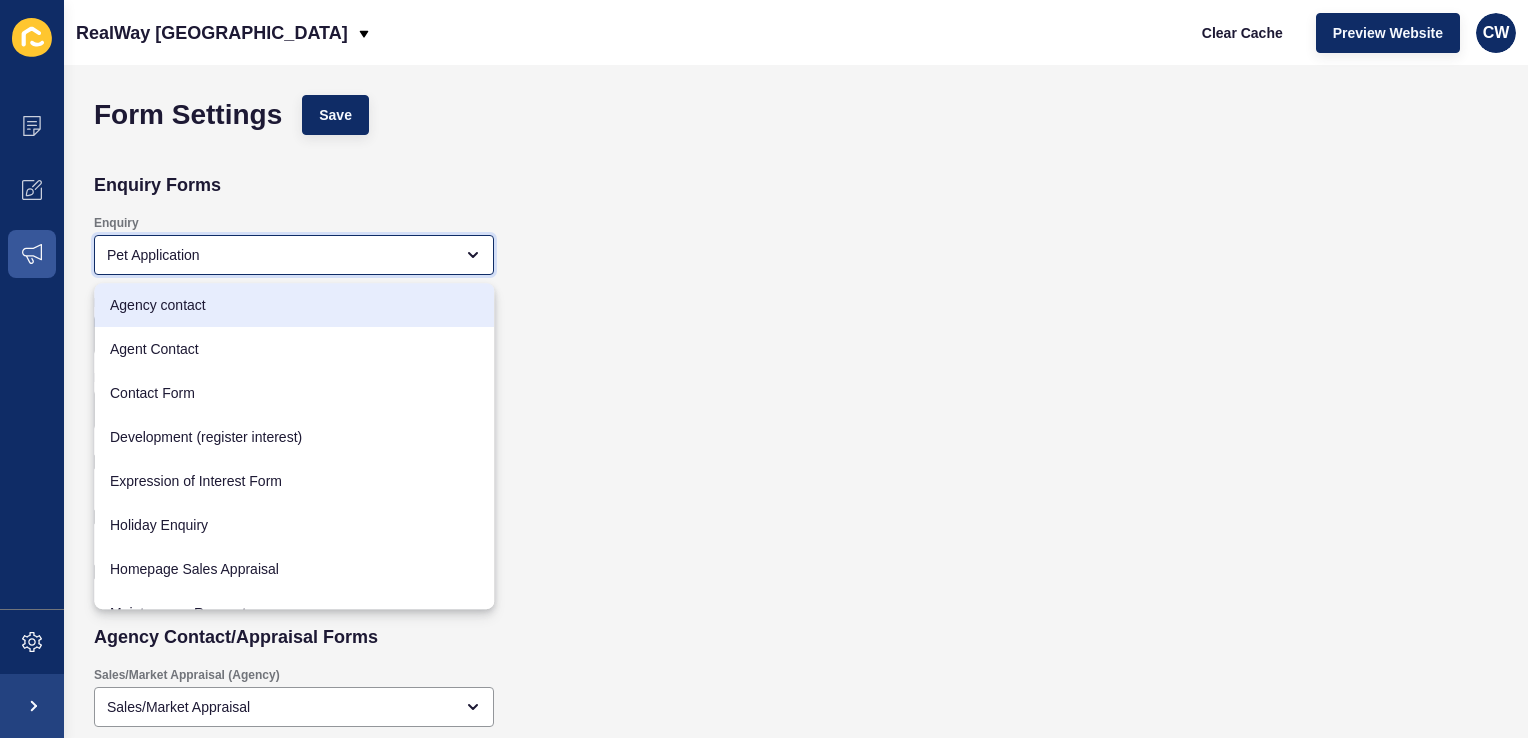 click on "Agency contact" at bounding box center [294, 305] 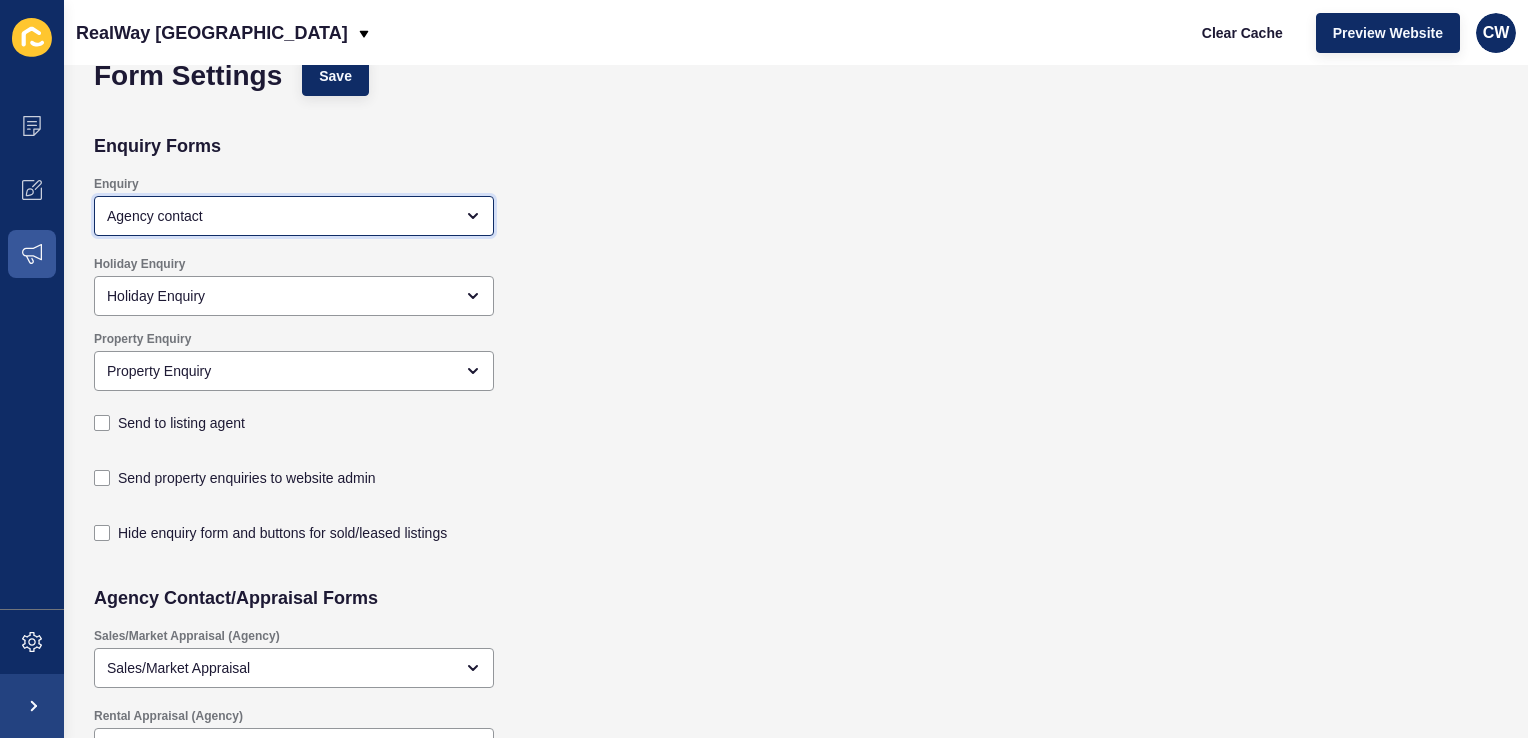 scroll, scrollTop: 40, scrollLeft: 0, axis: vertical 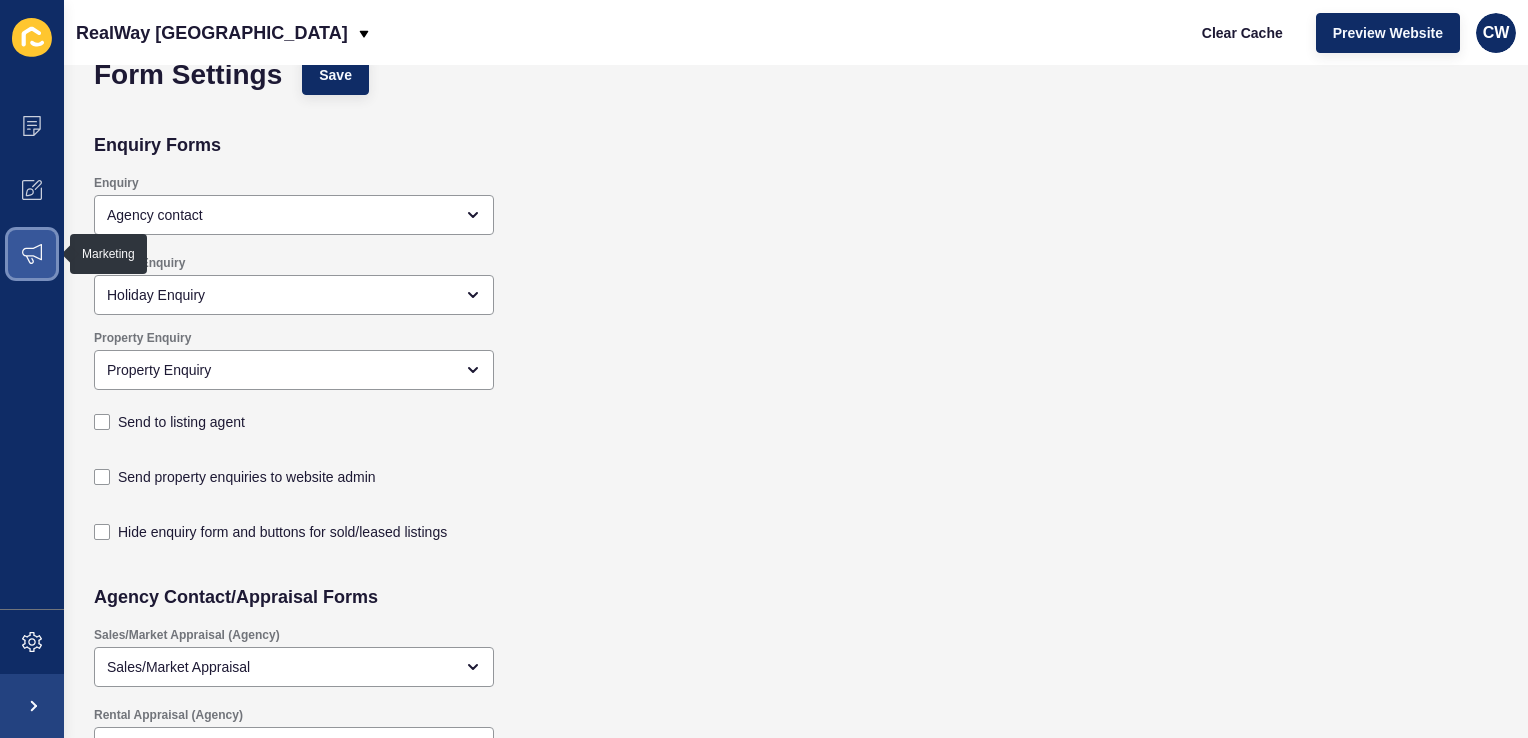 click 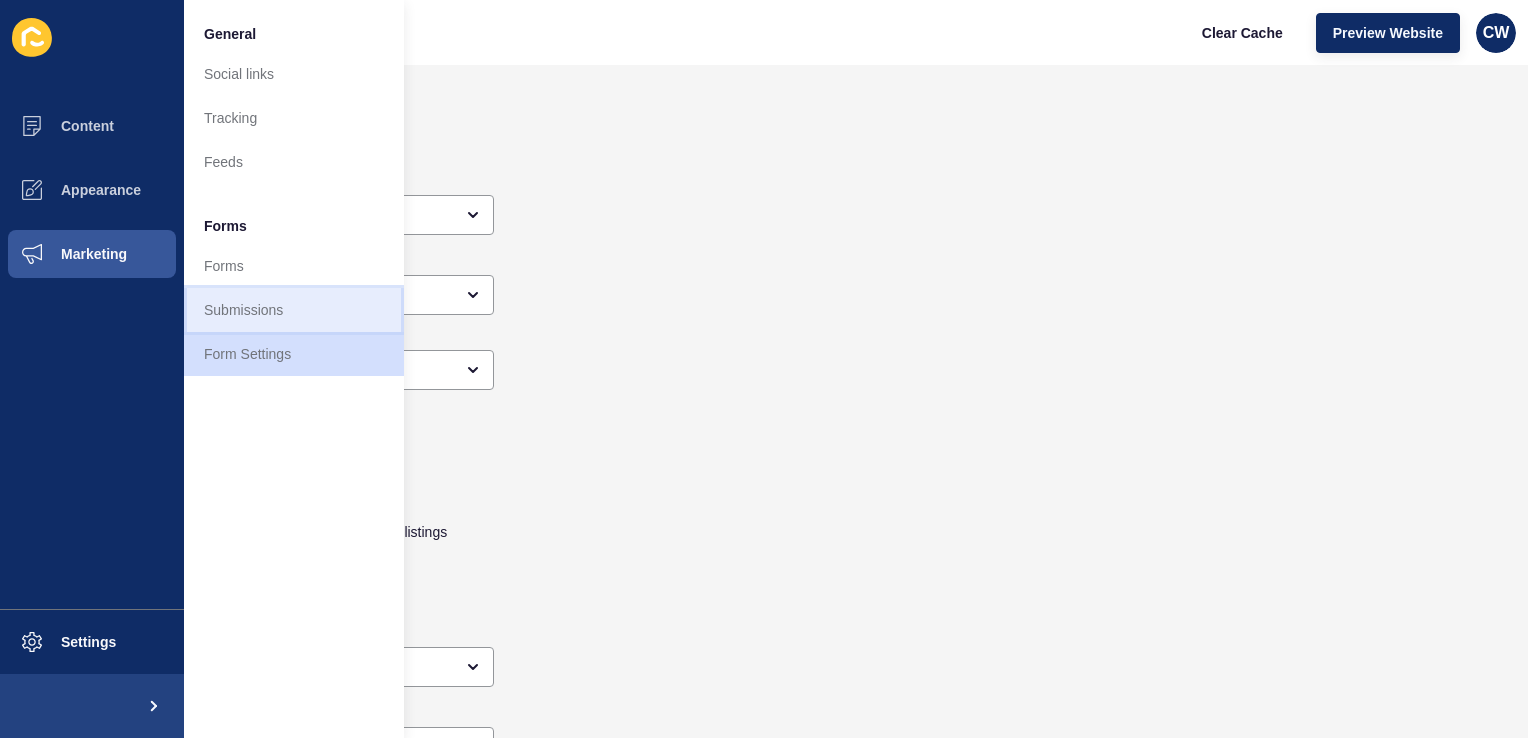 click on "Submissions" at bounding box center (294, 310) 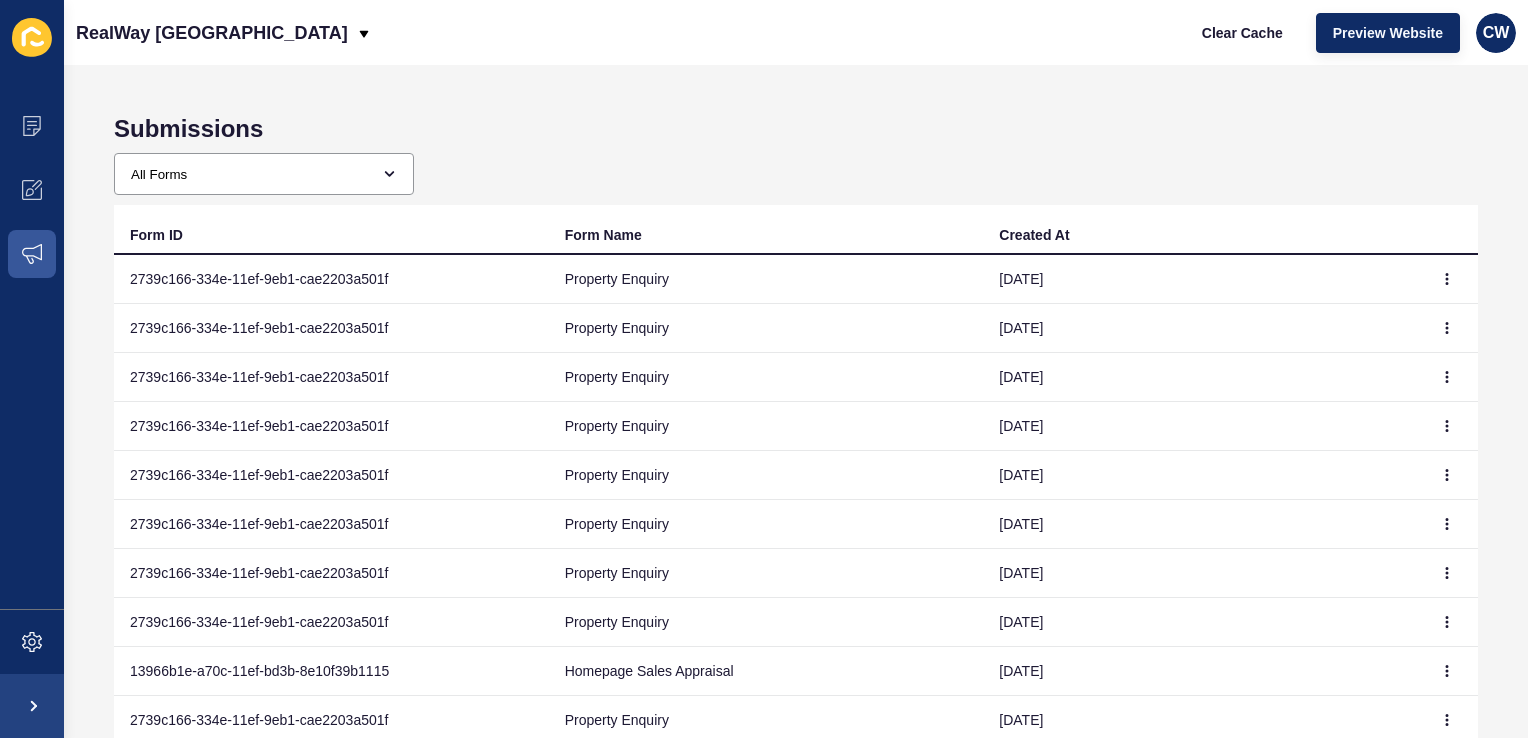 scroll, scrollTop: 140, scrollLeft: 0, axis: vertical 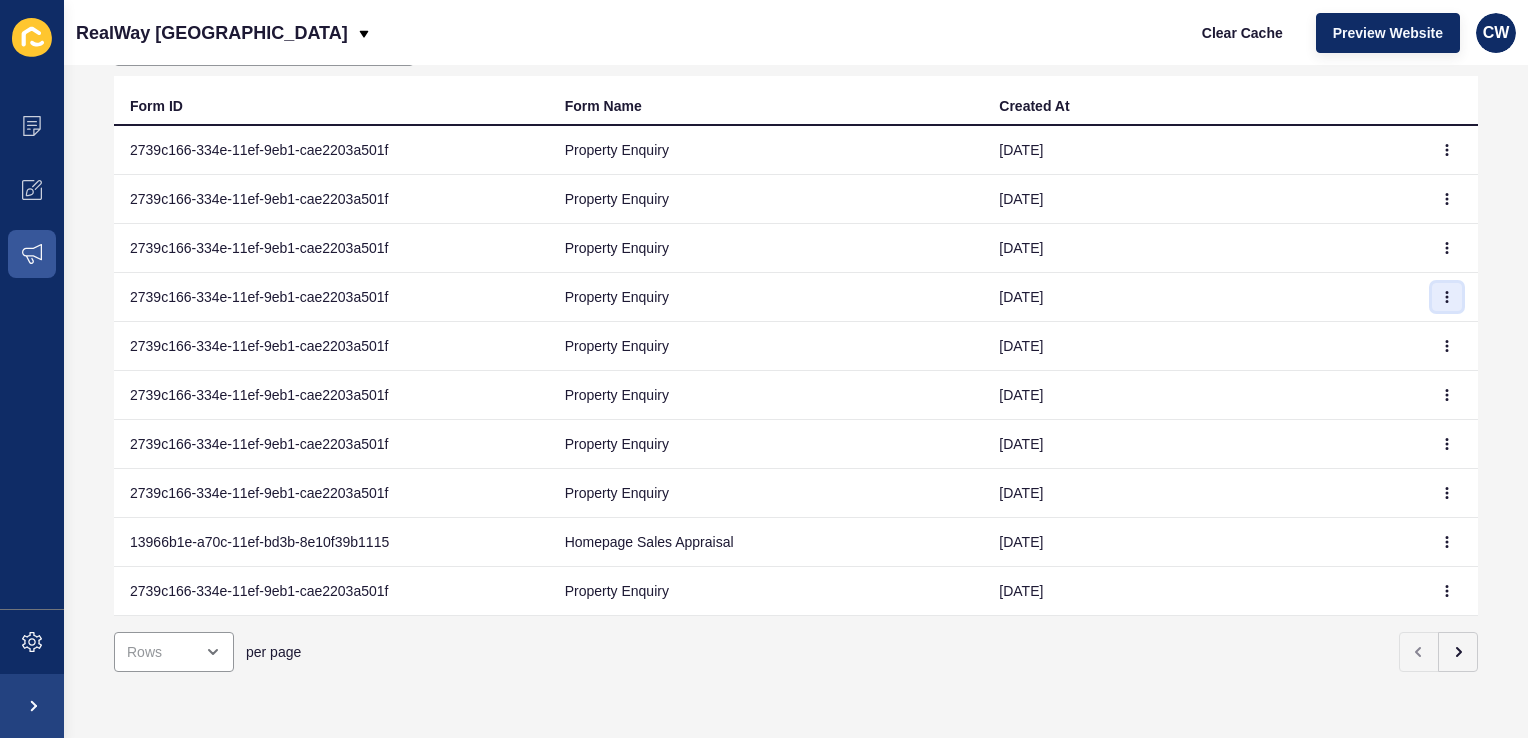 click at bounding box center [1447, 297] 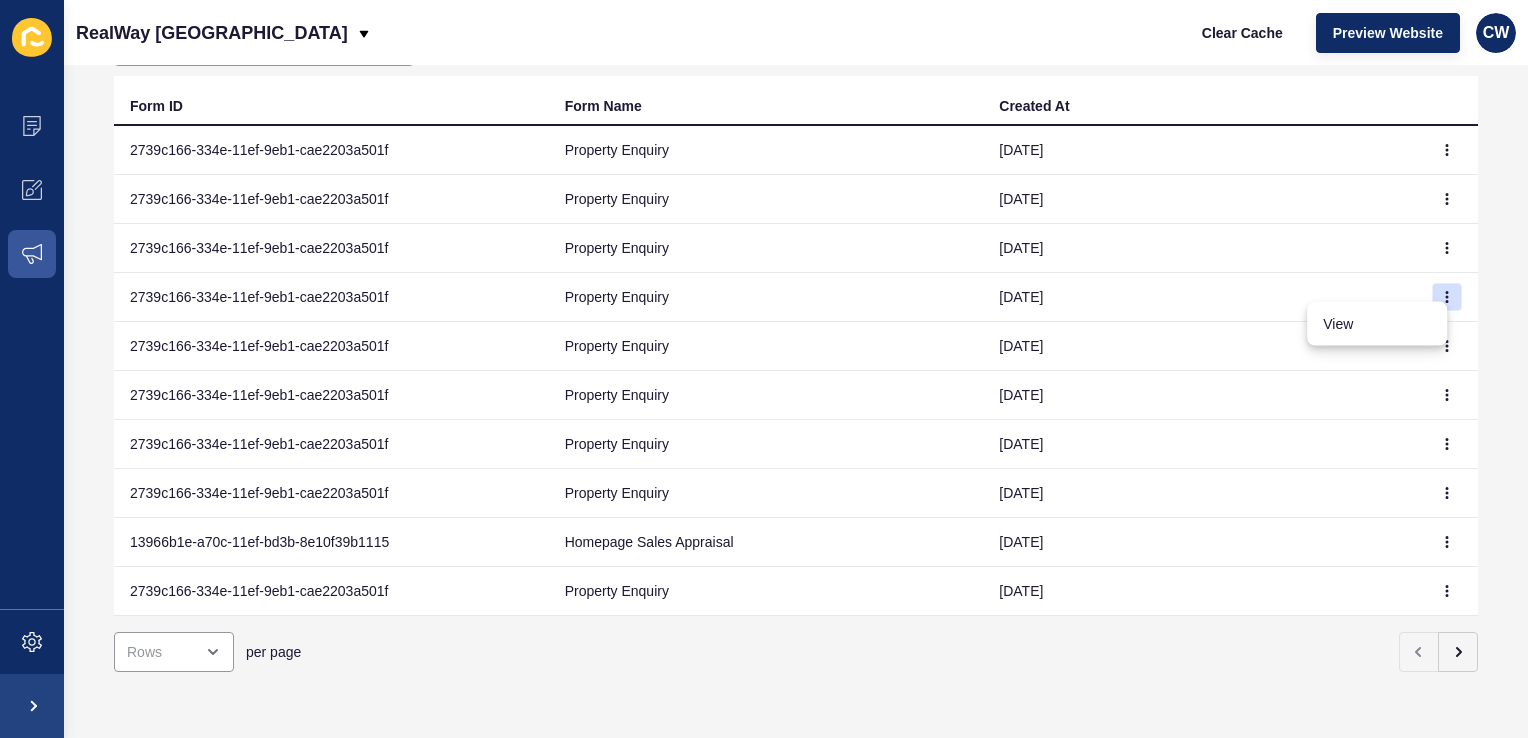 click on "2739c166-334e-11ef-9eb1-cae2203a501f" at bounding box center [331, 150] 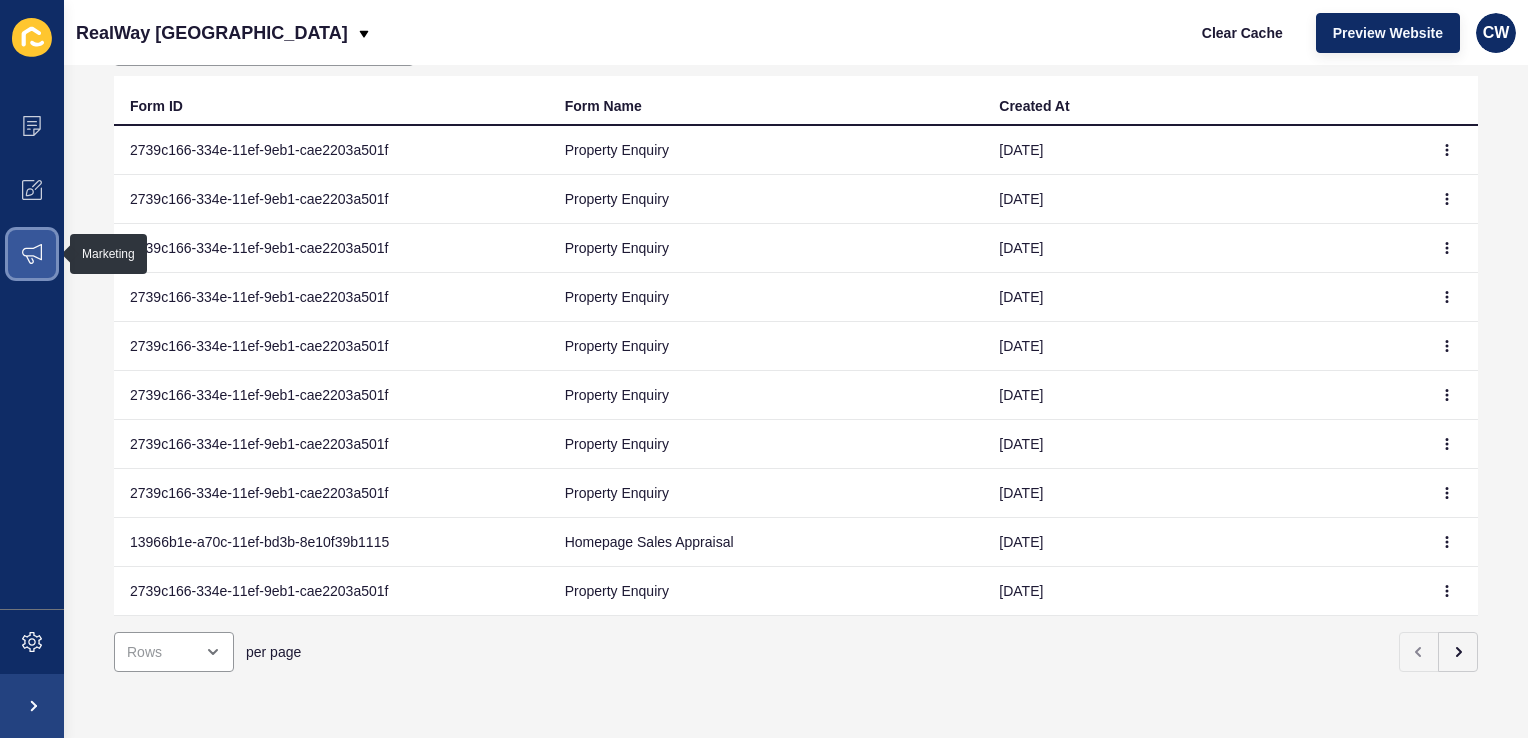 click at bounding box center [32, 254] 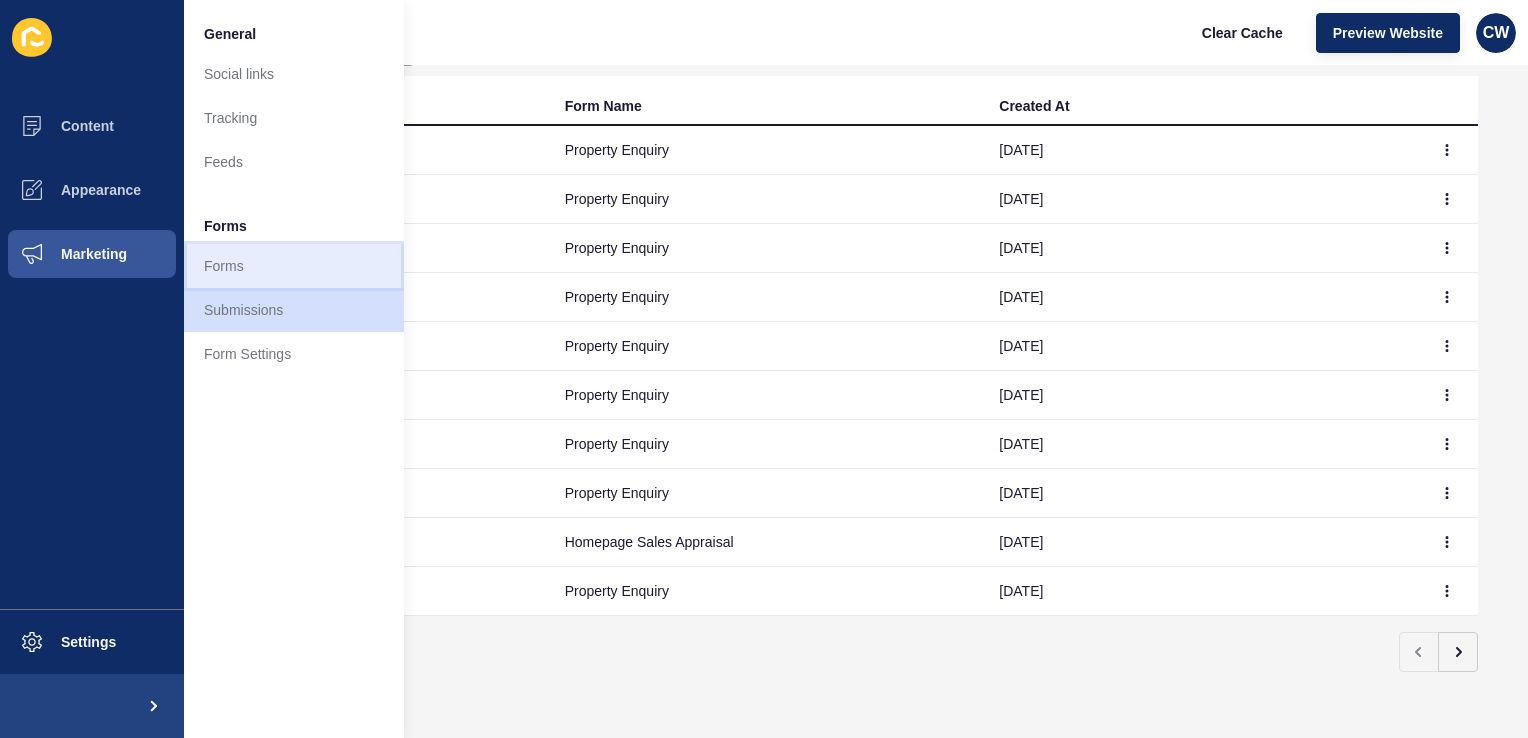 click on "Forms" at bounding box center [294, 266] 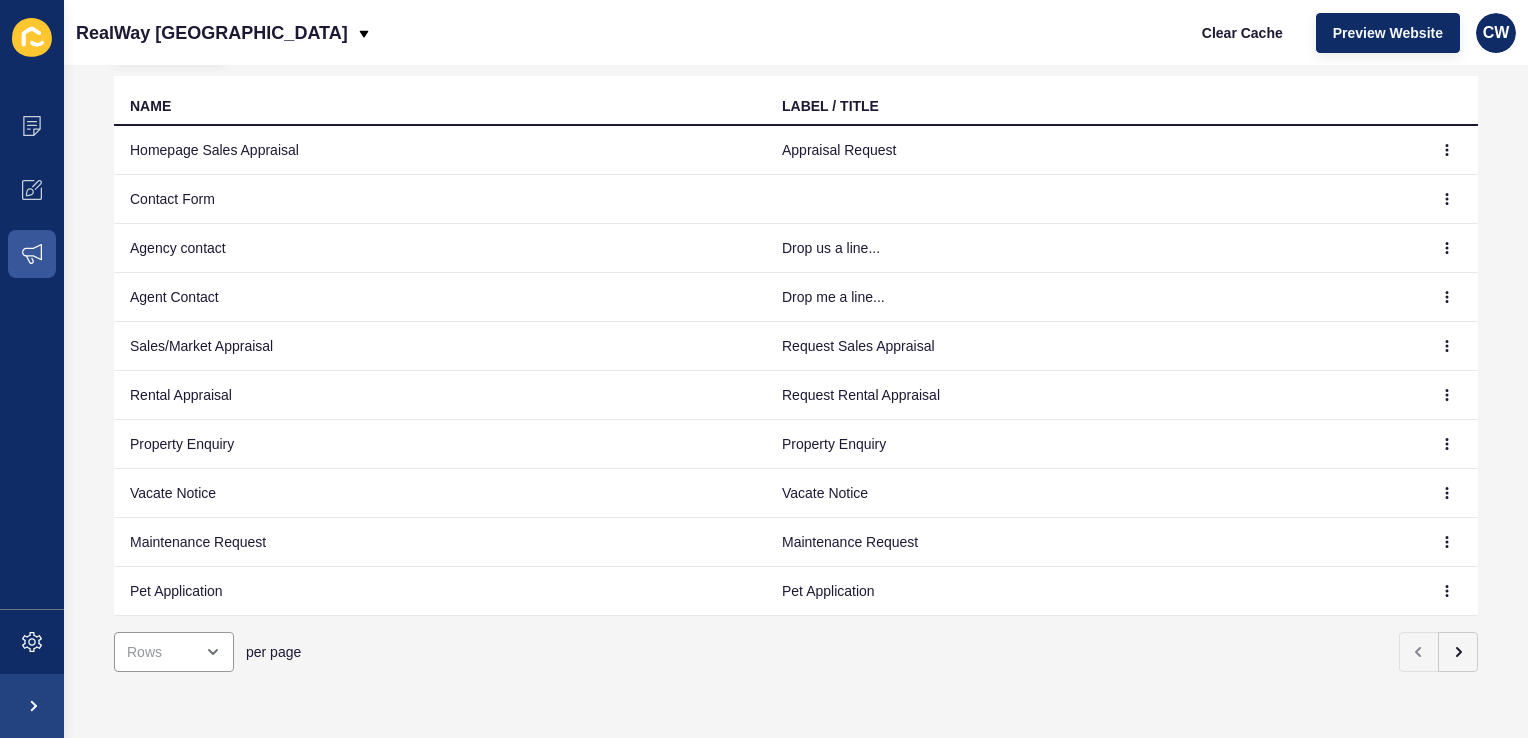 scroll, scrollTop: 195, scrollLeft: 0, axis: vertical 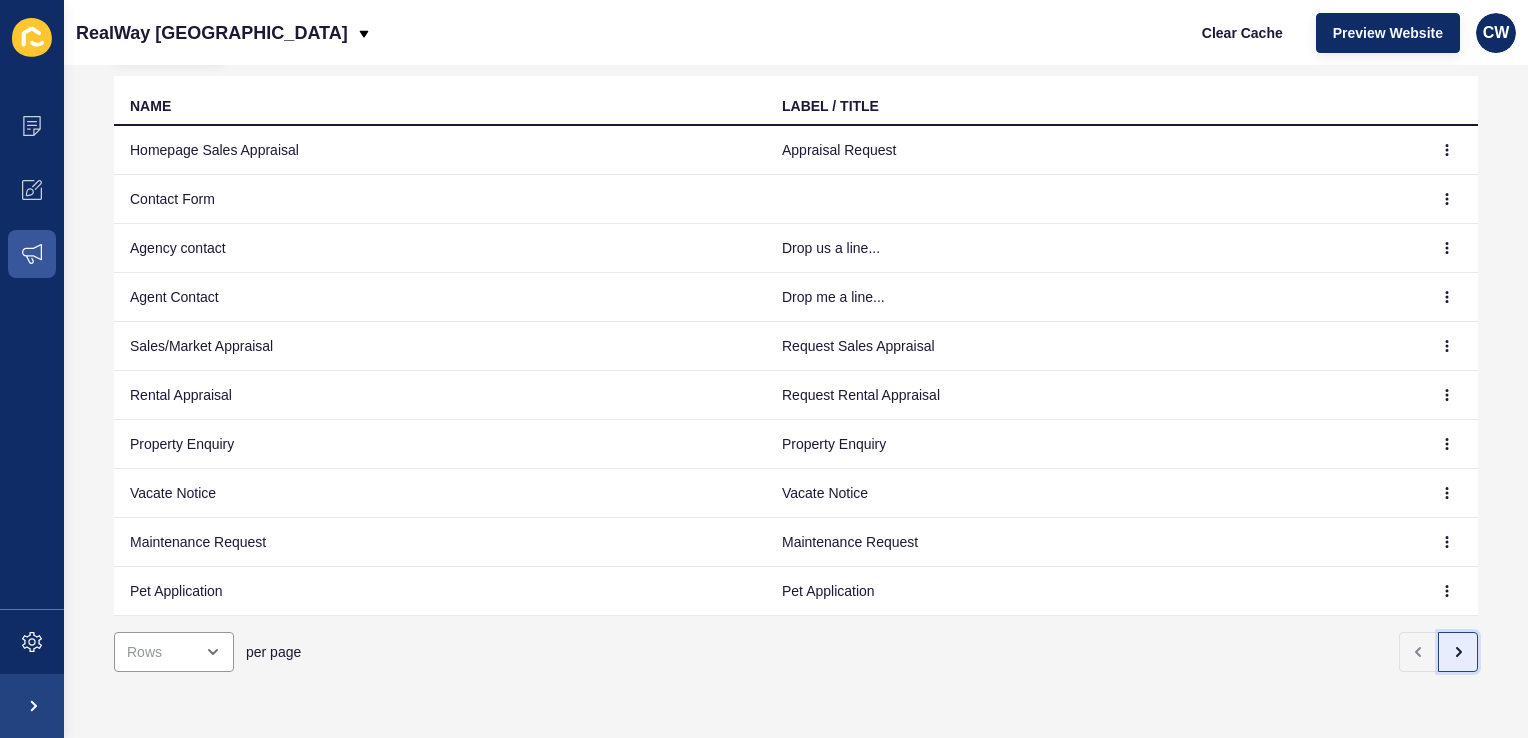 click at bounding box center (1458, 652) 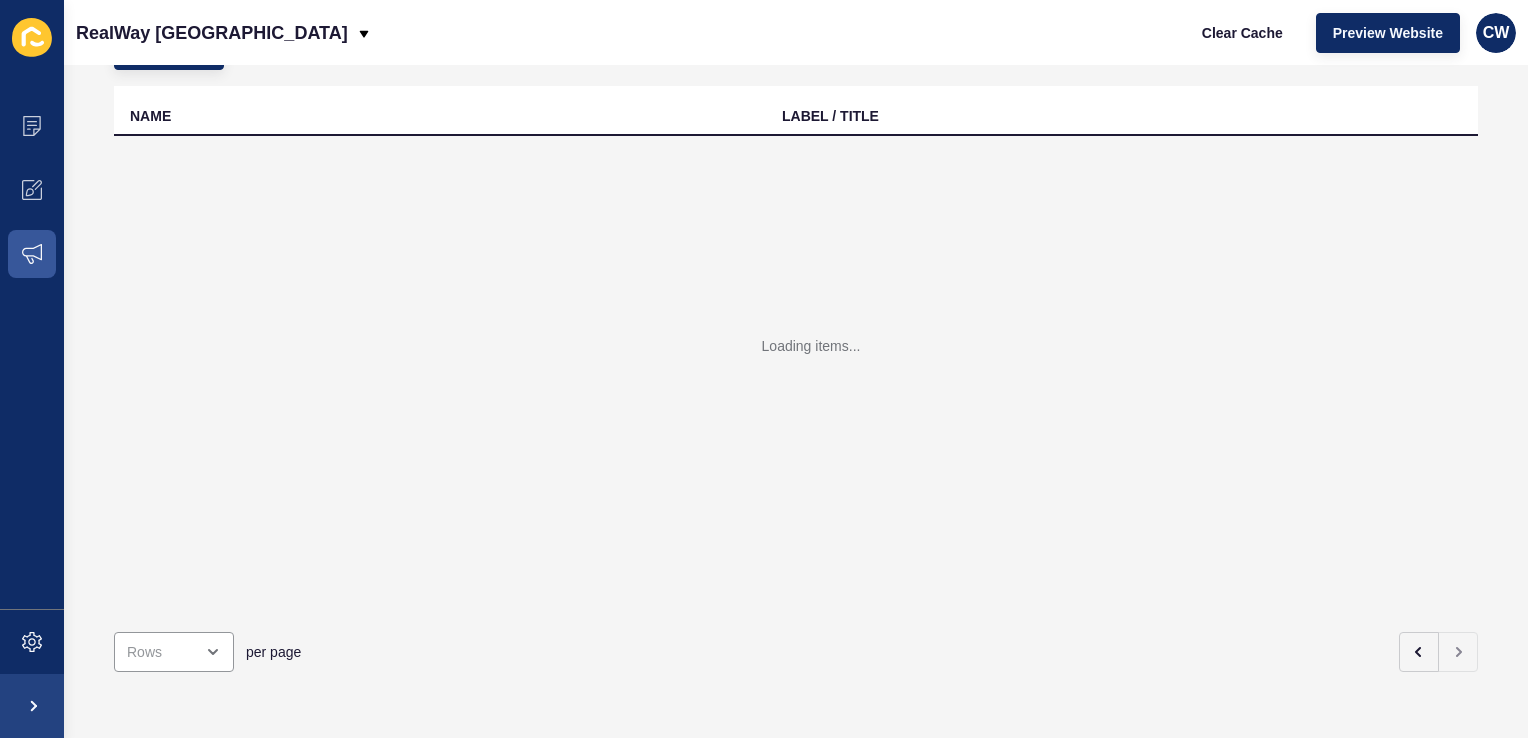 scroll, scrollTop: 0, scrollLeft: 0, axis: both 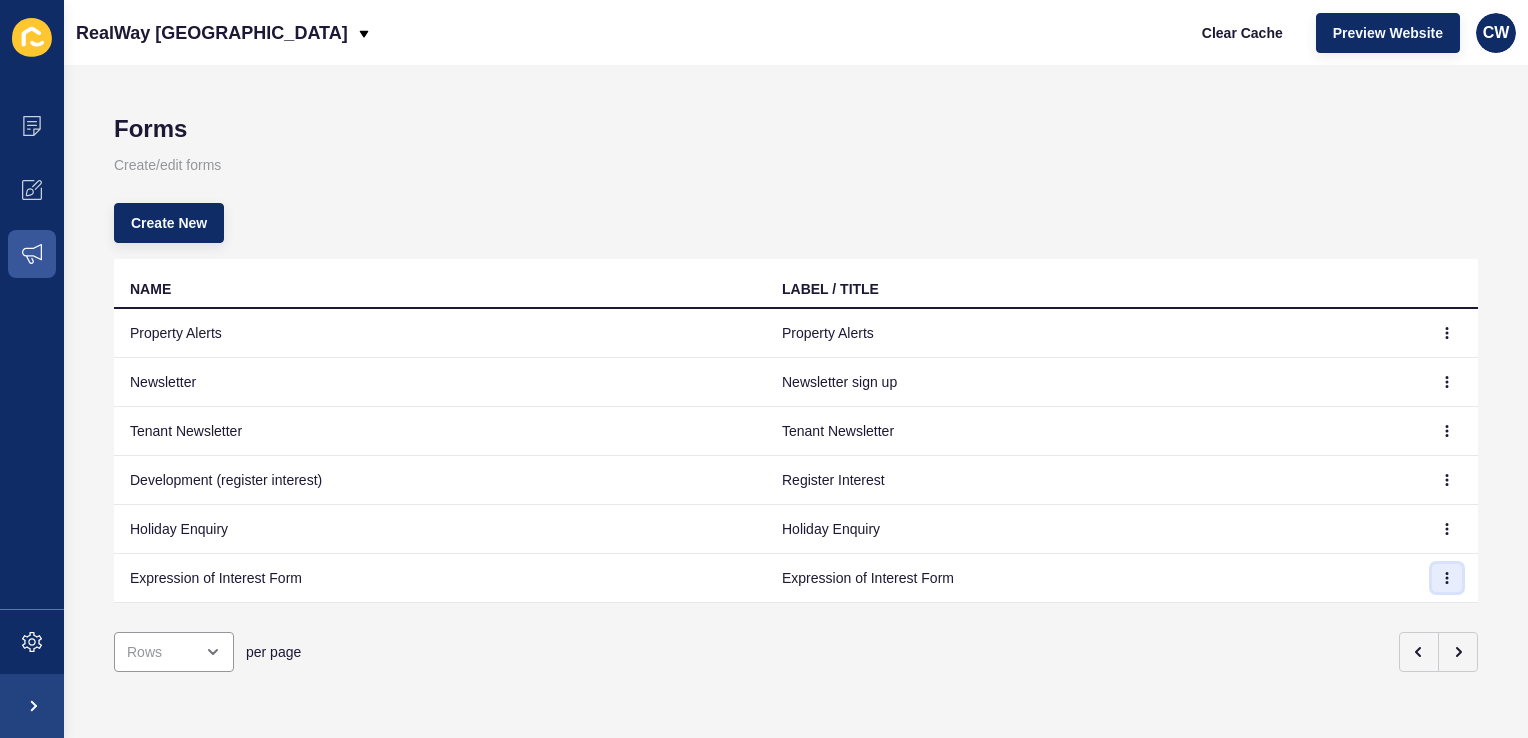 click at bounding box center [1447, 578] 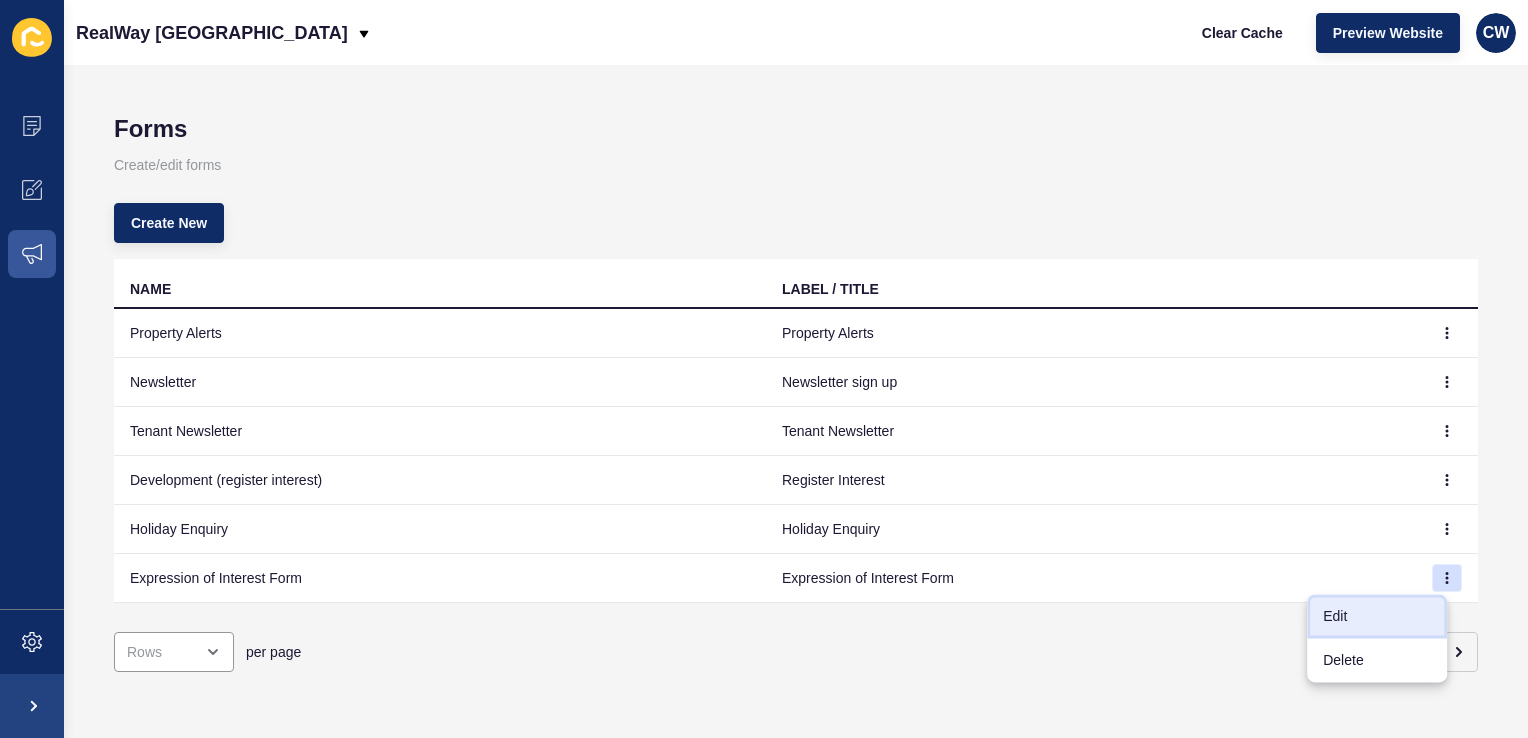 click on "Edit" at bounding box center (1377, 616) 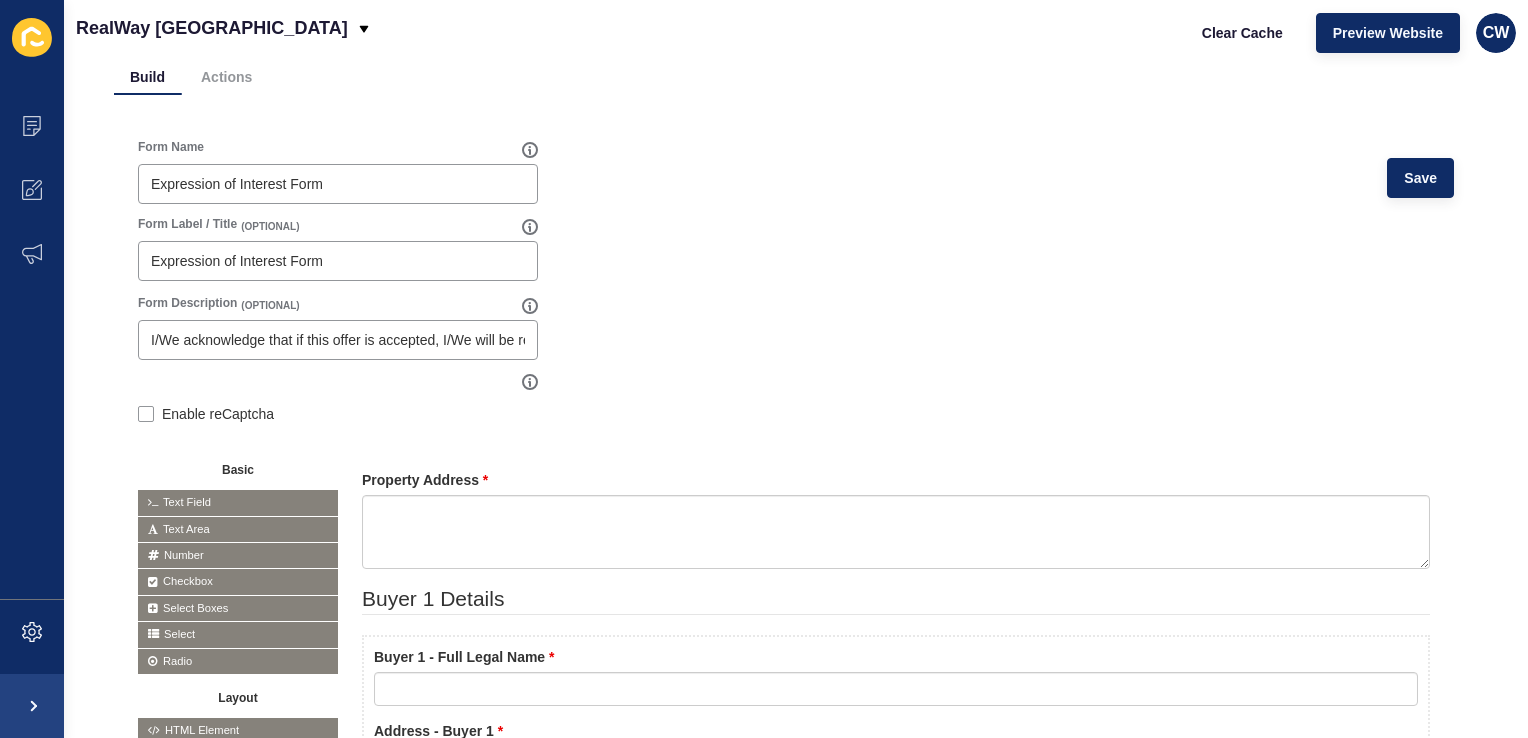 scroll, scrollTop: 111, scrollLeft: 0, axis: vertical 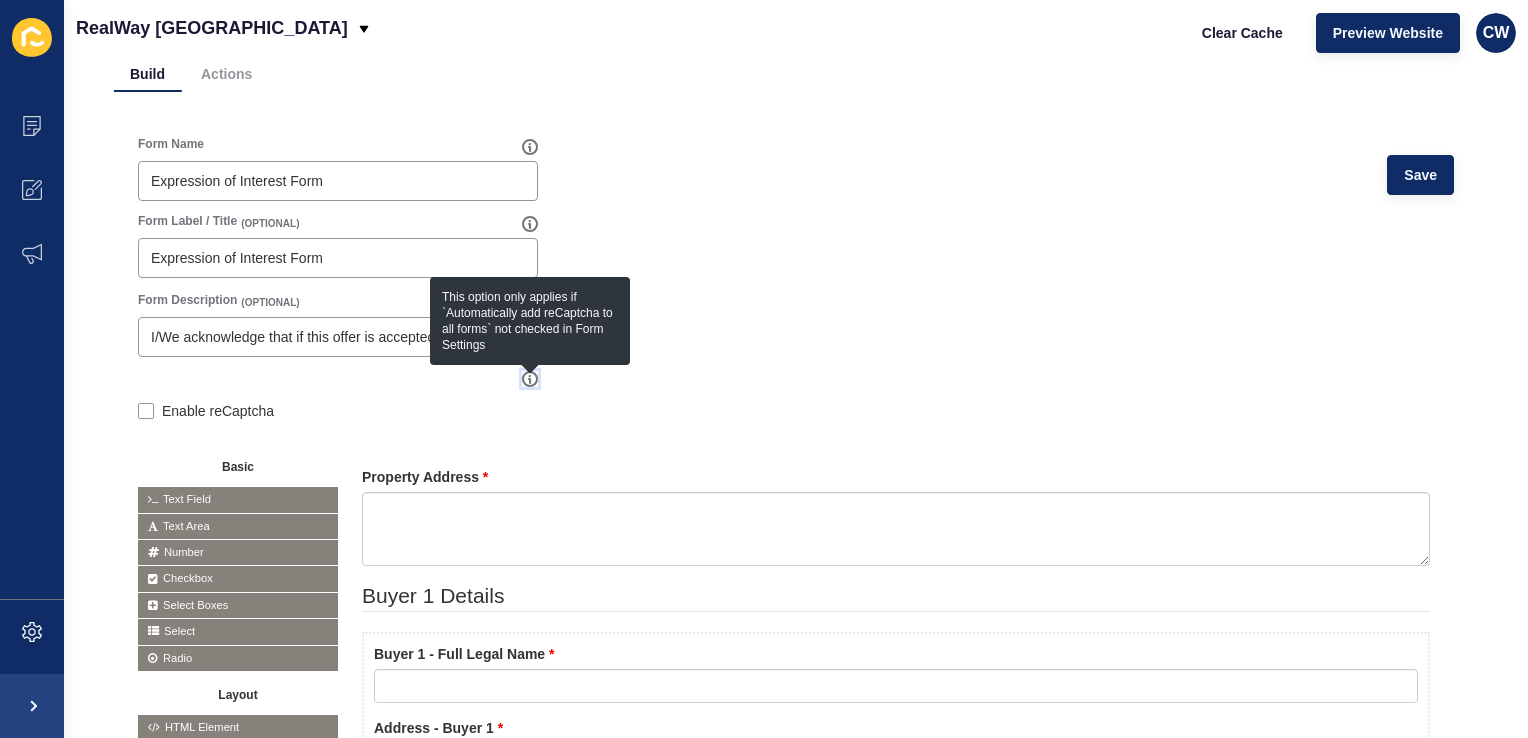 click 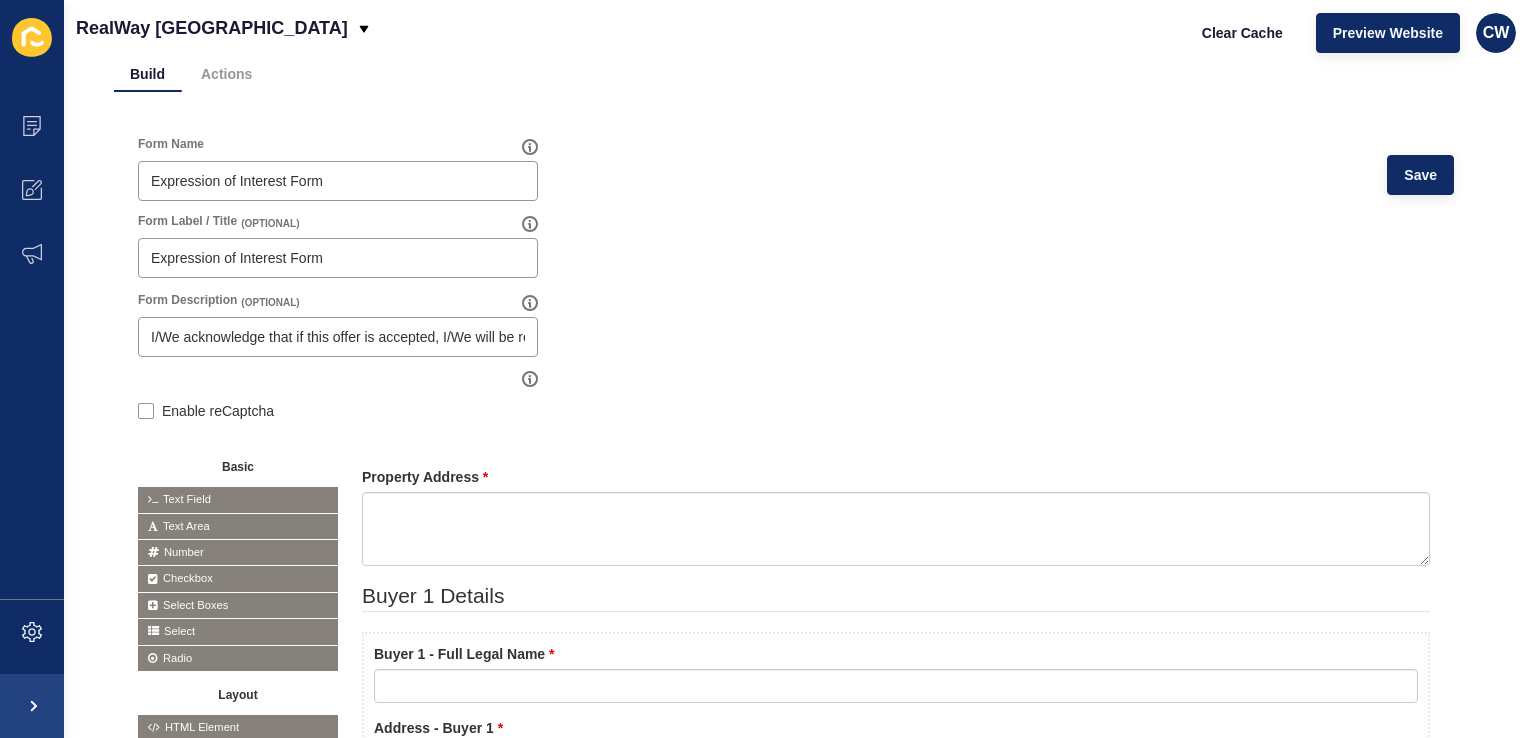 click on "Form Name Expression of Interest Form Save Form Label / Title (OPTIONAL) Expression of Interest Form Form Description (OPTIONAL) I/We acknowledge that if this offer is accepted, I/We will be required to enter into and execute a contract of sale on these terms. I/We acknowledge that we may be one of several parties making offers to the seller for their consideration. Both purchaser and seller must sign a contract of sale before this offer becomes legally binding. An offer may be withdrawn at any time before signing a contract of sale. Enable reCaptcha
Basic
Text Field
Text Area
Number
Password
Checkbox" at bounding box center [796, 1259] 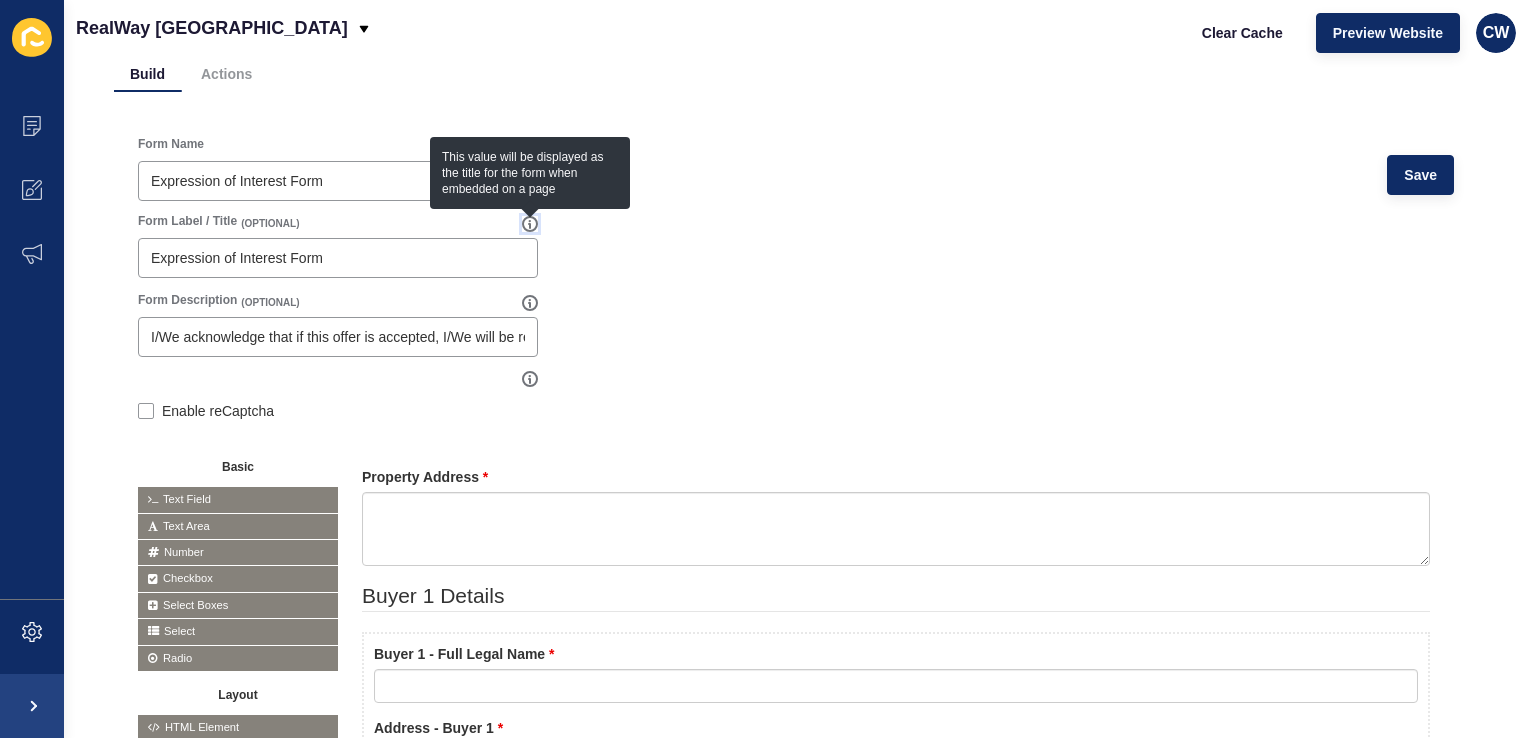 click 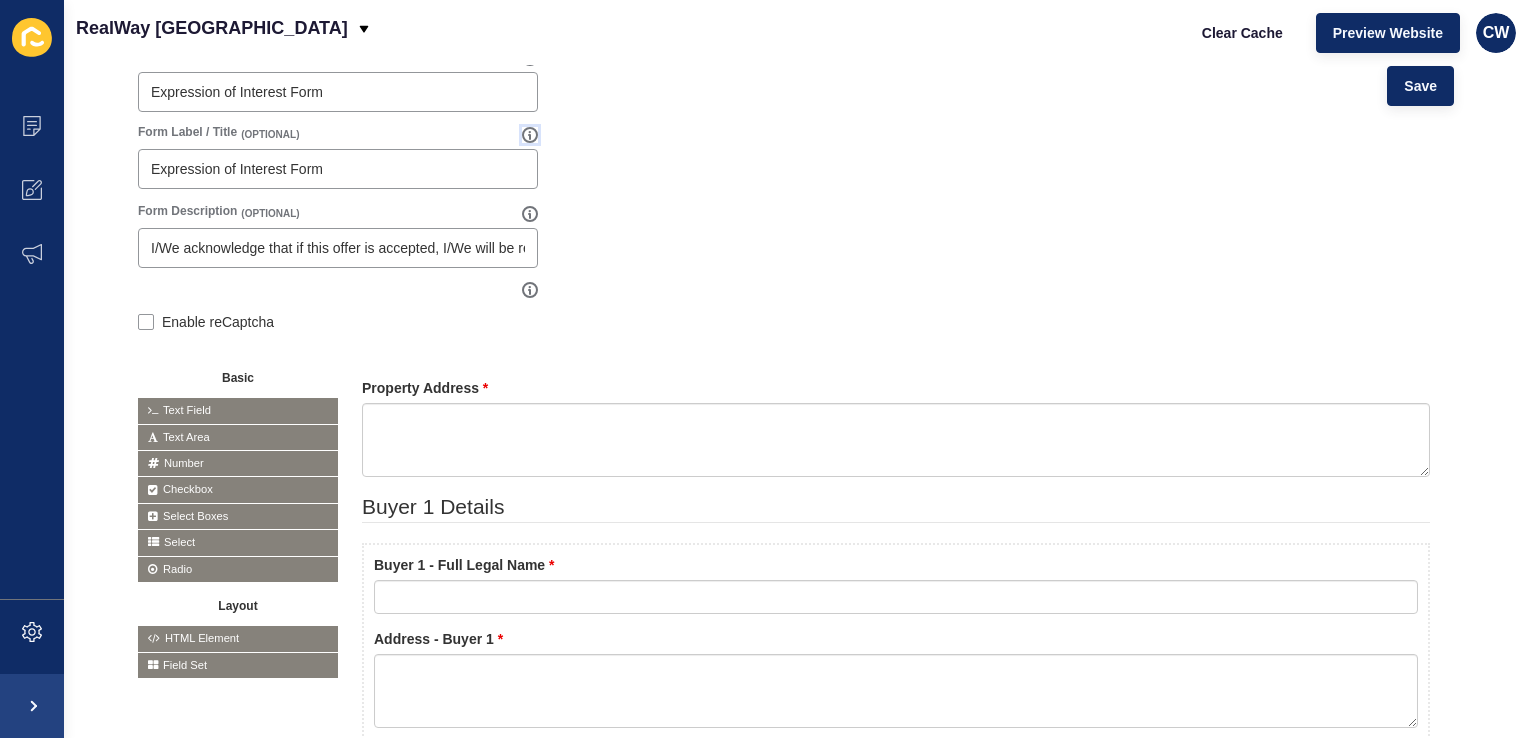 scroll, scrollTop: 0, scrollLeft: 0, axis: both 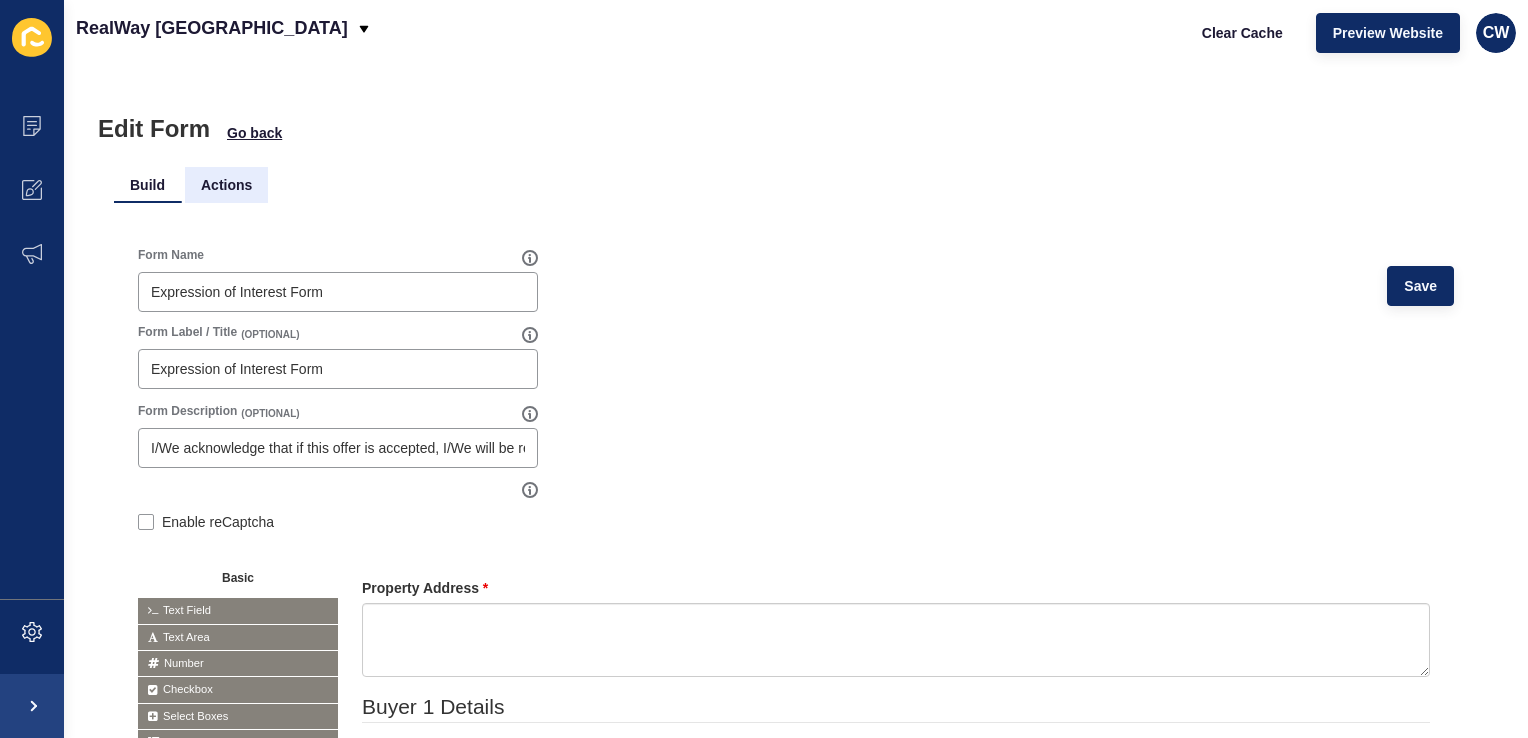 click on "Actions" at bounding box center (226, 185) 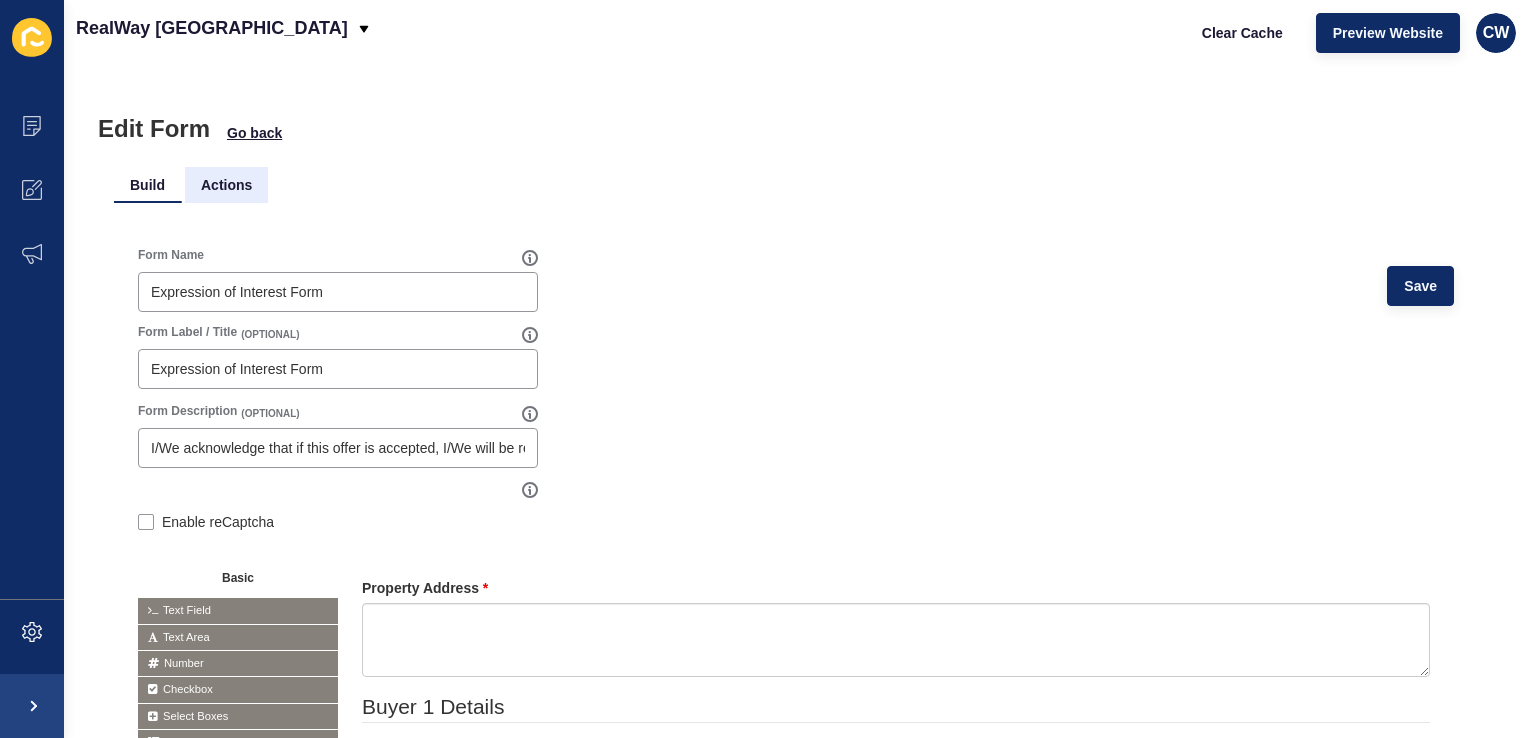 scroll, scrollTop: 0, scrollLeft: 0, axis: both 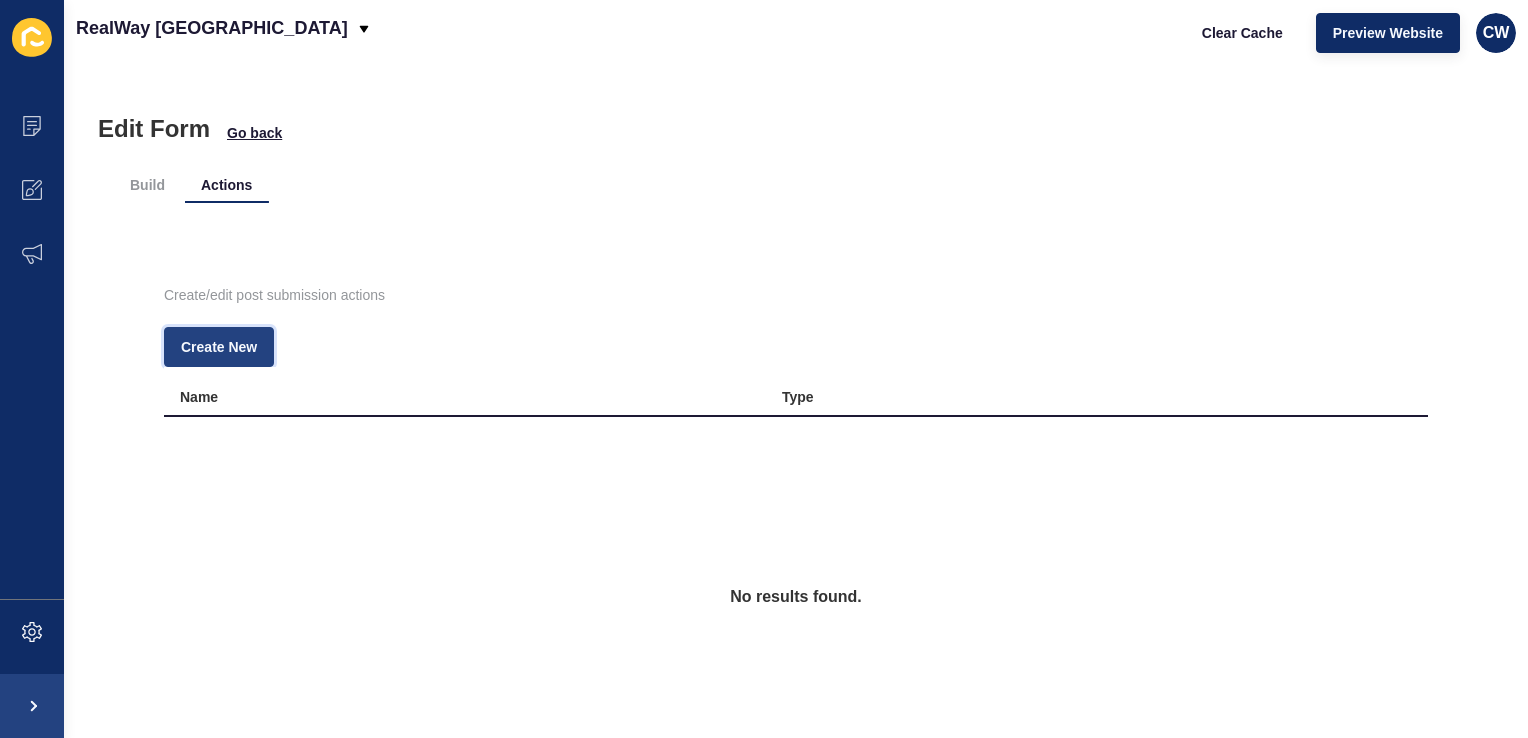click on "Create New" at bounding box center [219, 347] 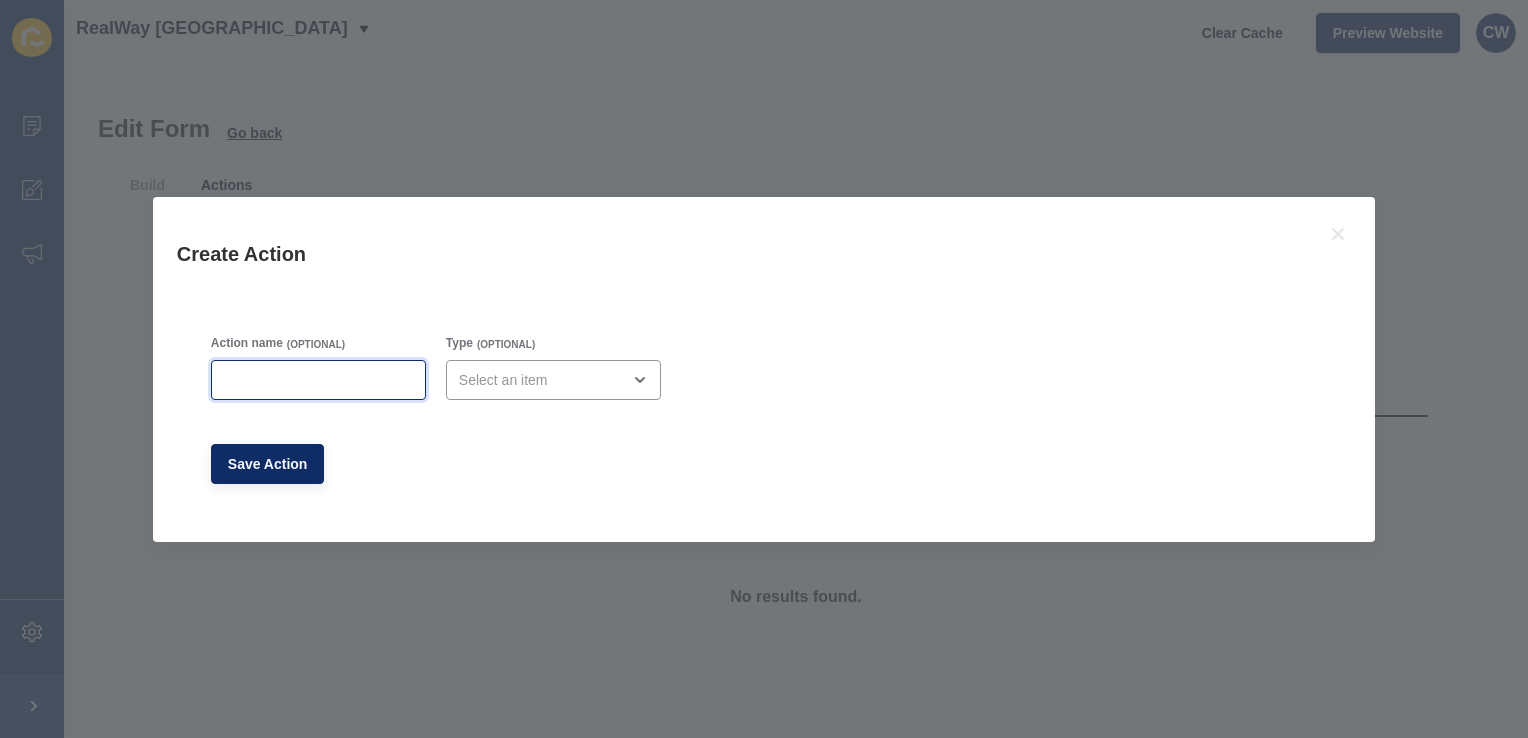 click on "Action name" at bounding box center (318, 380) 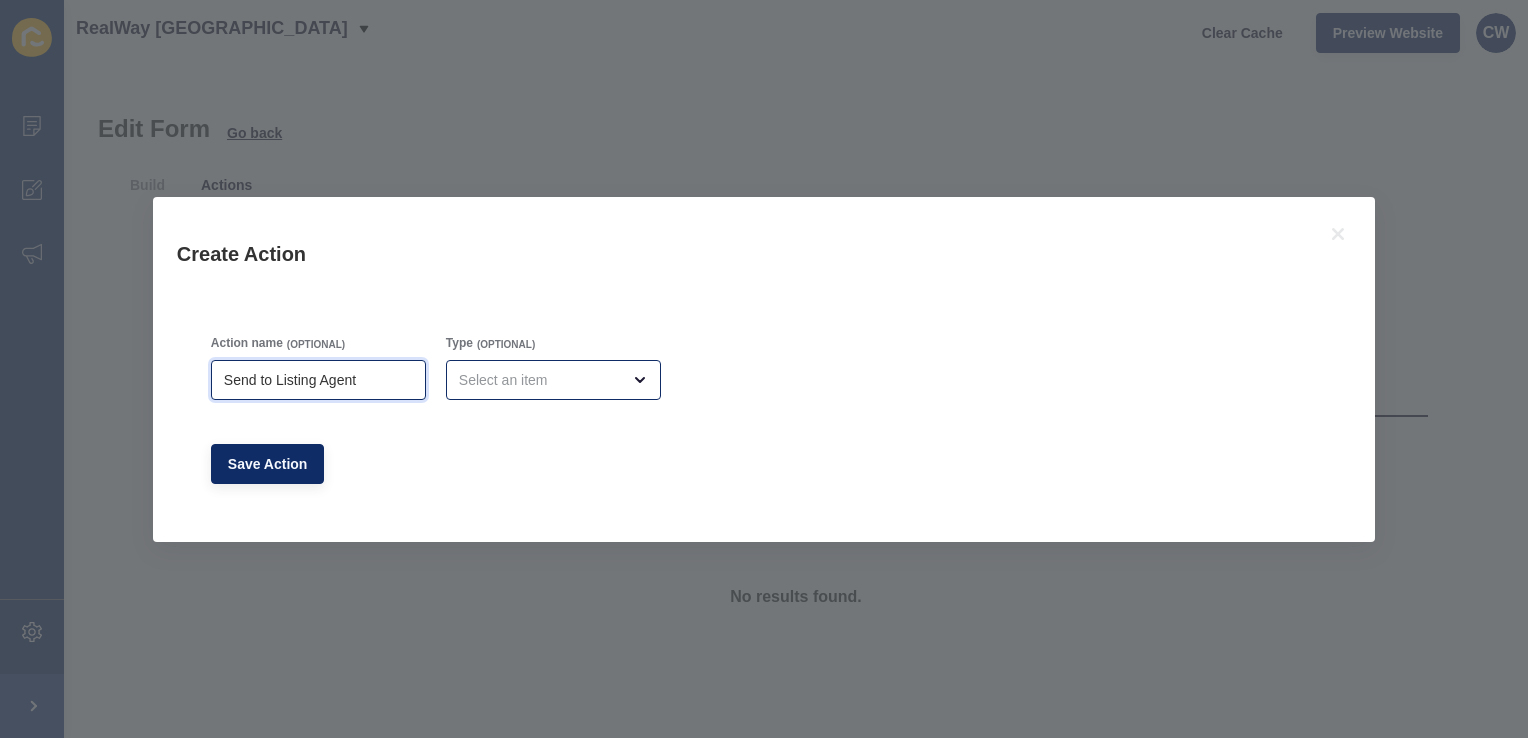 type on "Send to Listing Agent" 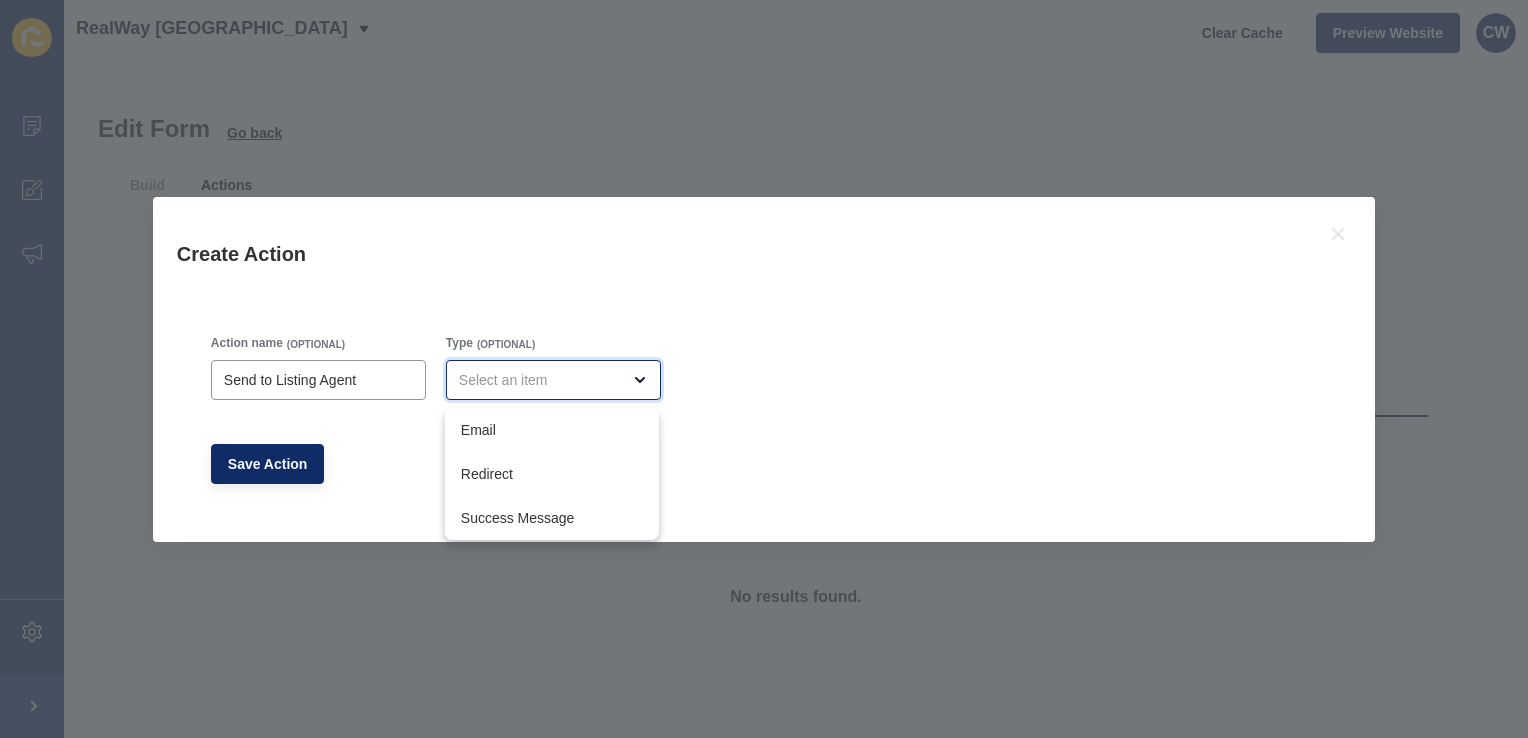 click at bounding box center (553, 380) 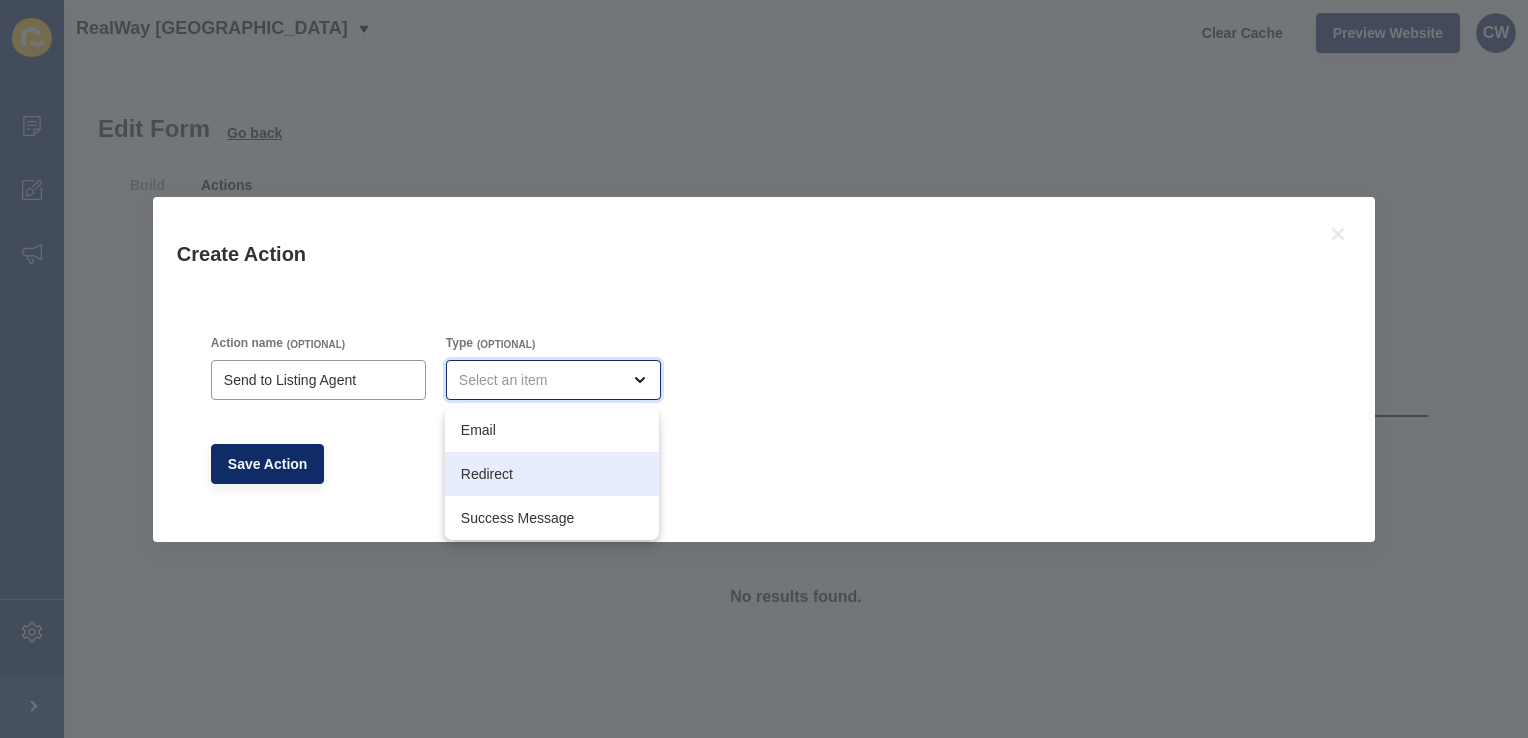 click on "Redirect" at bounding box center [552, 474] 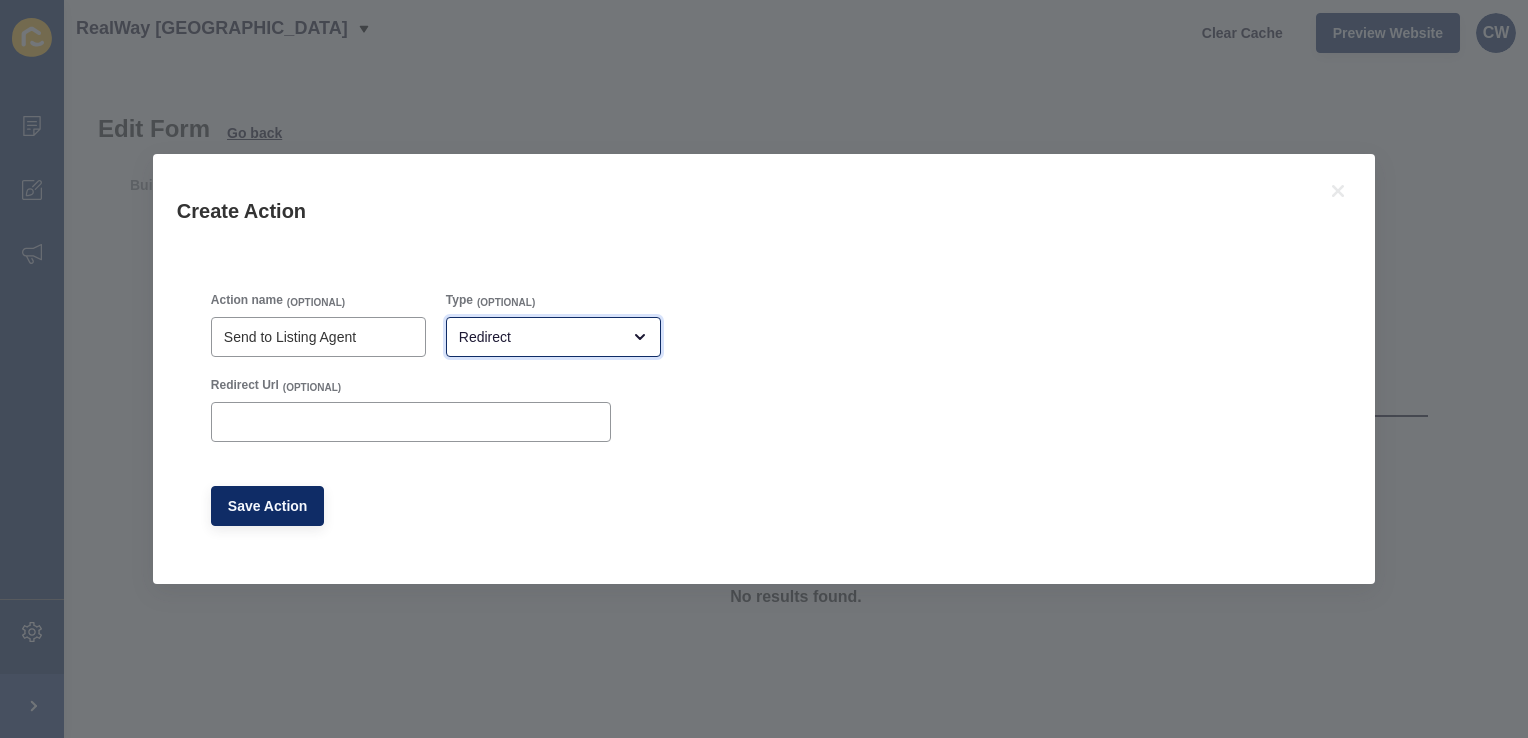 click on "Redirect" at bounding box center [553, 337] 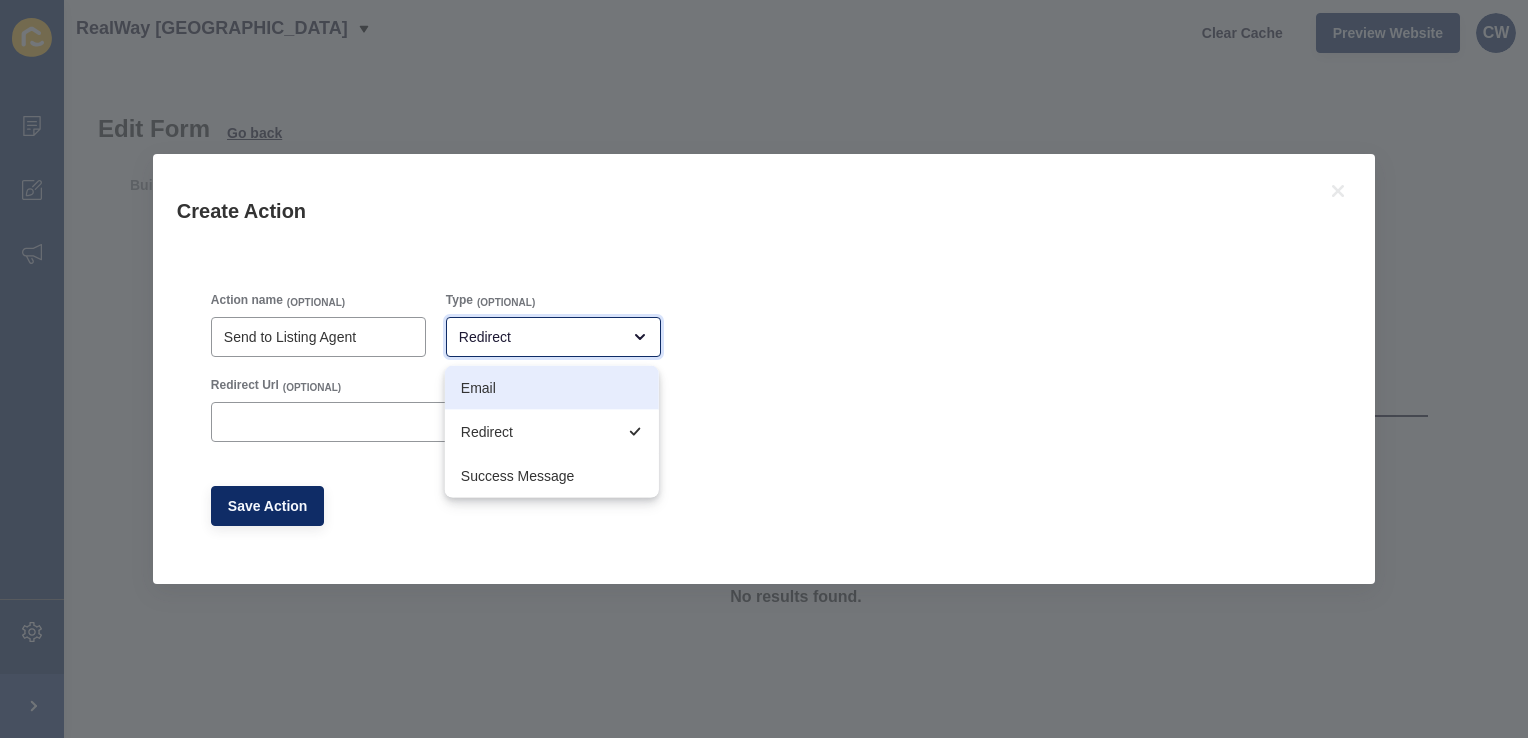 click on "Email" at bounding box center (552, 388) 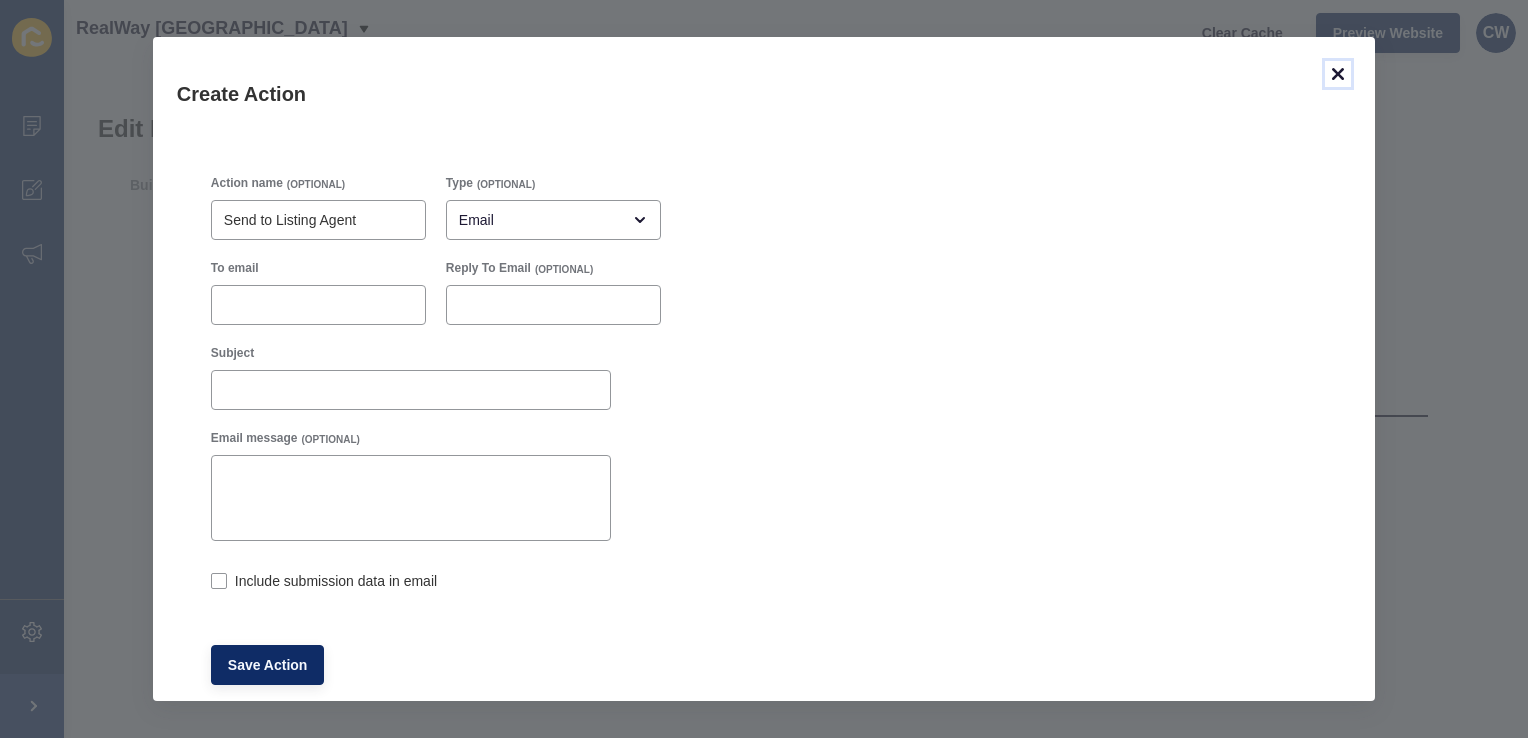 click 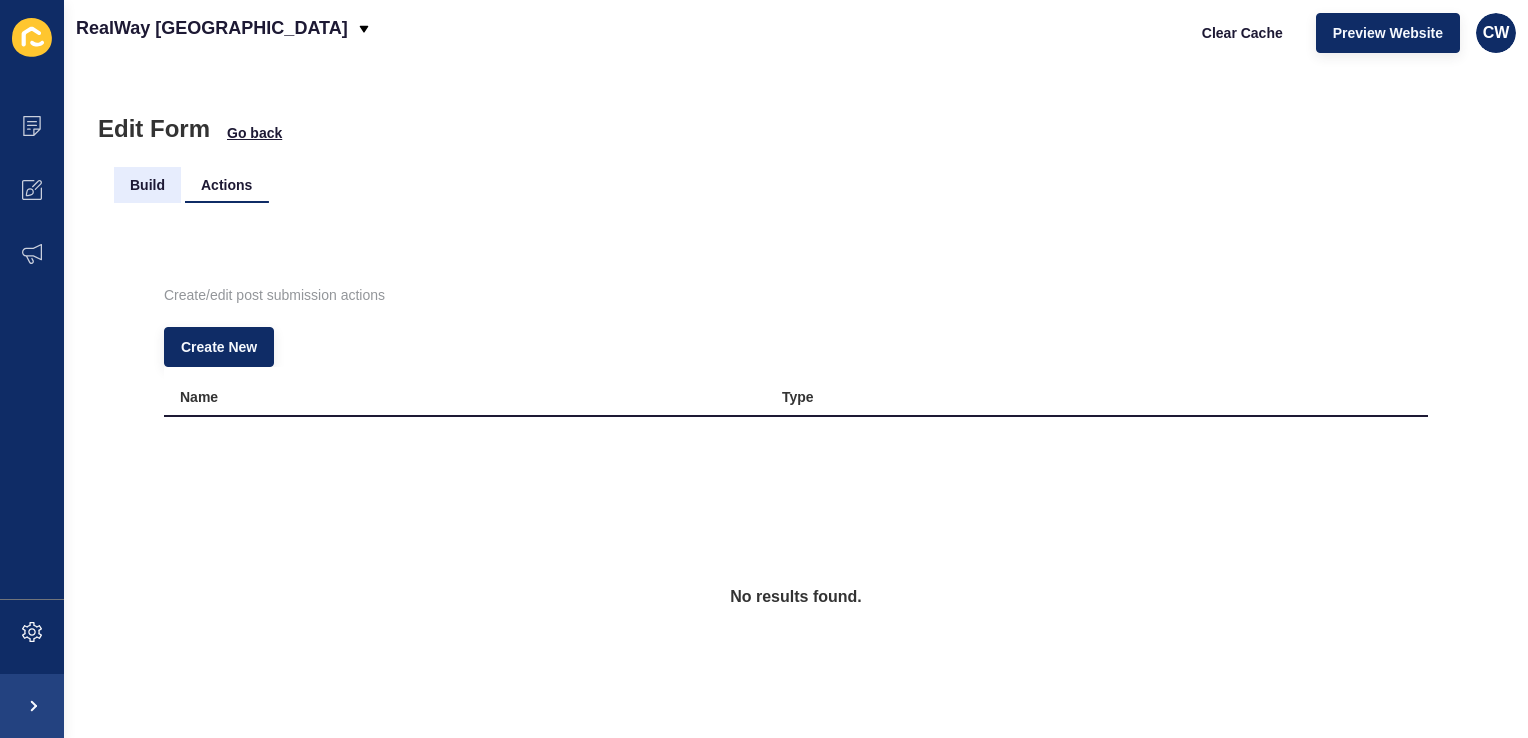 click on "Build" at bounding box center (147, 185) 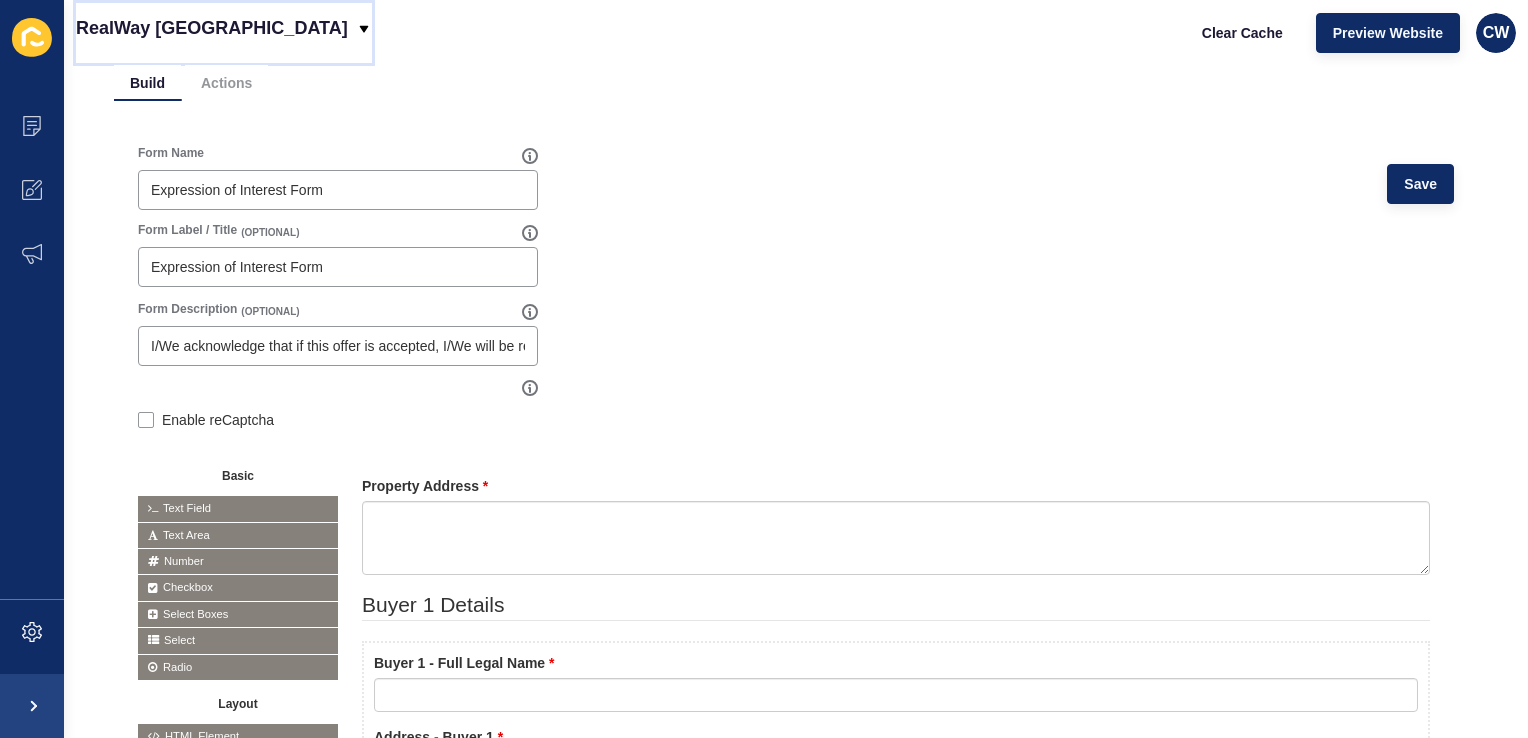 click 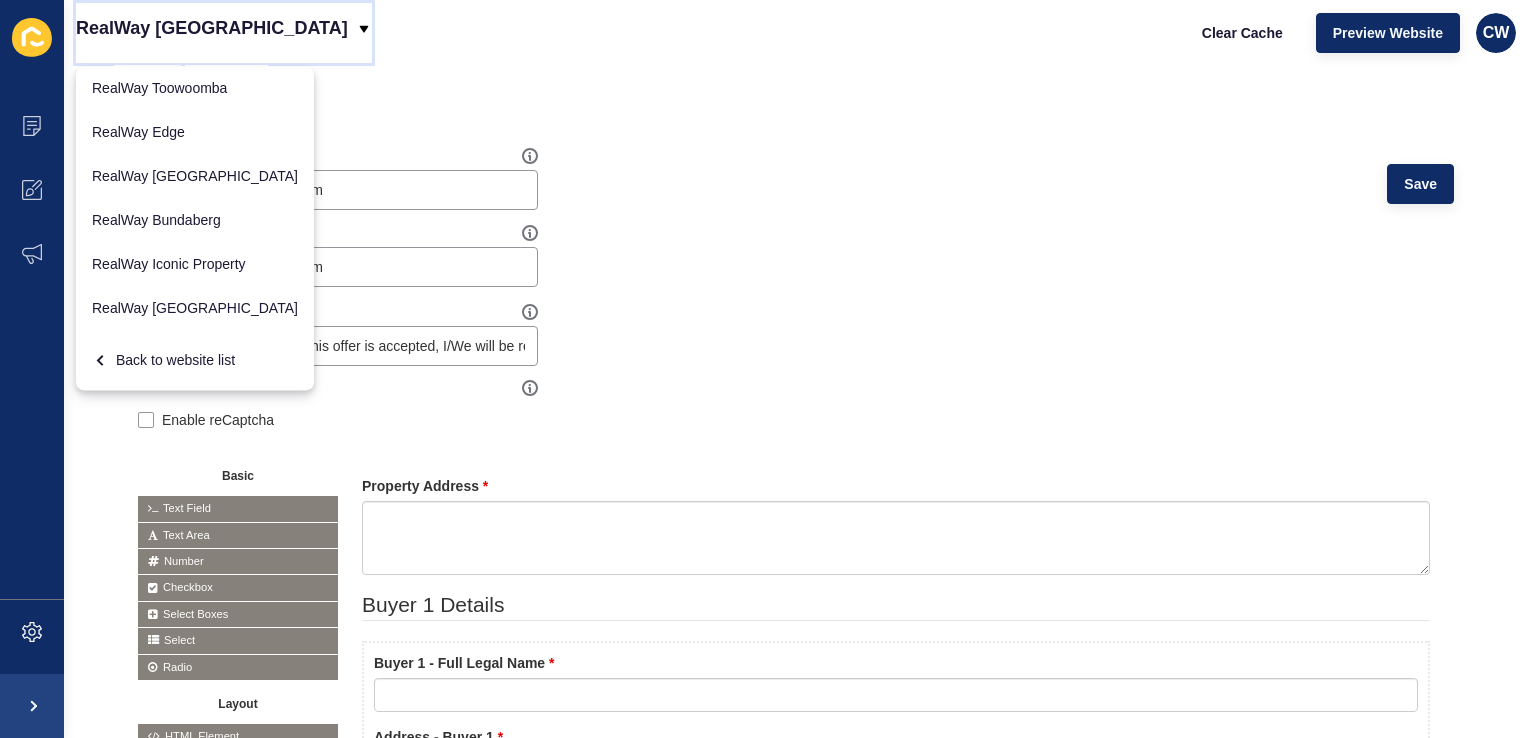 click 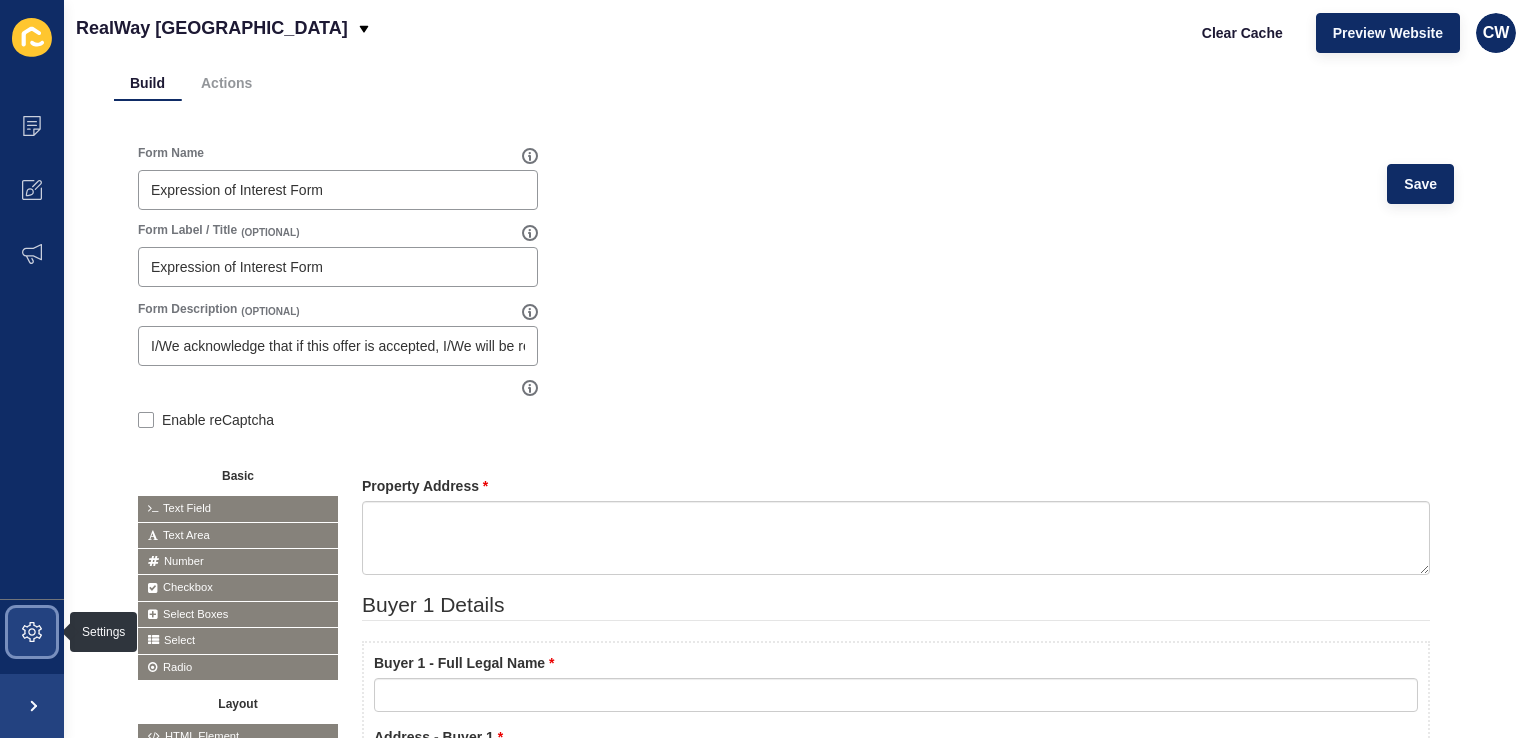click at bounding box center [32, 632] 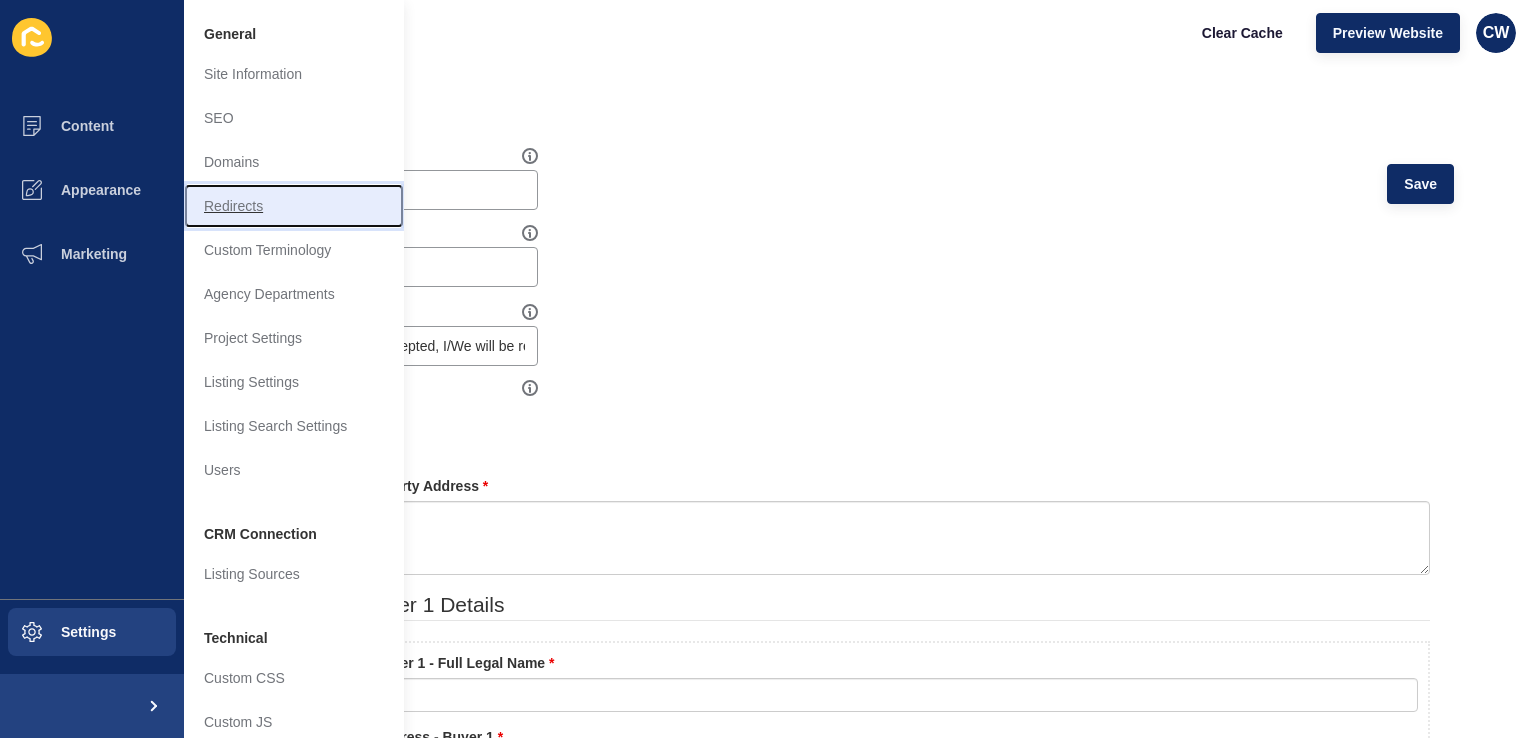 click on "Redirects" at bounding box center (294, 206) 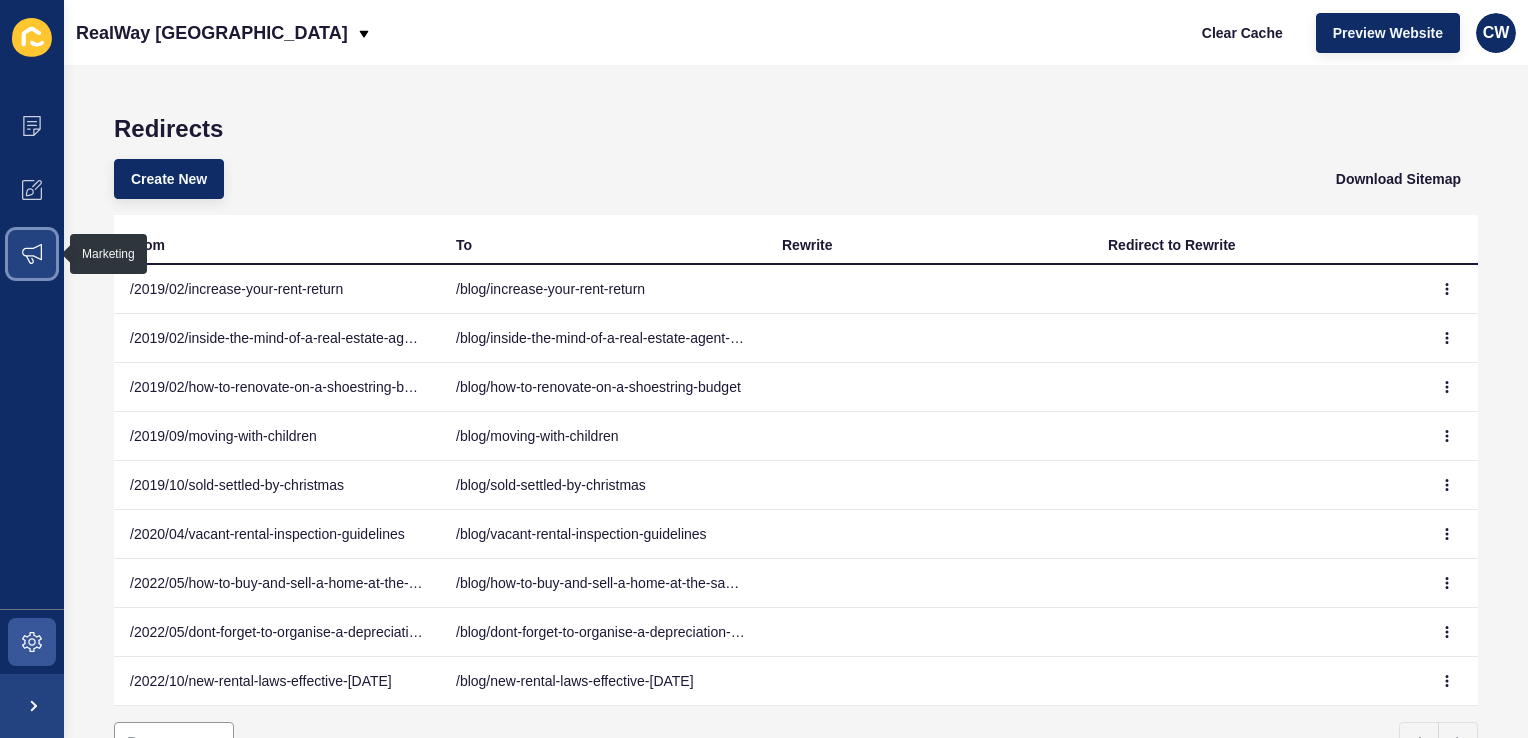 click 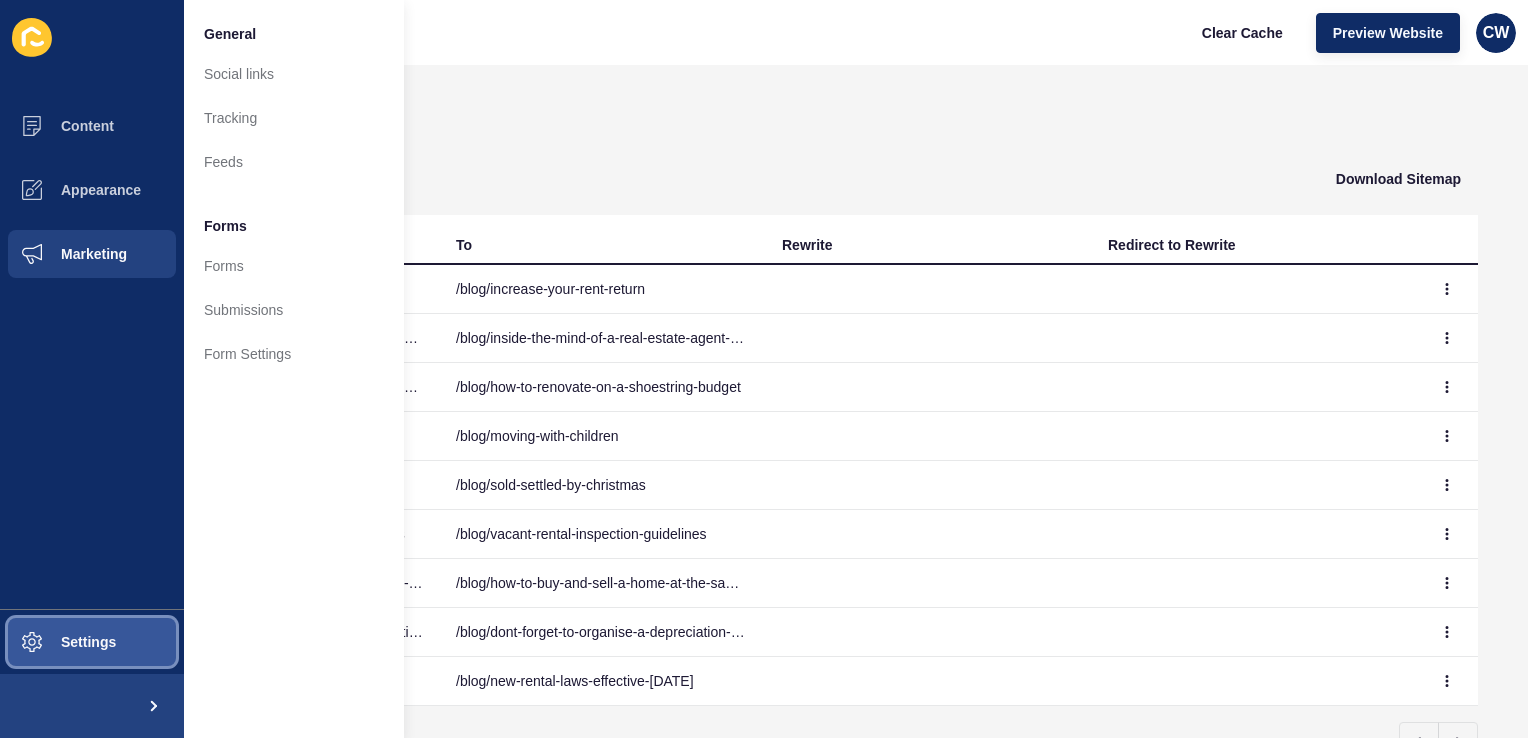 click on "Settings" at bounding box center (92, 642) 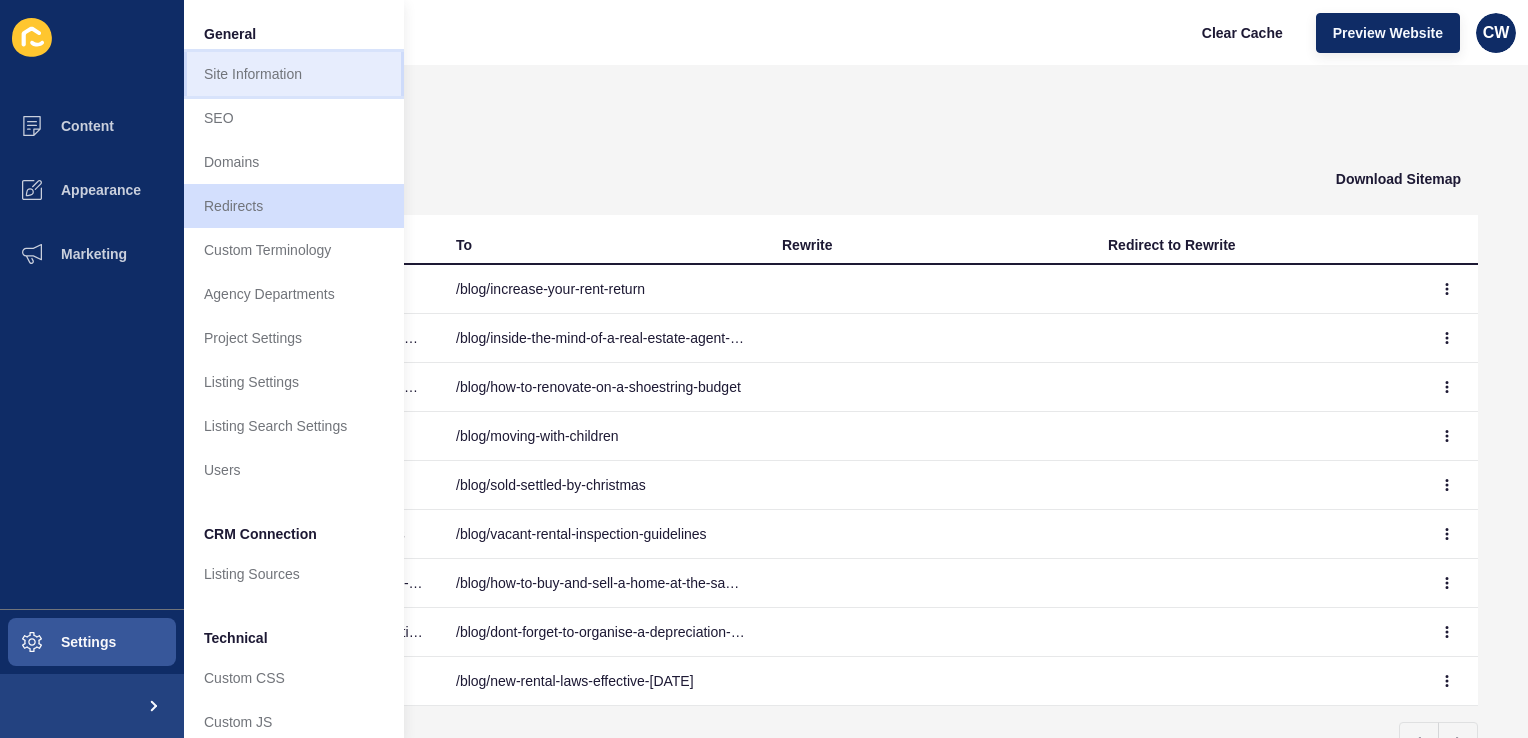 click on "Site Information" at bounding box center (294, 74) 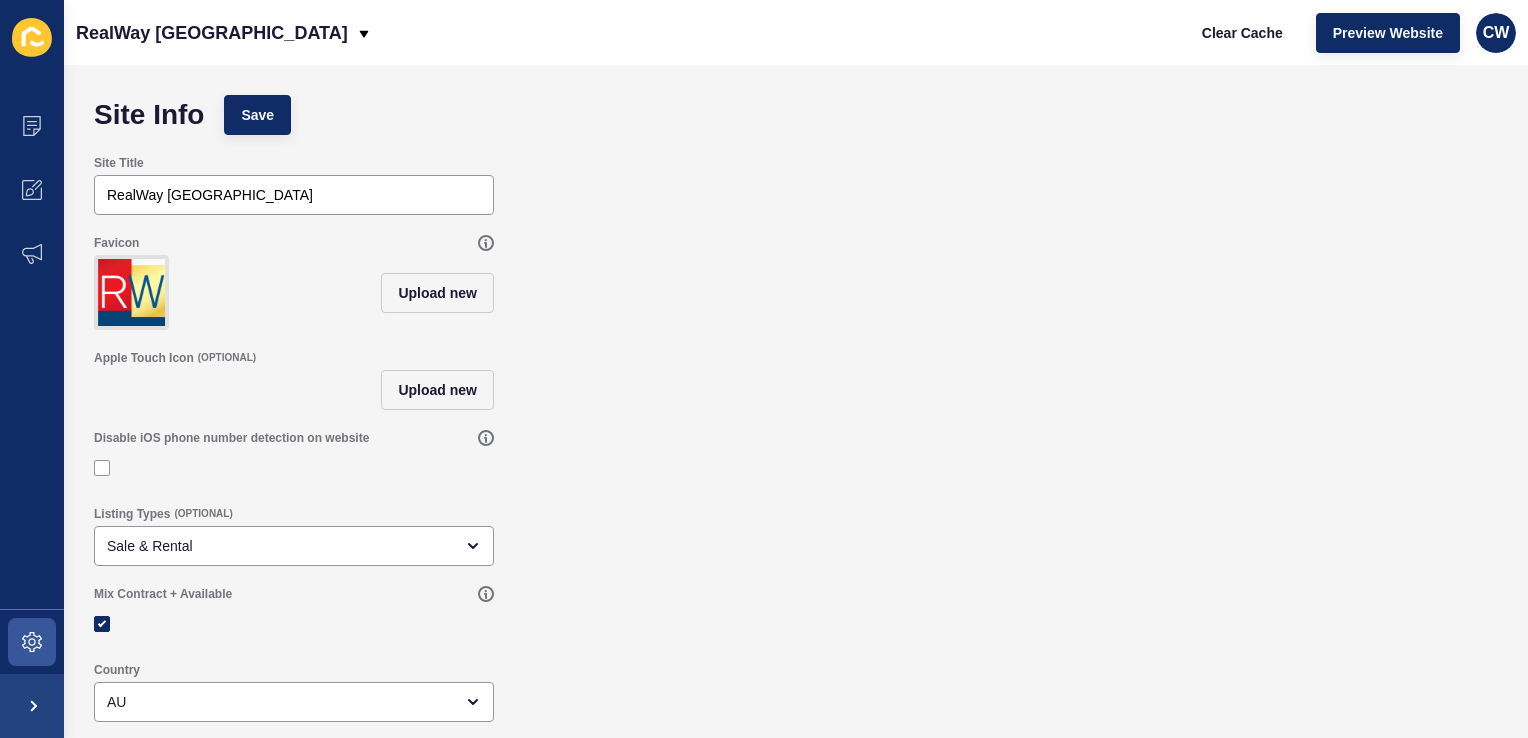 scroll, scrollTop: 88, scrollLeft: 0, axis: vertical 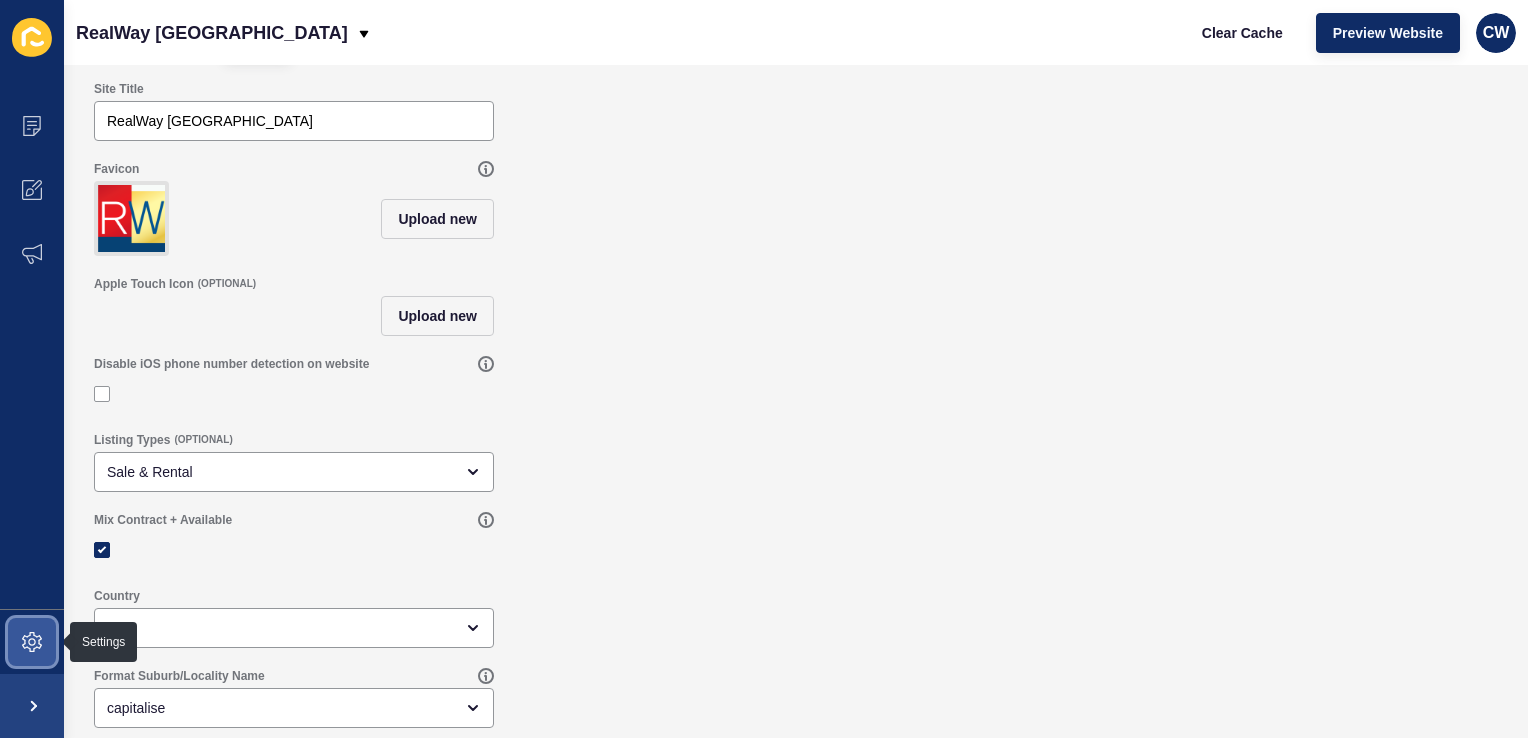 click 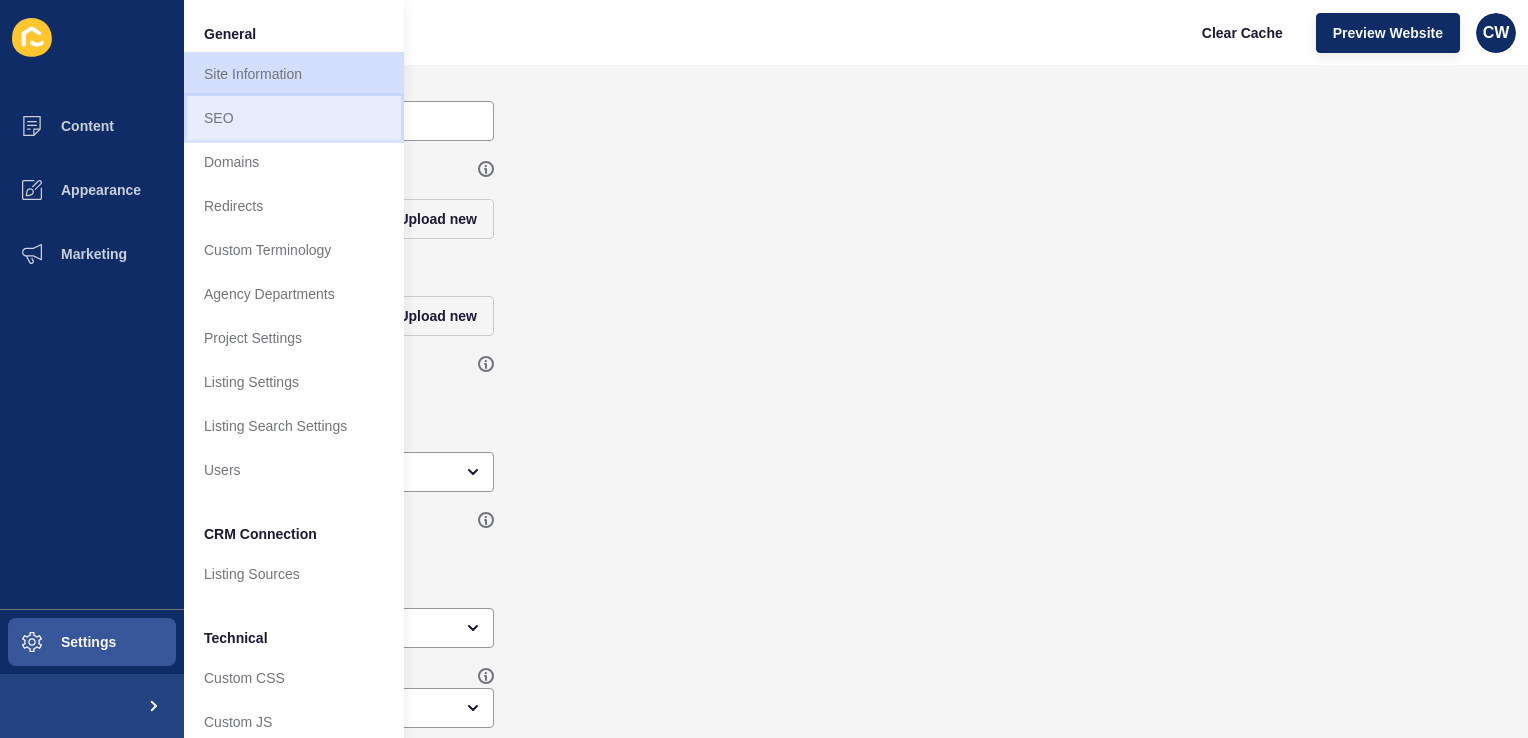 click on "SEO" at bounding box center (294, 118) 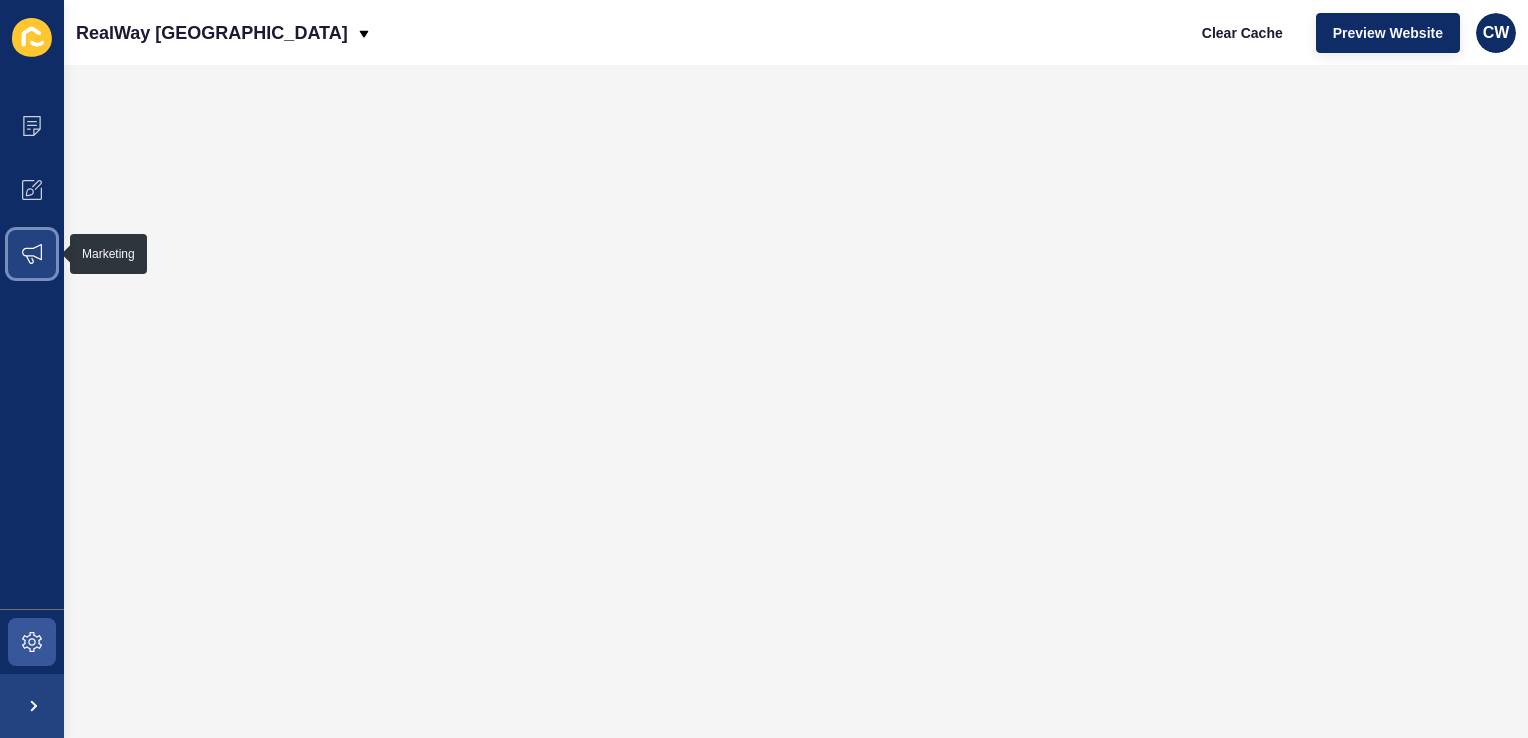 click at bounding box center (32, 254) 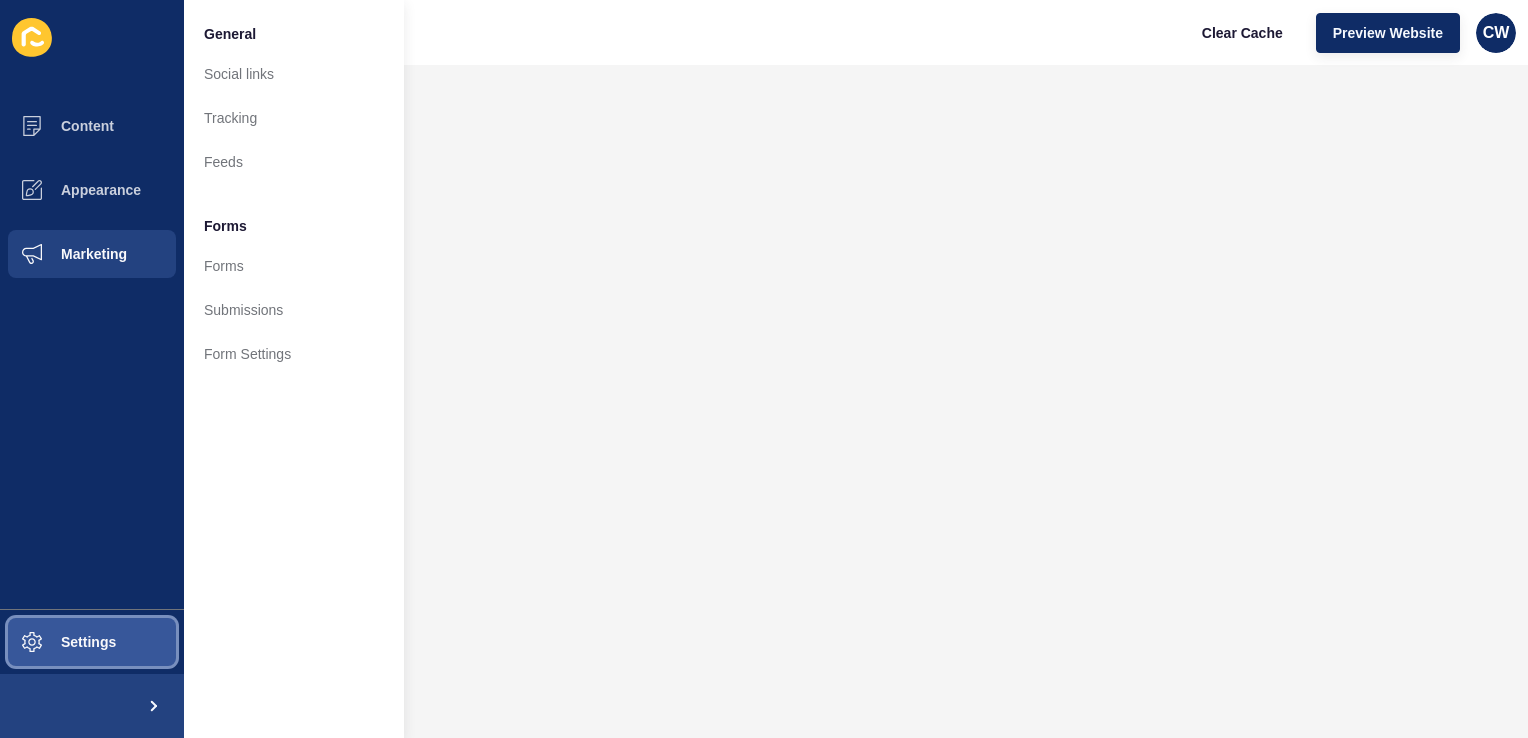 click on "Settings" at bounding box center [92, 642] 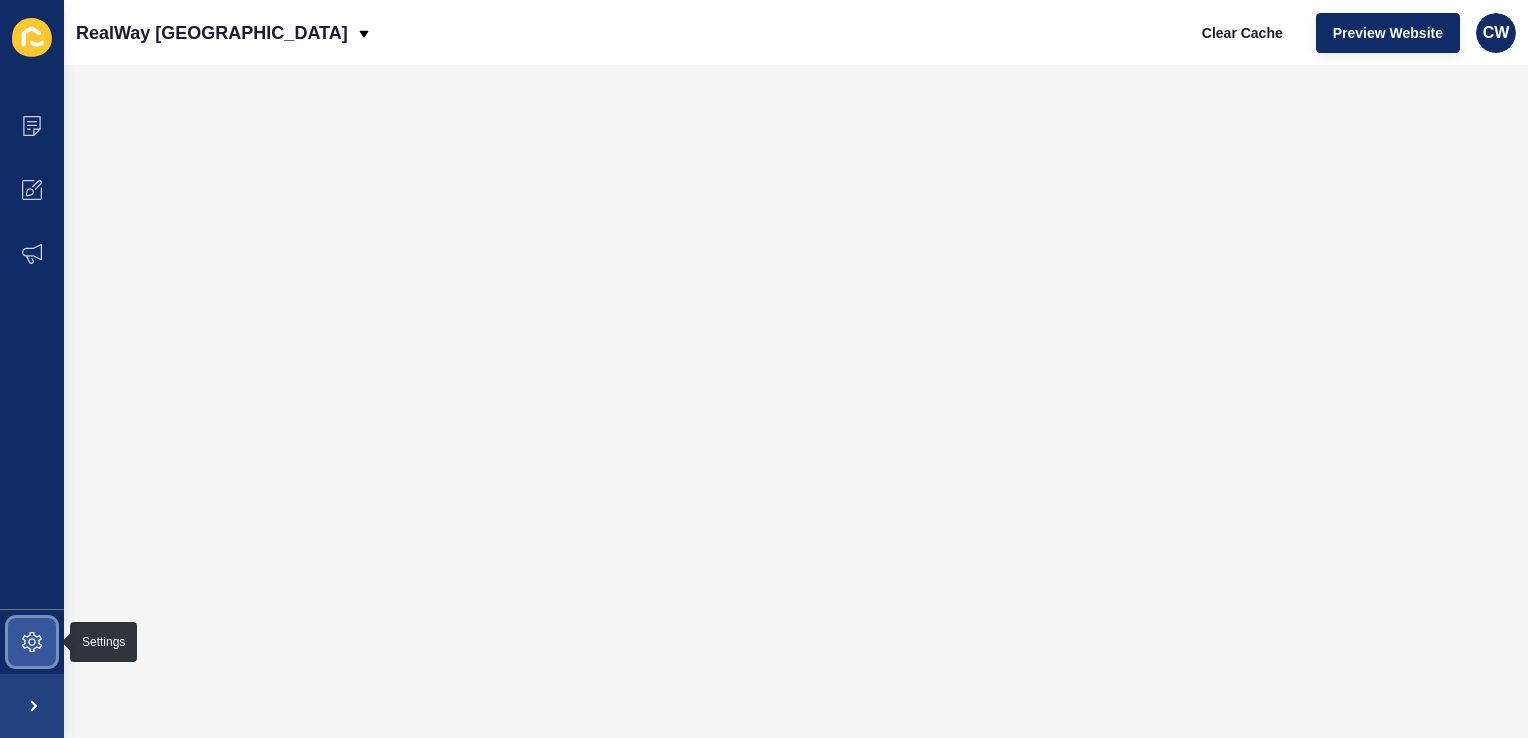 click 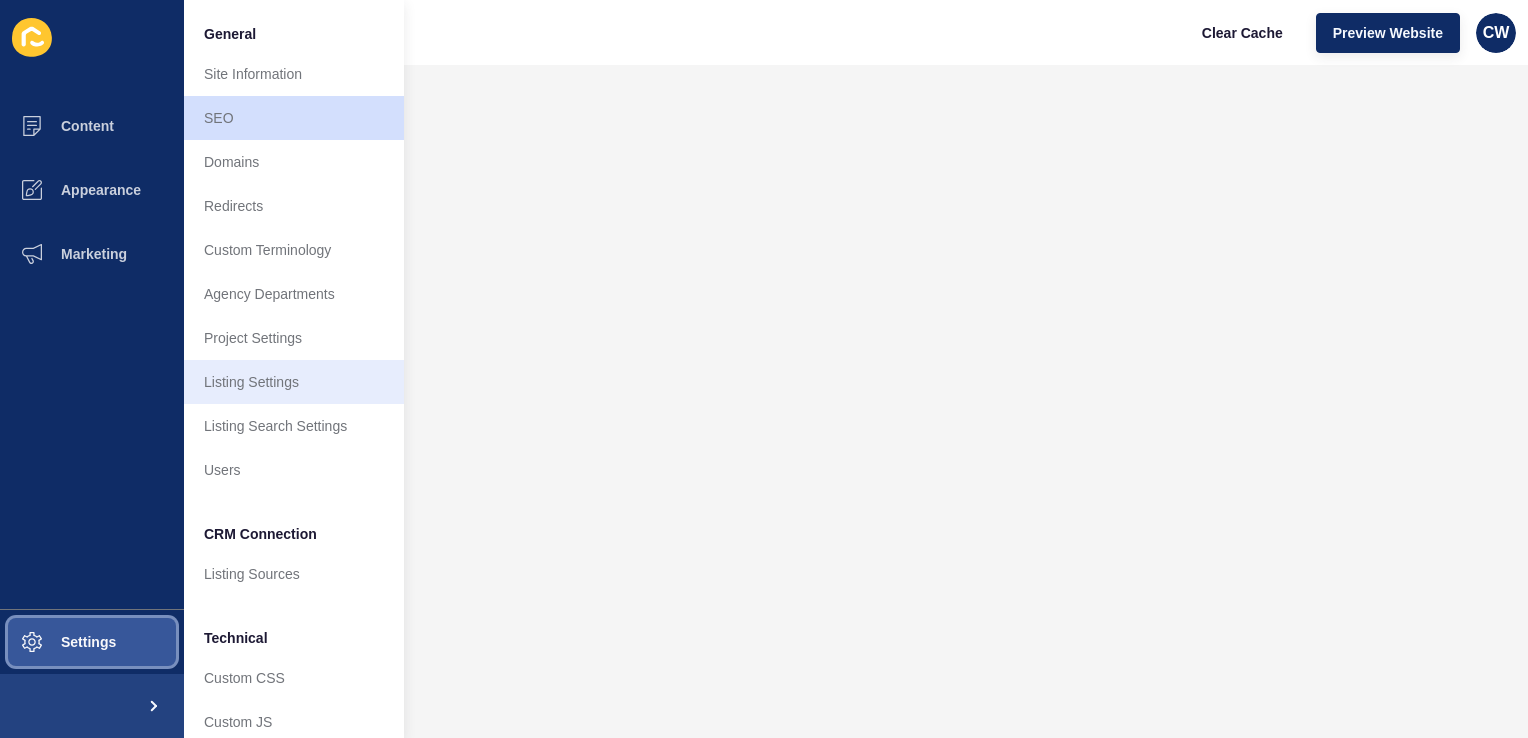 scroll, scrollTop: 76, scrollLeft: 0, axis: vertical 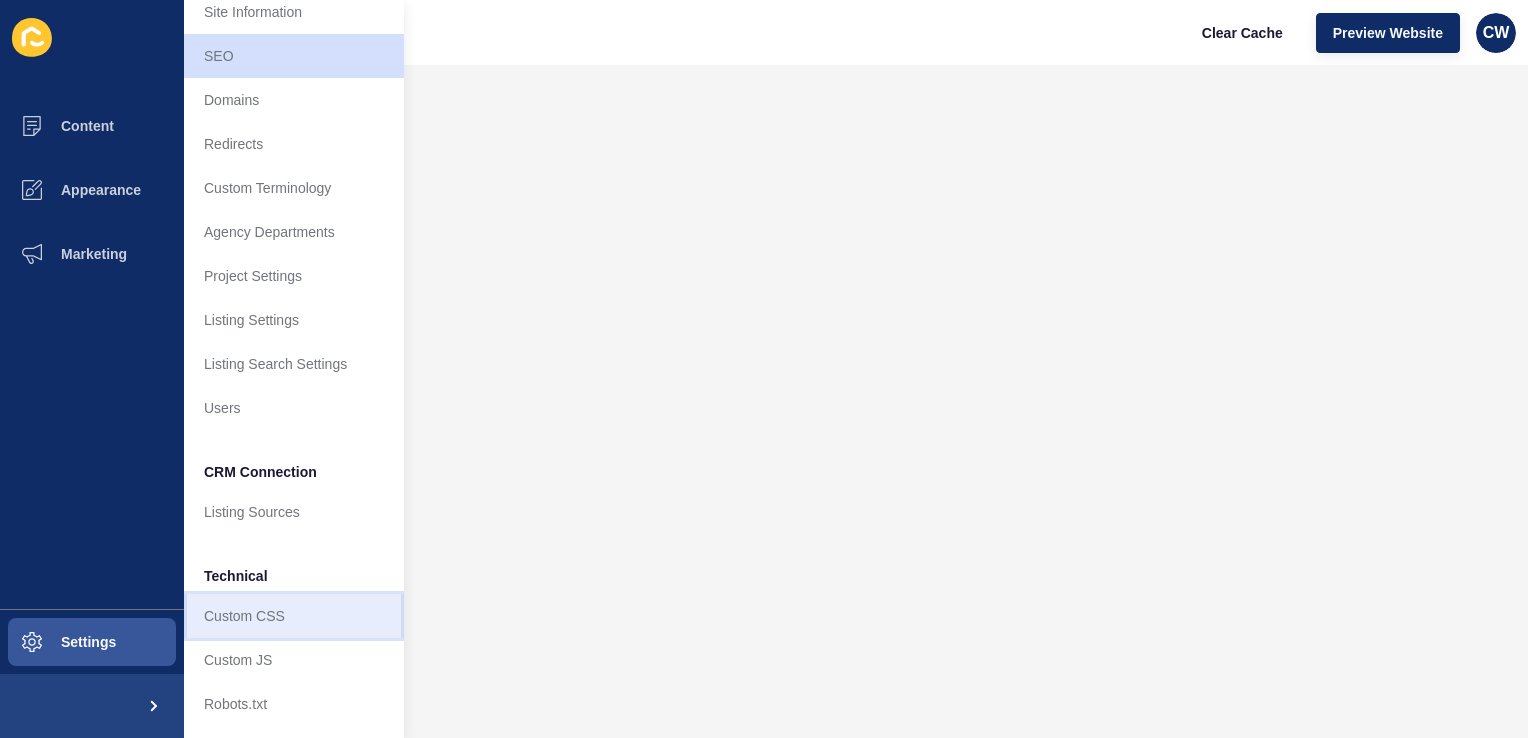 click on "Custom CSS" at bounding box center [294, 616] 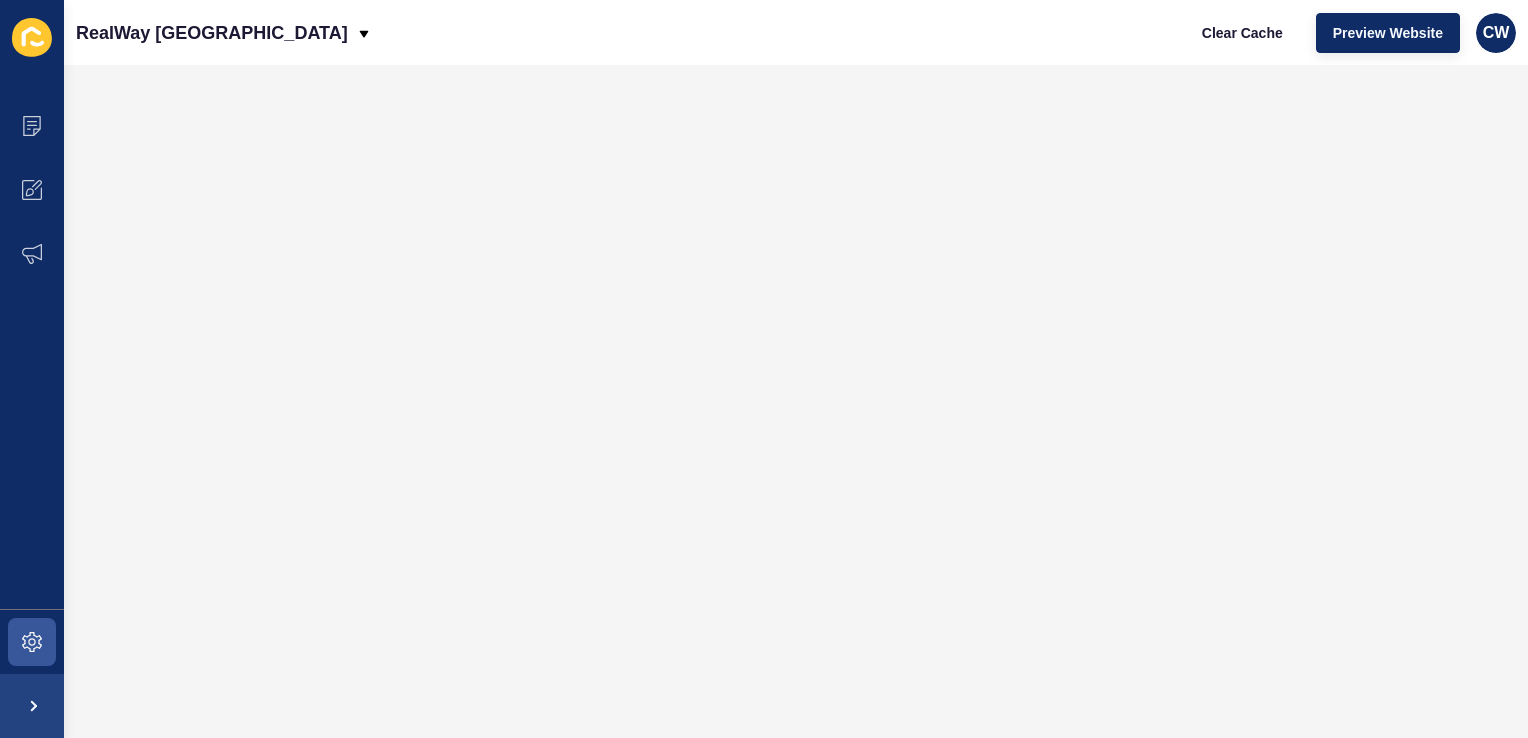 scroll, scrollTop: 0, scrollLeft: 0, axis: both 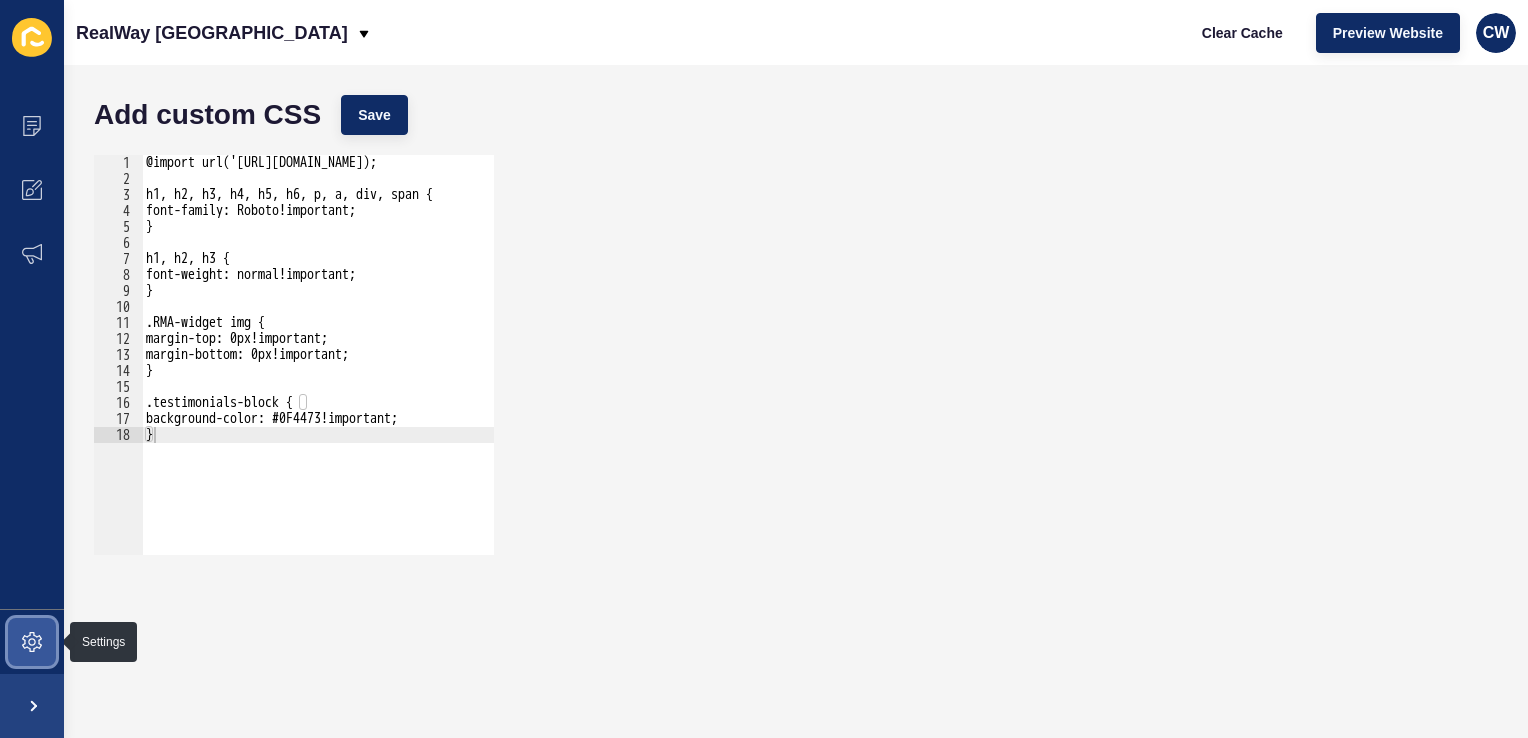 click 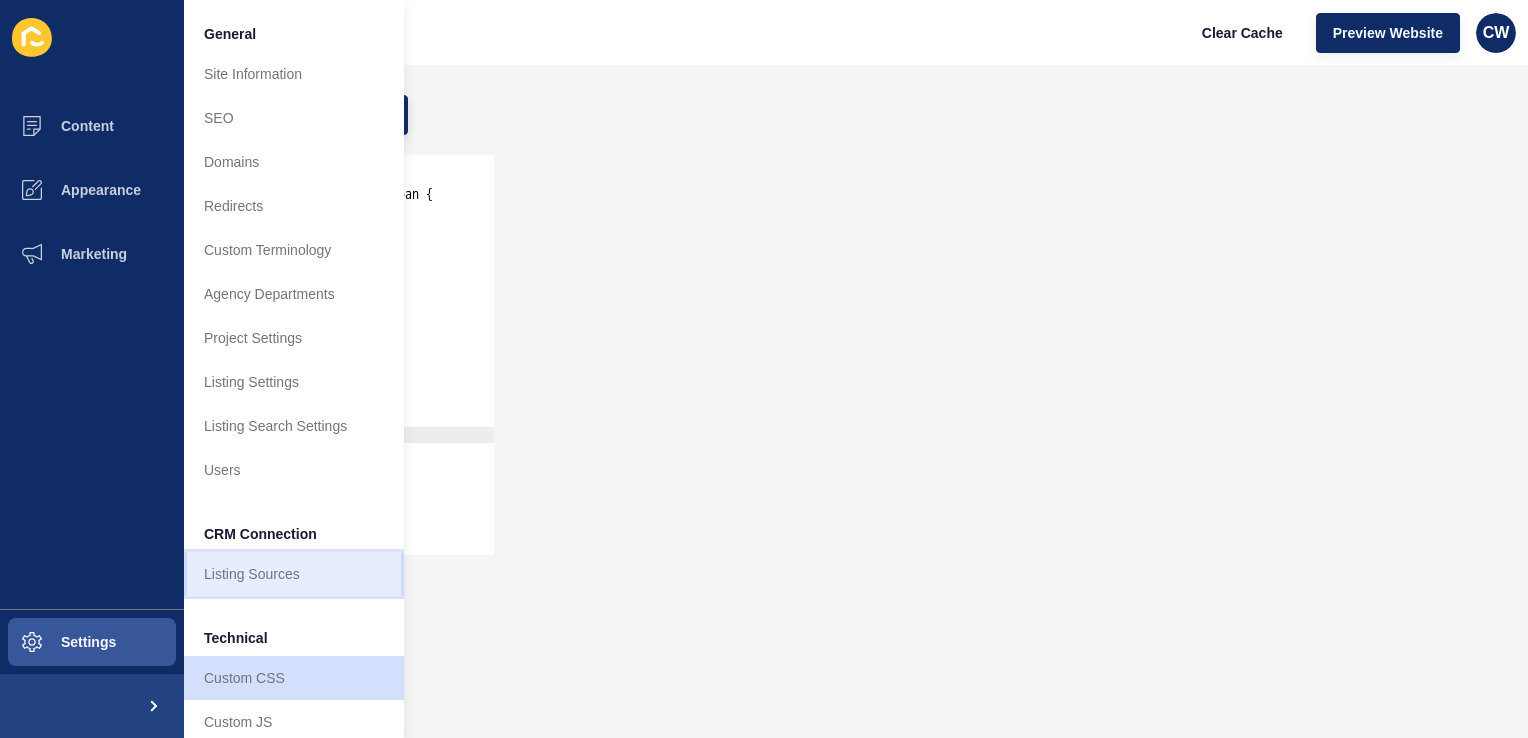 click on "Listing Sources" at bounding box center [294, 574] 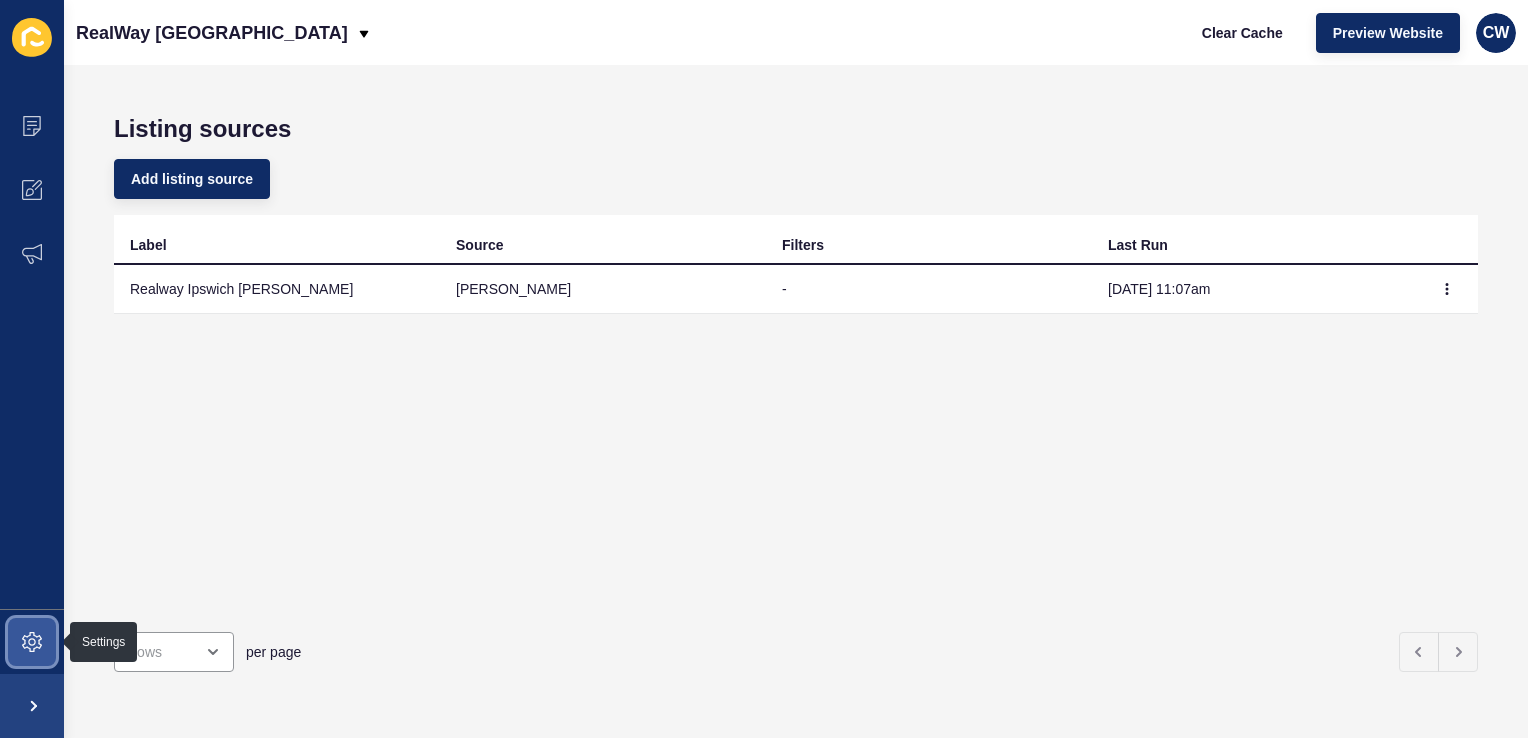 click 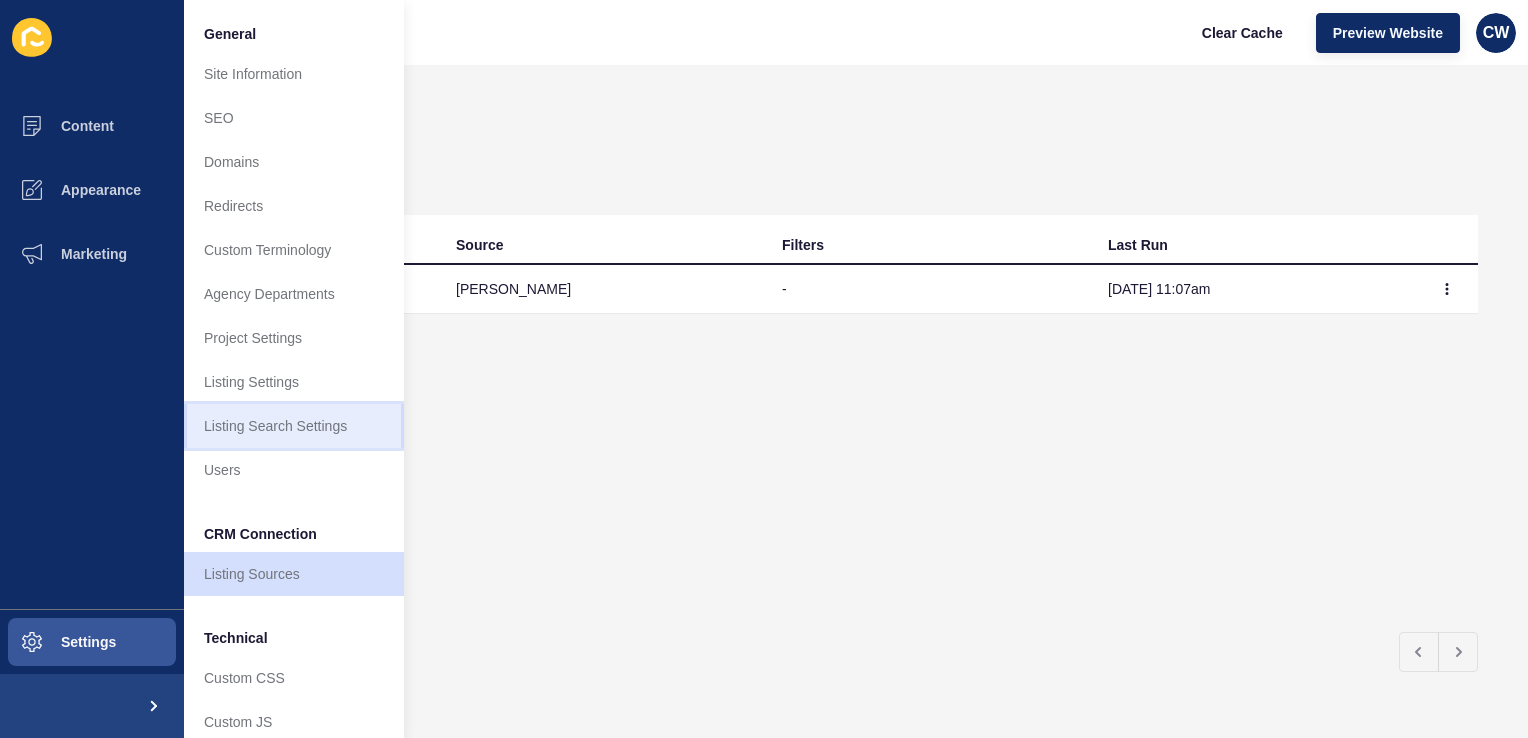 click on "Listing Search Settings" at bounding box center [294, 426] 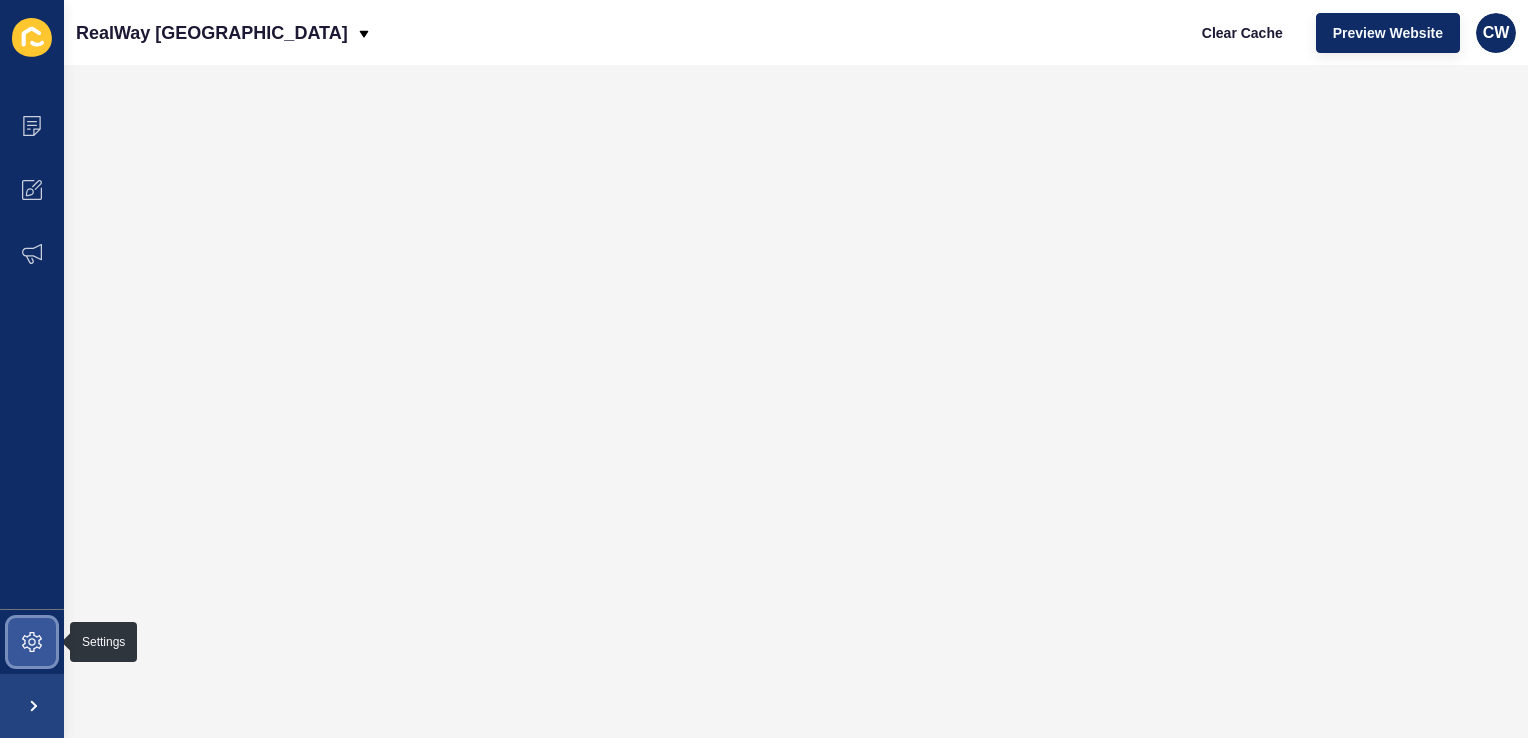 click at bounding box center [32, 642] 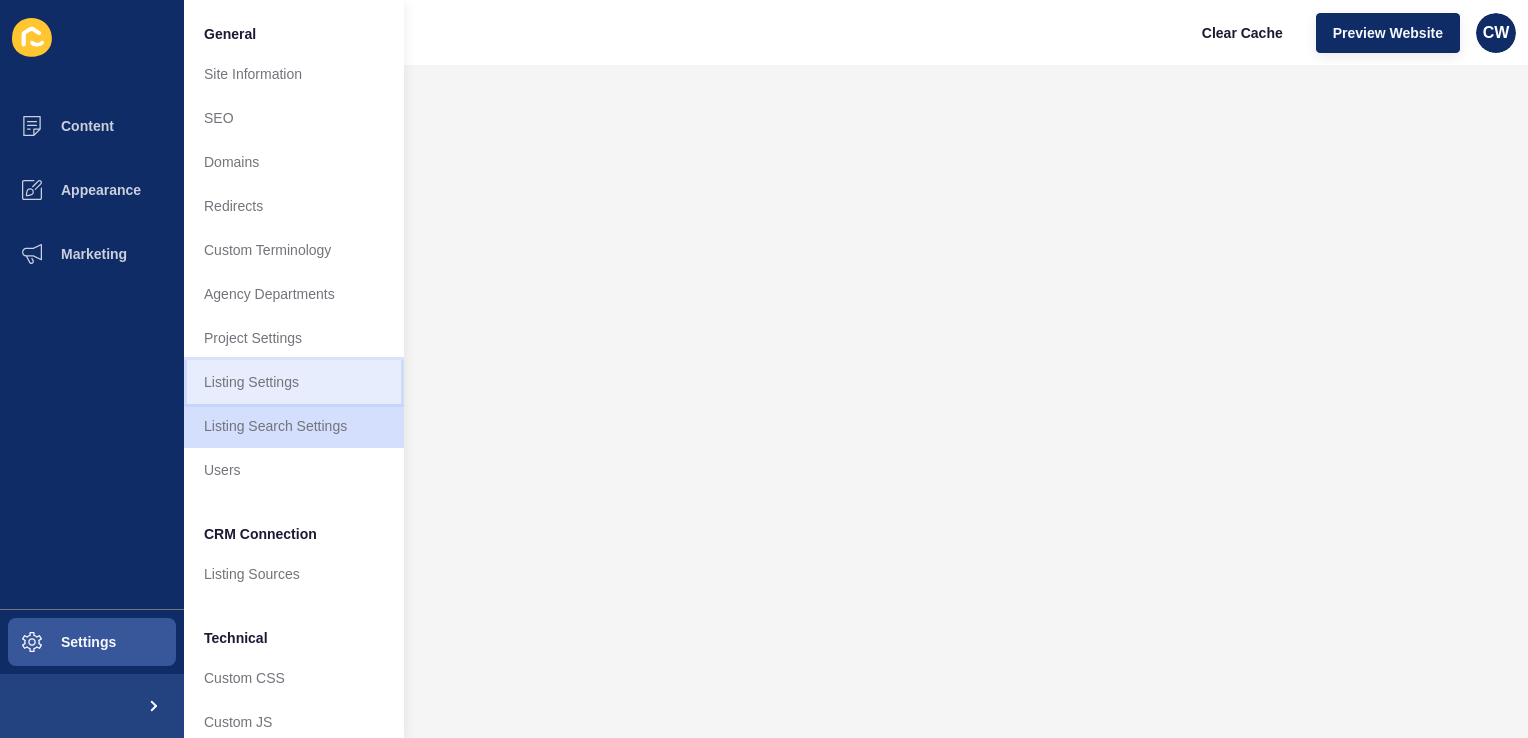 click on "Listing Settings" at bounding box center (294, 382) 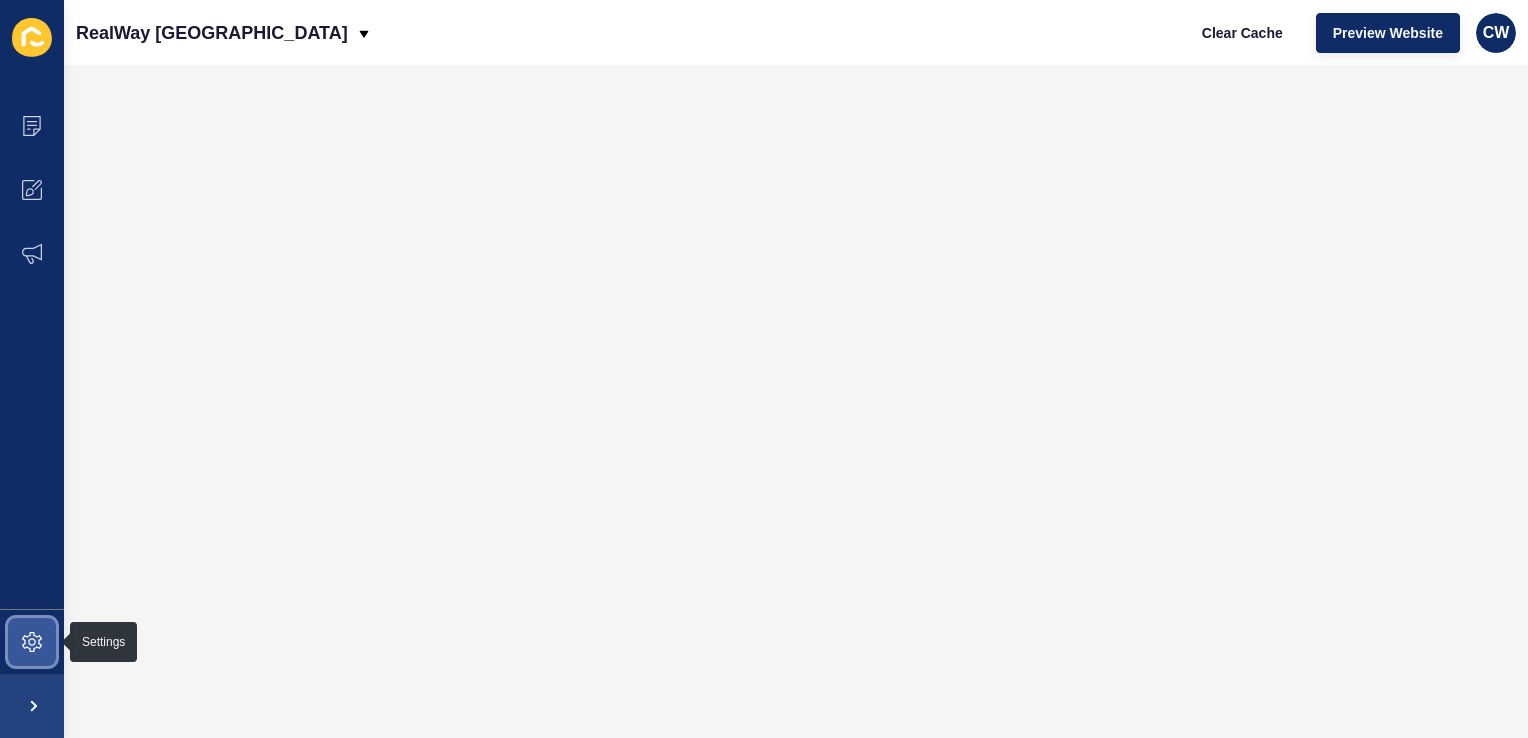 click at bounding box center (32, 642) 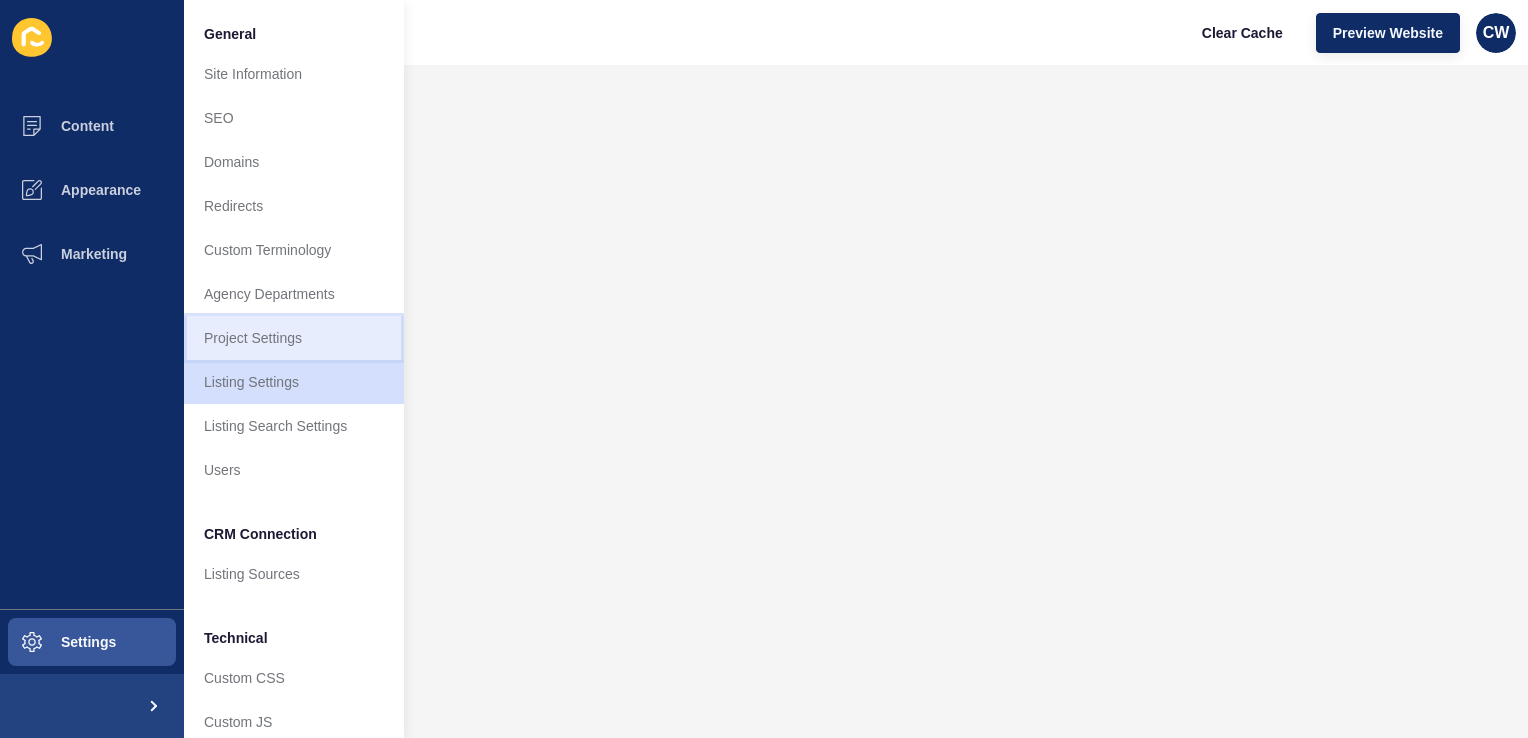 click on "Project Settings" at bounding box center (294, 338) 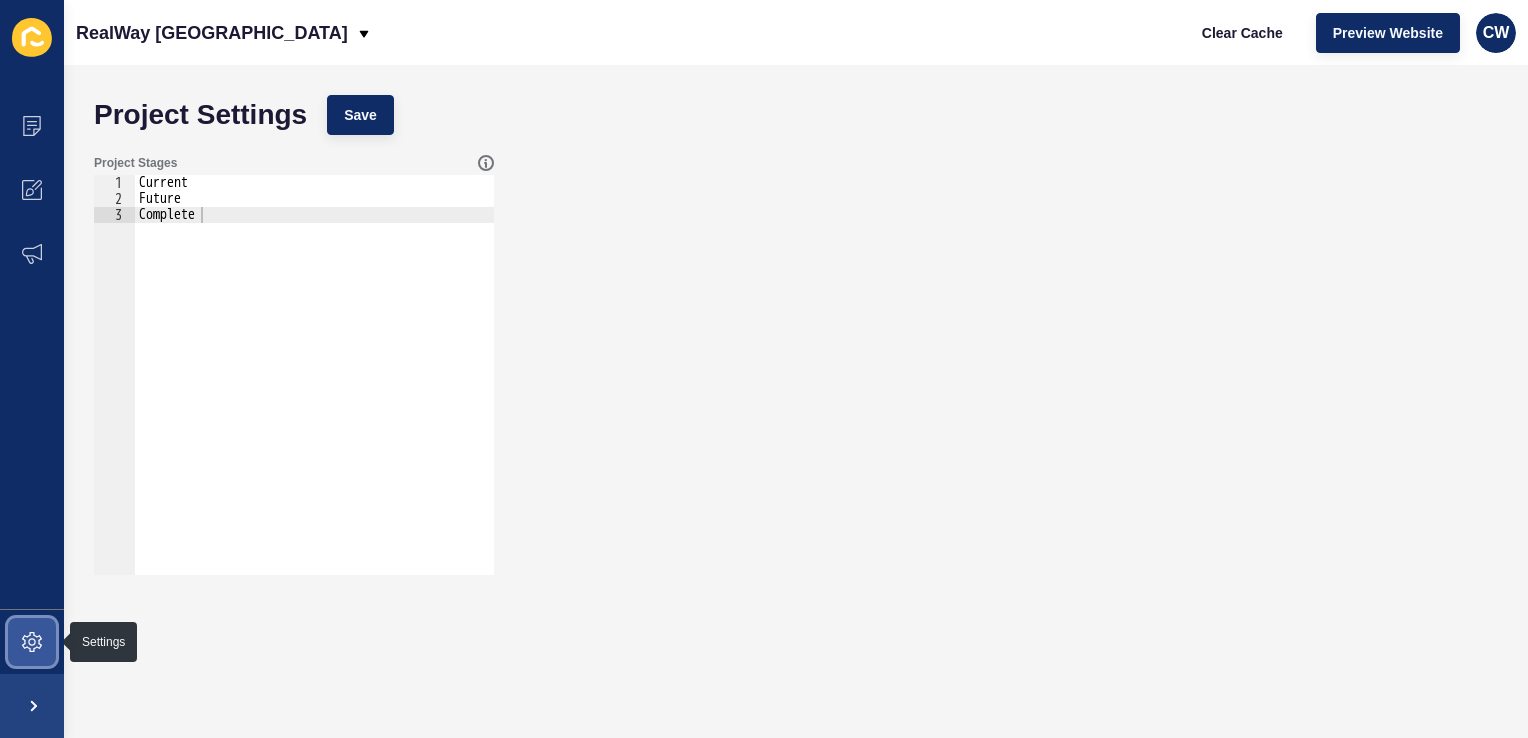 click at bounding box center (32, 642) 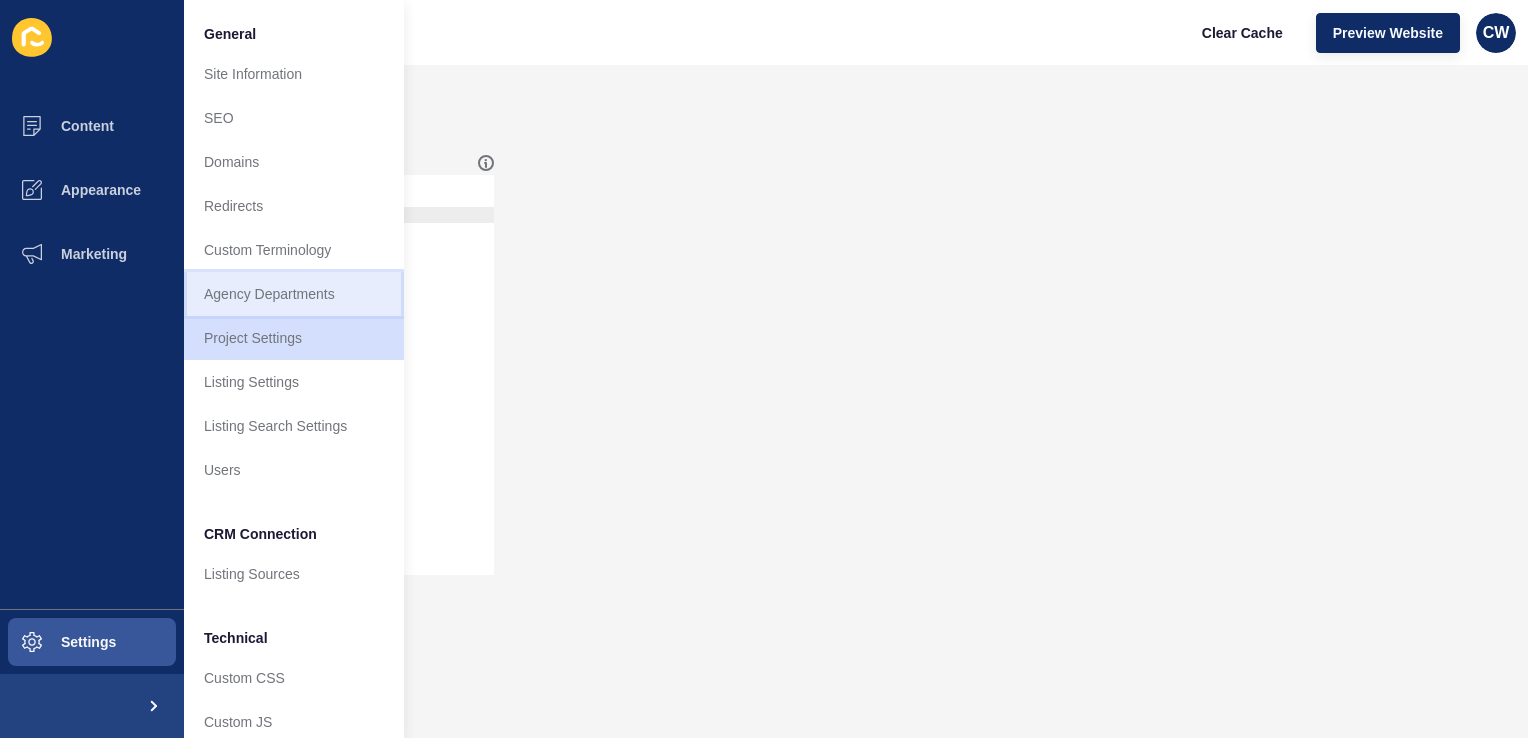 click on "Agency Departments" at bounding box center [294, 294] 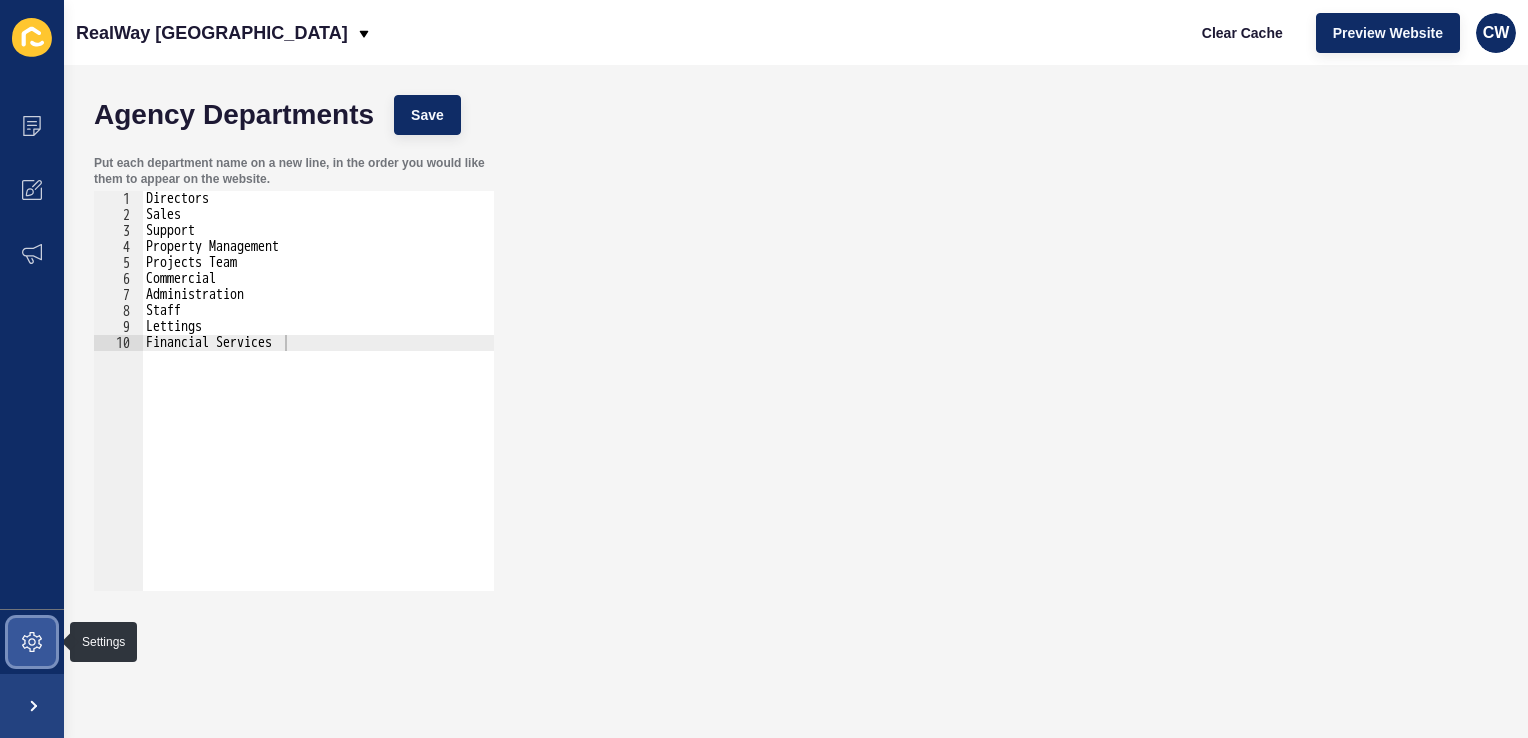 click 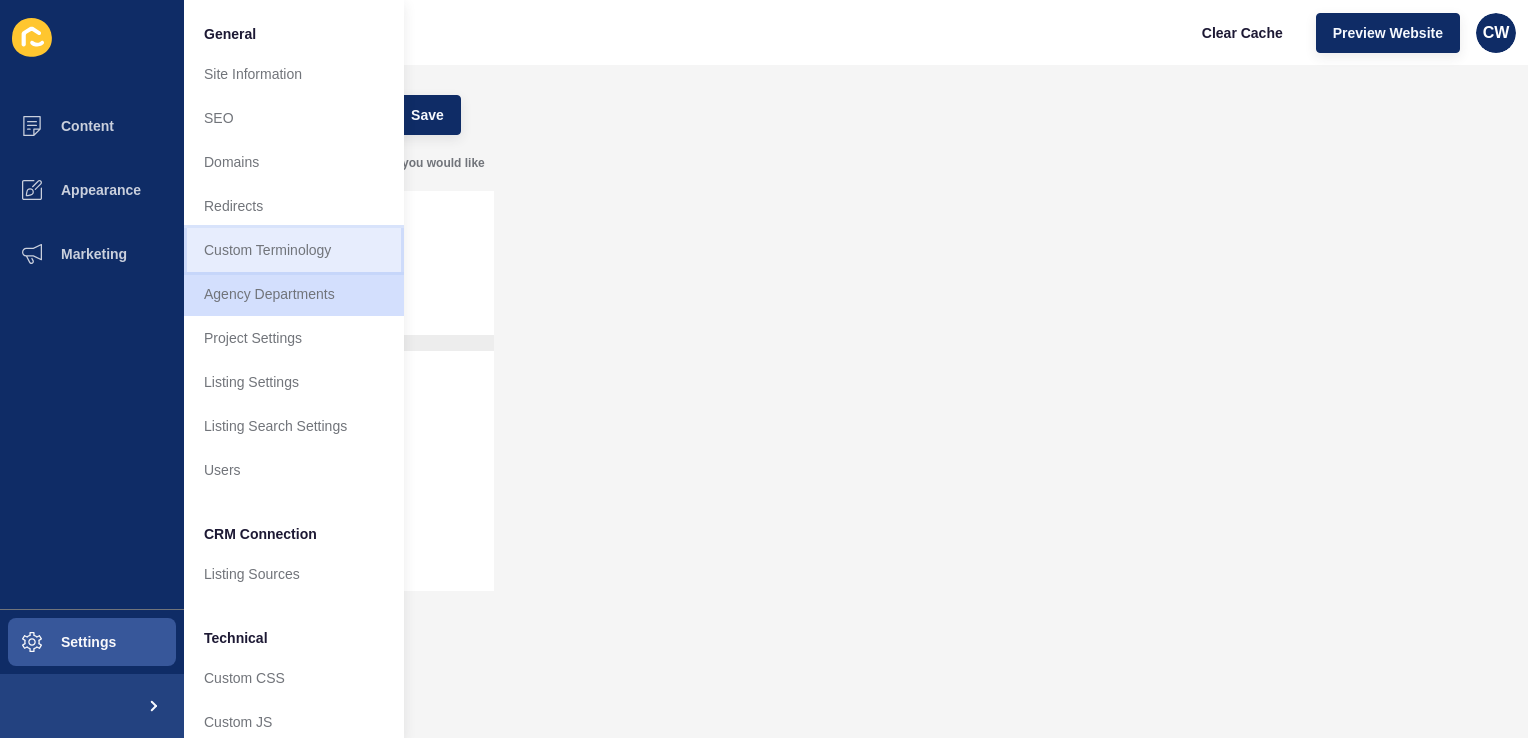 click on "Custom Terminology" at bounding box center [294, 250] 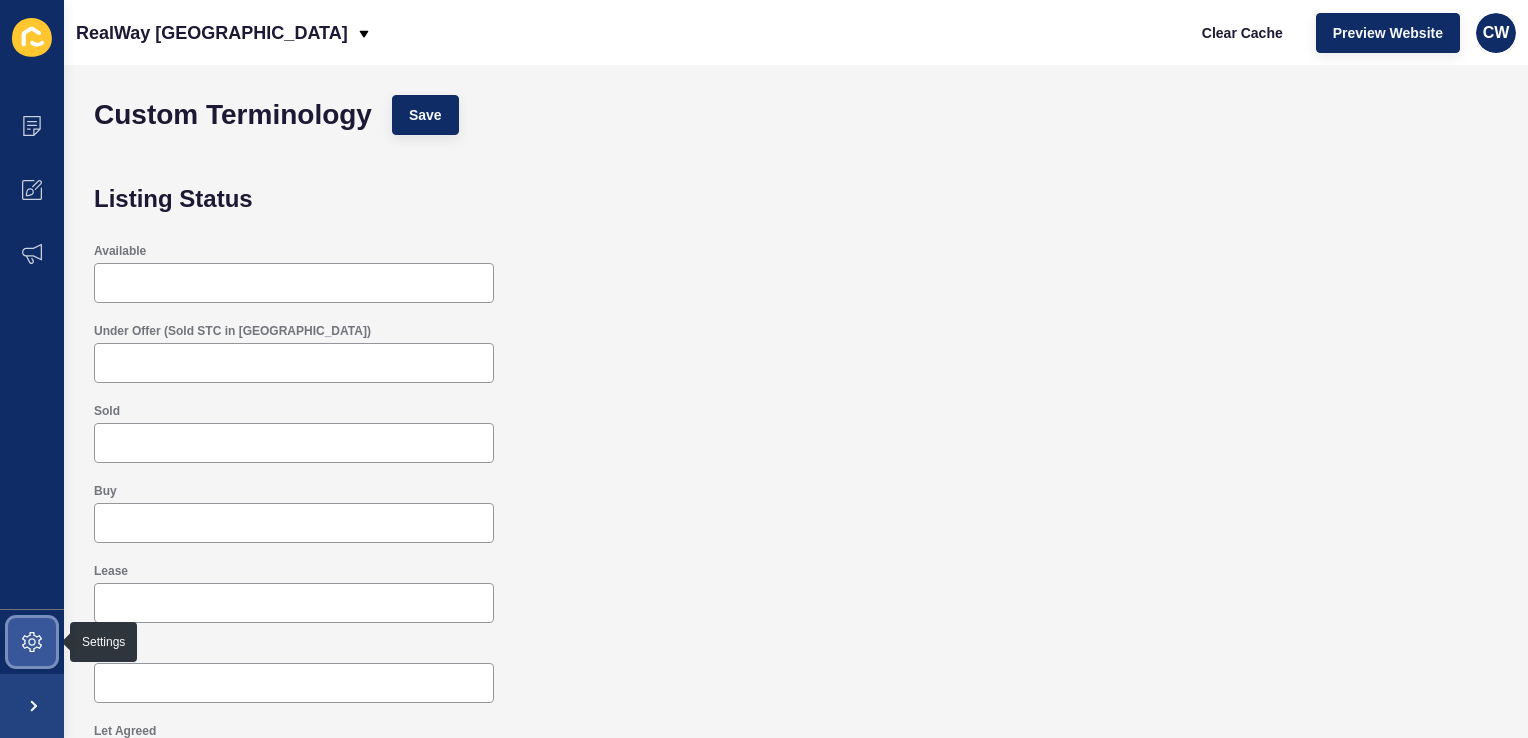 click 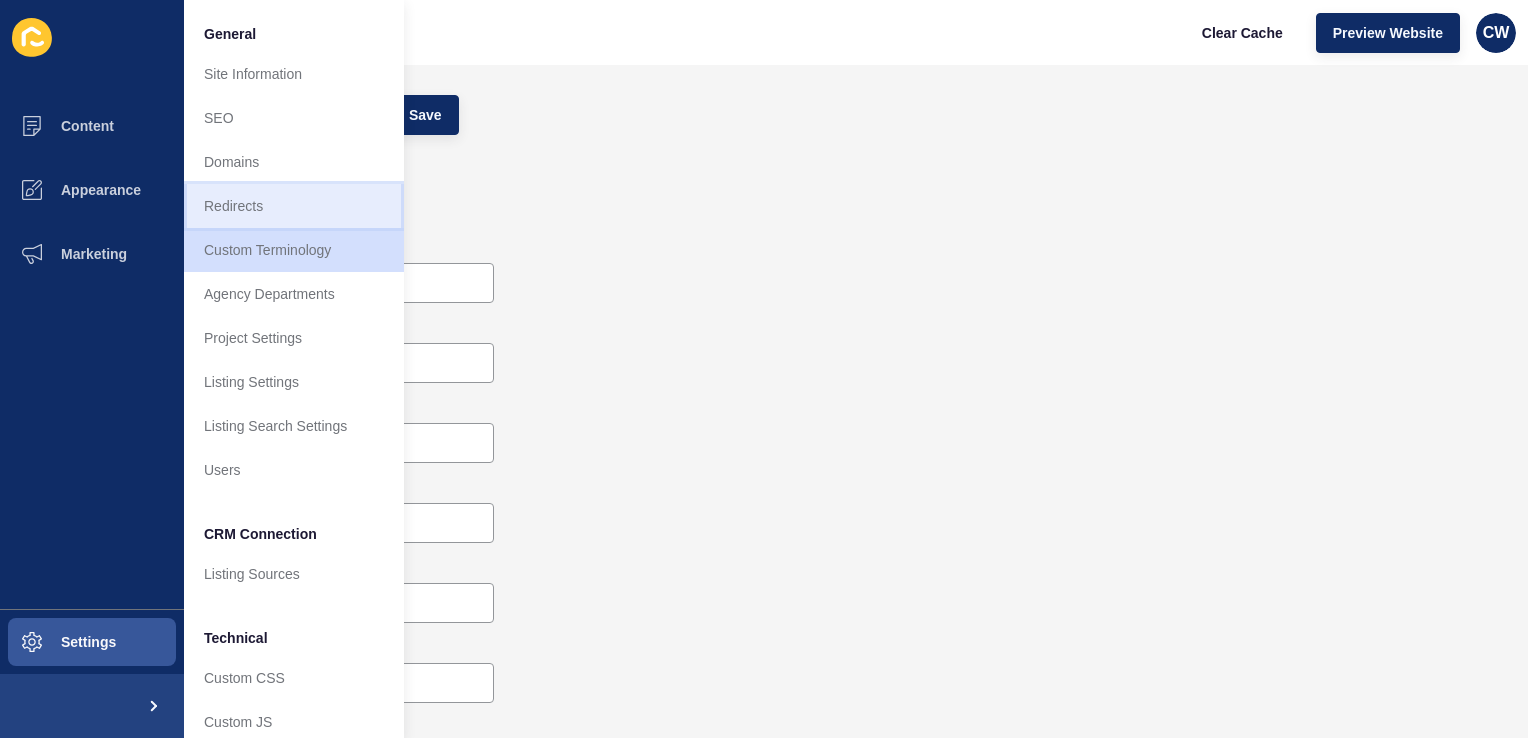 click on "Redirects" at bounding box center (294, 206) 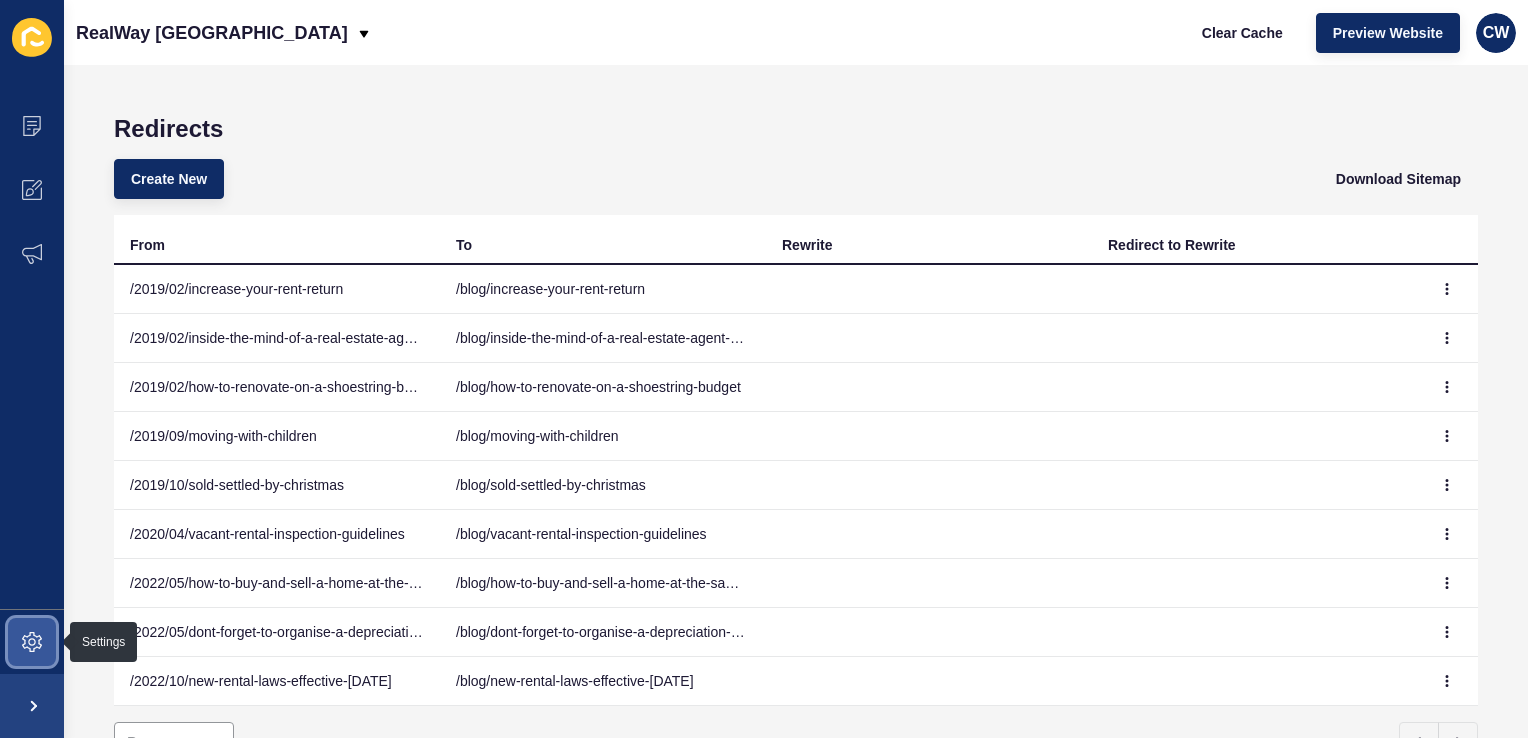 click at bounding box center (32, 642) 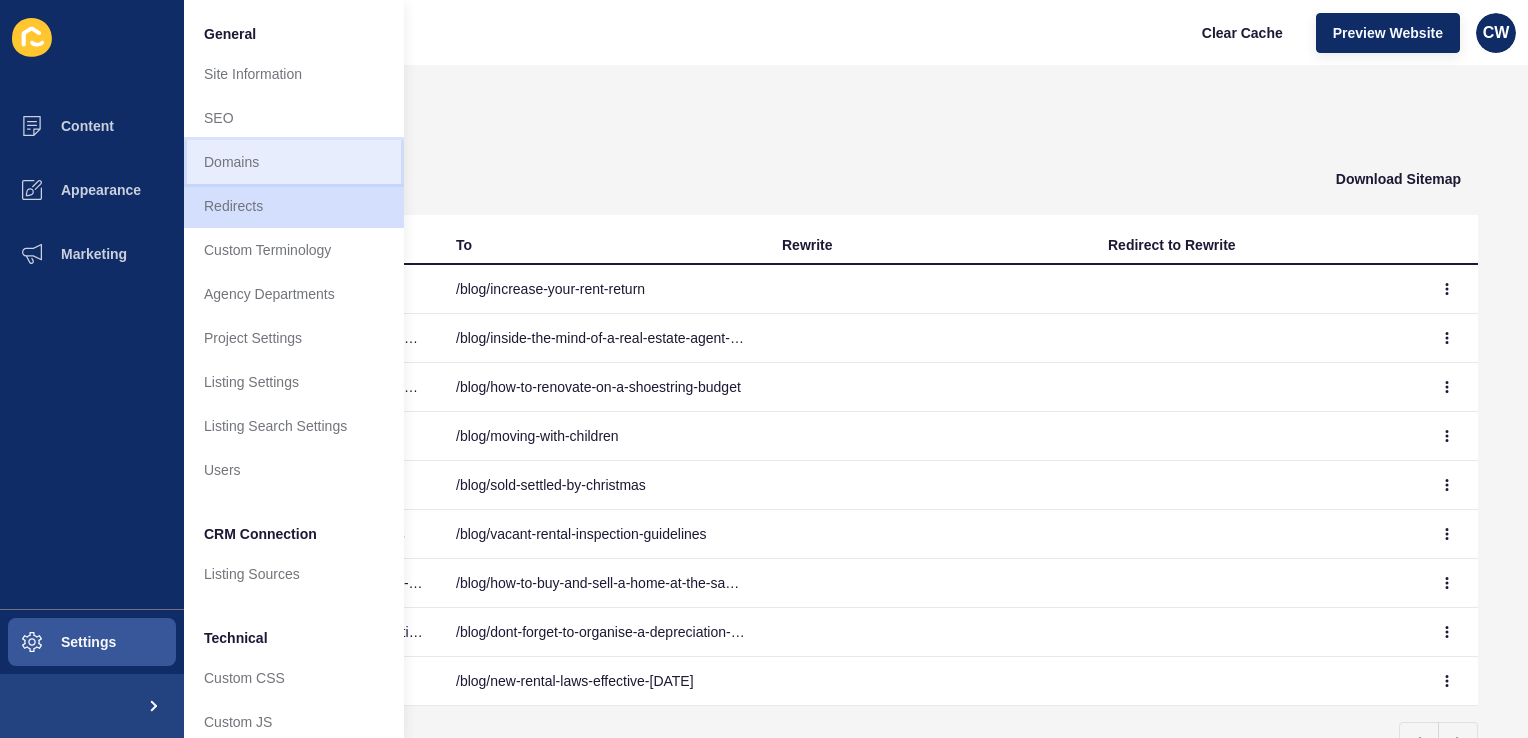 click on "Domains" at bounding box center (294, 162) 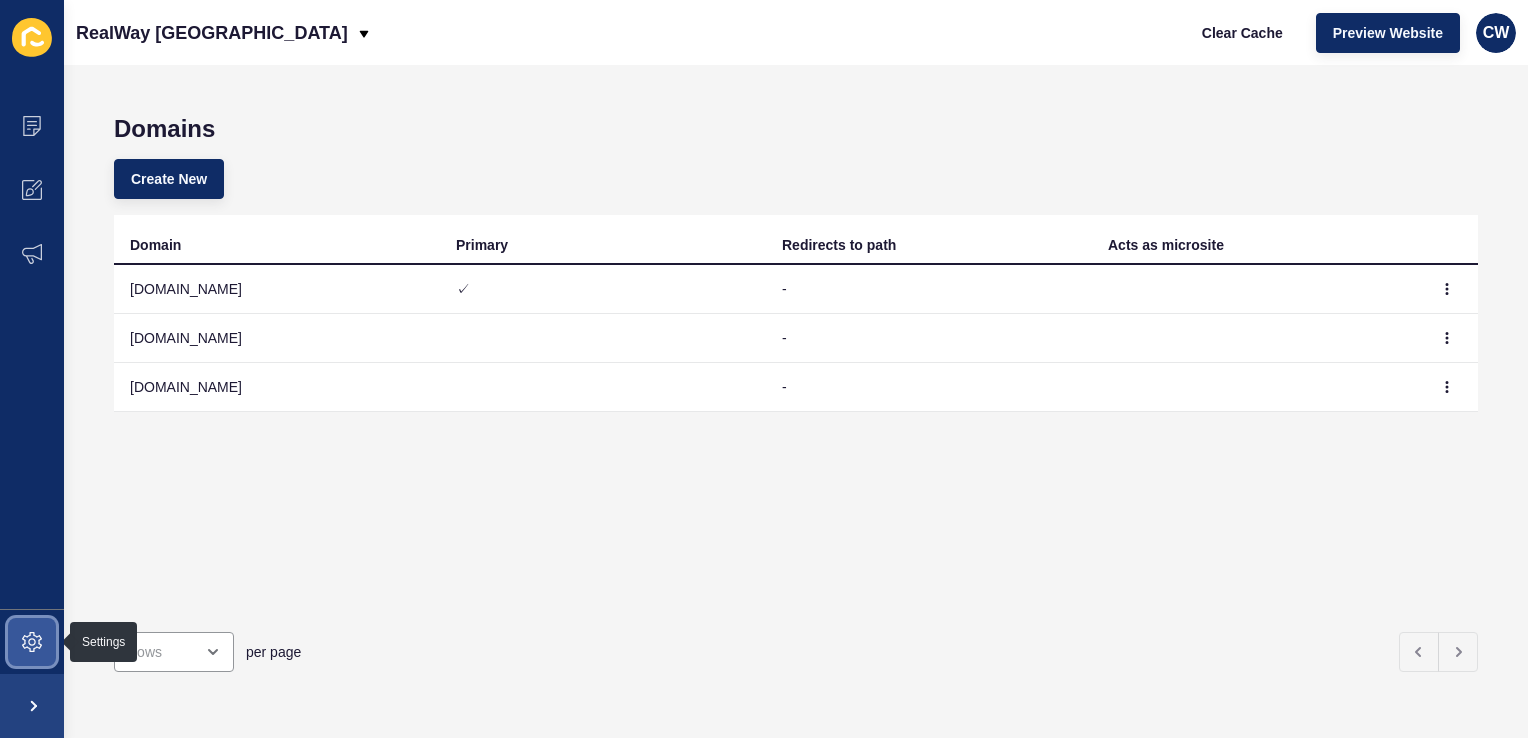 click 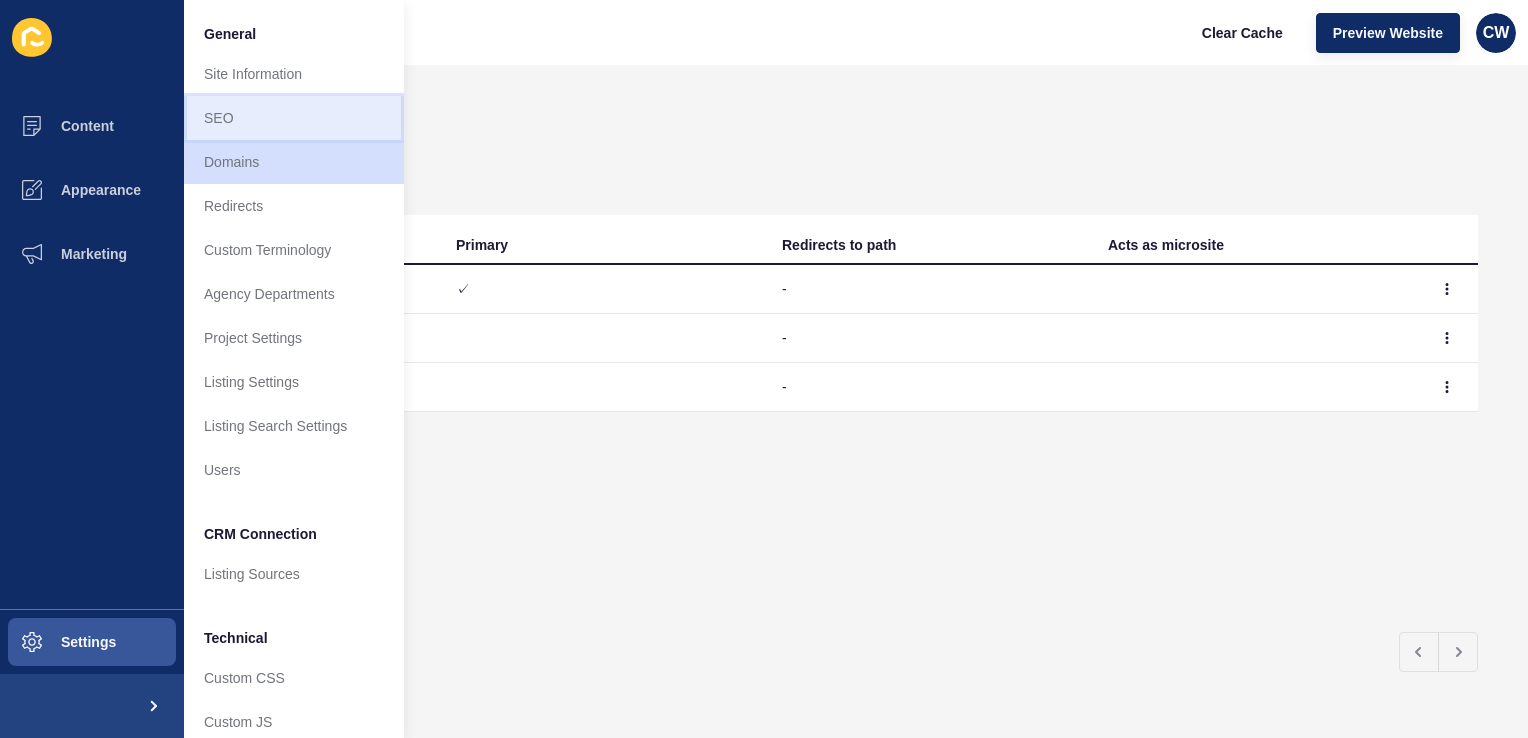 click on "SEO" at bounding box center [294, 118] 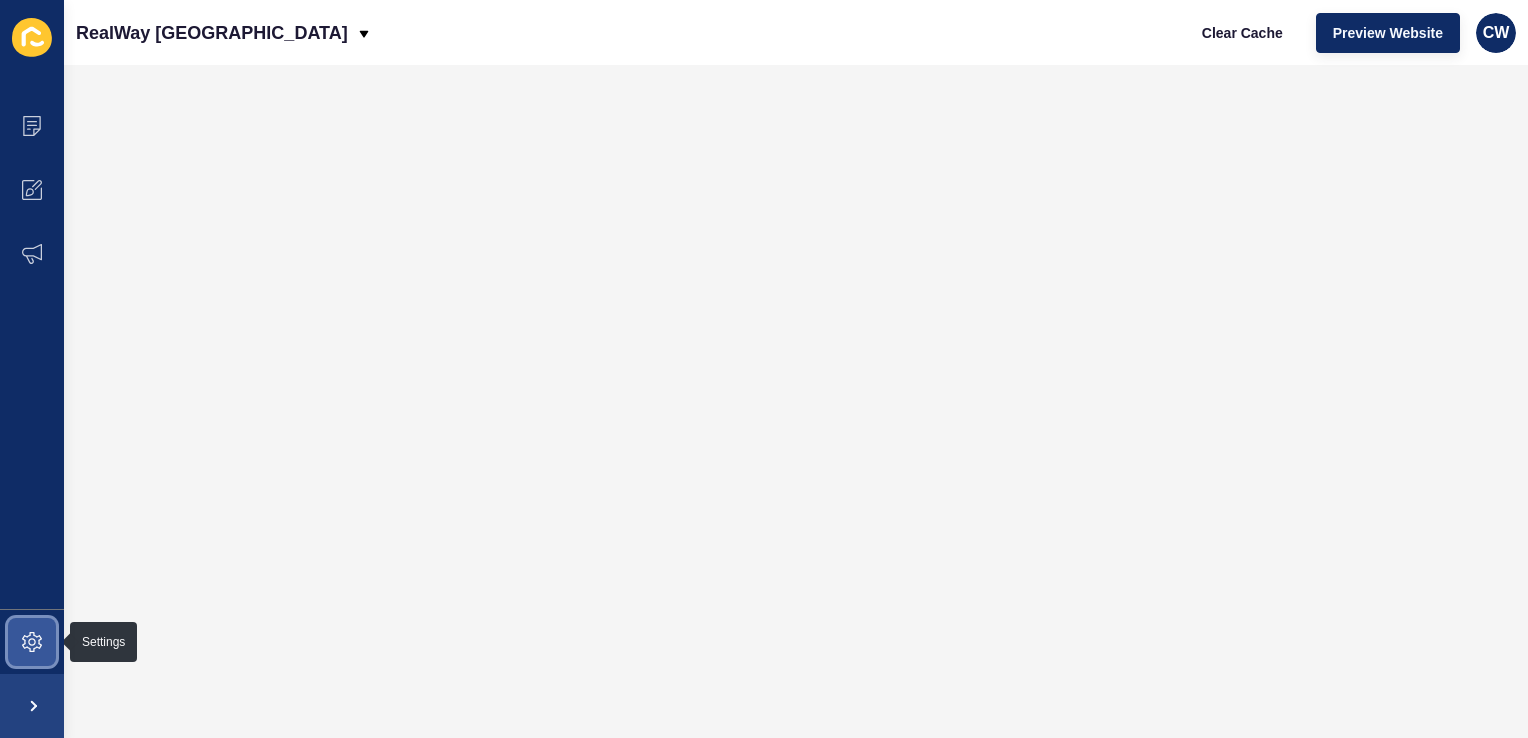click 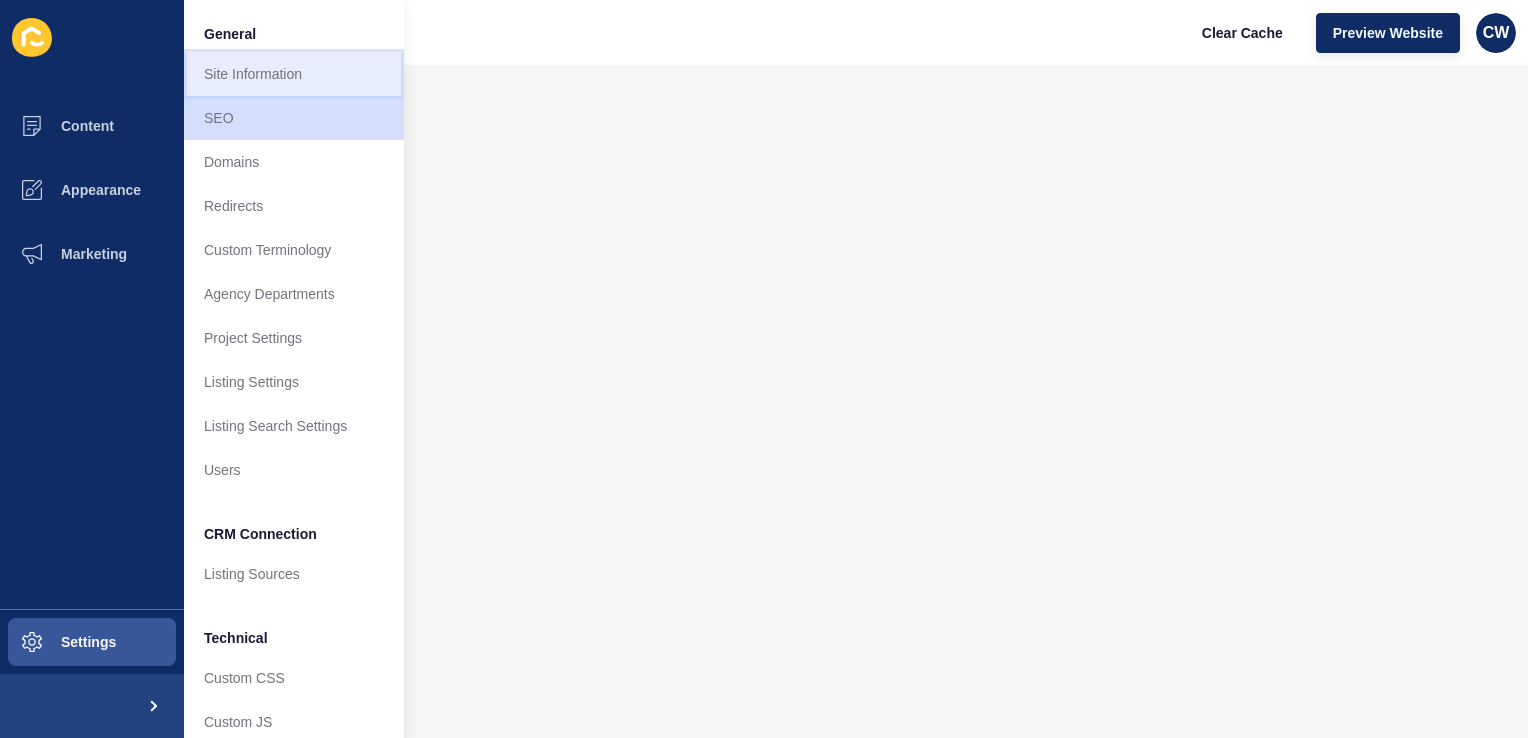 click on "Site Information" at bounding box center (294, 74) 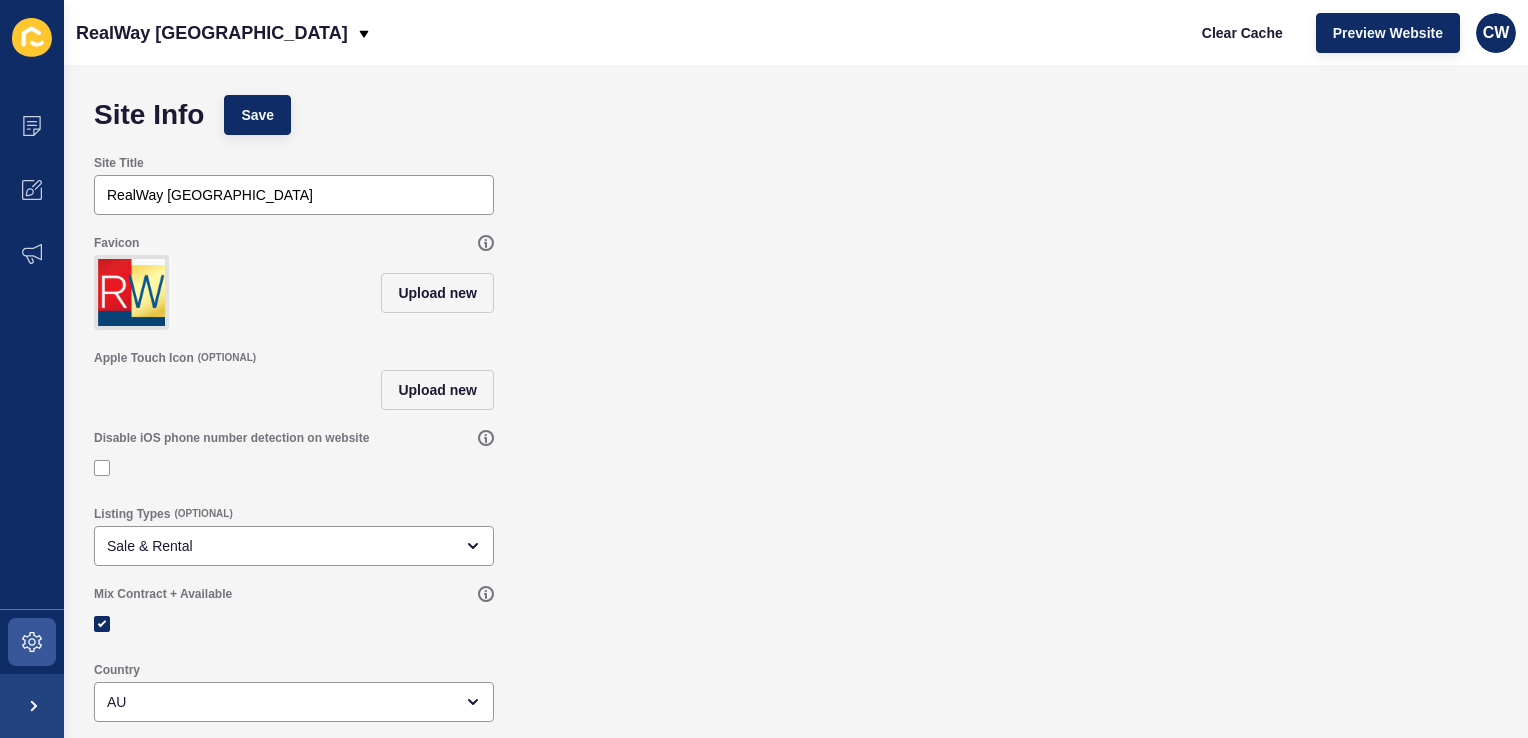 scroll, scrollTop: 88, scrollLeft: 0, axis: vertical 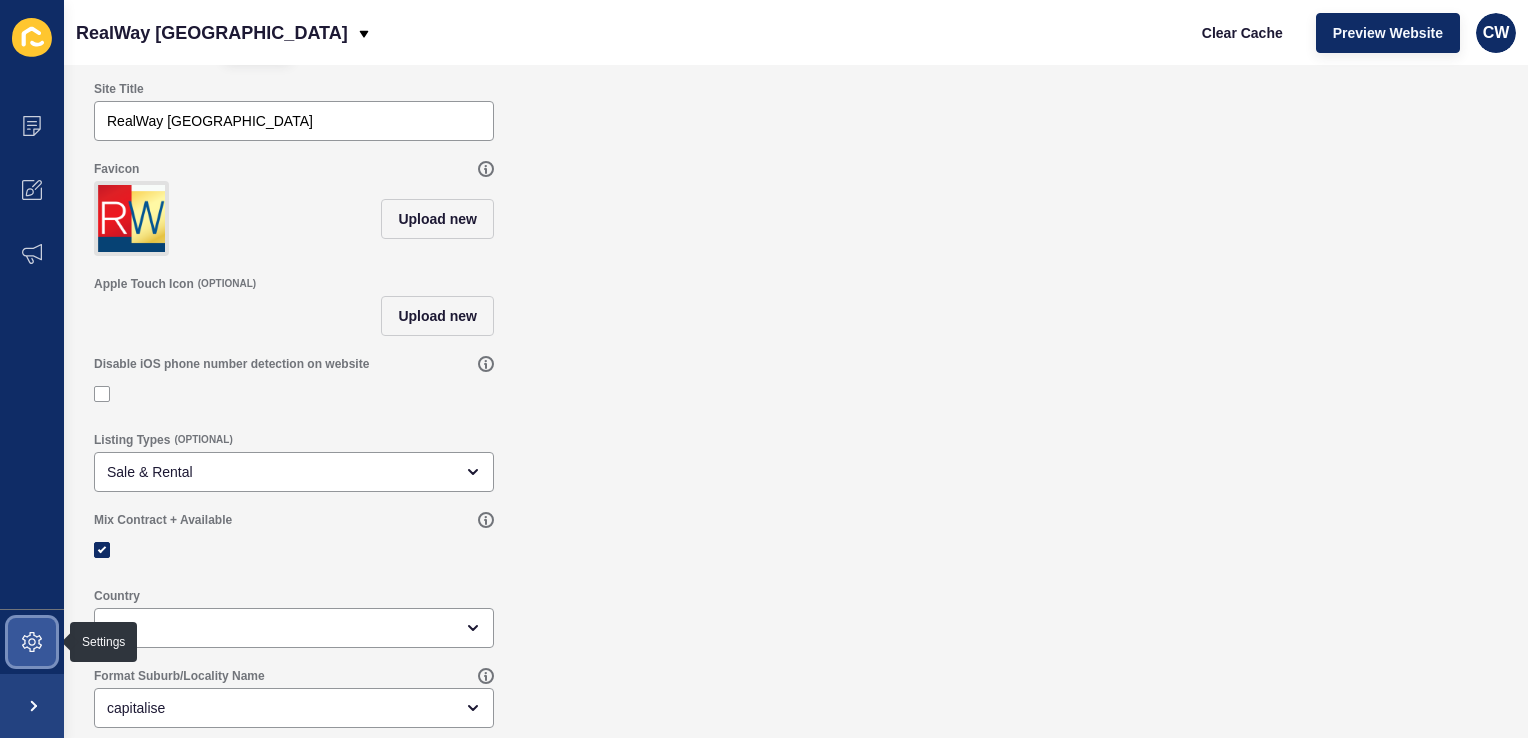 click 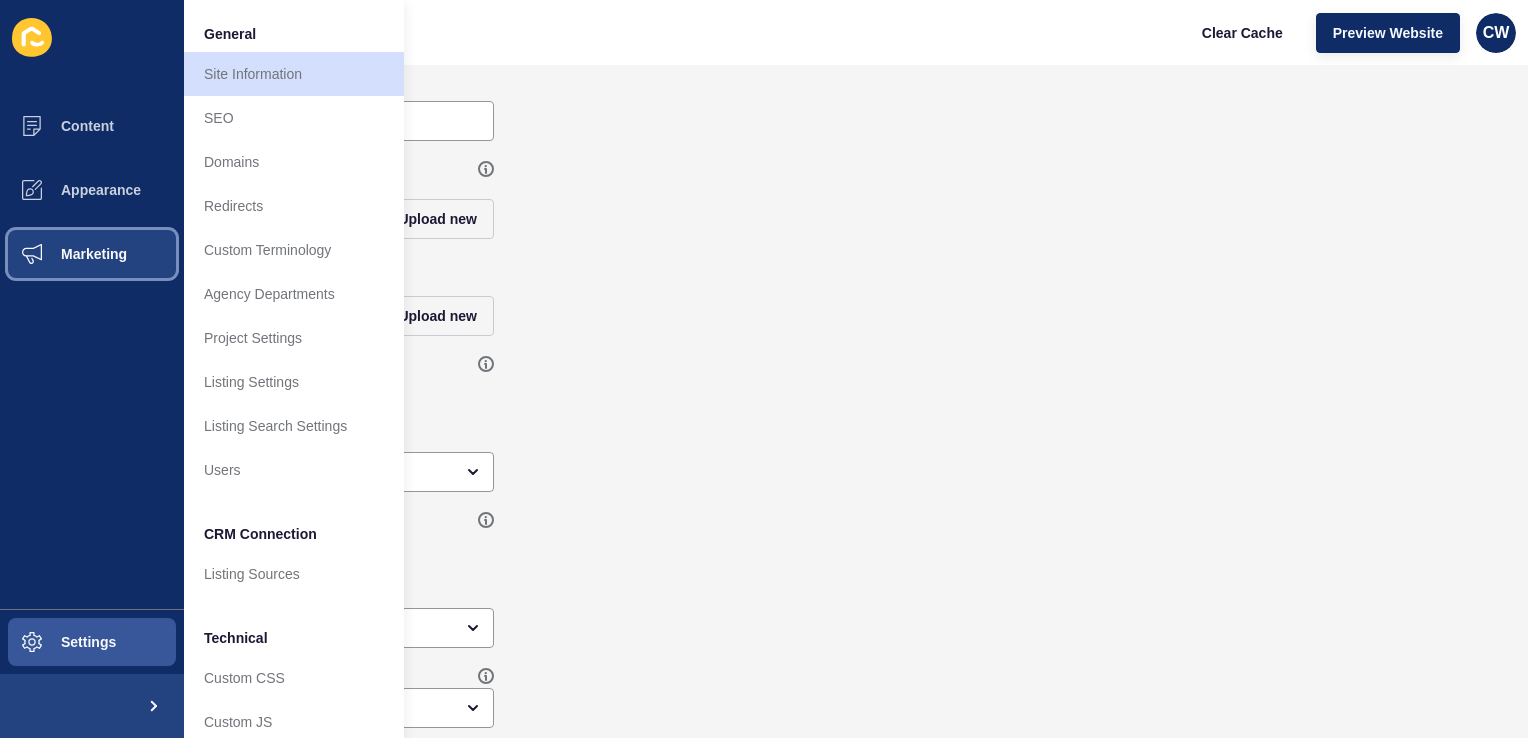 click on "Marketing" at bounding box center (92, 254) 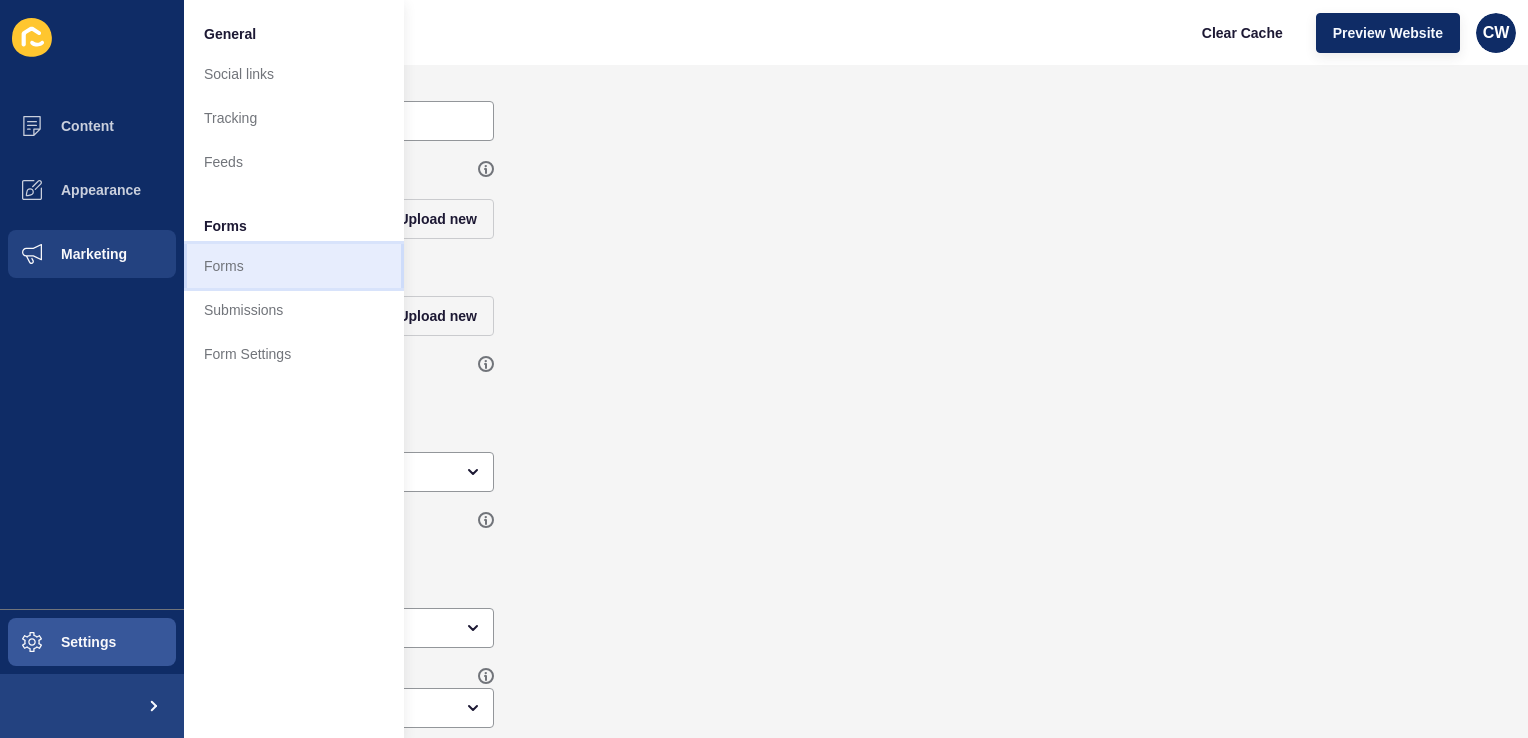 click on "Forms" at bounding box center [294, 266] 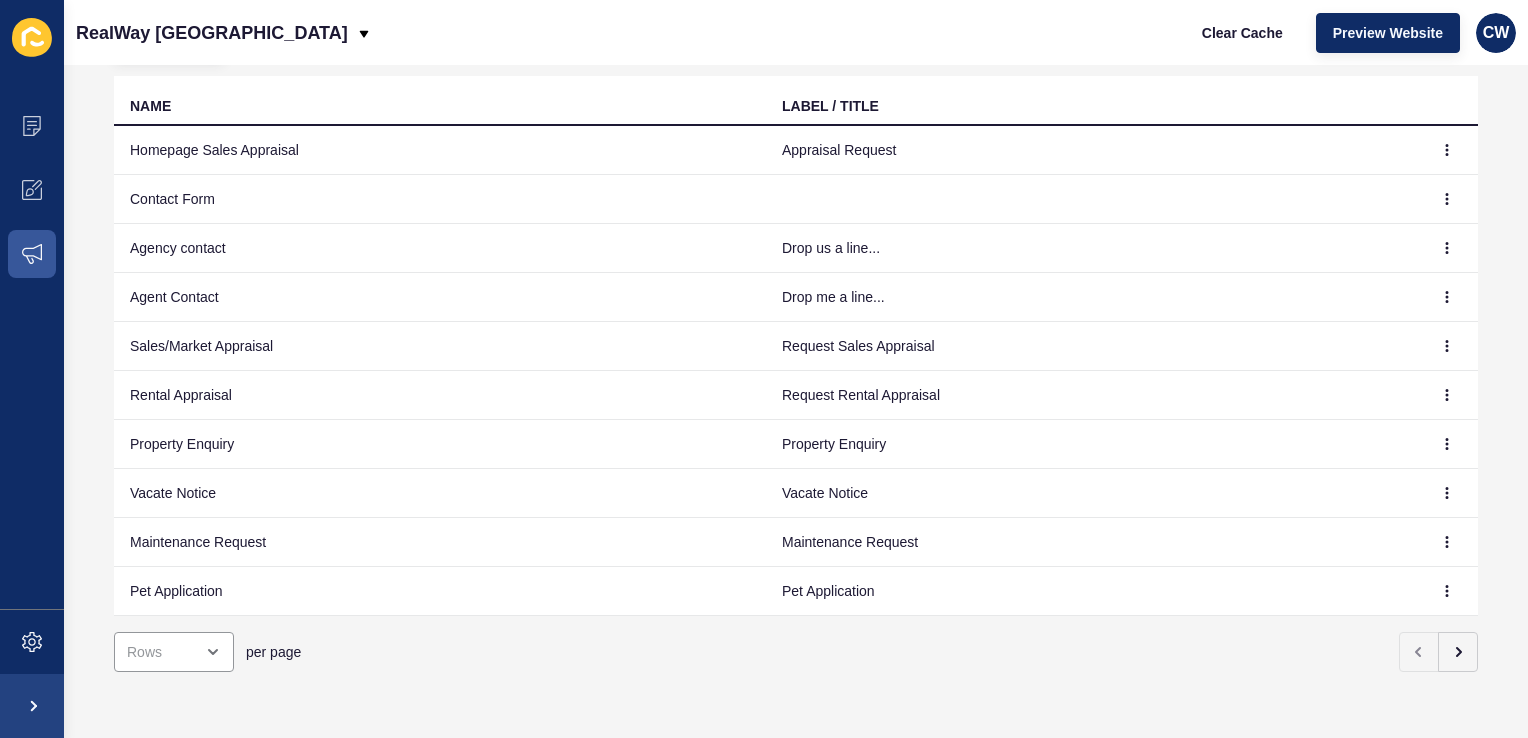scroll, scrollTop: 195, scrollLeft: 0, axis: vertical 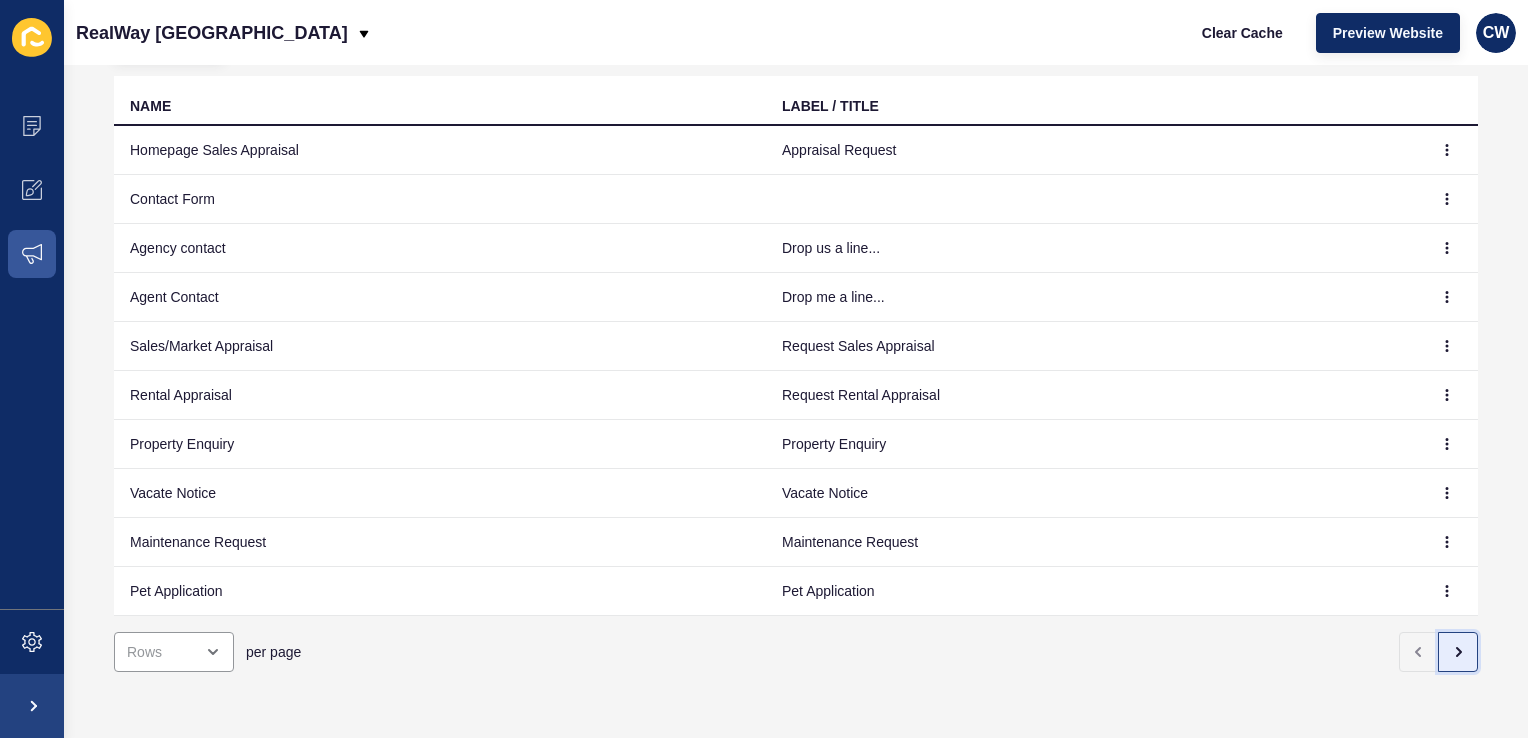 click 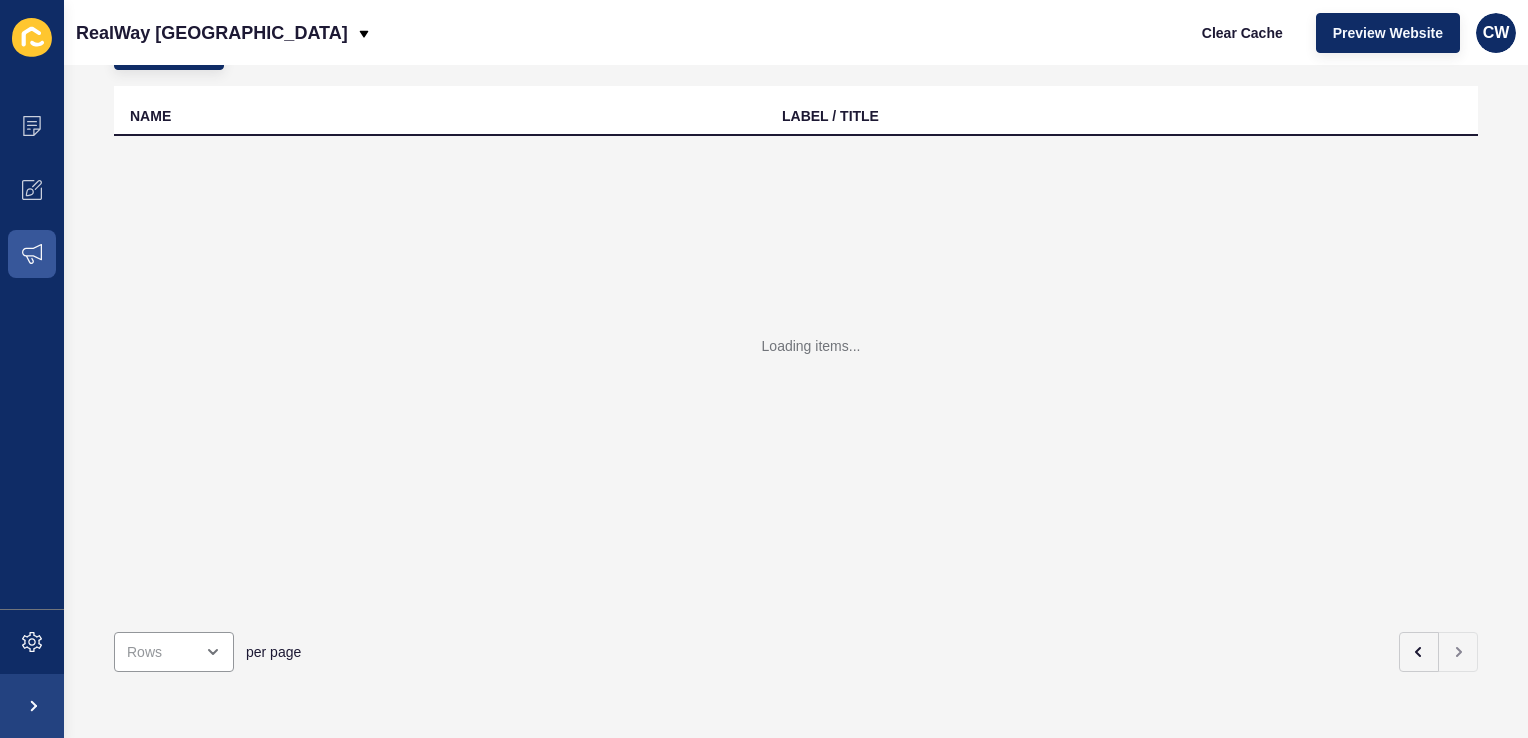 scroll, scrollTop: 0, scrollLeft: 0, axis: both 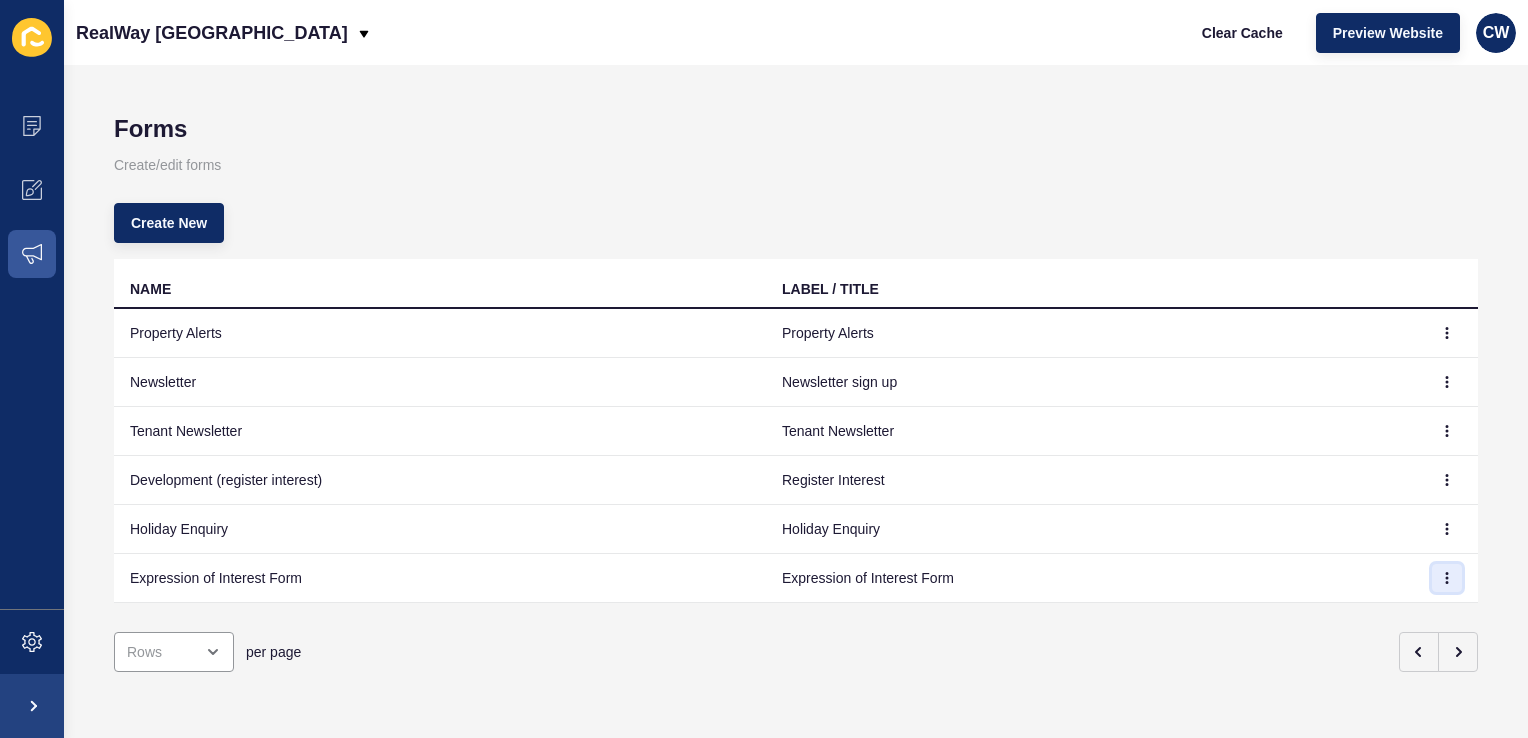 click at bounding box center (1447, 578) 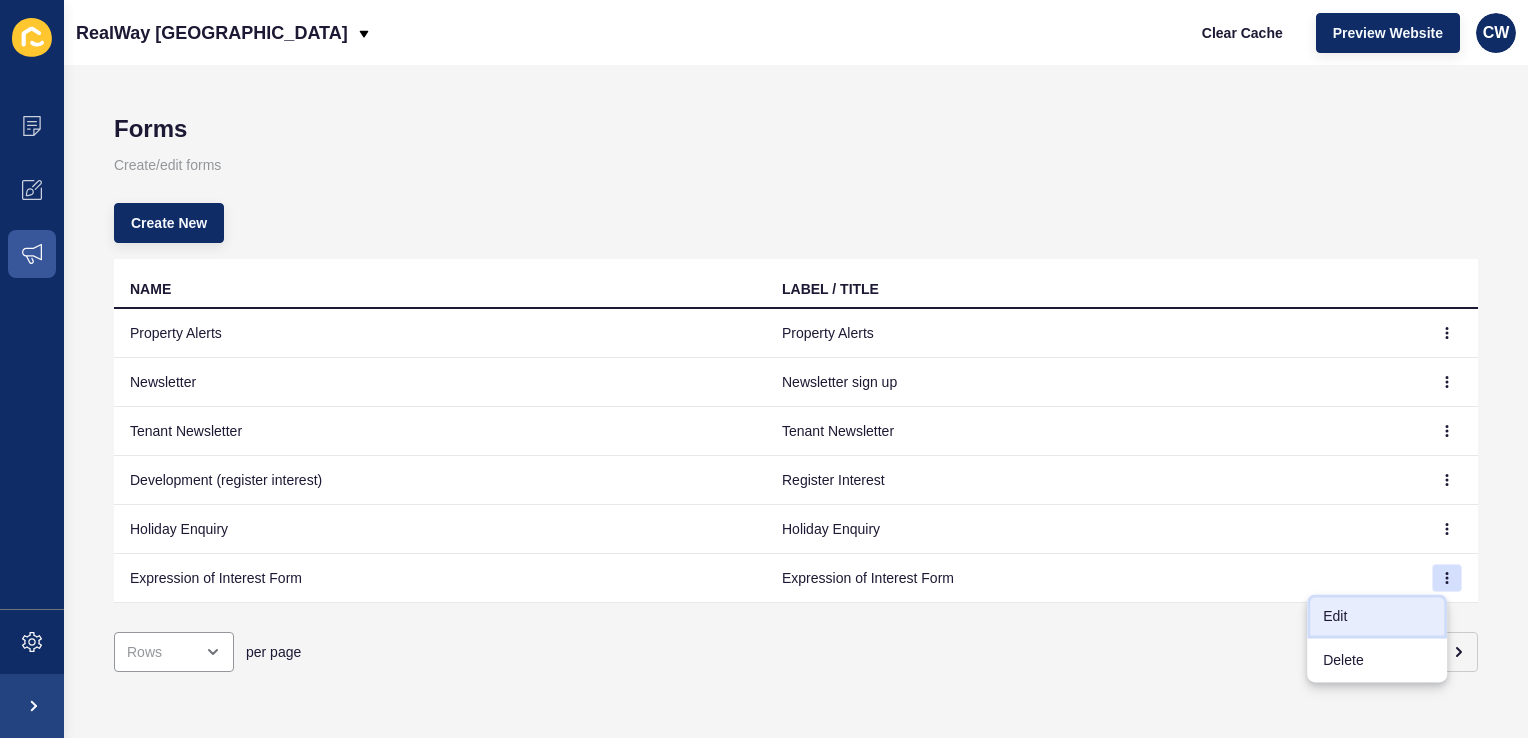 click on "Edit" at bounding box center (1377, 616) 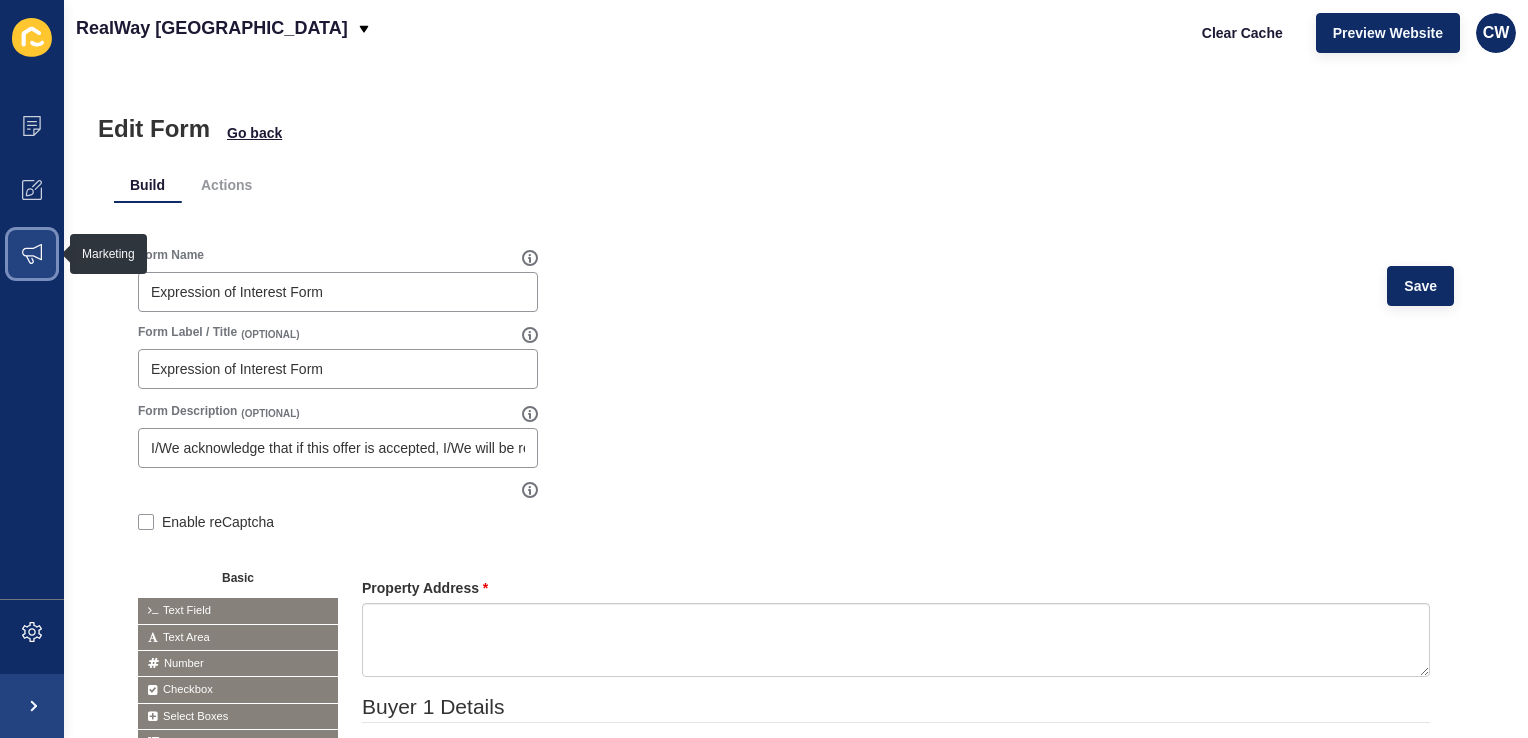 click at bounding box center [32, 254] 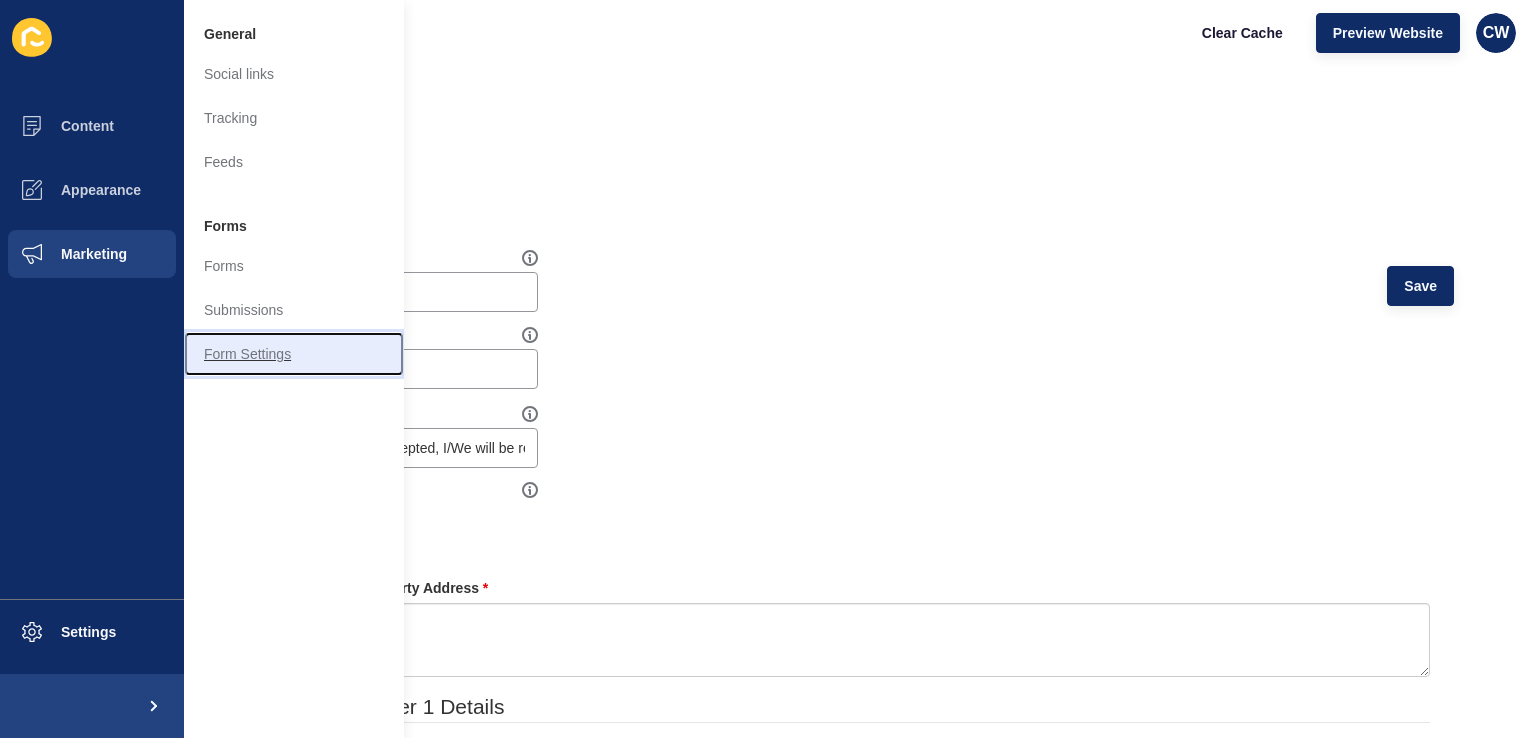 click on "Form Settings" at bounding box center [294, 354] 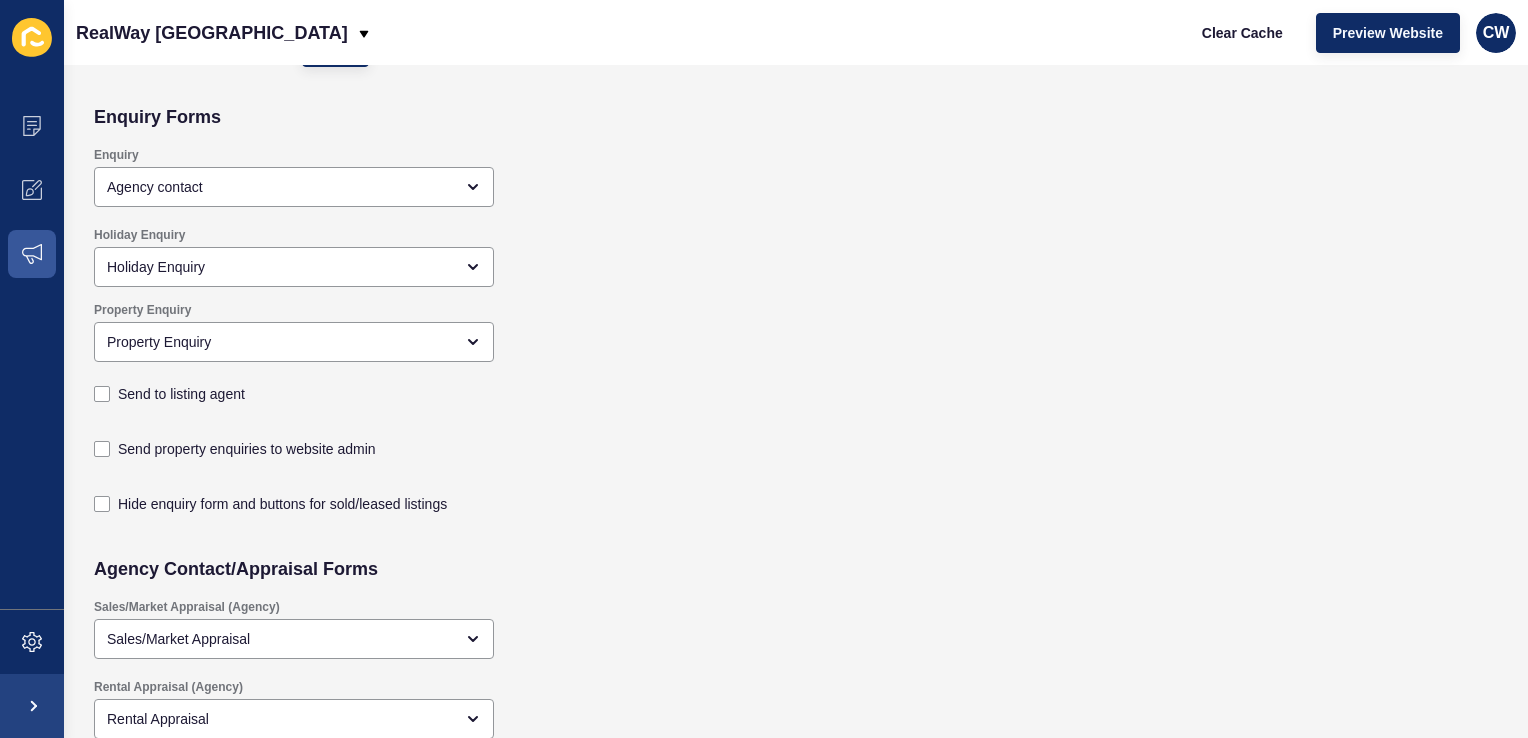 scroll, scrollTop: 0, scrollLeft: 0, axis: both 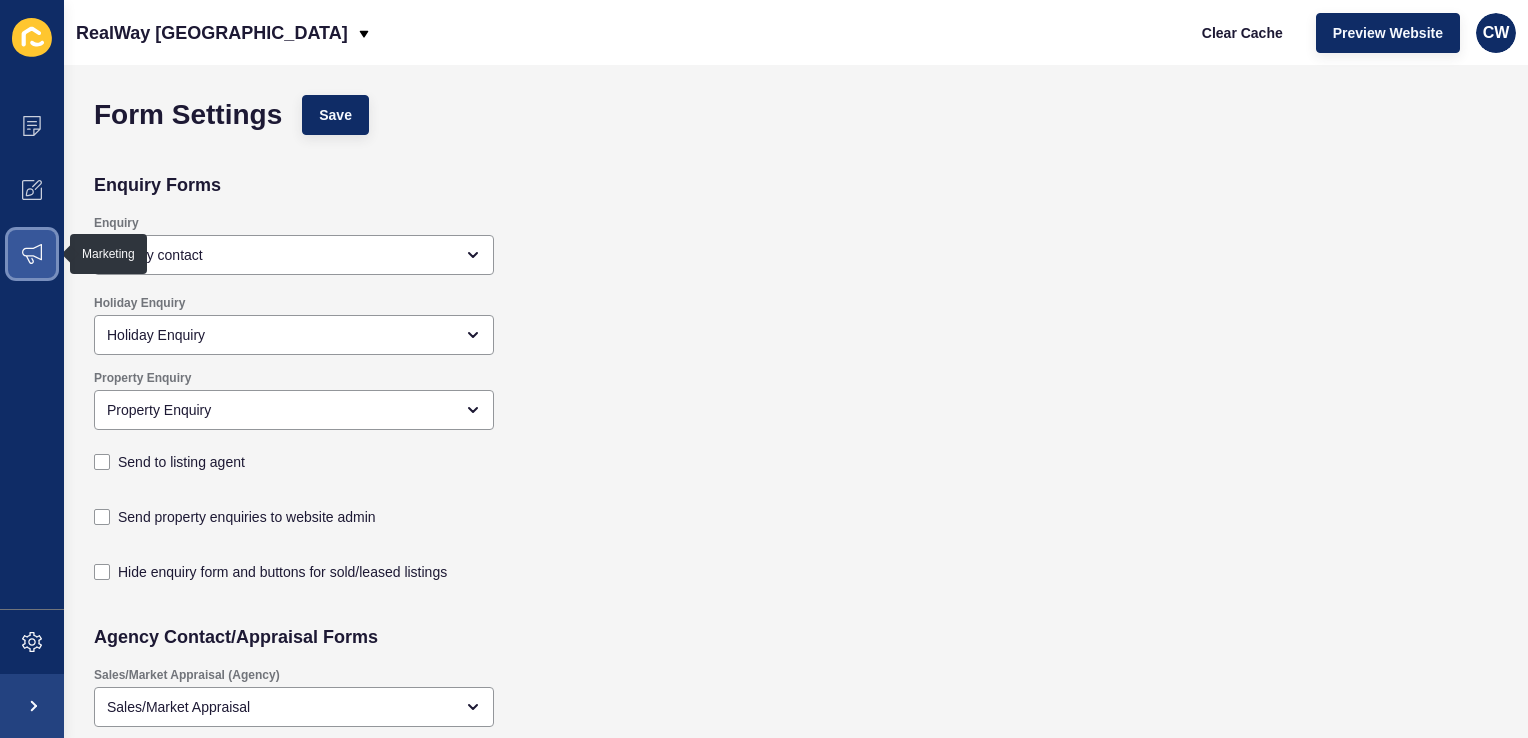 click at bounding box center (32, 254) 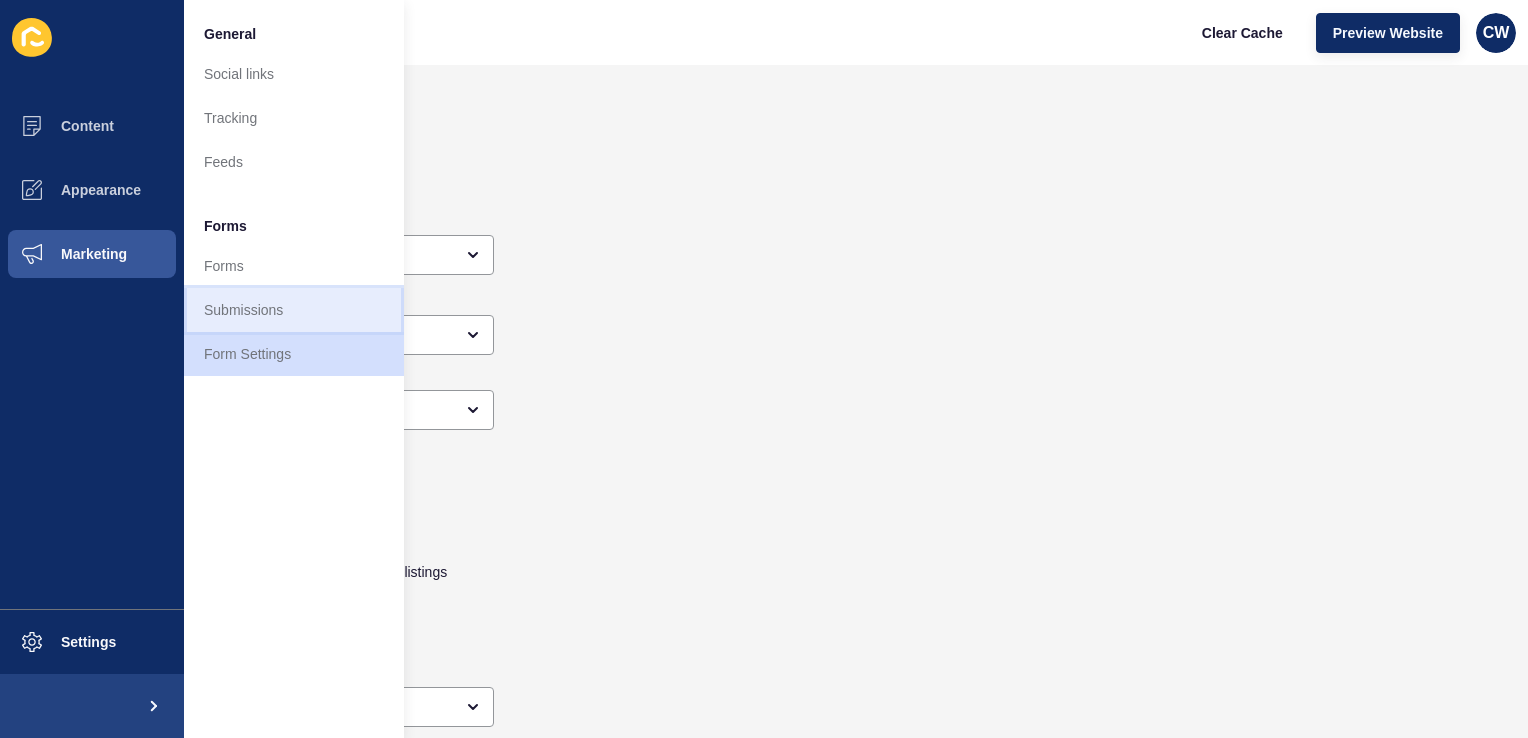 click on "Submissions" at bounding box center [294, 310] 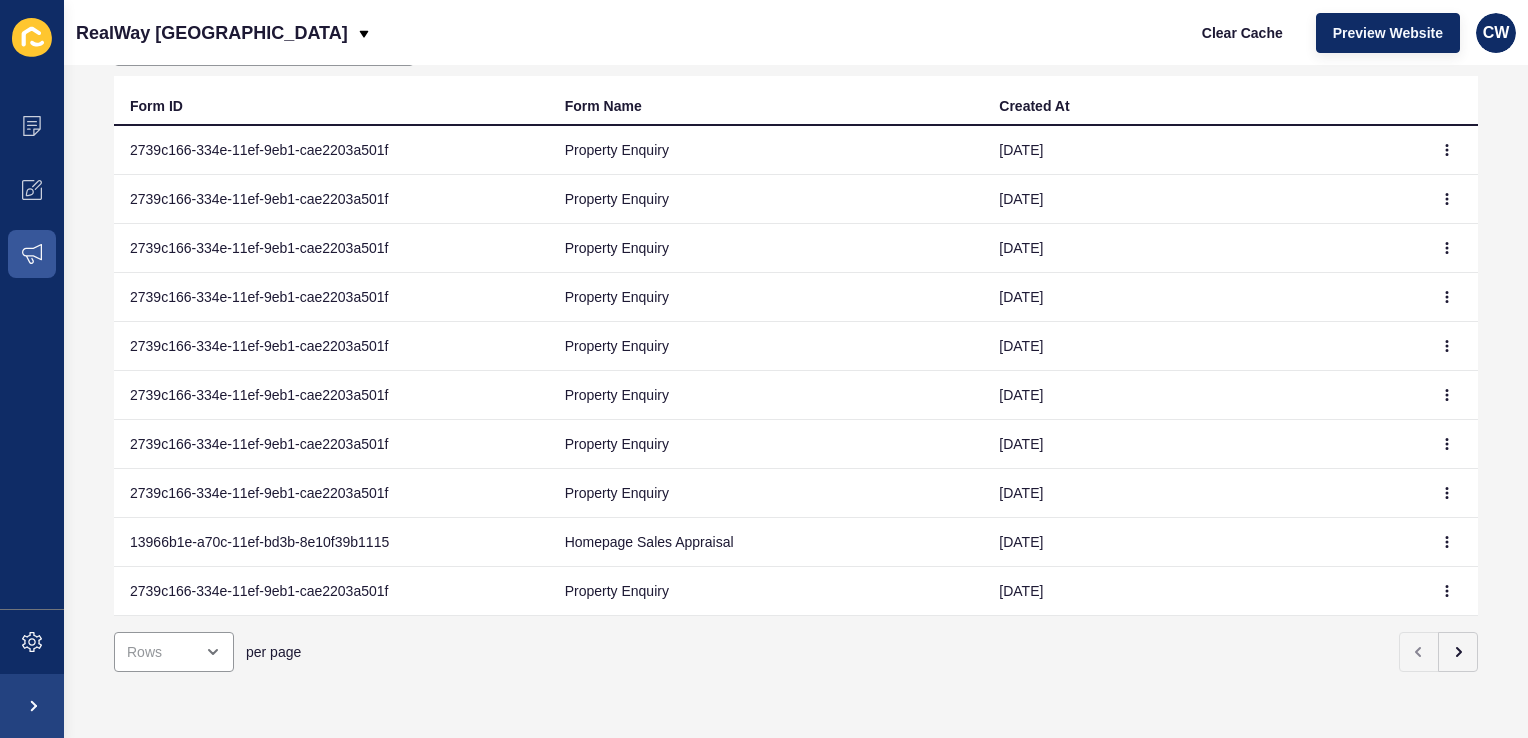 scroll, scrollTop: 0, scrollLeft: 0, axis: both 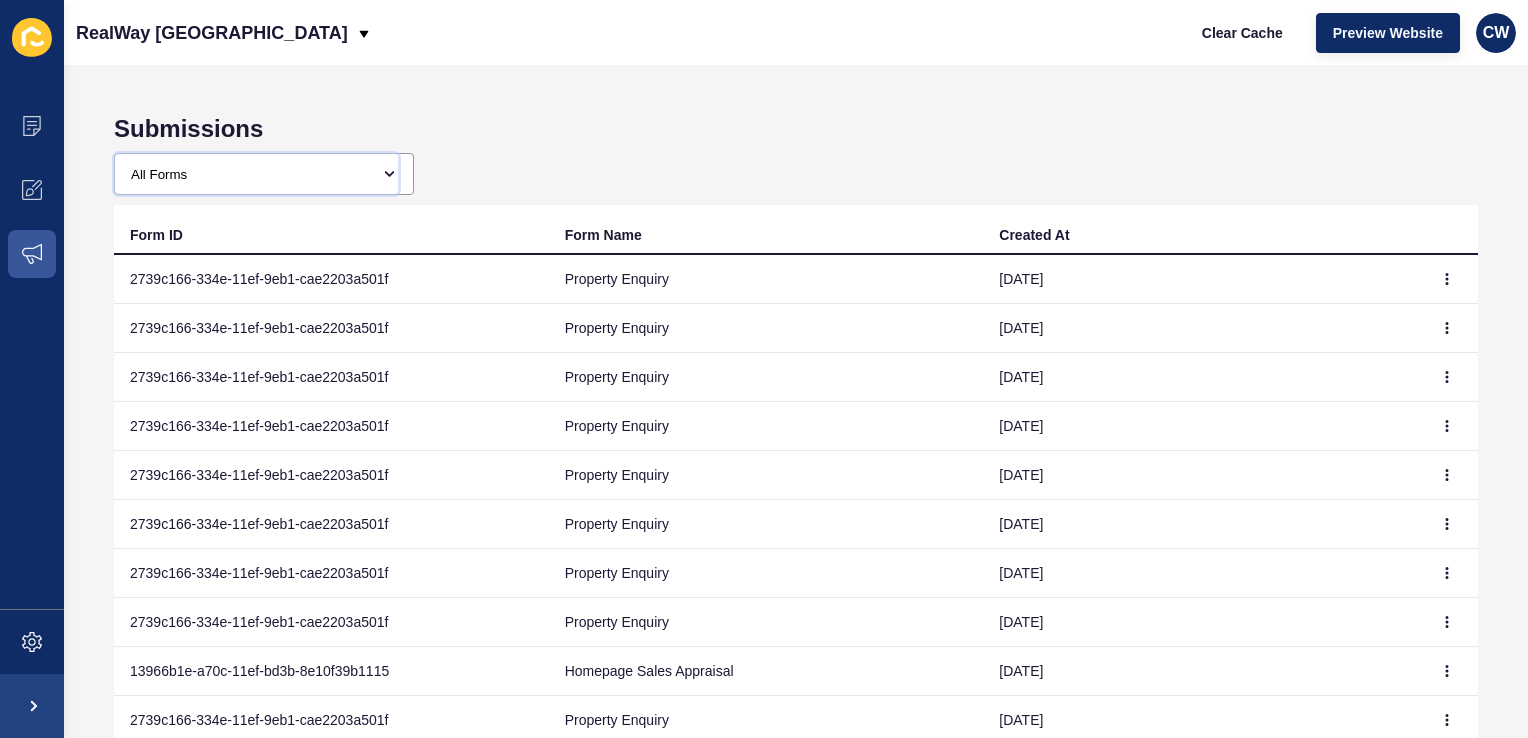 click on "All Forms Homepage Sales Appraisal Contact Form Agency contact Agent Contact Sales/Market Appraisal Rental Appraisal Property Enquiry Vacate Notice  Maintenance Request Pet Application  Property Alerts Newsletter Tenant Newsletter Development (register interest) Holiday Enquiry Expression of Interest Form" at bounding box center (256, 174) 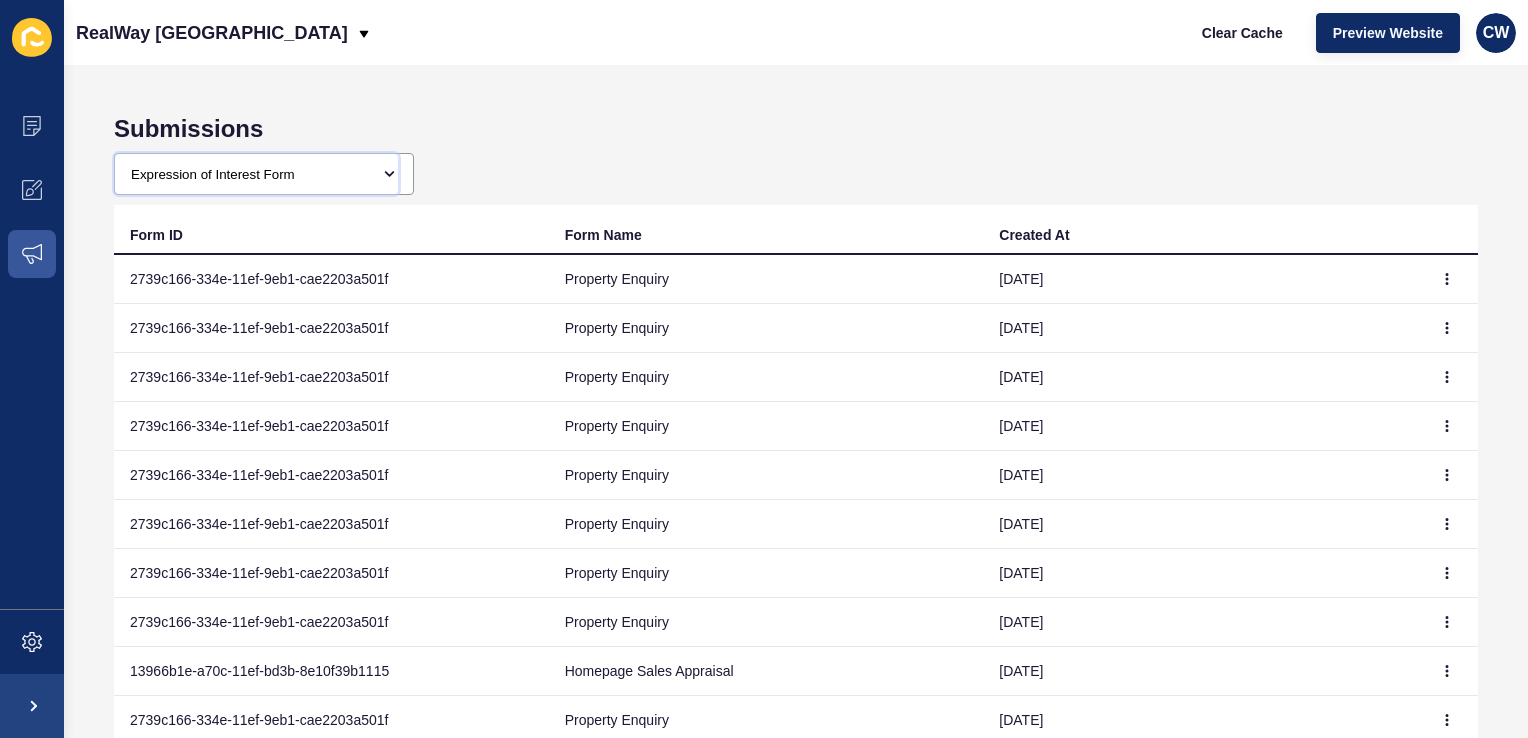 click on "All Forms Homepage Sales Appraisal Contact Form Agency contact Agent Contact Sales/Market Appraisal Rental Appraisal Property Enquiry Vacate Notice  Maintenance Request Pet Application  Property Alerts Newsletter Tenant Newsletter Development (register interest) Holiday Enquiry Expression of Interest Form" at bounding box center [256, 174] 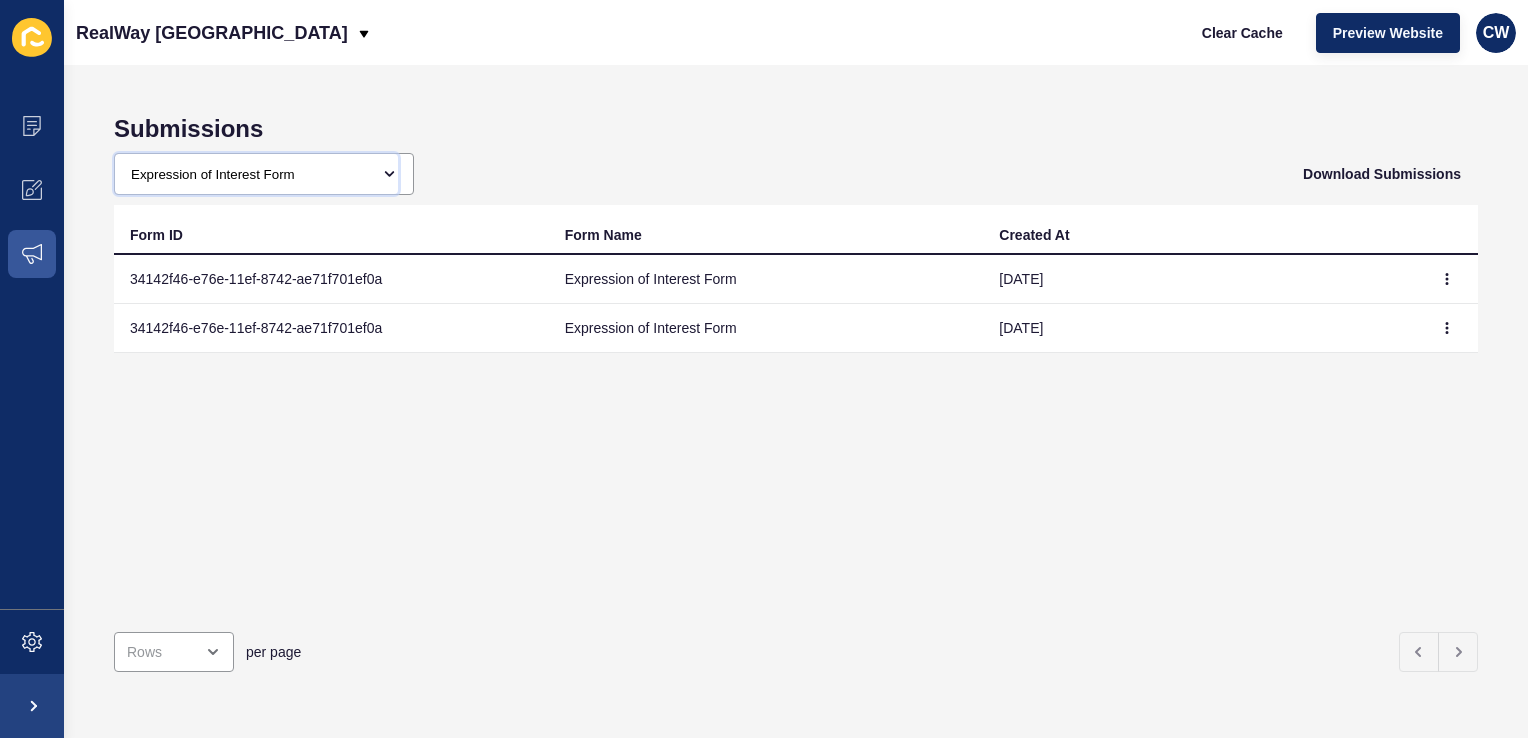 click on "All Forms Homepage Sales Appraisal Contact Form Agency contact Agent Contact Sales/Market Appraisal Rental Appraisal Property Enquiry Vacate Notice  Maintenance Request Pet Application  Property Alerts Newsletter Tenant Newsletter Development (register interest) Holiday Enquiry Expression of Interest Form" at bounding box center (256, 174) 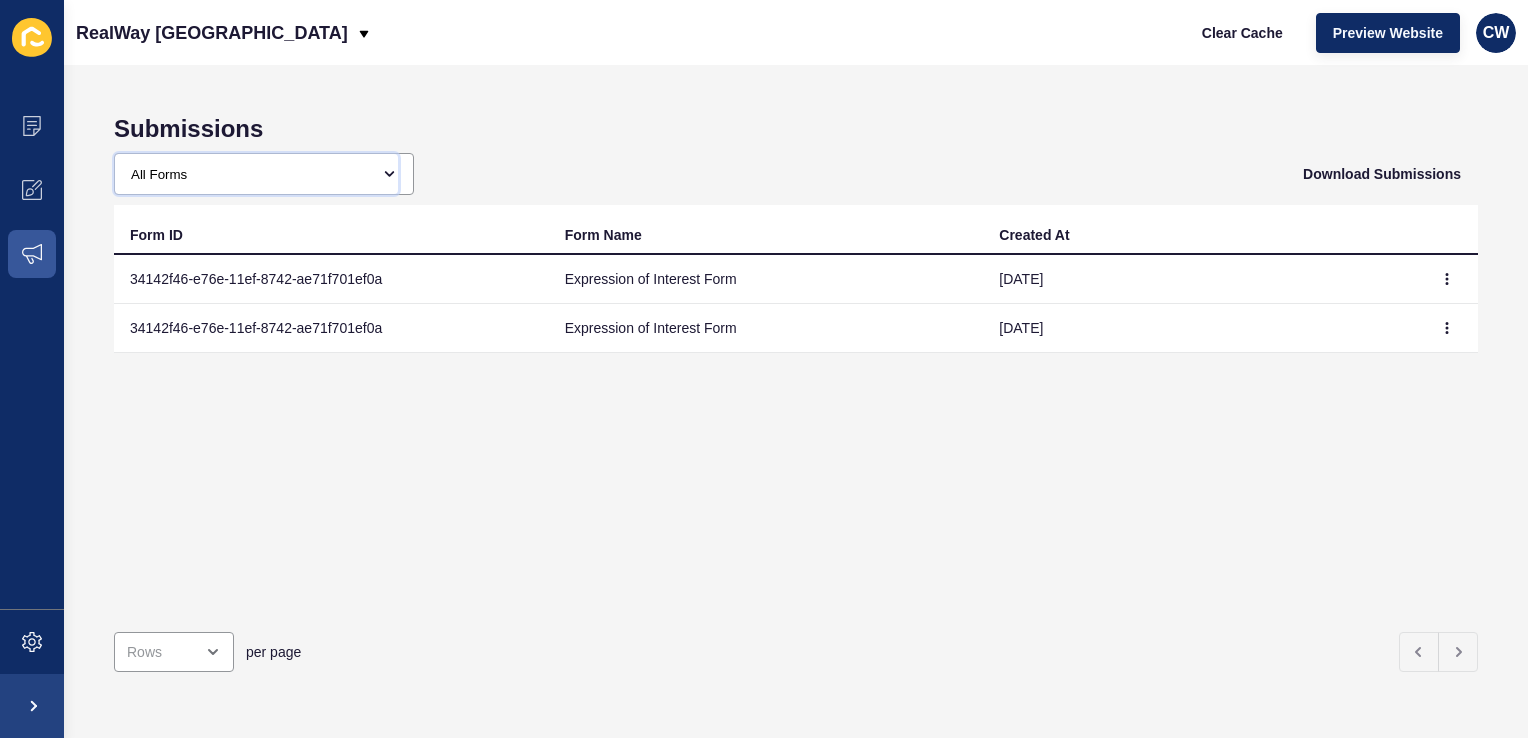 click on "All Forms Homepage Sales Appraisal Contact Form Agency contact Agent Contact Sales/Market Appraisal Rental Appraisal Property Enquiry Vacate Notice  Maintenance Request Pet Application  Property Alerts Newsletter Tenant Newsletter Development (register interest) Holiday Enquiry Expression of Interest Form" at bounding box center (256, 174) 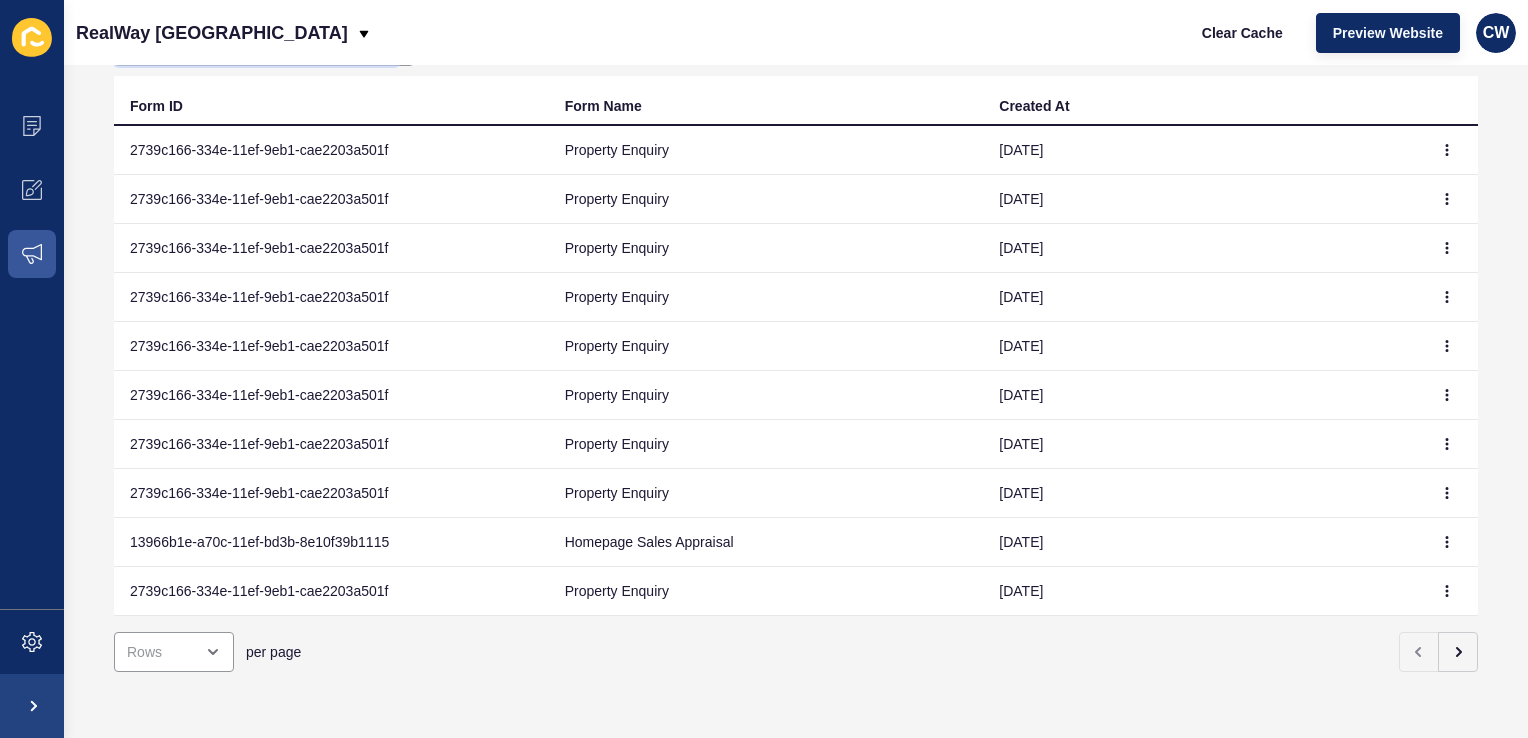 scroll, scrollTop: 0, scrollLeft: 0, axis: both 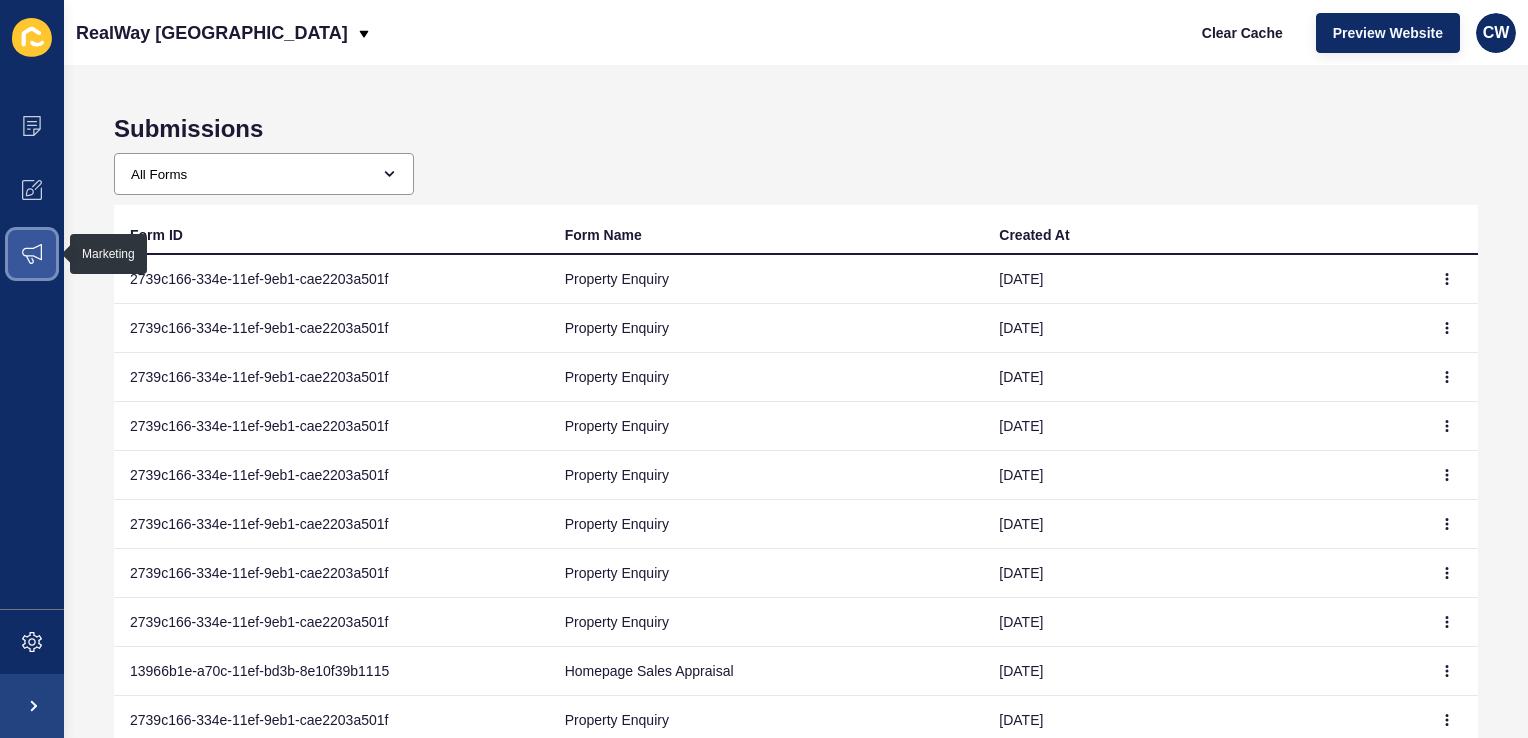 click 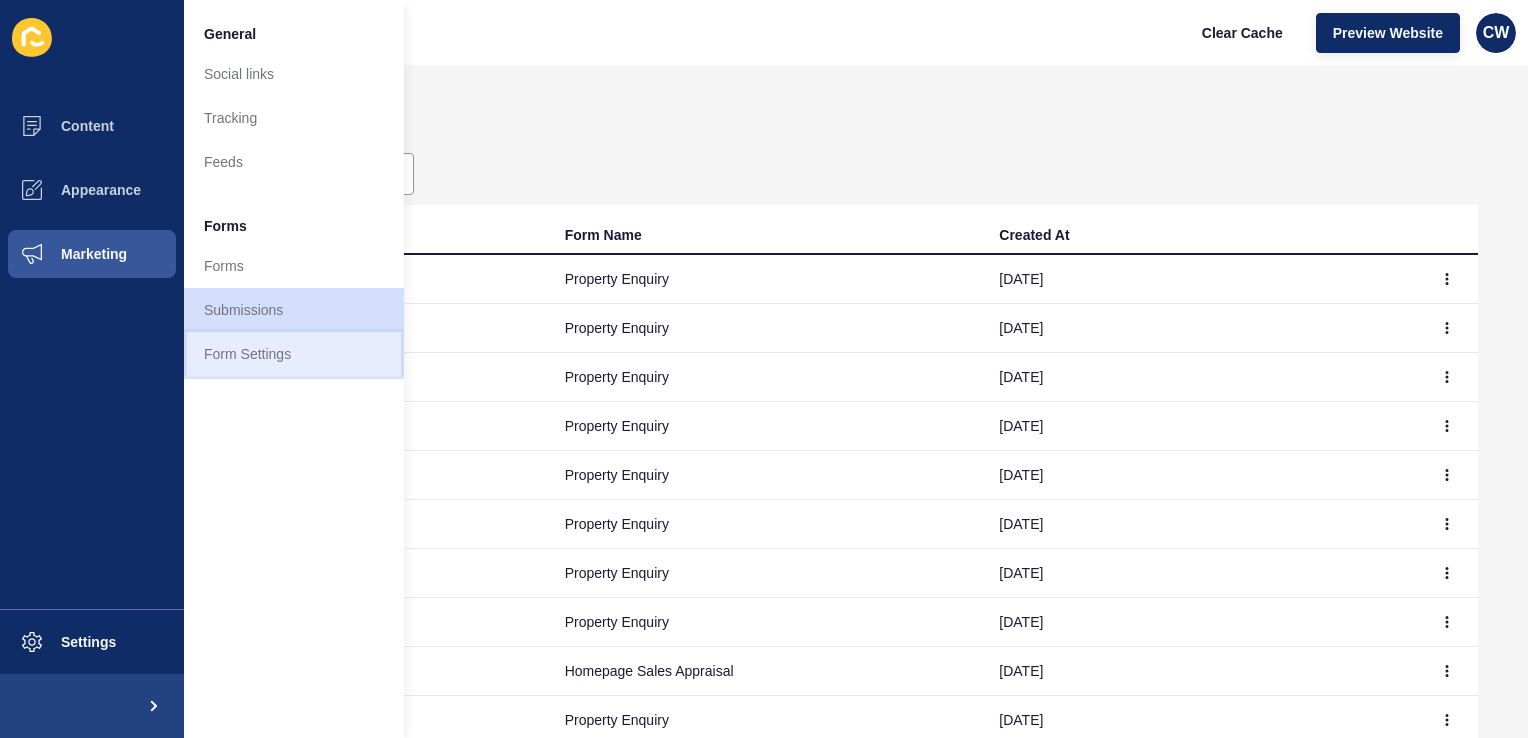 click on "Form Settings" at bounding box center (294, 354) 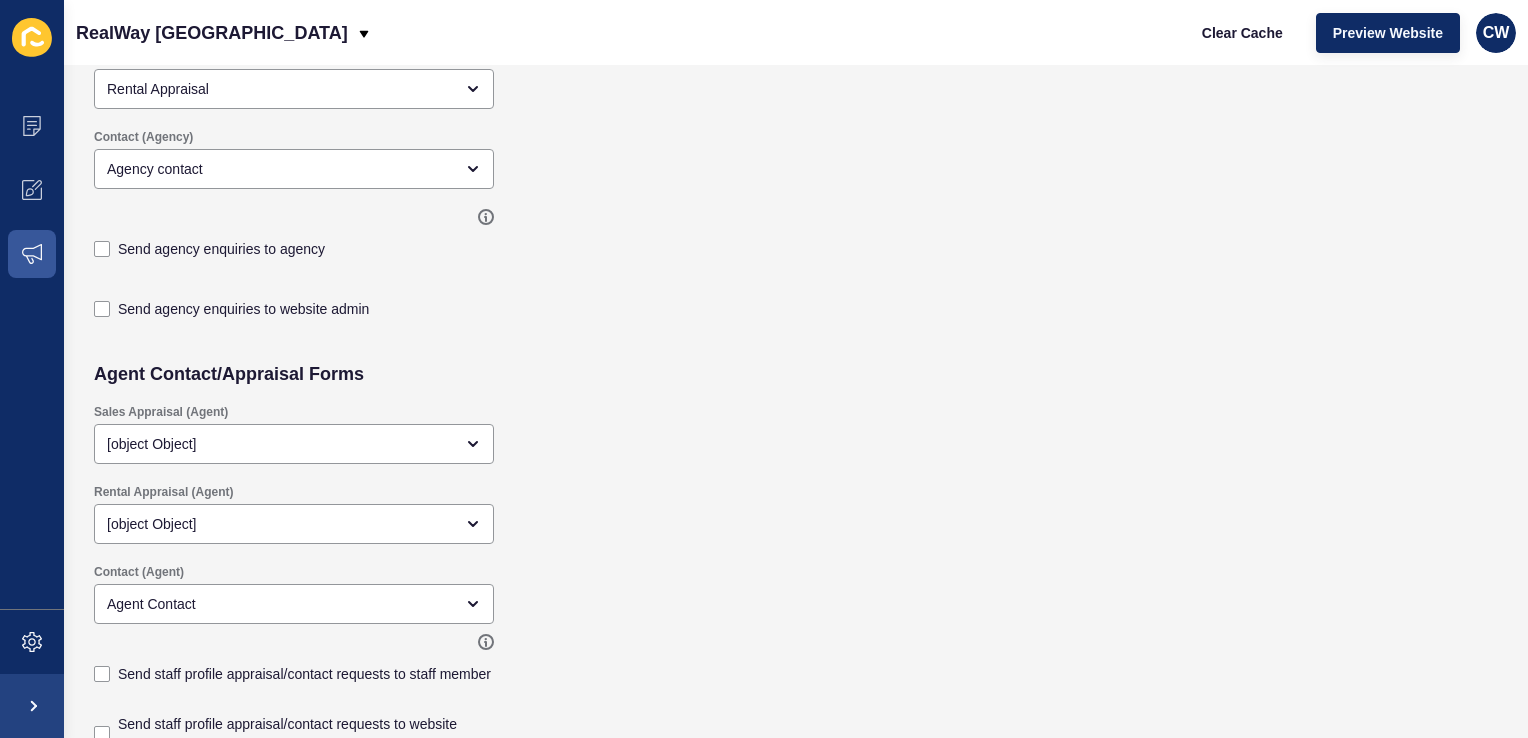 scroll, scrollTop: 699, scrollLeft: 0, axis: vertical 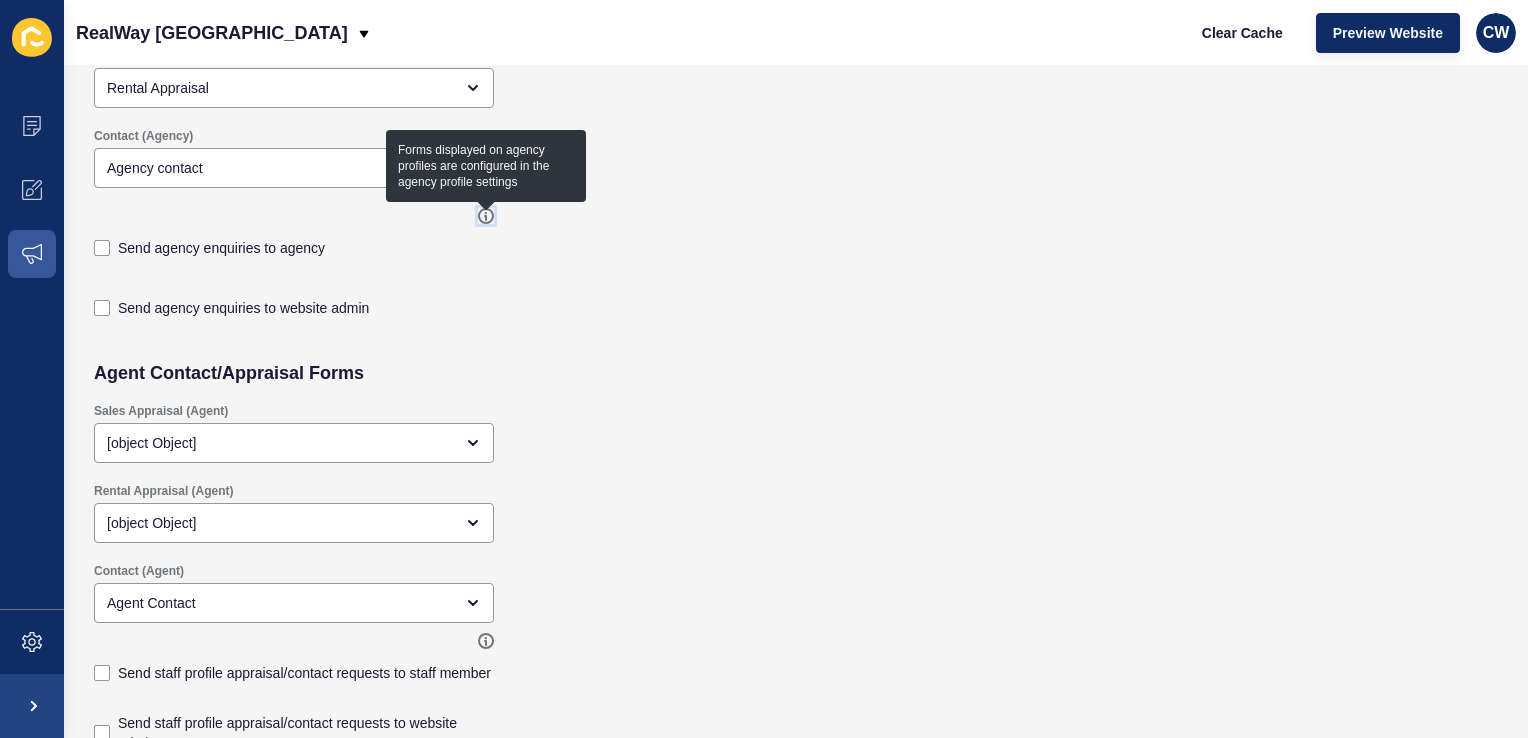 click 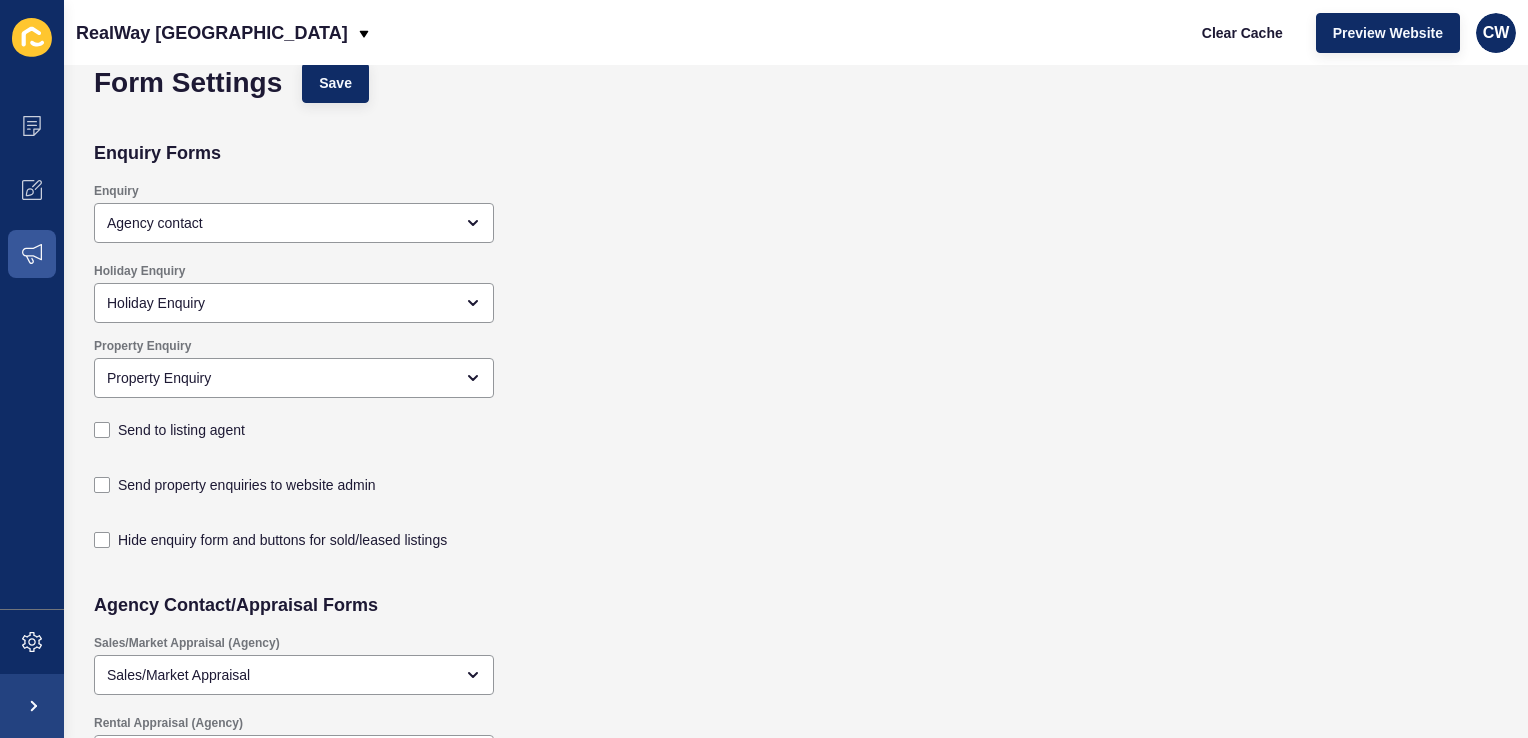 scroll, scrollTop: 0, scrollLeft: 0, axis: both 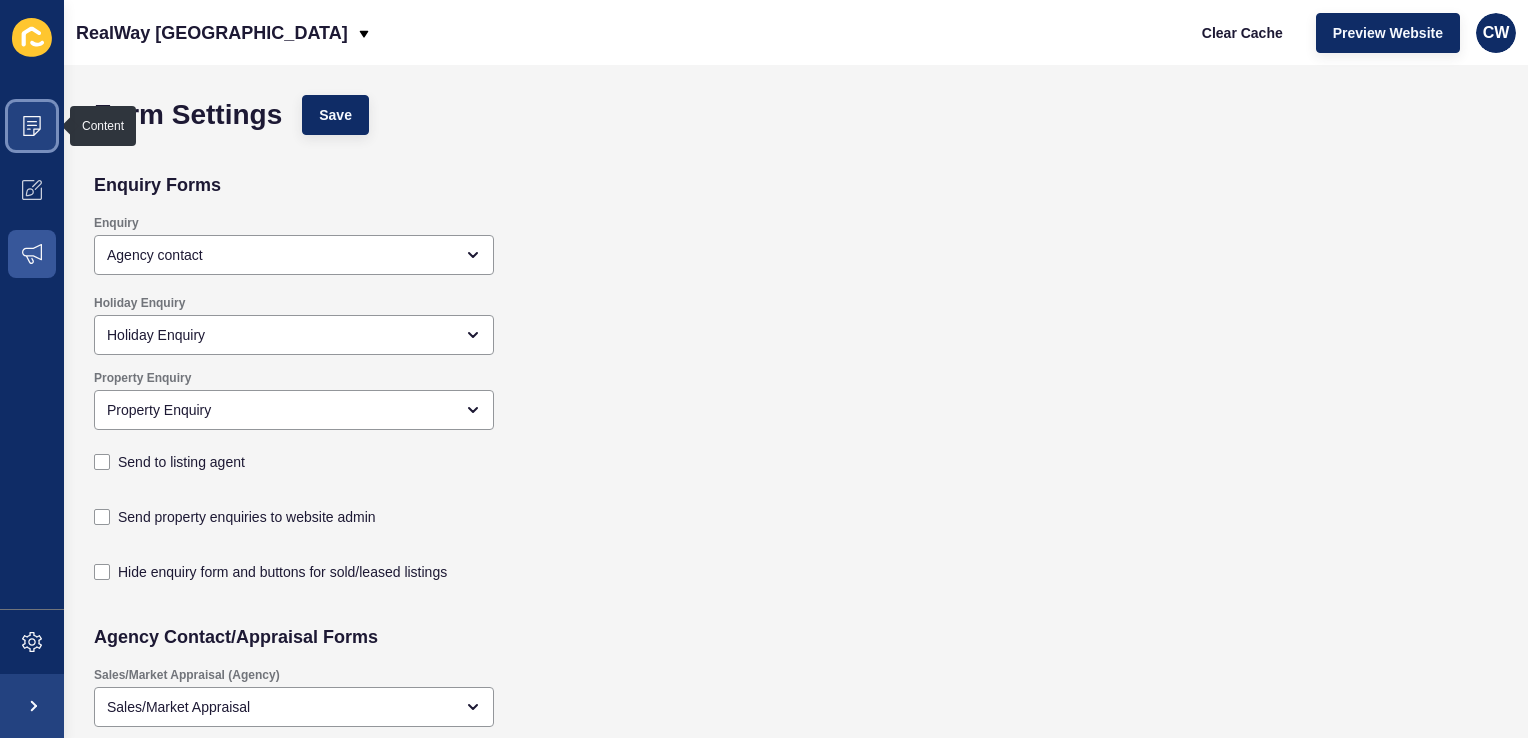 click 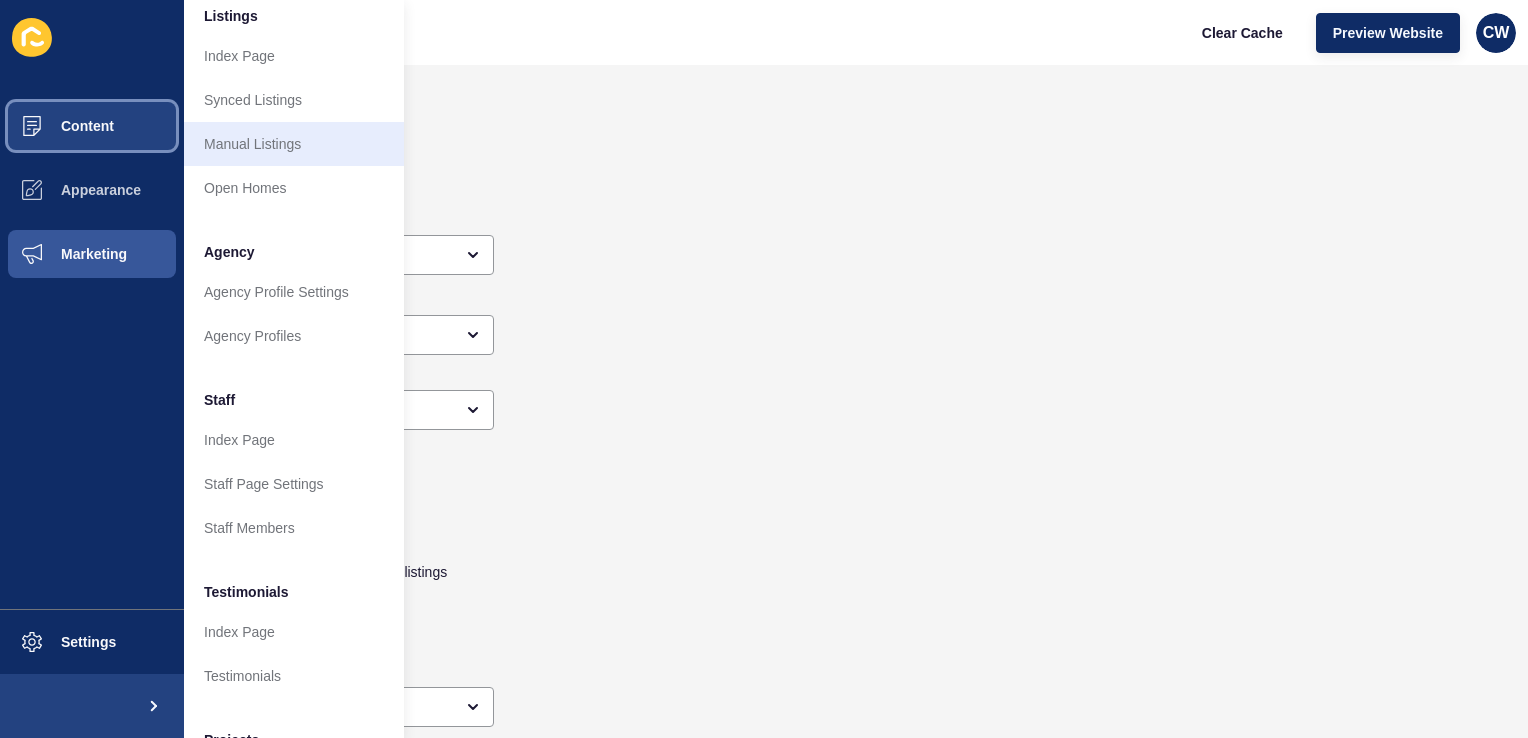 scroll, scrollTop: 448, scrollLeft: 0, axis: vertical 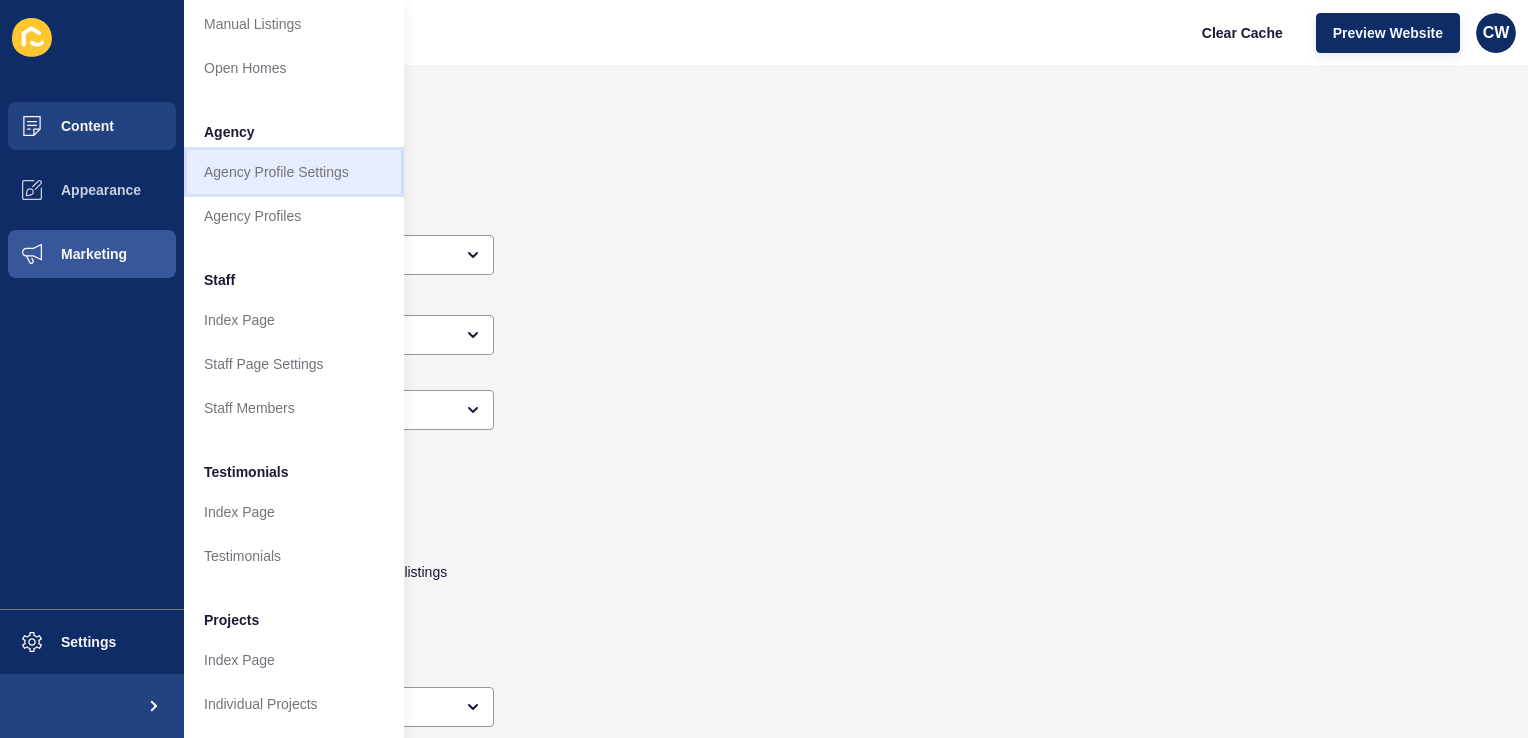click on "Agency Profile Settings" at bounding box center [294, 172] 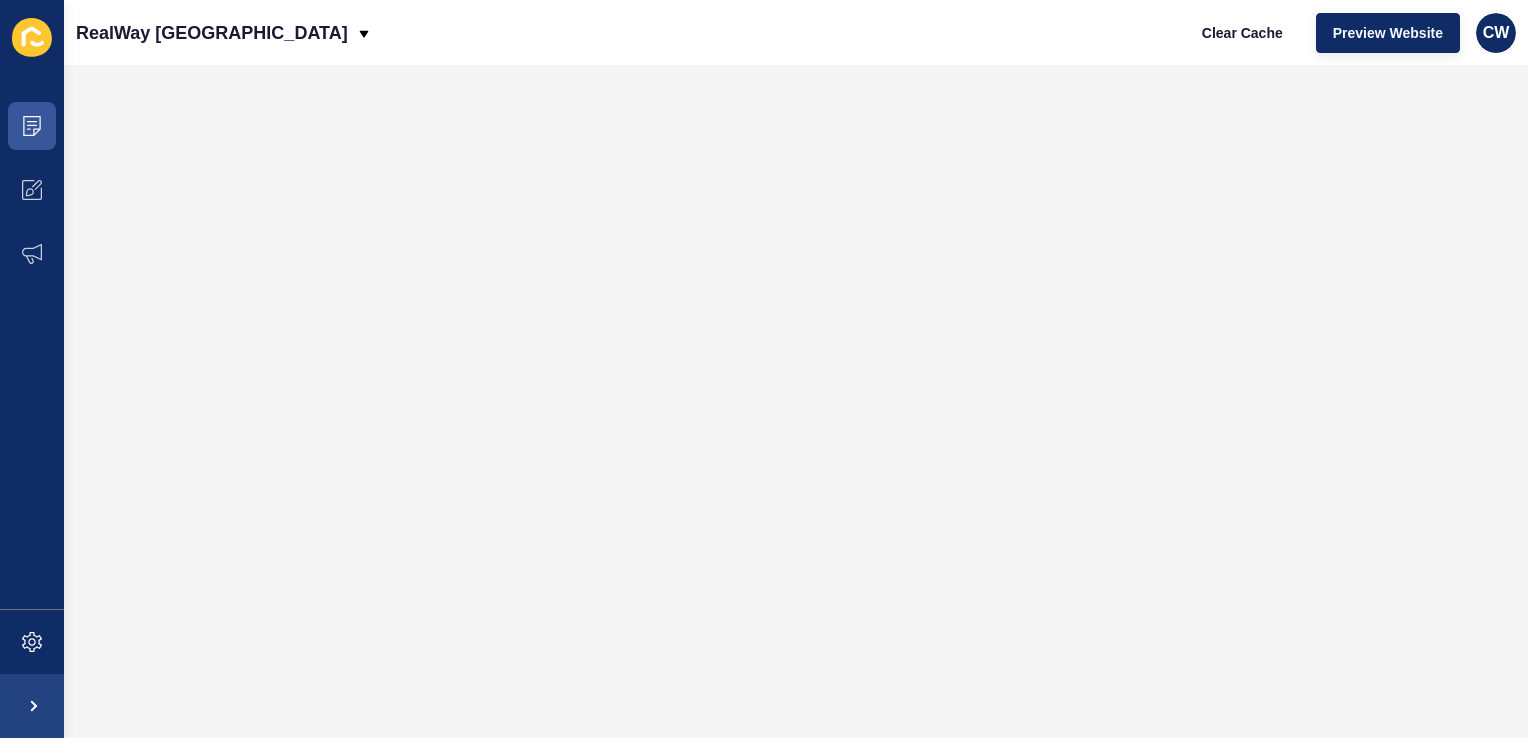 scroll, scrollTop: 0, scrollLeft: 0, axis: both 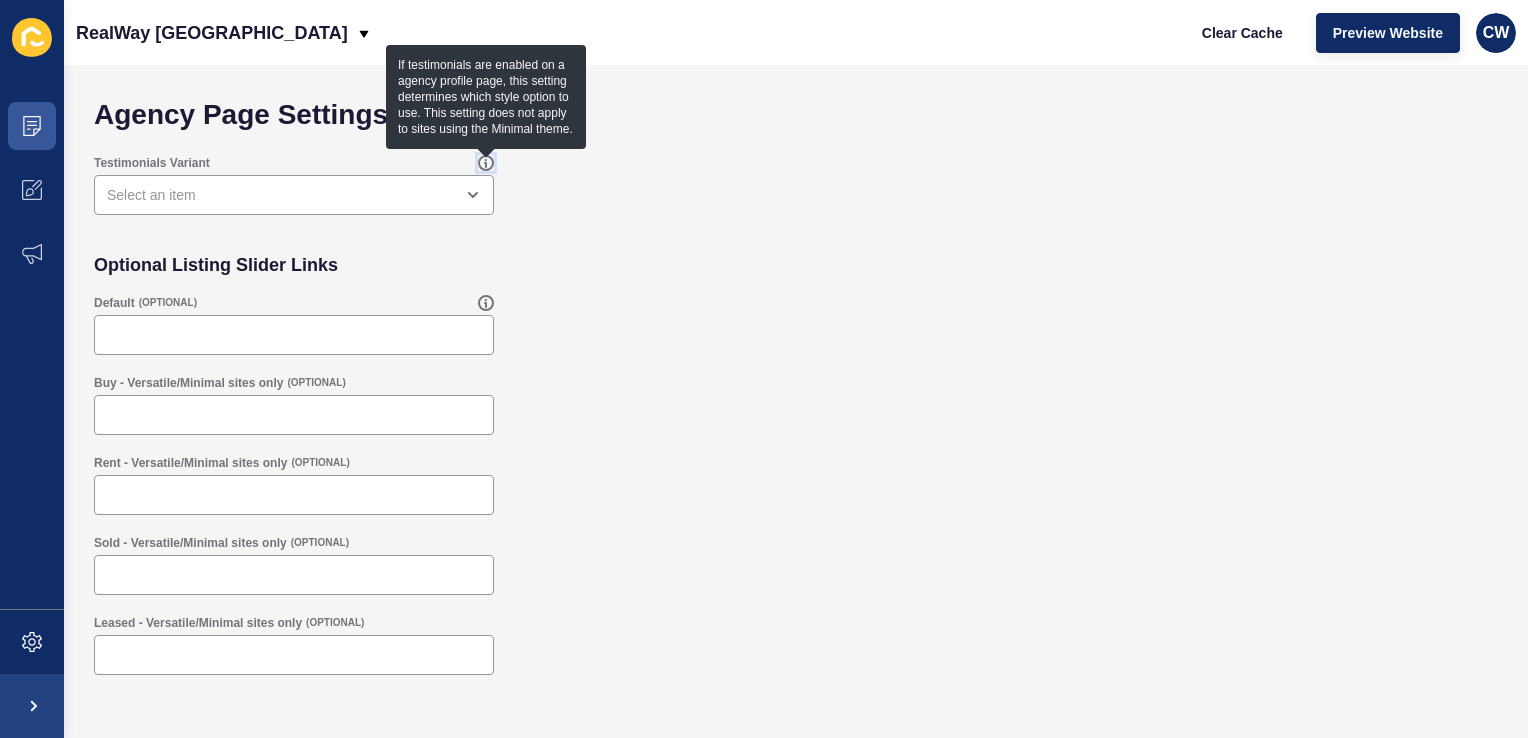 click 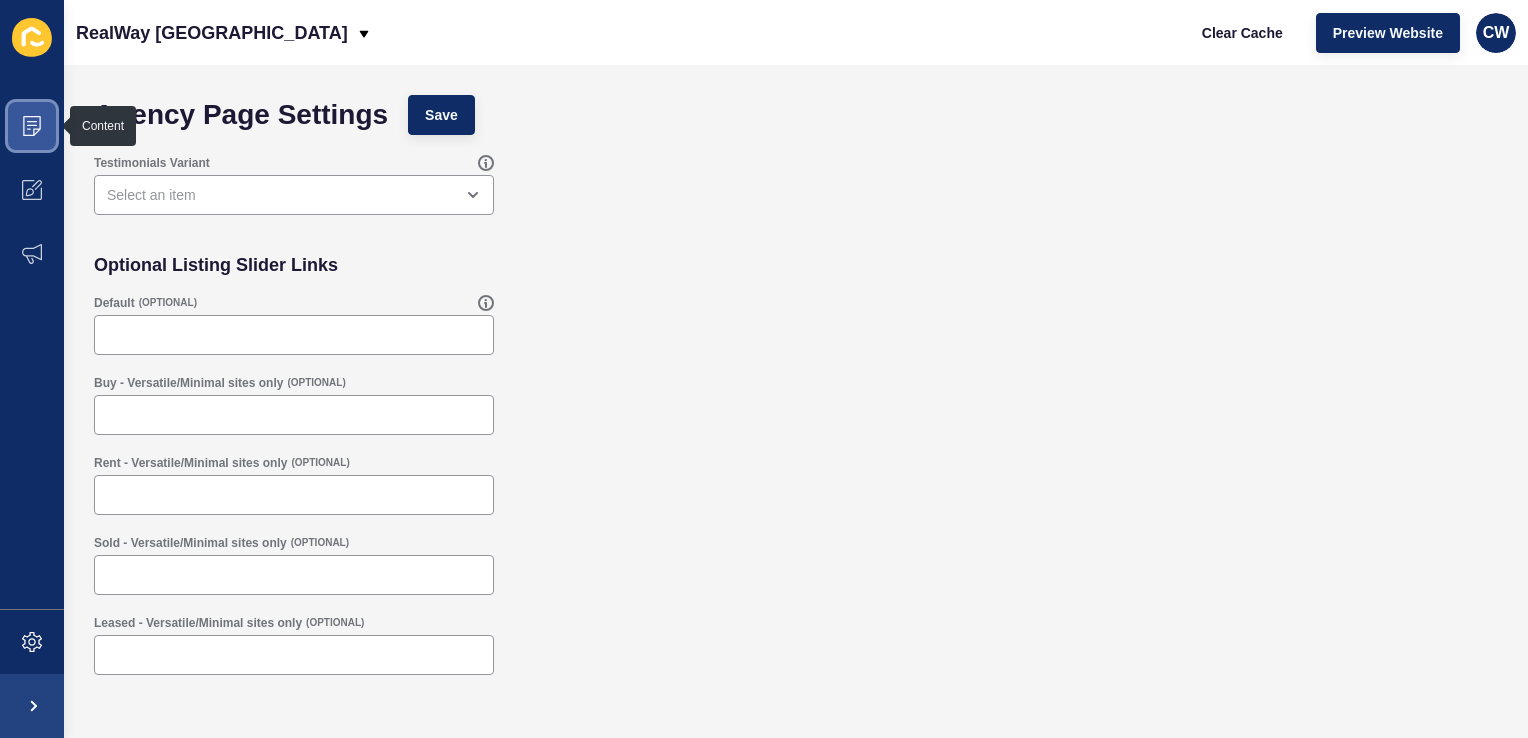 click at bounding box center (32, 126) 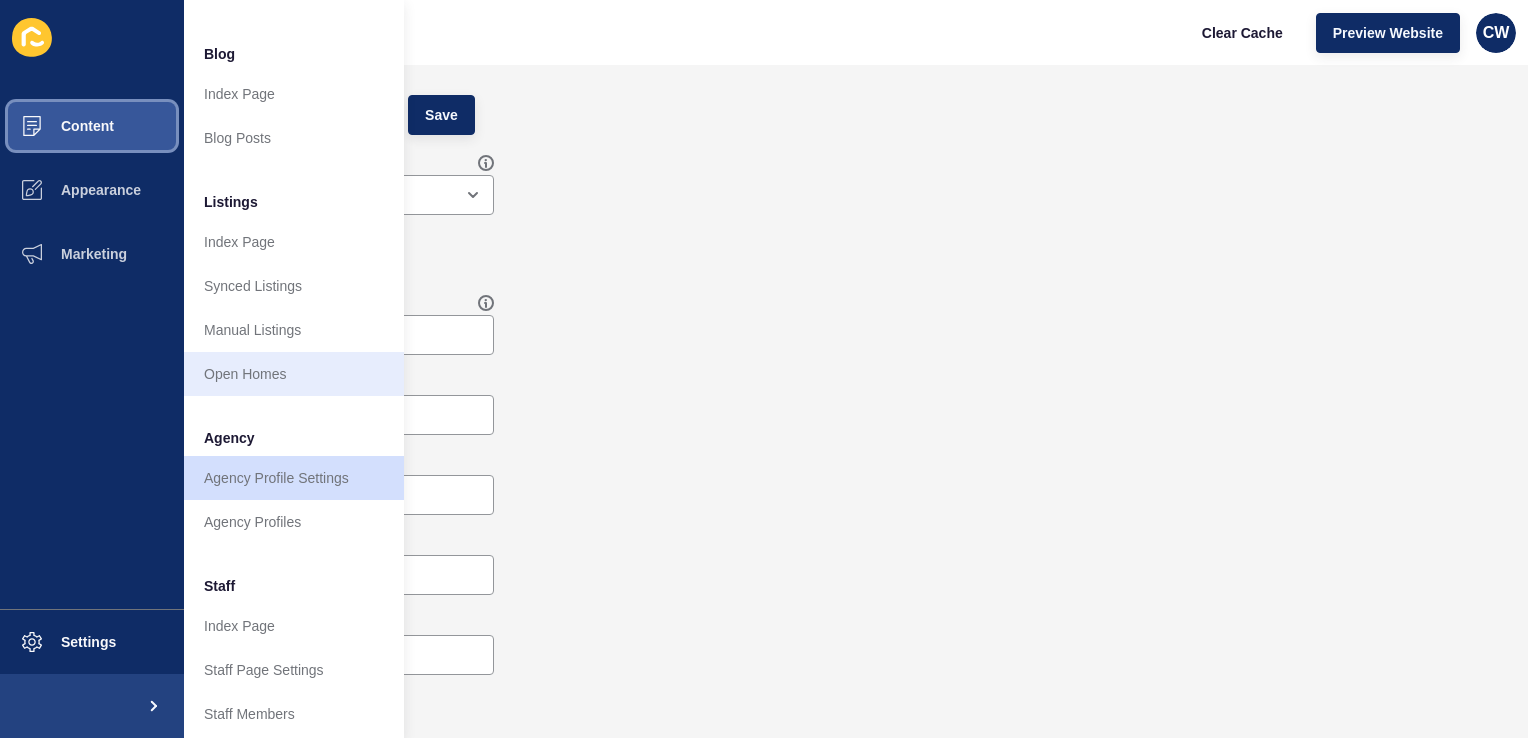 scroll, scrollTop: 130, scrollLeft: 0, axis: vertical 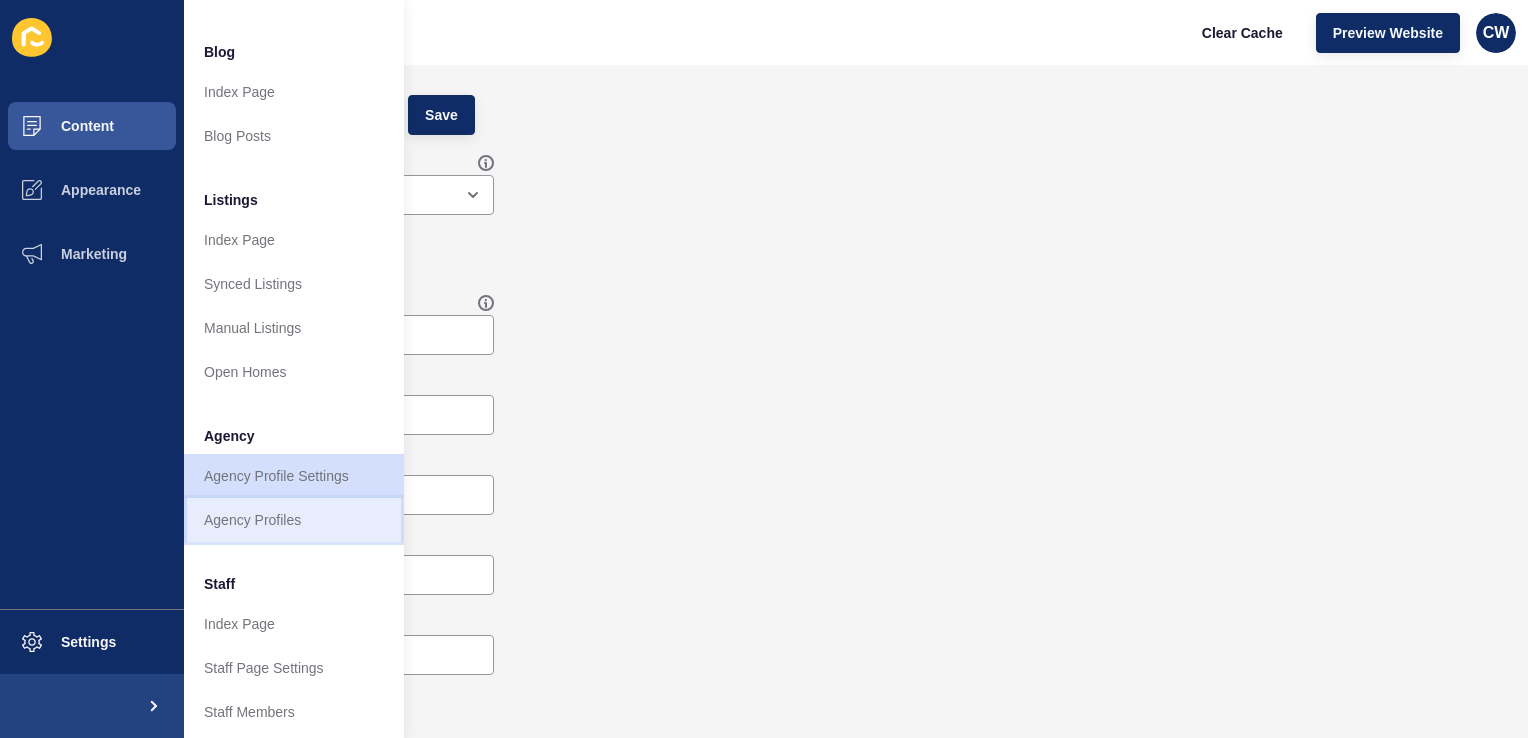 click on "Agency Profiles" at bounding box center (294, 520) 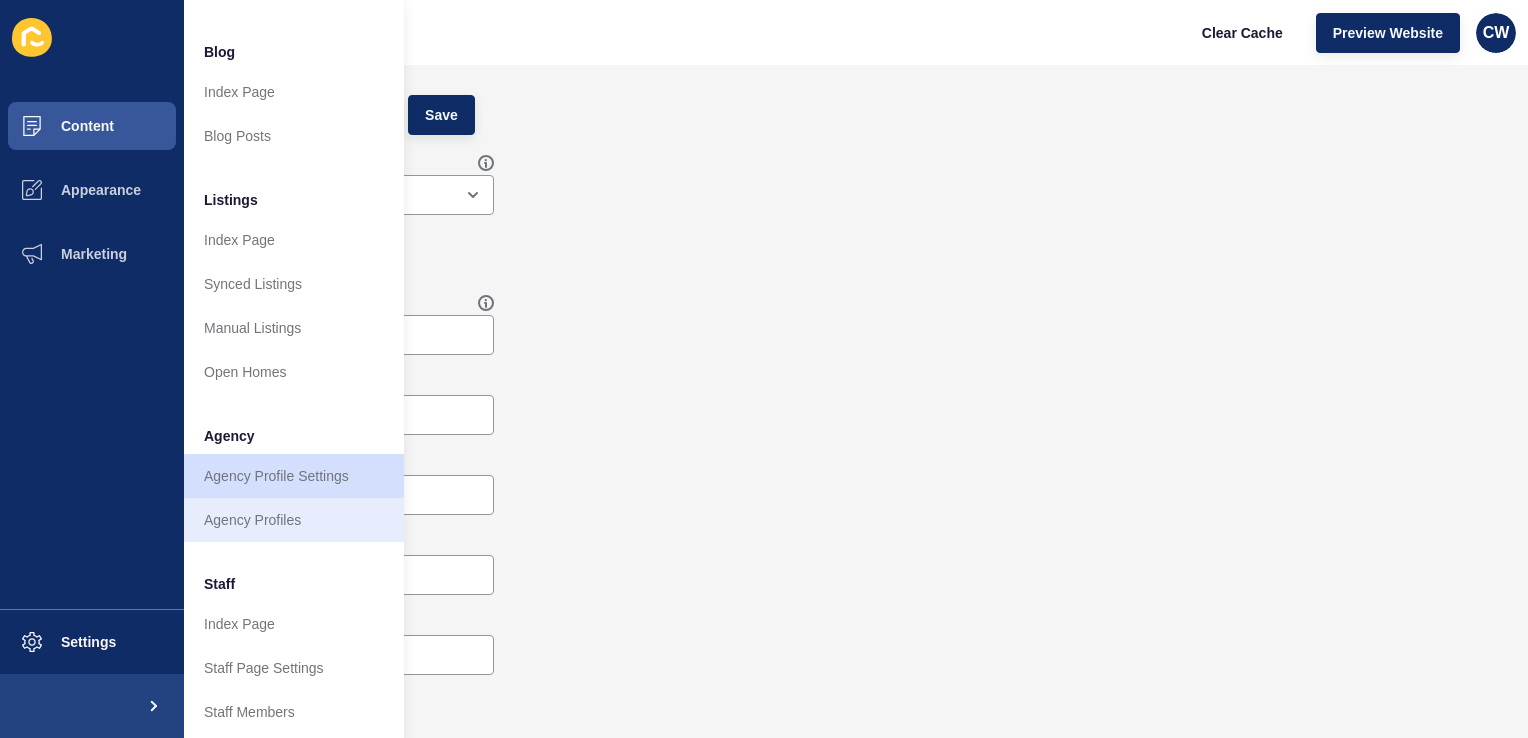 scroll, scrollTop: 0, scrollLeft: 0, axis: both 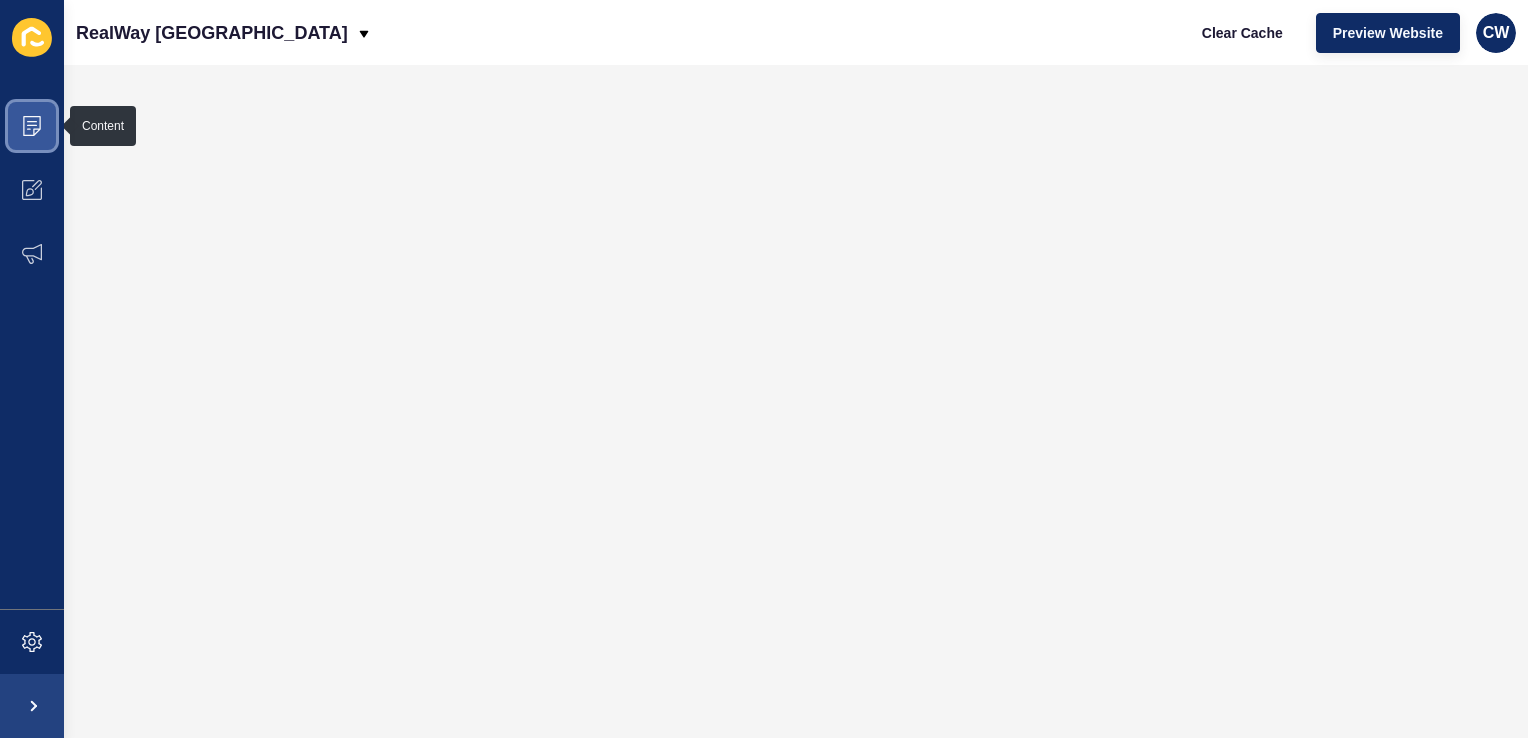 click at bounding box center [32, 126] 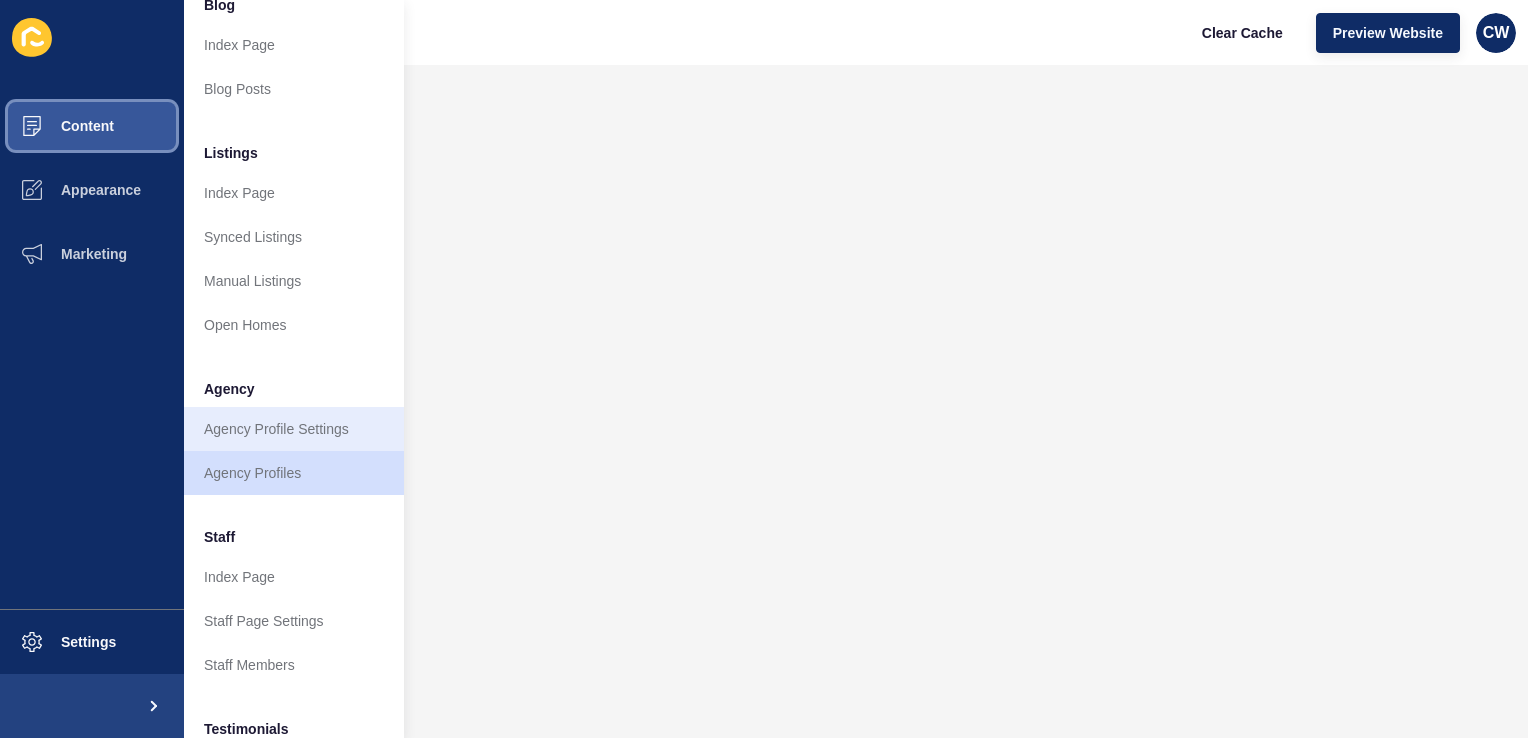 scroll, scrollTop: 176, scrollLeft: 0, axis: vertical 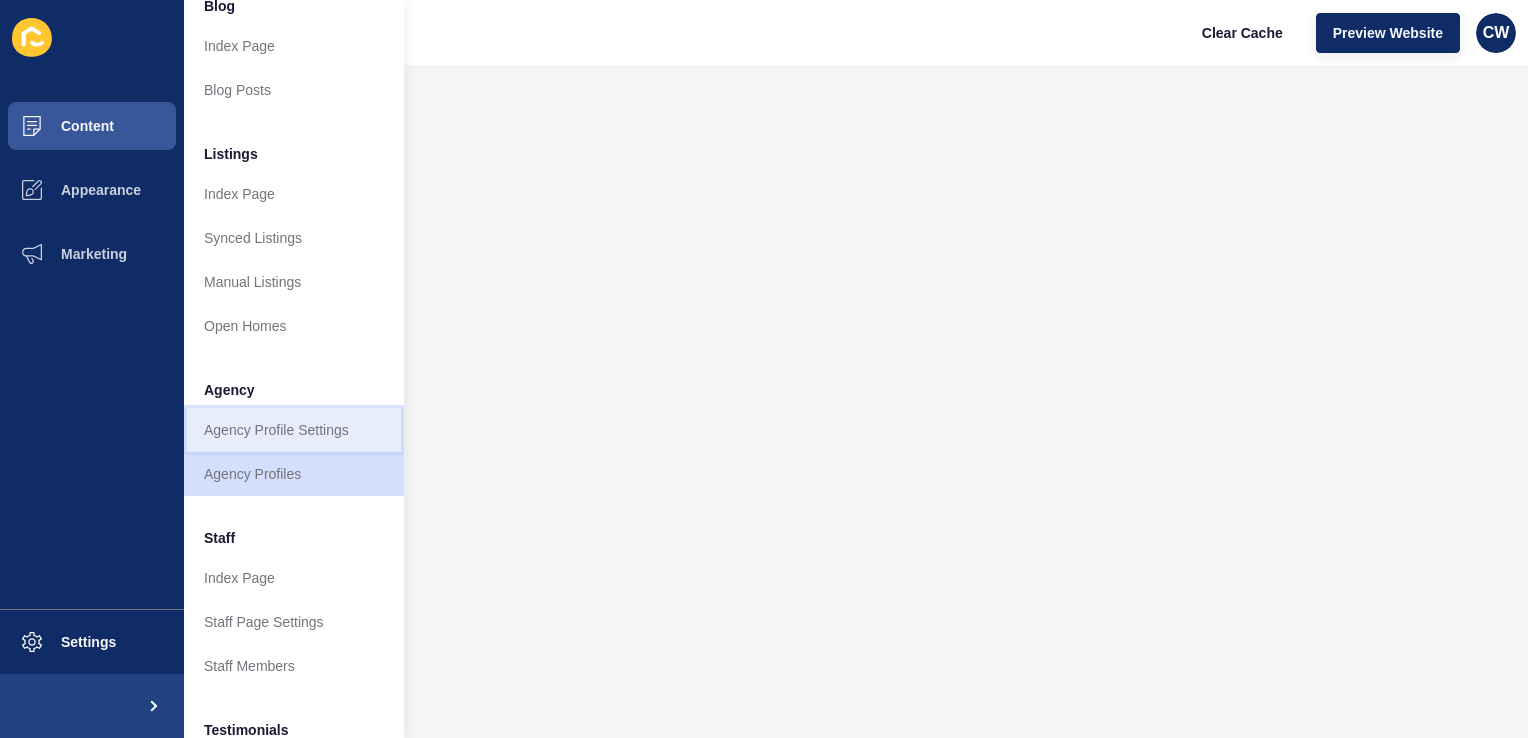 click on "Agency Profile Settings" at bounding box center (294, 430) 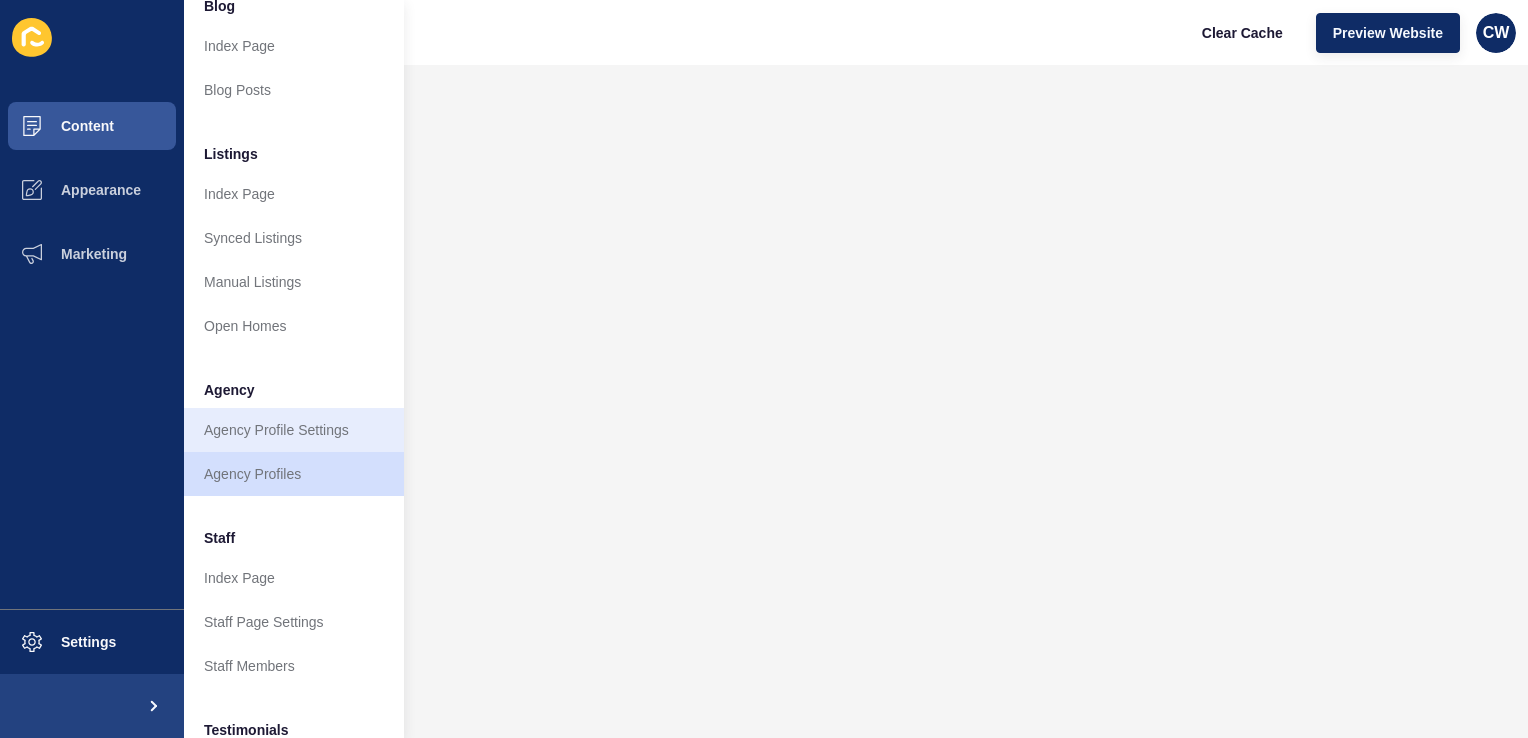 scroll, scrollTop: 0, scrollLeft: 0, axis: both 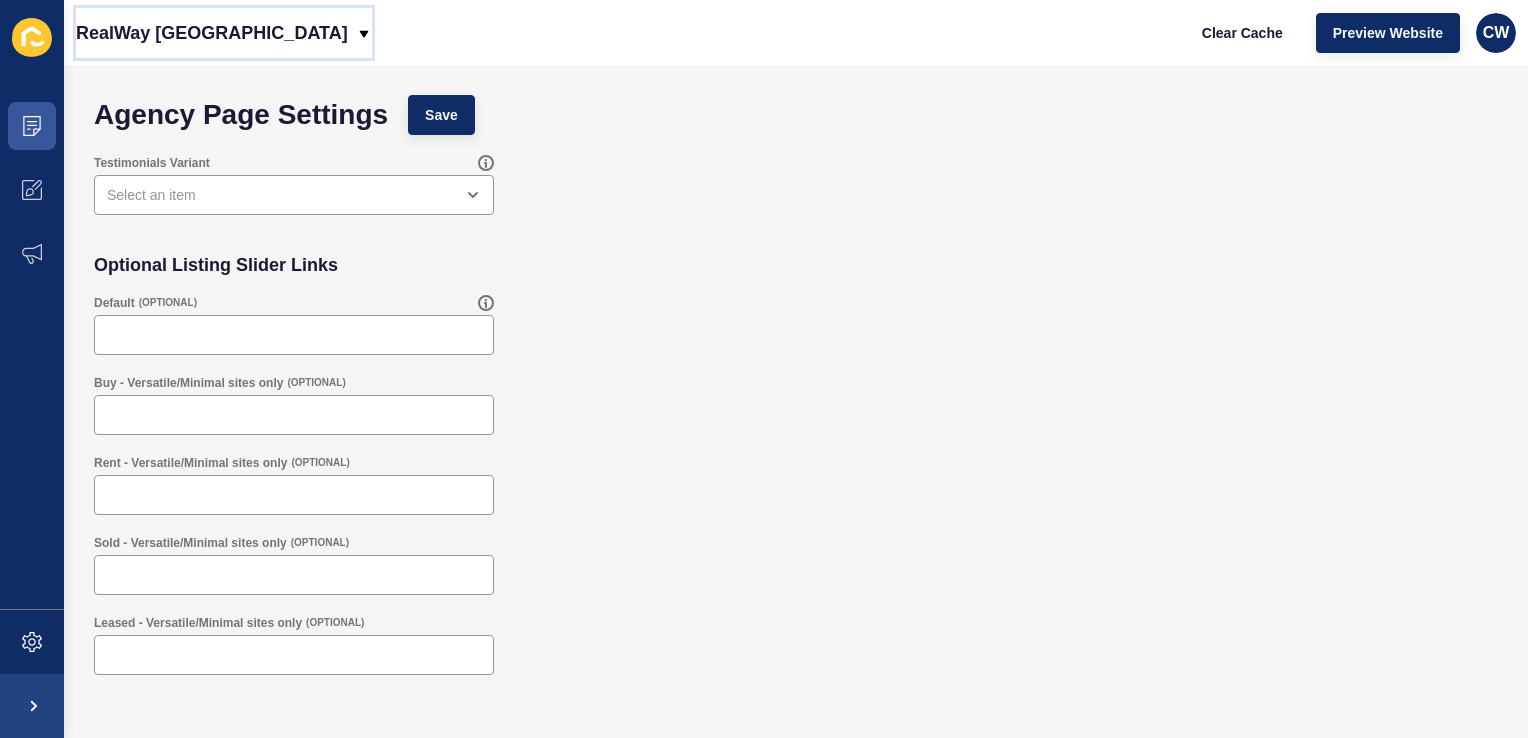 click on "RealWay [GEOGRAPHIC_DATA]" at bounding box center [212, 33] 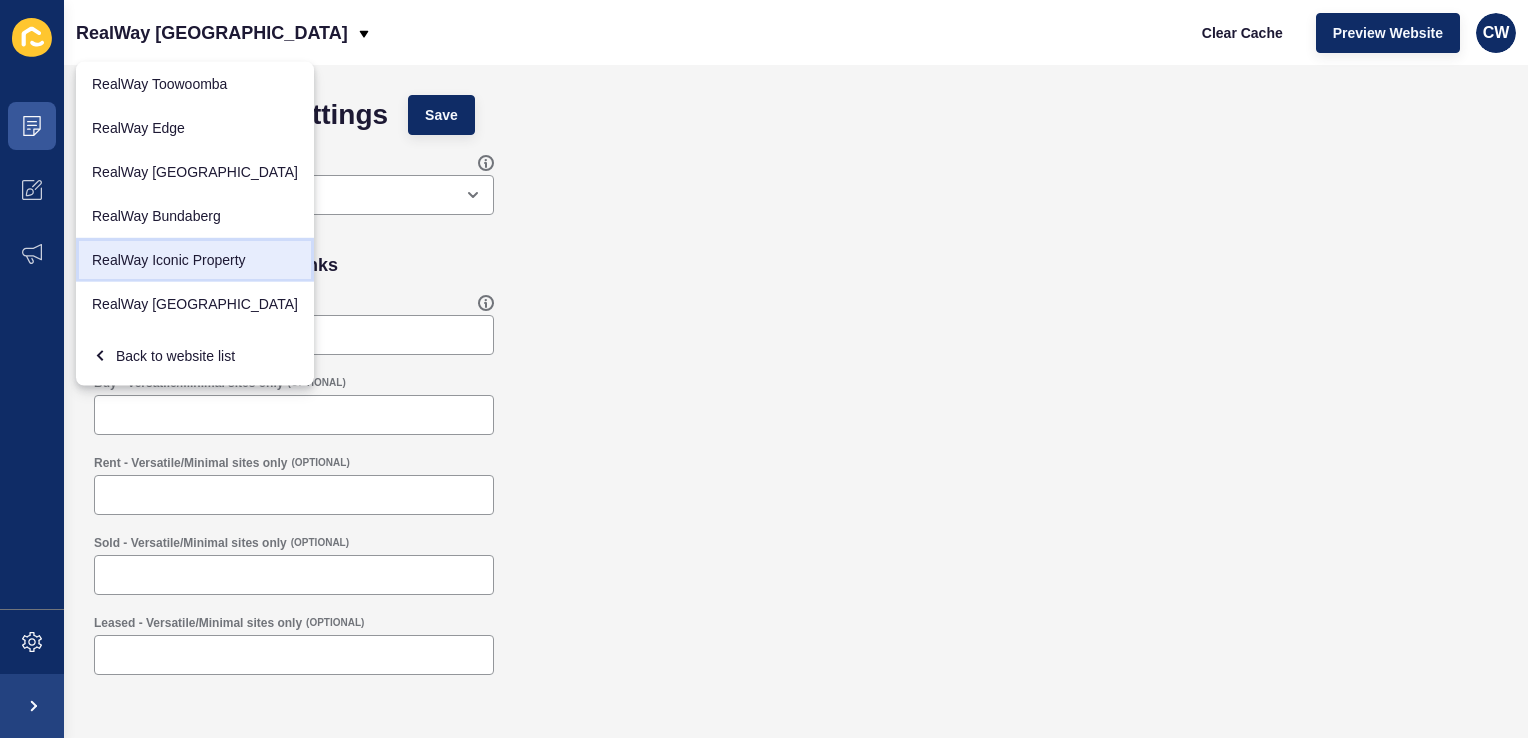 click on "RealWay Iconic Property" at bounding box center (195, 260) 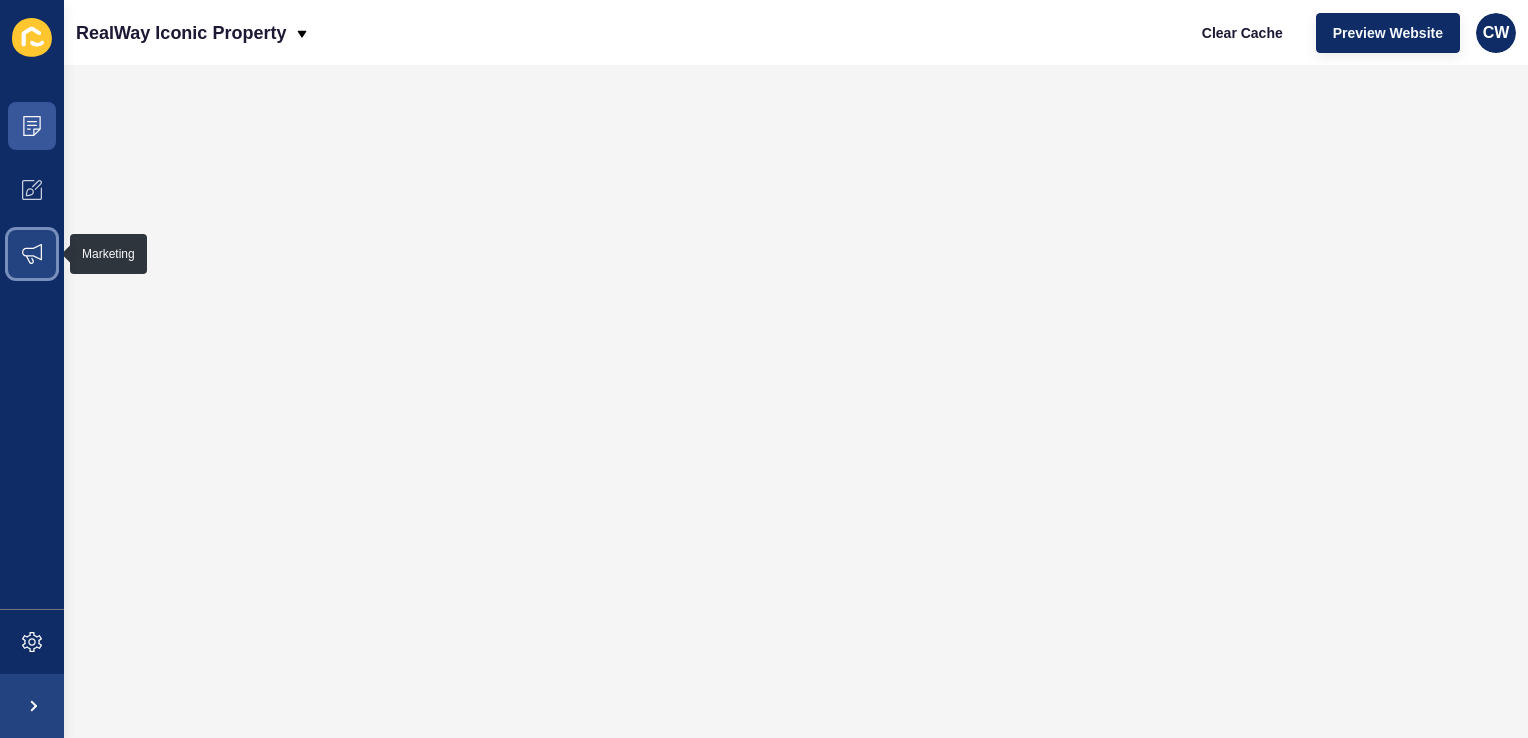 click 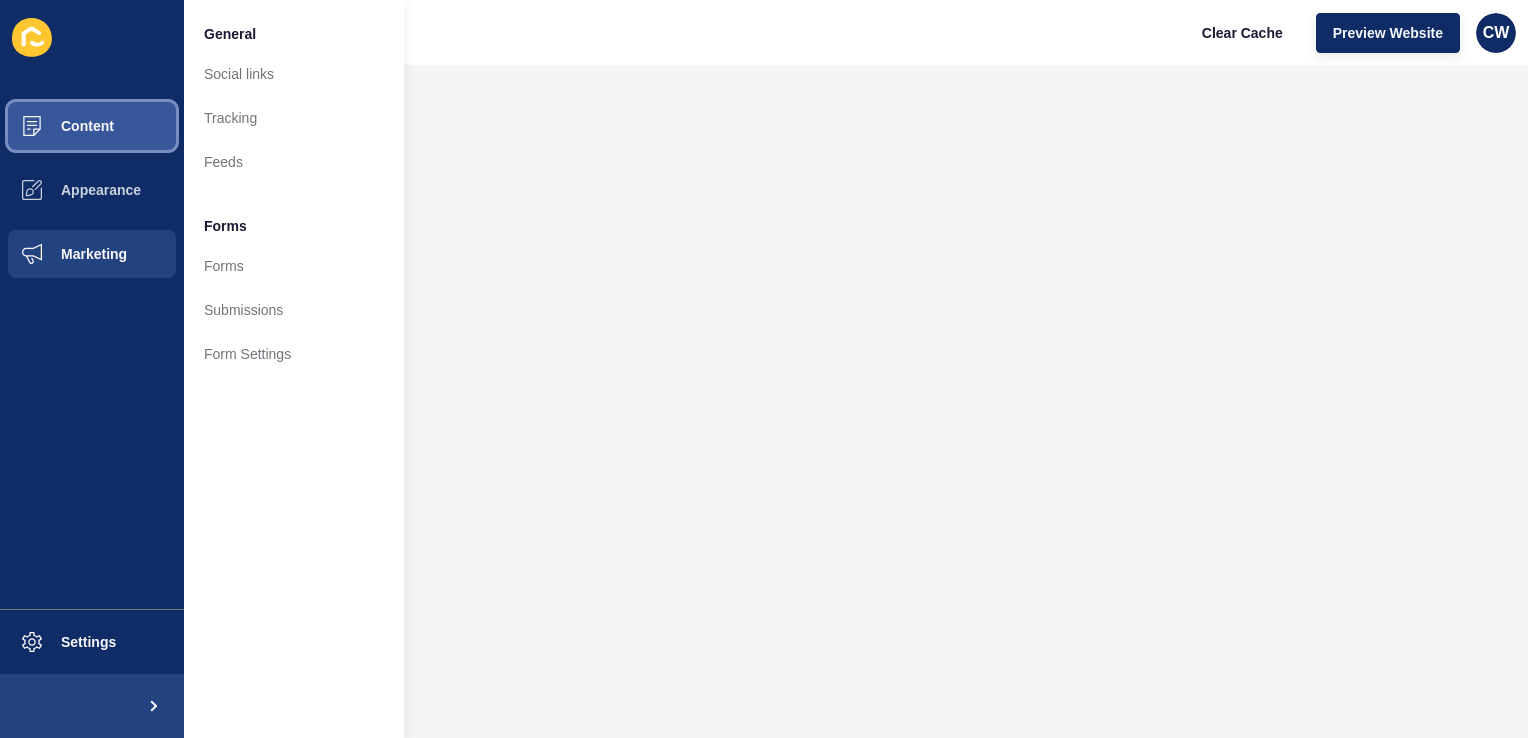 click on "Content" at bounding box center [55, 126] 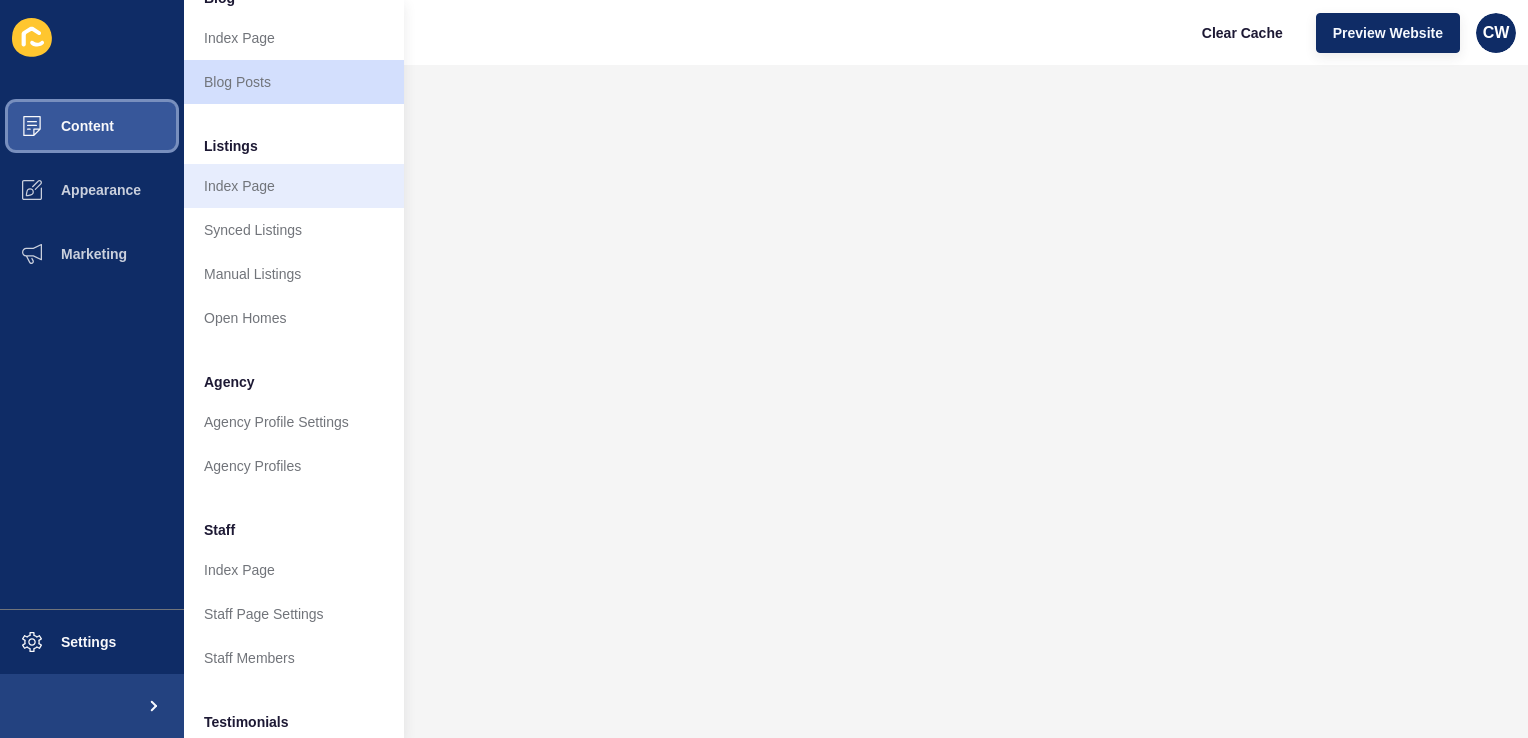 scroll, scrollTop: 184, scrollLeft: 0, axis: vertical 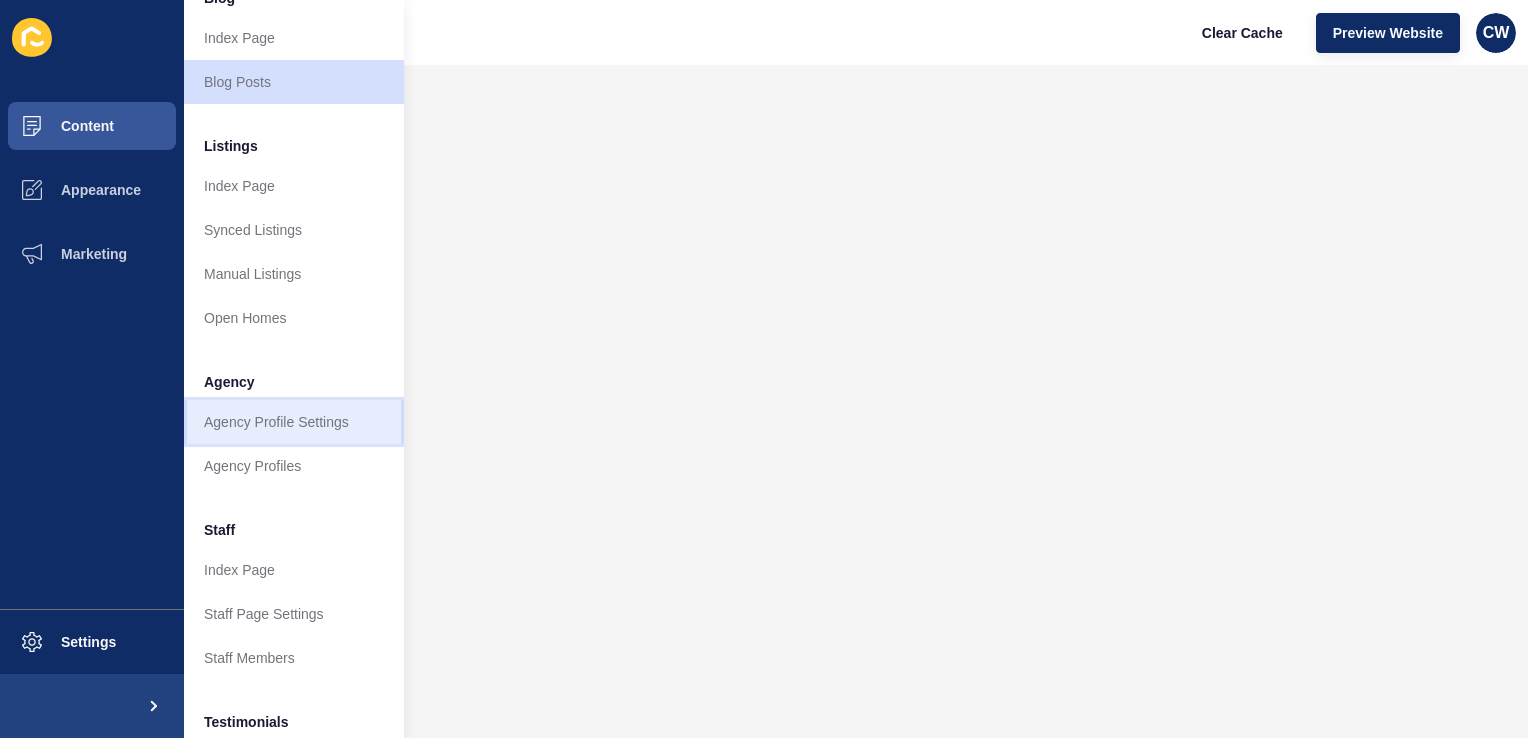 click on "Agency Profile Settings" at bounding box center [294, 422] 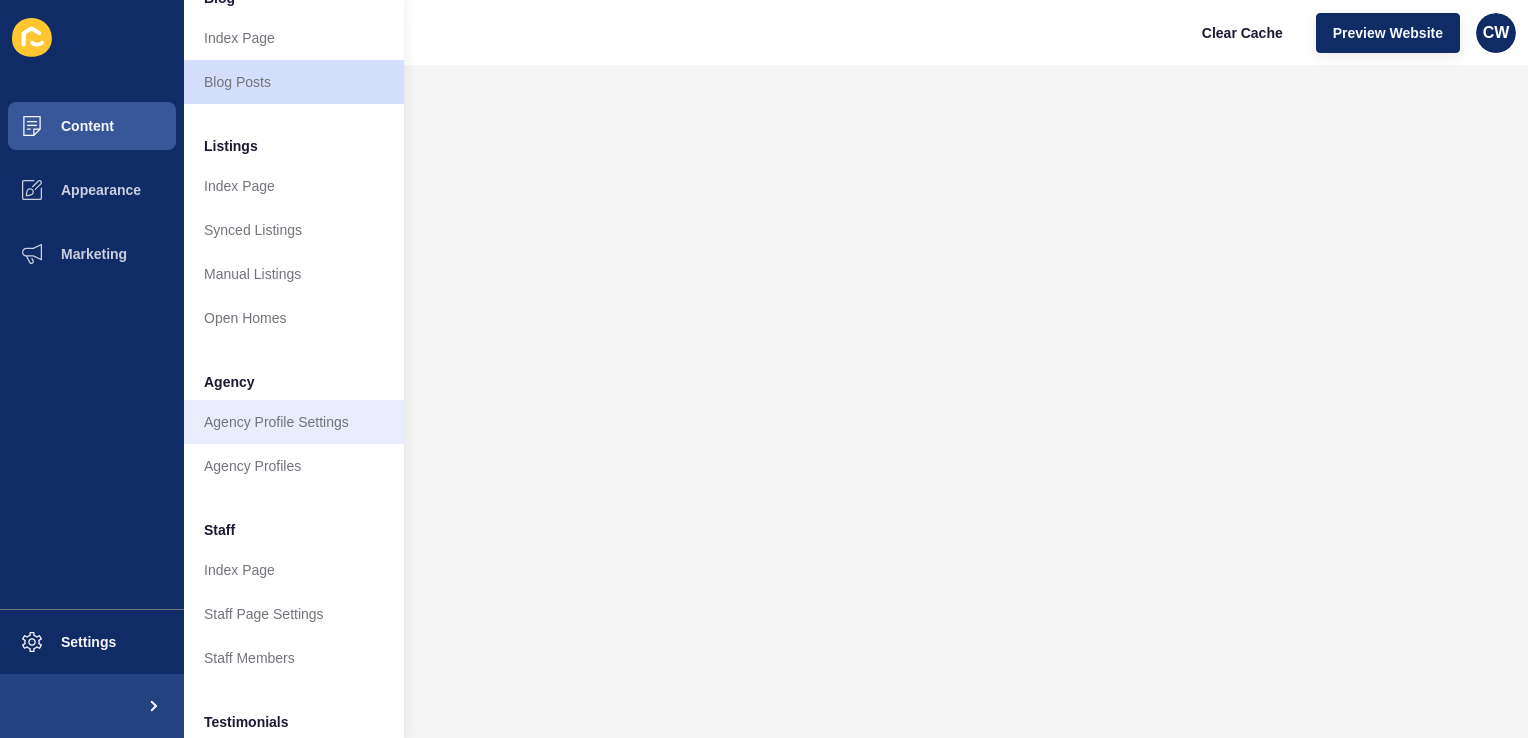 scroll, scrollTop: 0, scrollLeft: 0, axis: both 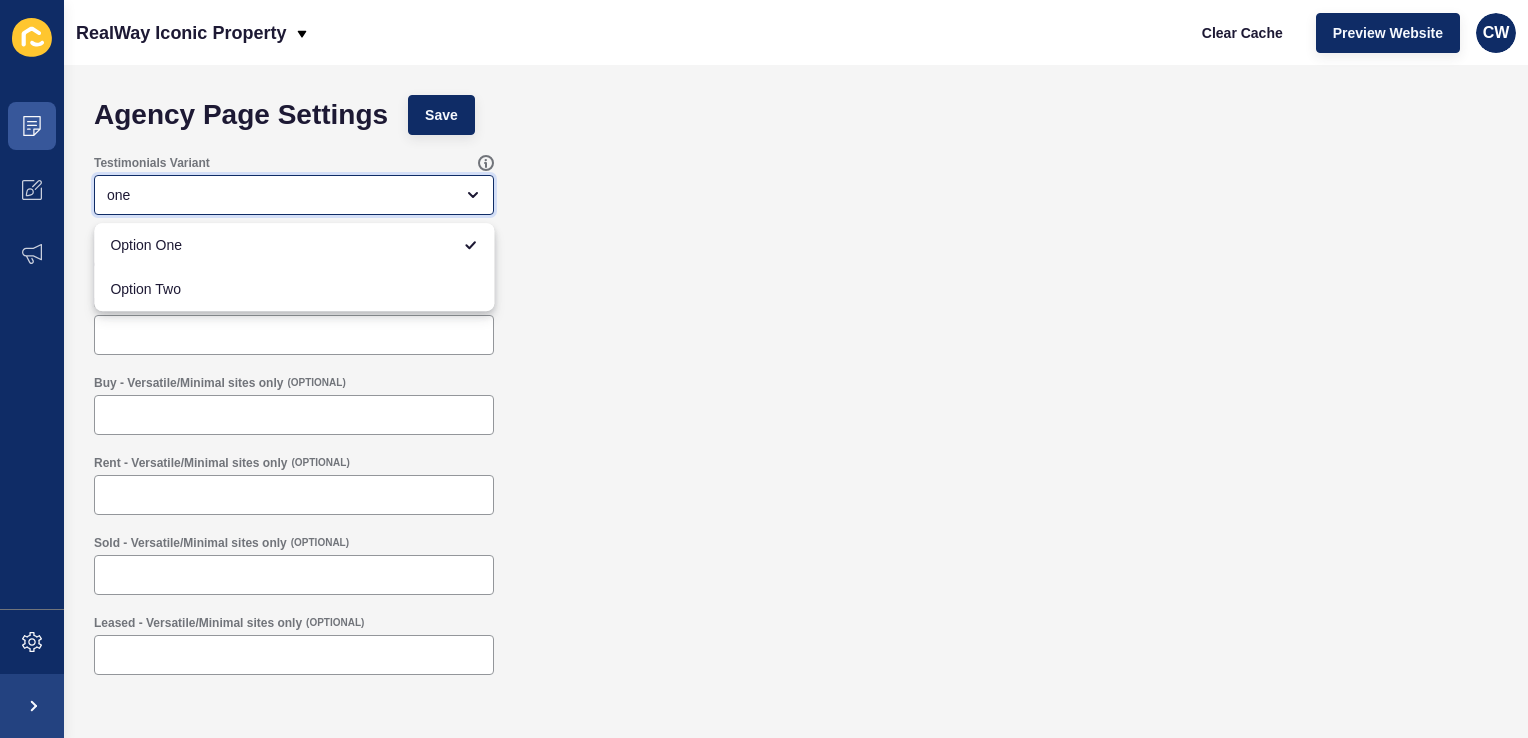 click on "one" at bounding box center (280, 195) 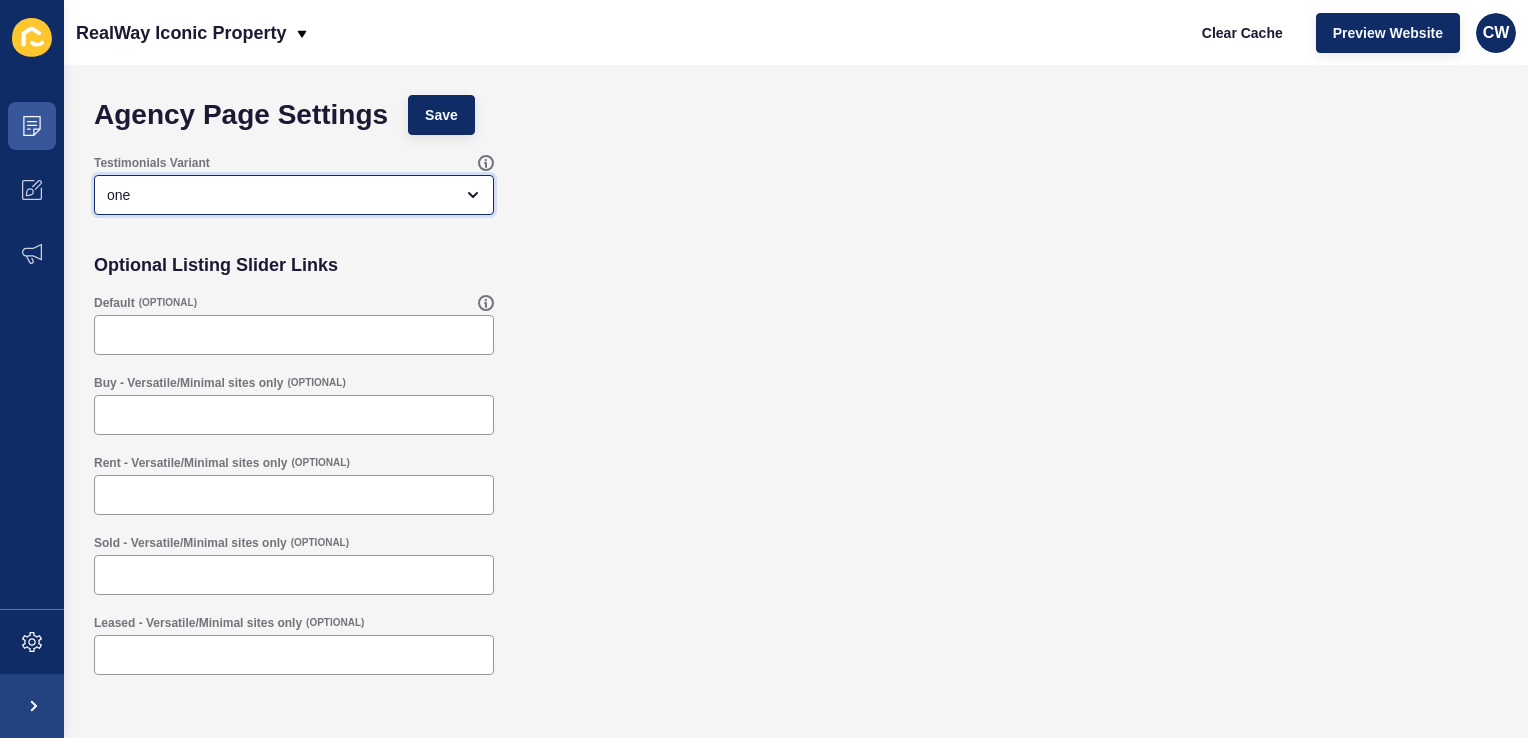 click on "one" at bounding box center (280, 195) 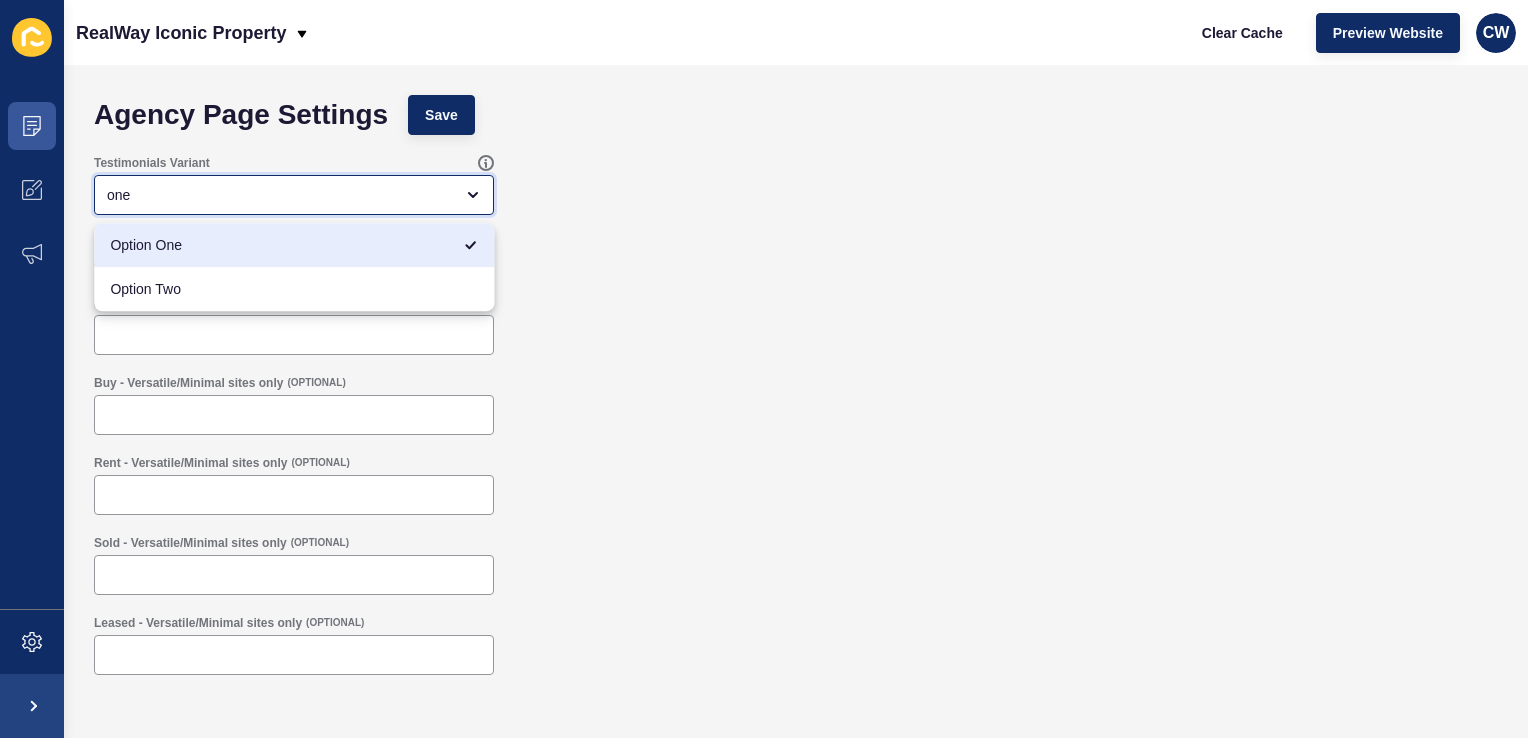 drag, startPoint x: 379, startPoint y: 204, endPoint x: 473, endPoint y: 187, distance: 95.524864 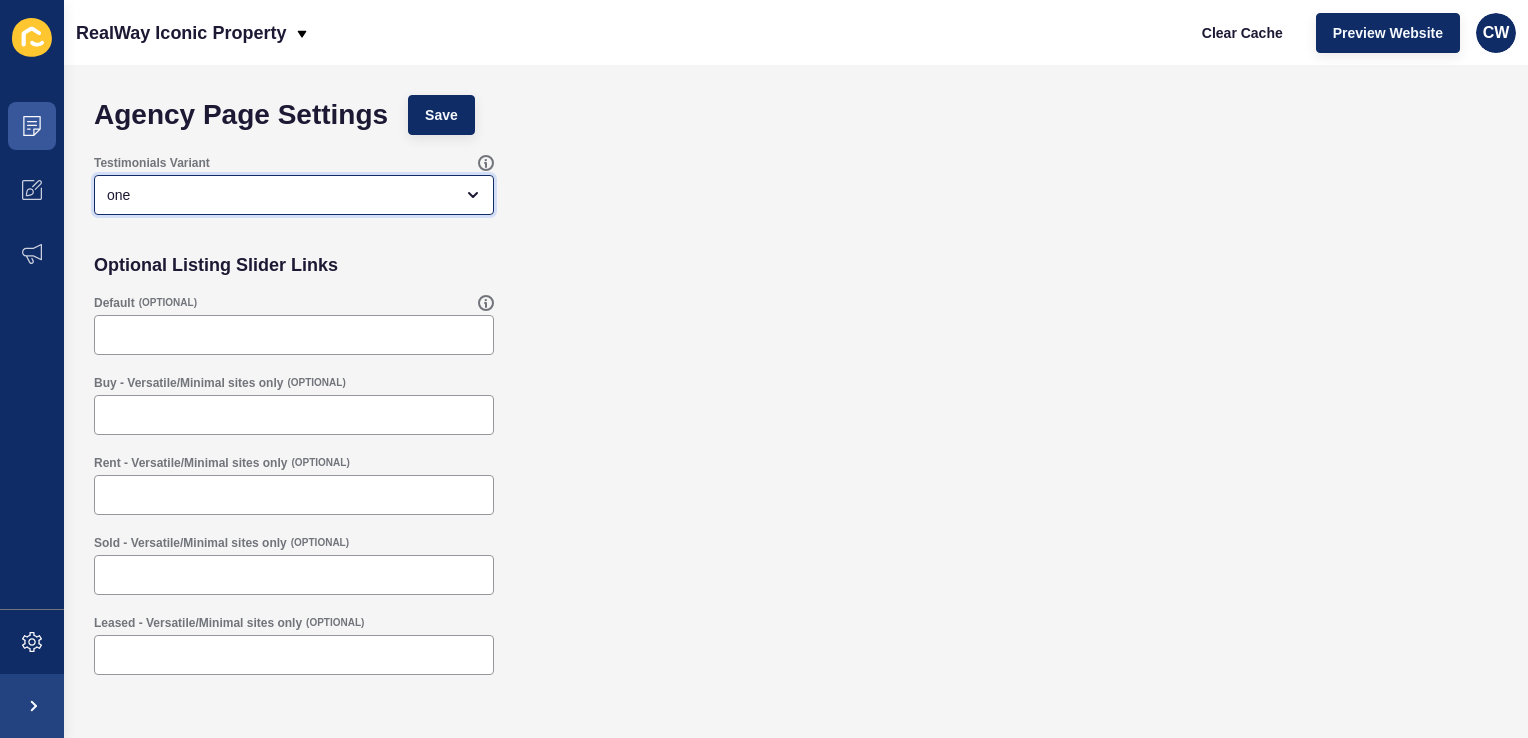 click 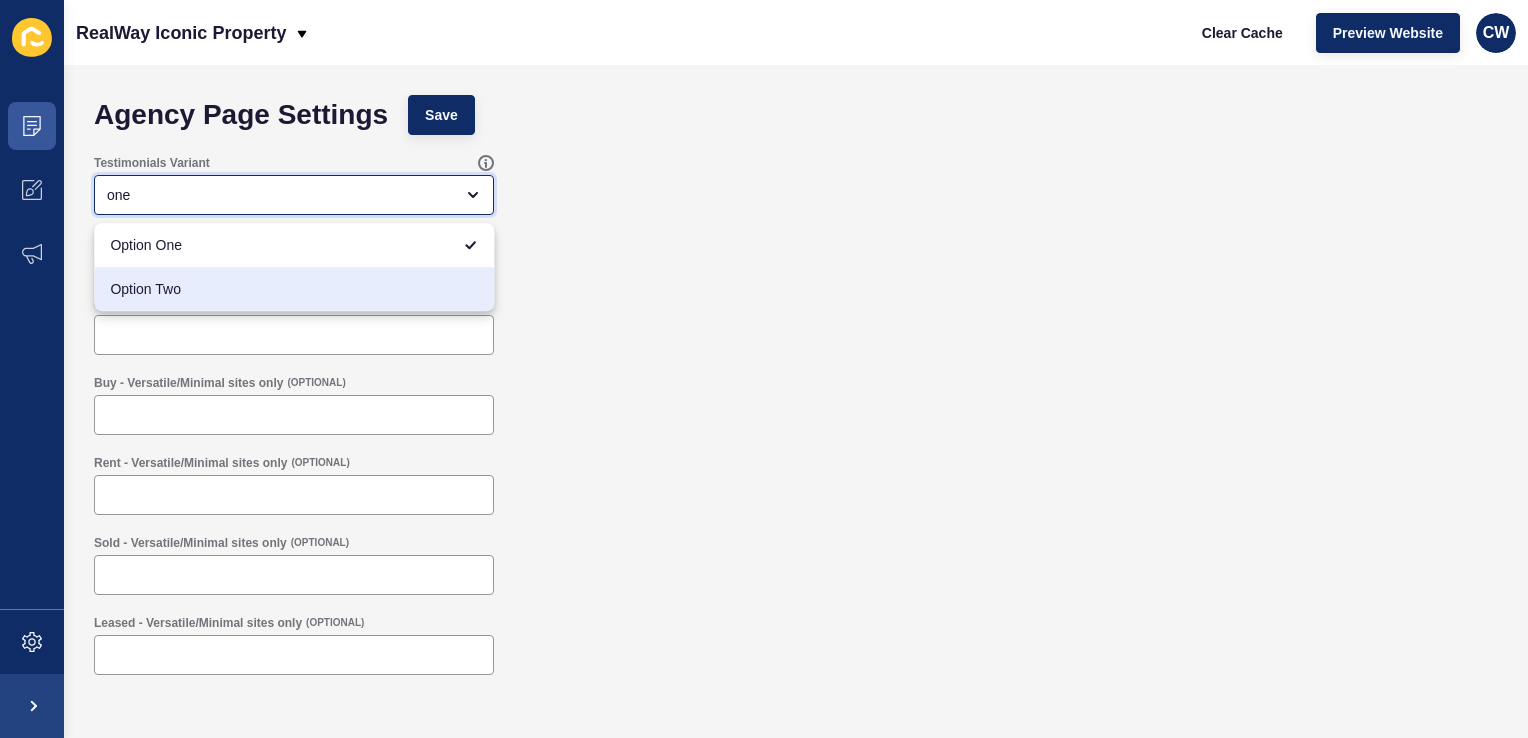 click on "Option Two" at bounding box center (294, 289) 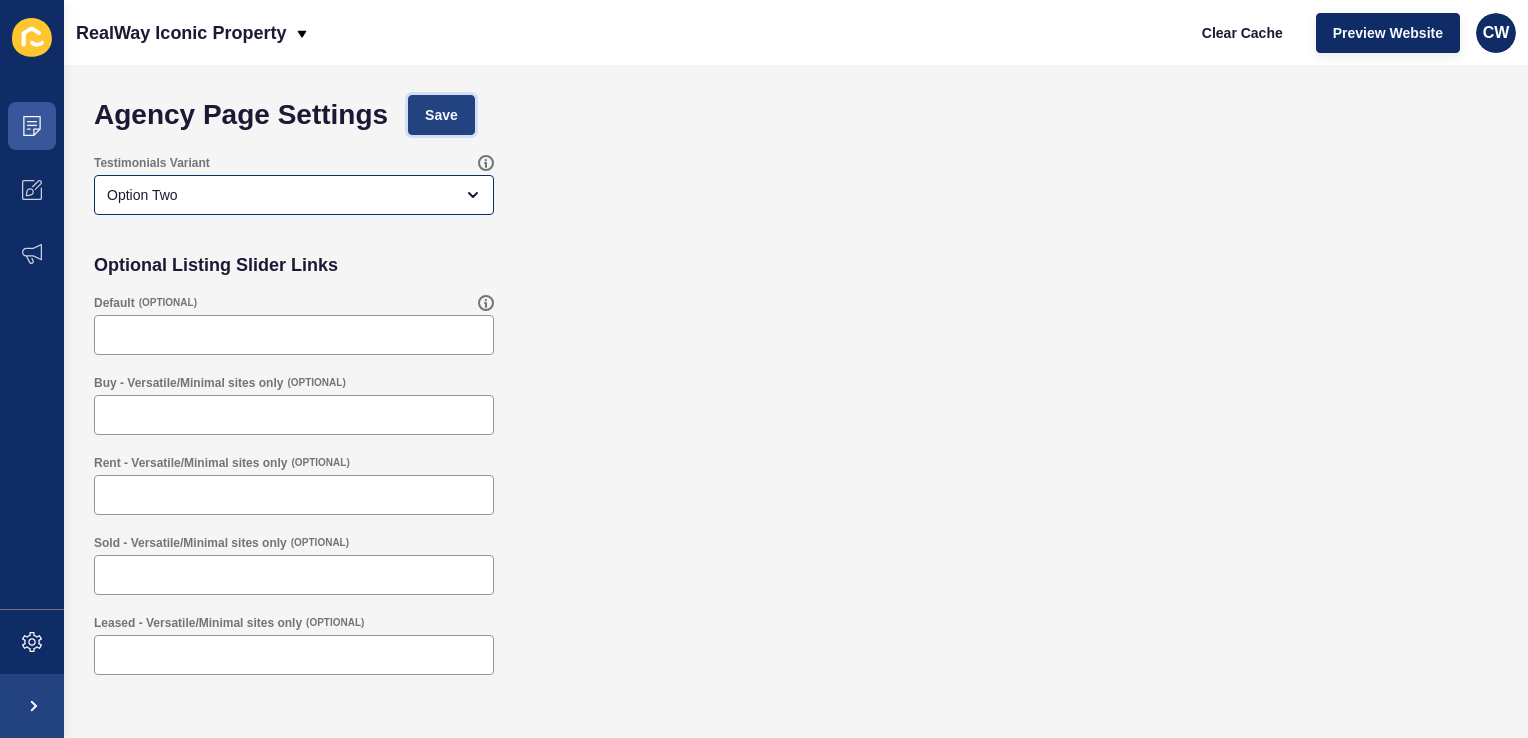 click on "Save" at bounding box center [441, 115] 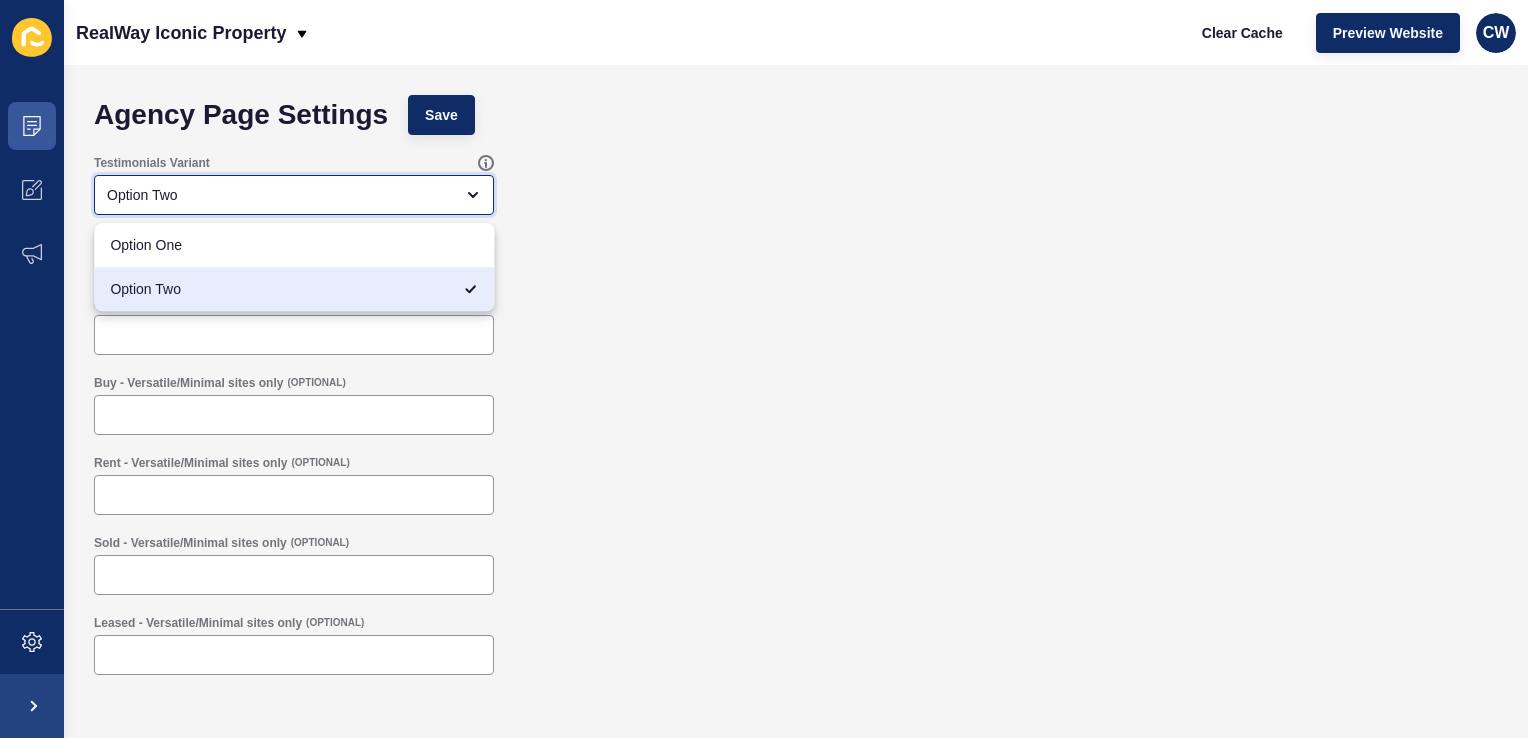 click on "Option Two" at bounding box center [280, 195] 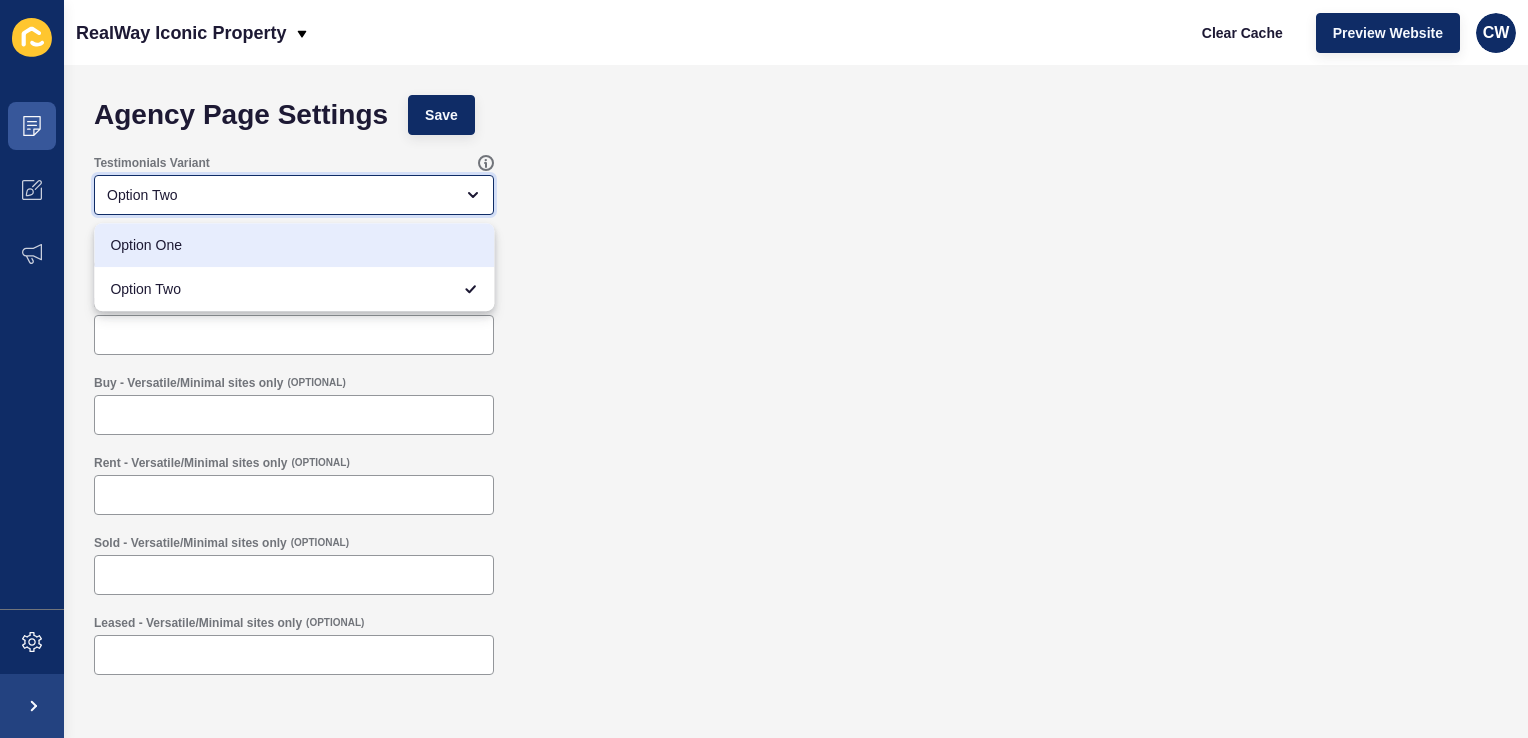 click on "Option One" at bounding box center [294, 245] 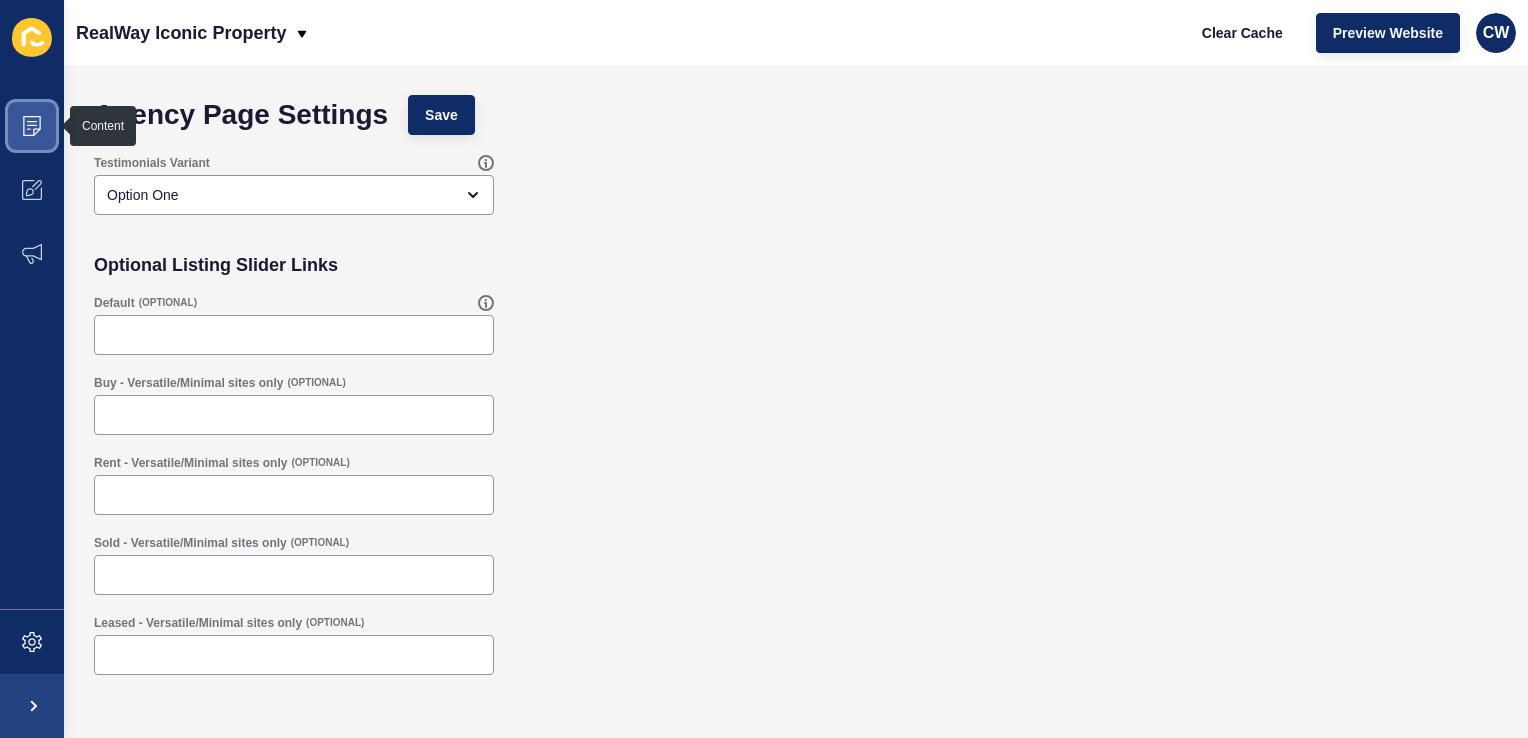 click at bounding box center [32, 126] 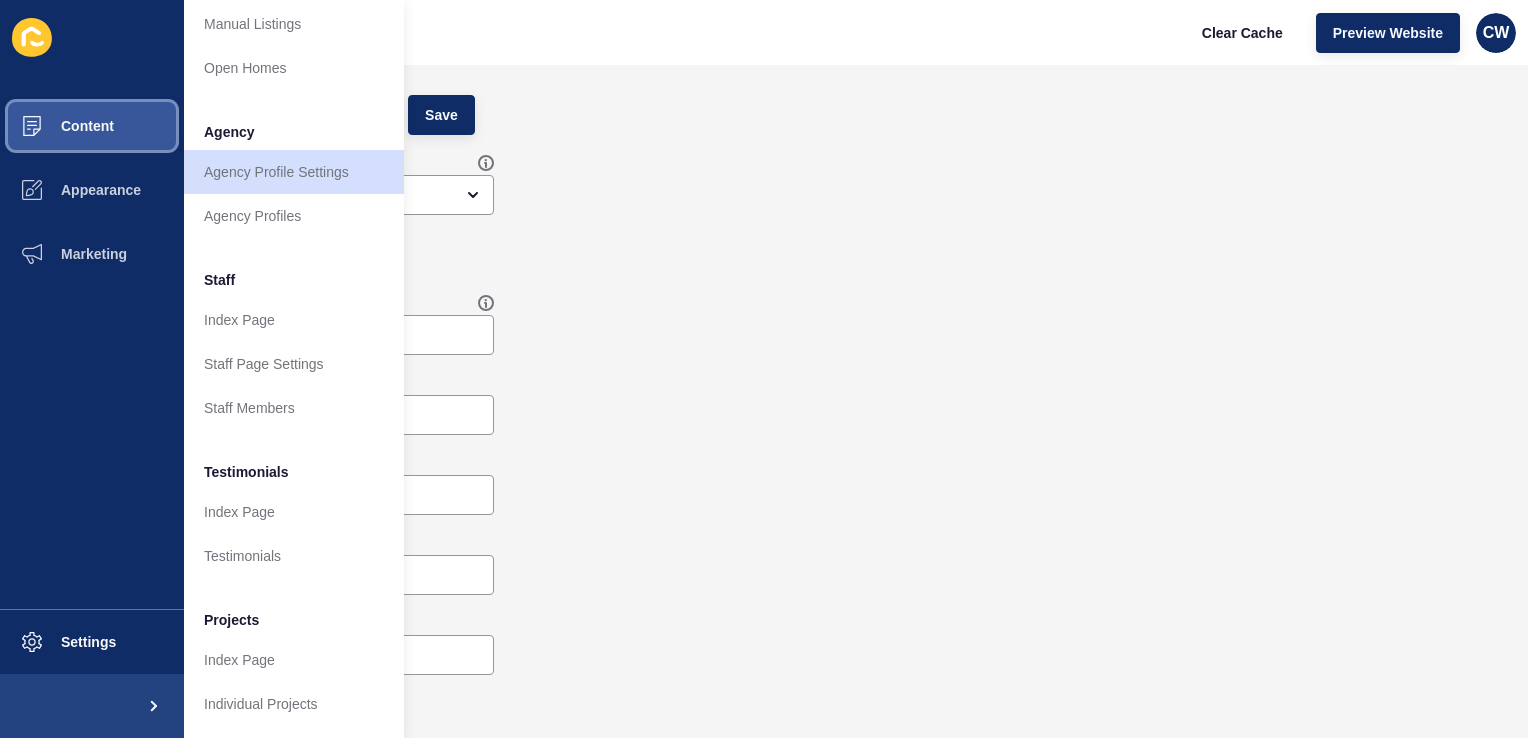 scroll, scrollTop: 444, scrollLeft: 0, axis: vertical 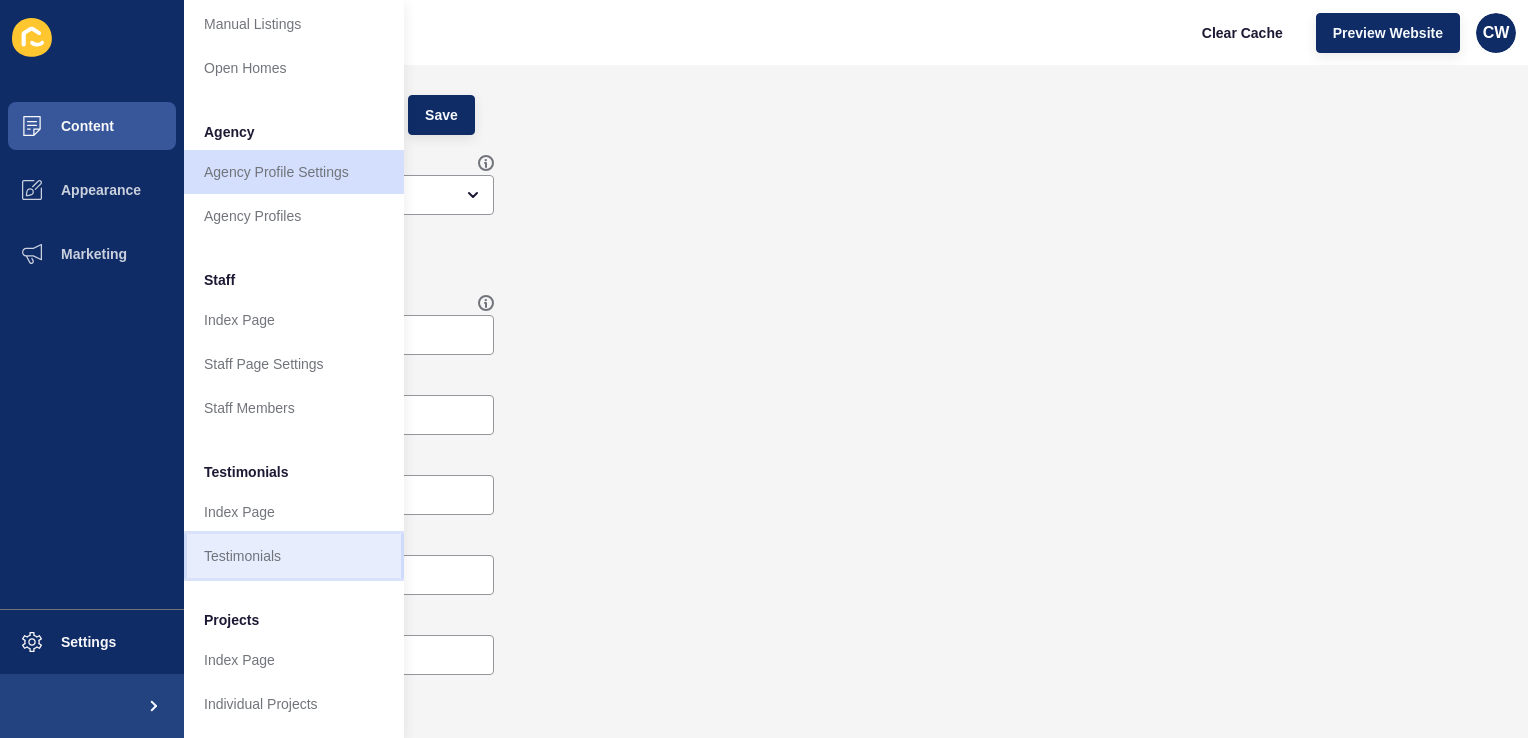 click on "Testimonials" at bounding box center [294, 556] 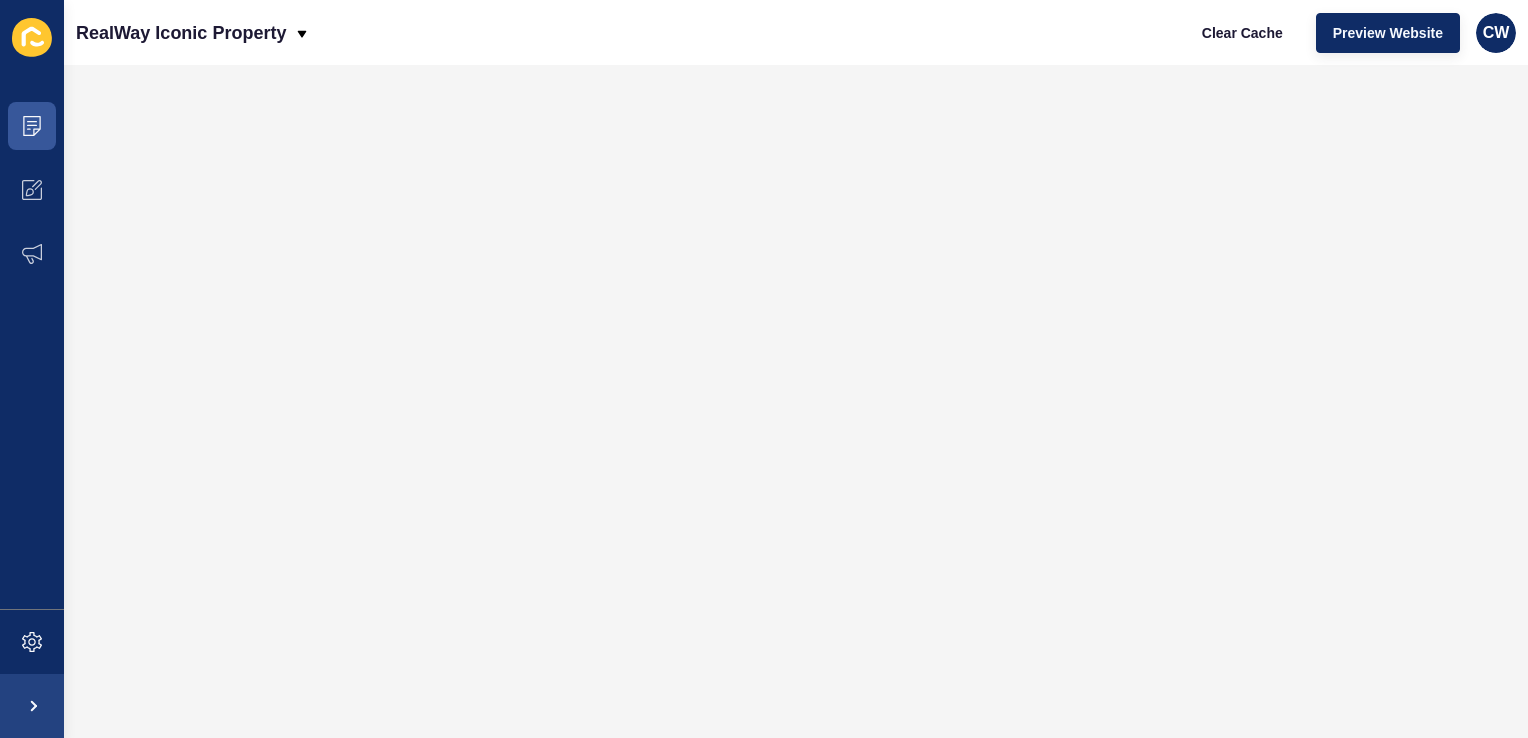 scroll, scrollTop: 0, scrollLeft: 0, axis: both 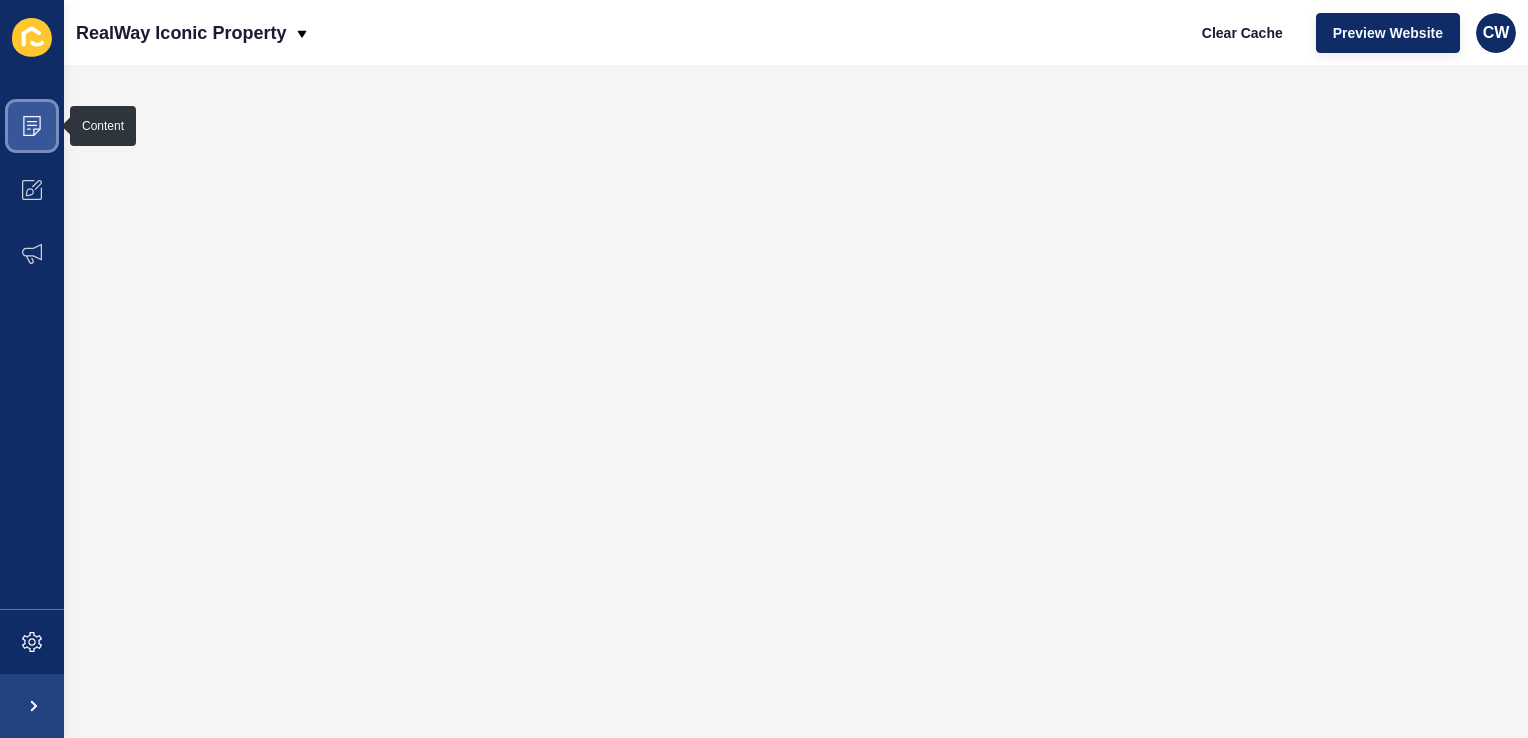 click at bounding box center [32, 126] 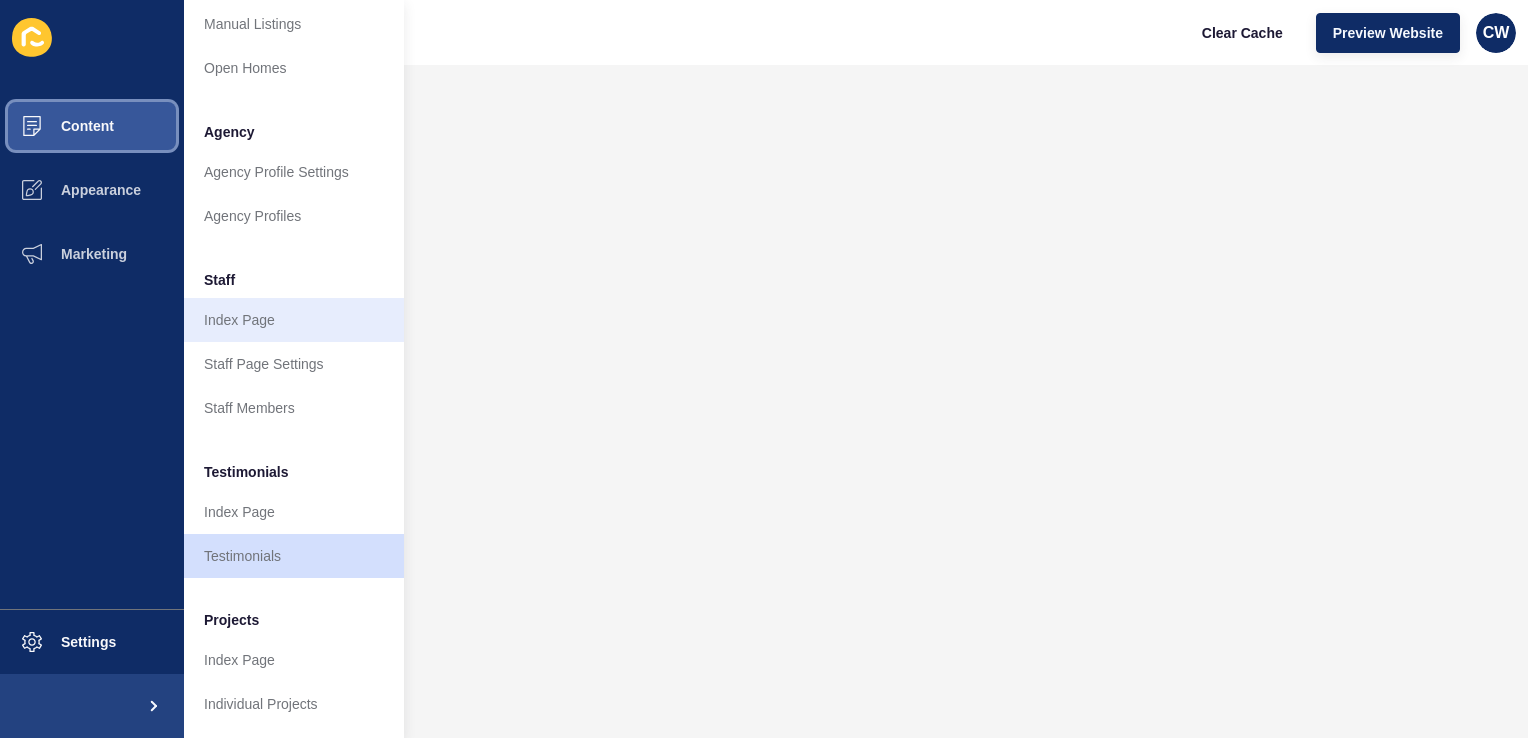 scroll, scrollTop: 442, scrollLeft: 2, axis: both 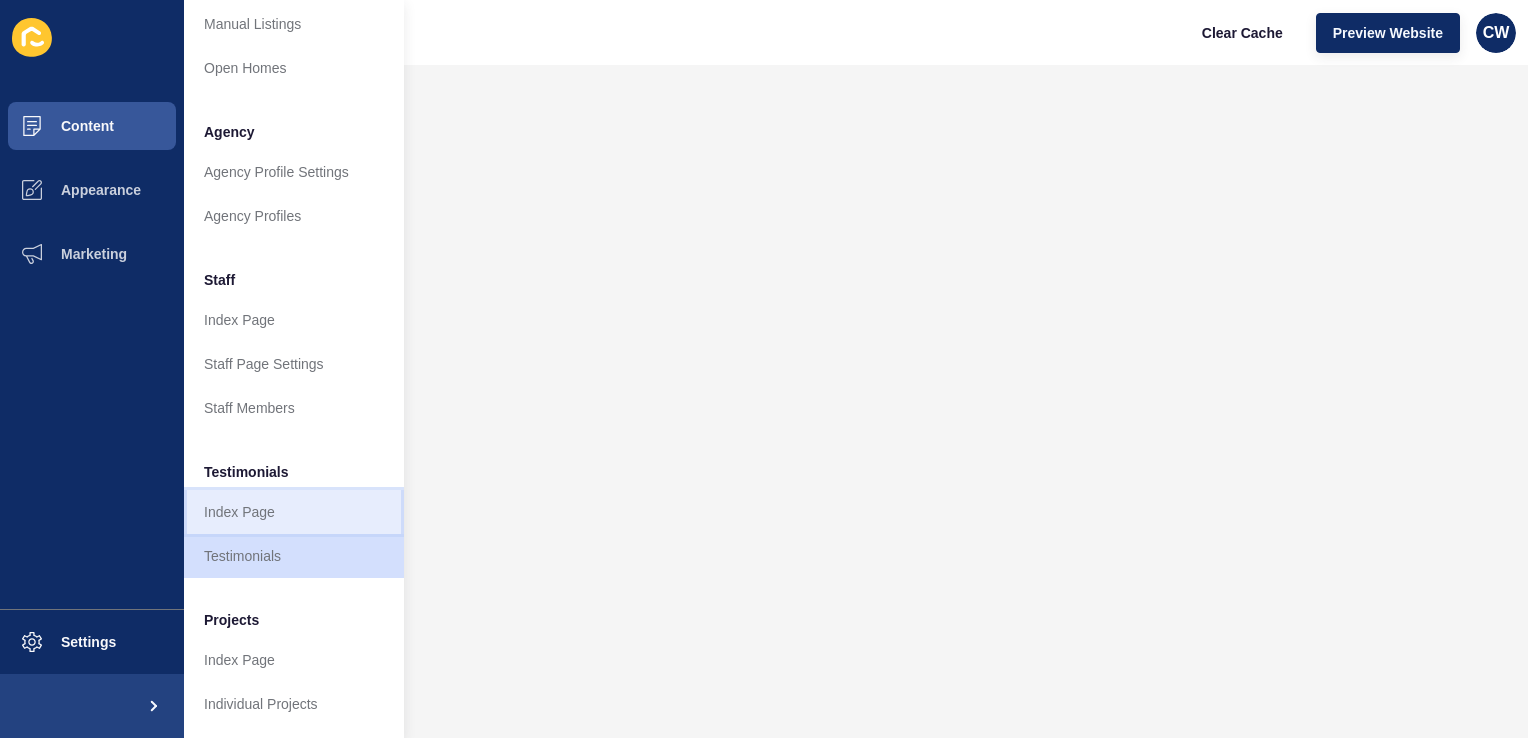 click on "Index Page" at bounding box center (294, 512) 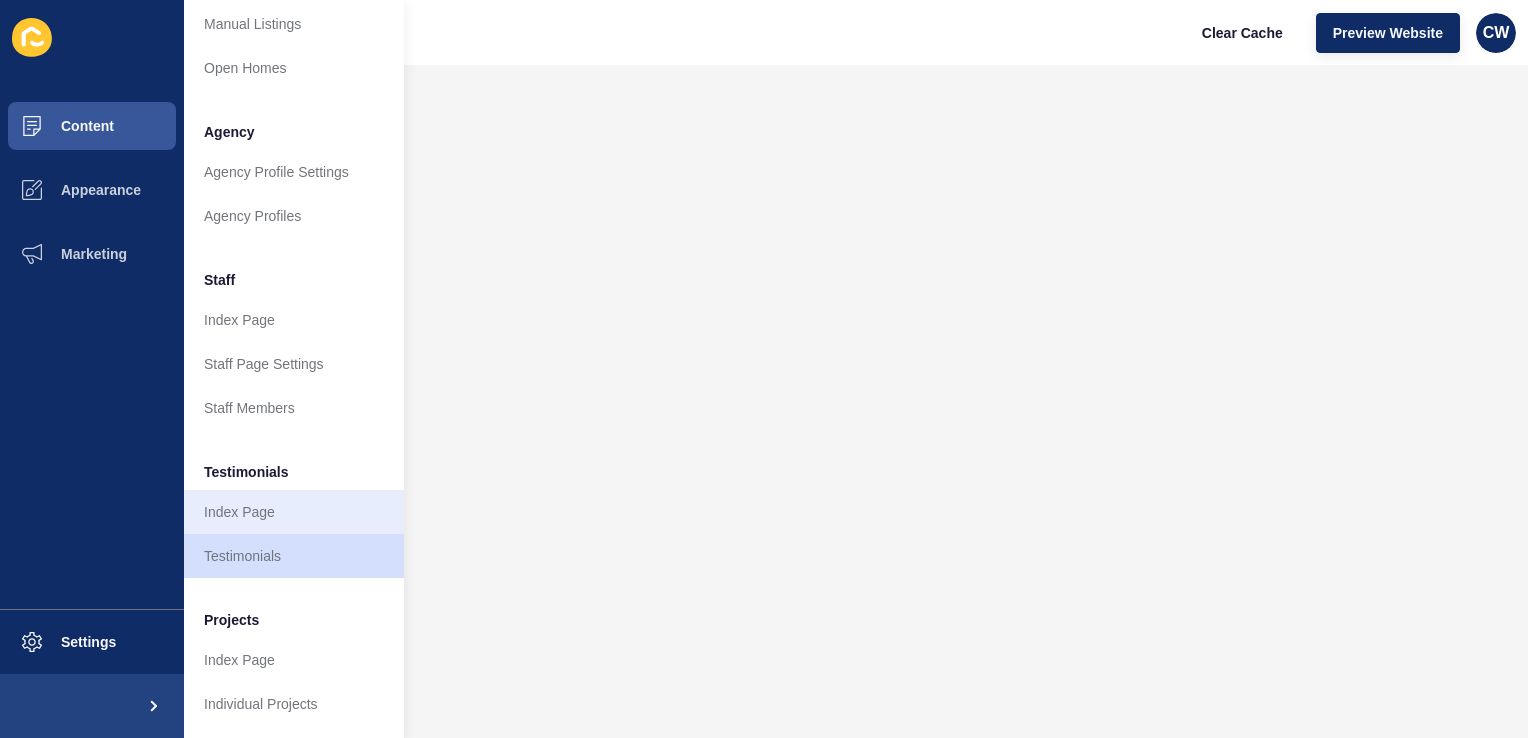 scroll, scrollTop: 0, scrollLeft: 0, axis: both 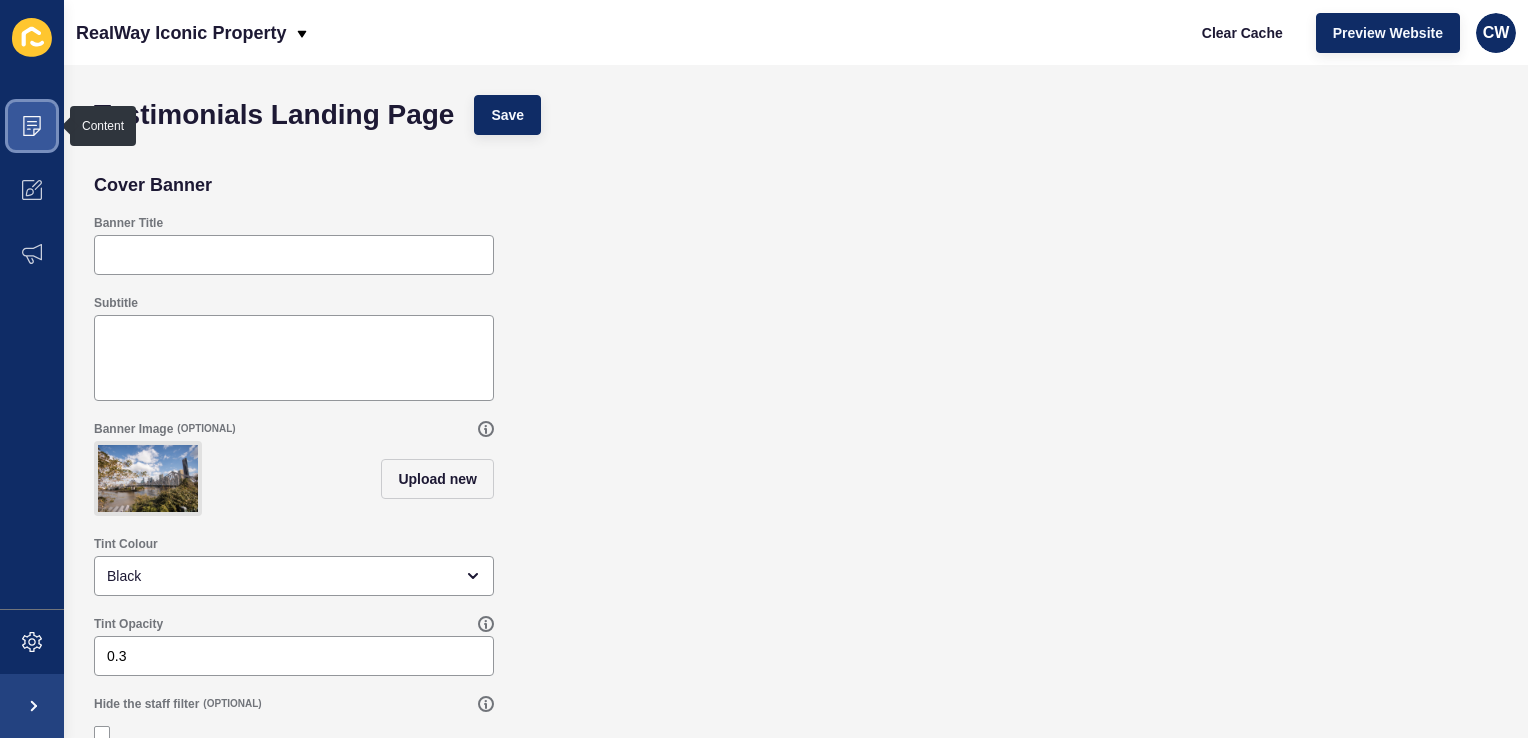 click at bounding box center [32, 126] 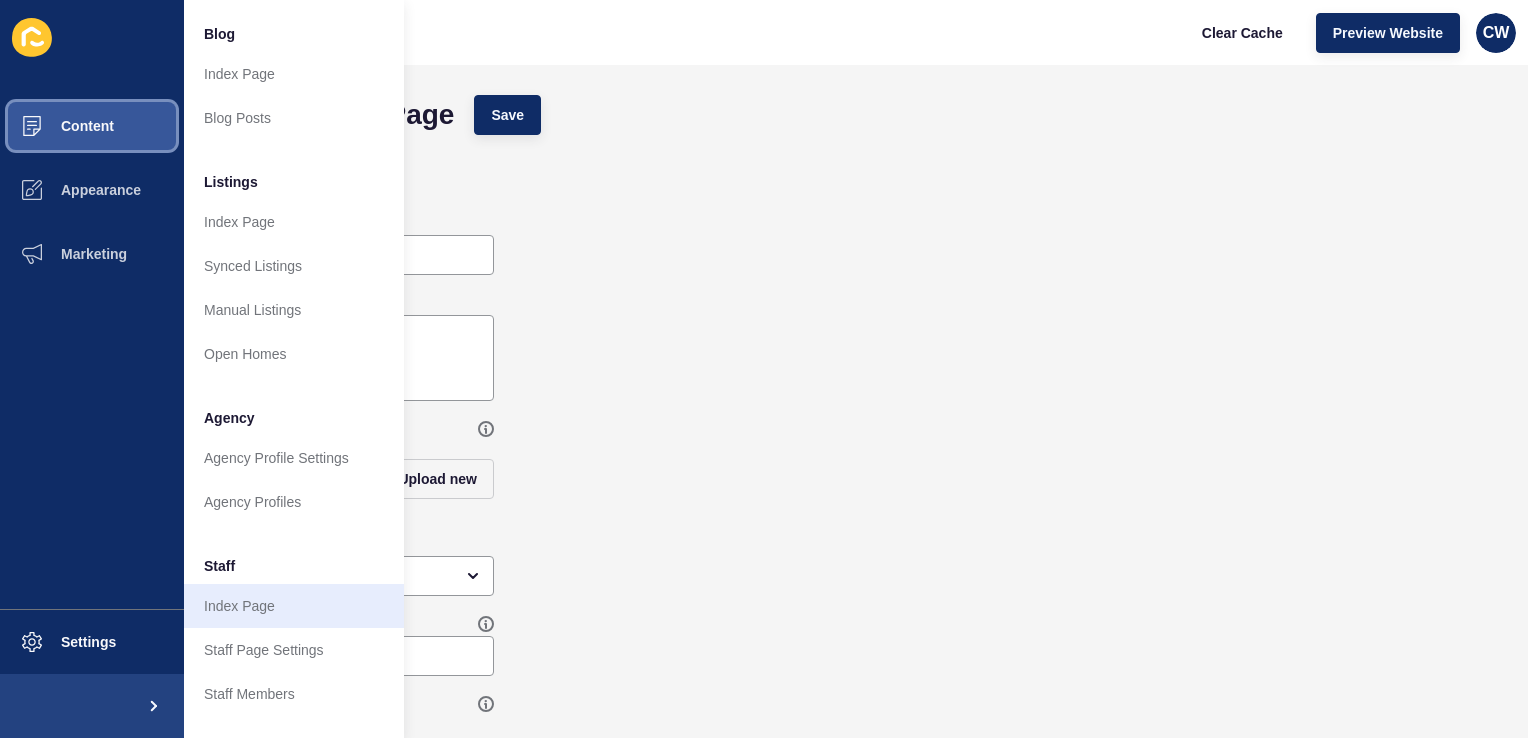 scroll, scrollTop: 147, scrollLeft: 10, axis: both 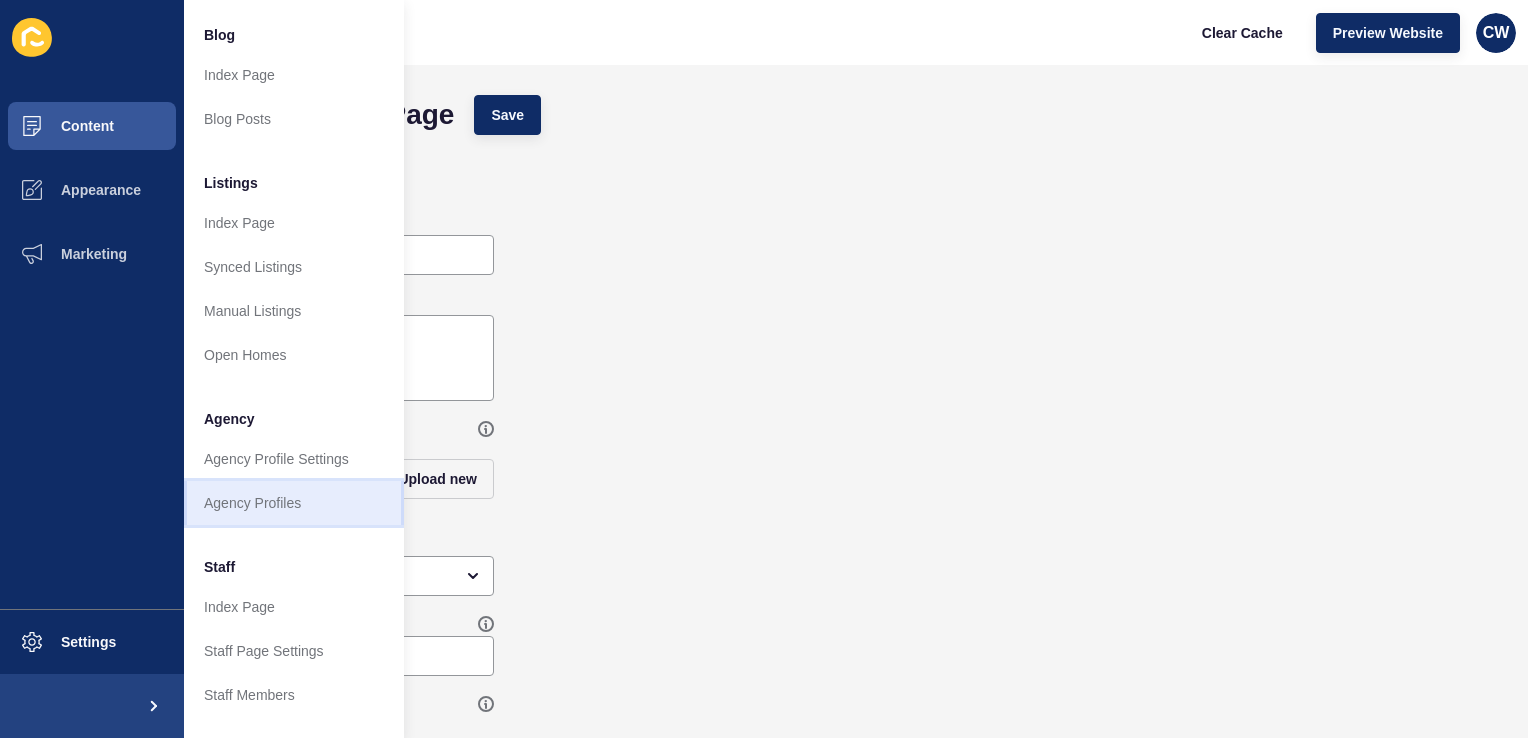 click on "Agency Profiles" at bounding box center [294, 503] 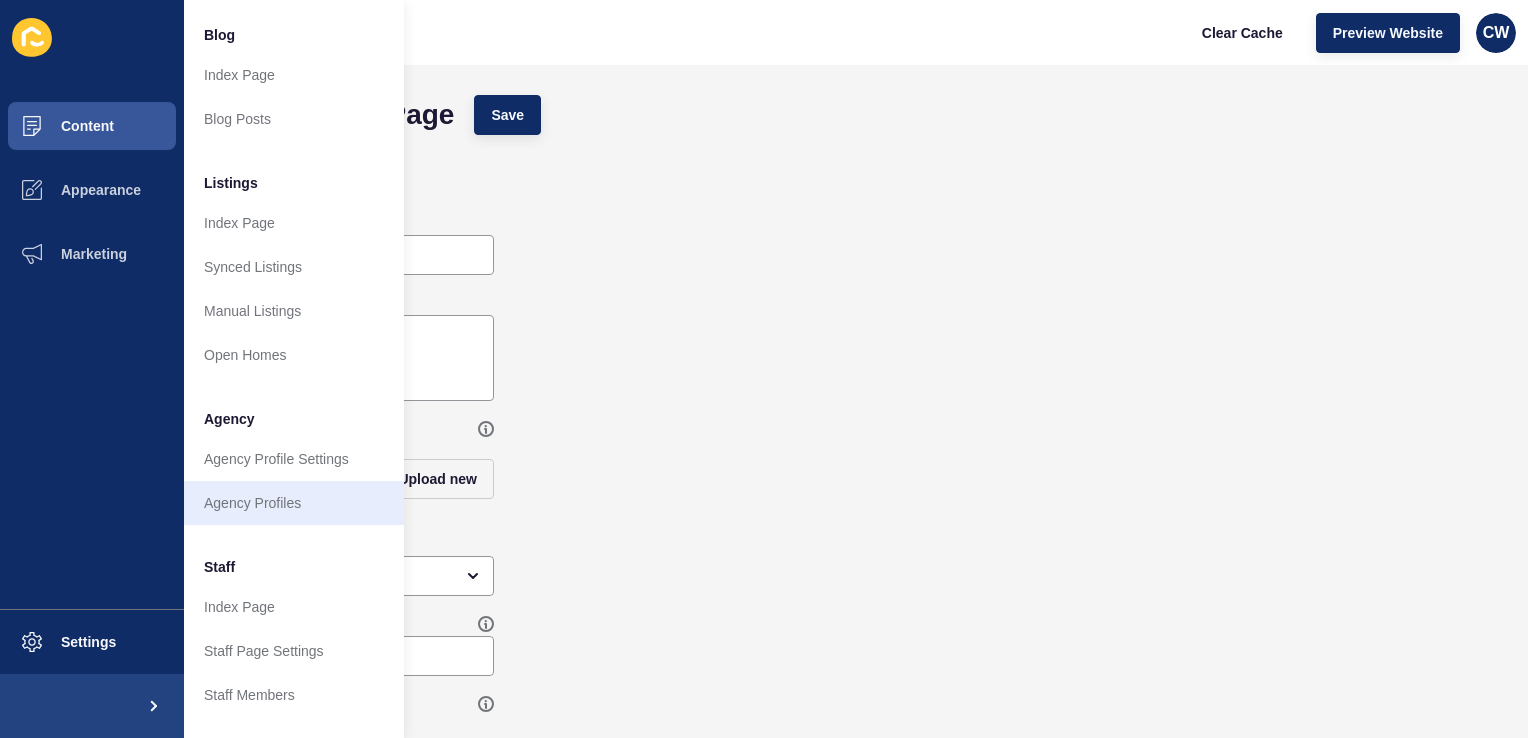 scroll, scrollTop: 0, scrollLeft: 0, axis: both 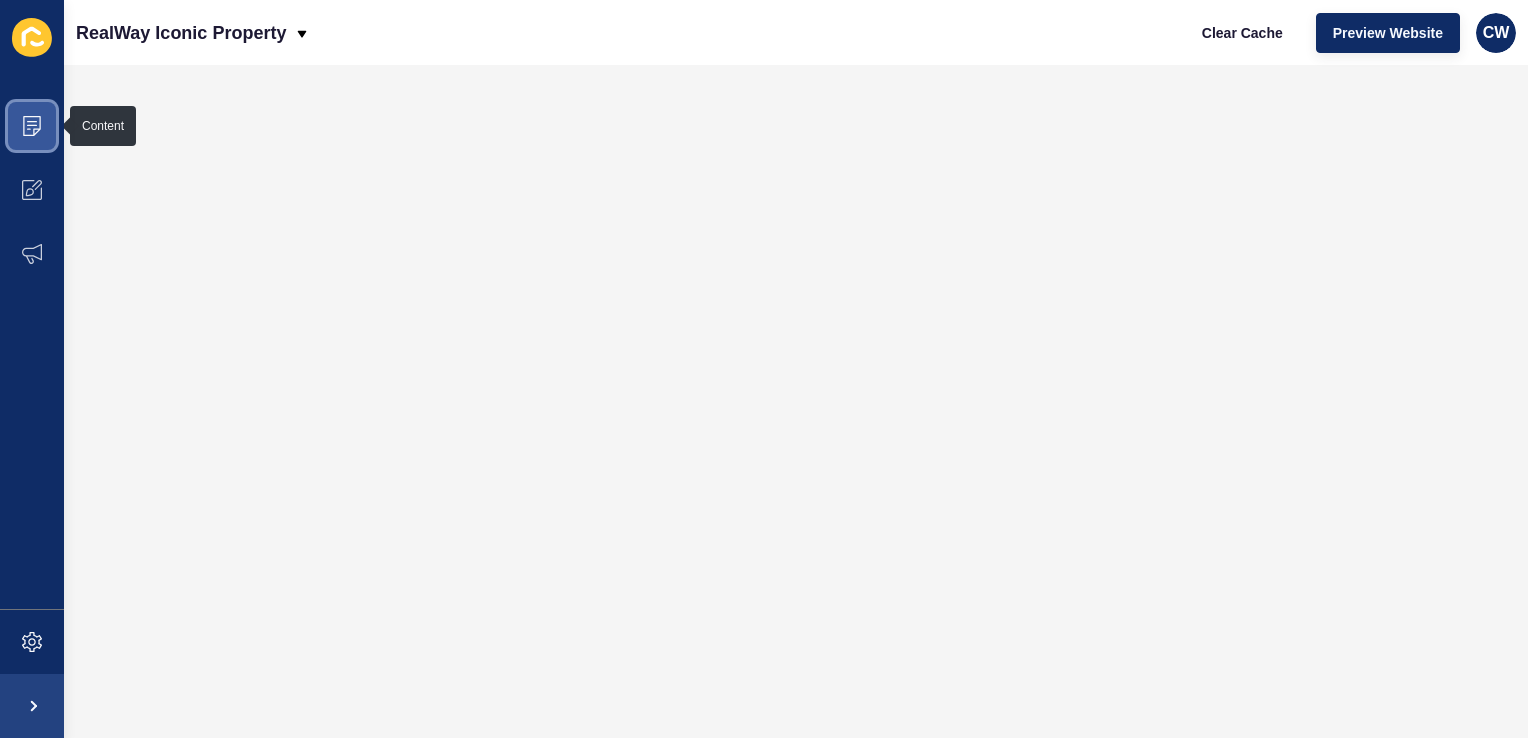 click at bounding box center [32, 126] 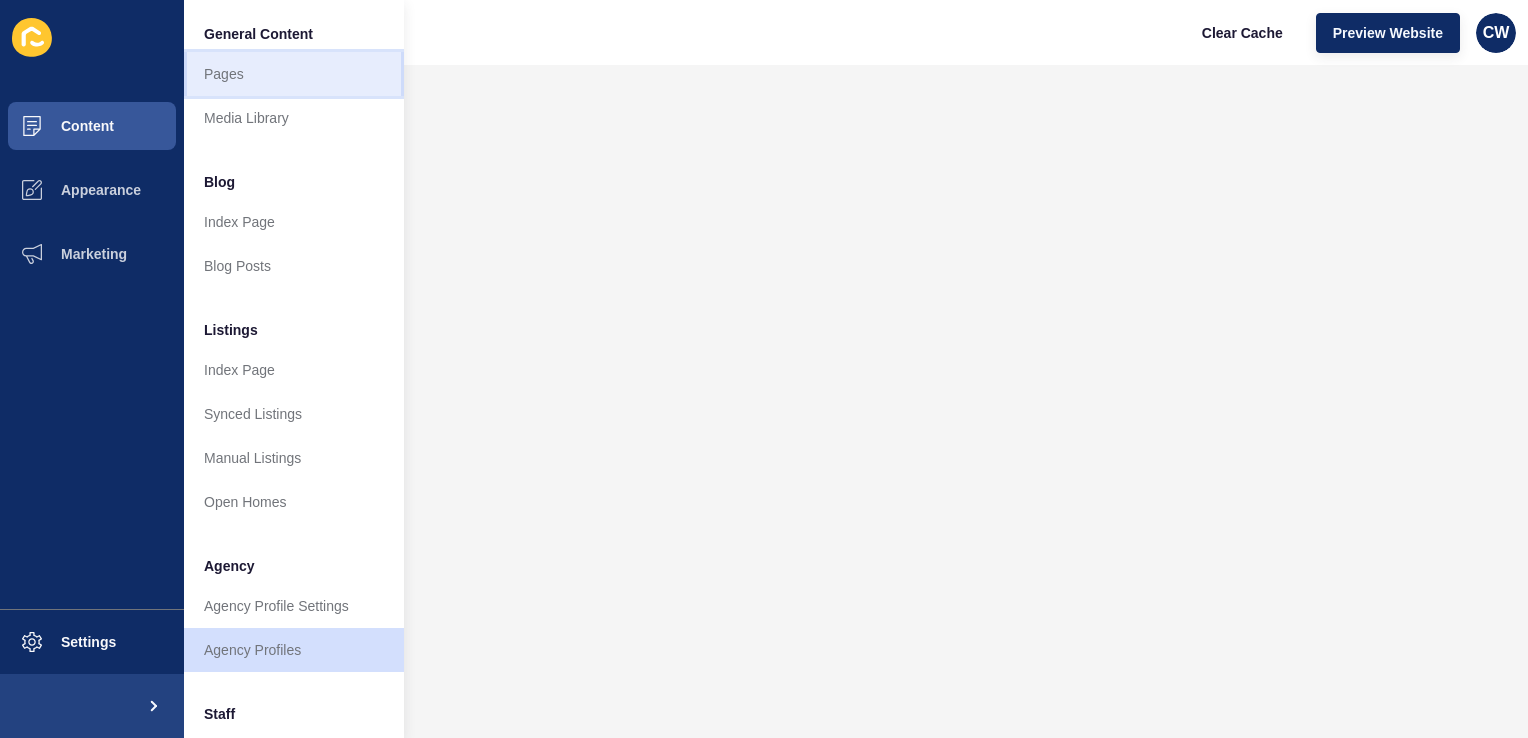 click on "Pages" at bounding box center (294, 74) 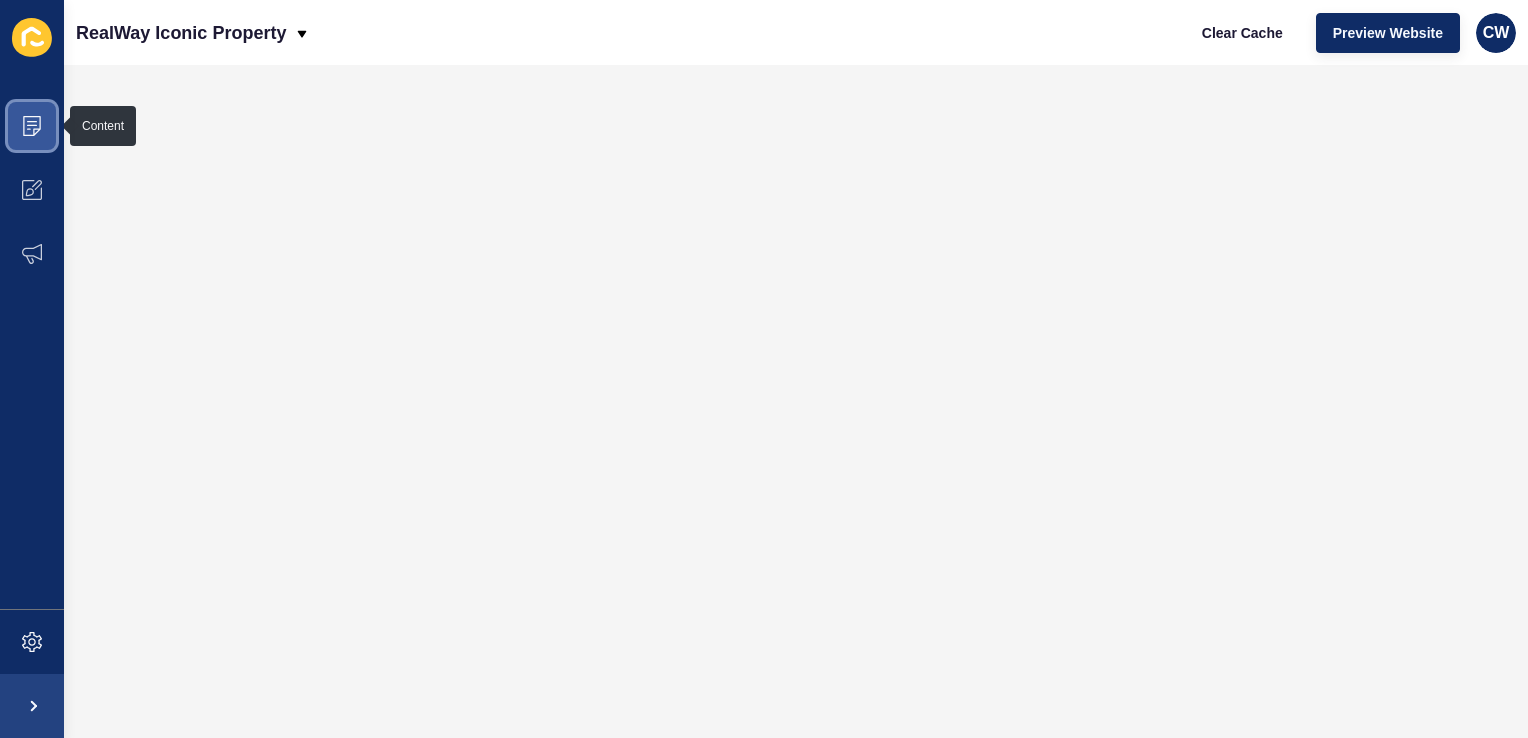 click at bounding box center (32, 126) 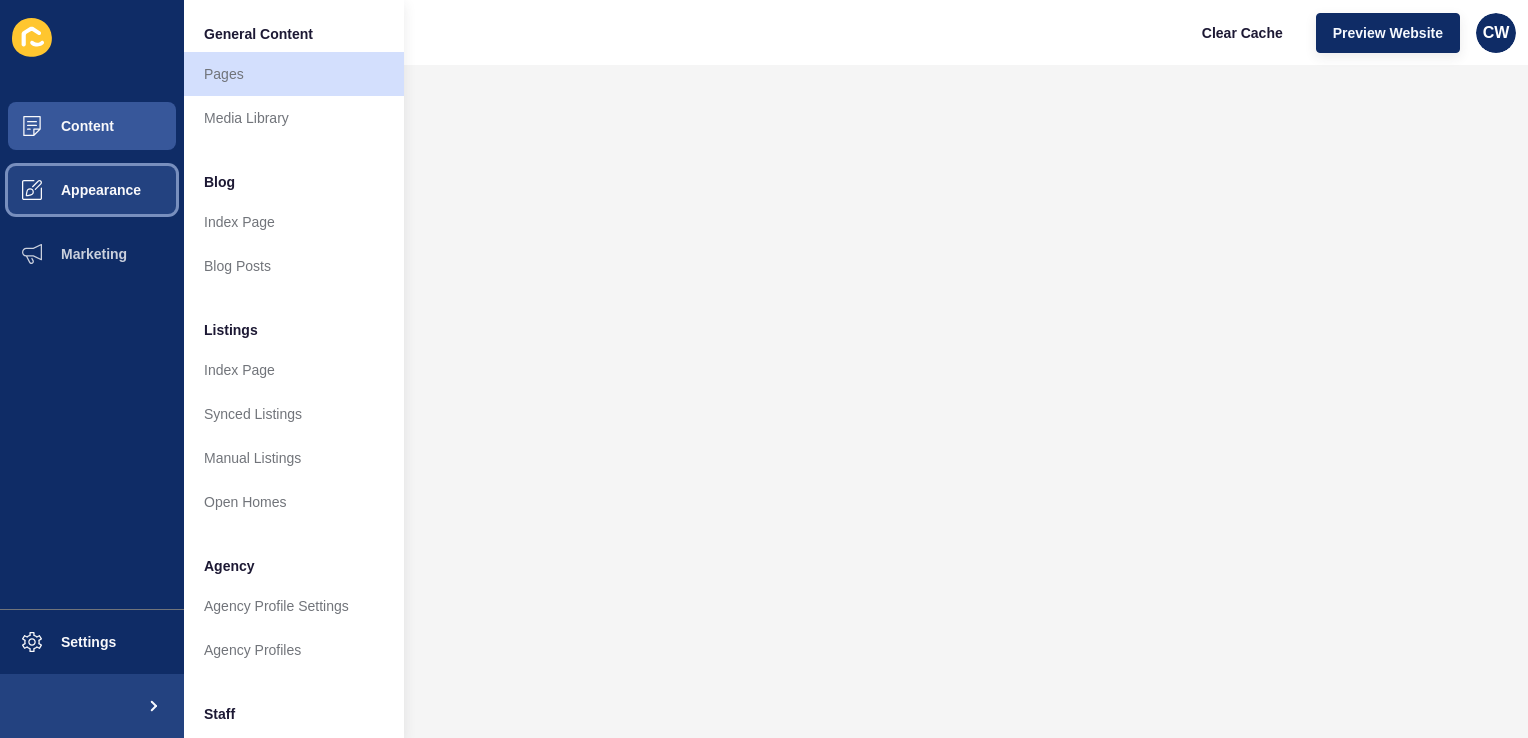 click on "Appearance" at bounding box center (69, 190) 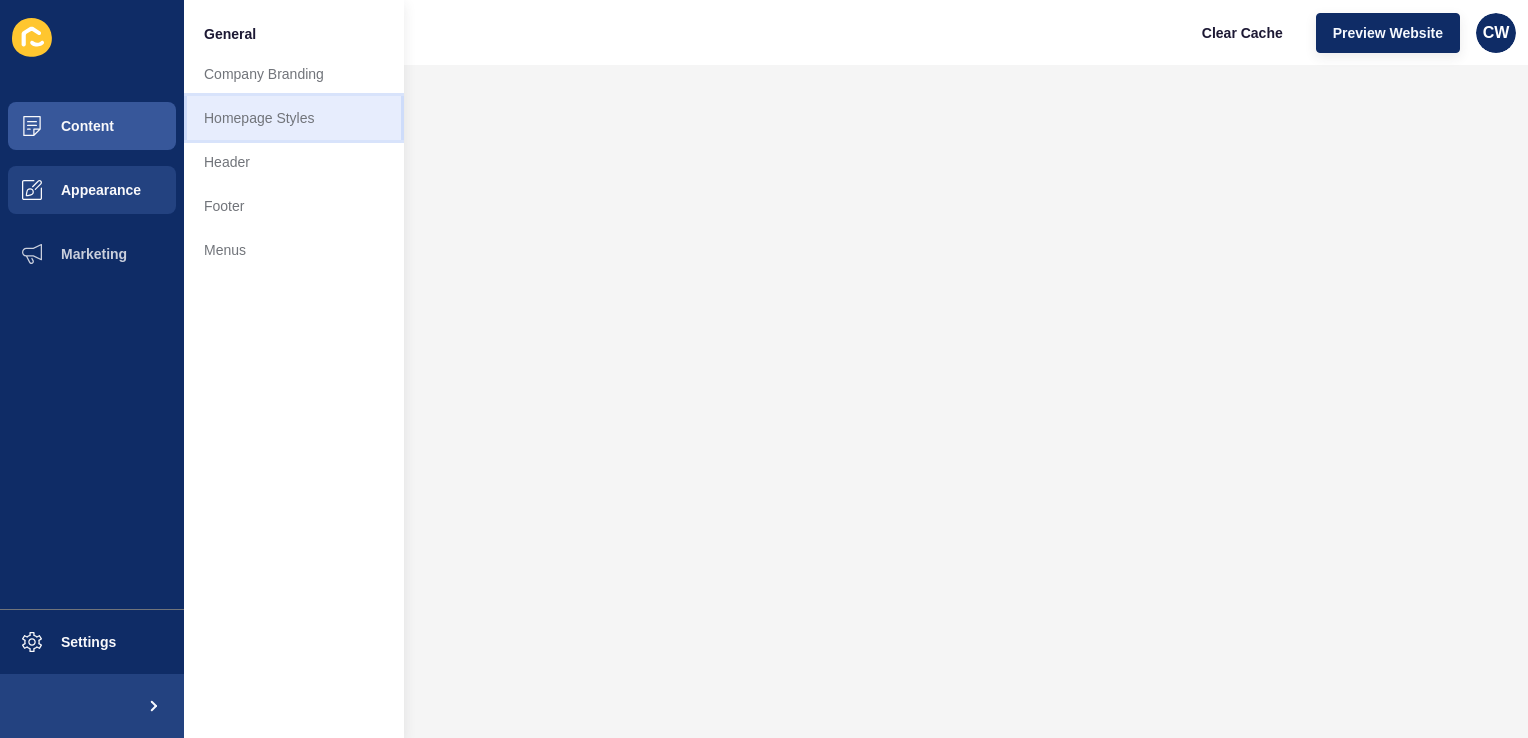 click on "Homepage Styles" at bounding box center (294, 118) 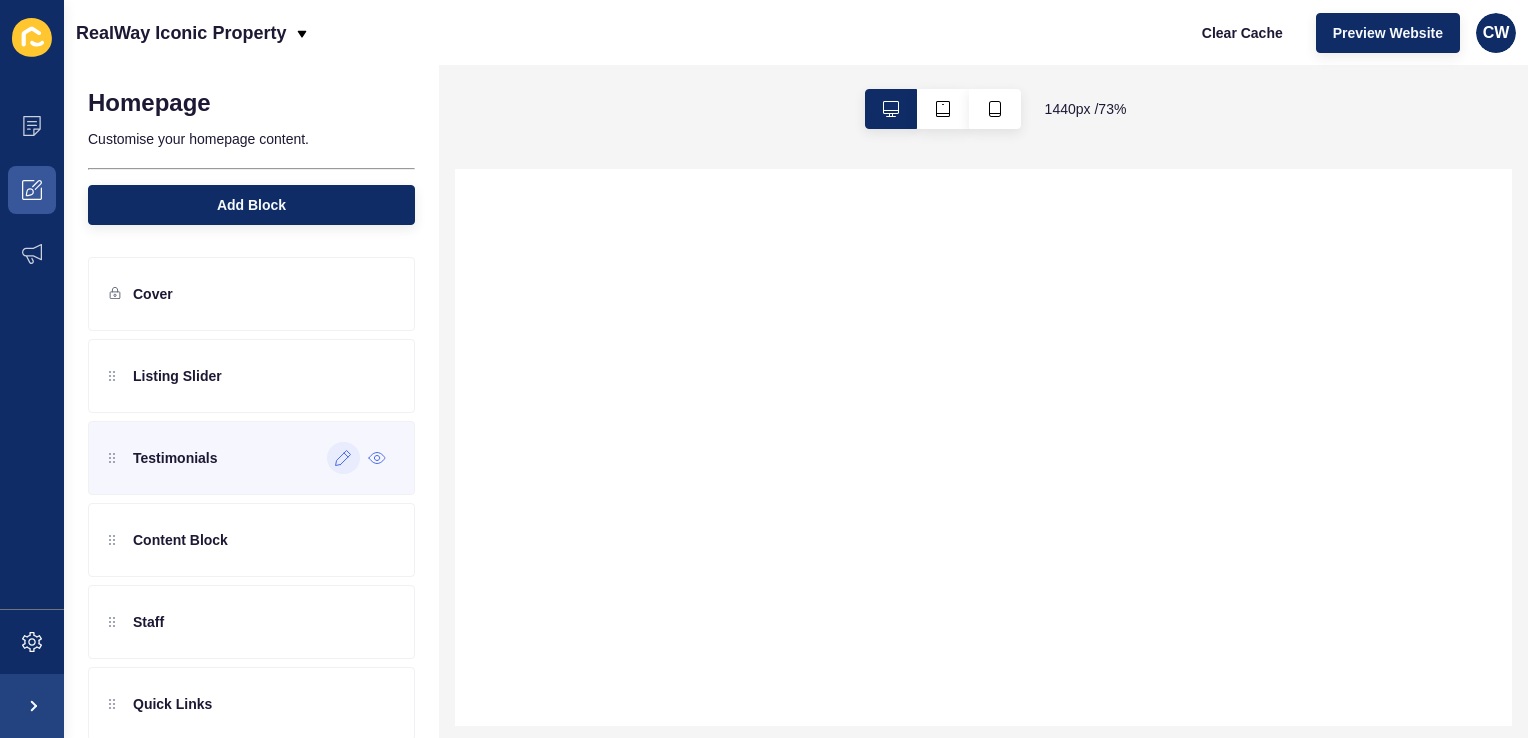 click 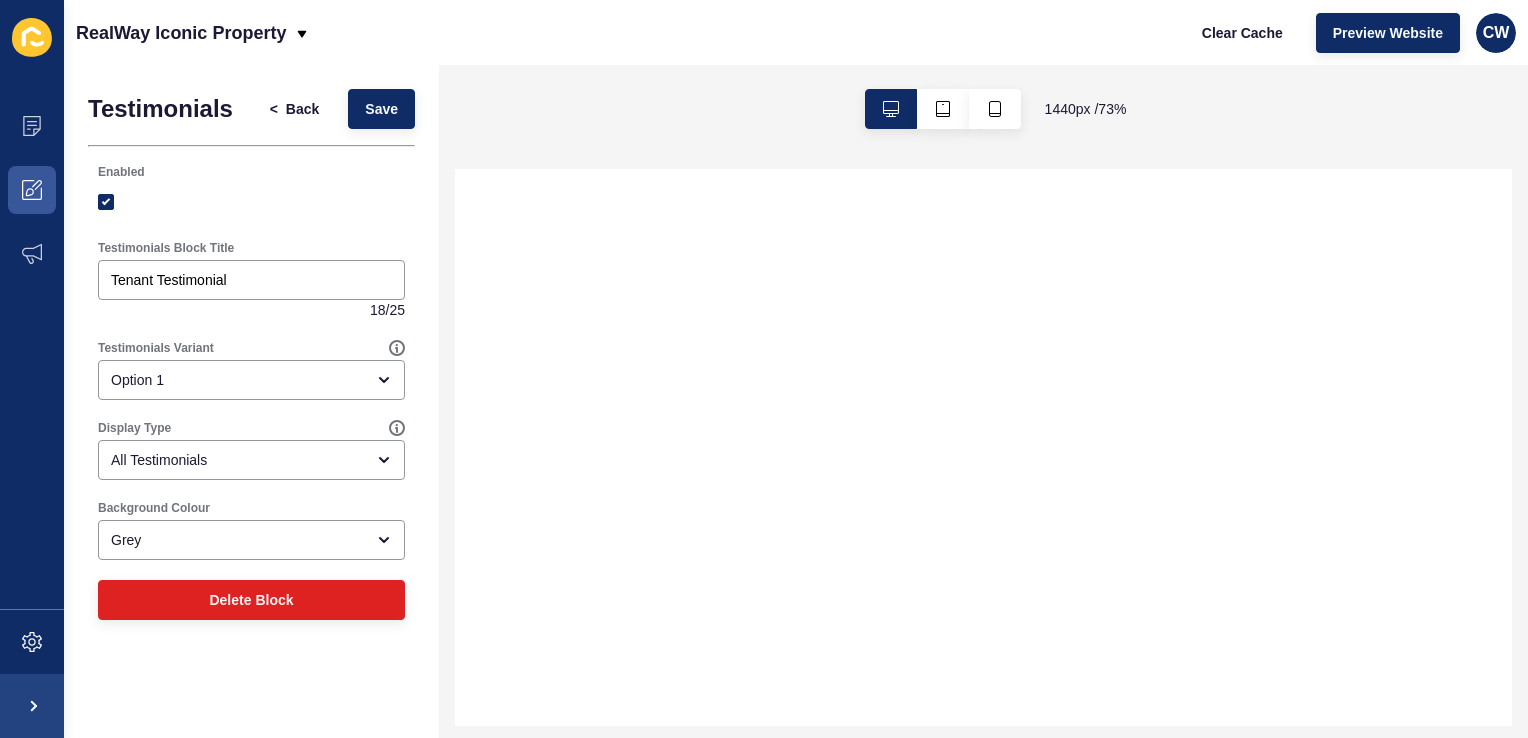 select 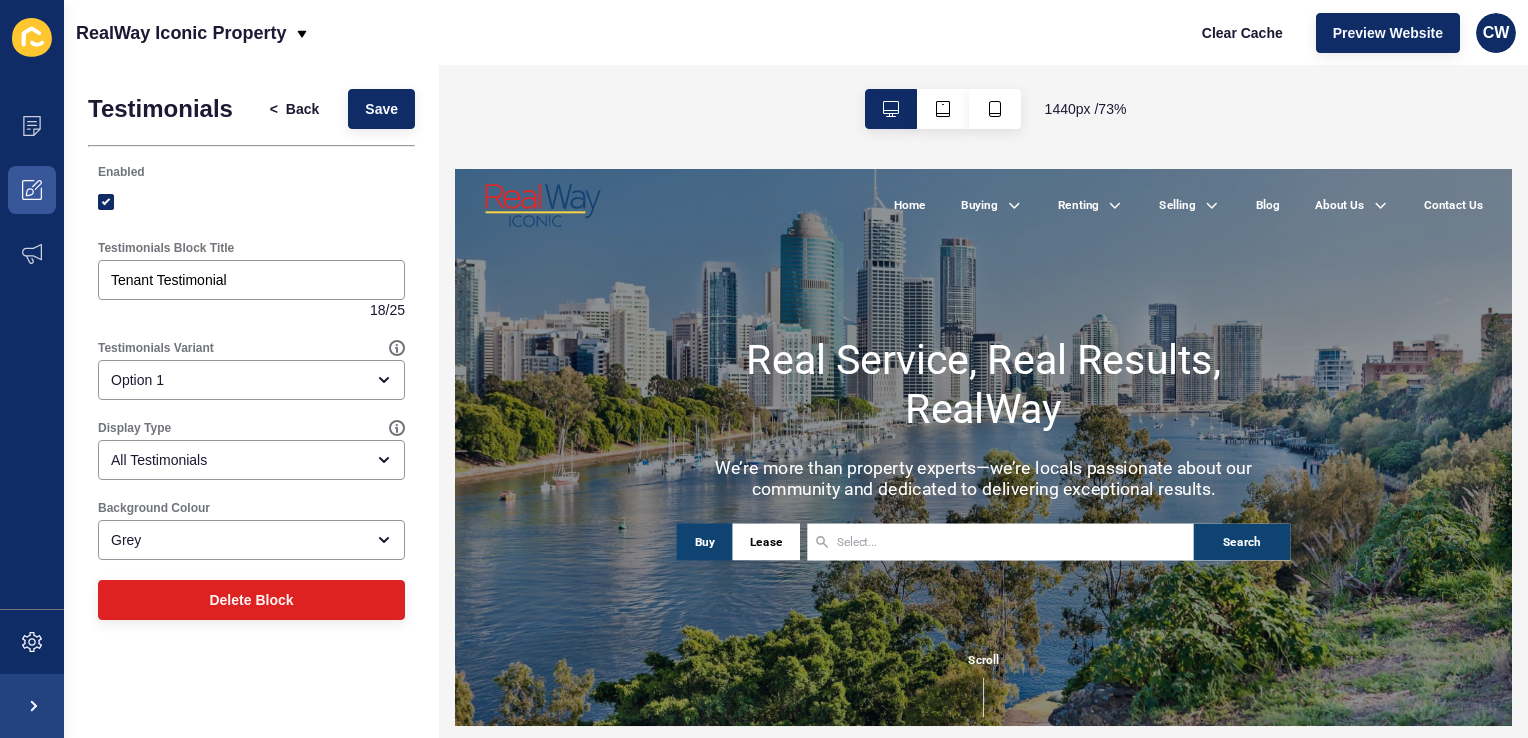 scroll, scrollTop: 0, scrollLeft: 0, axis: both 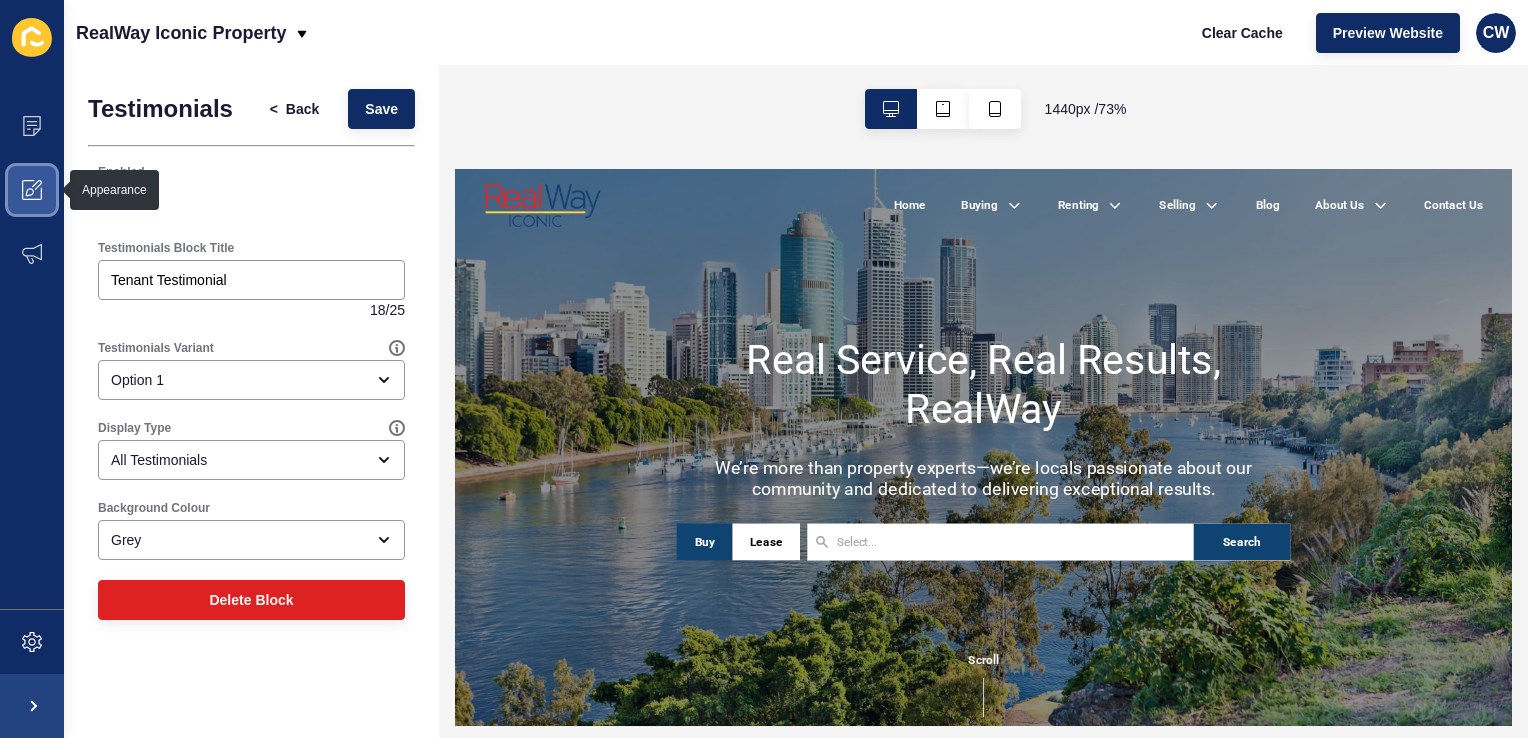 click 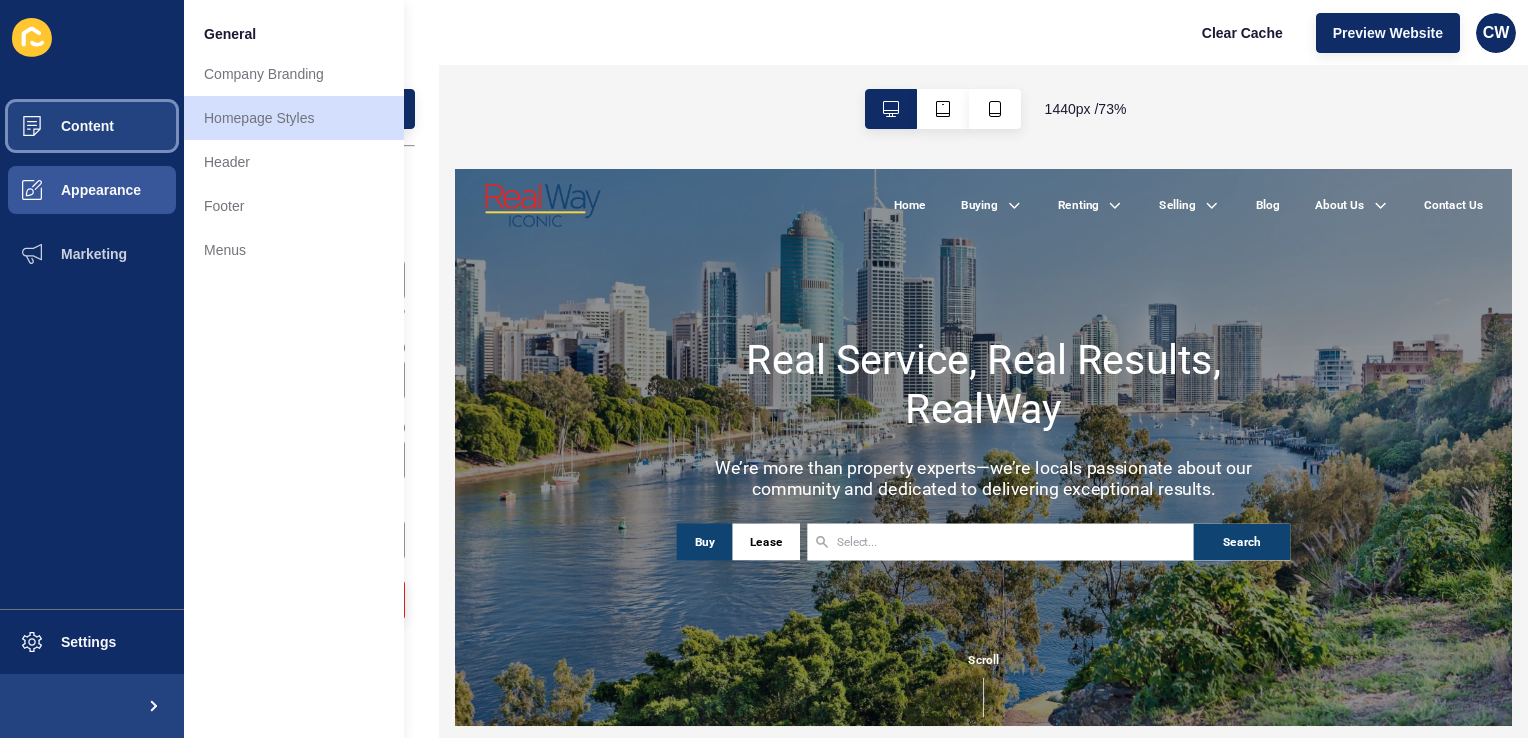 click on "Content" at bounding box center [92, 126] 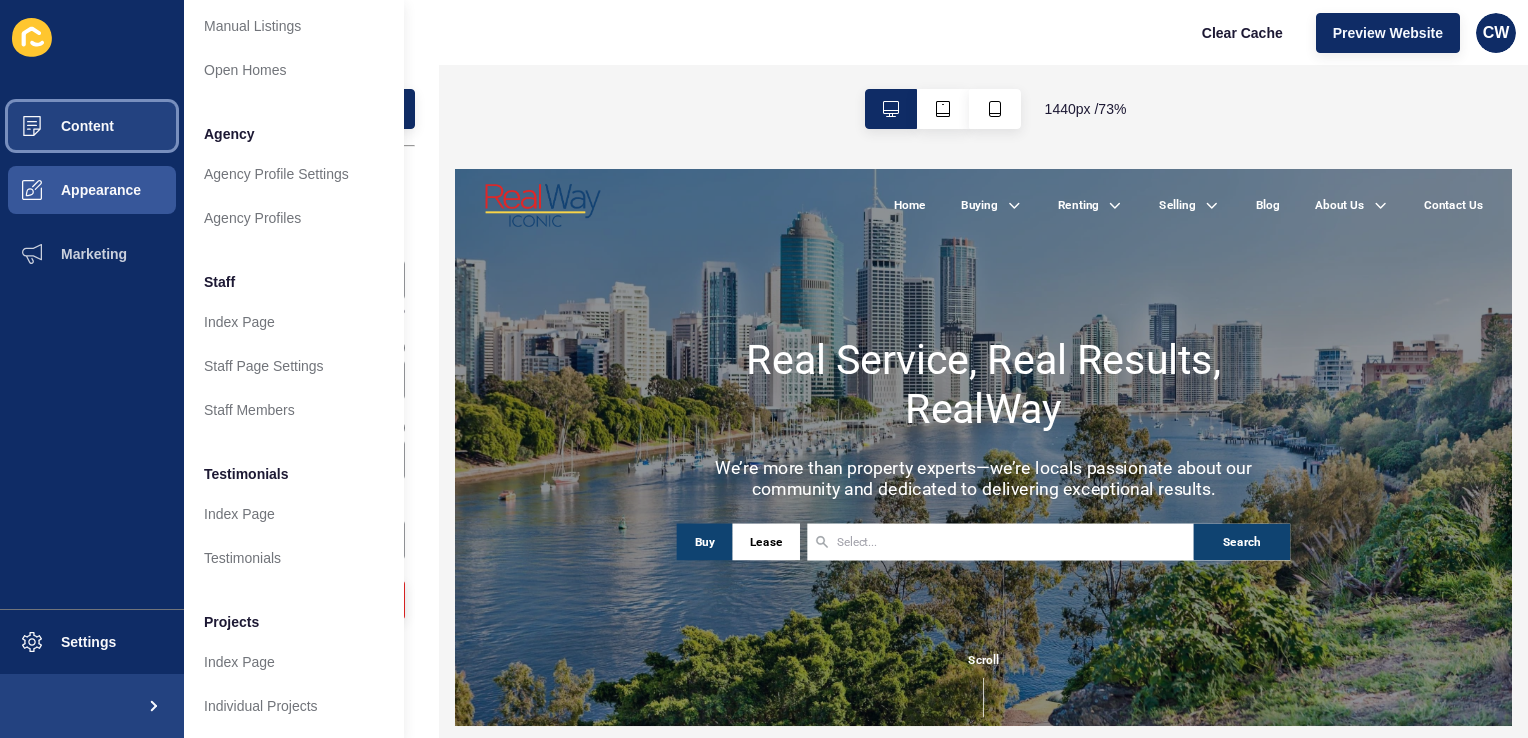 scroll, scrollTop: 434, scrollLeft: 0, axis: vertical 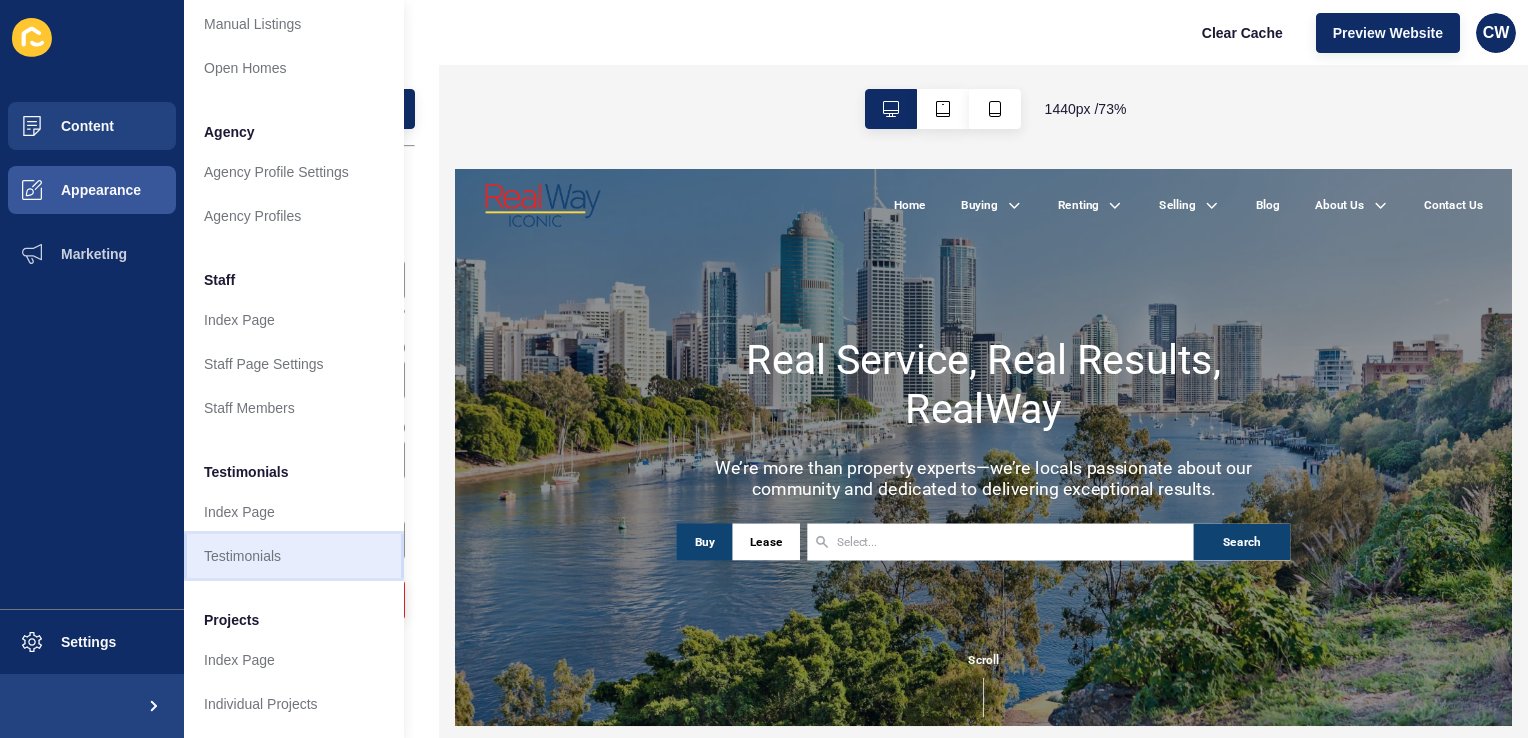 click on "Testimonials" at bounding box center [294, 556] 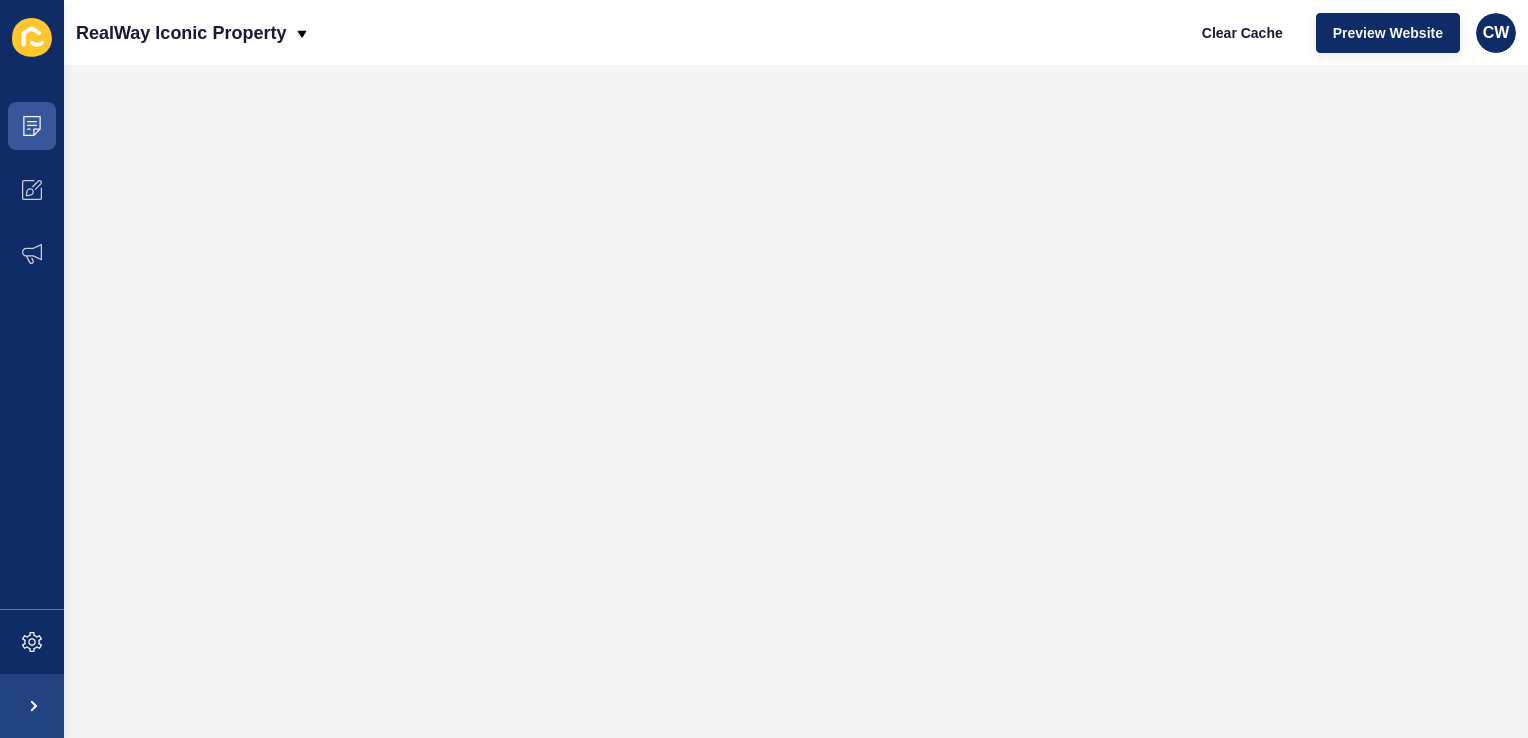 scroll, scrollTop: 0, scrollLeft: 0, axis: both 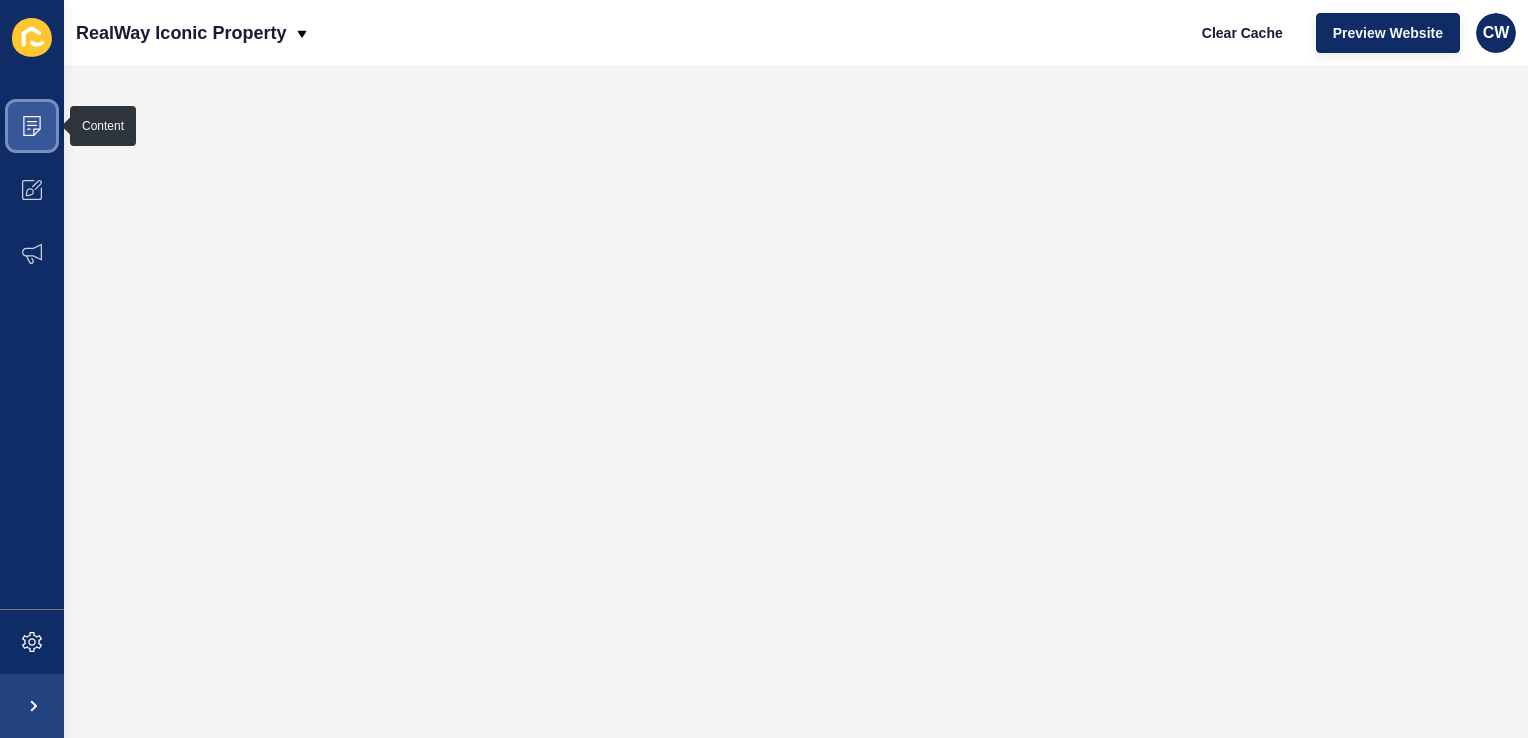 click 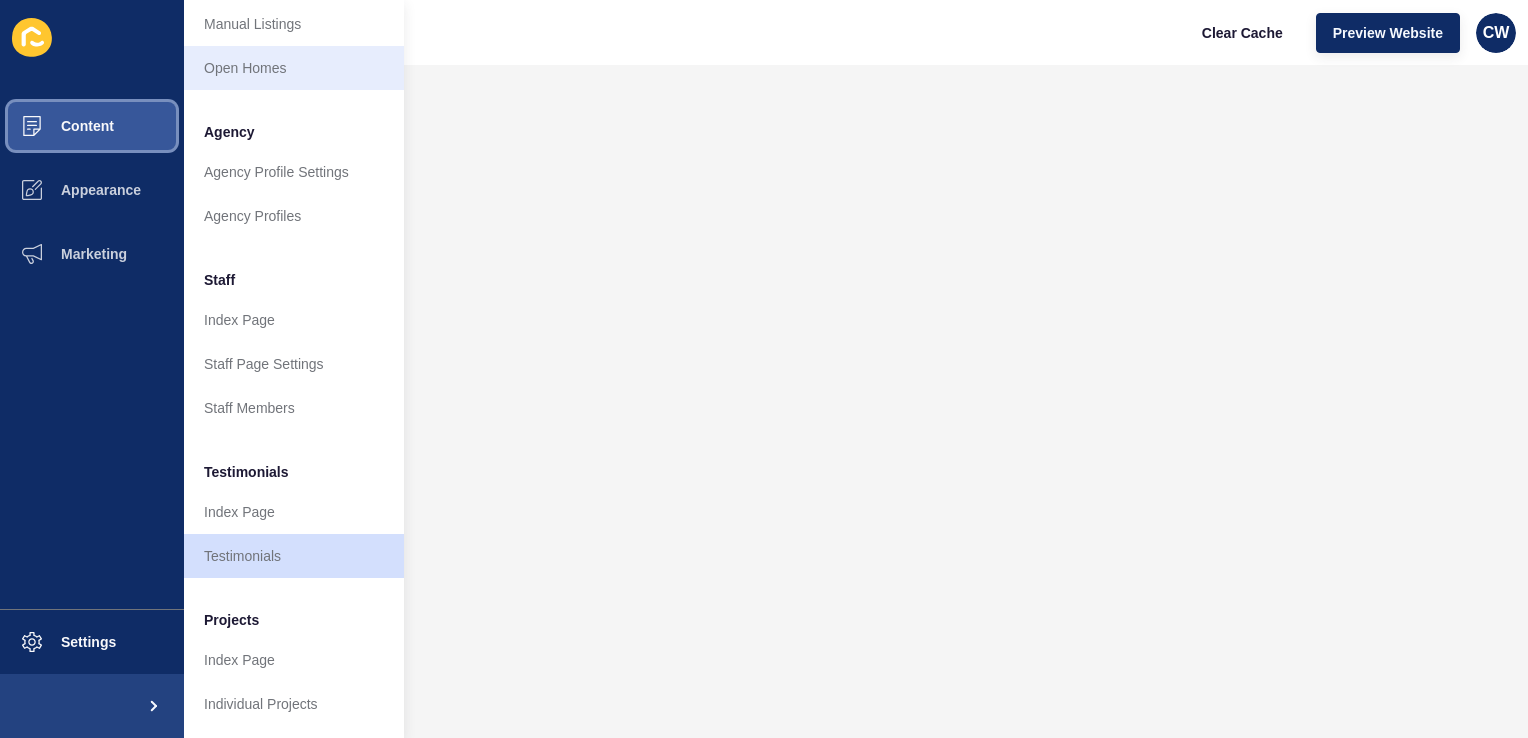 scroll, scrollTop: 436, scrollLeft: 0, axis: vertical 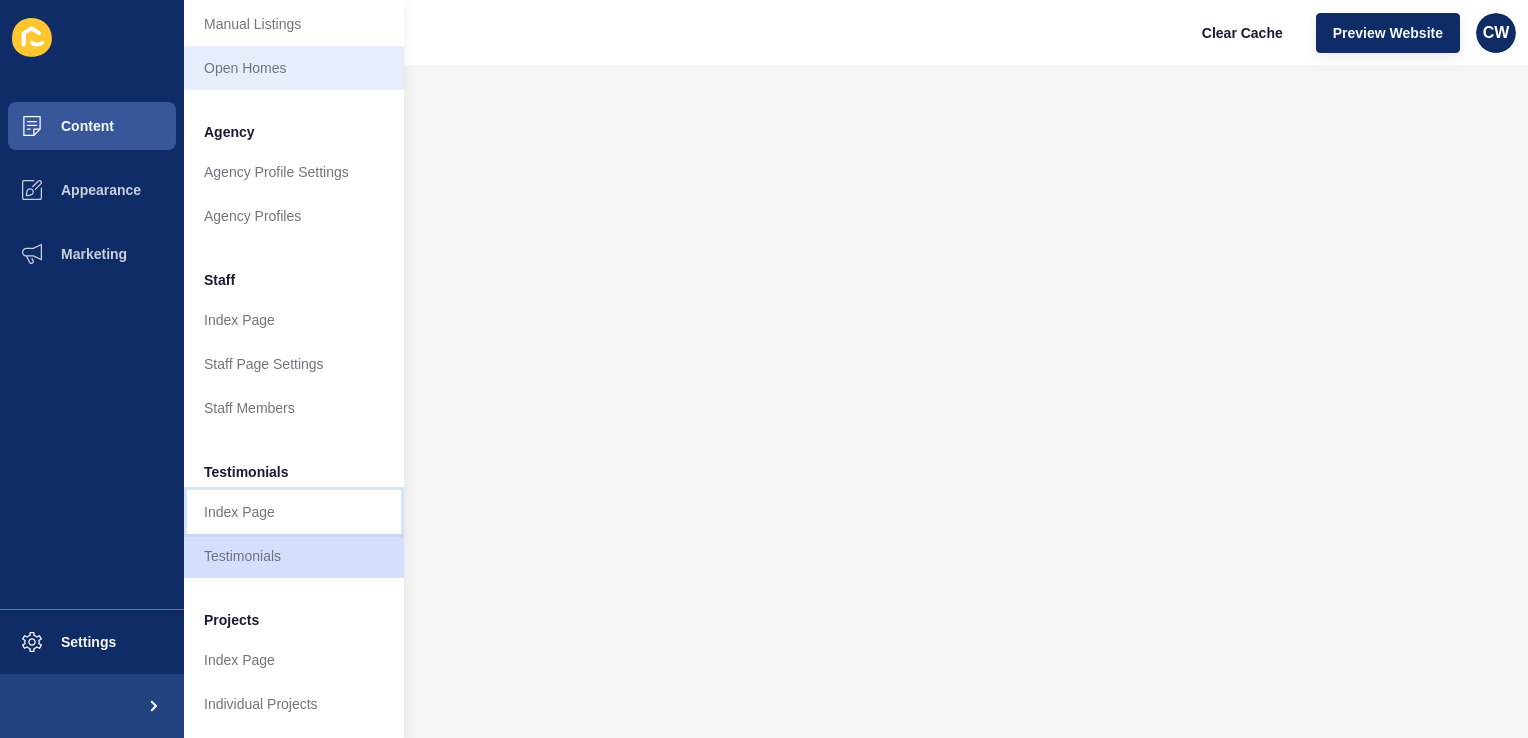 click on "Index Page" at bounding box center (294, 512) 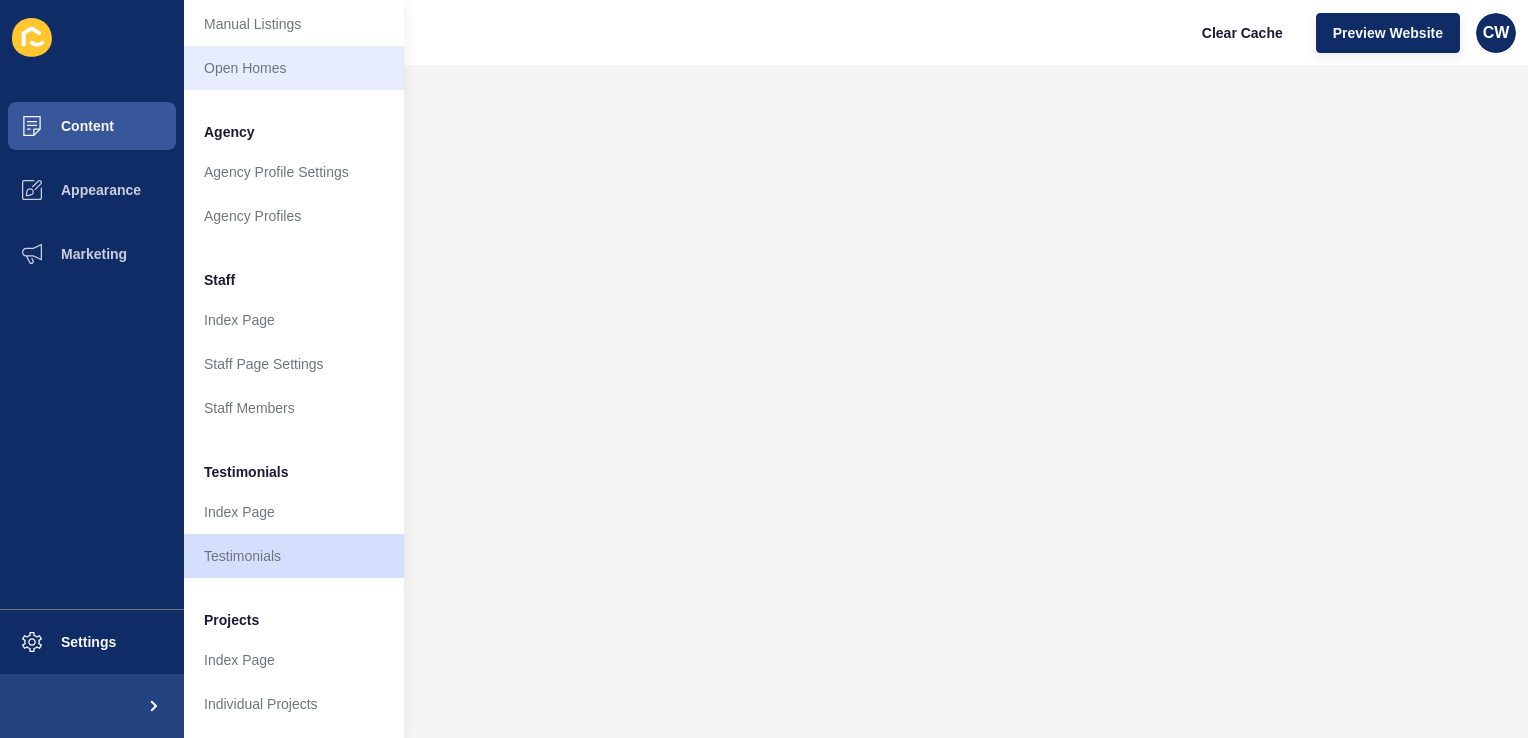 scroll, scrollTop: 0, scrollLeft: 0, axis: both 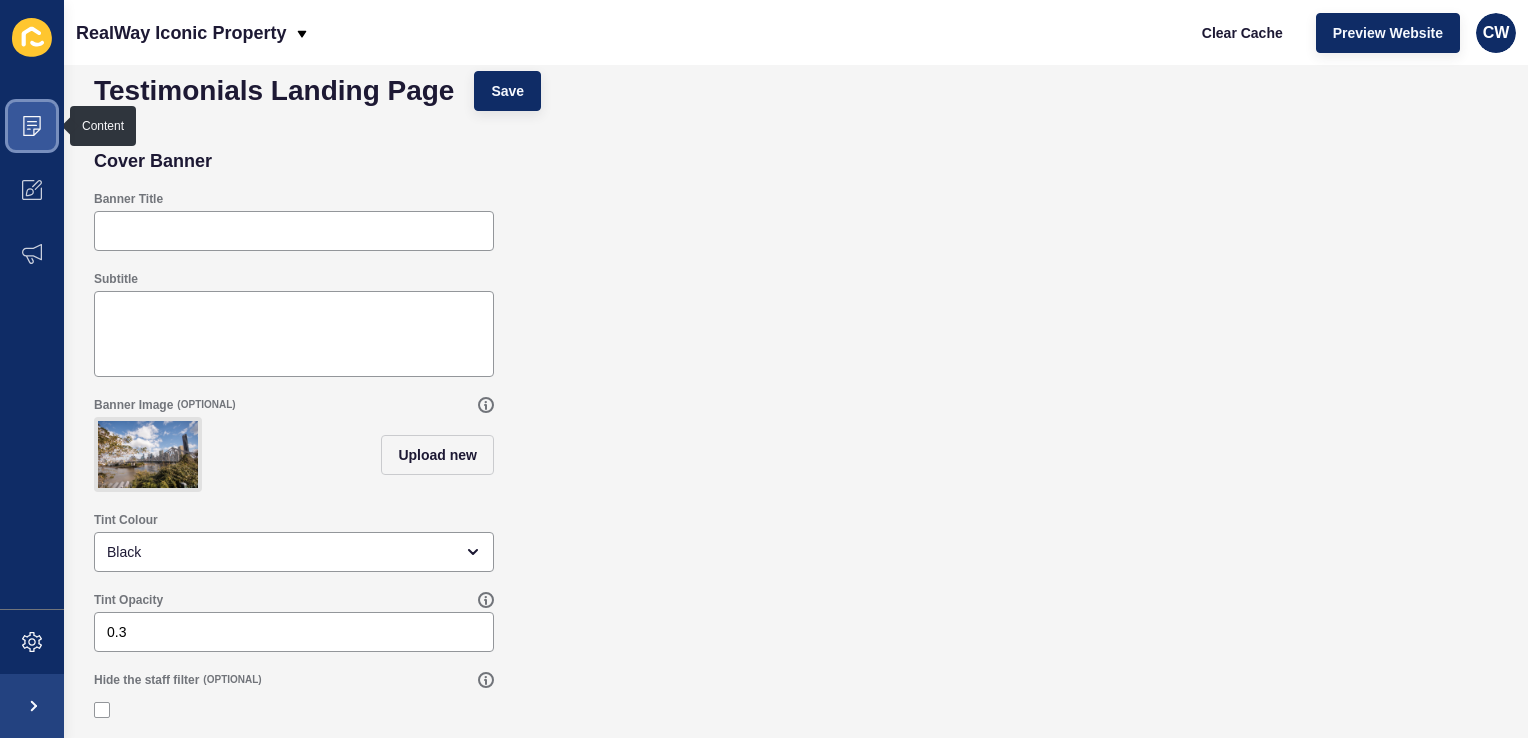 click at bounding box center (32, 126) 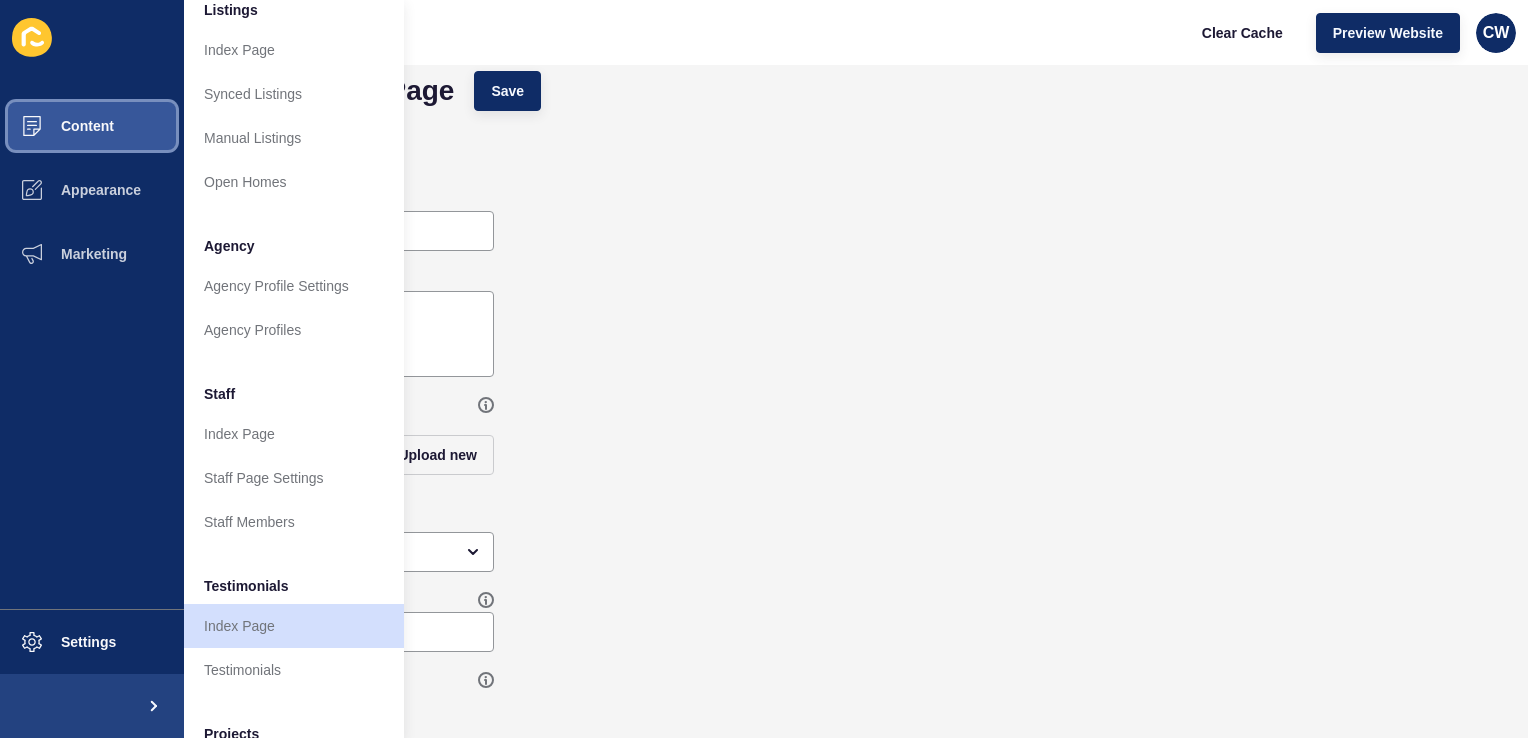 scroll, scrollTop: 448, scrollLeft: 0, axis: vertical 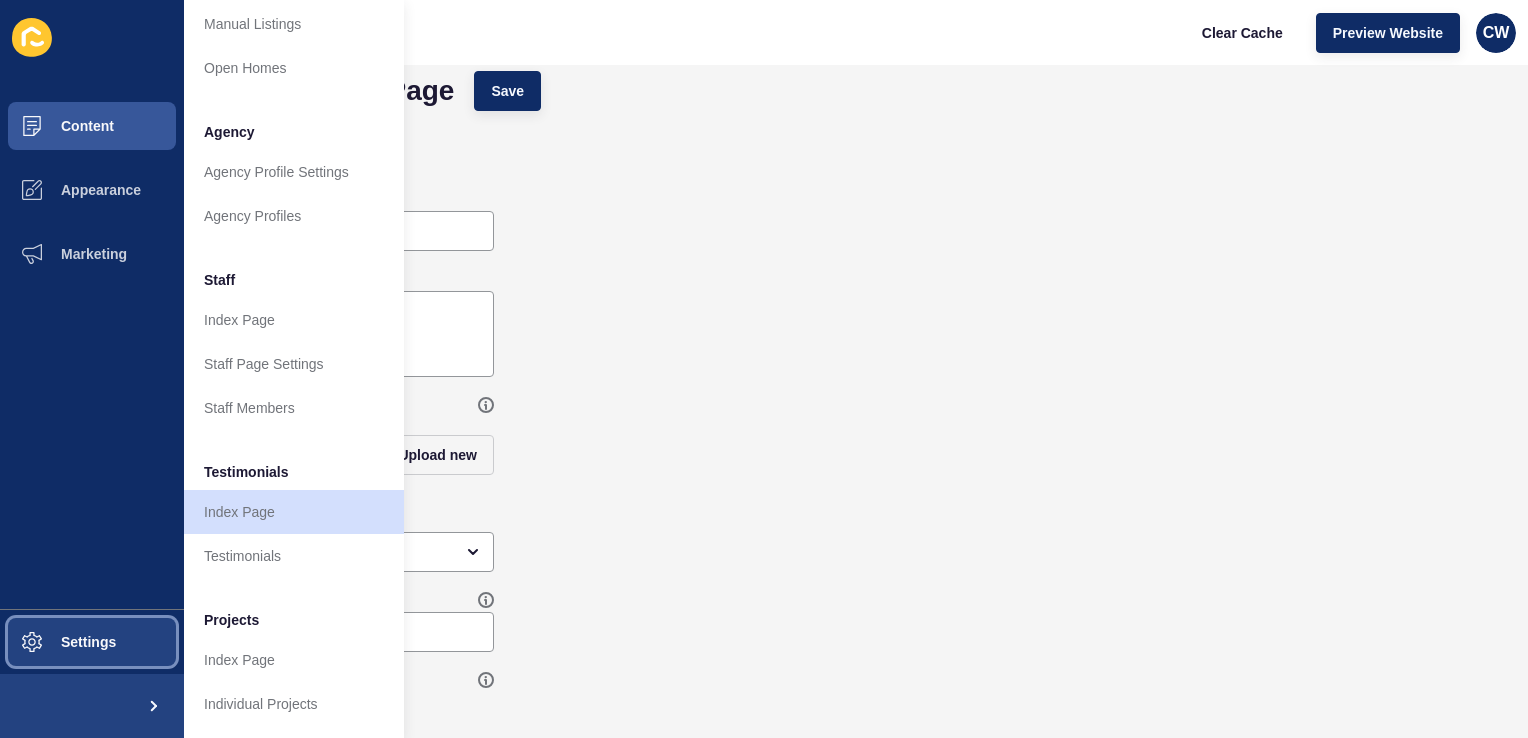 click on "Settings" at bounding box center [92, 642] 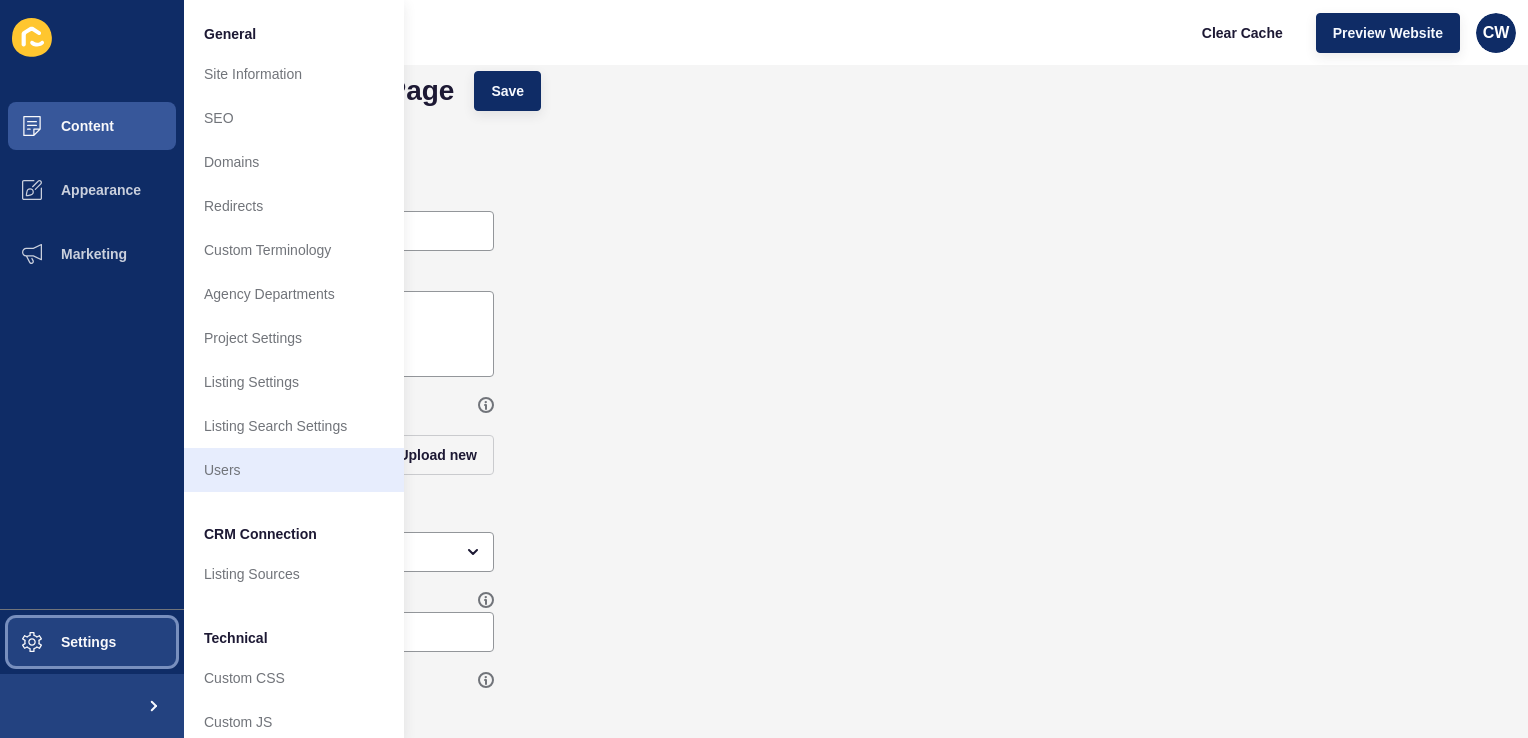 scroll, scrollTop: 76, scrollLeft: 0, axis: vertical 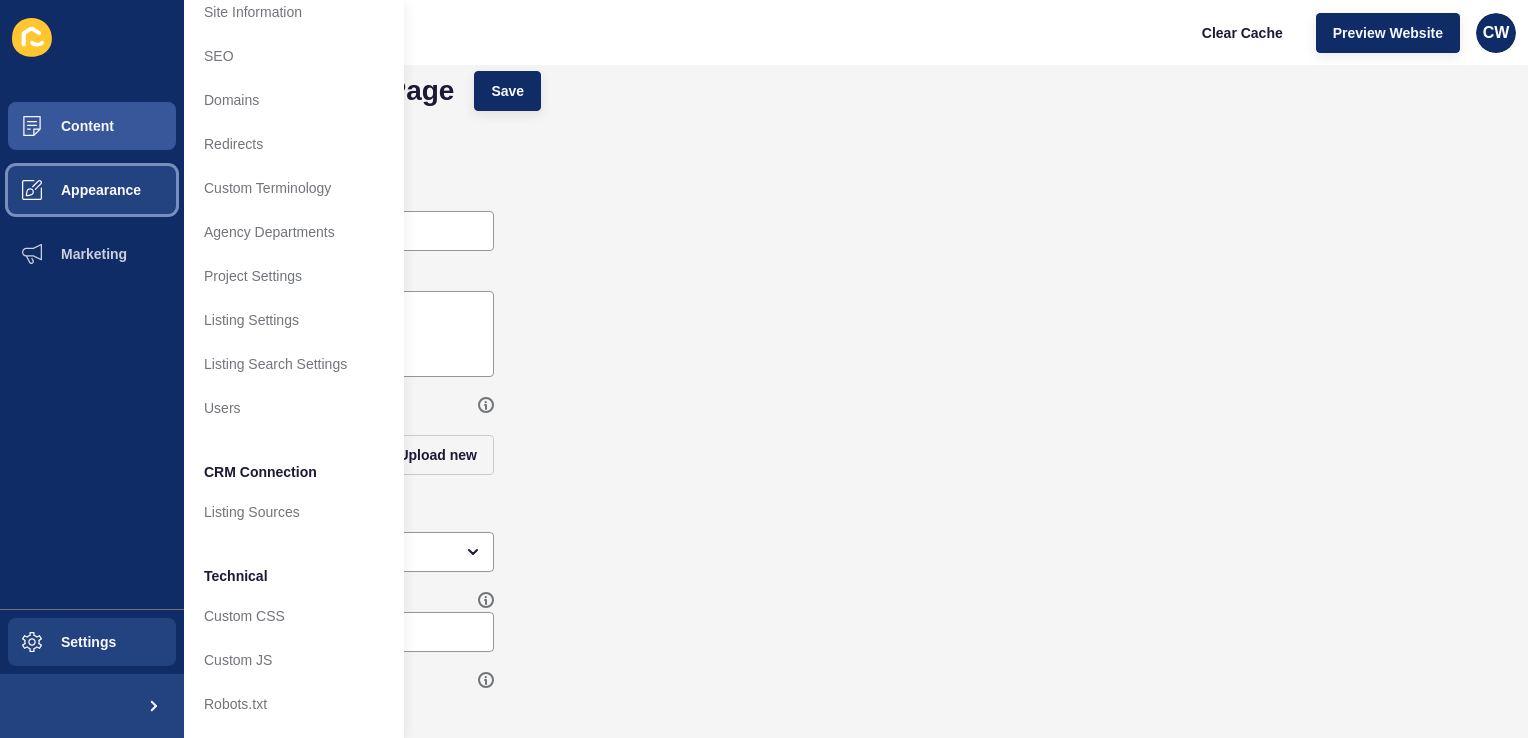click on "Appearance" at bounding box center (92, 190) 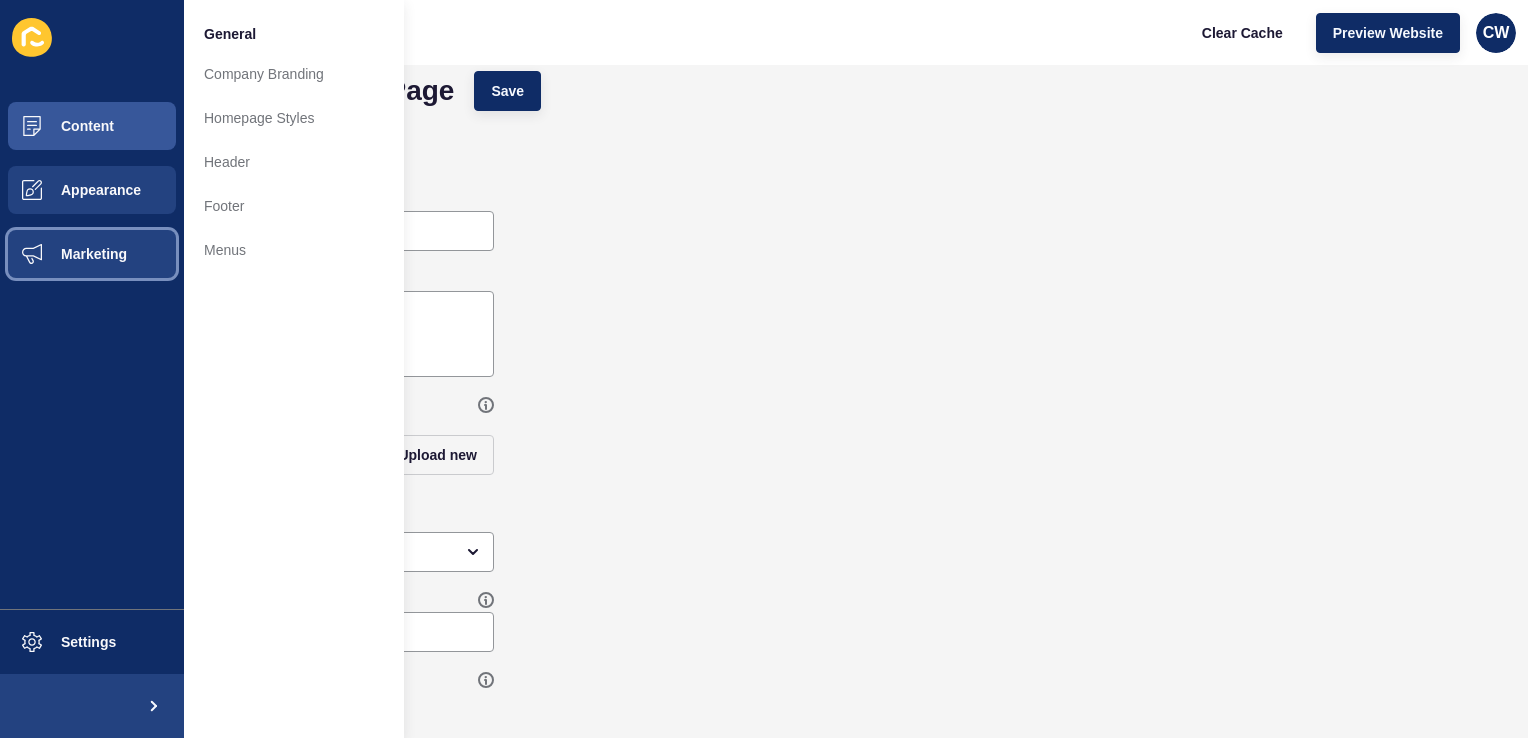 click on "Marketing" at bounding box center [62, 254] 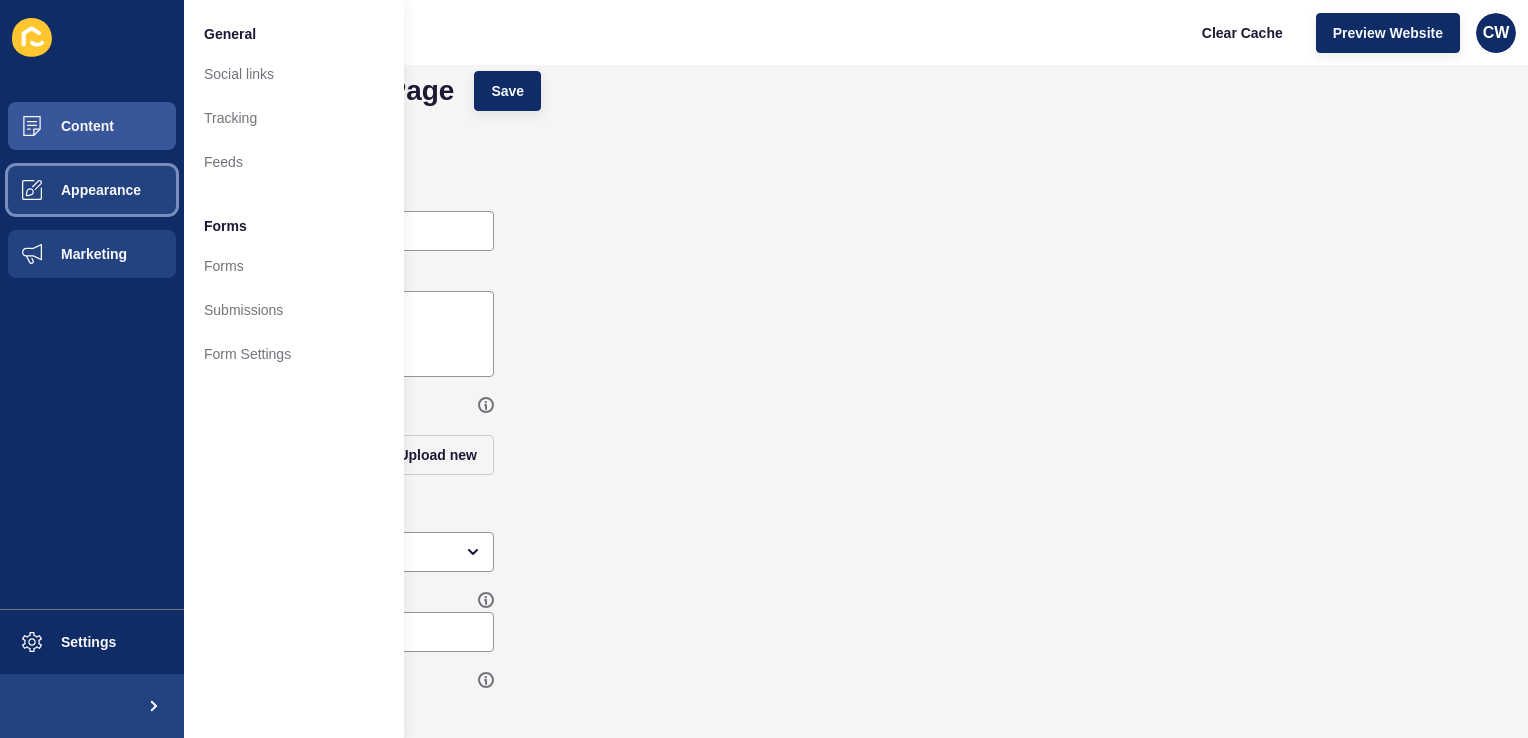 click on "Appearance" at bounding box center [69, 190] 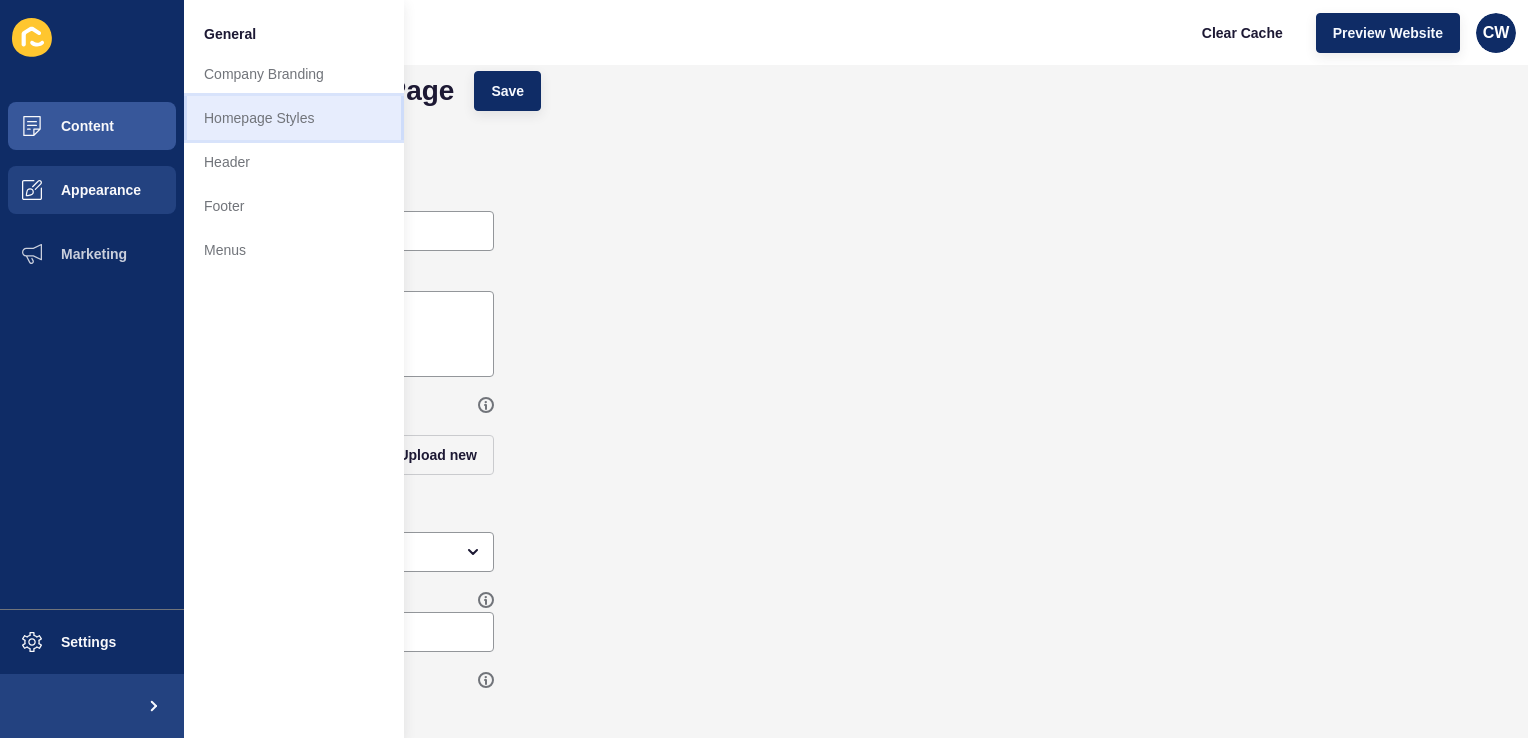 click on "Homepage Styles" at bounding box center [294, 118] 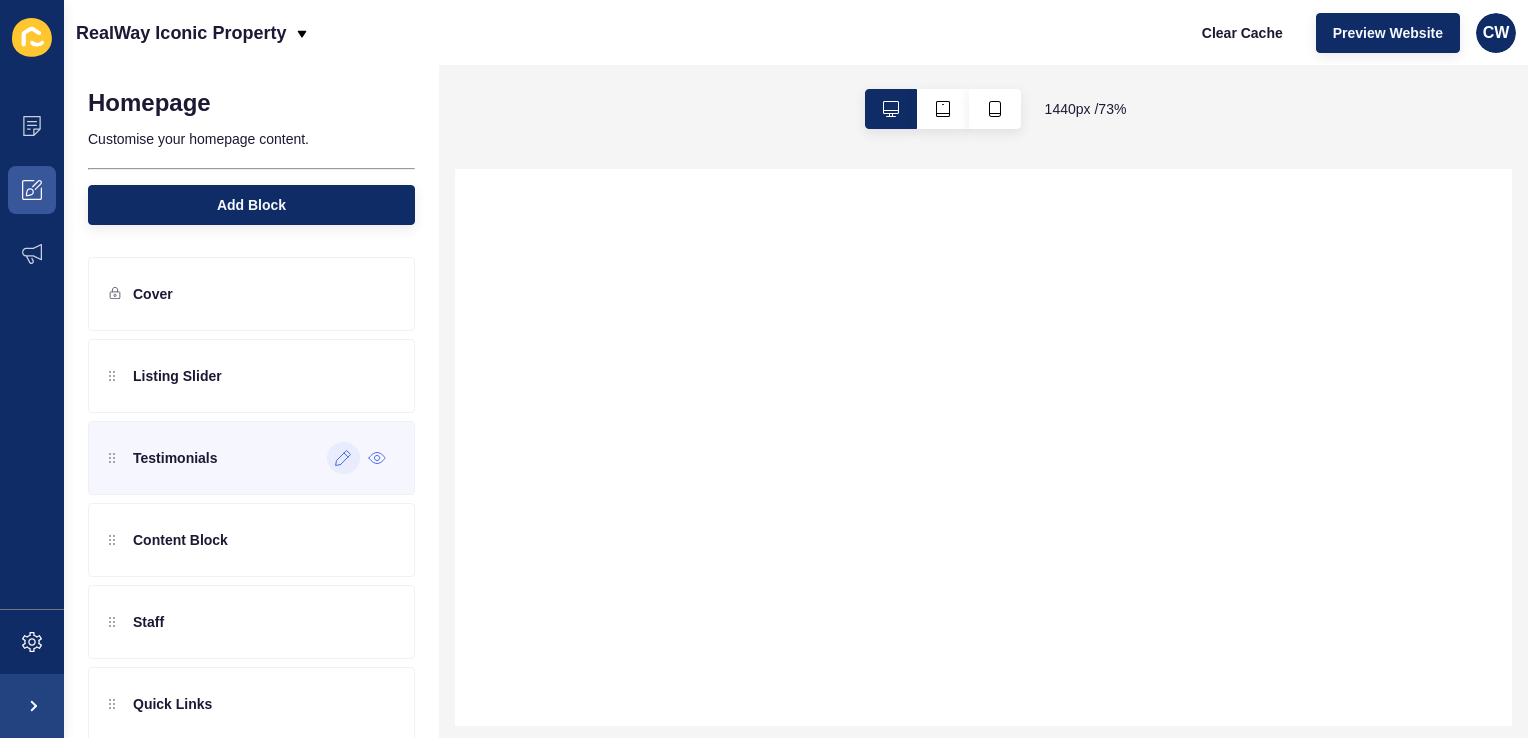 click at bounding box center (343, 458) 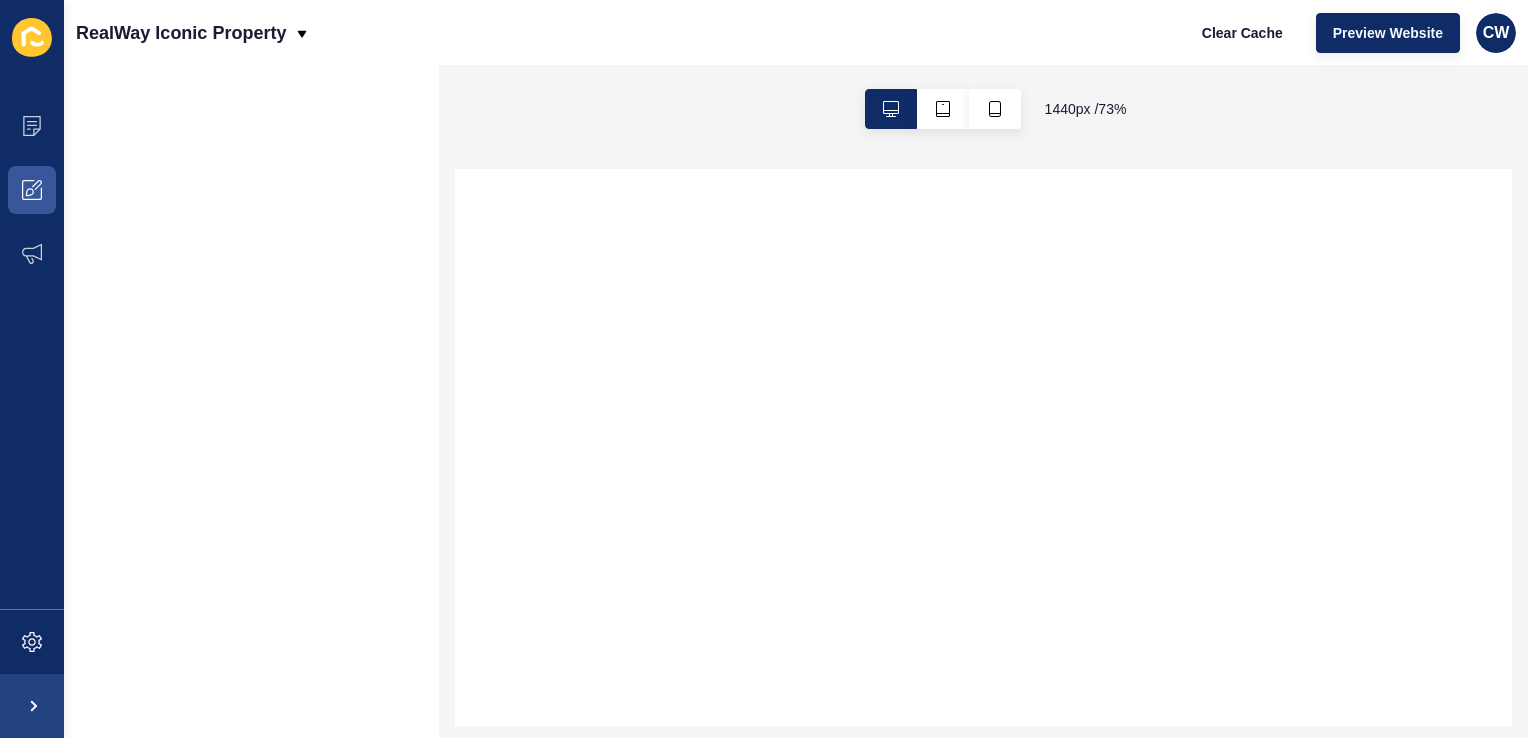 select 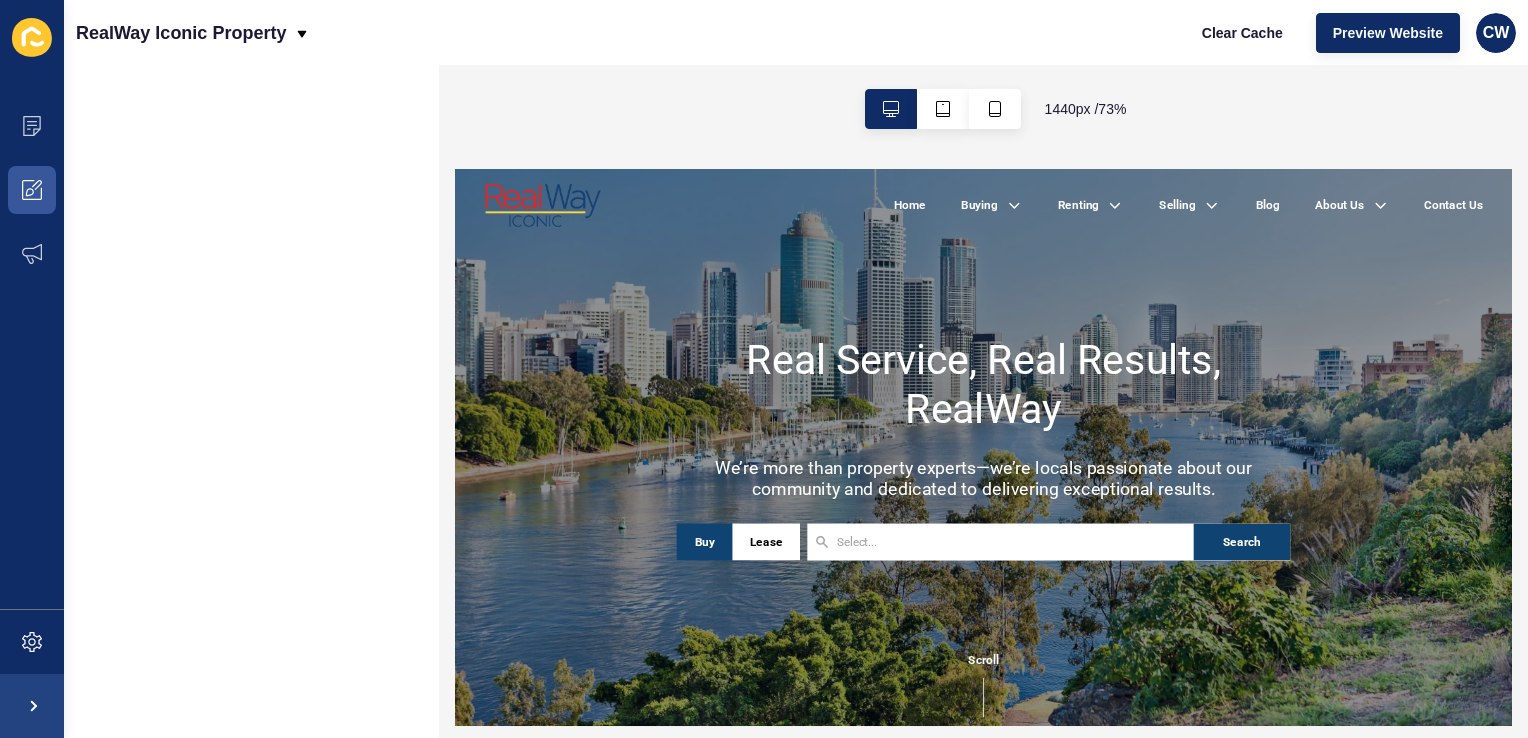 scroll, scrollTop: 0, scrollLeft: 0, axis: both 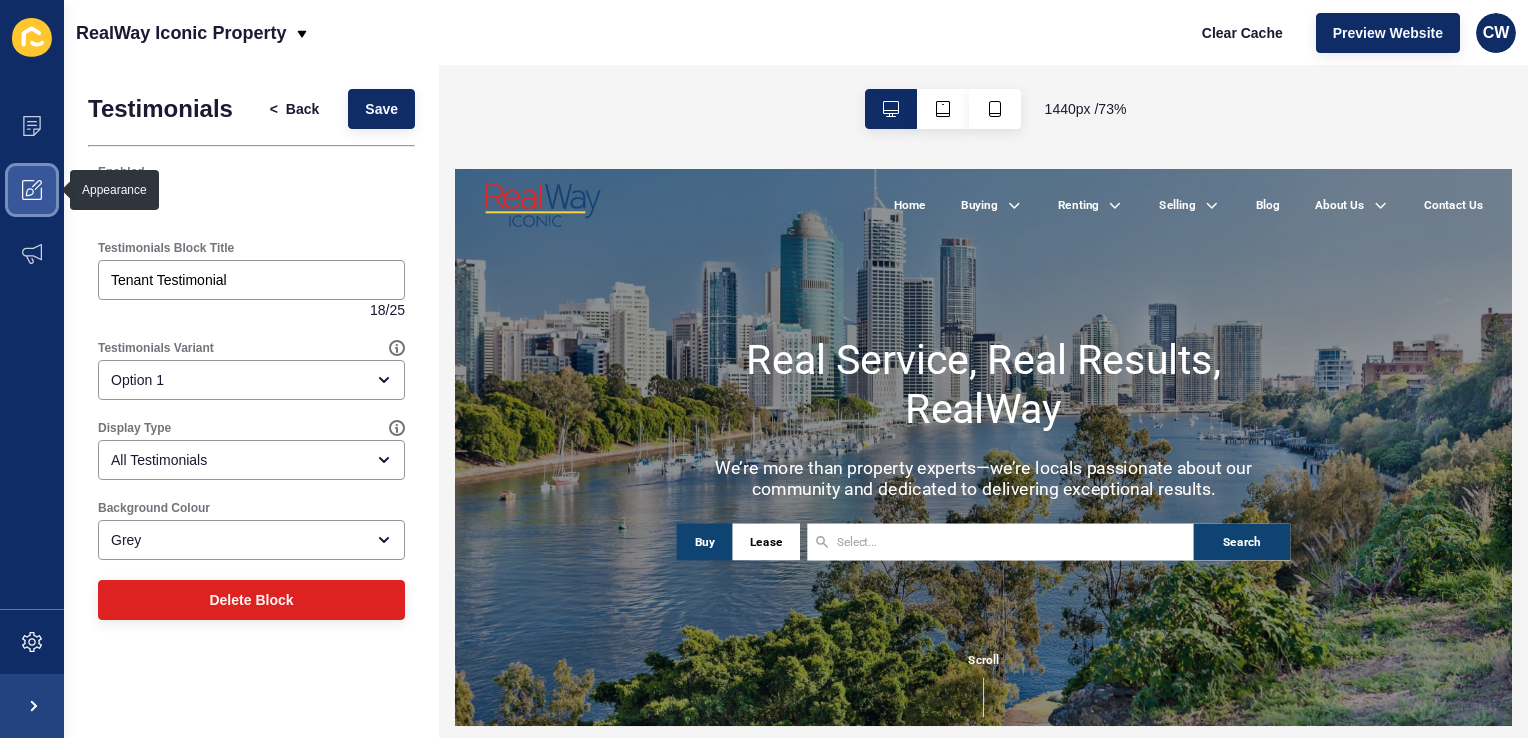 click 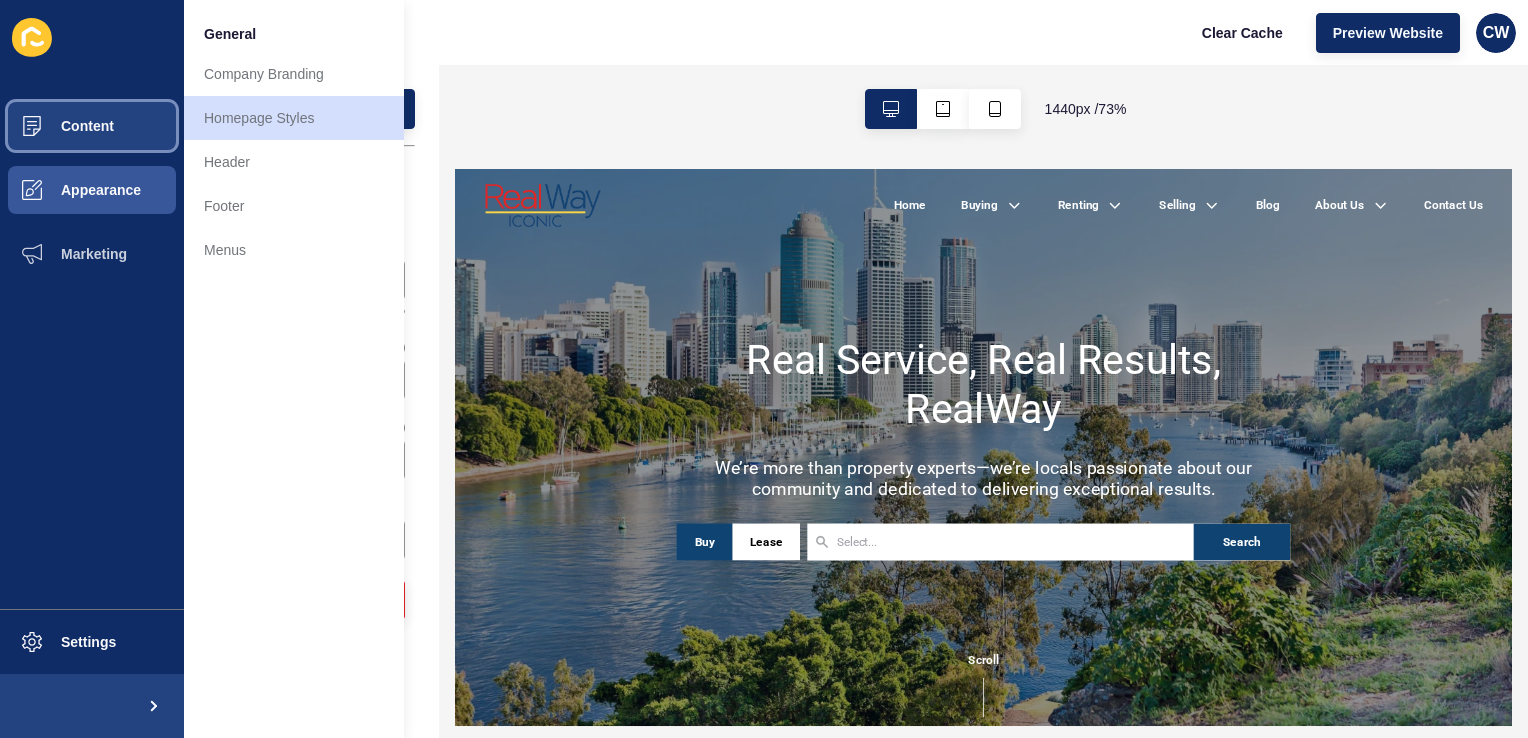 click on "Content" at bounding box center (92, 126) 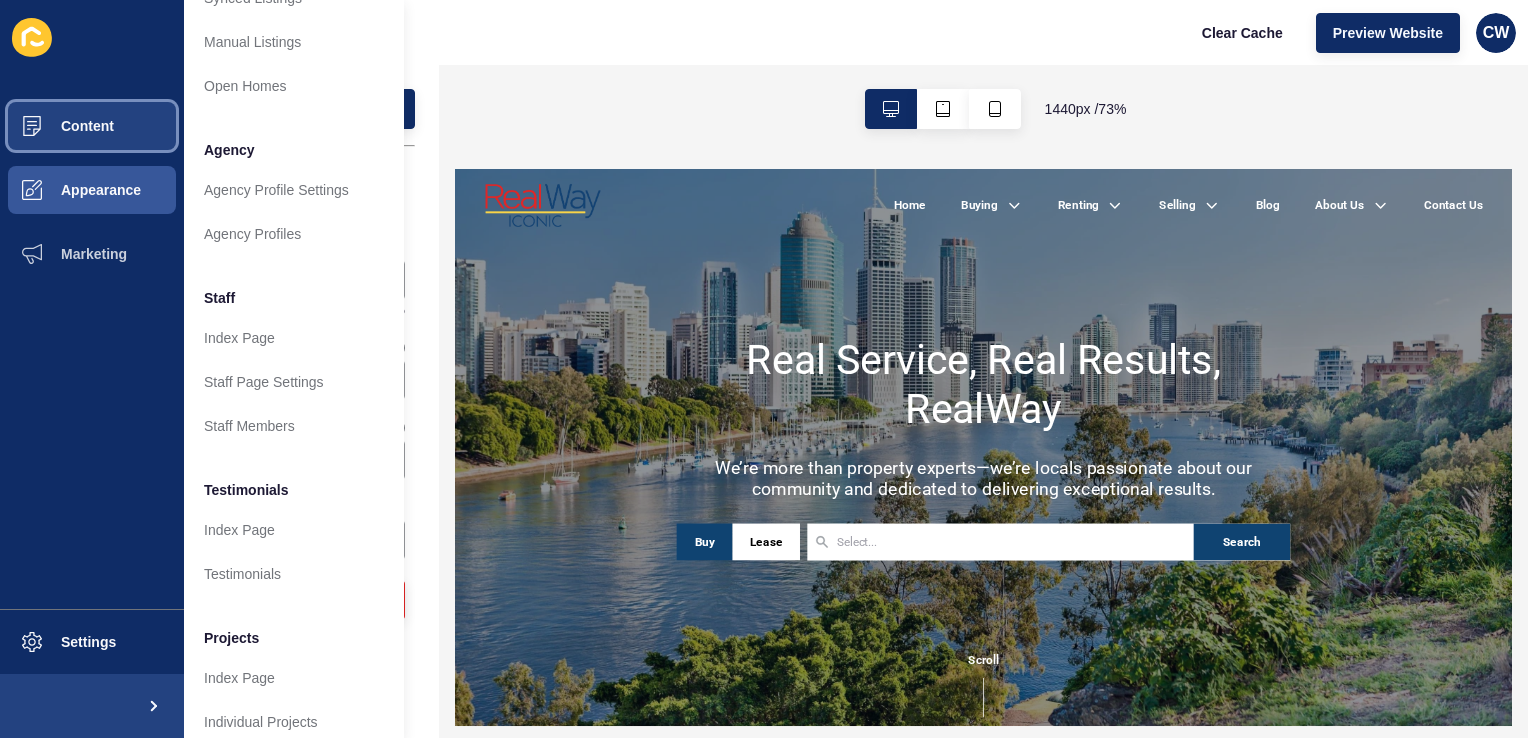 scroll, scrollTop: 448, scrollLeft: 0, axis: vertical 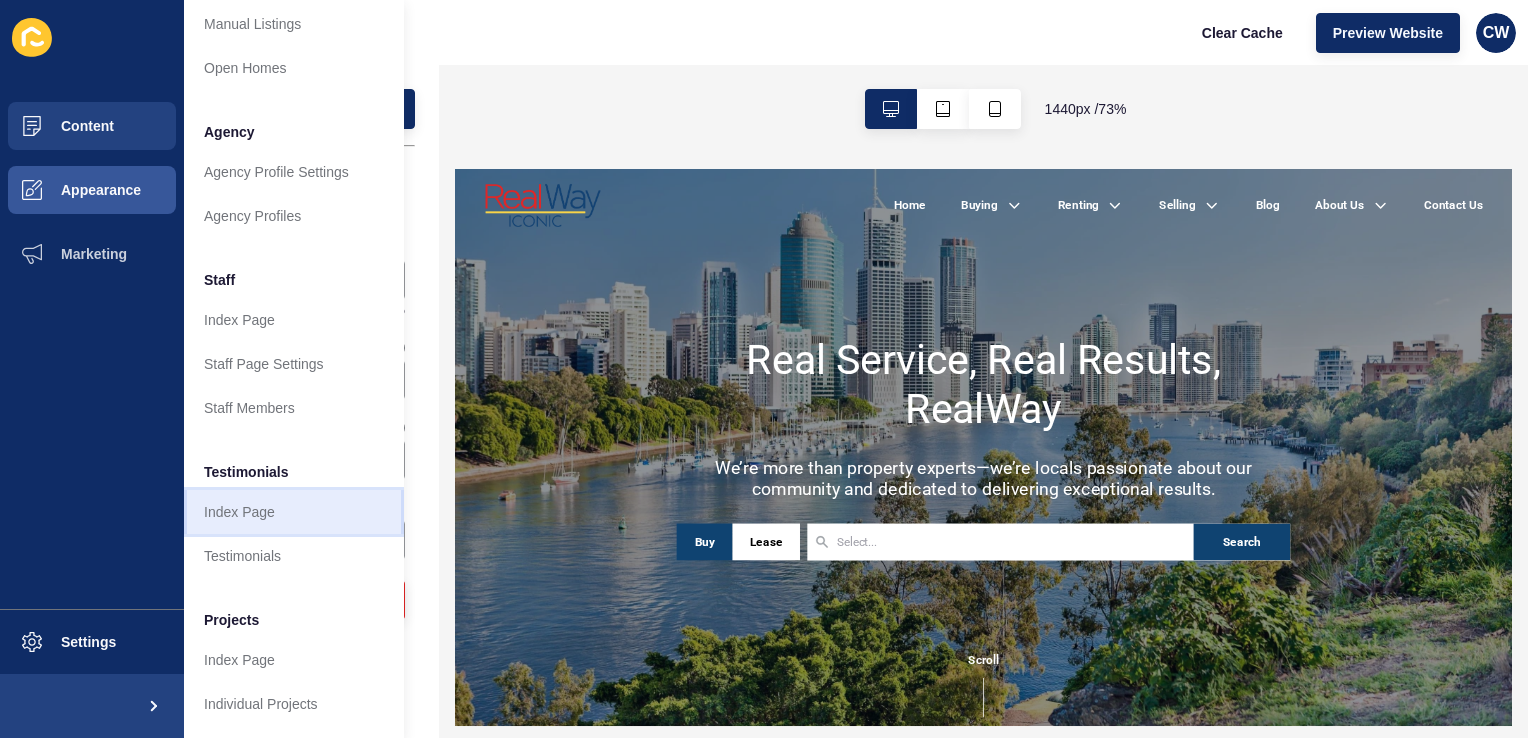 click on "Index Page" at bounding box center (294, 512) 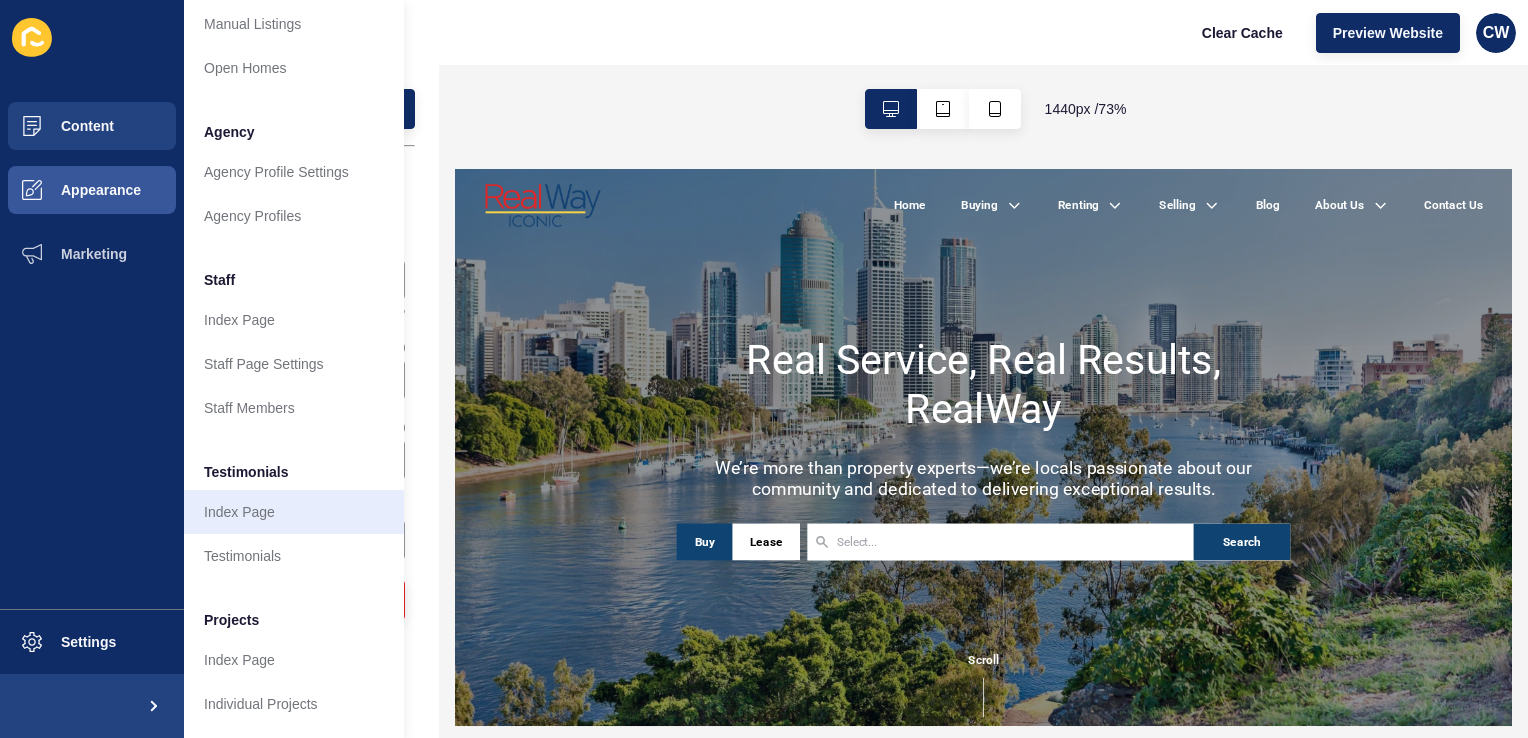 scroll, scrollTop: 0, scrollLeft: 0, axis: both 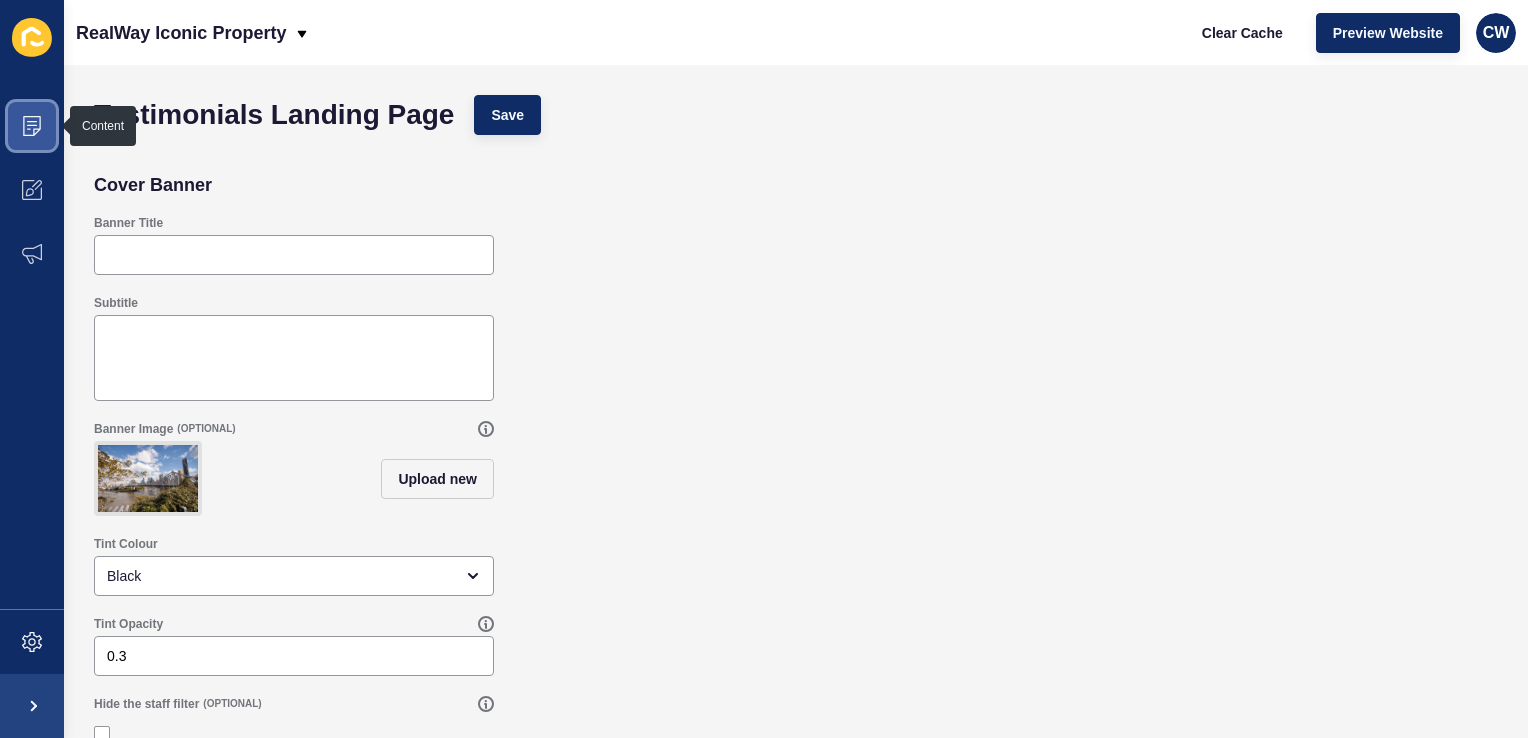 click at bounding box center (32, 126) 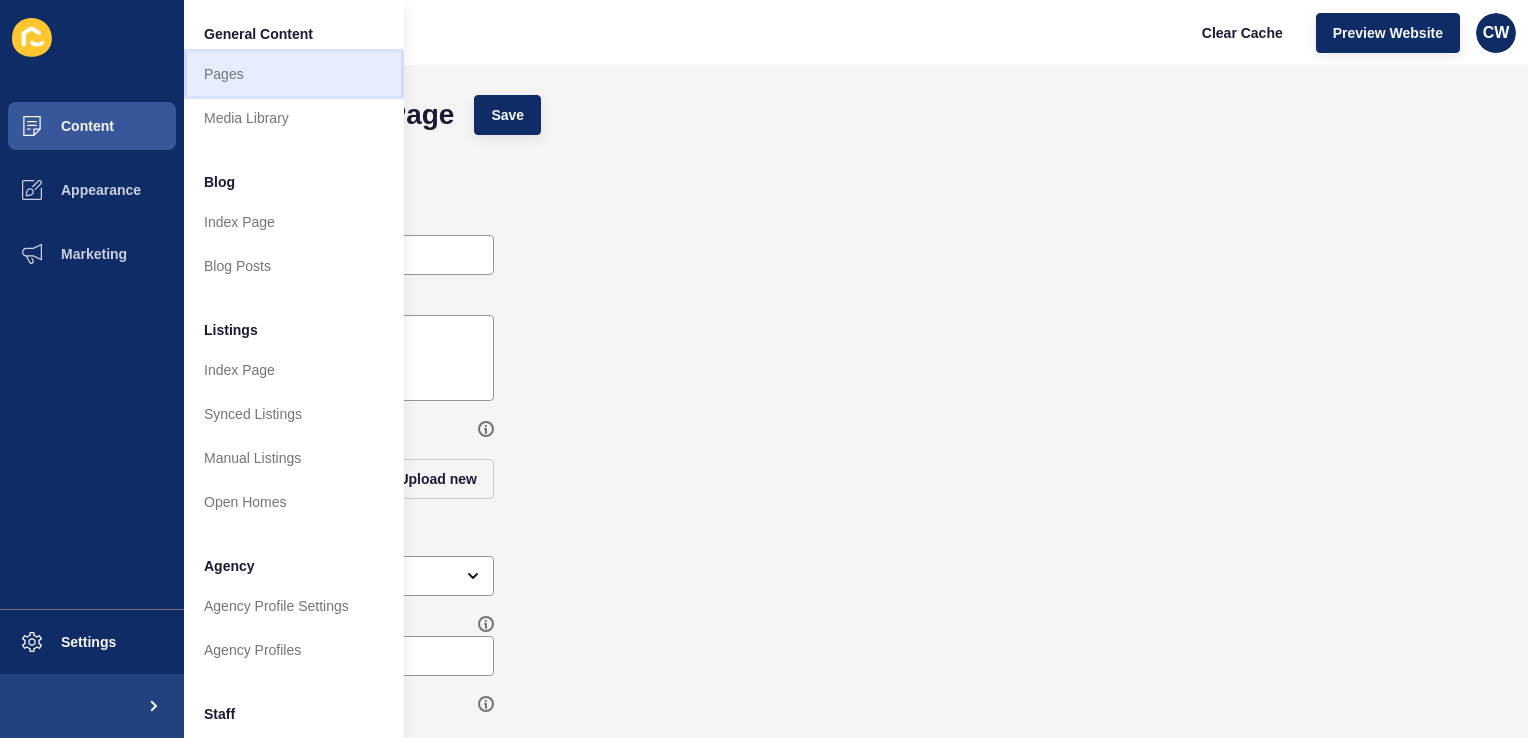 click on "Pages" at bounding box center [294, 74] 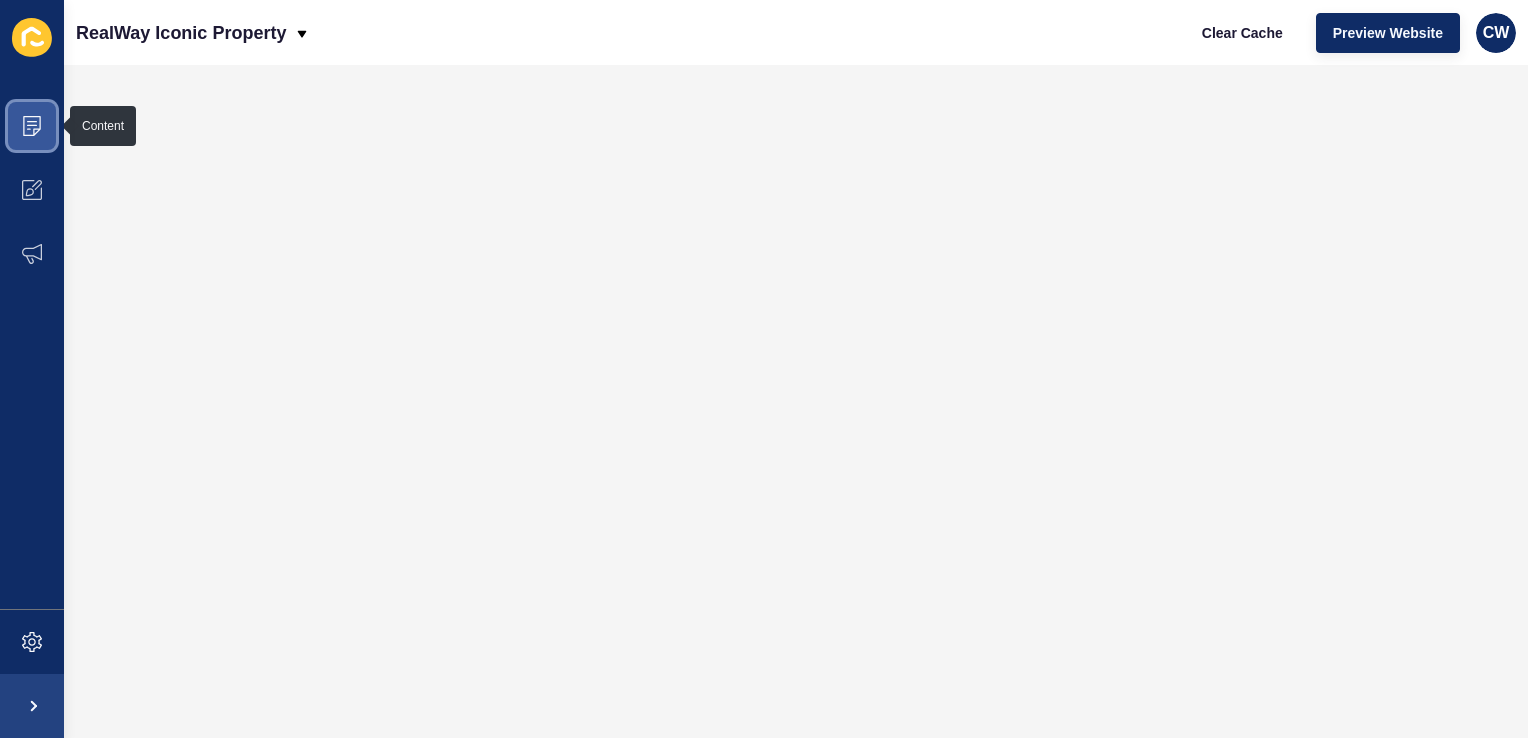 click 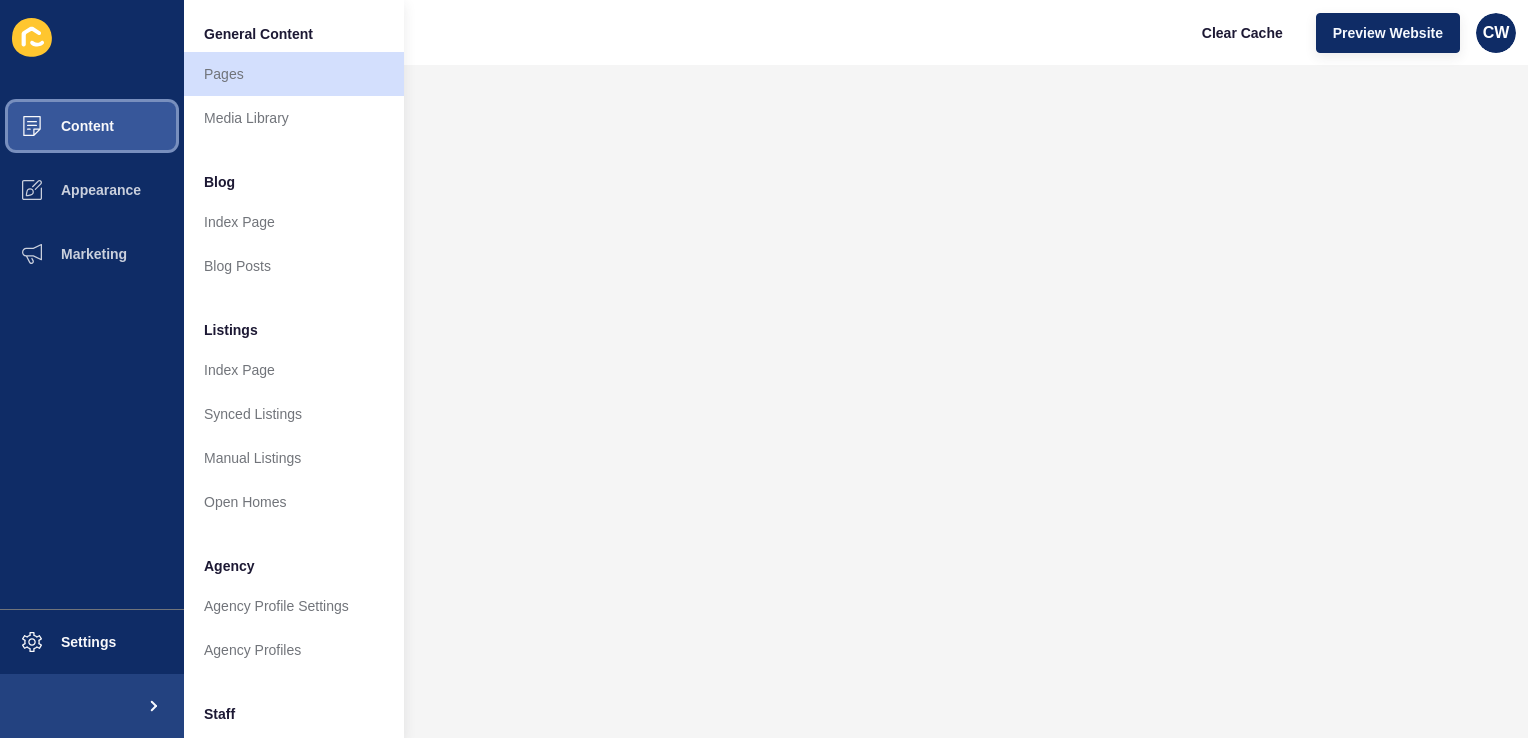 click on "Content" at bounding box center (92, 126) 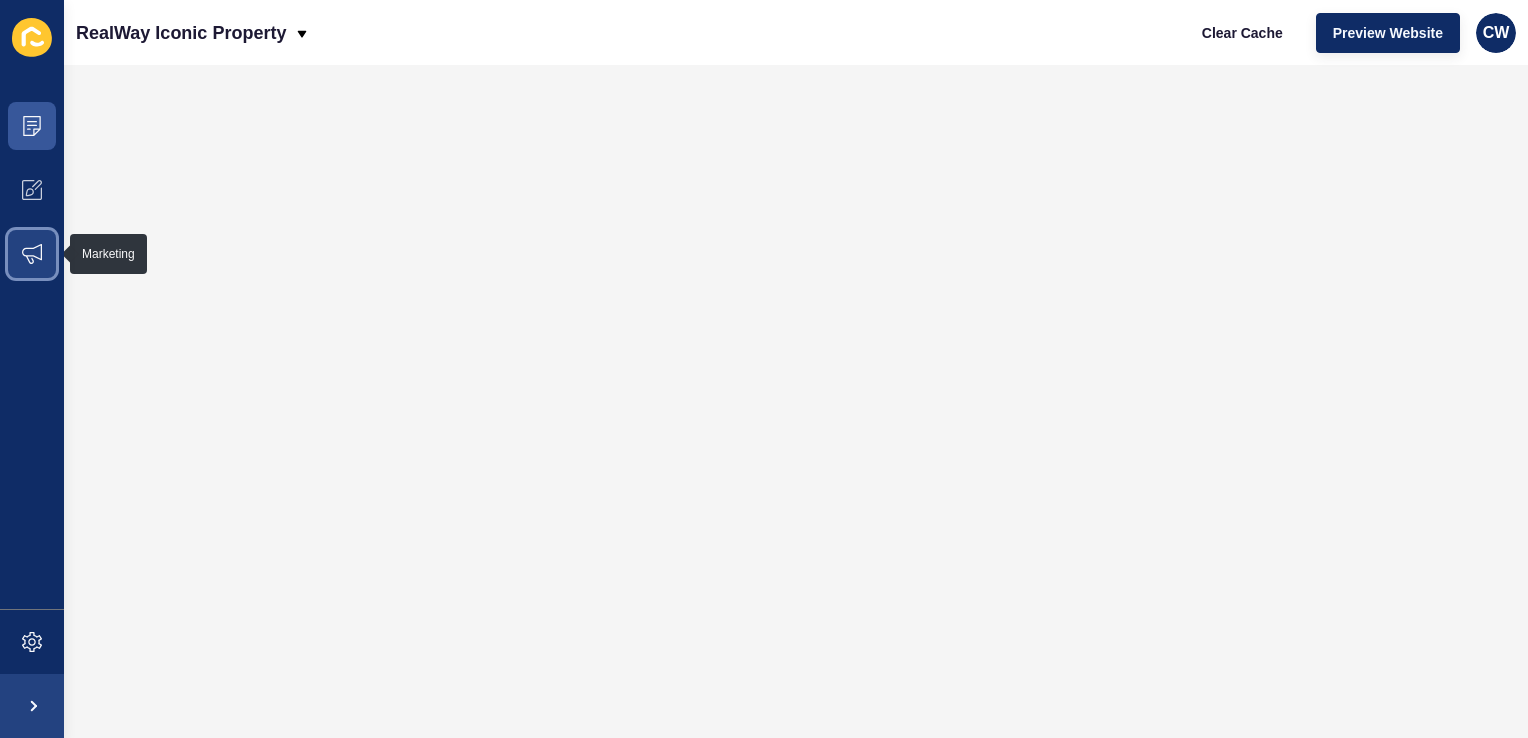 click 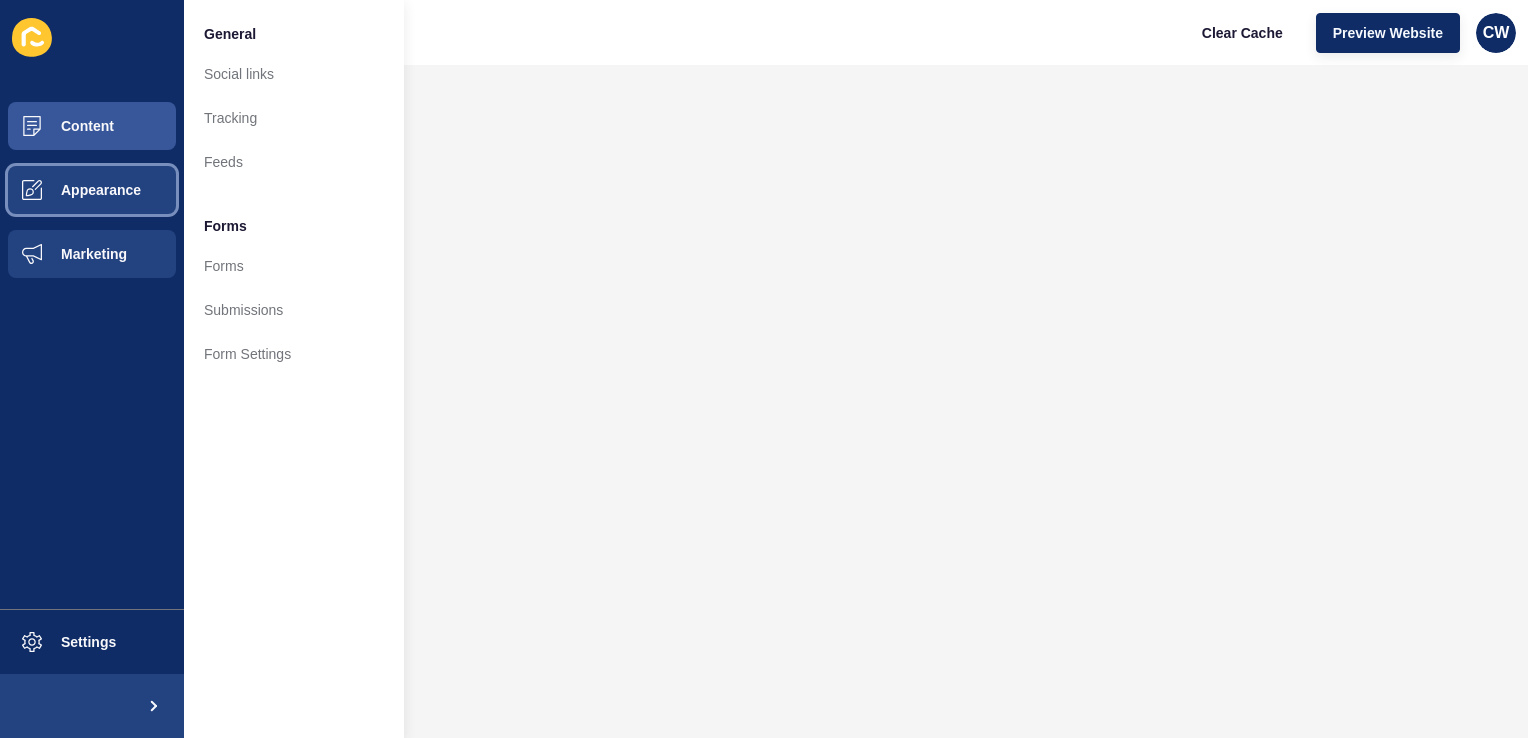 click on "Appearance" at bounding box center (69, 190) 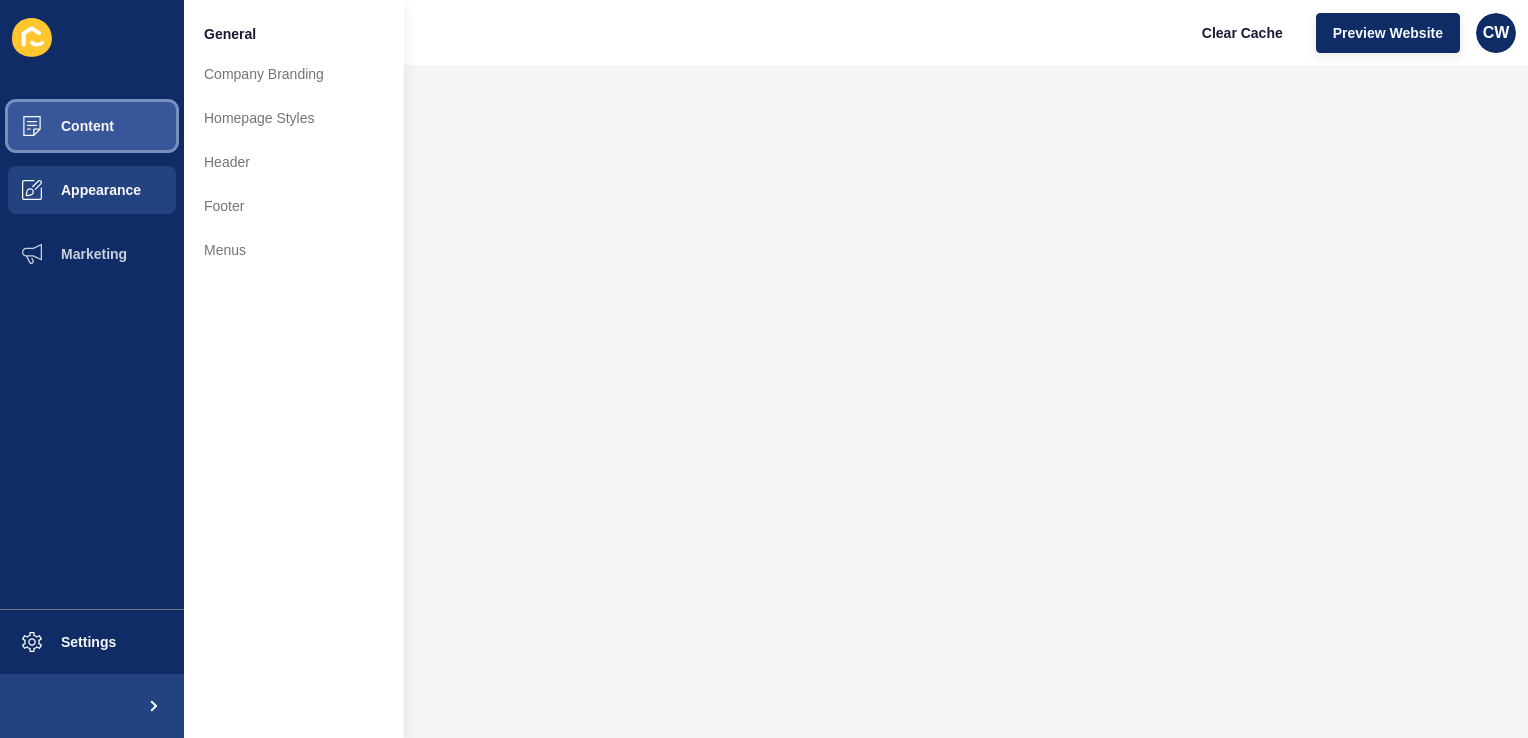click on "Content" at bounding box center (92, 126) 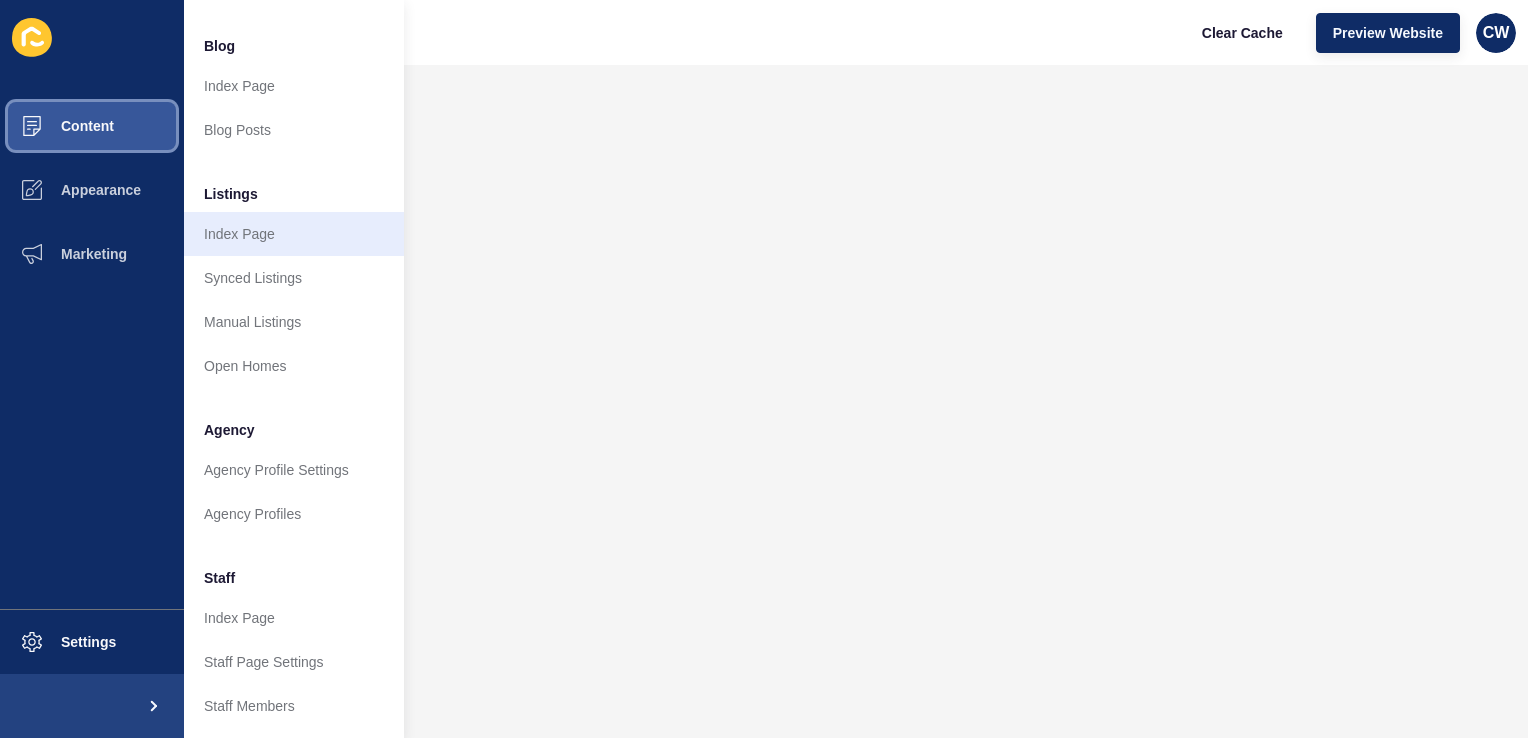 scroll, scrollTop: 144, scrollLeft: 0, axis: vertical 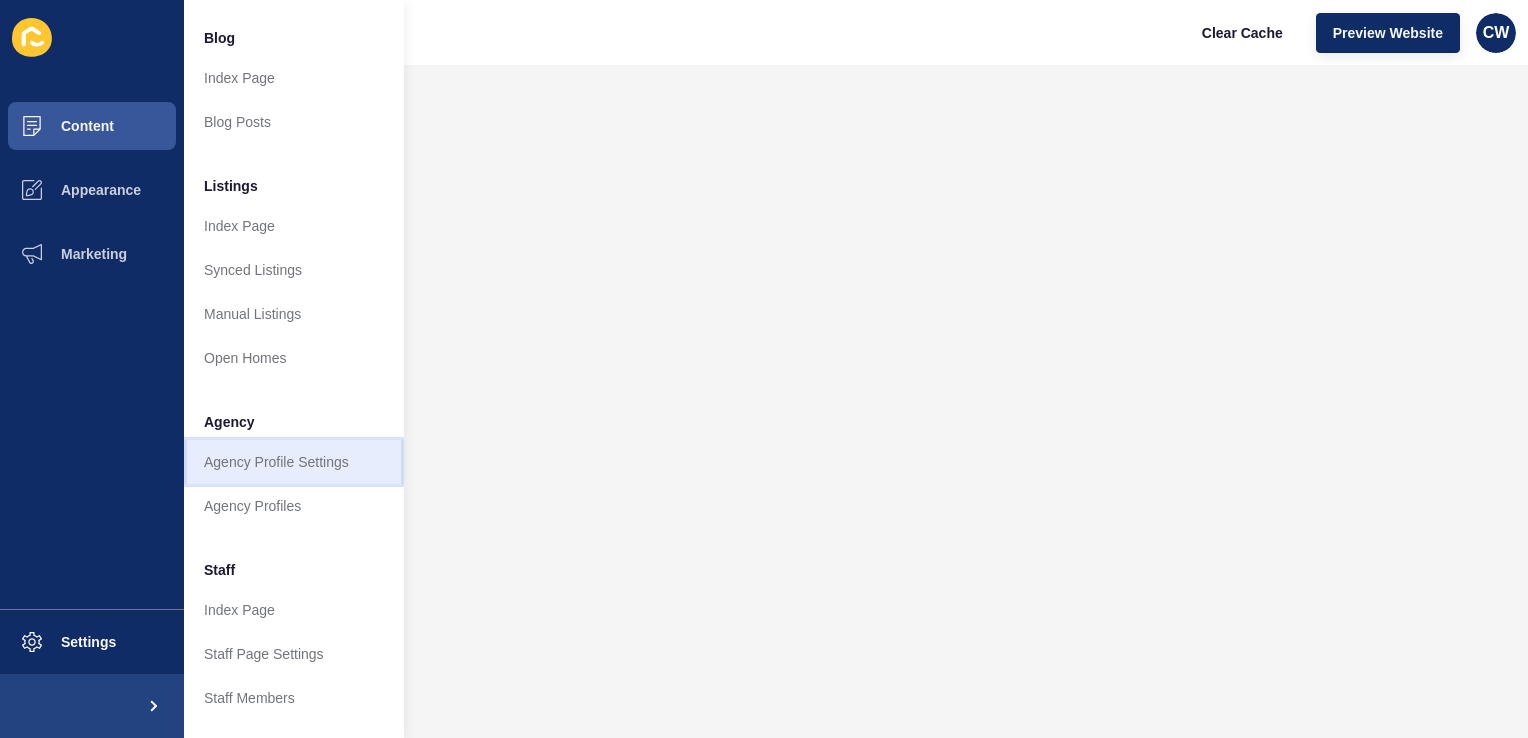 click on "Agency Profile Settings" at bounding box center [294, 462] 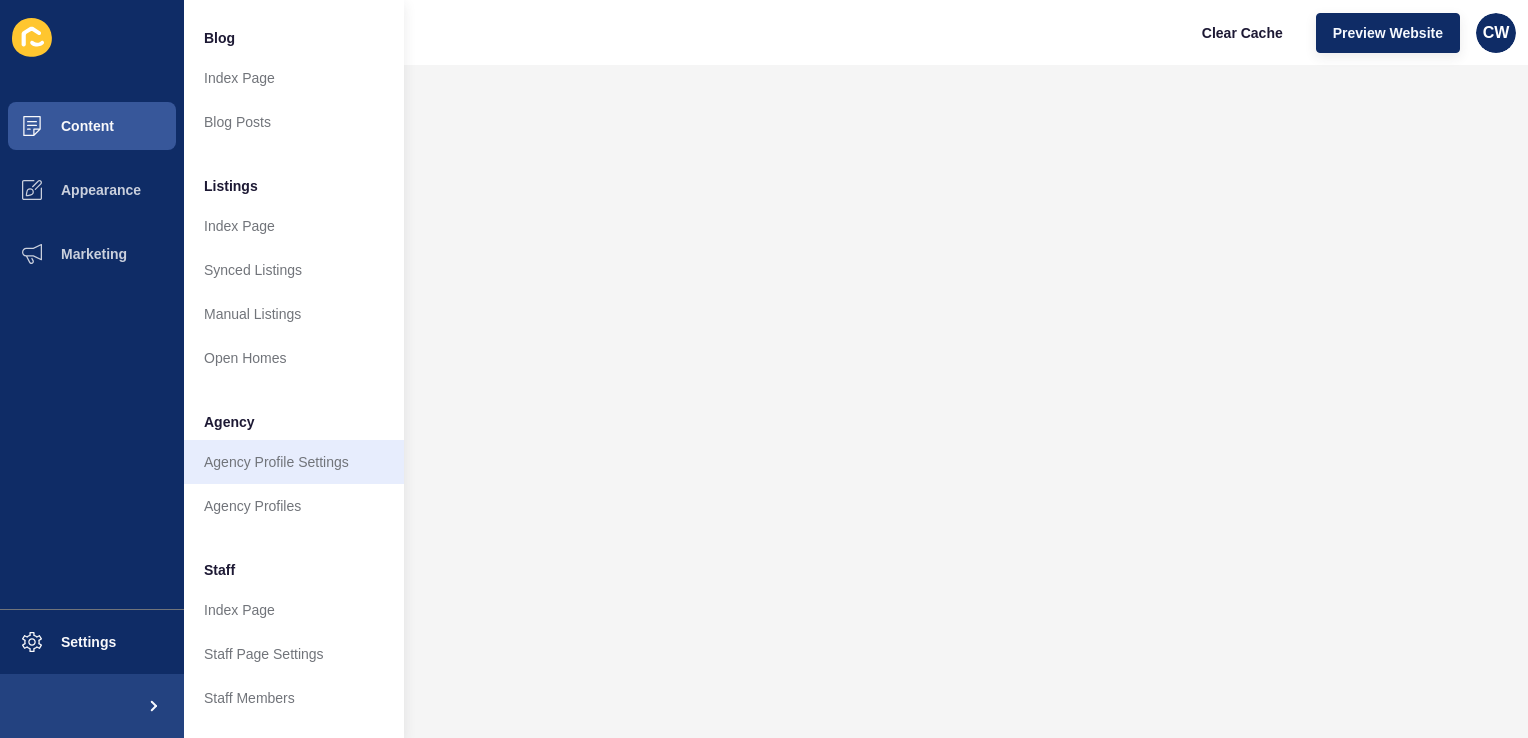 scroll, scrollTop: 0, scrollLeft: 0, axis: both 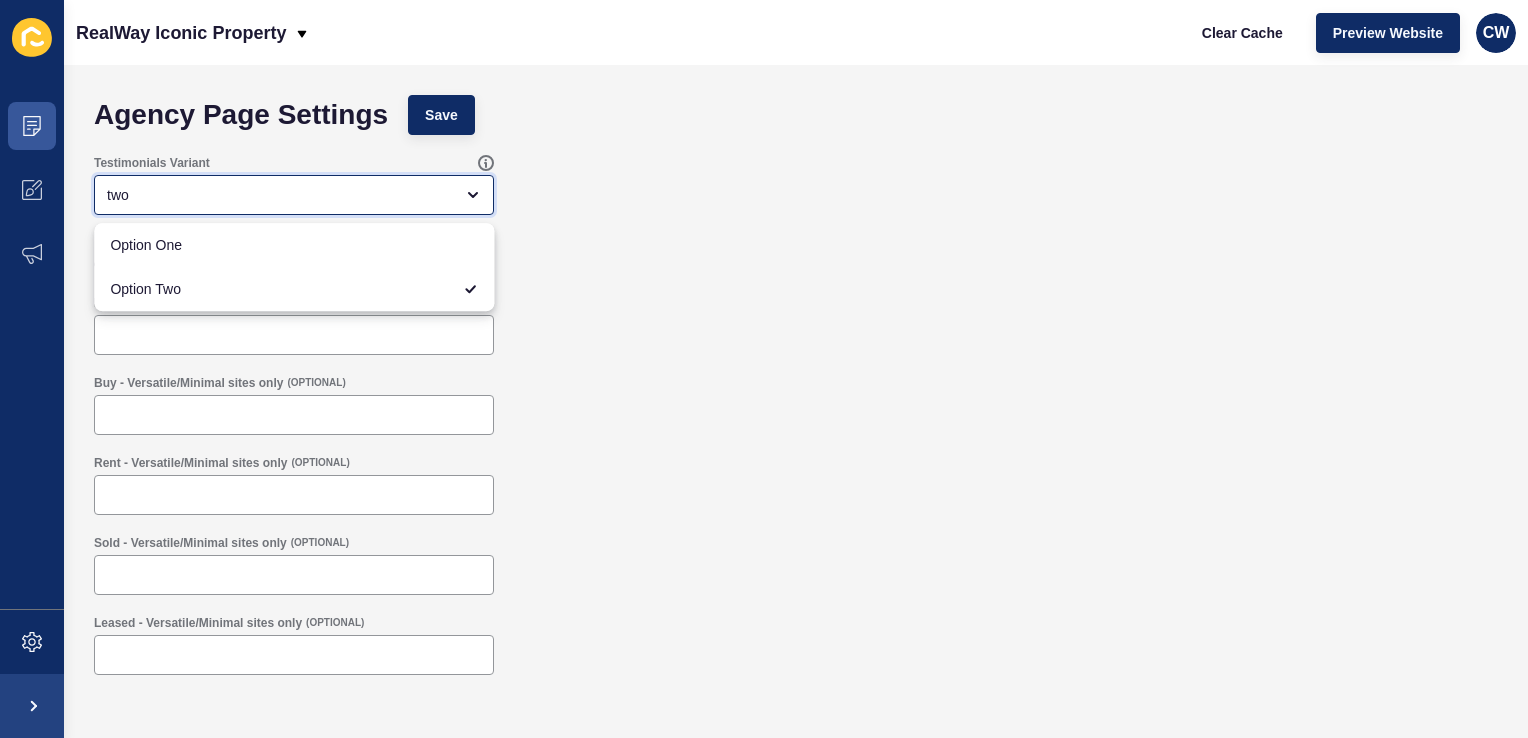 click on "two" at bounding box center (280, 195) 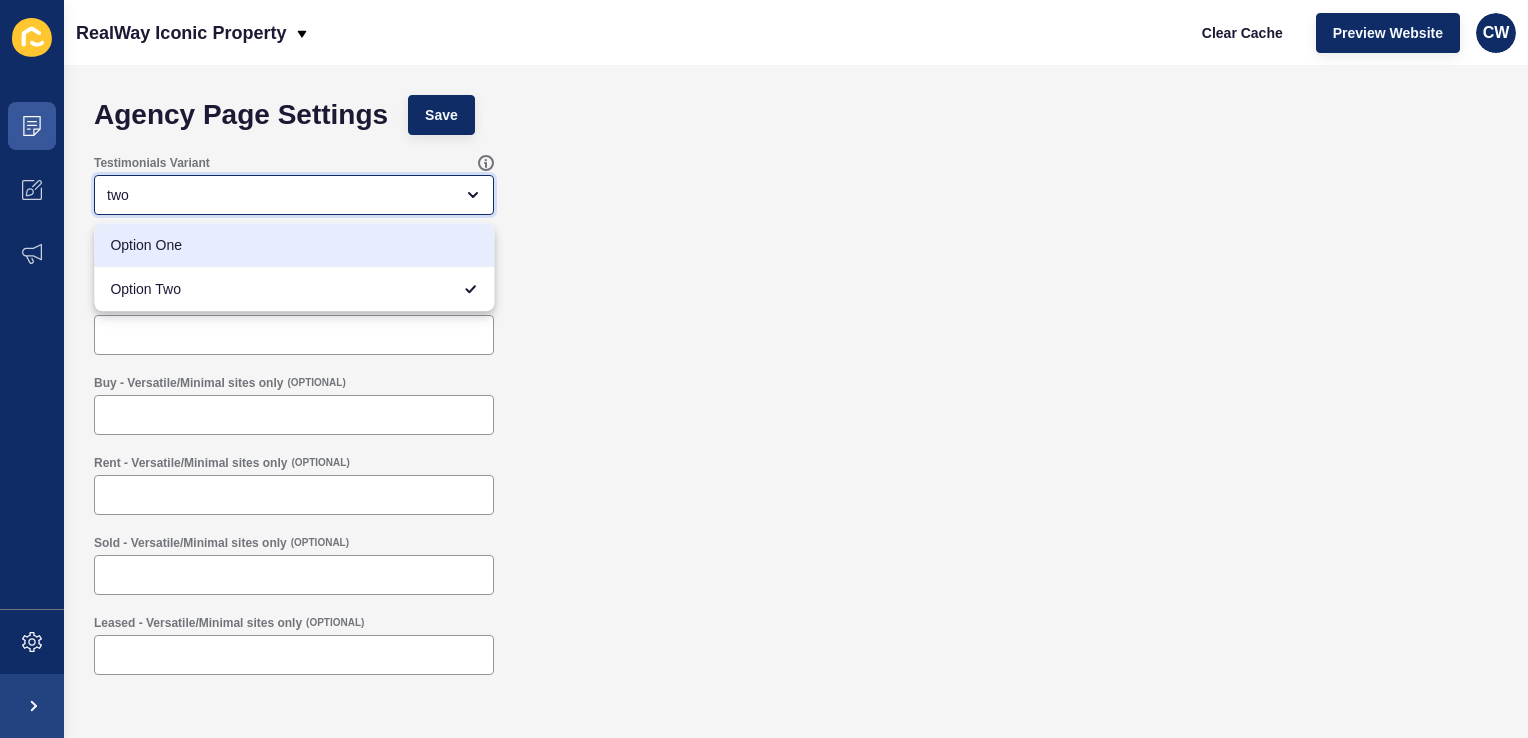click on "Option One" at bounding box center (294, 245) 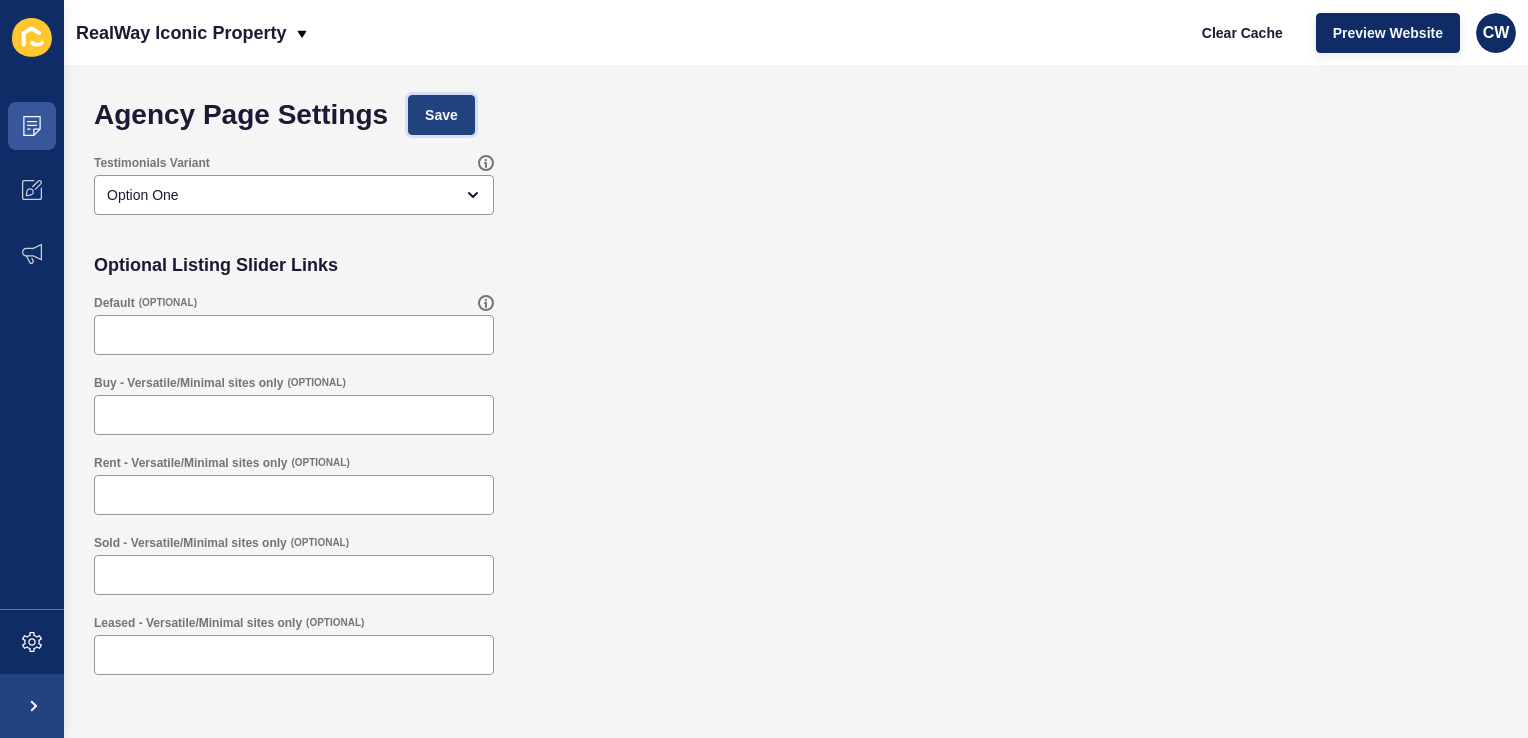click on "Save" at bounding box center [441, 115] 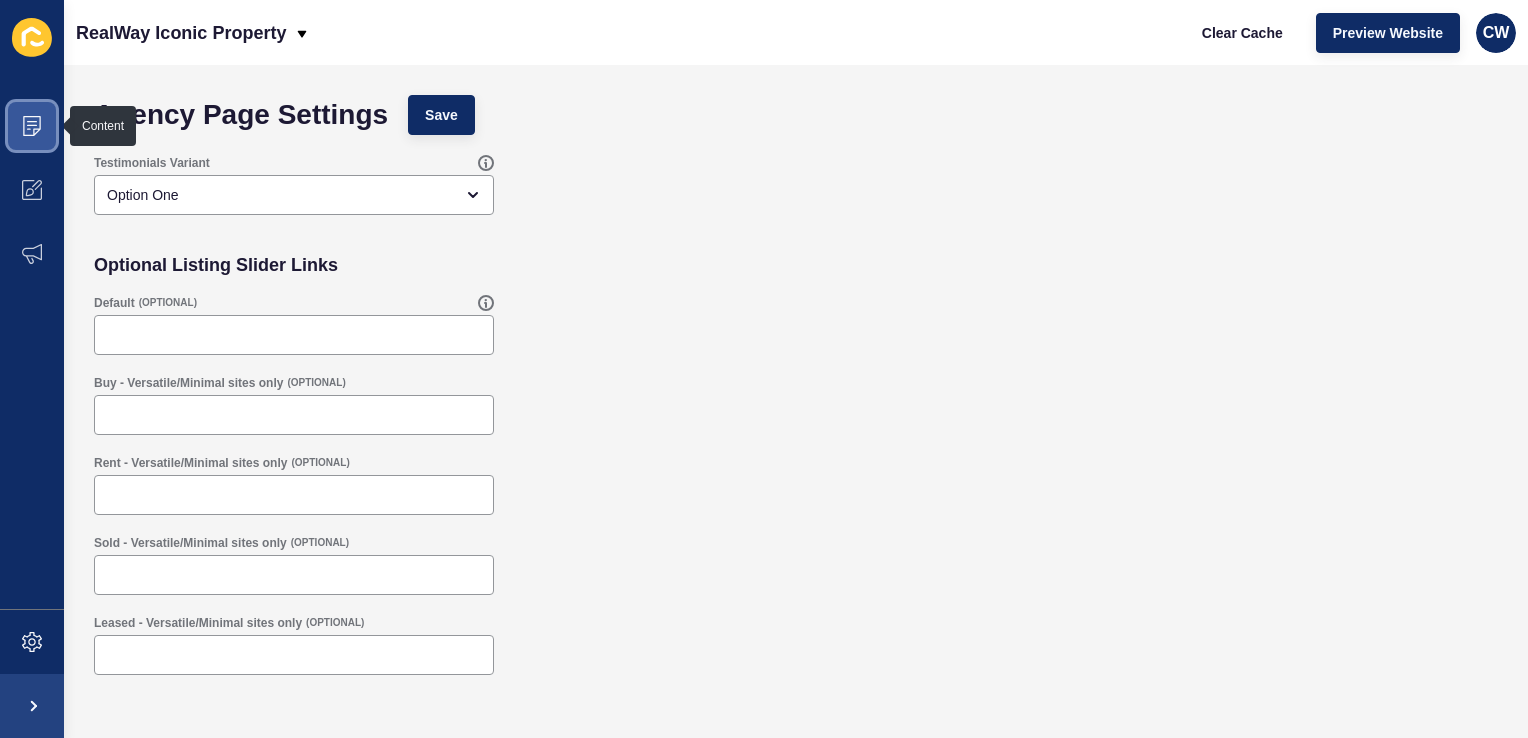 click 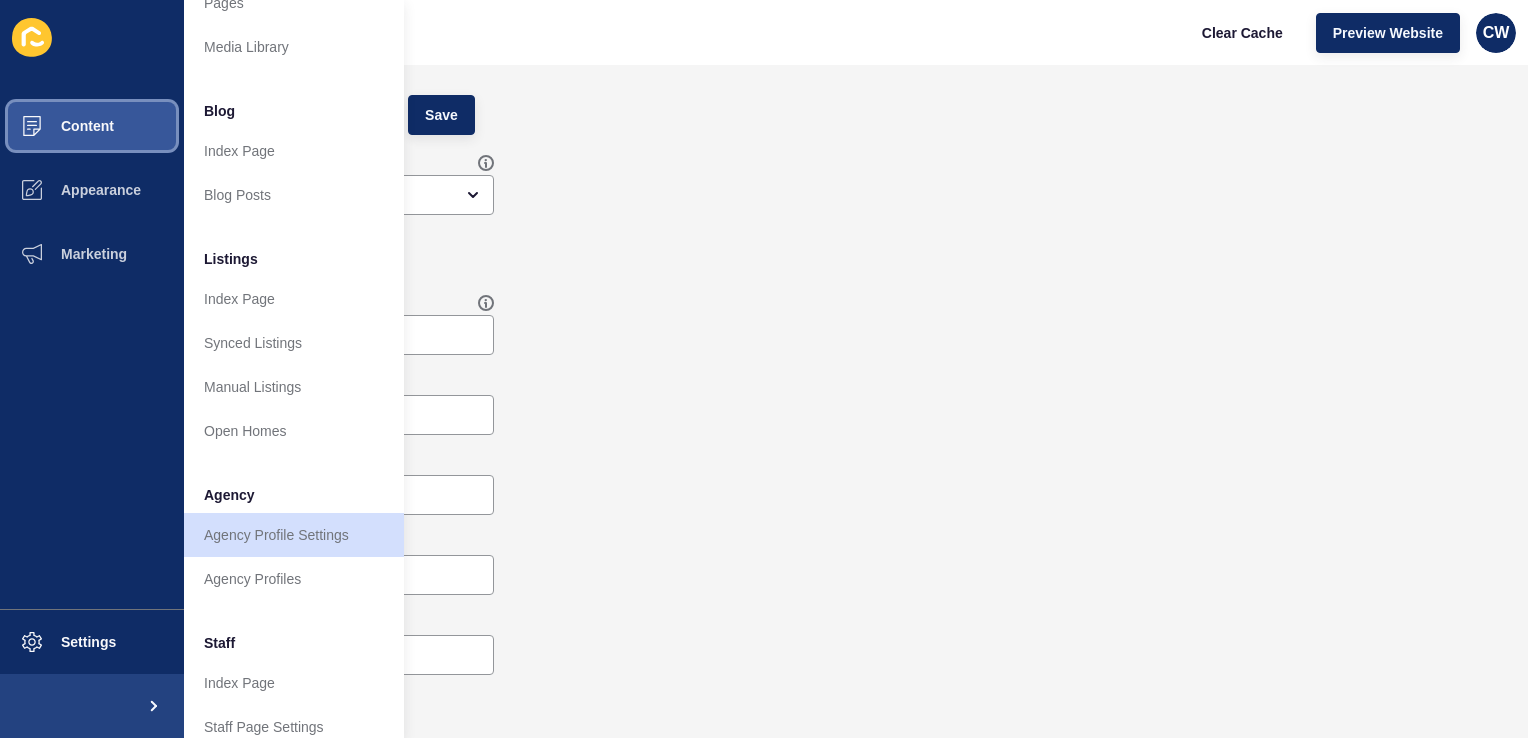 scroll, scrollTop: 0, scrollLeft: 4, axis: horizontal 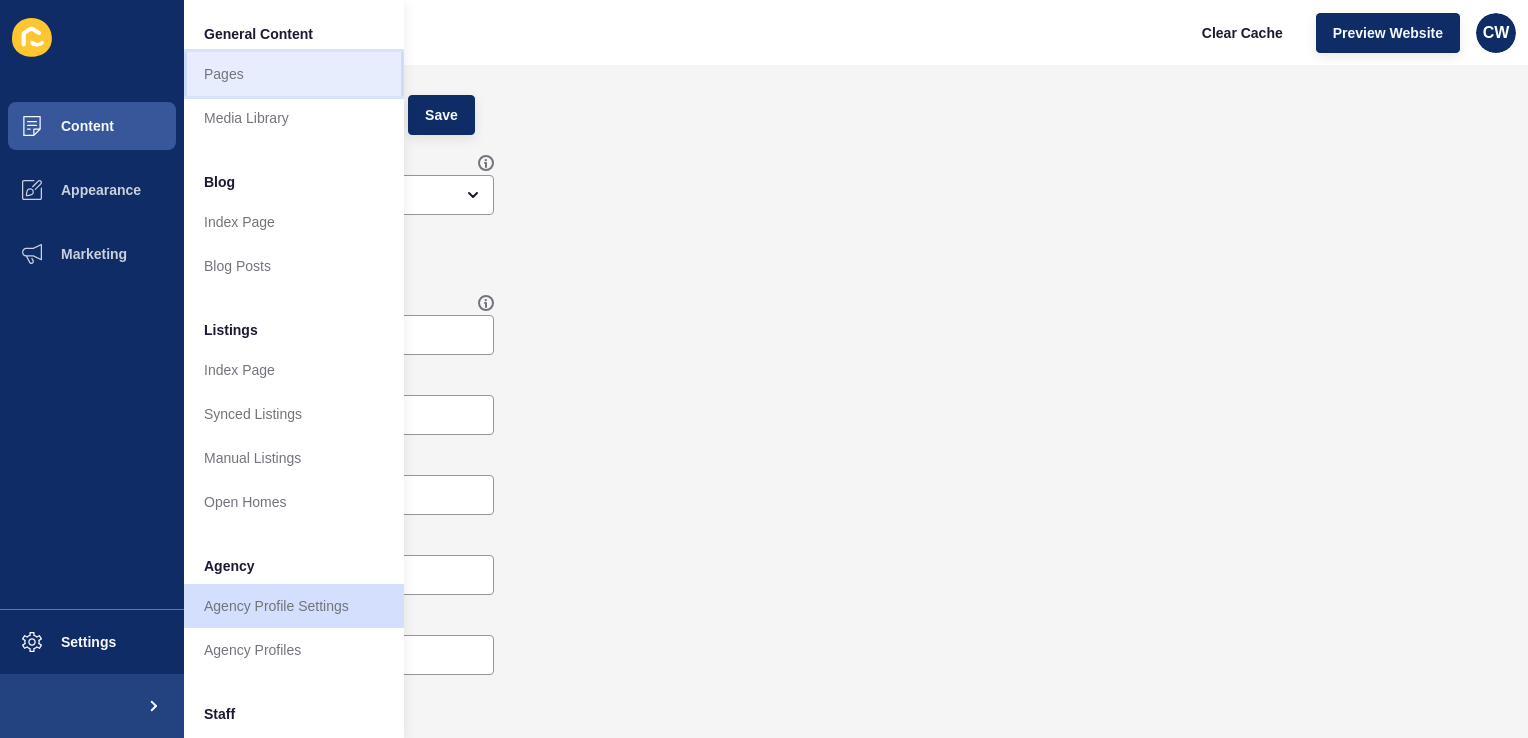 click on "Pages" at bounding box center [294, 74] 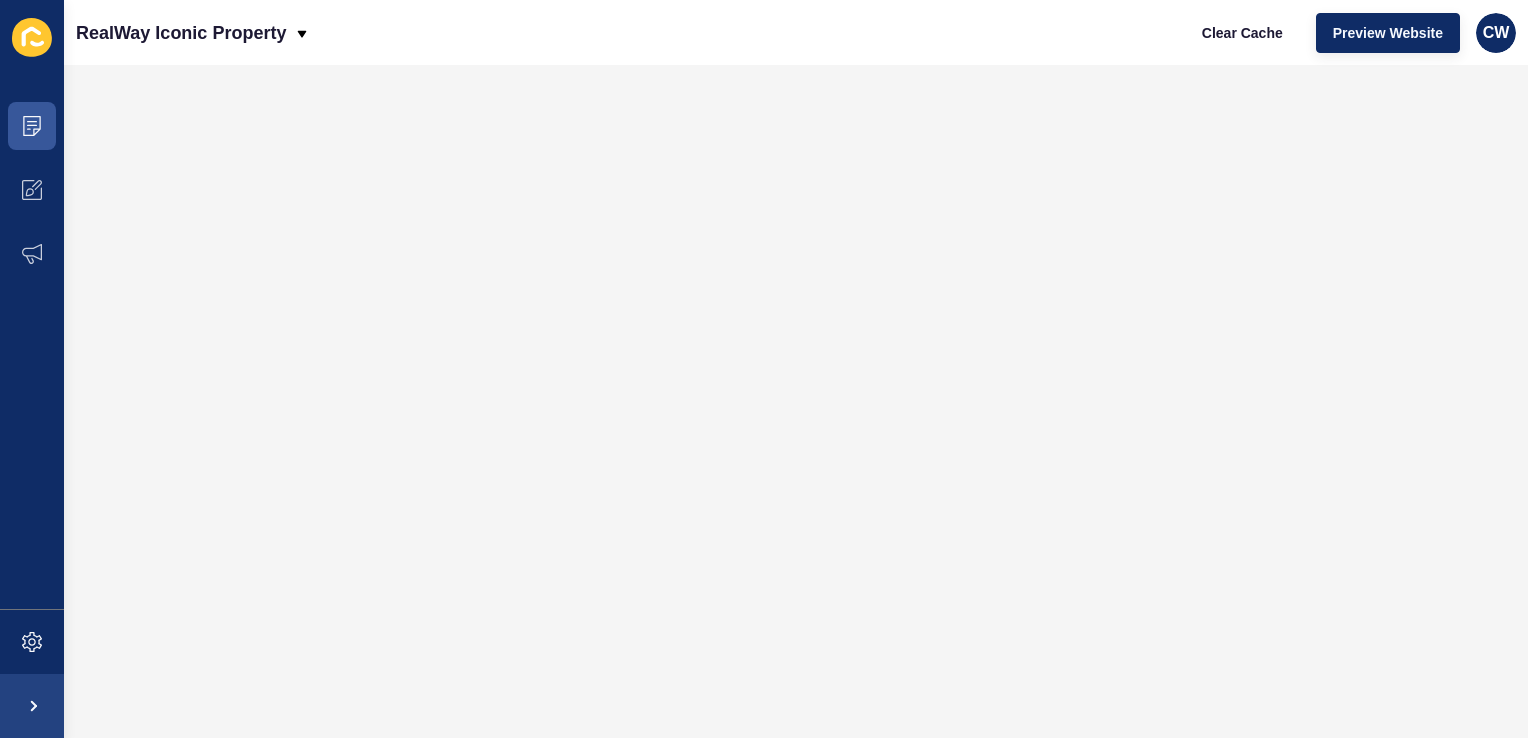 scroll, scrollTop: 0, scrollLeft: 0, axis: both 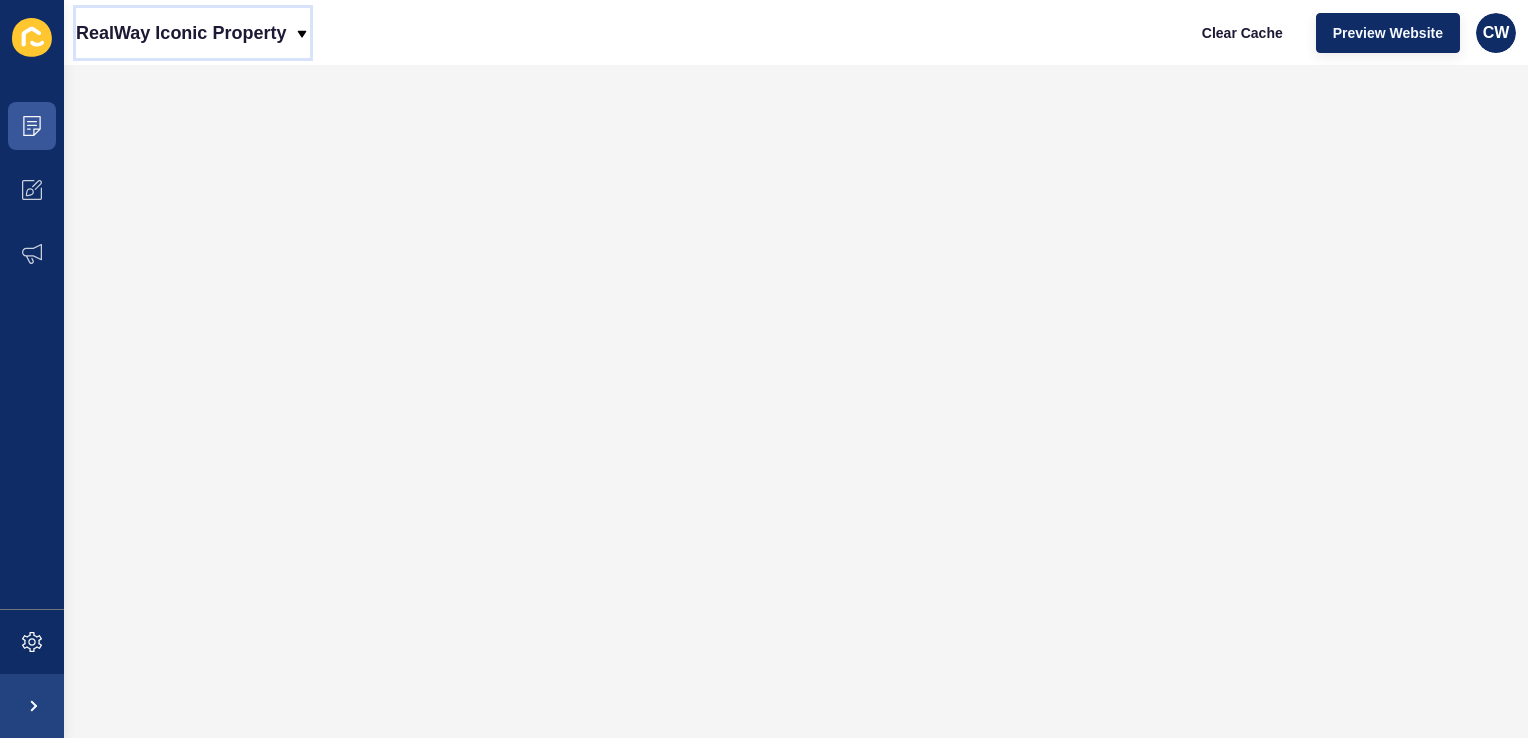 click on "RealWay Iconic Property" at bounding box center [181, 33] 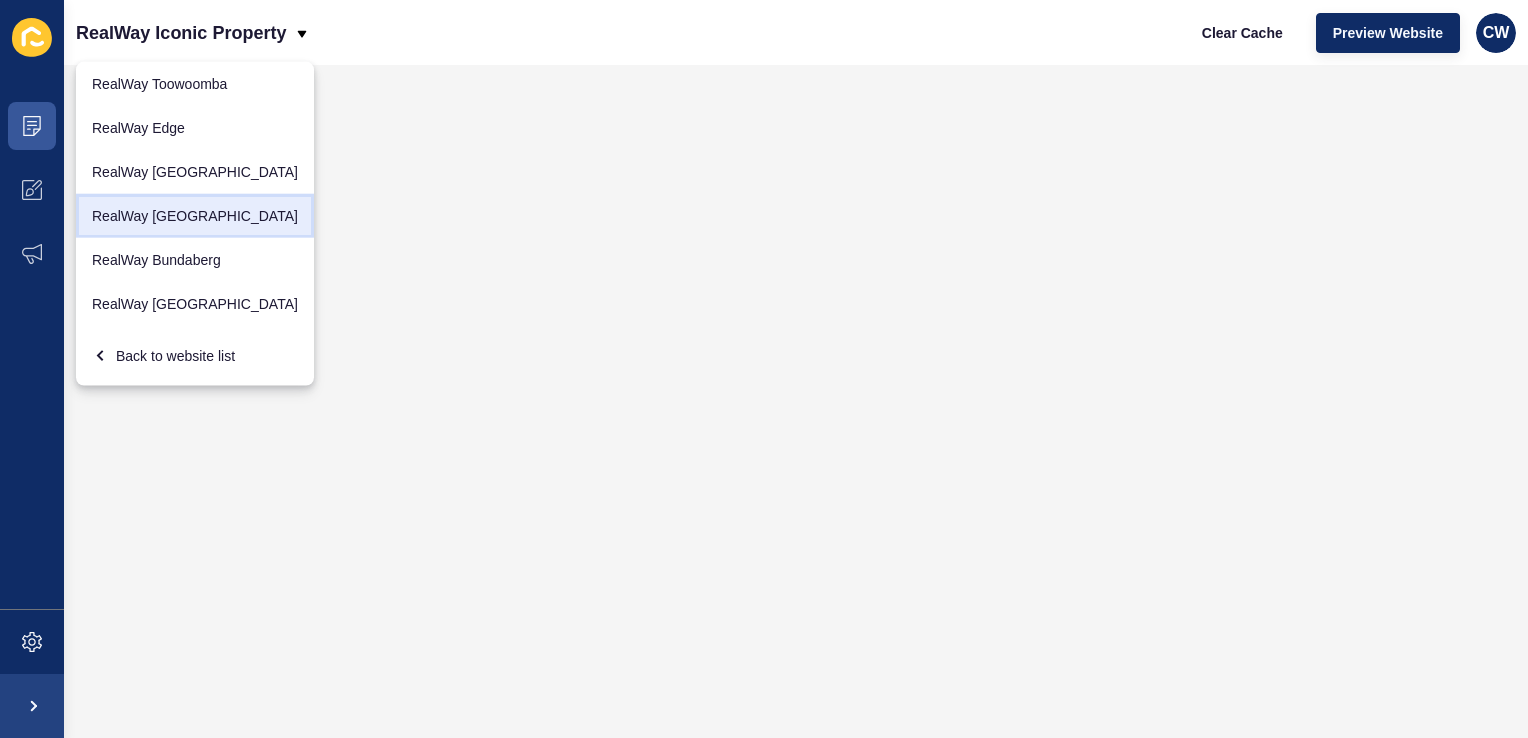 click on "RealWay [GEOGRAPHIC_DATA]" at bounding box center [195, 216] 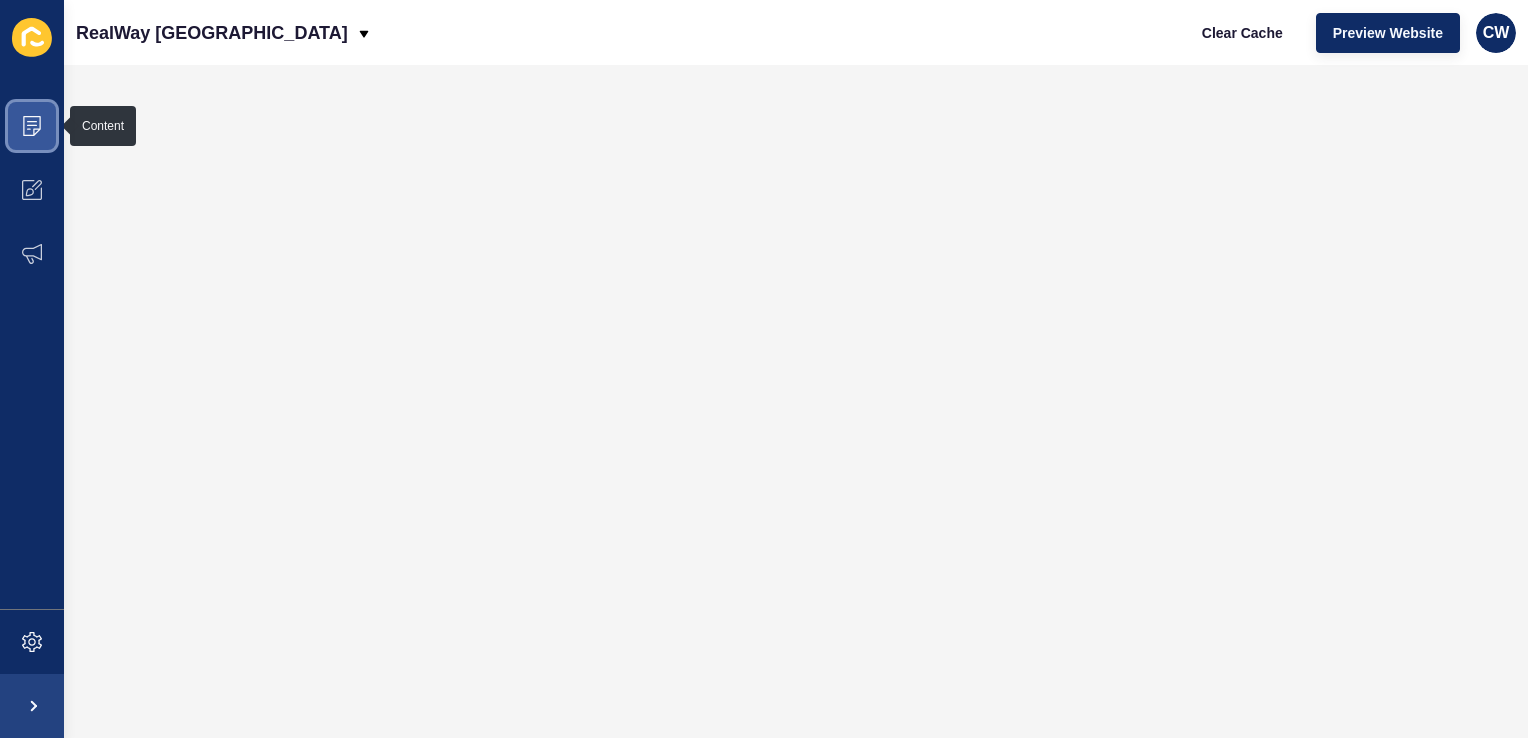 click 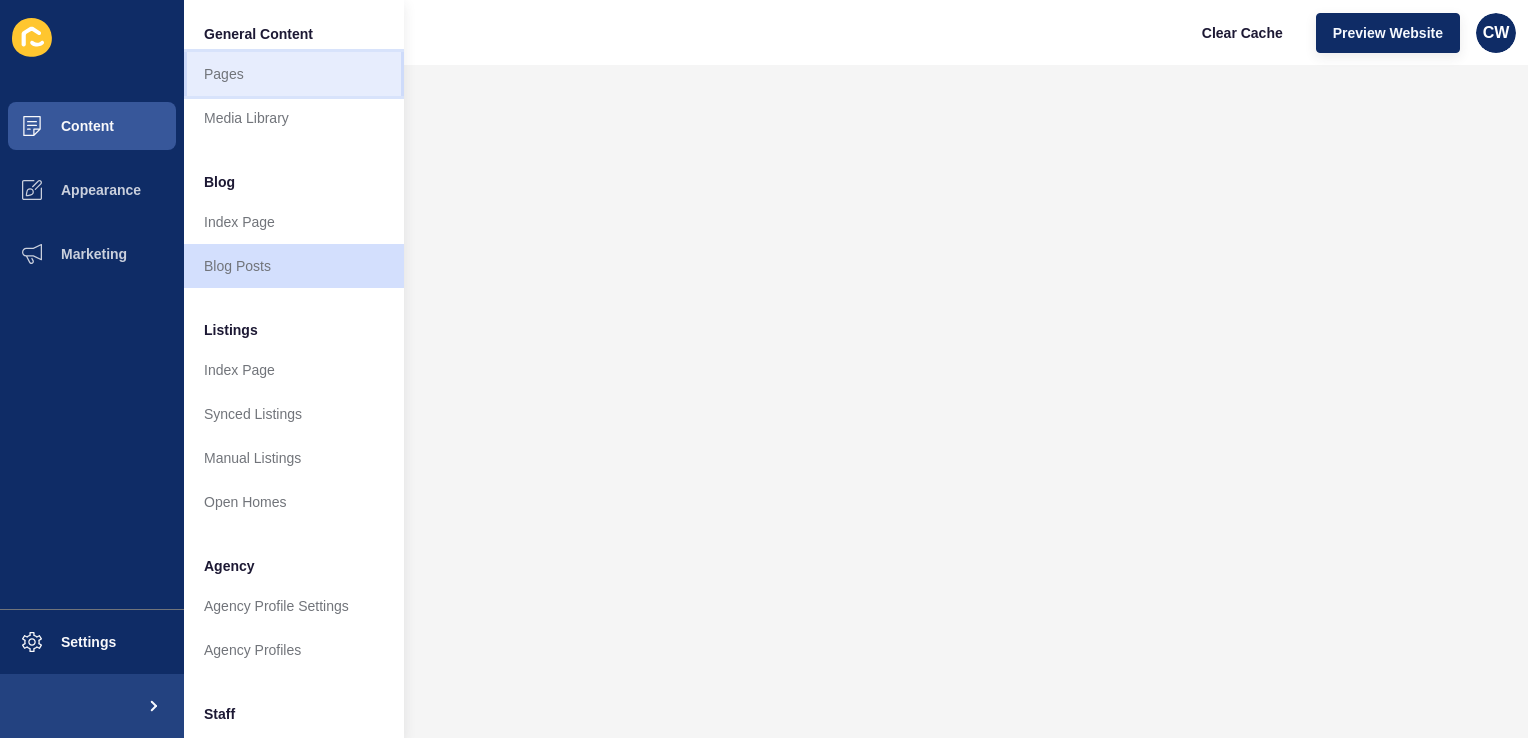 click on "Pages" at bounding box center (294, 74) 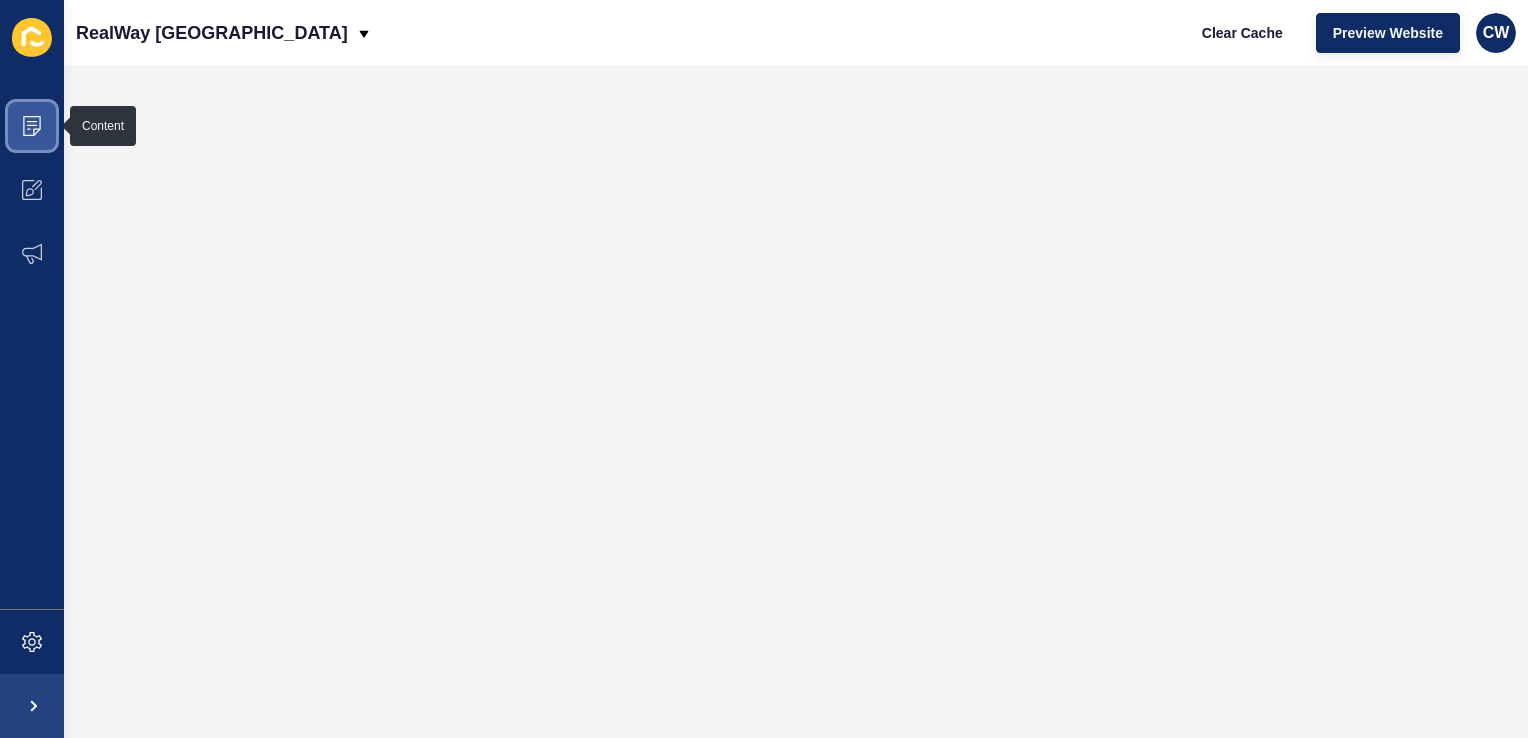 click 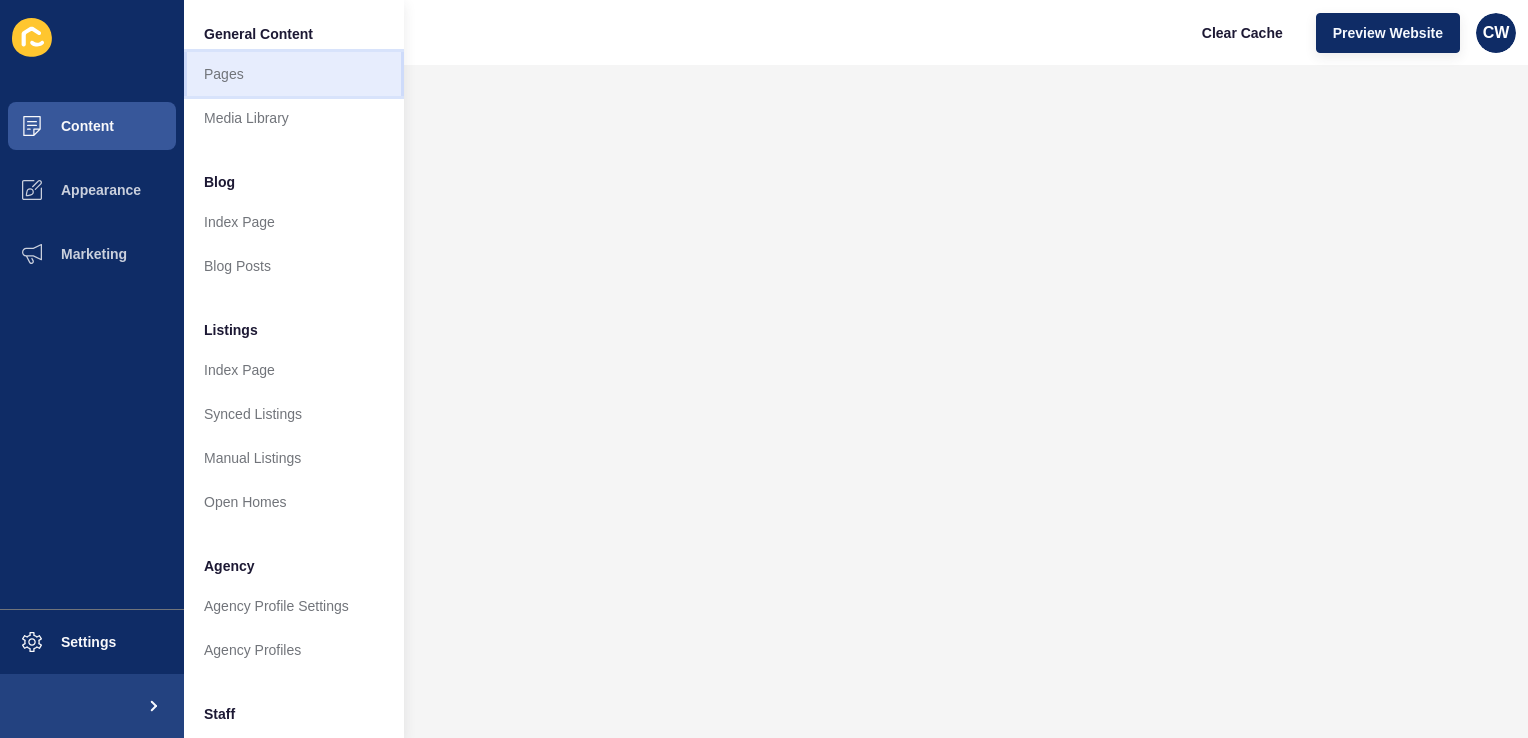 click on "Pages" at bounding box center (294, 74) 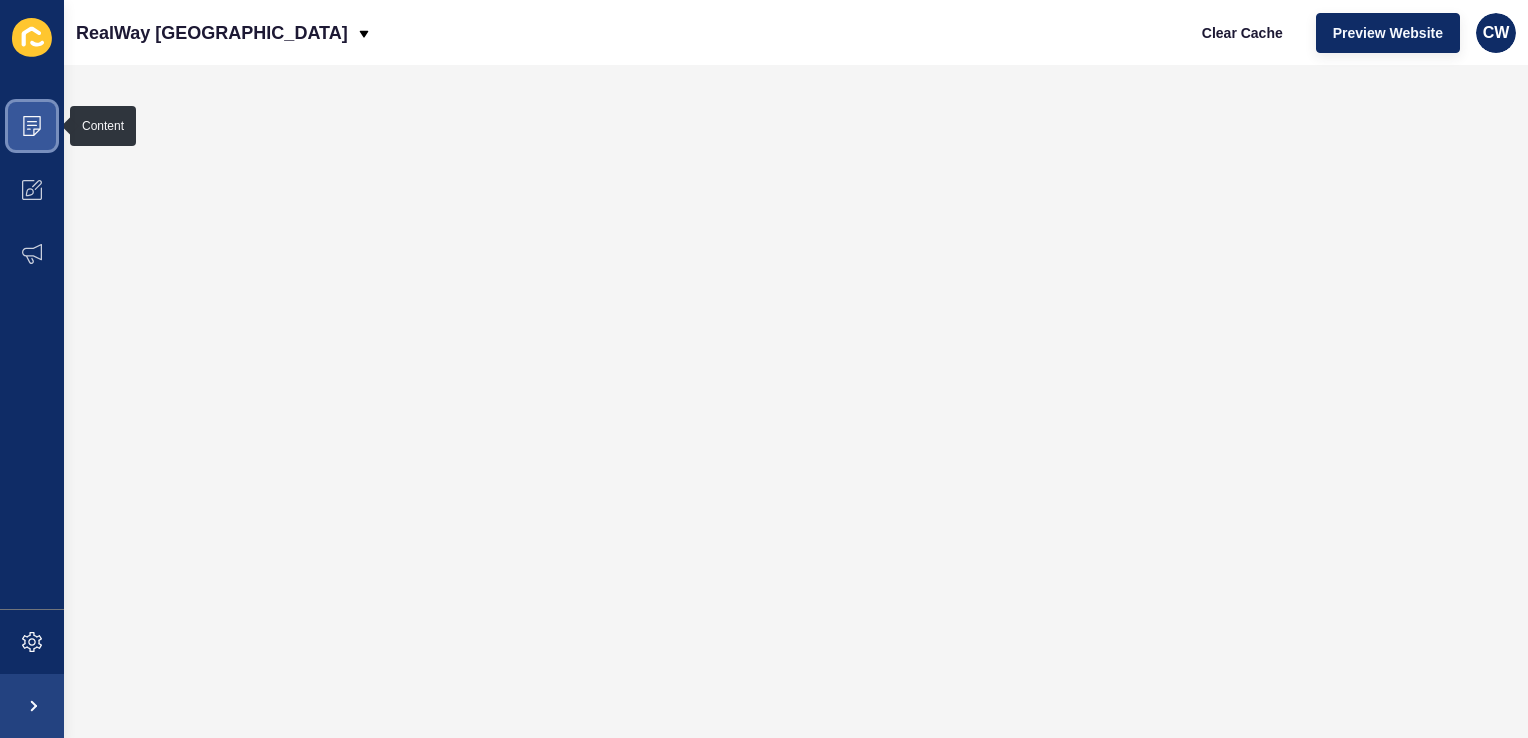 click at bounding box center [32, 126] 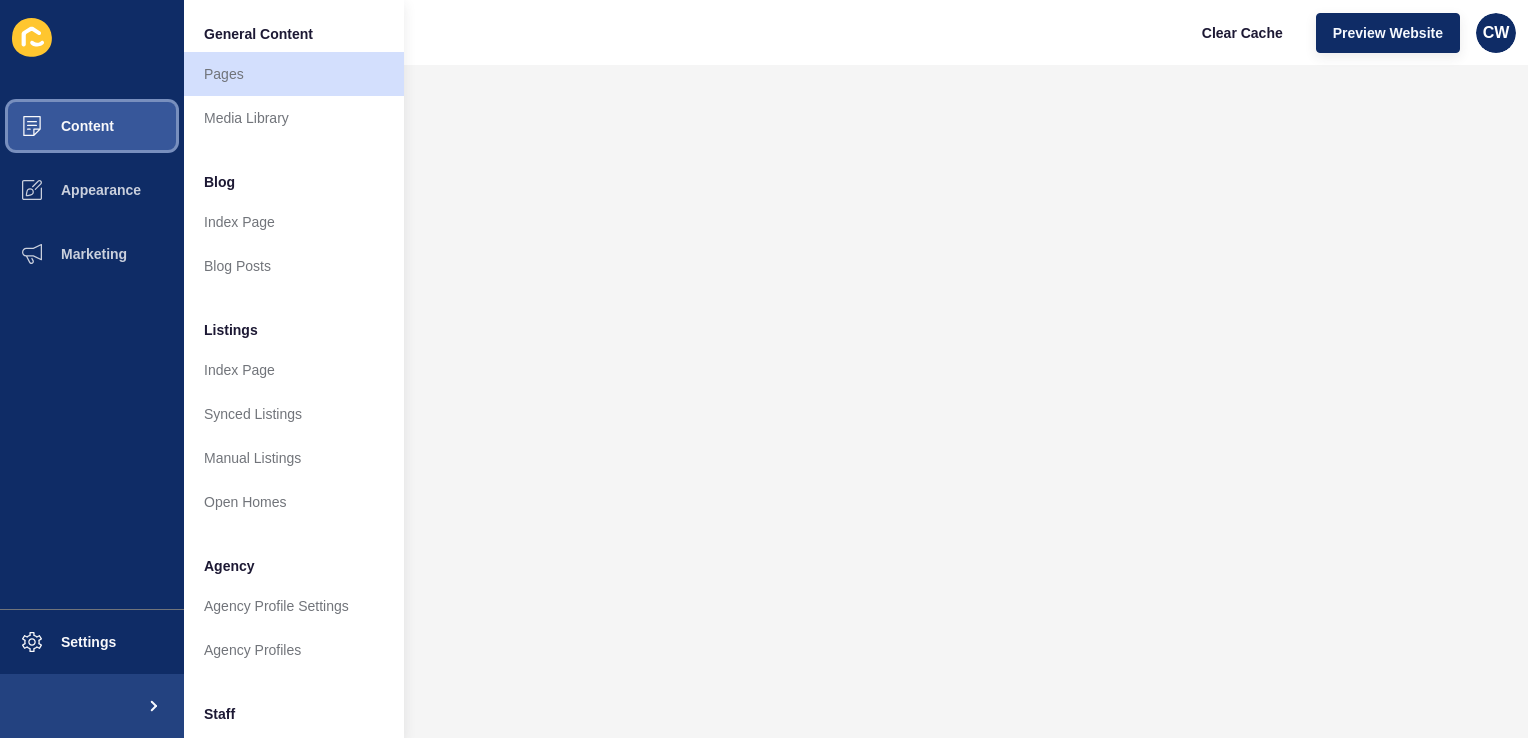 click on "Content" at bounding box center [92, 126] 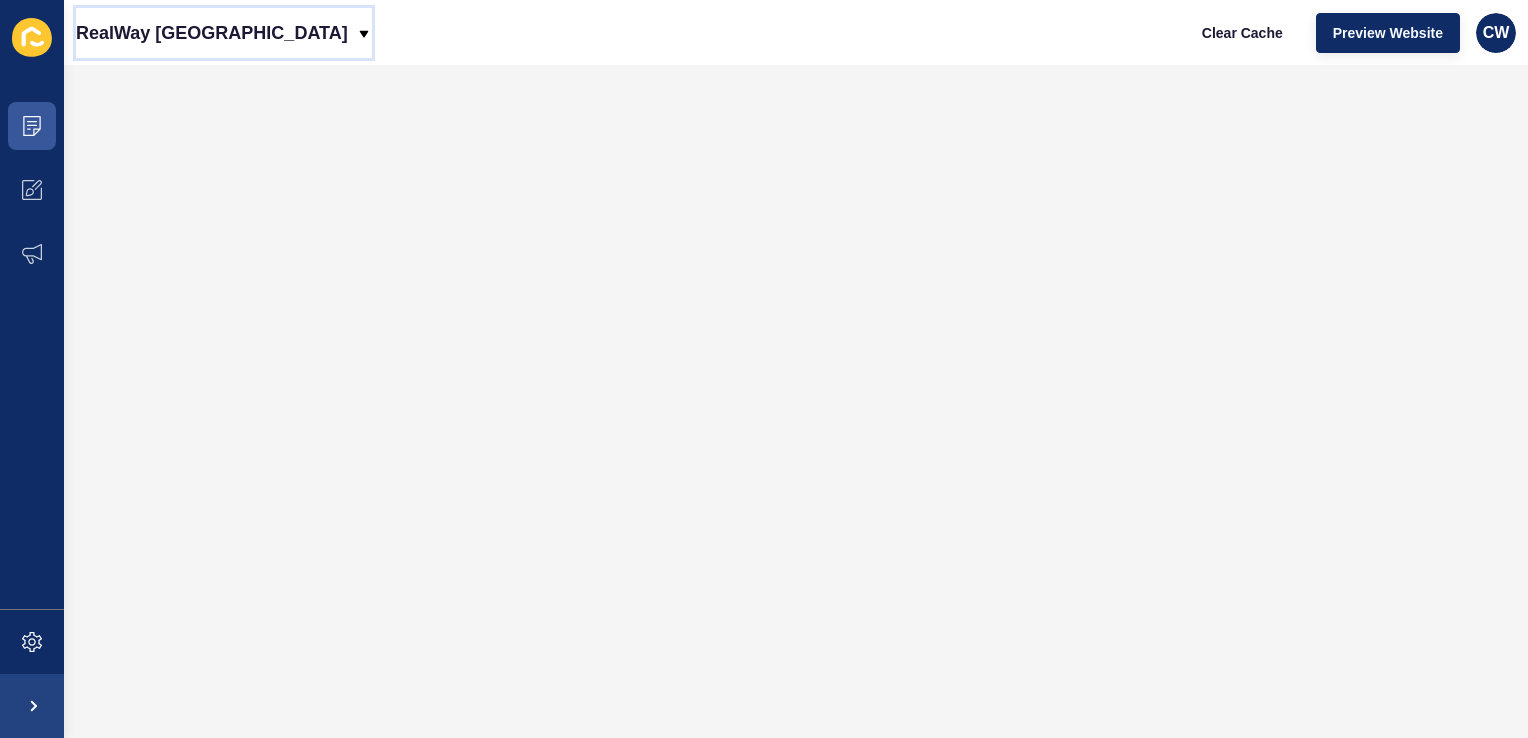 click 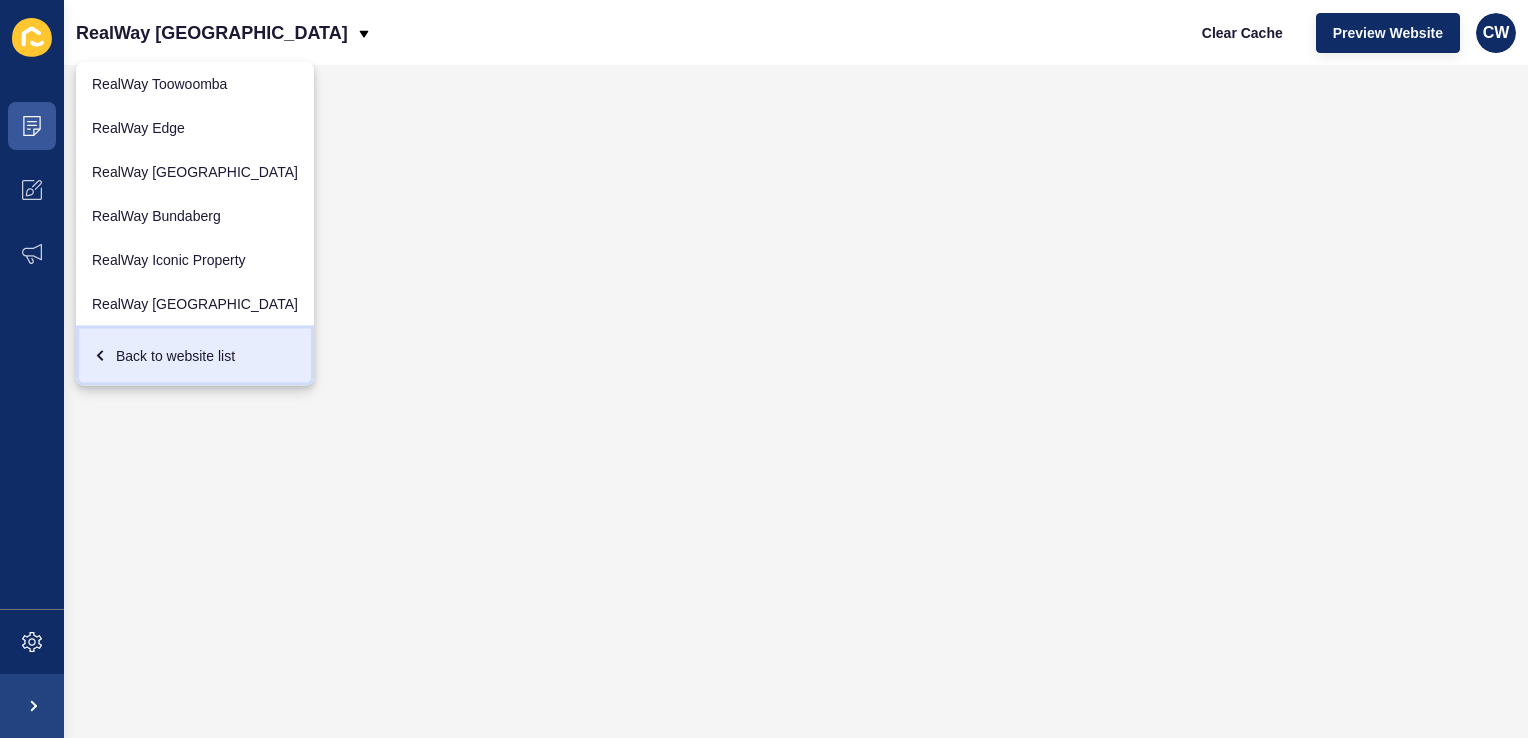 click on "Back to website list" at bounding box center [195, 356] 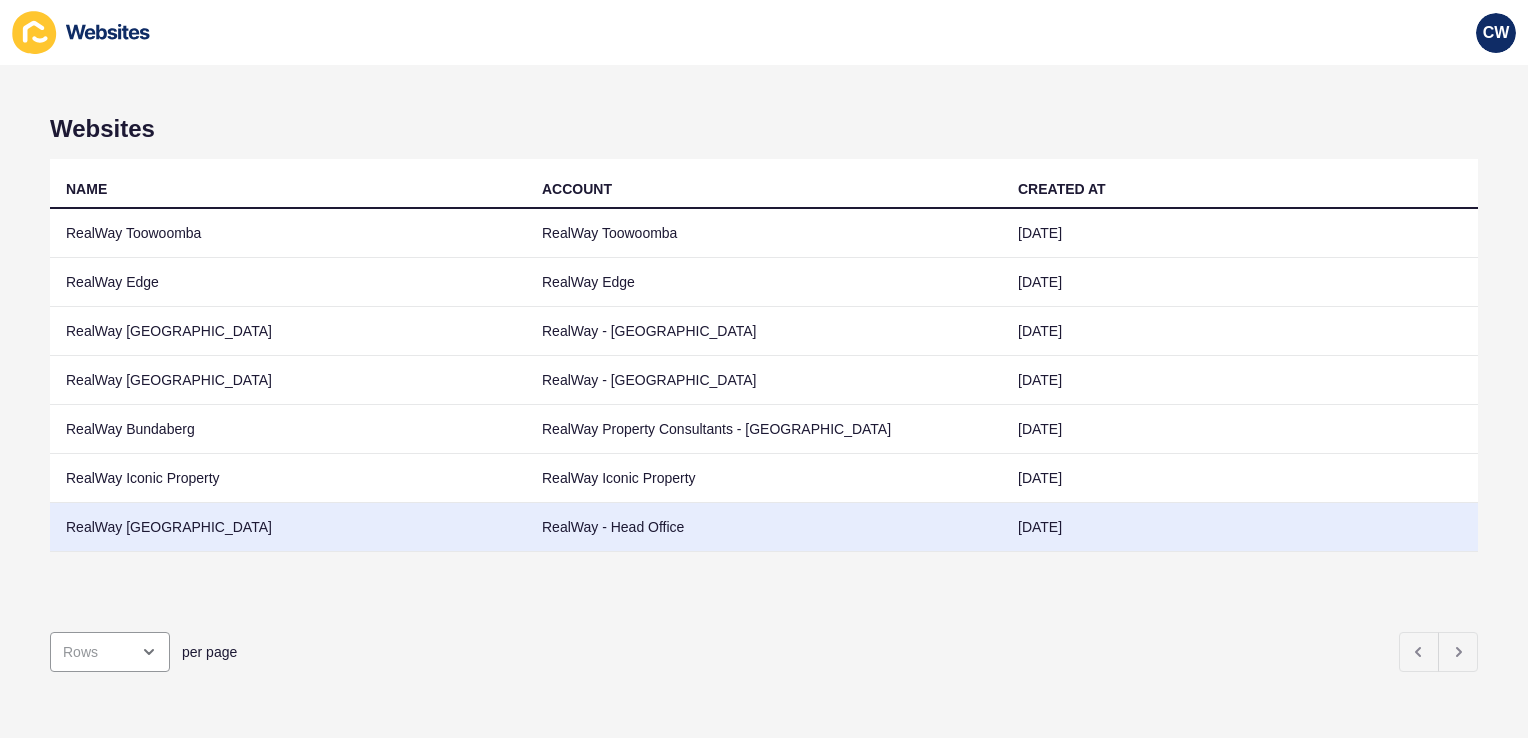 click on "RealWay [GEOGRAPHIC_DATA]" at bounding box center (288, 527) 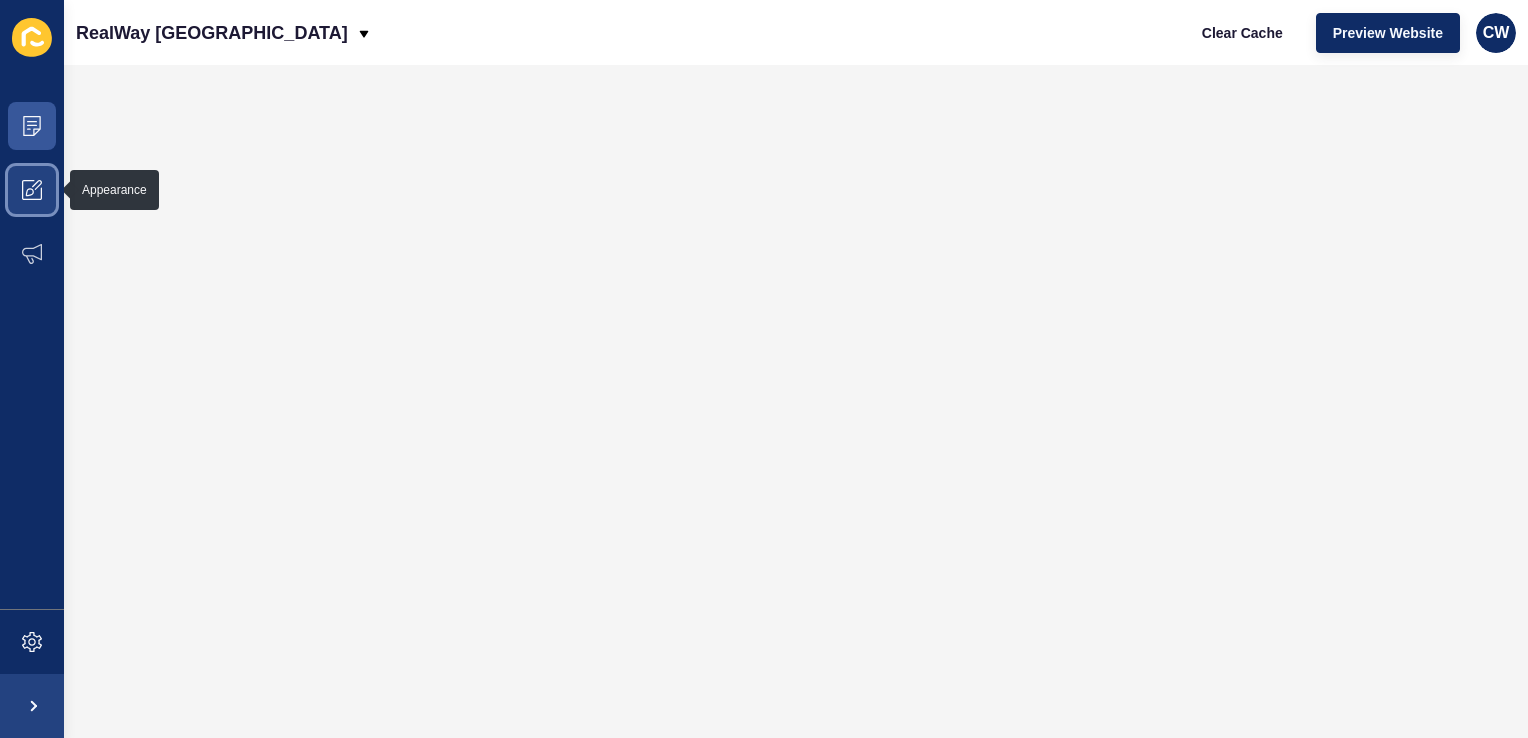 click at bounding box center (32, 190) 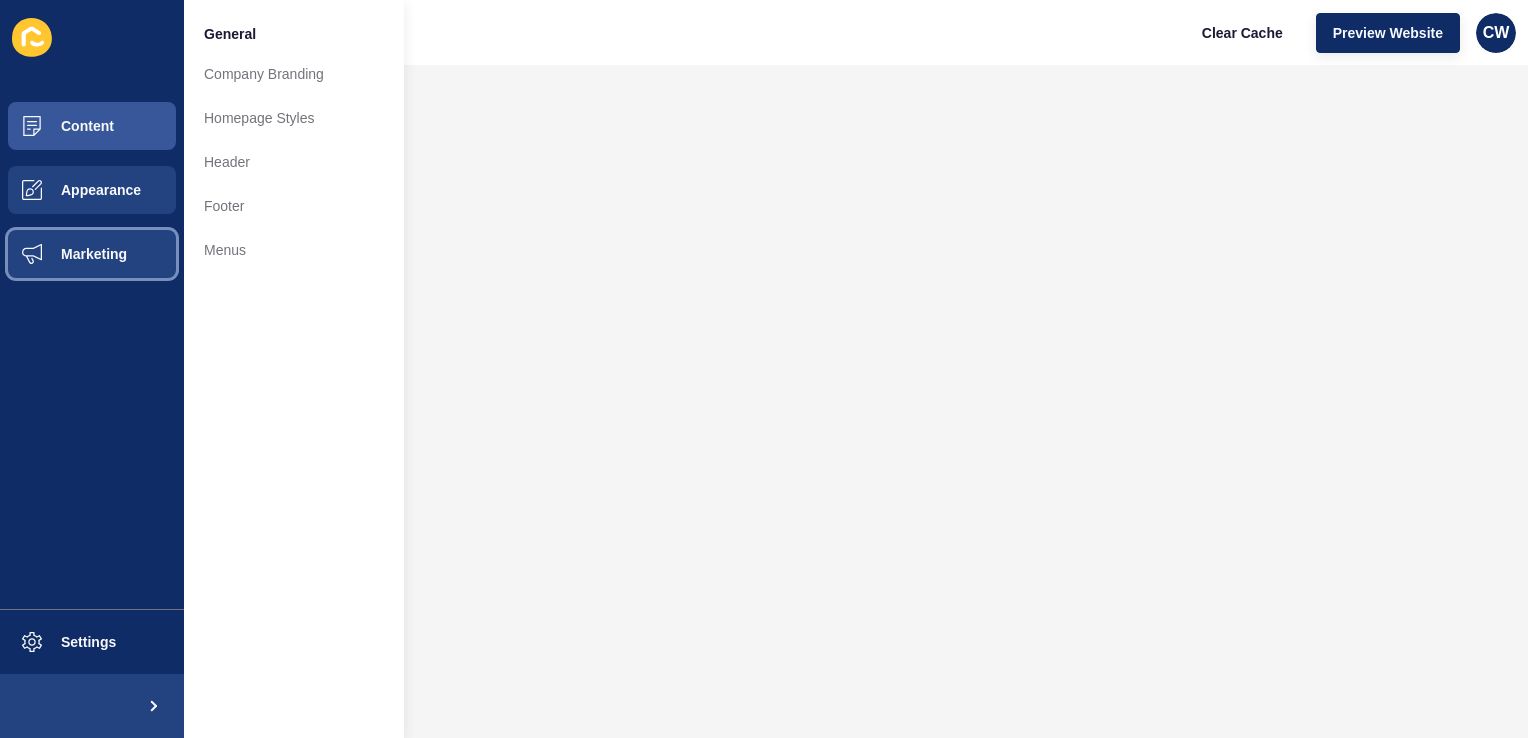 click on "Marketing" at bounding box center [92, 254] 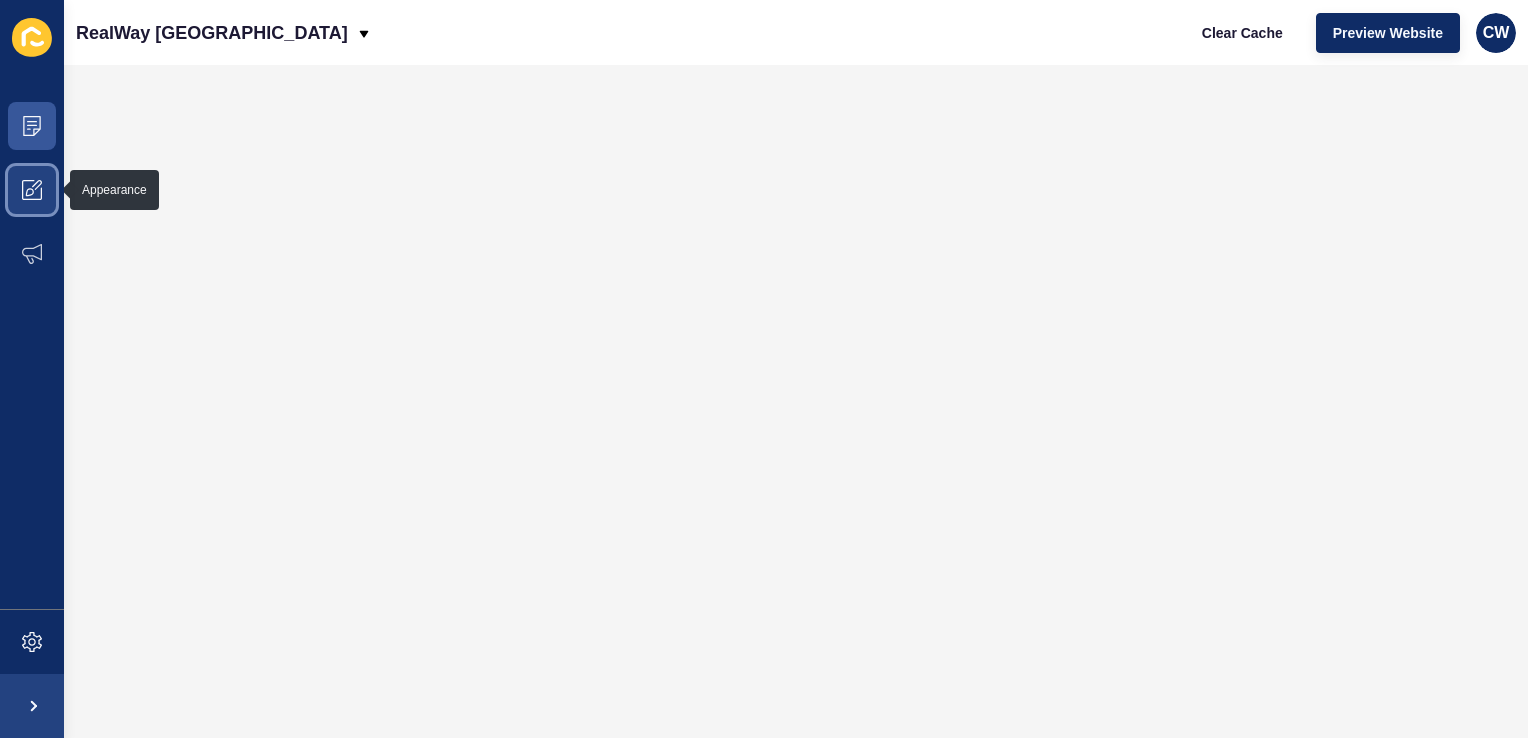 click 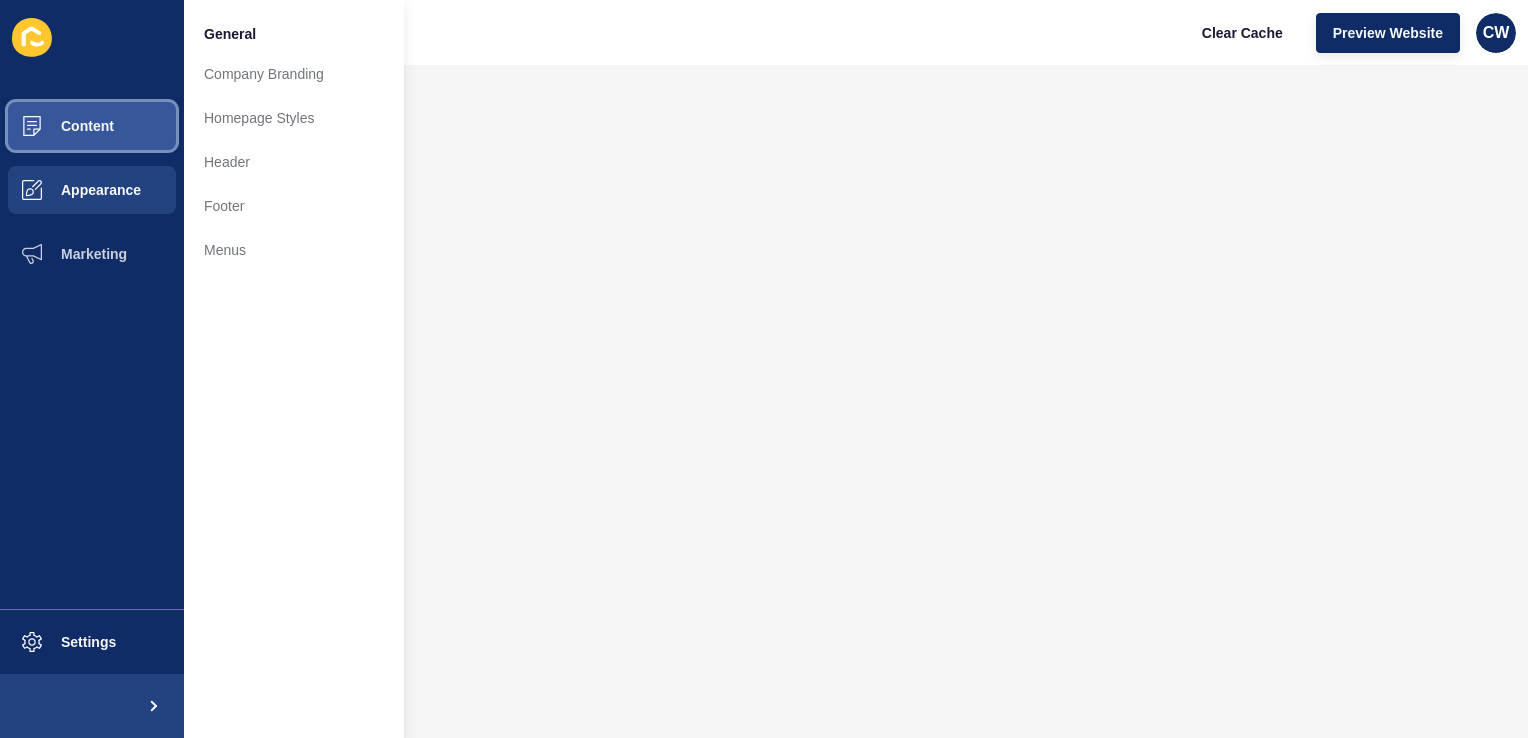 click on "Content" at bounding box center [92, 126] 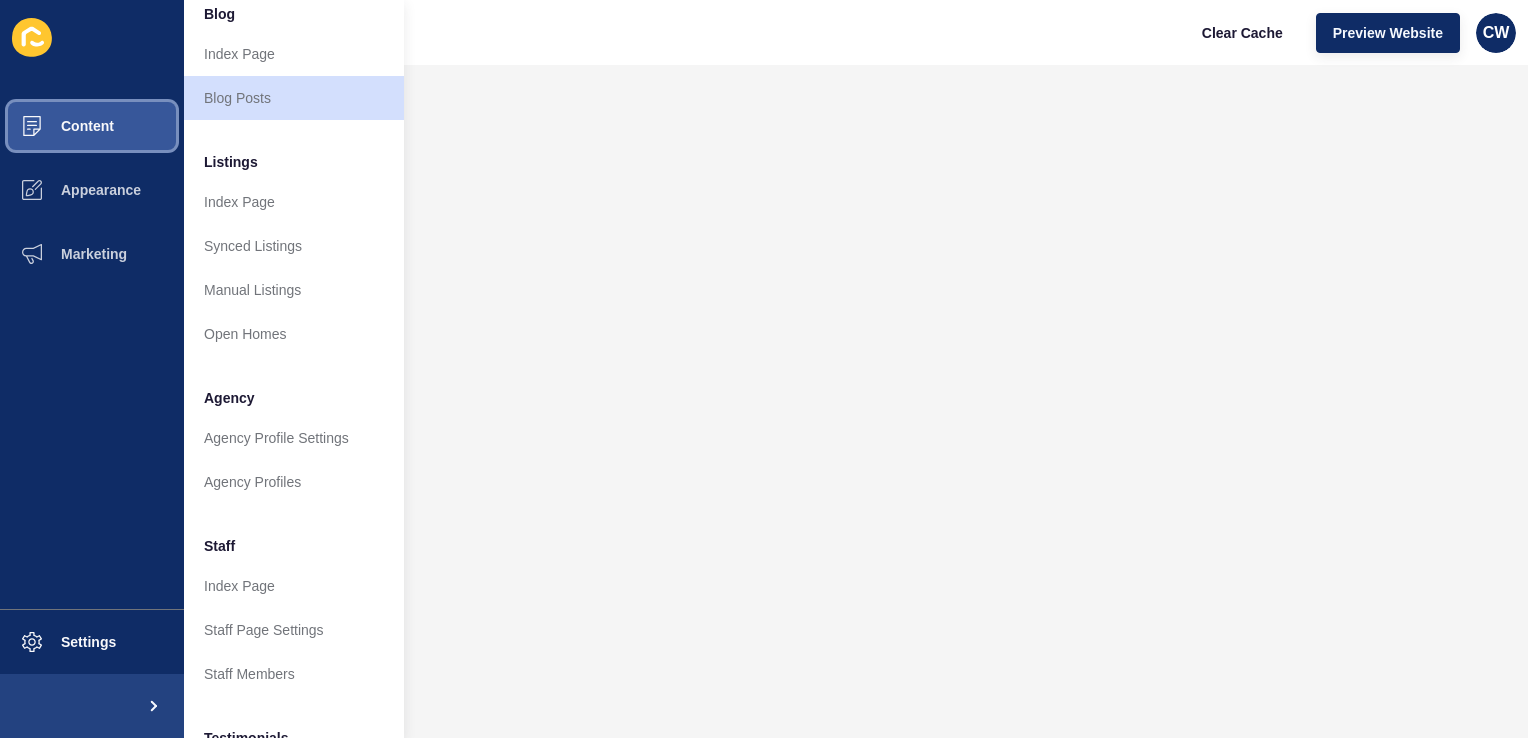 scroll, scrollTop: 188, scrollLeft: 0, axis: vertical 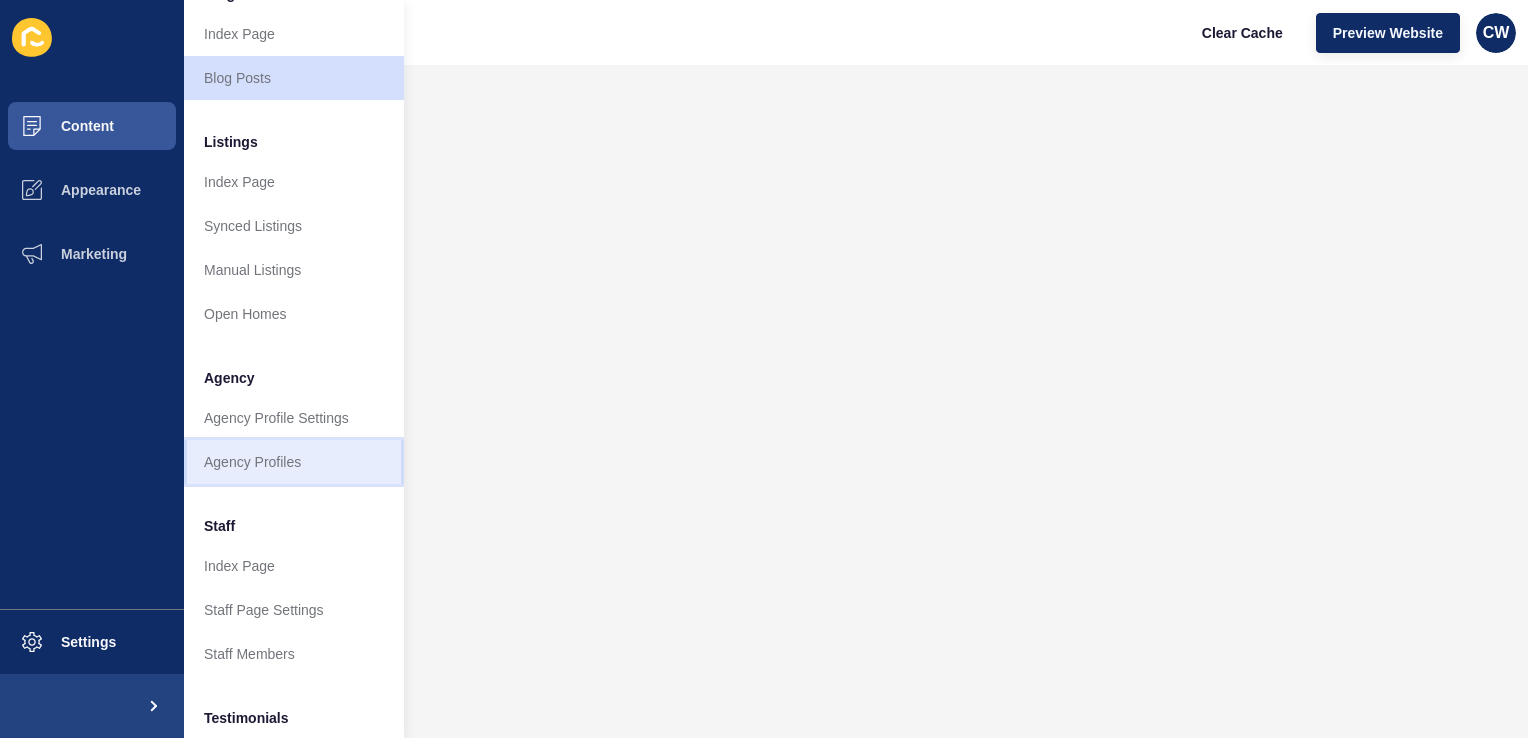 click on "Agency Profiles" at bounding box center (294, 462) 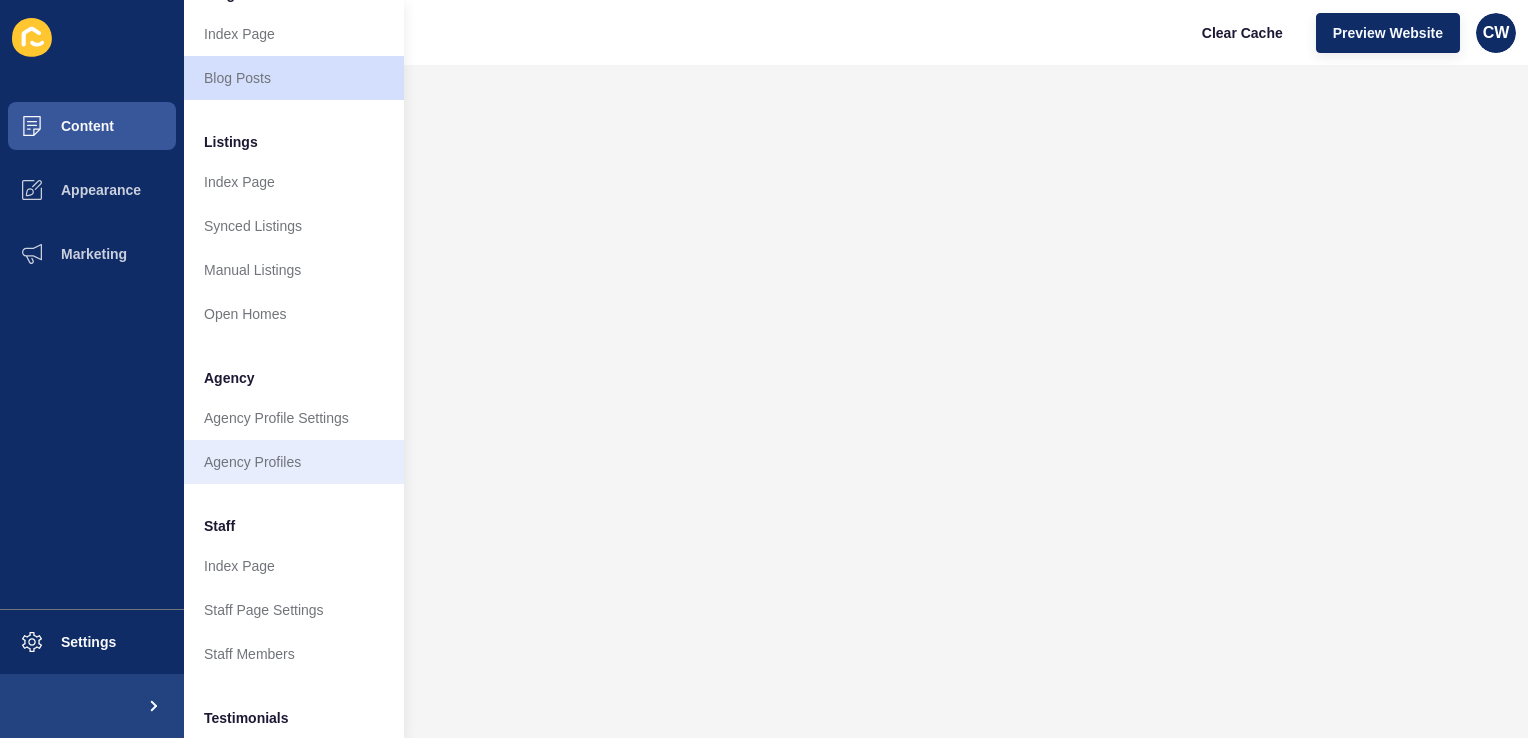 scroll, scrollTop: 0, scrollLeft: 0, axis: both 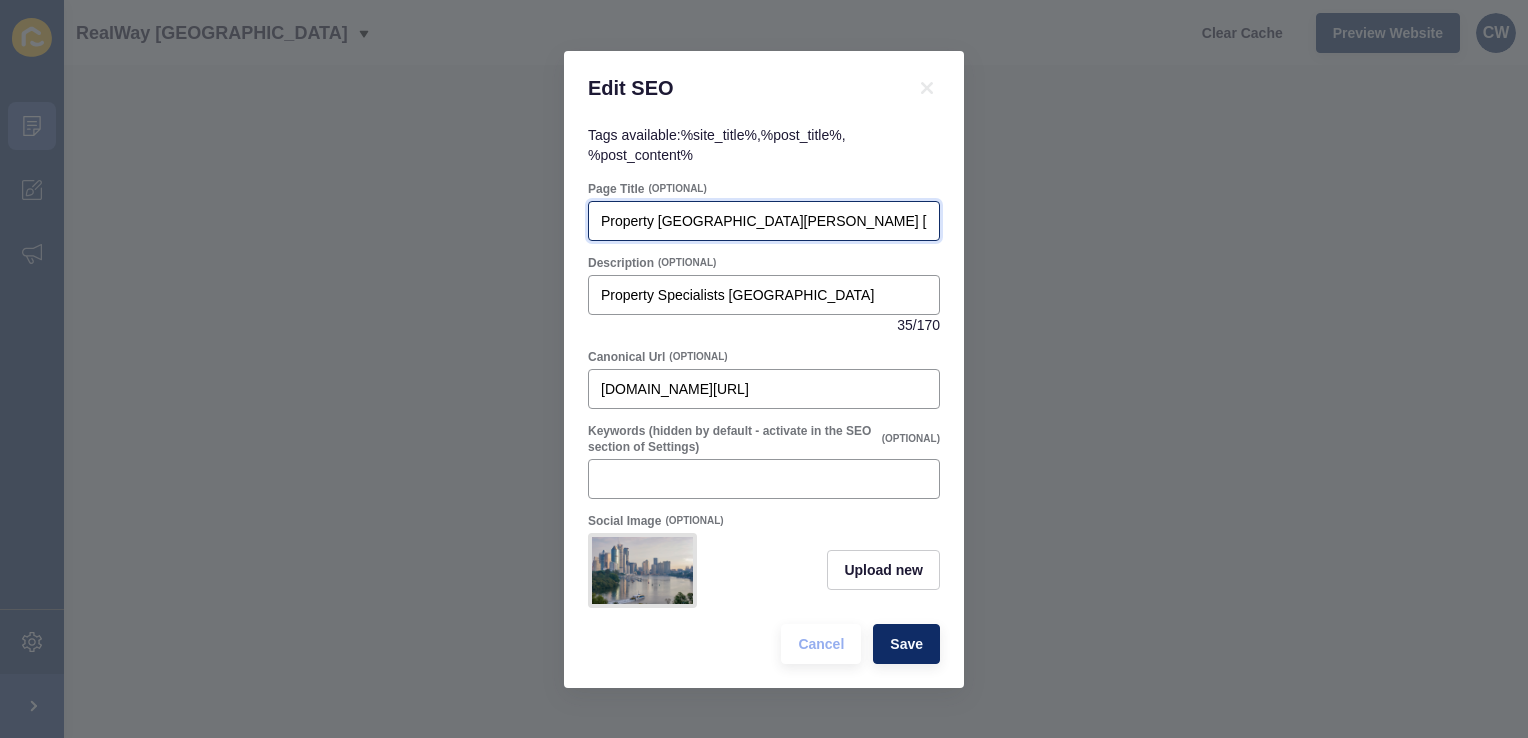click on "Property [GEOGRAPHIC_DATA][PERSON_NAME] [GEOGRAPHIC_DATA]" at bounding box center [764, 221] 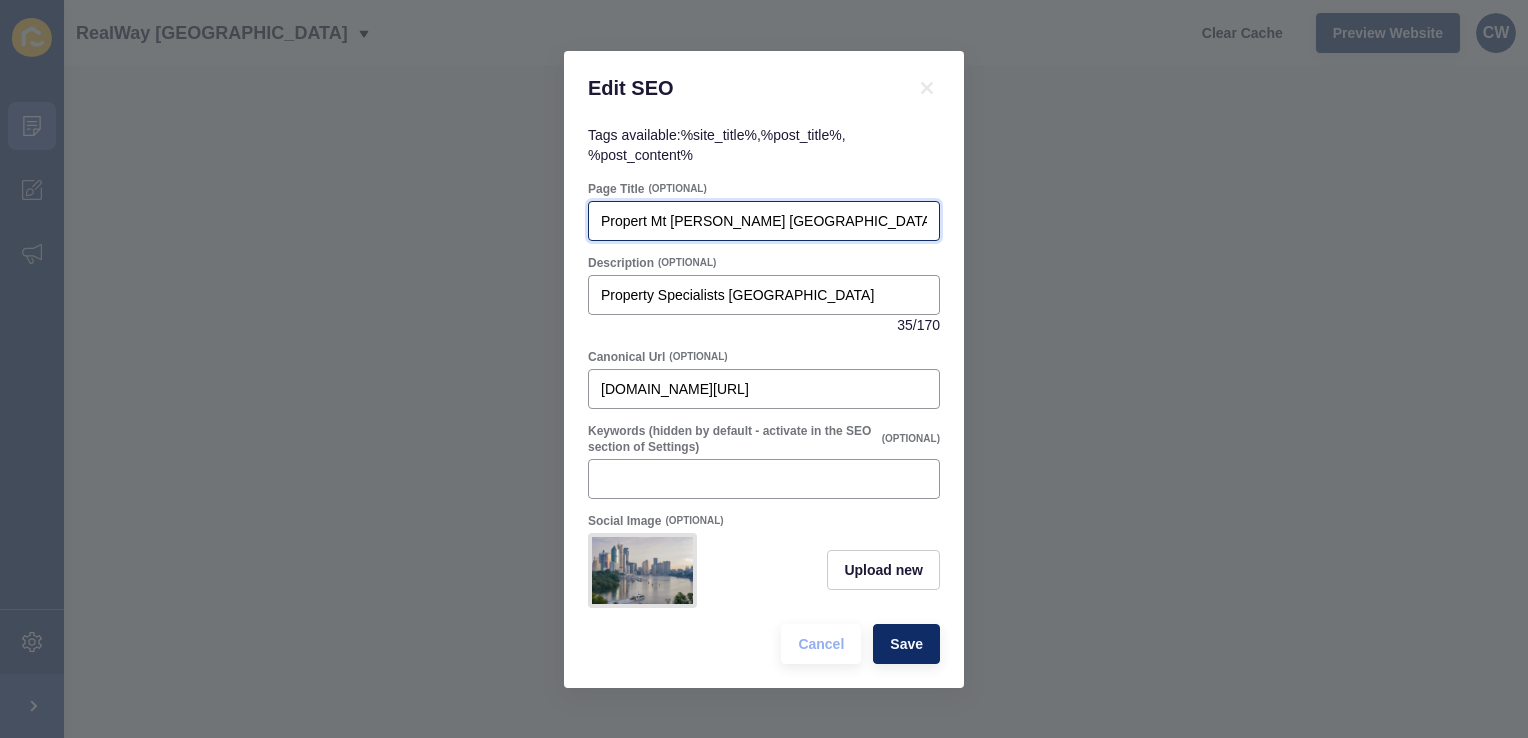 type on "Property [GEOGRAPHIC_DATA][PERSON_NAME] [GEOGRAPHIC_DATA]" 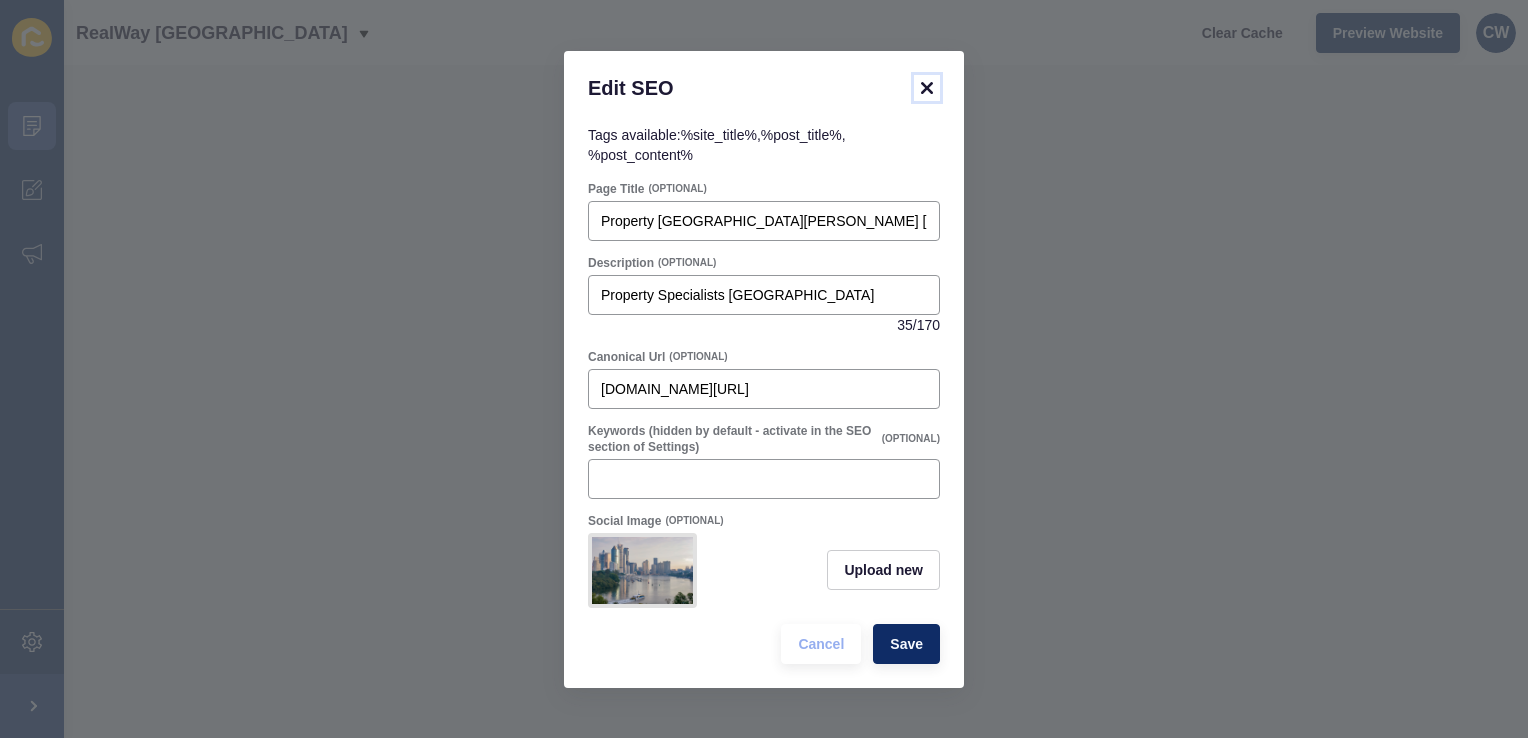 click 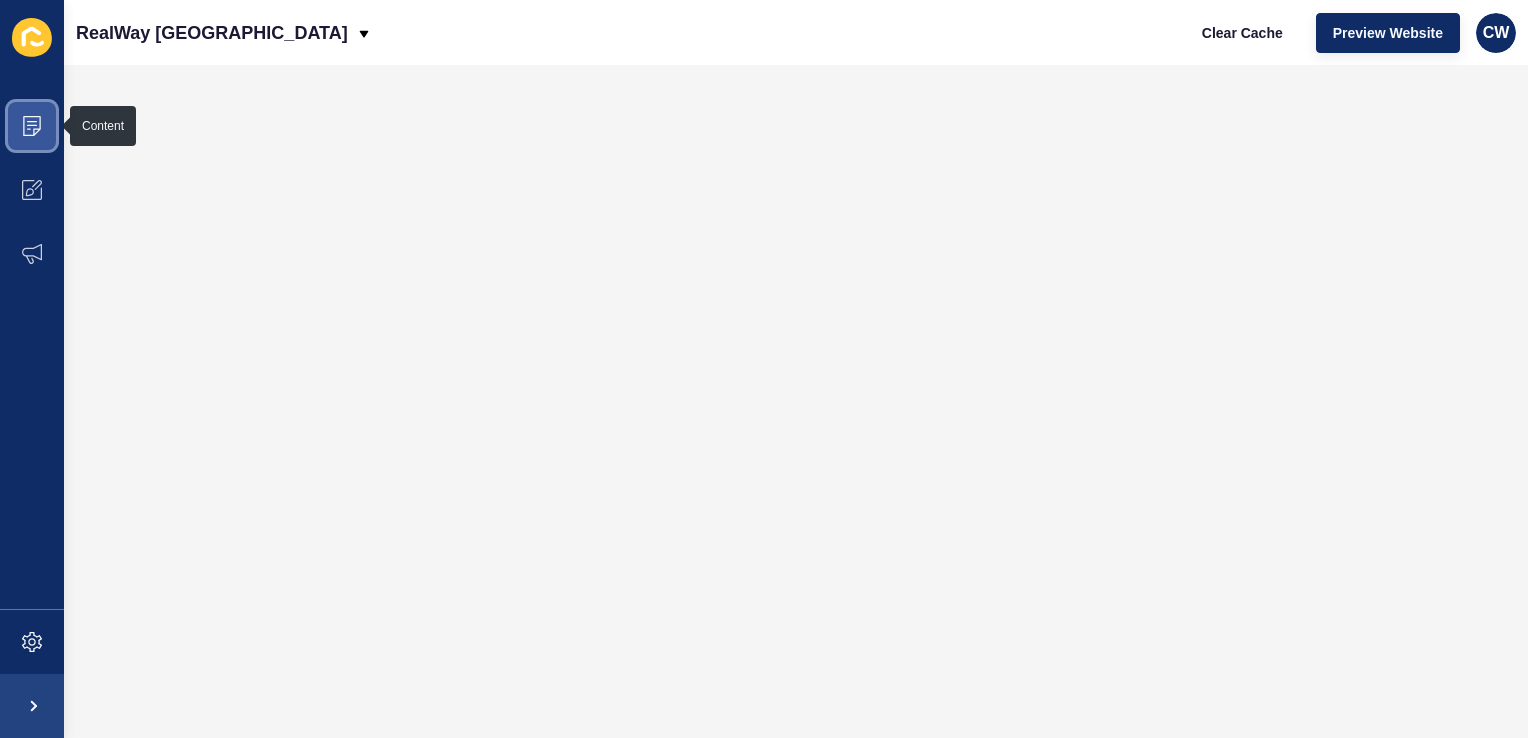 click 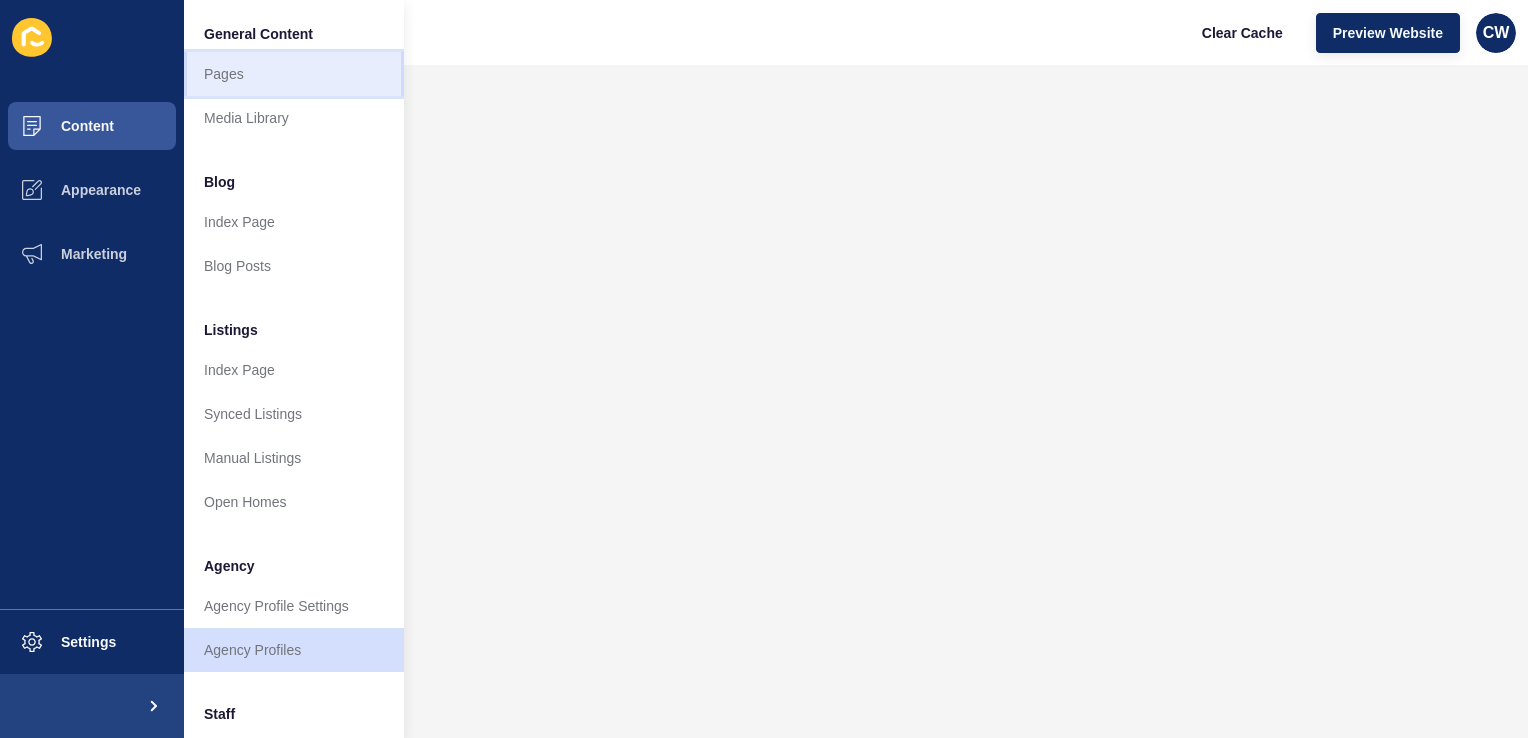 click on "Pages" at bounding box center [294, 74] 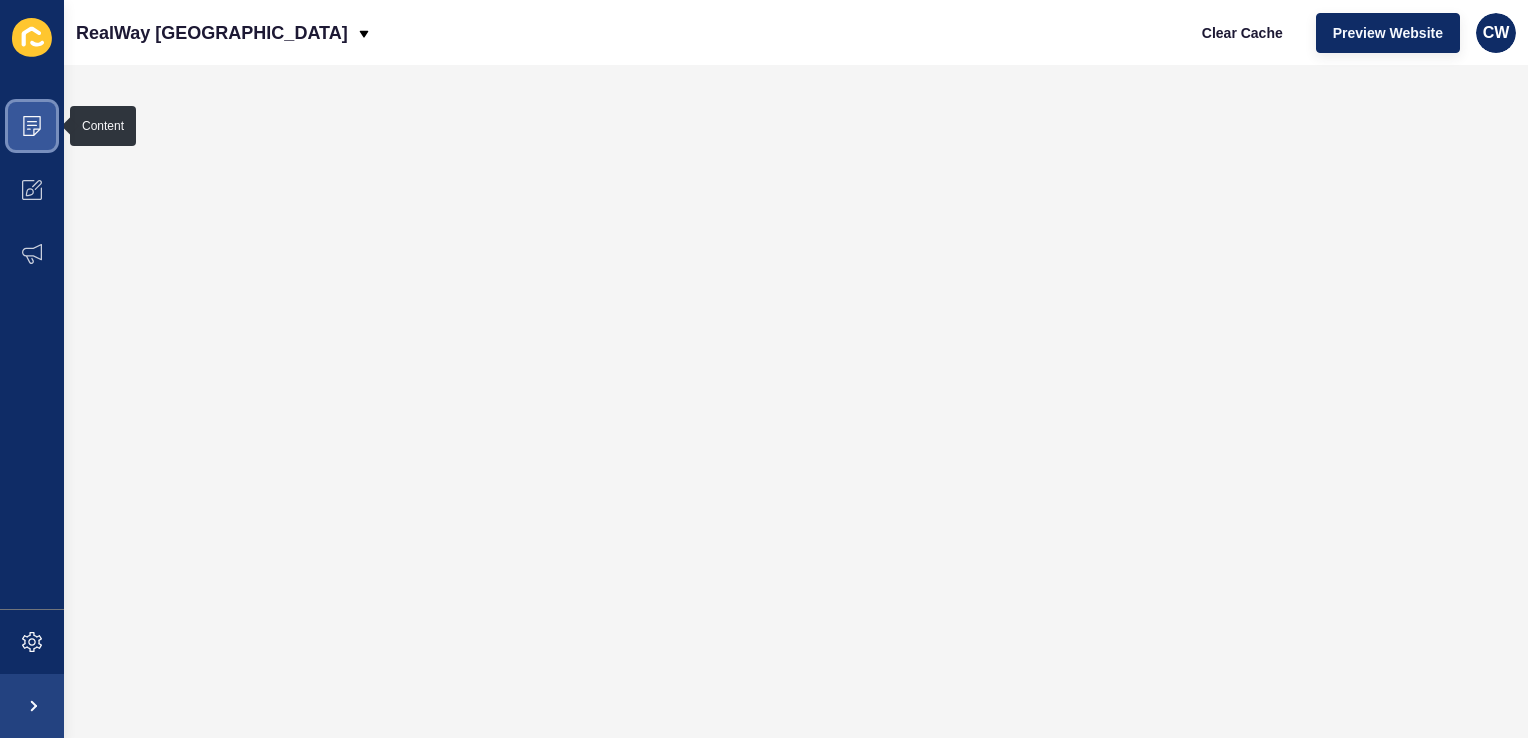 click 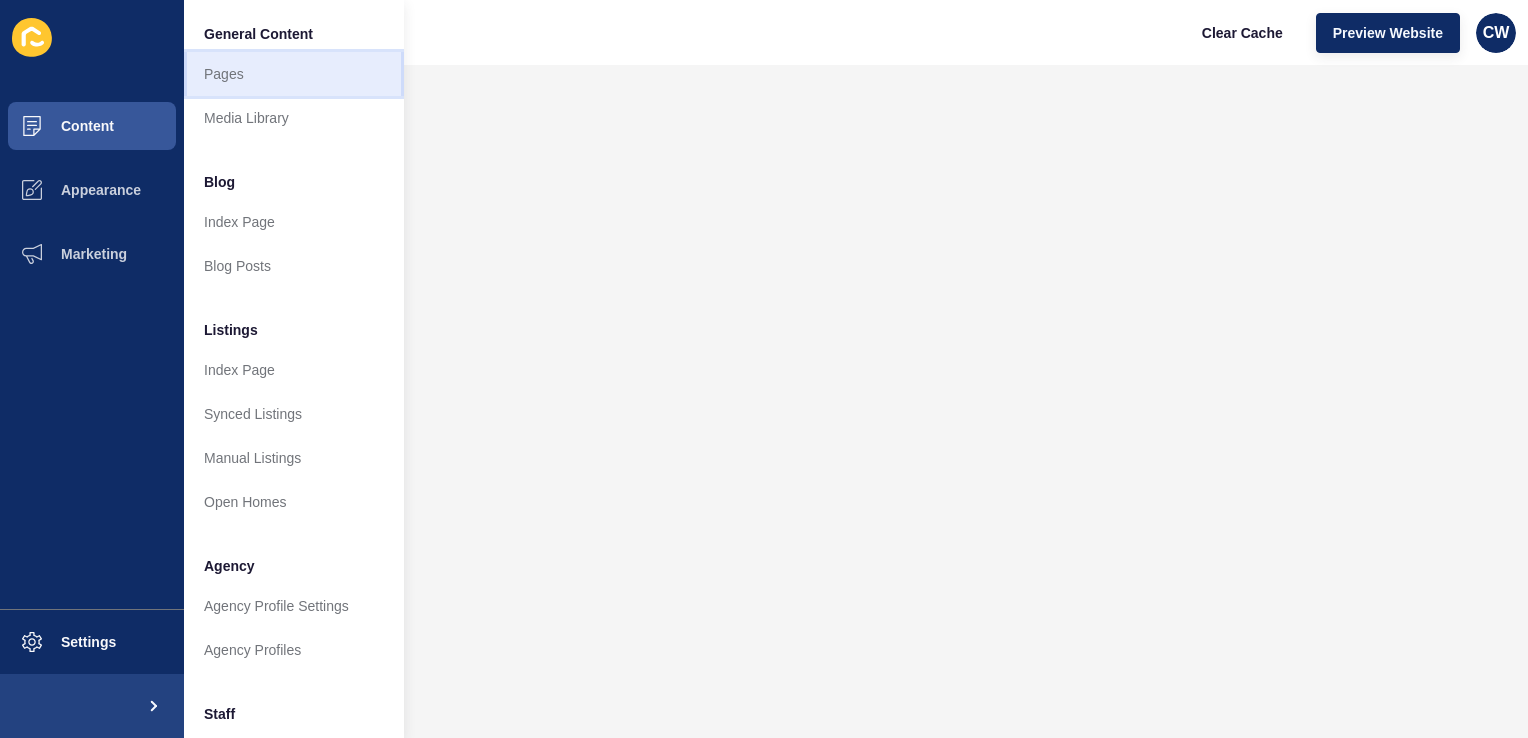 click on "Pages" at bounding box center (294, 74) 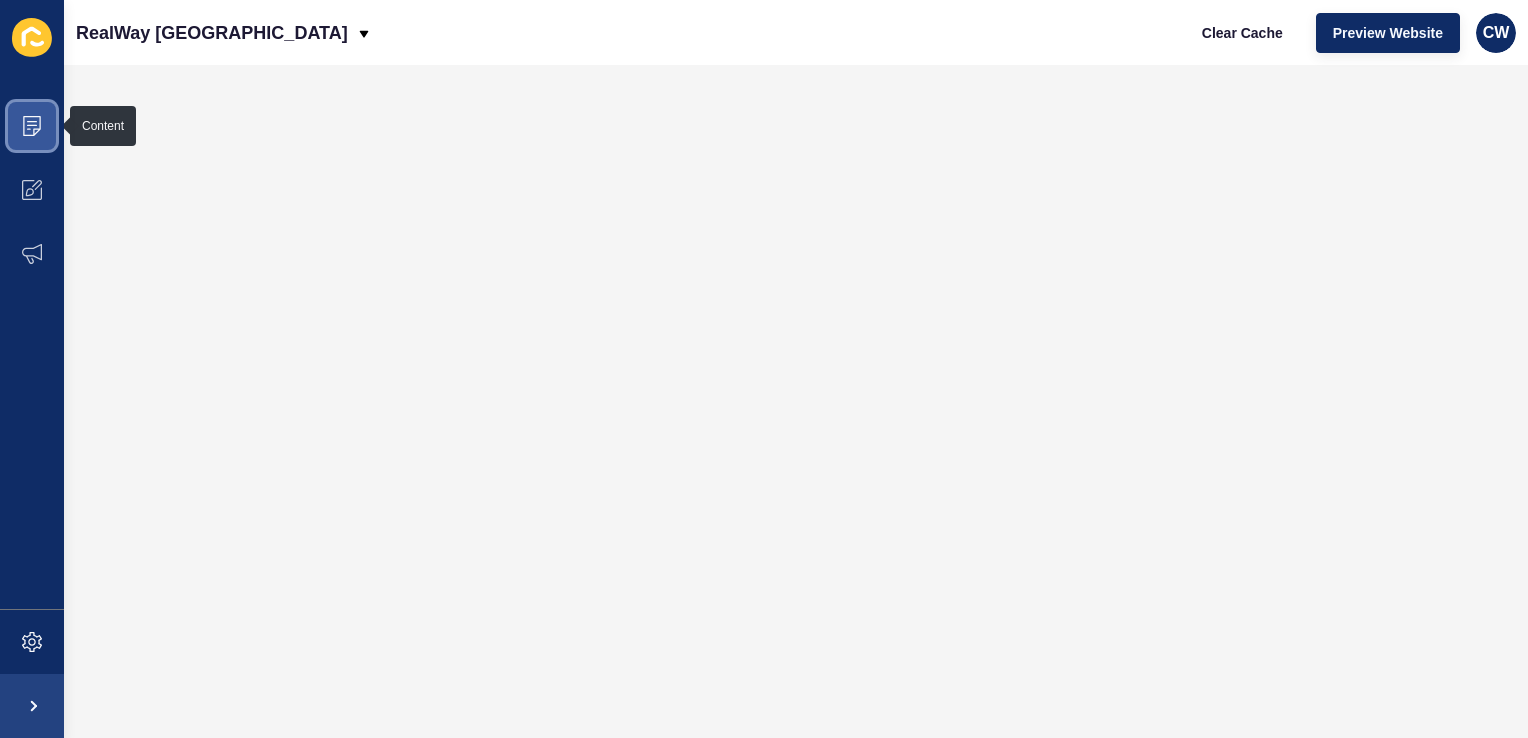 click at bounding box center [32, 126] 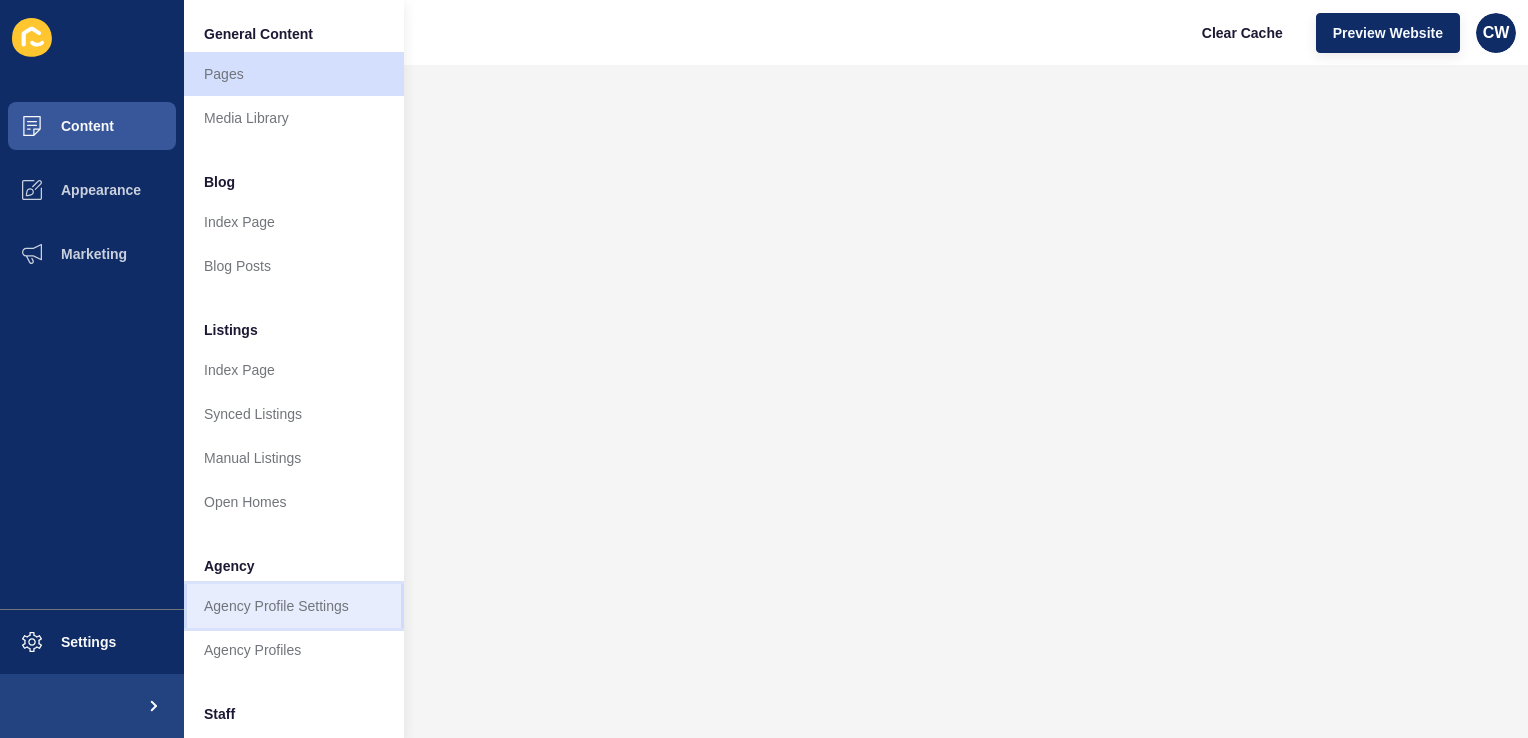 click on "Agency Profile Settings" at bounding box center (294, 606) 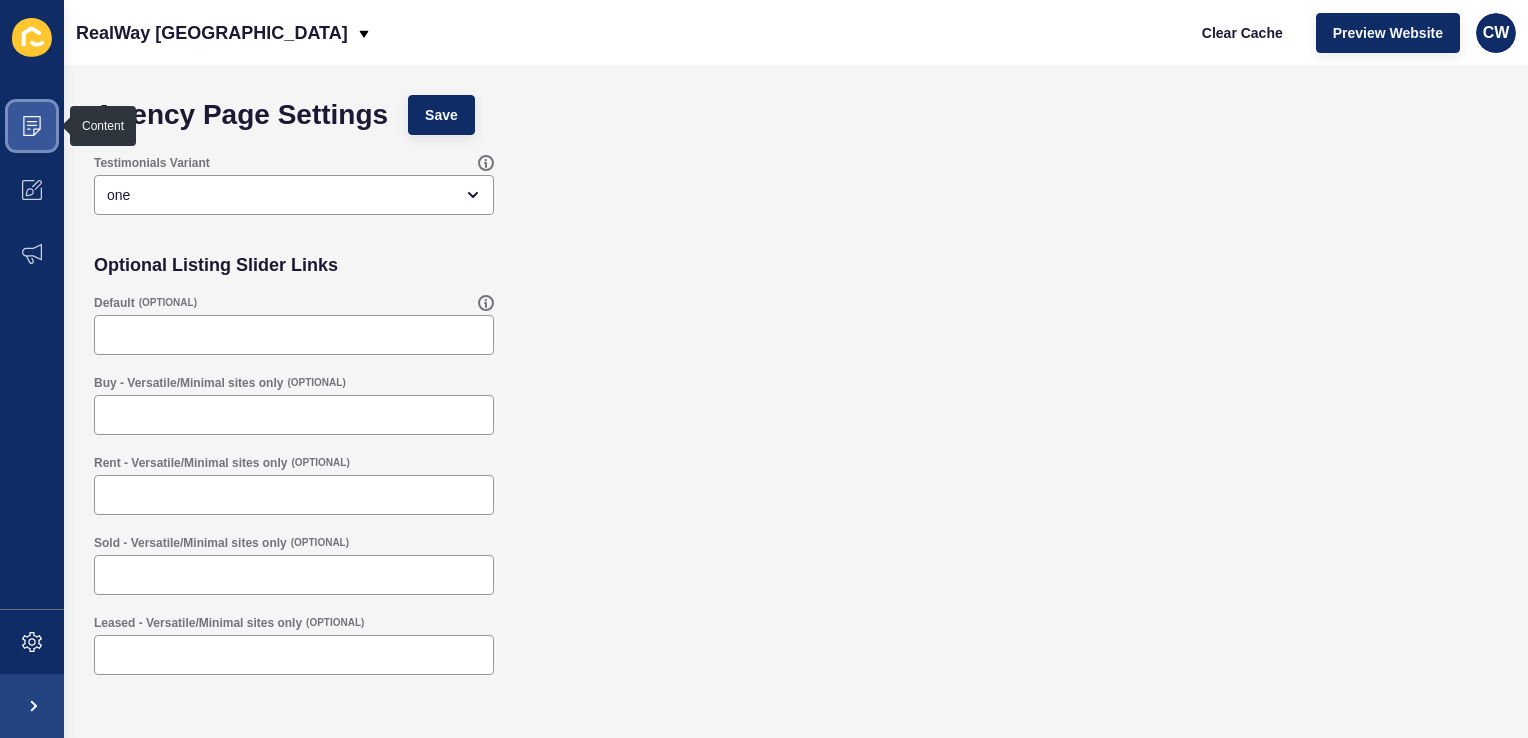 click at bounding box center (32, 126) 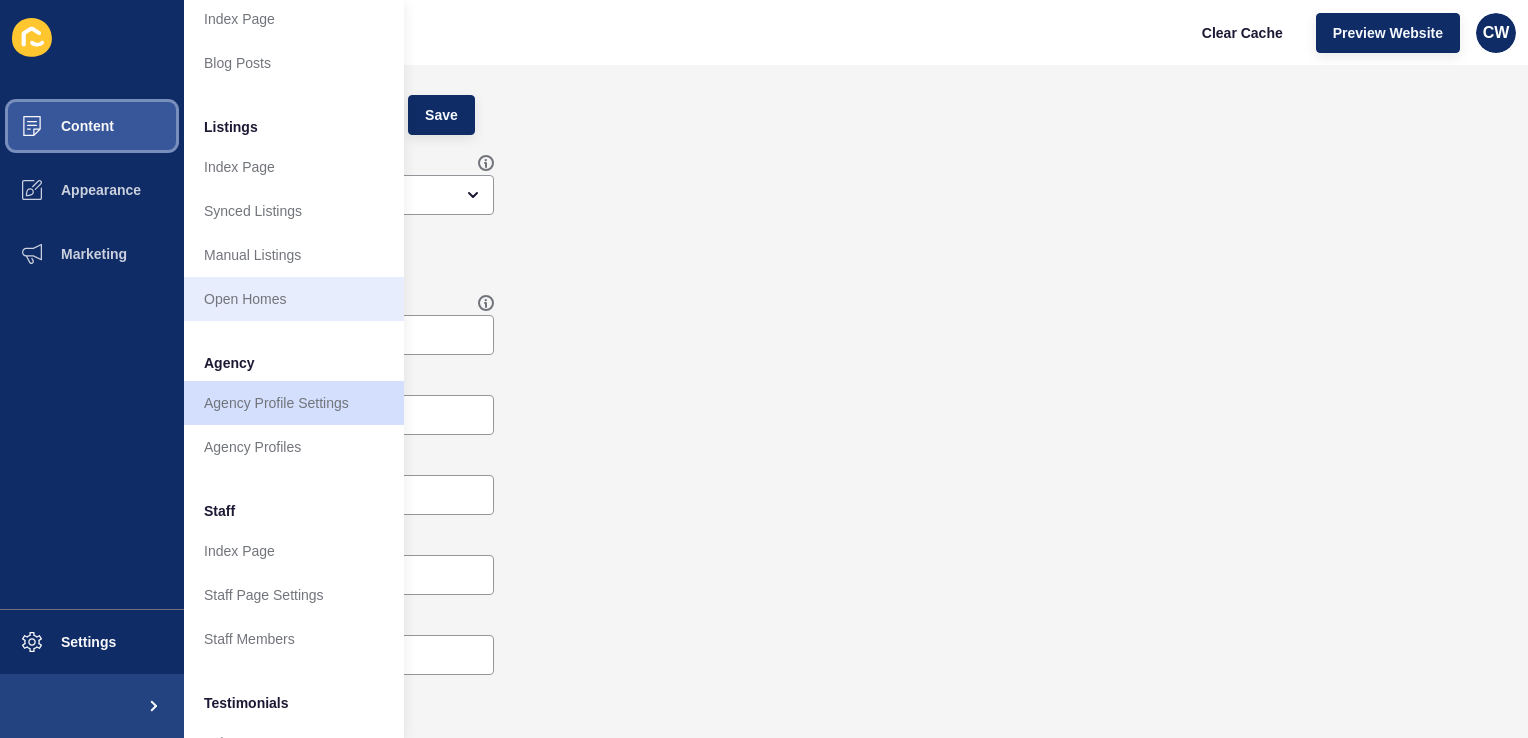 scroll, scrollTop: 219, scrollLeft: 0, axis: vertical 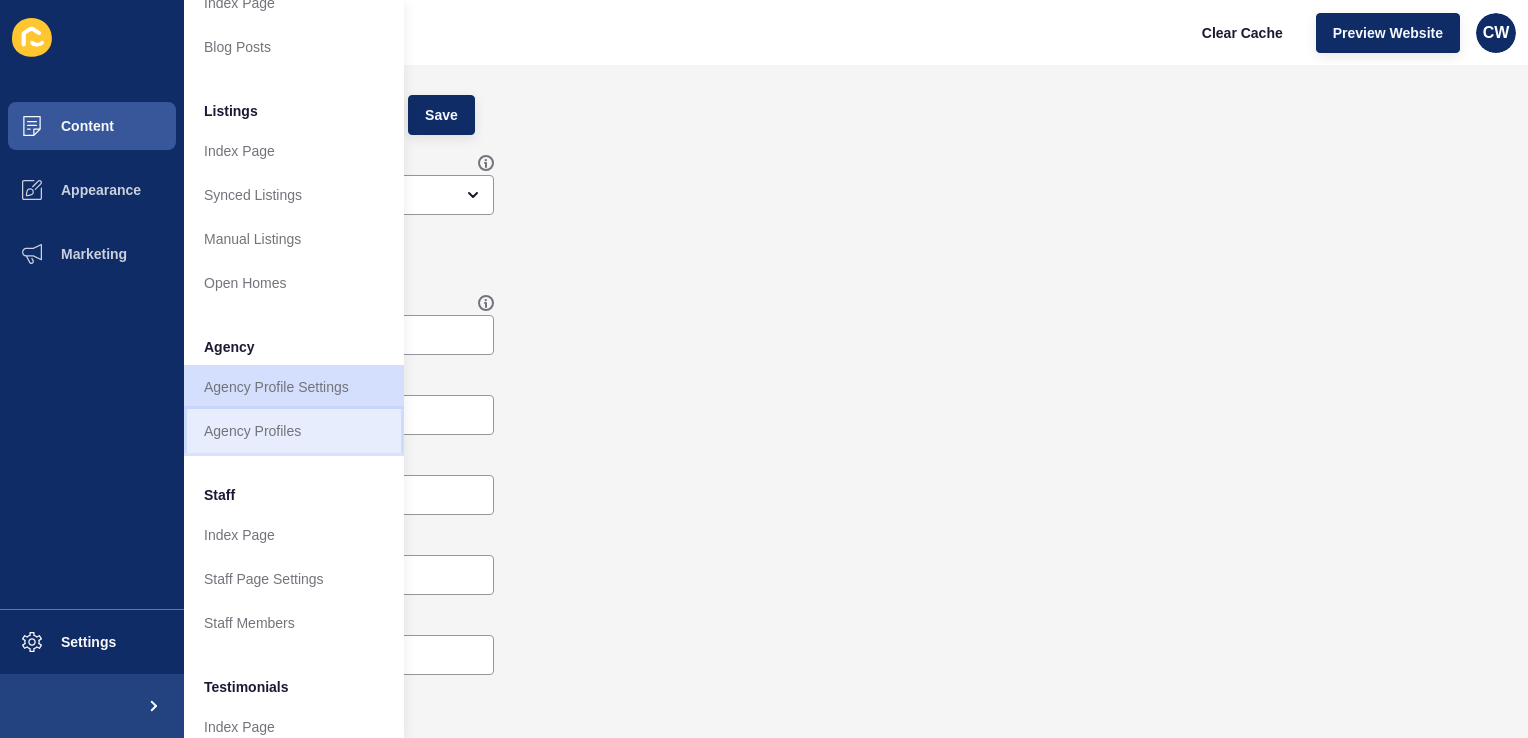 click on "Agency Profiles" at bounding box center (294, 431) 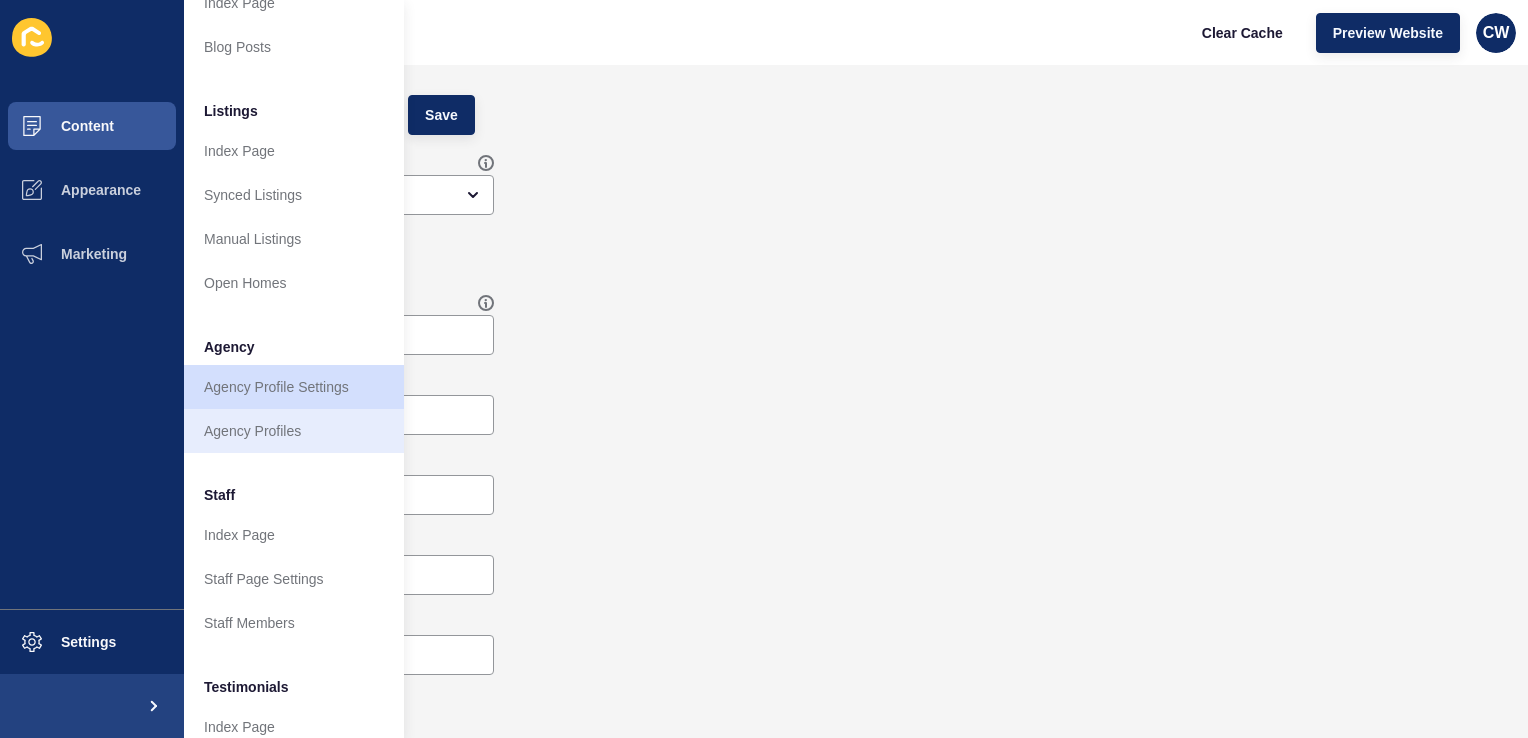 scroll, scrollTop: 0, scrollLeft: 0, axis: both 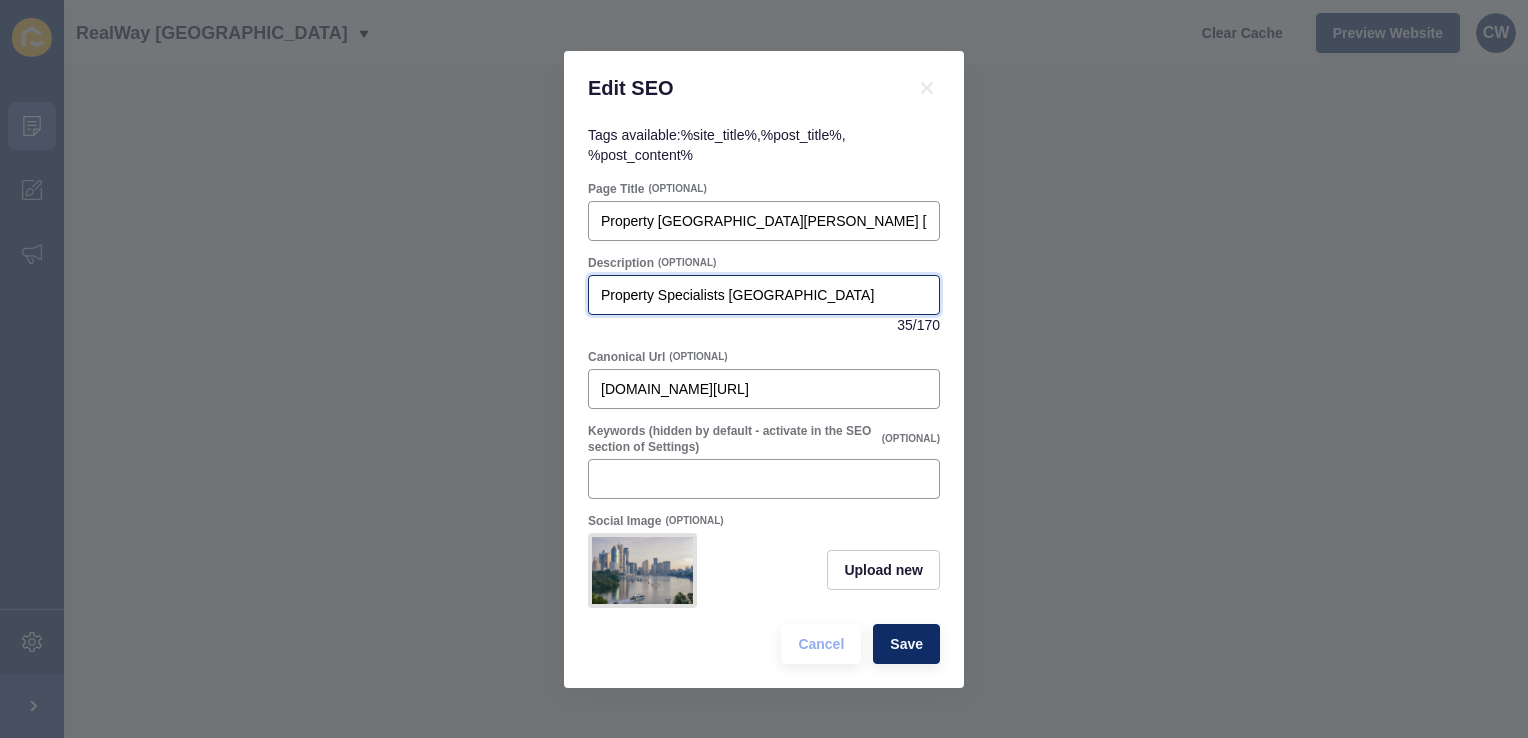 click on "Property Specialists [GEOGRAPHIC_DATA]" at bounding box center (764, 295) 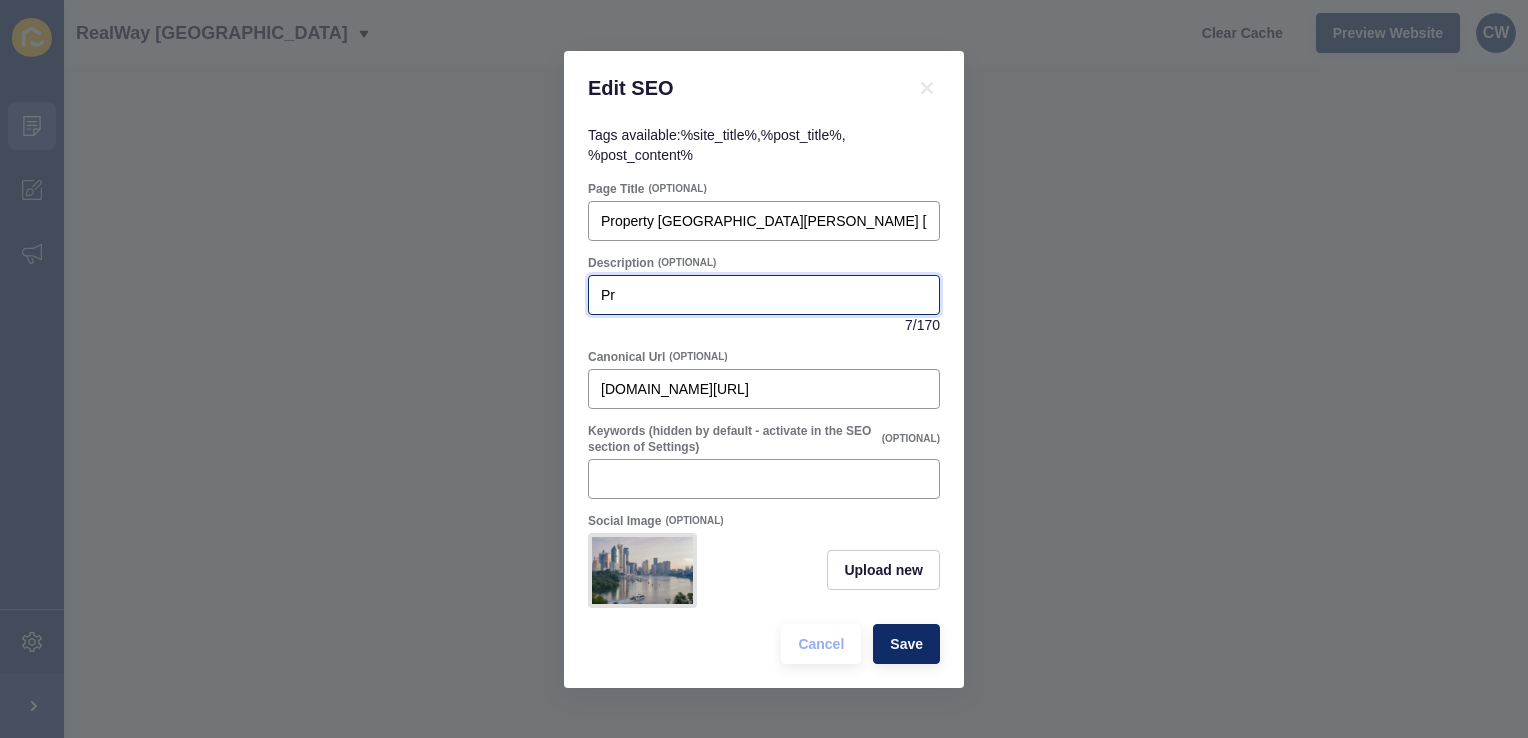 type on "P" 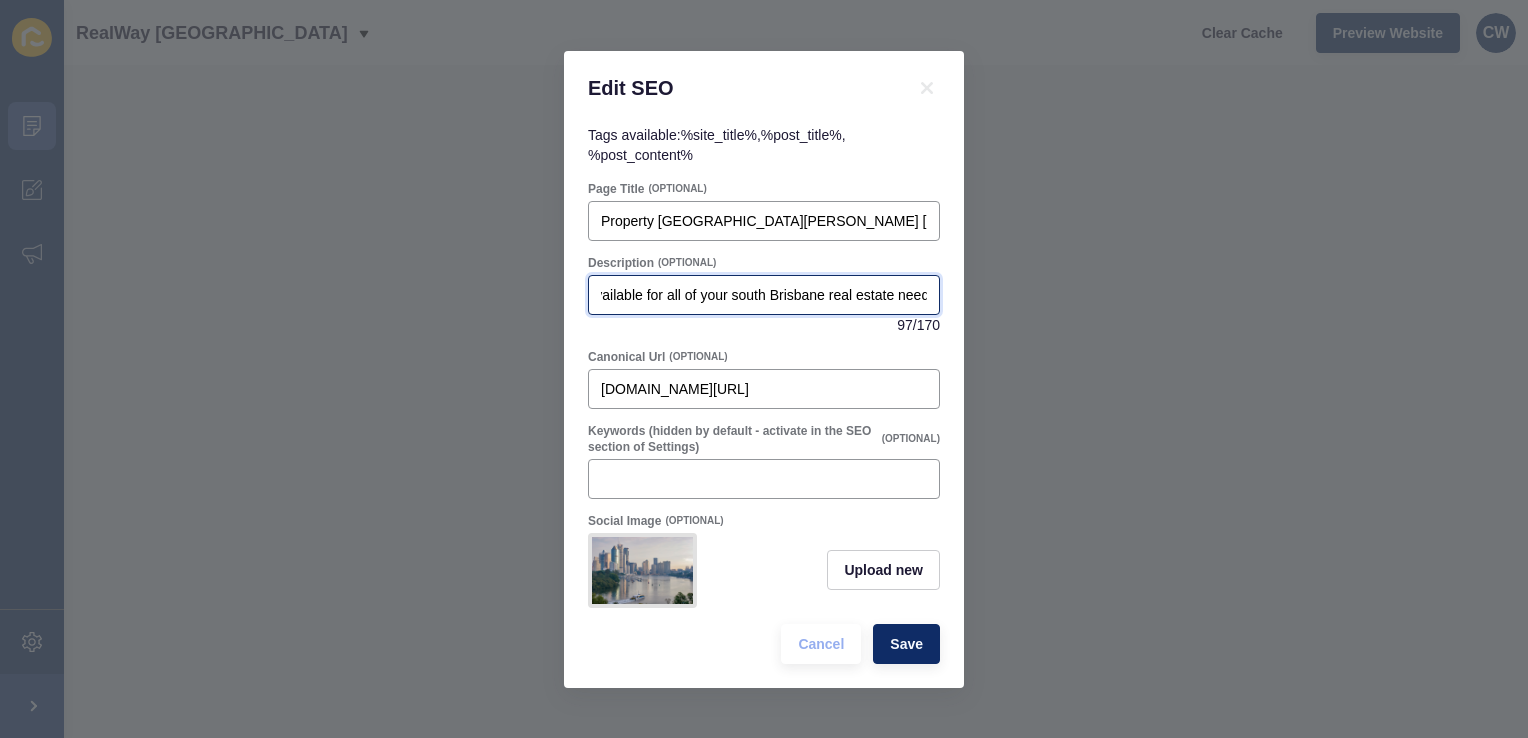 scroll, scrollTop: 0, scrollLeft: 269, axis: horizontal 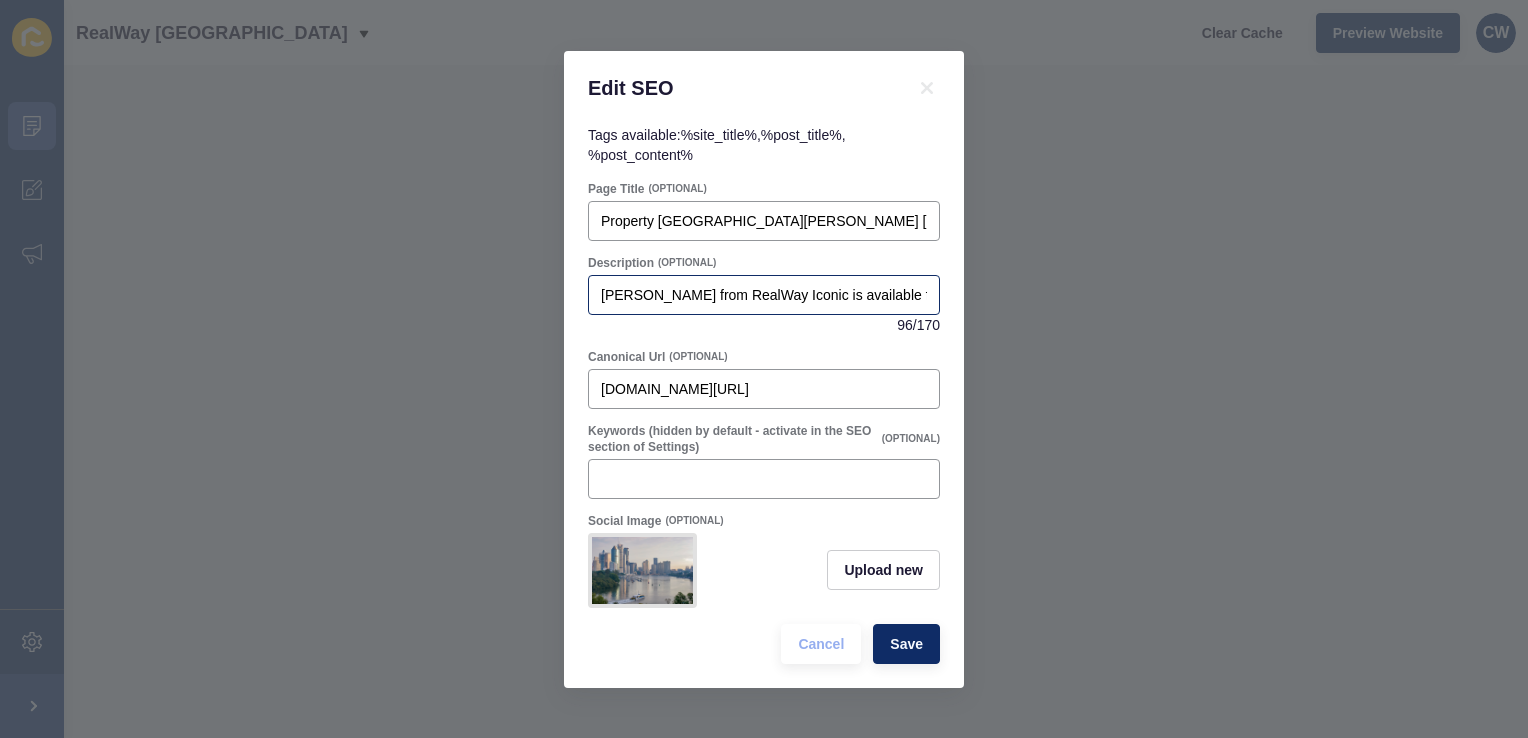 click on "[PERSON_NAME] from RealWay Iconic is available for all of your south Brisbane real estate needs." at bounding box center (764, 295) 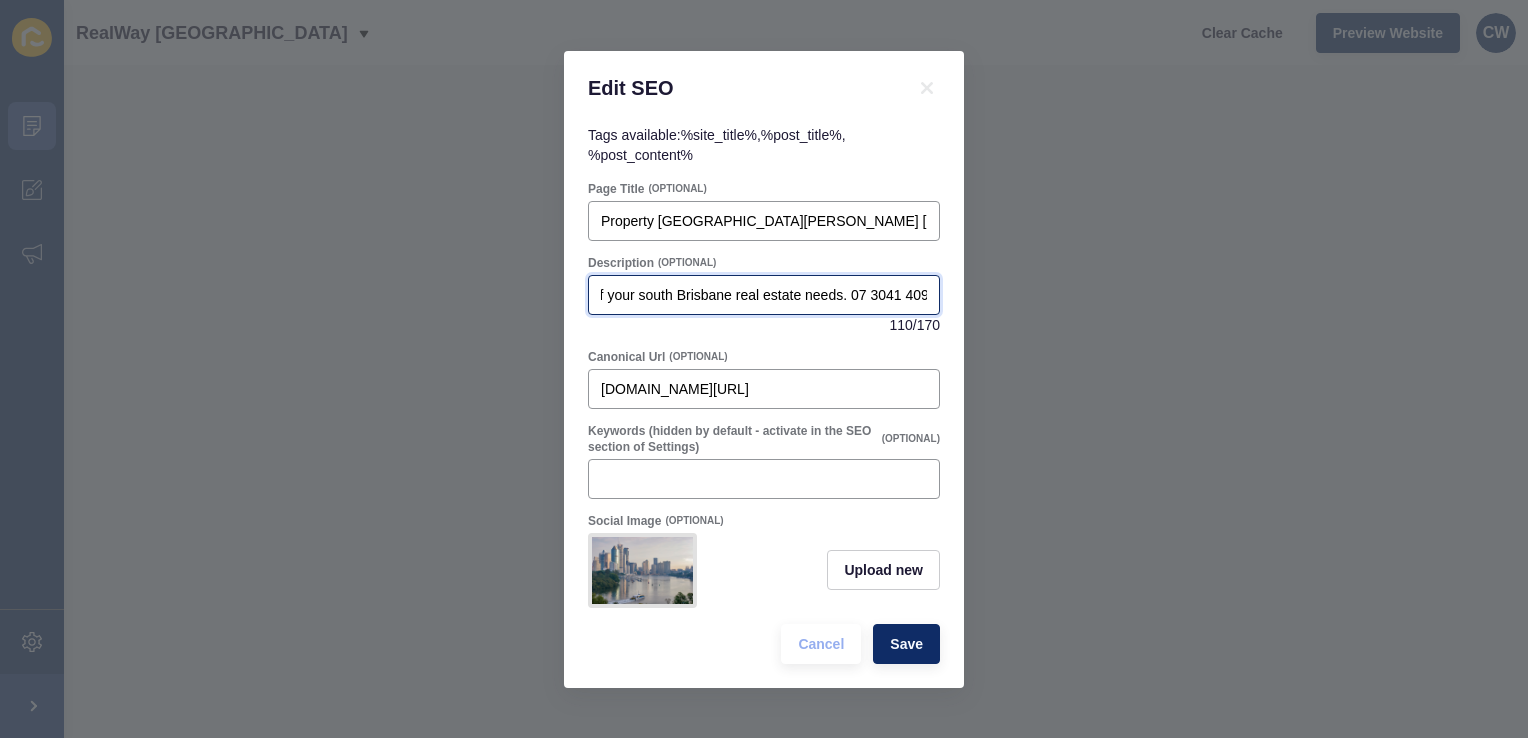 scroll, scrollTop: 0, scrollLeft: 376, axis: horizontal 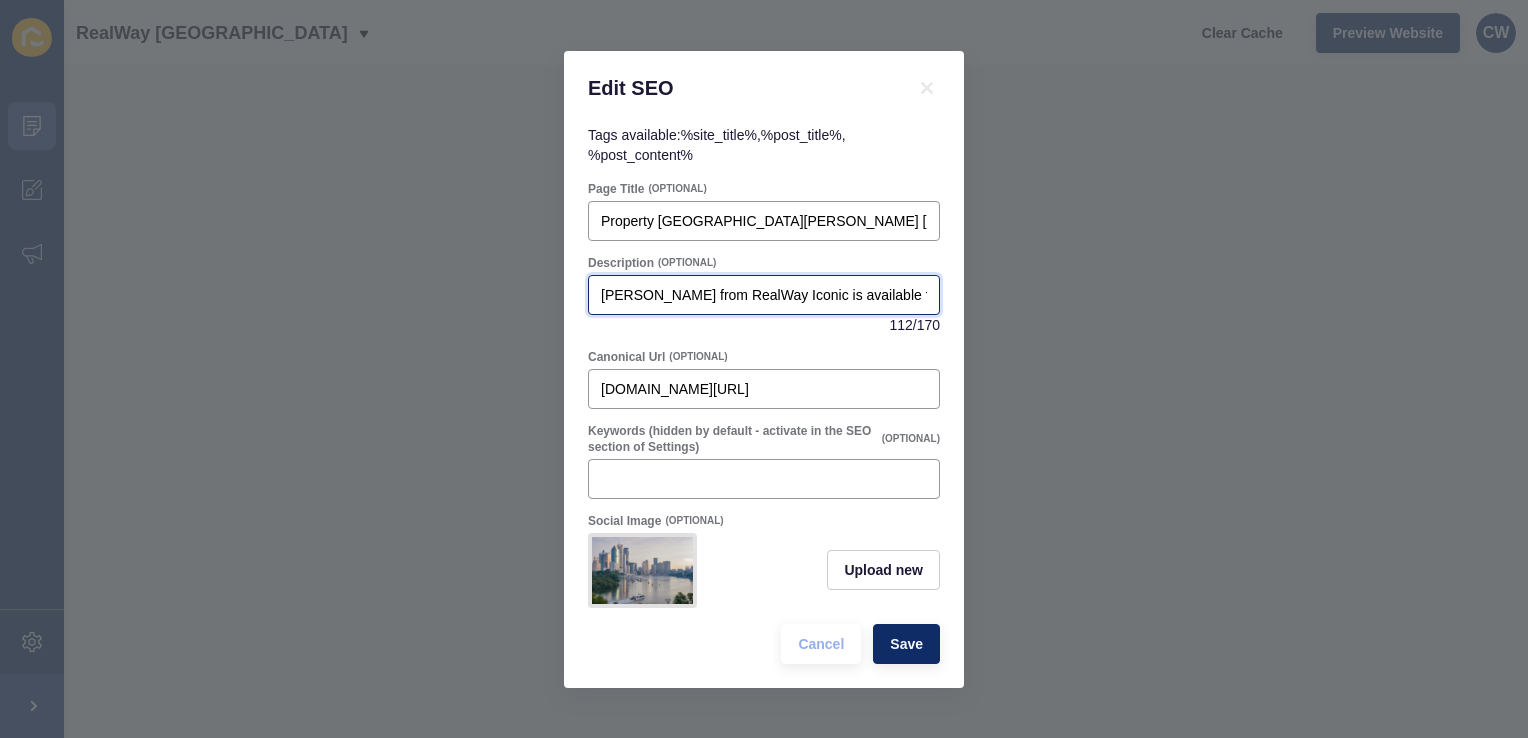 click on "[PERSON_NAME] from RealWay Iconic is available for all of your south Brisbane real estate needs. 07 3041 4097 or" at bounding box center [764, 295] 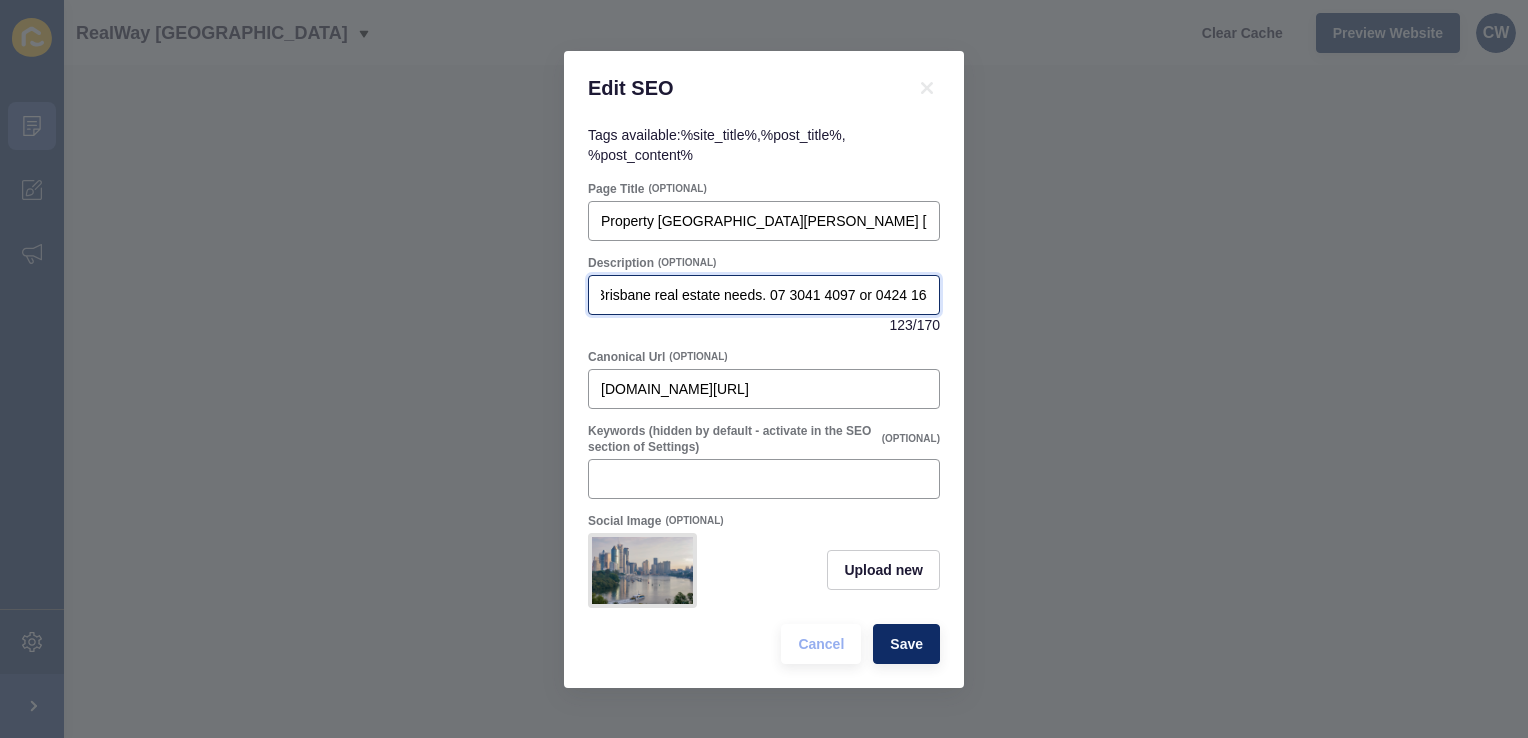 scroll, scrollTop: 0, scrollLeft: 461, axis: horizontal 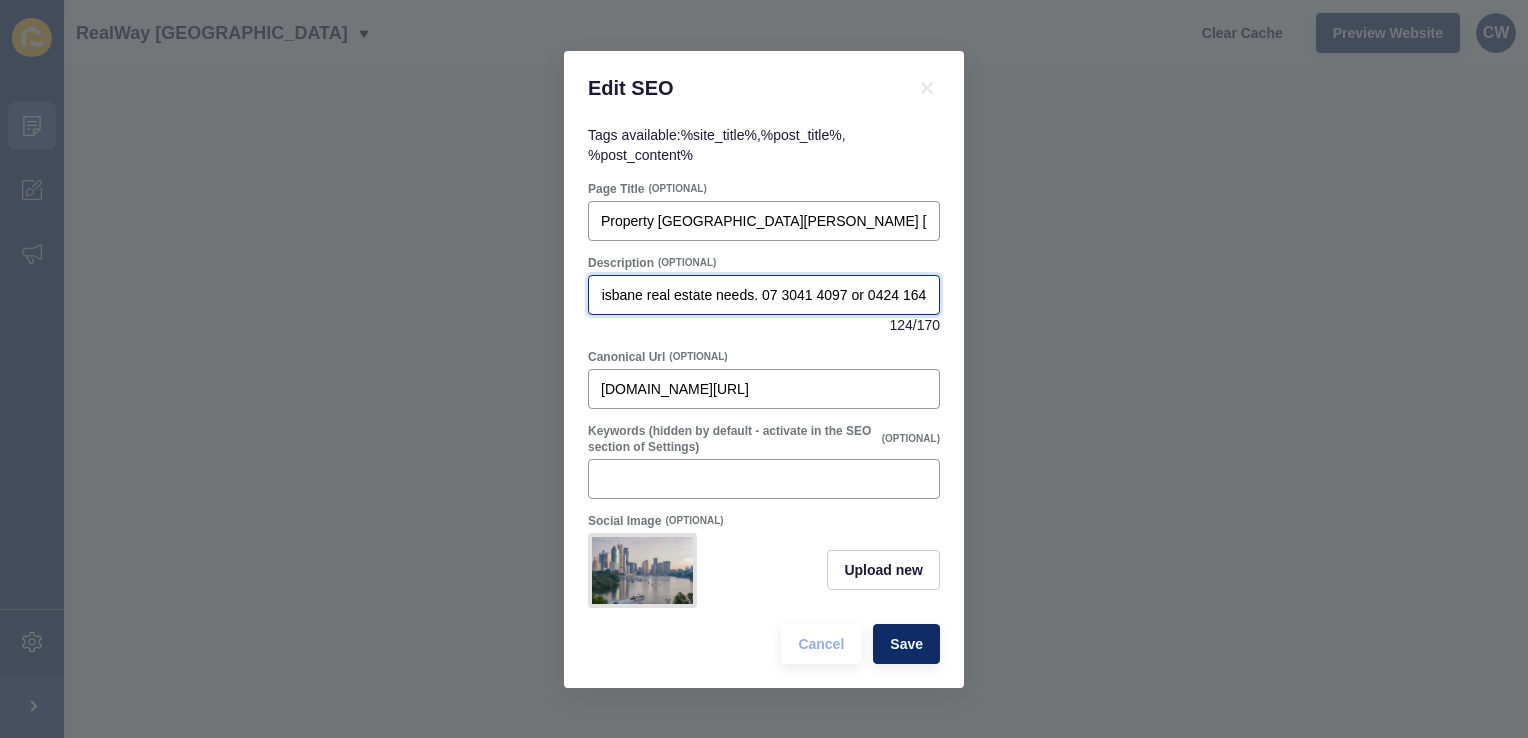 click on "[PERSON_NAME] from RealWay Iconic is available for all of your south Brisbane real estate needs. 07 3041 4097 or 0424 164 980" at bounding box center [764, 295] 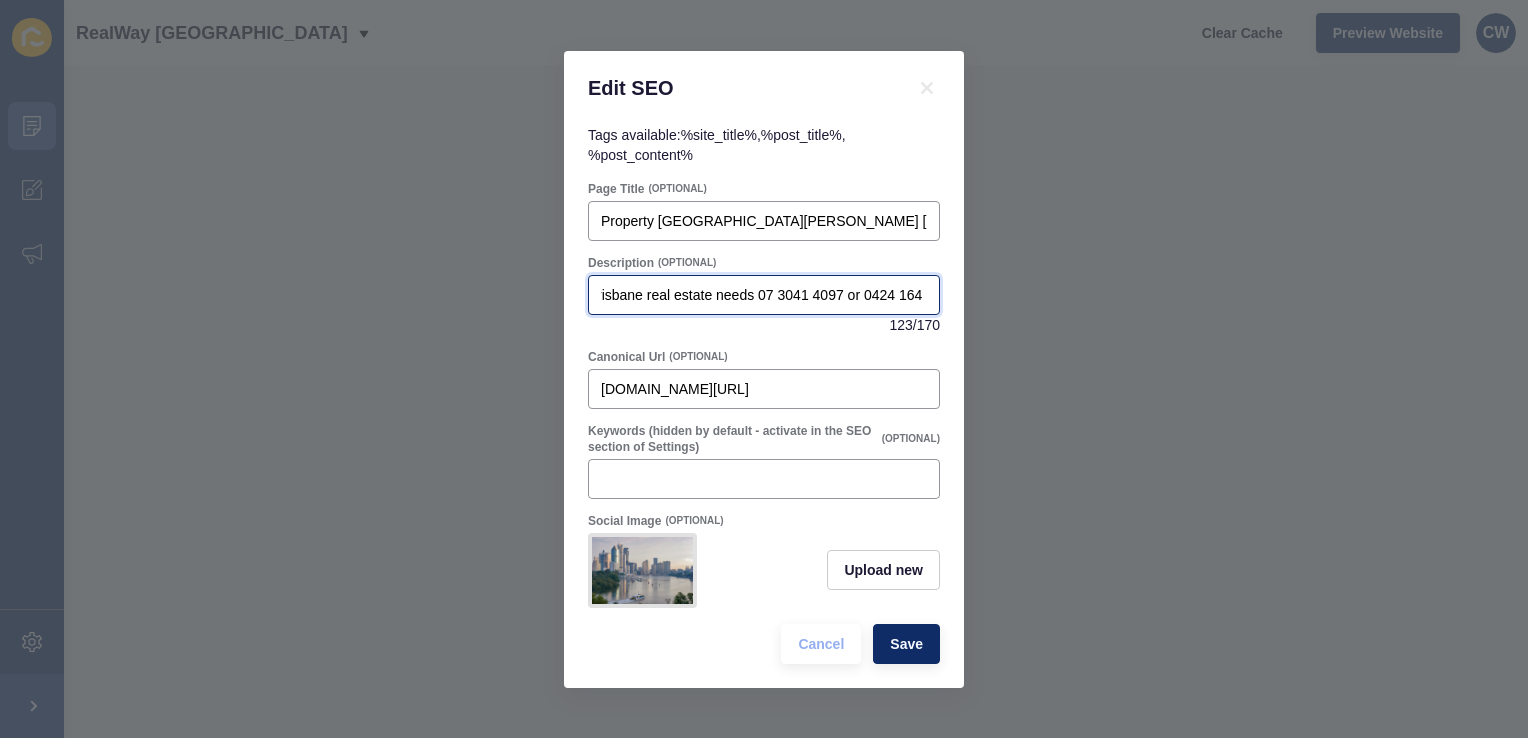 scroll, scrollTop: 0, scrollLeft: 457, axis: horizontal 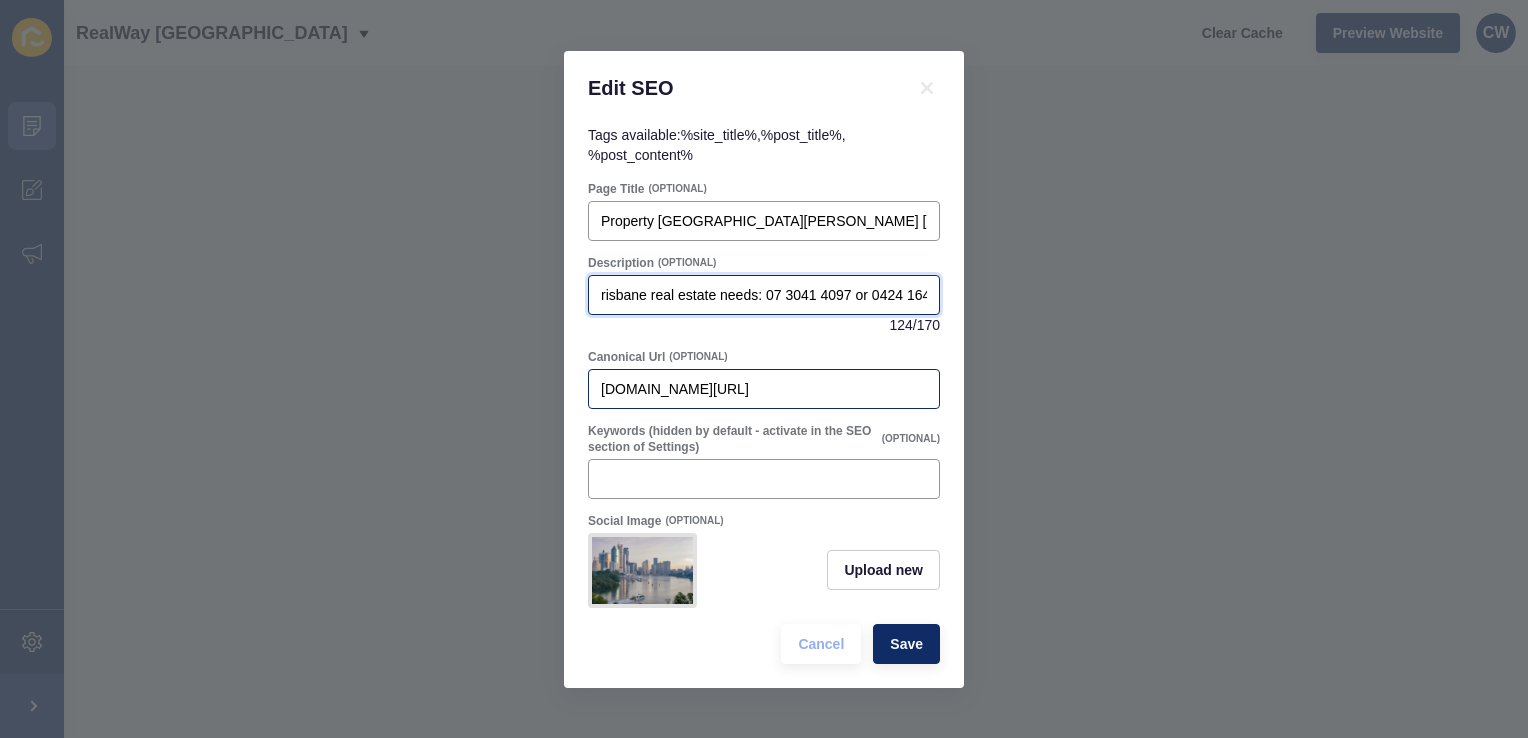 type on "[PERSON_NAME] from RealWay Iconic is available for all of your south Brisbane real estate needs: 07 3041 4097 or 0424 164 980" 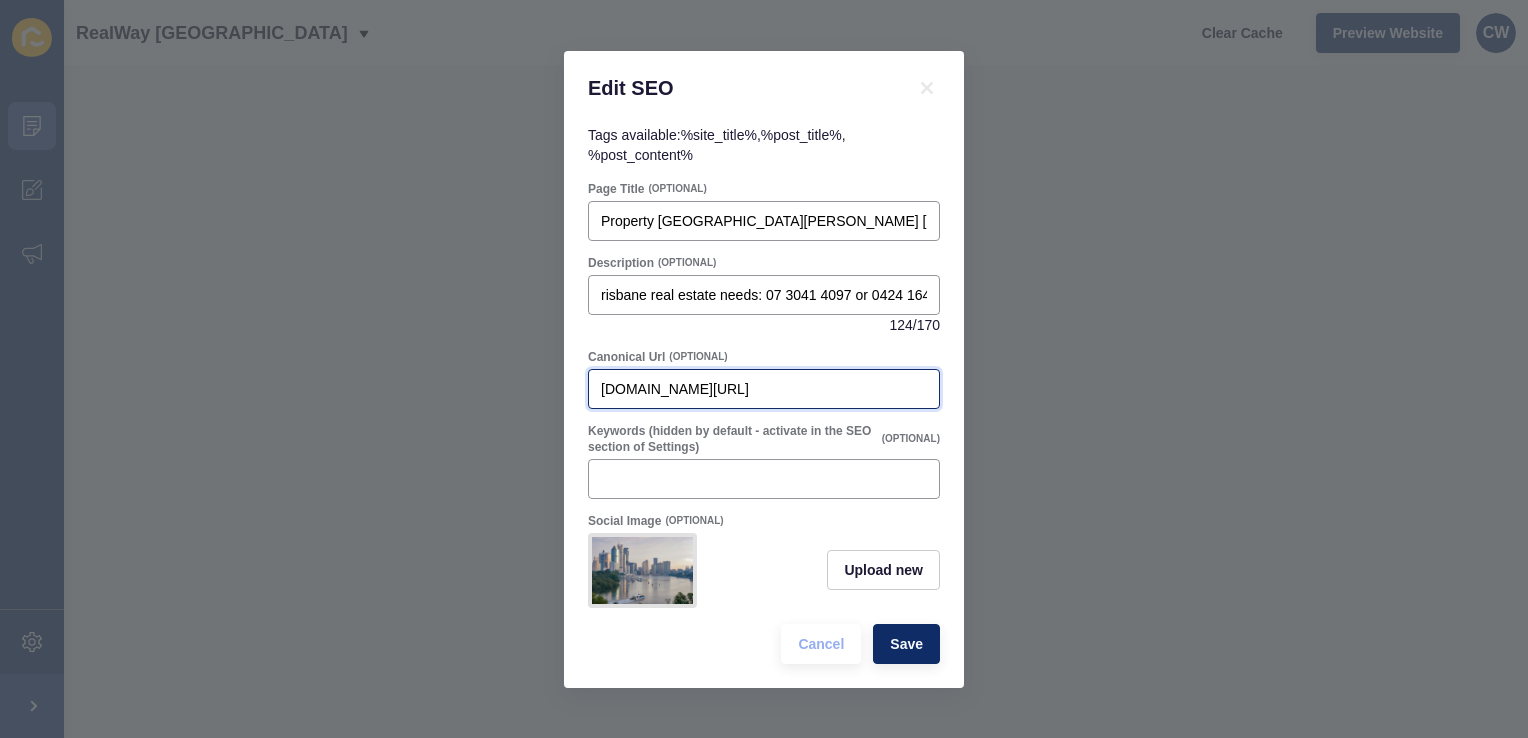 scroll, scrollTop: 0, scrollLeft: 0, axis: both 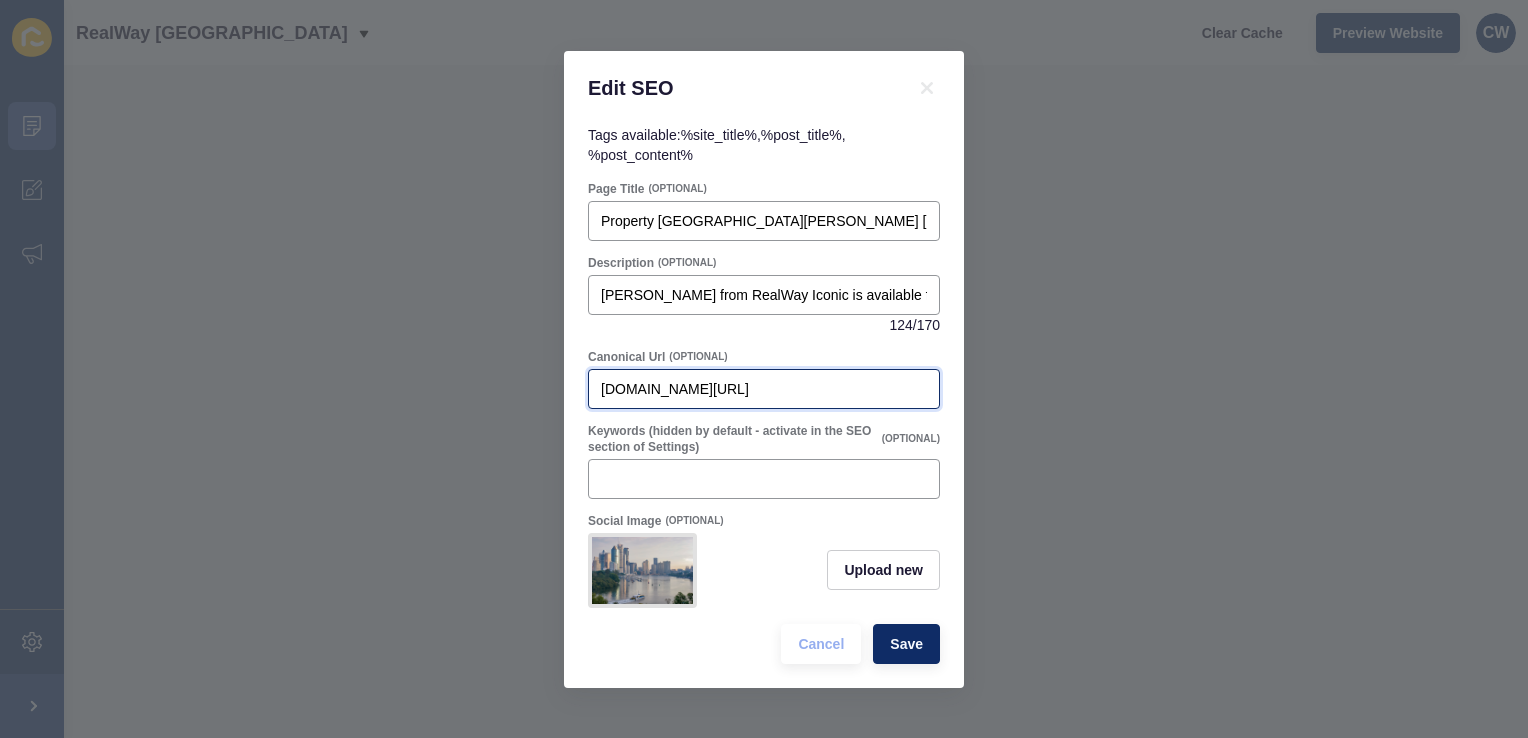 click on "[DOMAIN_NAME][URL]" at bounding box center (764, 389) 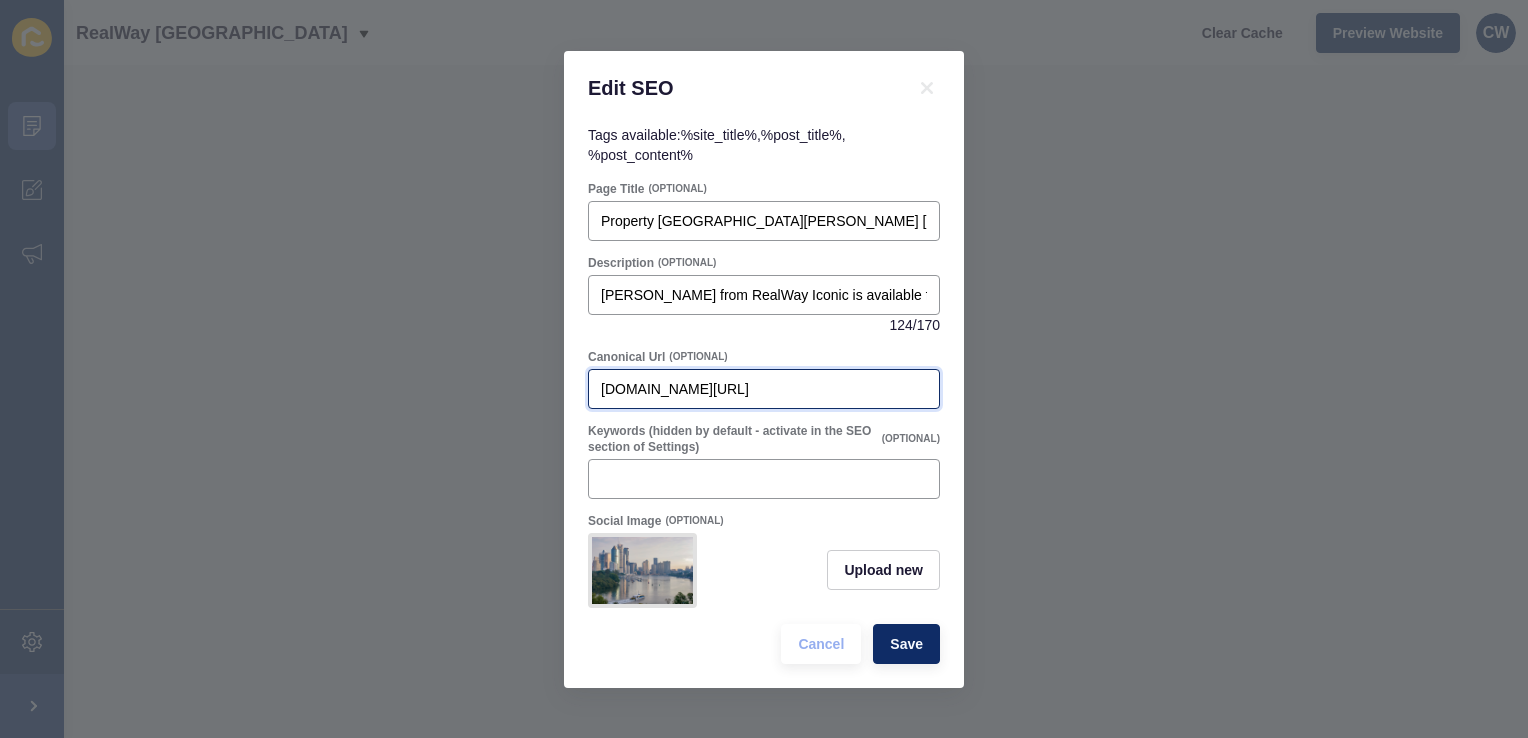 scroll, scrollTop: 0, scrollLeft: 1, axis: horizontal 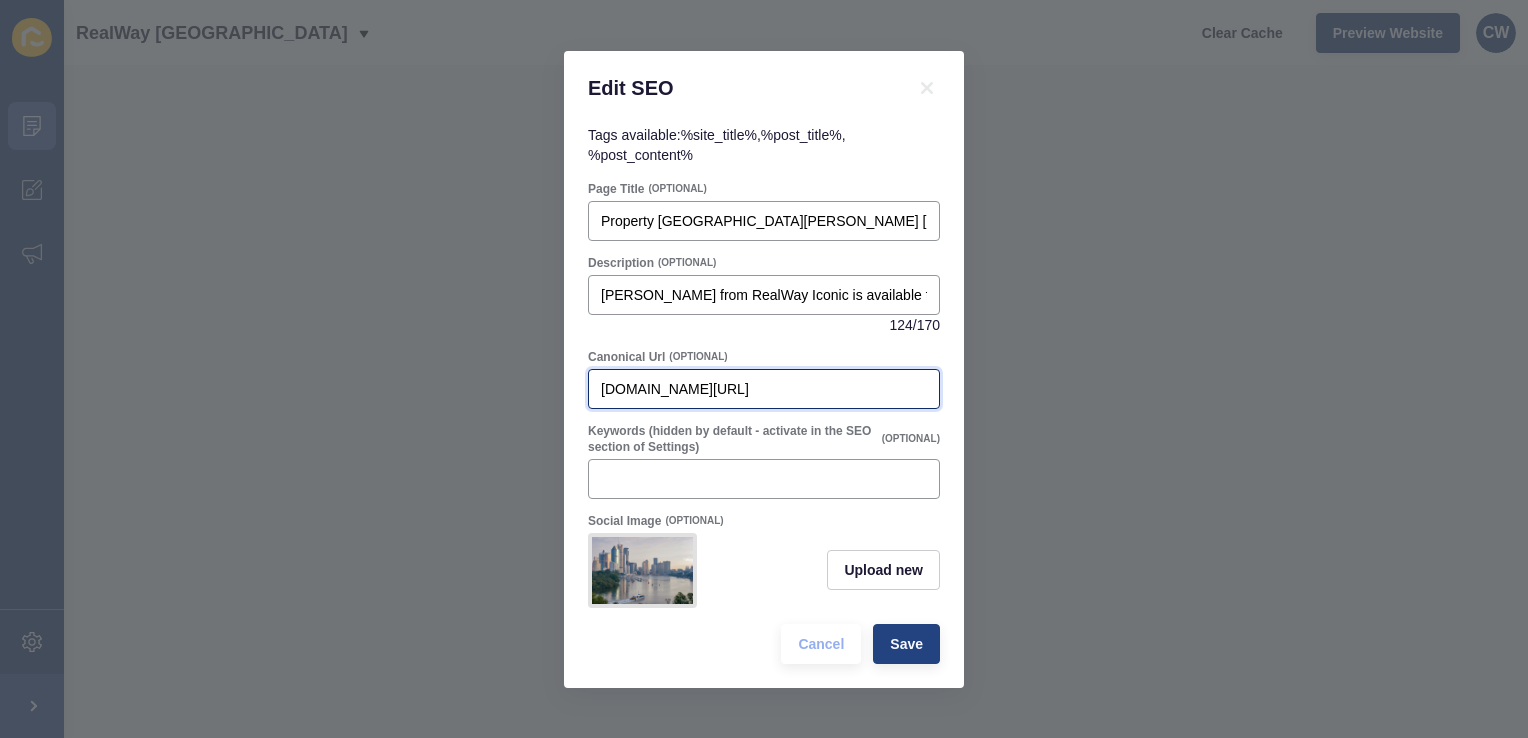 type on "[DOMAIN_NAME][URL]" 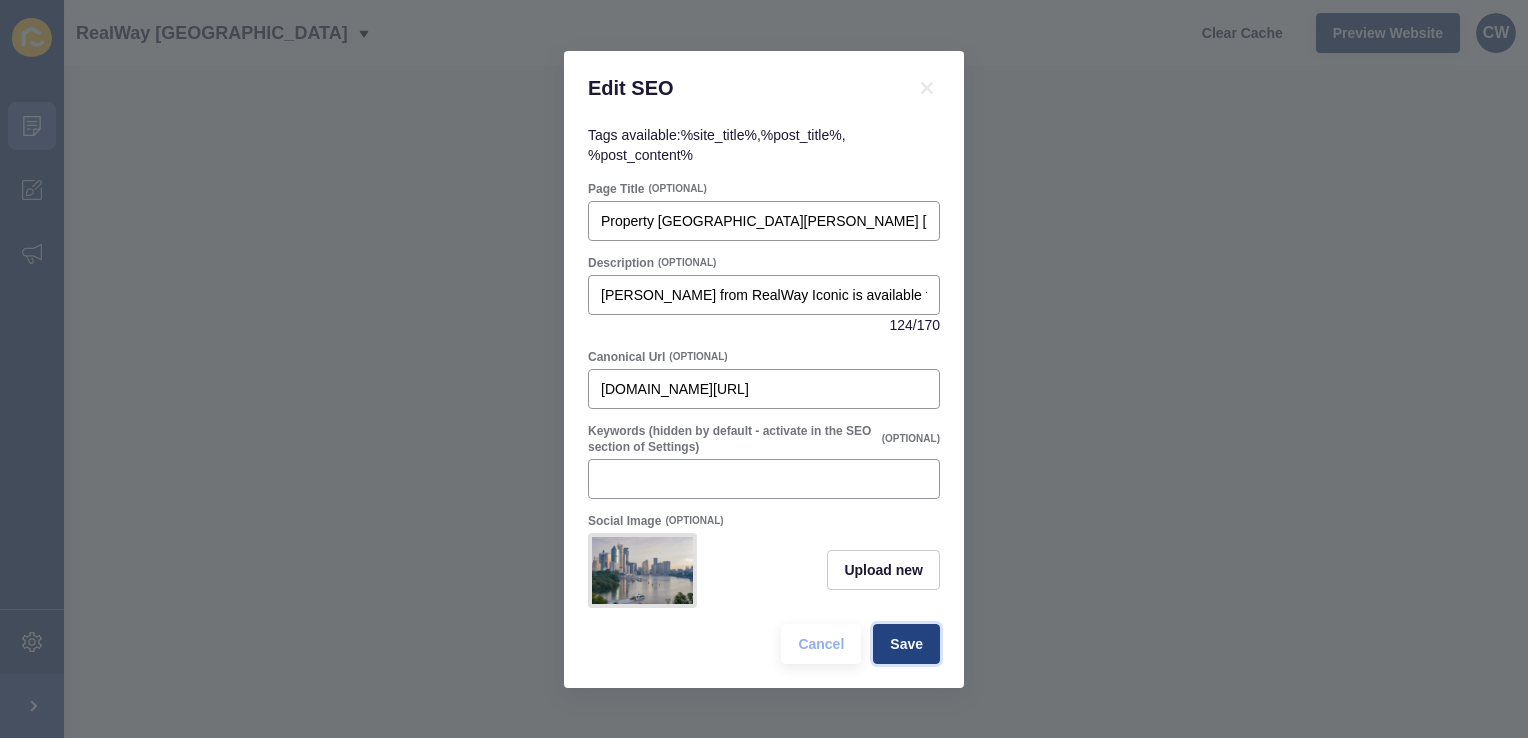 scroll, scrollTop: 0, scrollLeft: 0, axis: both 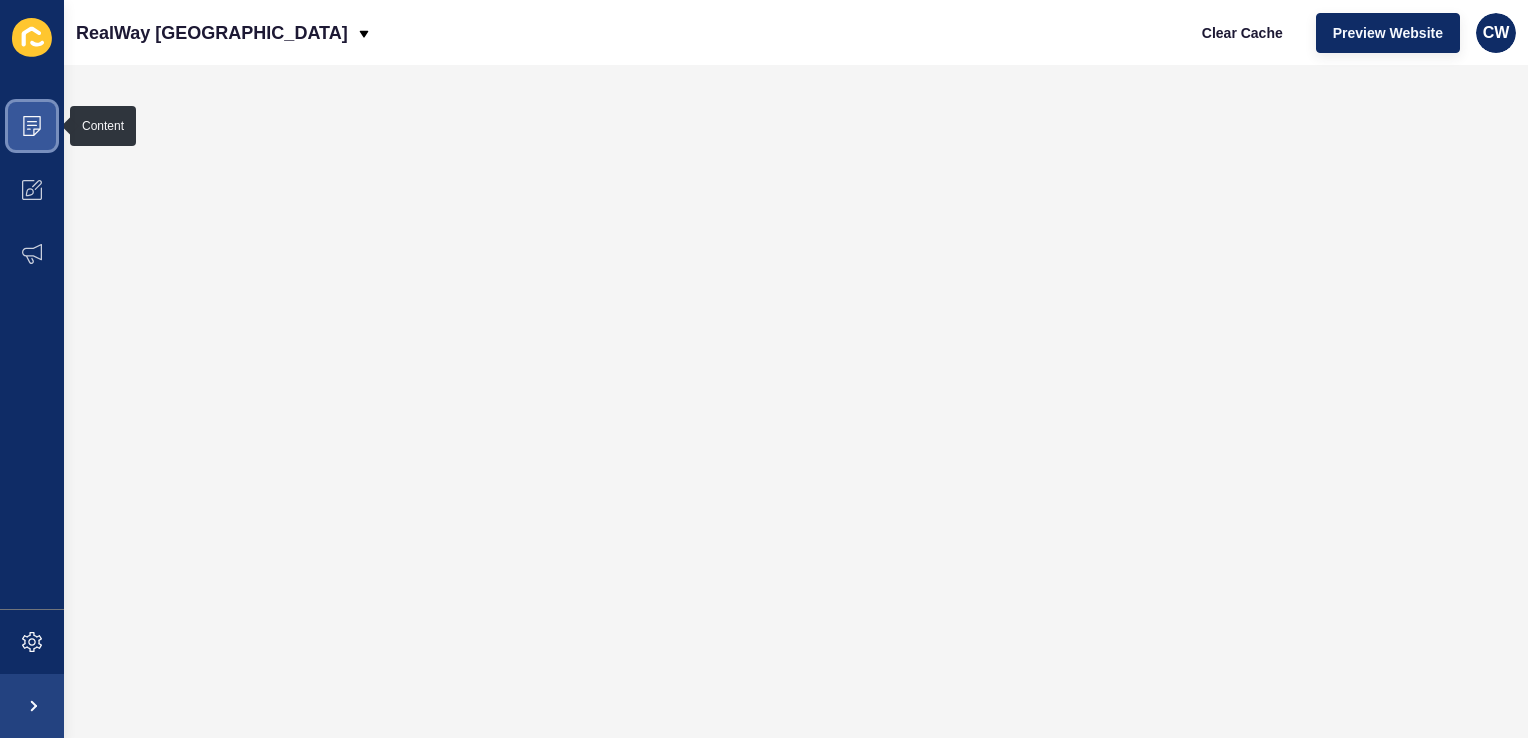 click 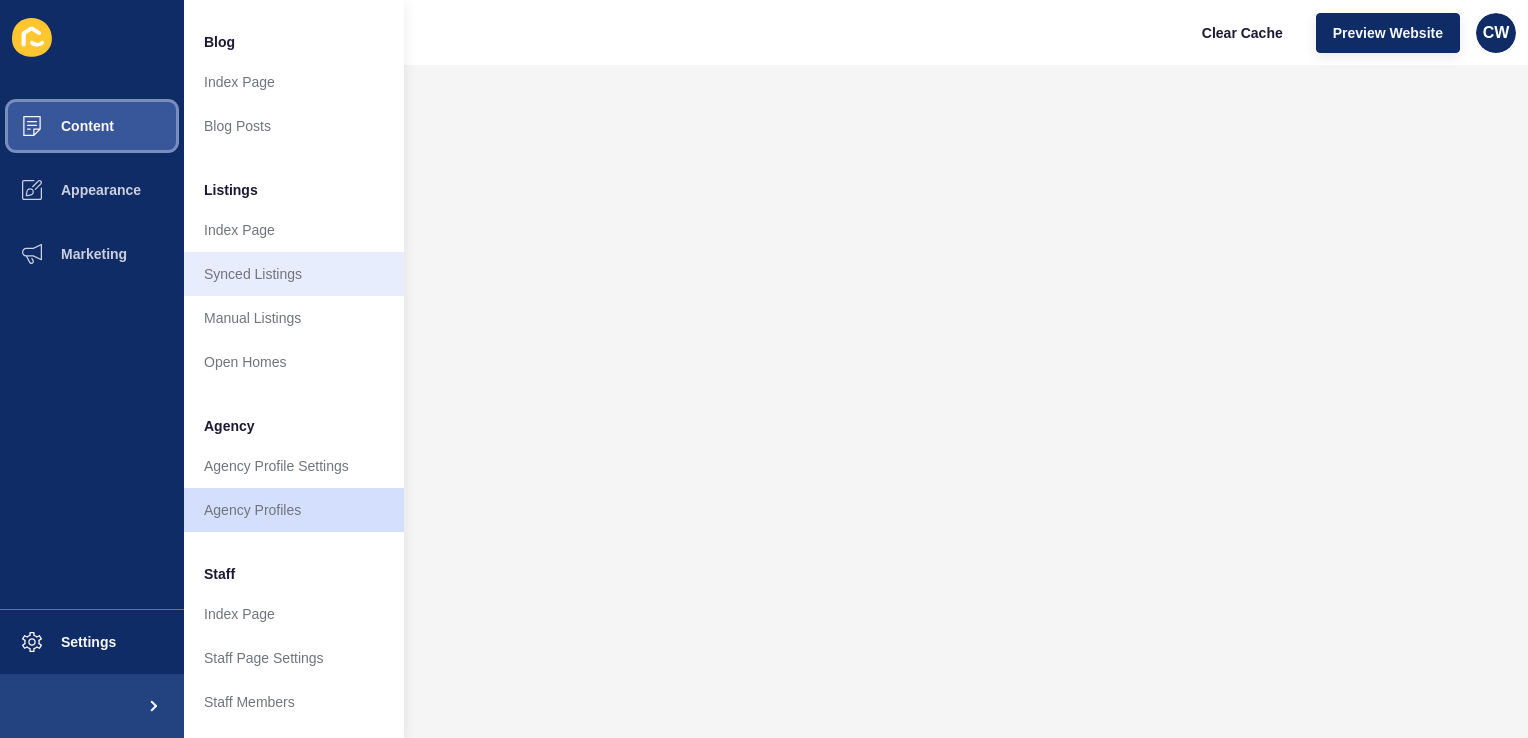 scroll, scrollTop: 142, scrollLeft: 0, axis: vertical 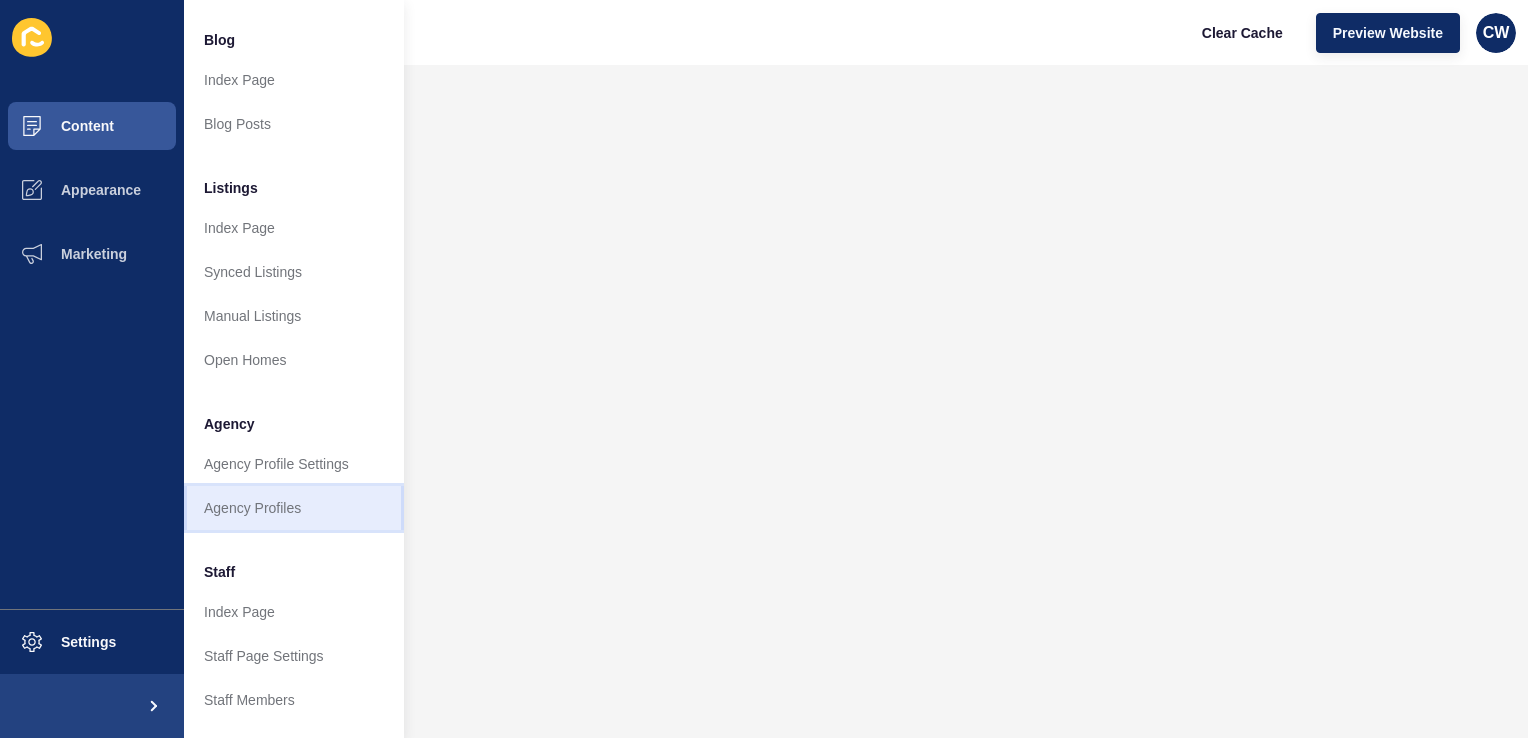 click on "Agency Profiles" at bounding box center (294, 508) 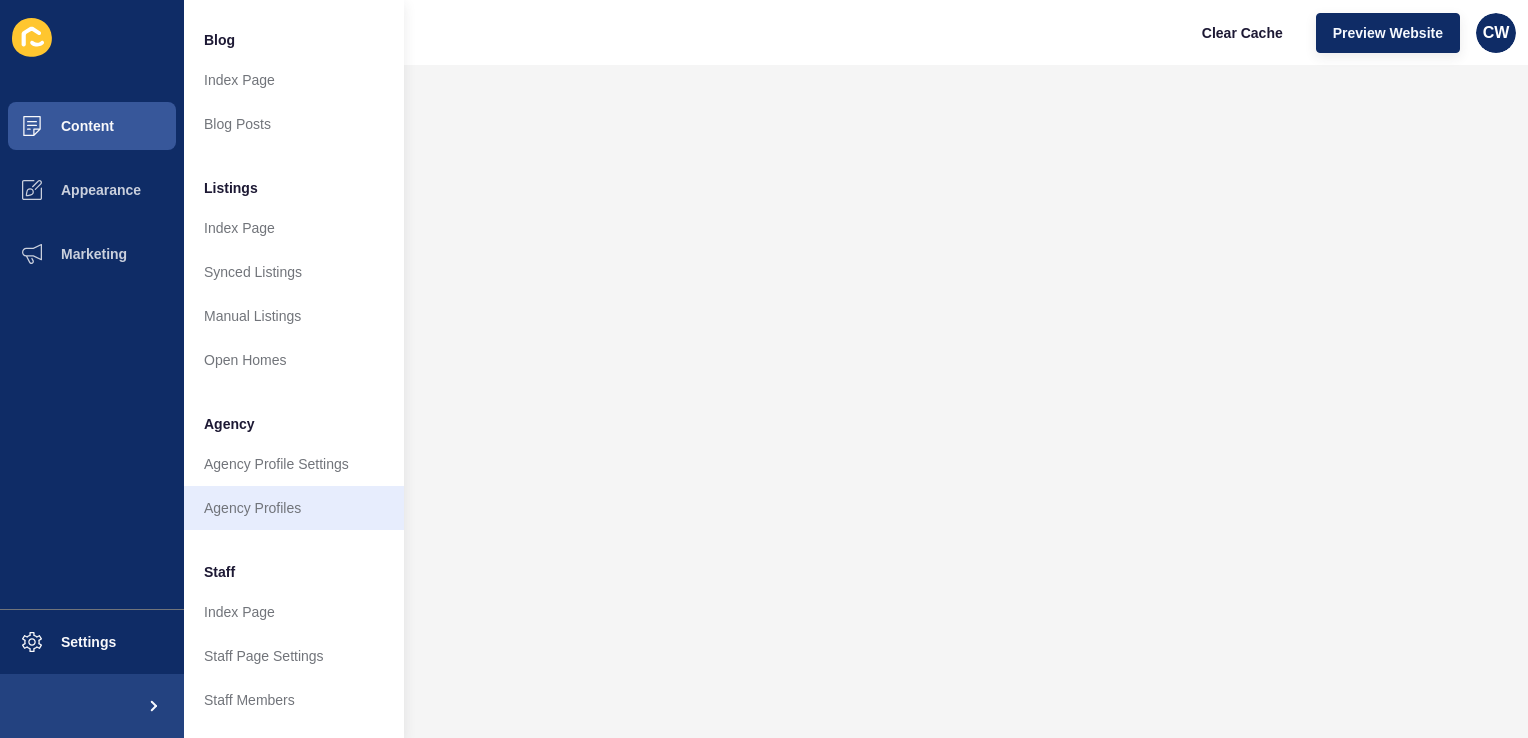 scroll, scrollTop: 0, scrollLeft: 0, axis: both 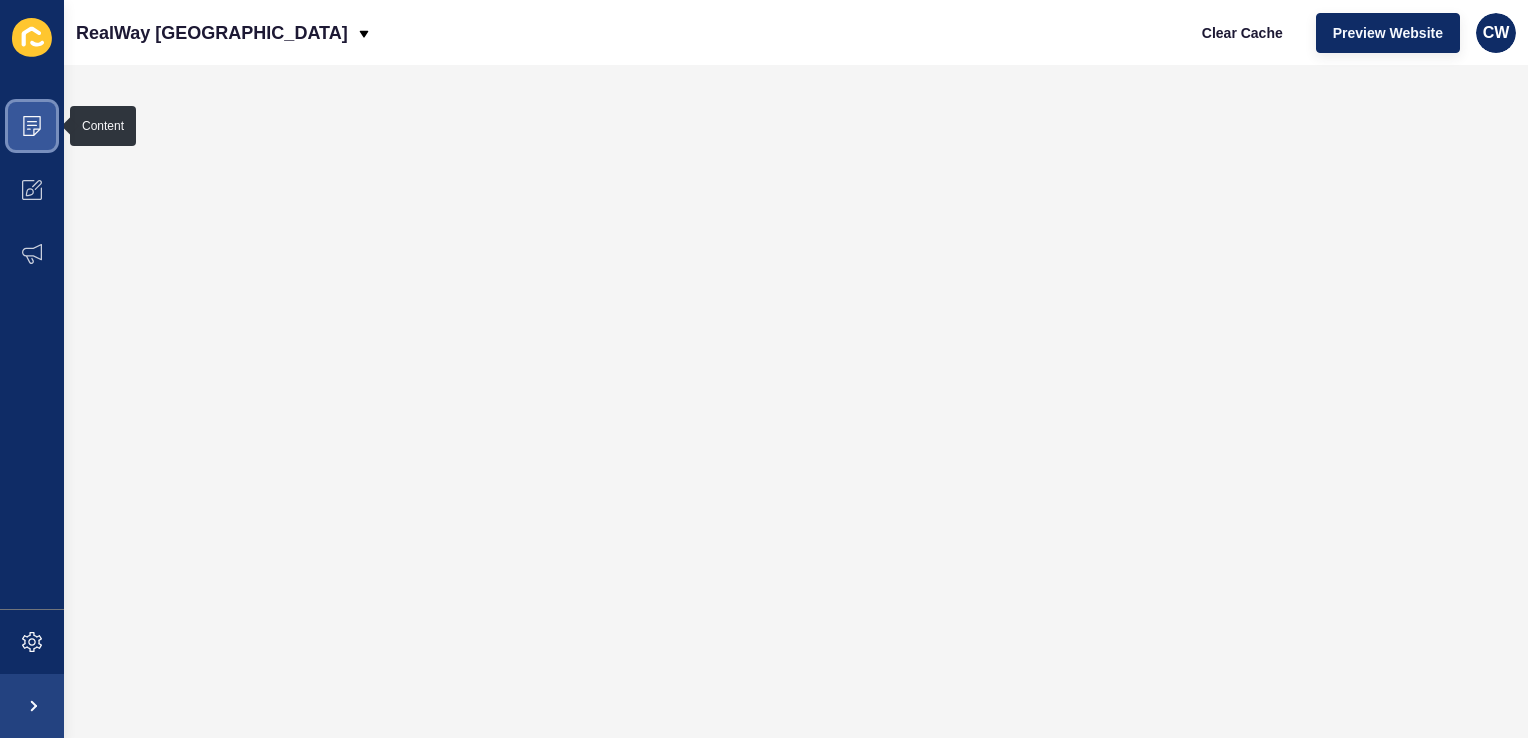 click at bounding box center (32, 126) 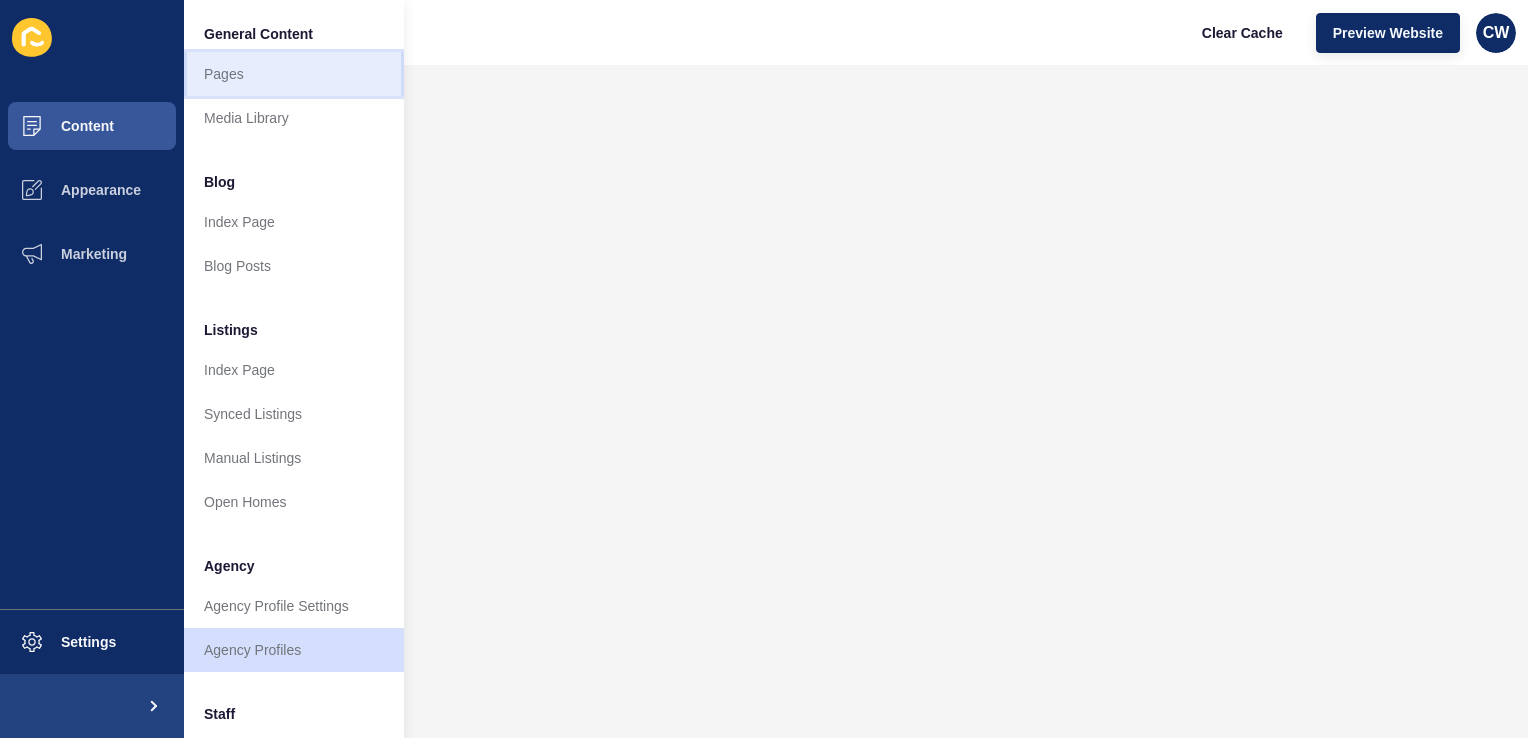 click on "Pages" at bounding box center (294, 74) 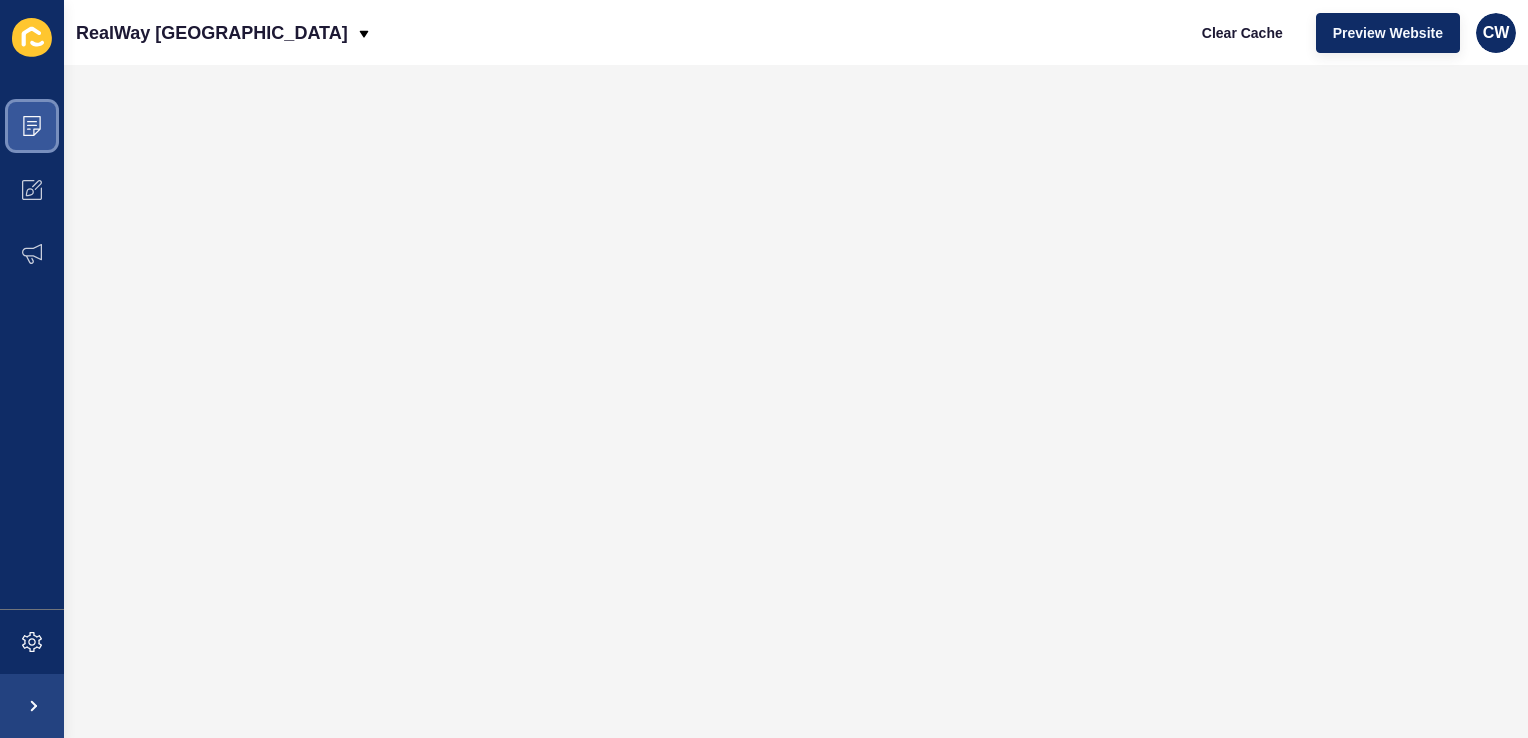 click at bounding box center (32, 126) 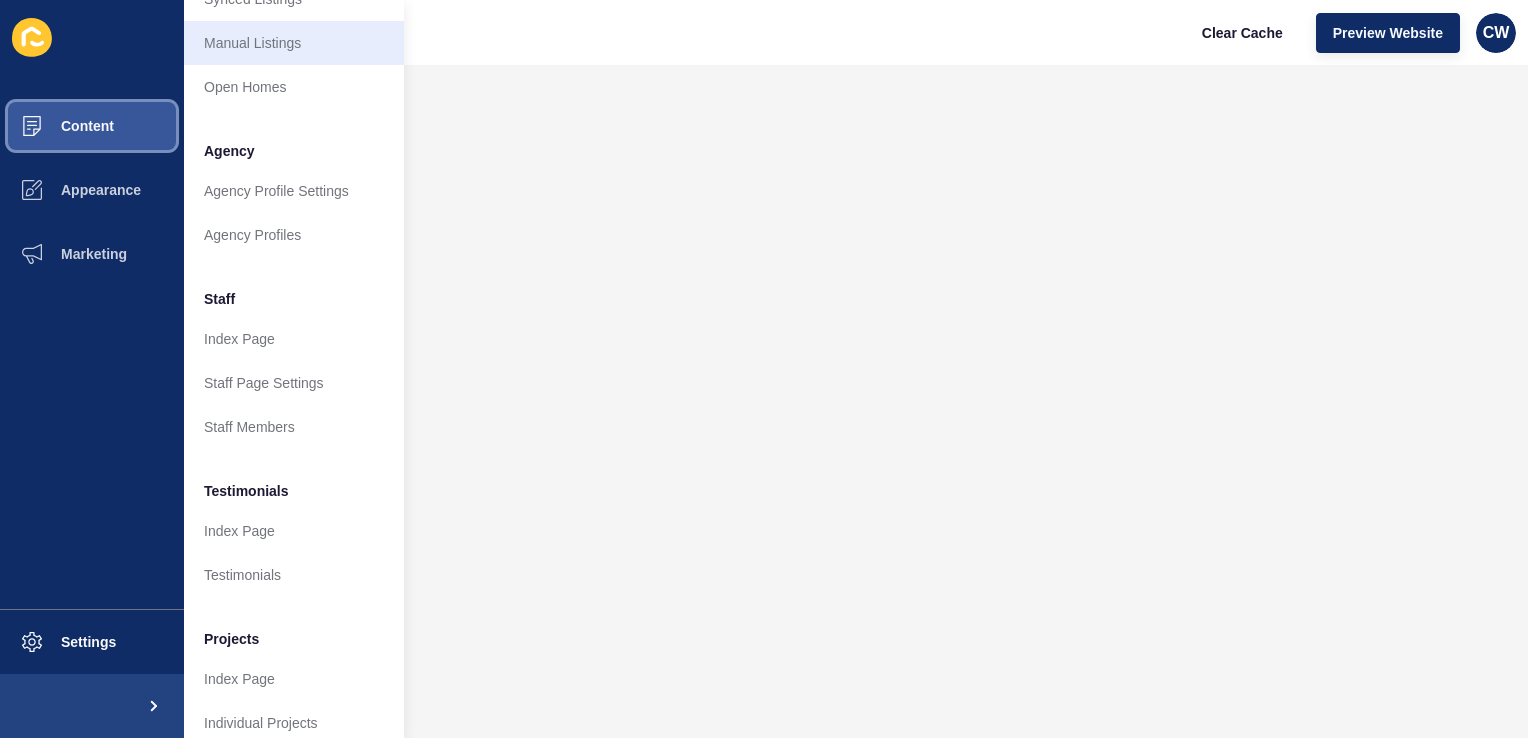 scroll, scrollTop: 448, scrollLeft: 0, axis: vertical 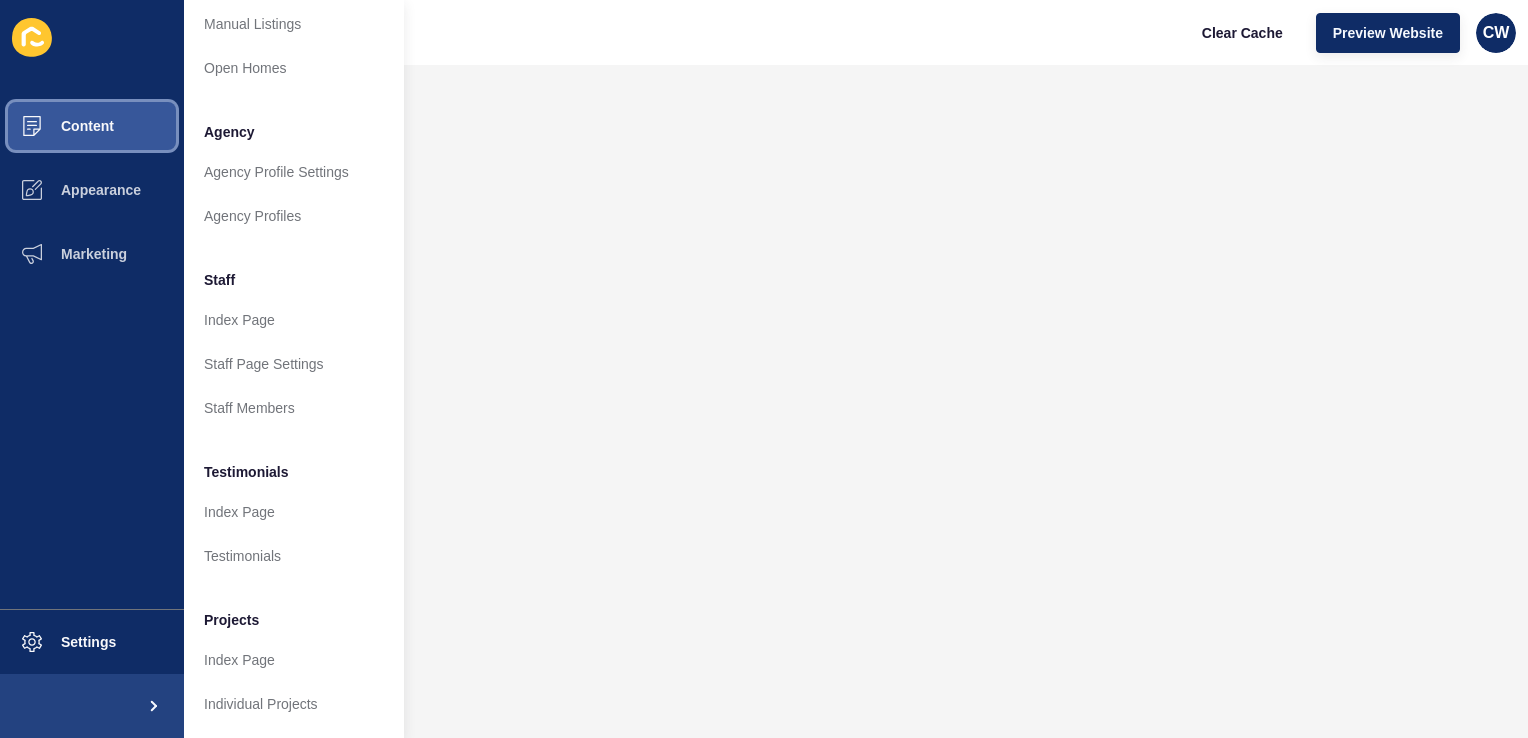 click on "Content" at bounding box center (92, 126) 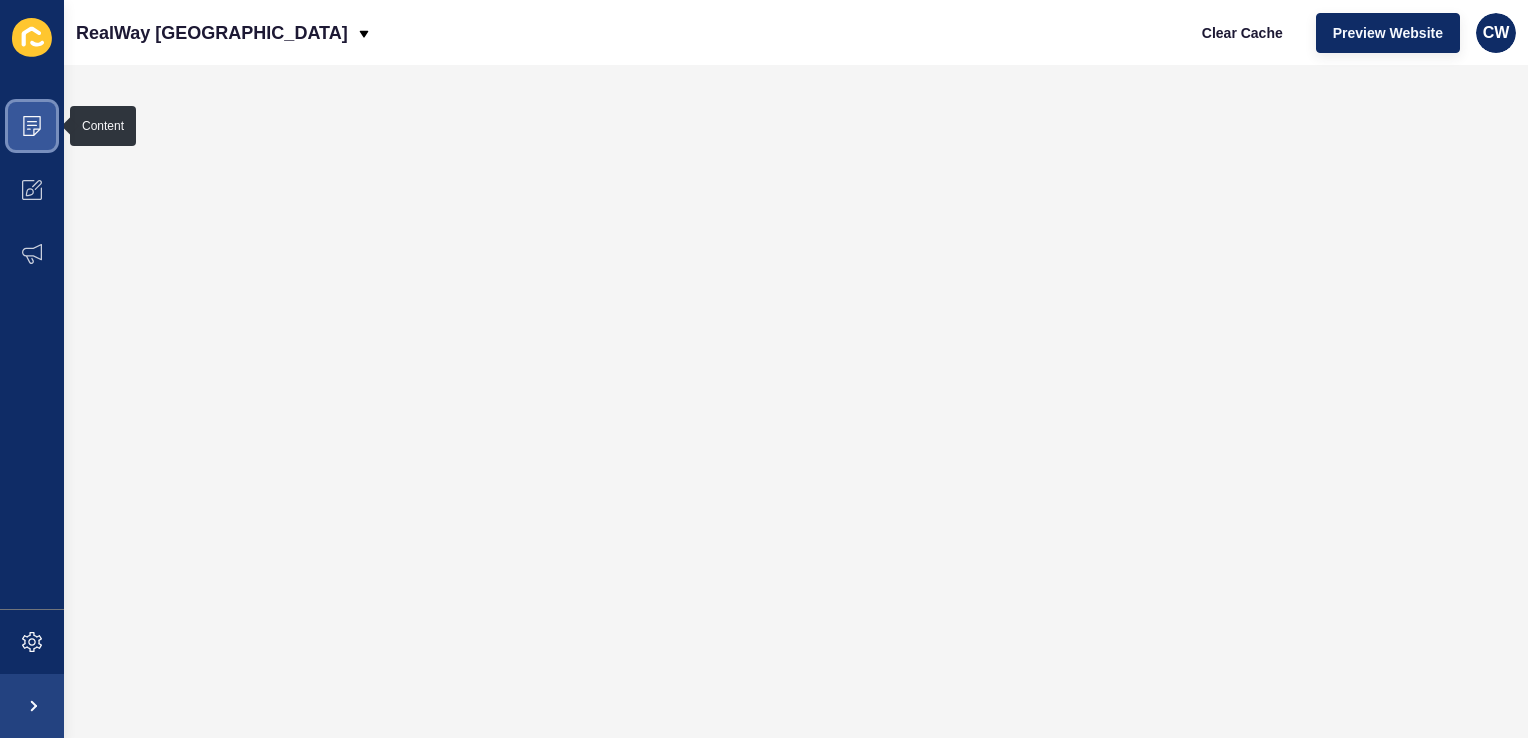 click 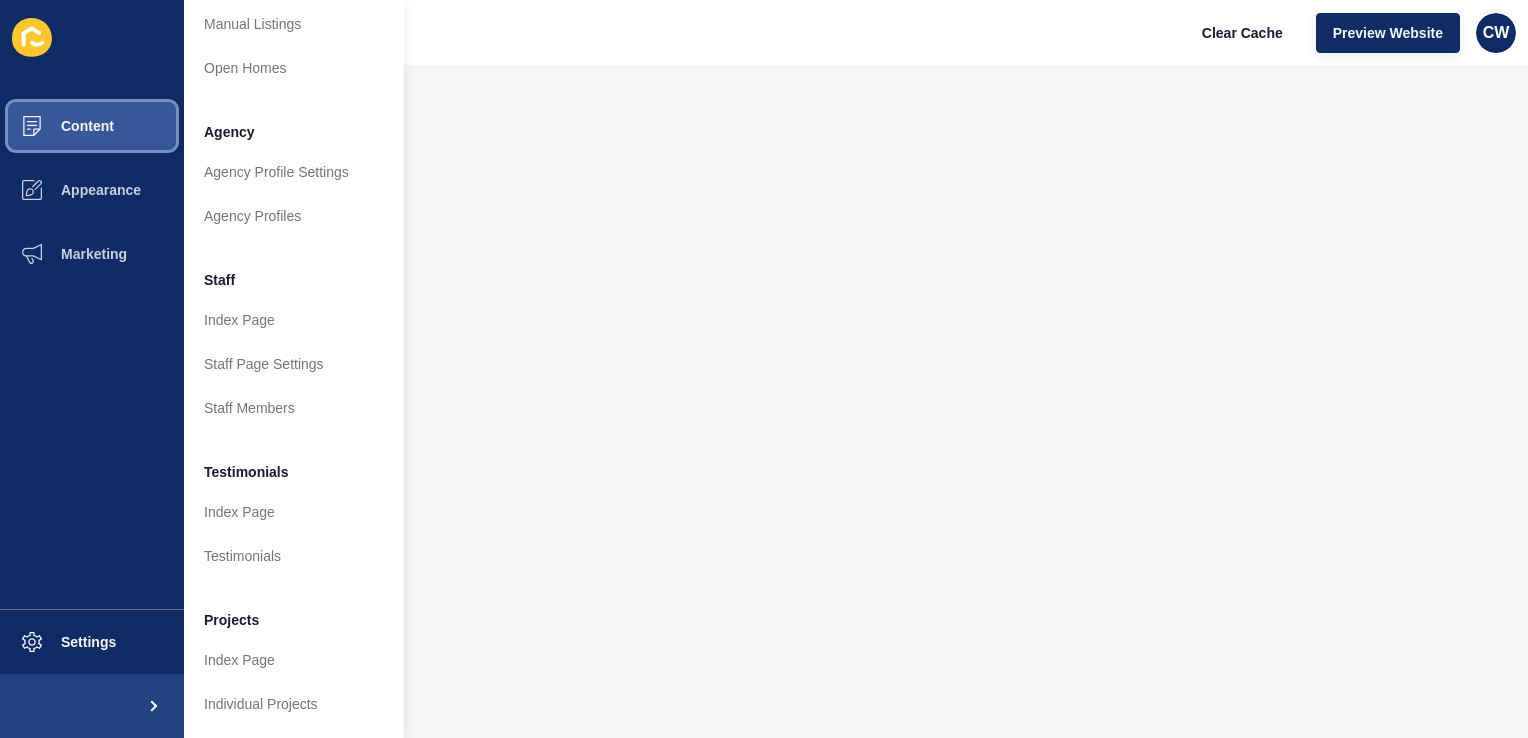 scroll, scrollTop: 436, scrollLeft: 0, axis: vertical 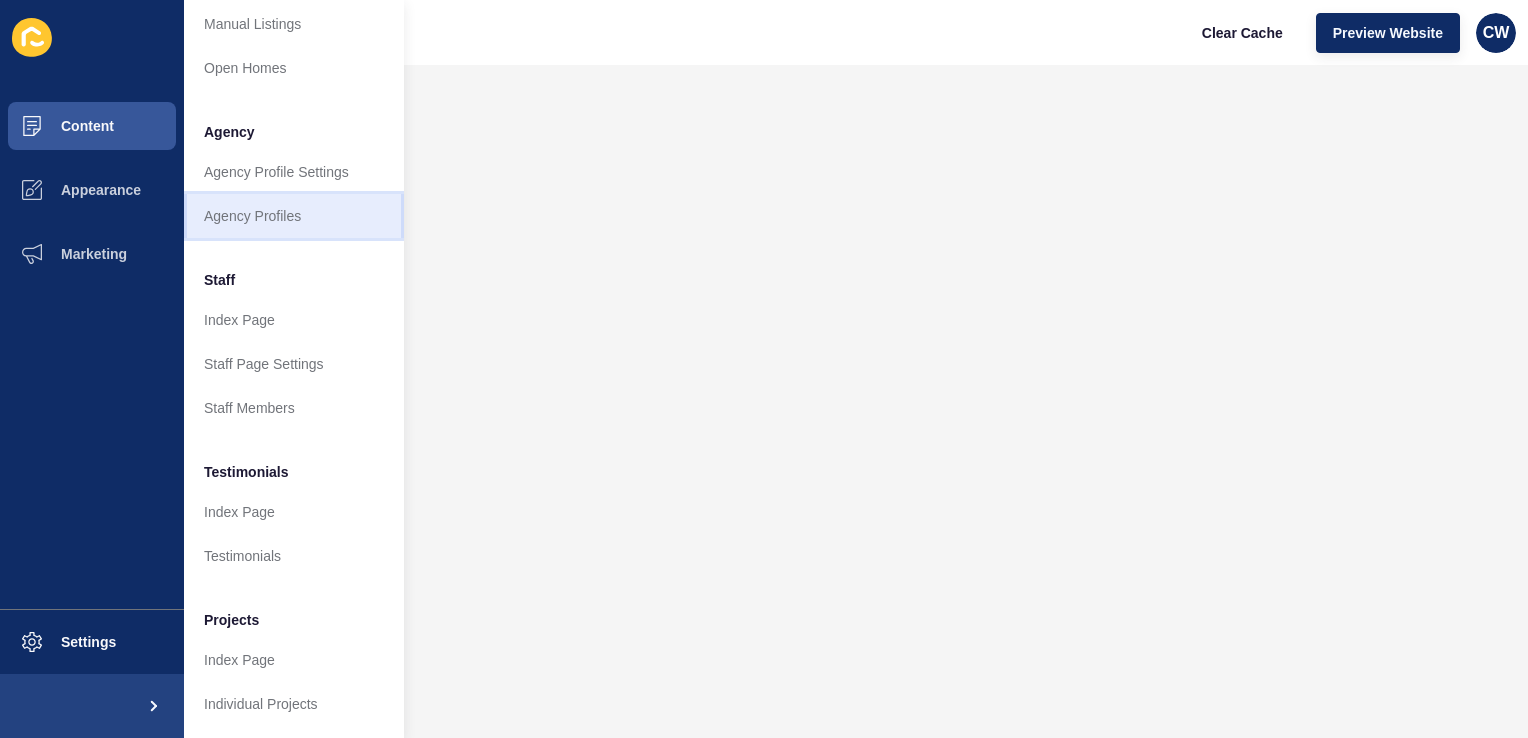 click on "Agency Profiles" at bounding box center (294, 216) 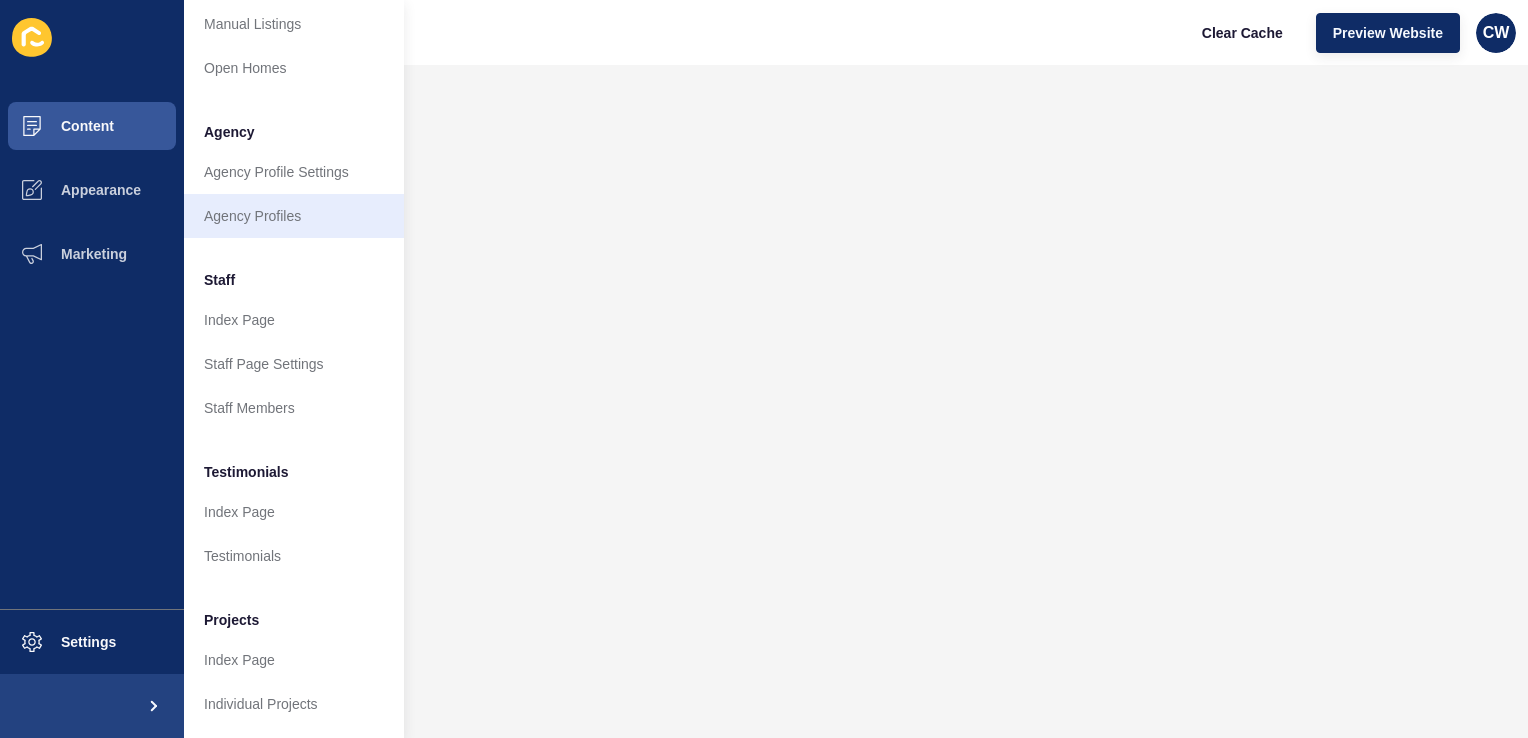 scroll, scrollTop: 0, scrollLeft: 0, axis: both 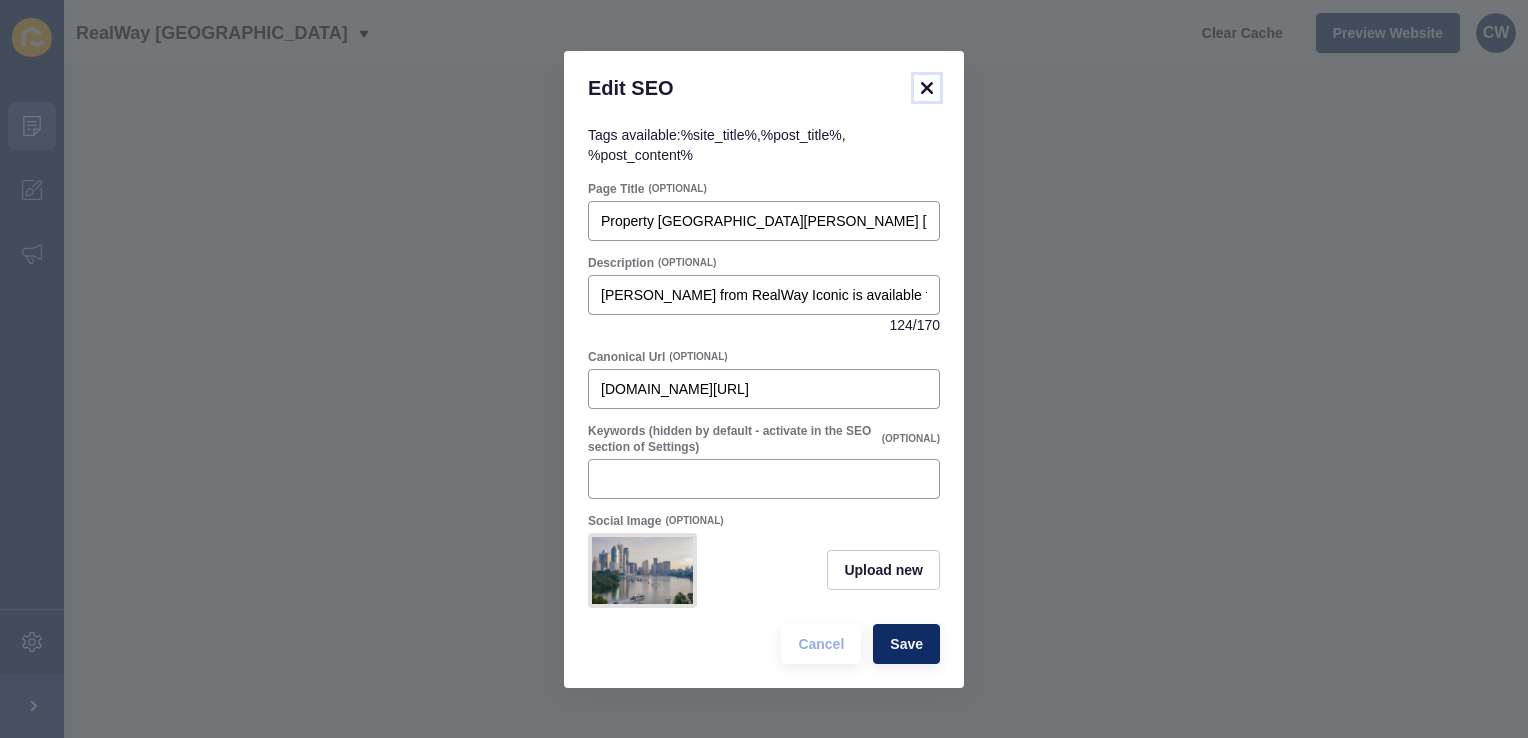 click 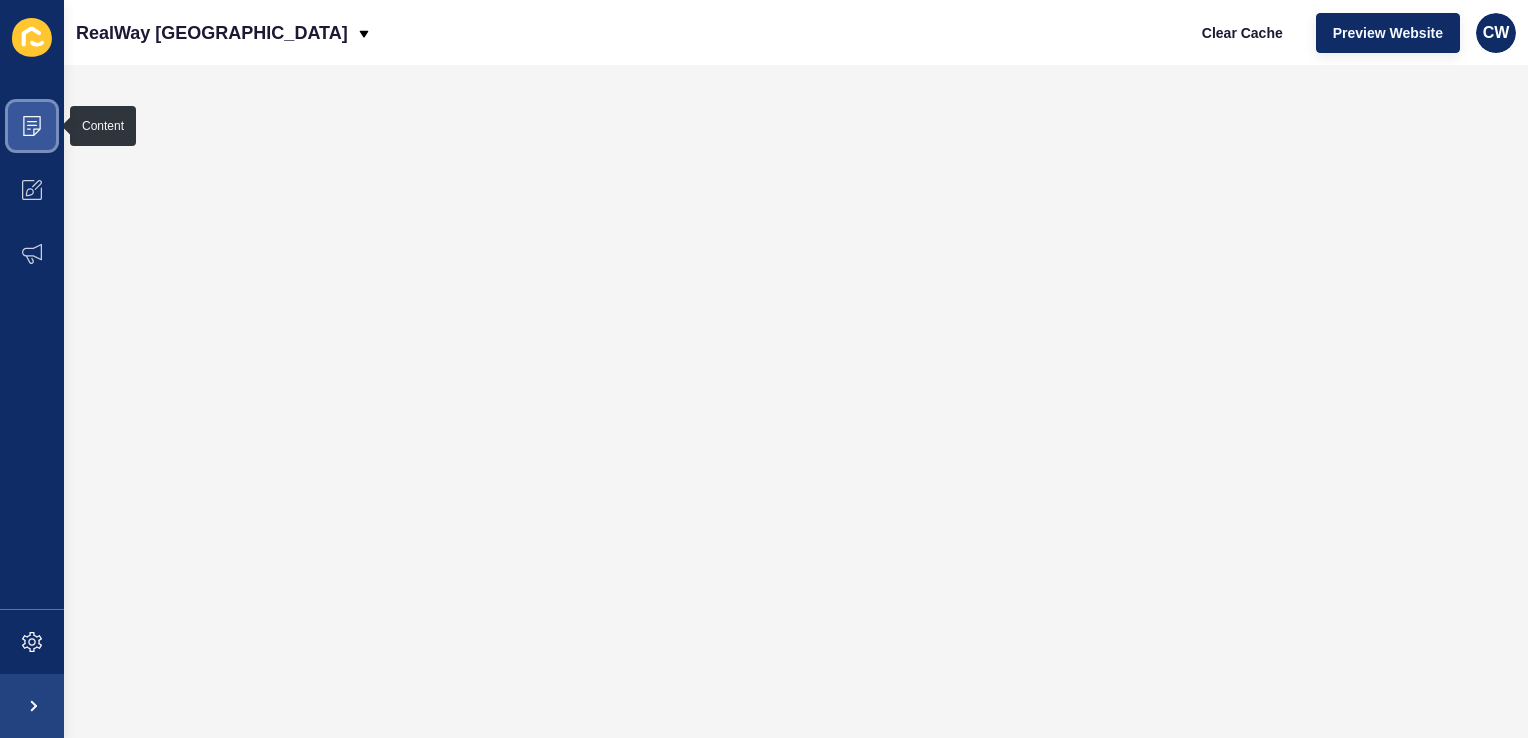 click at bounding box center [32, 126] 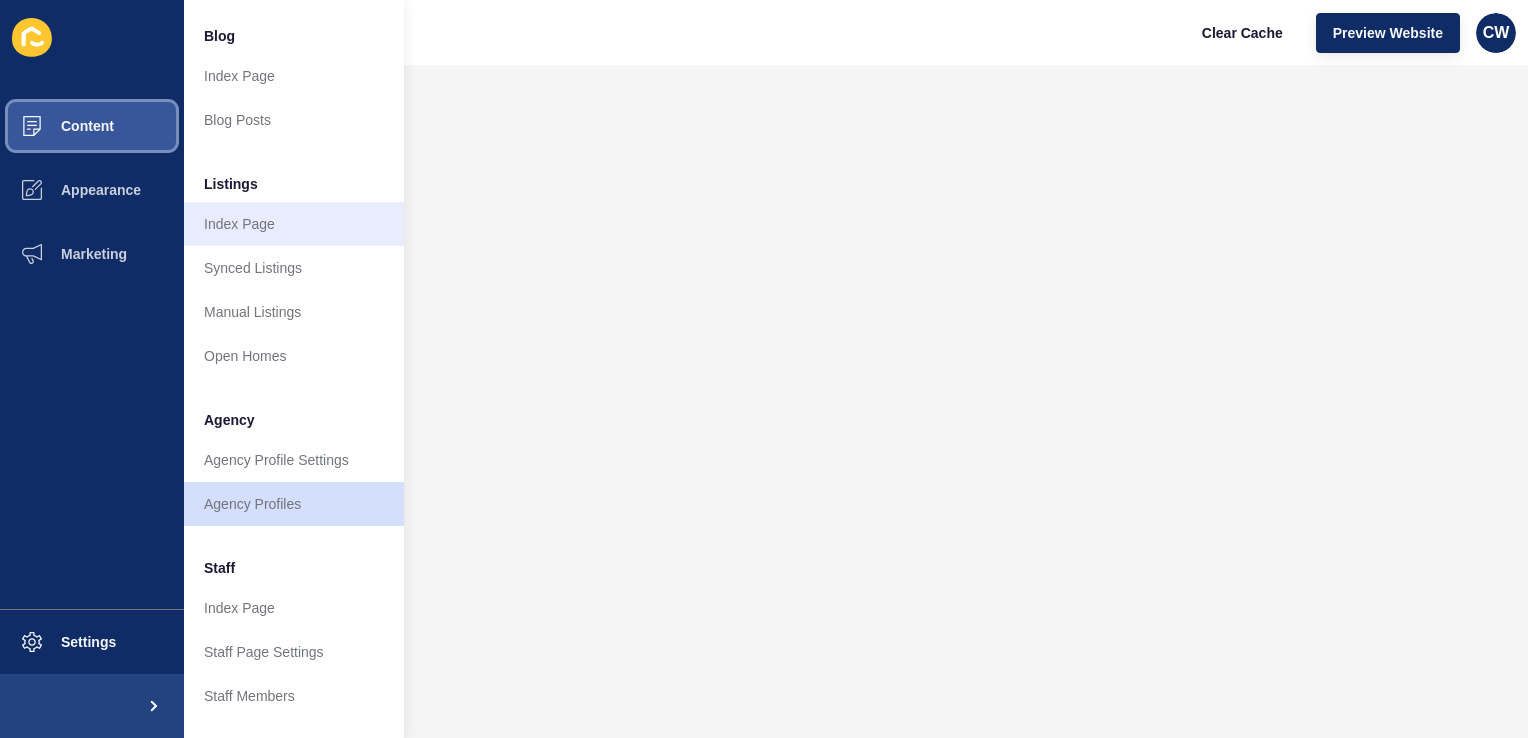 scroll, scrollTop: 150, scrollLeft: 0, axis: vertical 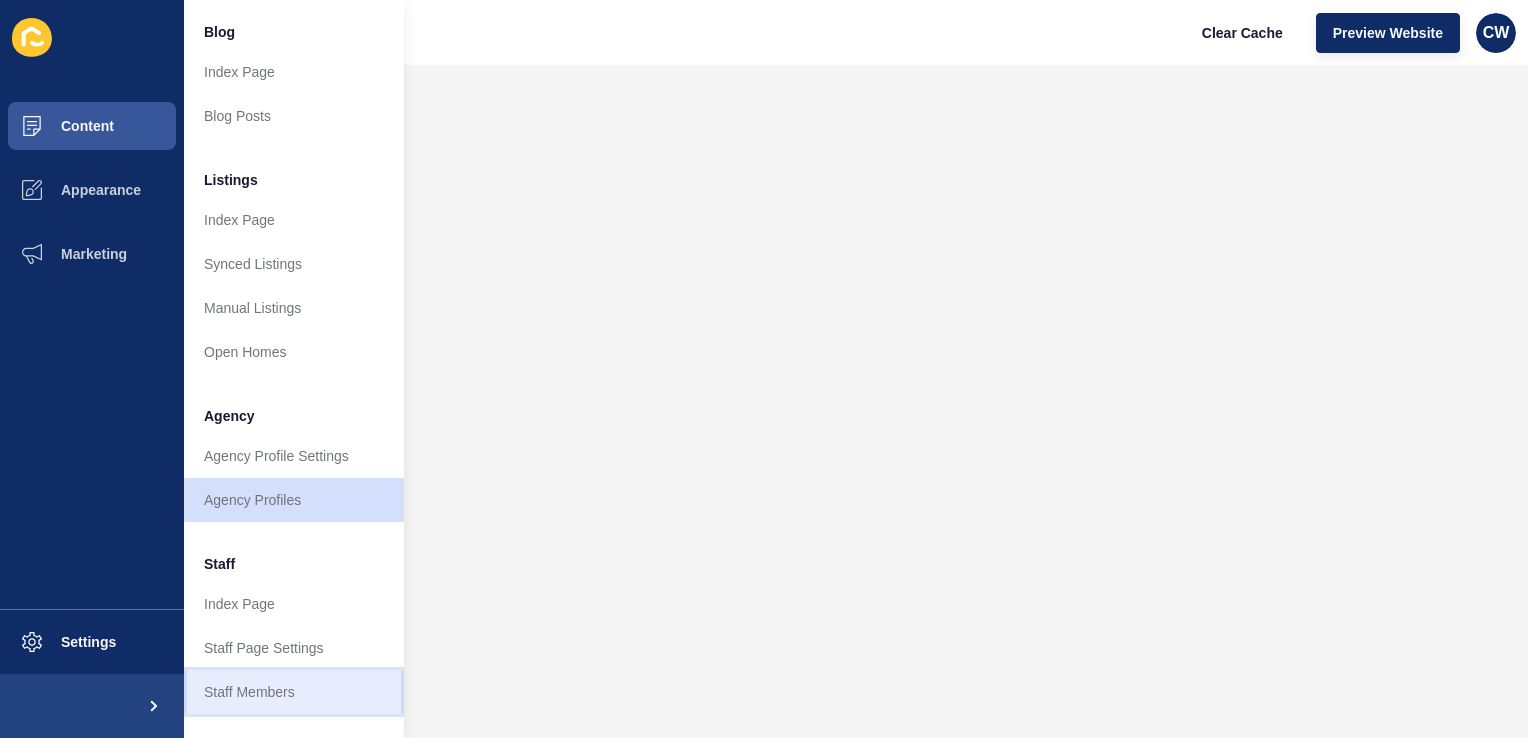 click on "Staff Members" at bounding box center (294, 692) 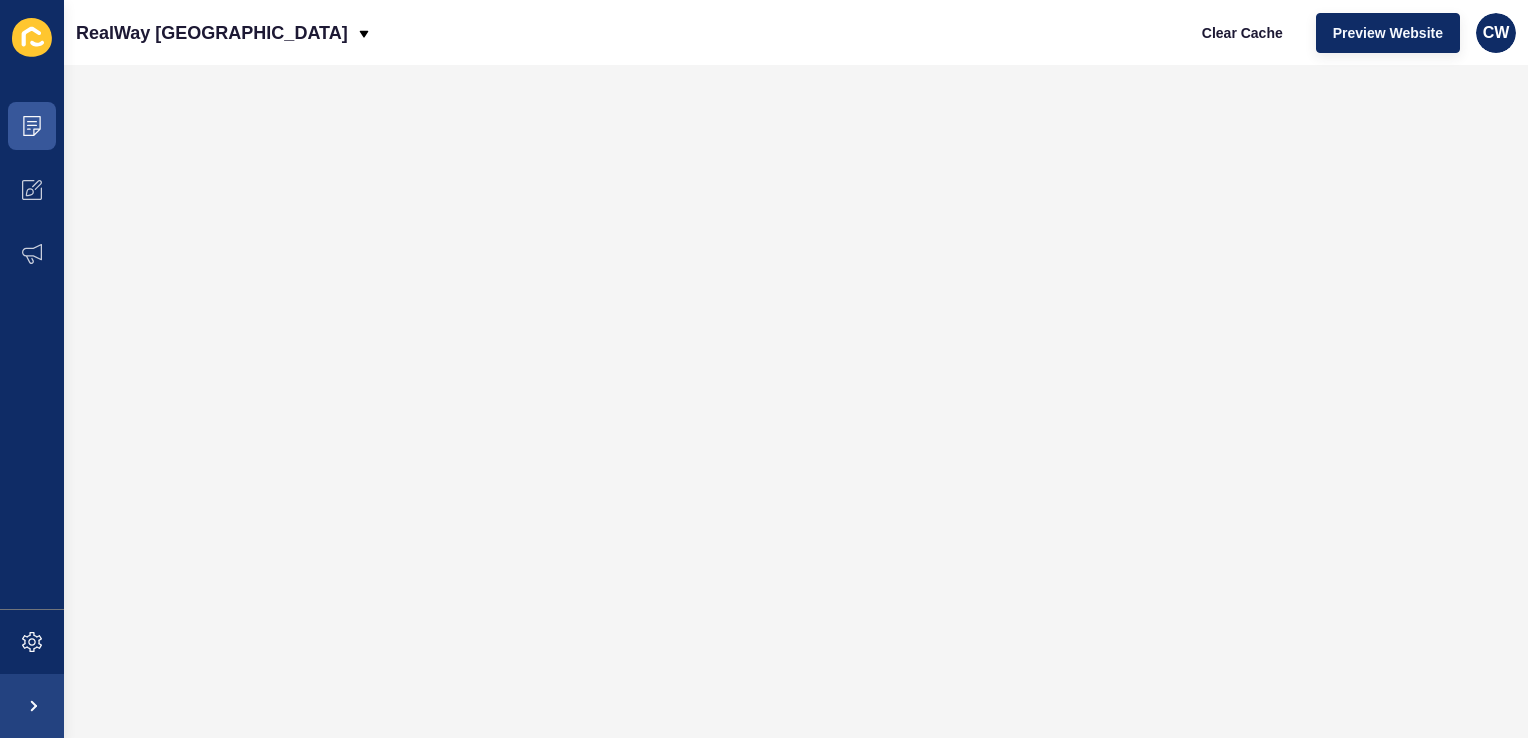 scroll, scrollTop: 0, scrollLeft: 0, axis: both 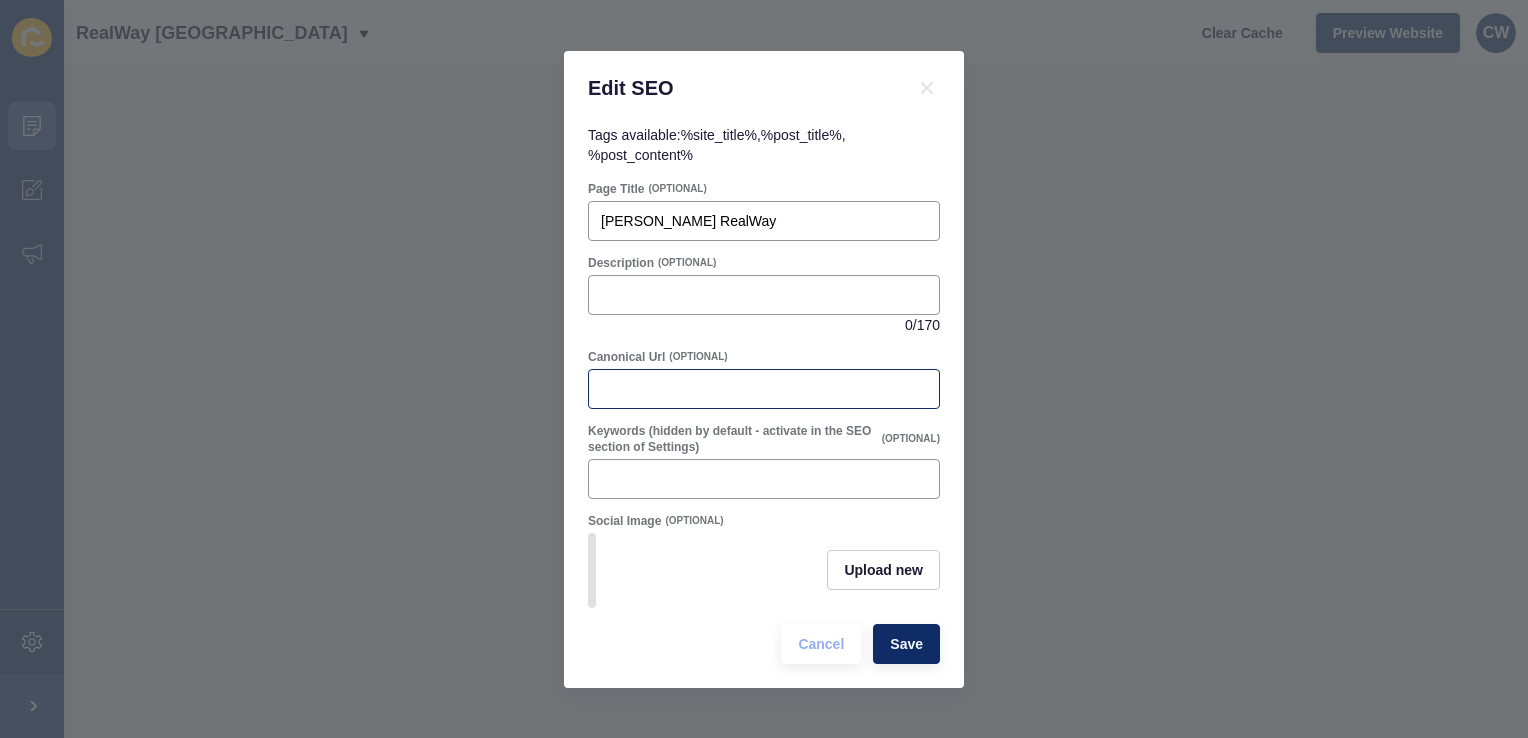 click at bounding box center (764, 389) 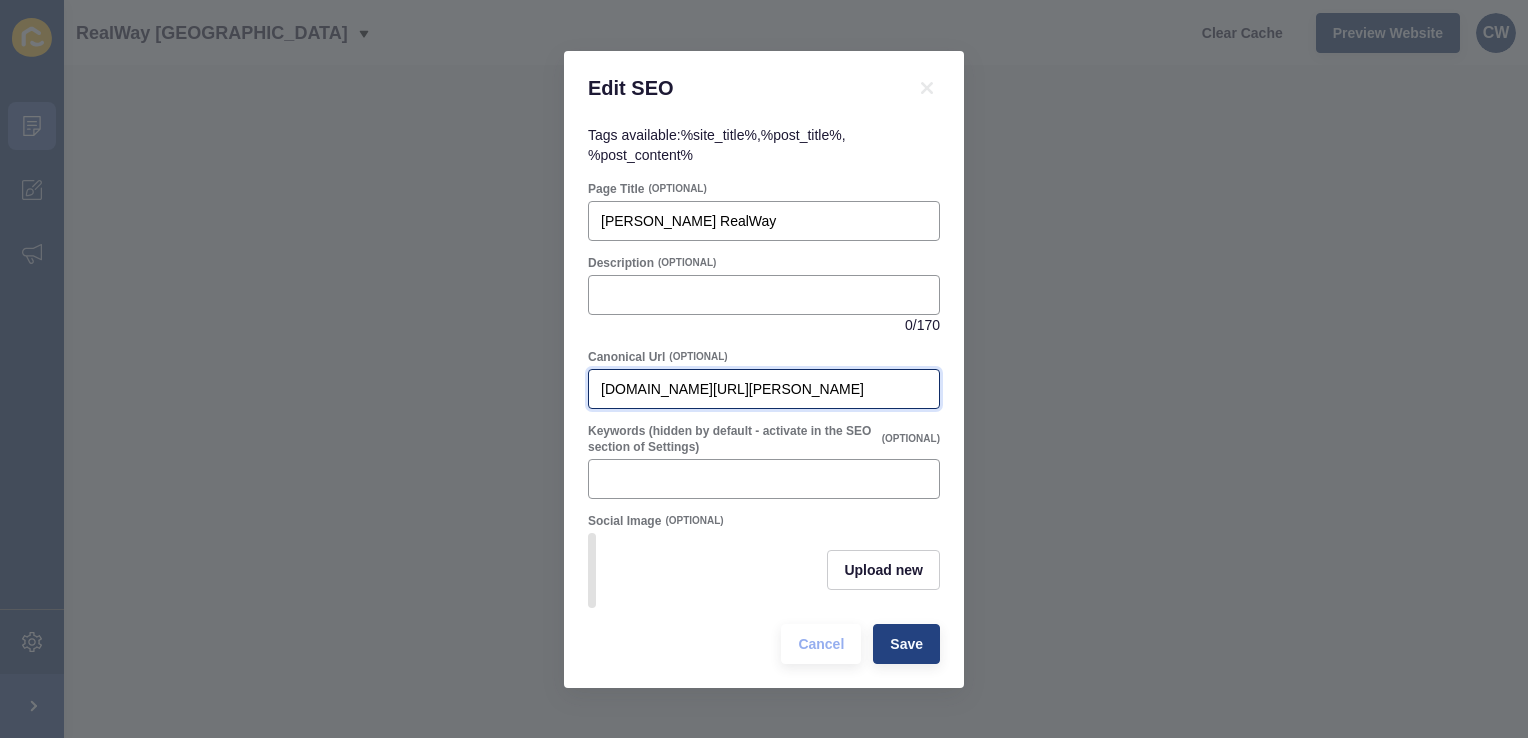 type on "[DOMAIN_NAME][URL][PERSON_NAME]" 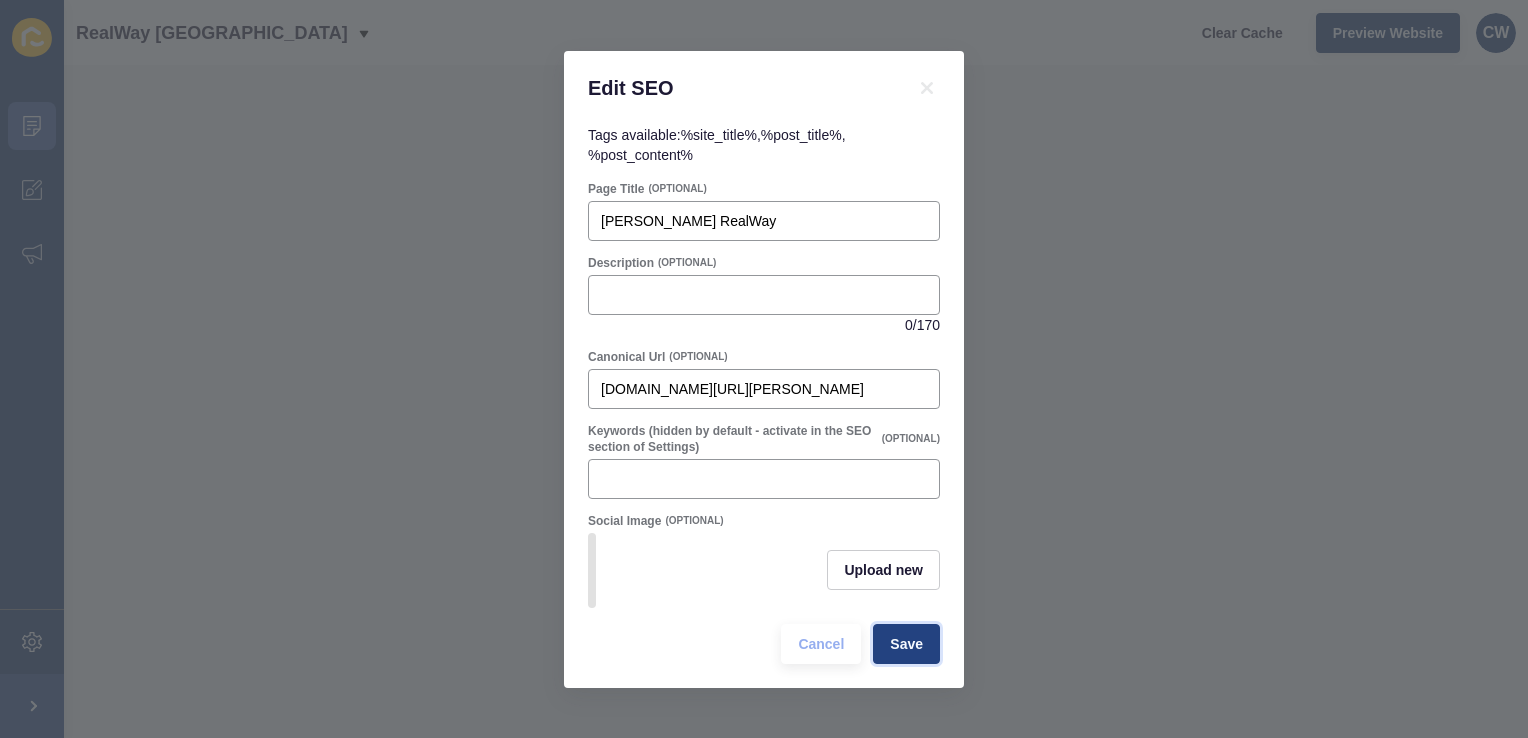 click on "Save" at bounding box center [906, 644] 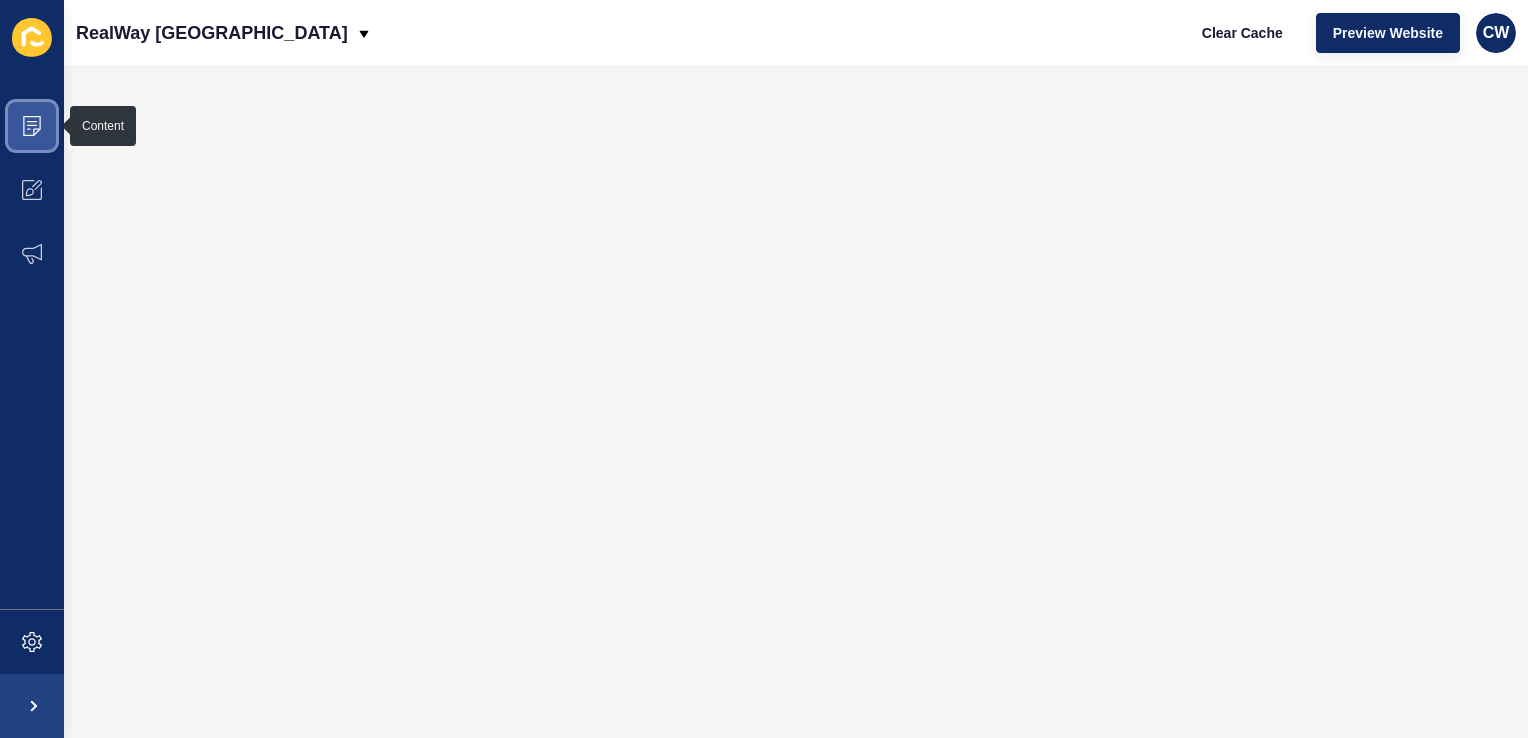 click 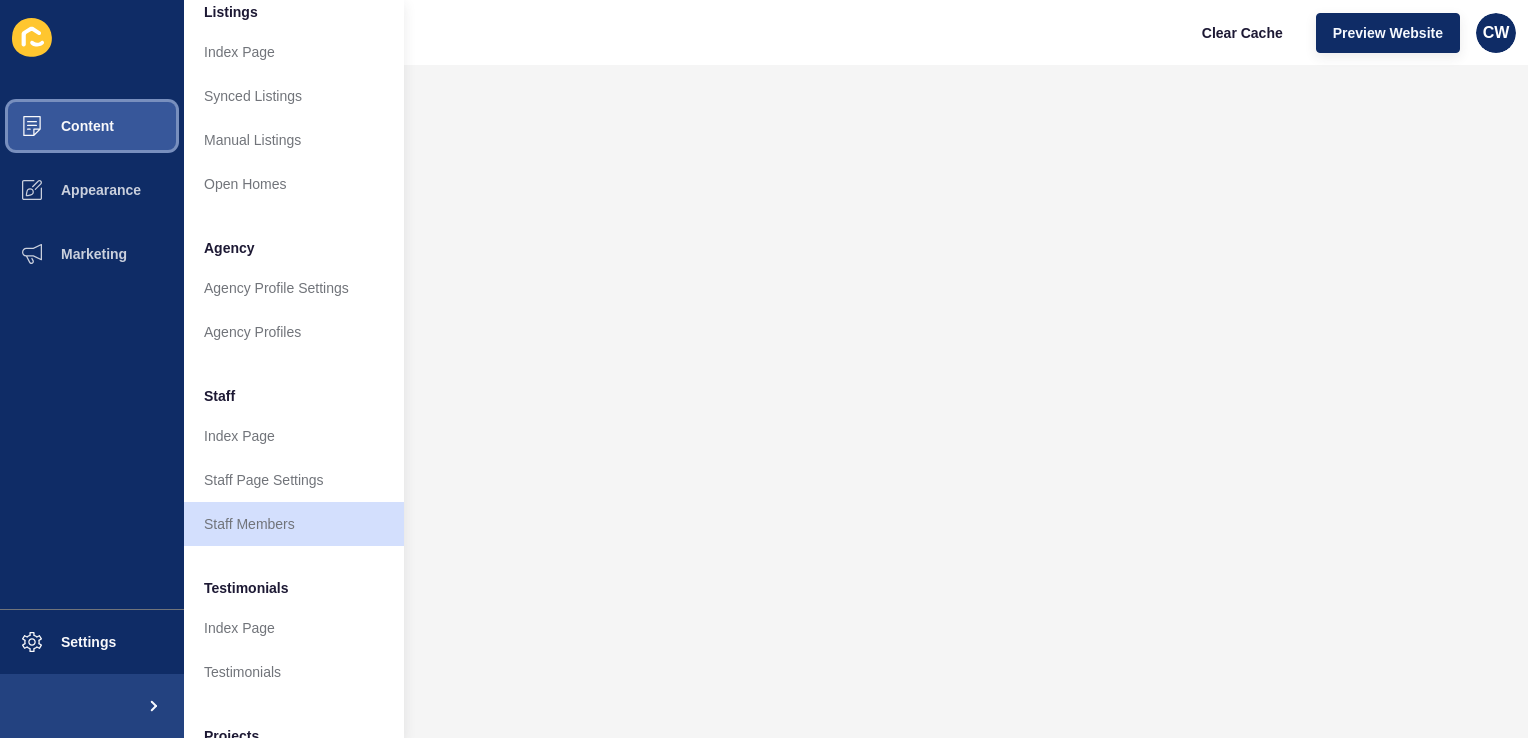 scroll, scrollTop: 358, scrollLeft: 0, axis: vertical 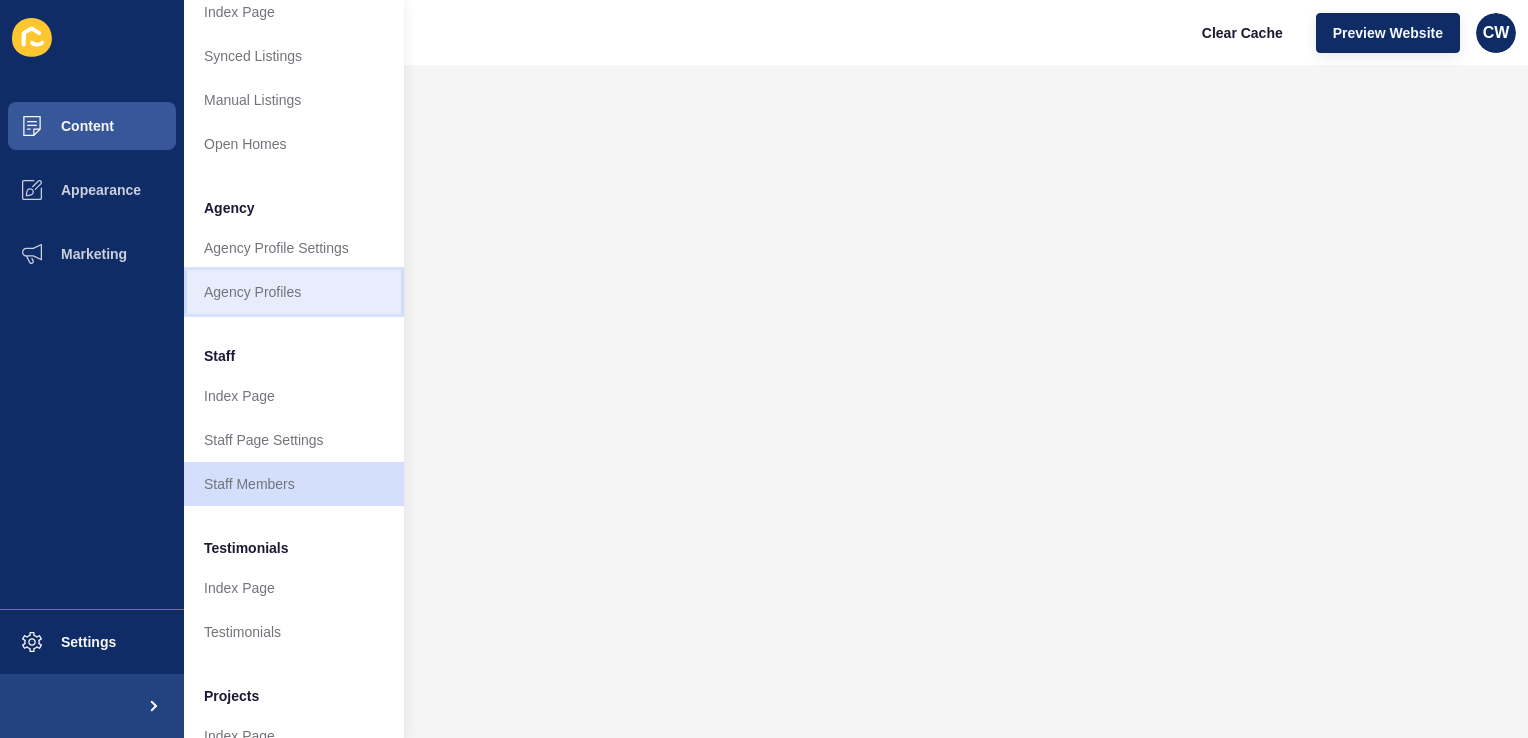 click on "Agency Profiles" at bounding box center [294, 292] 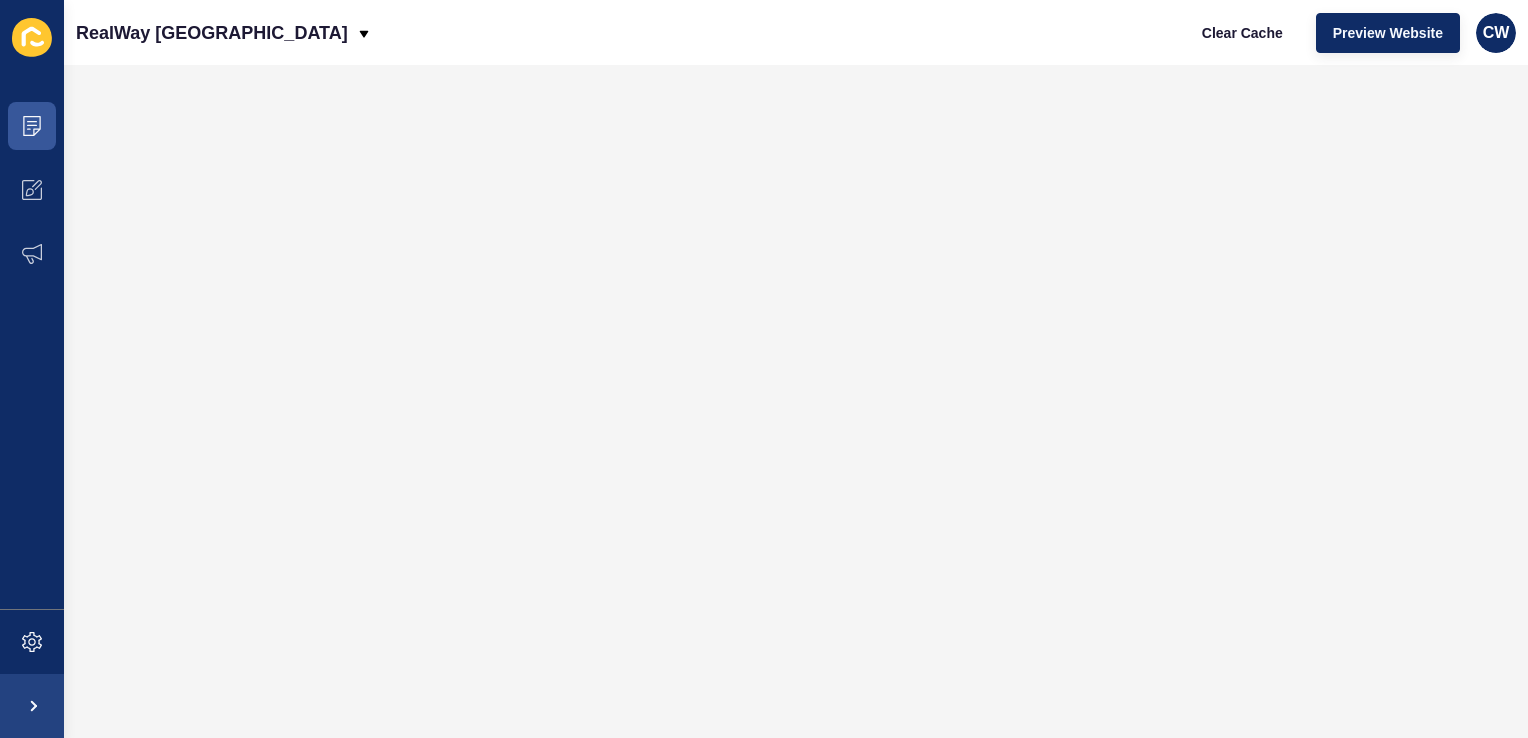 scroll, scrollTop: 0, scrollLeft: 0, axis: both 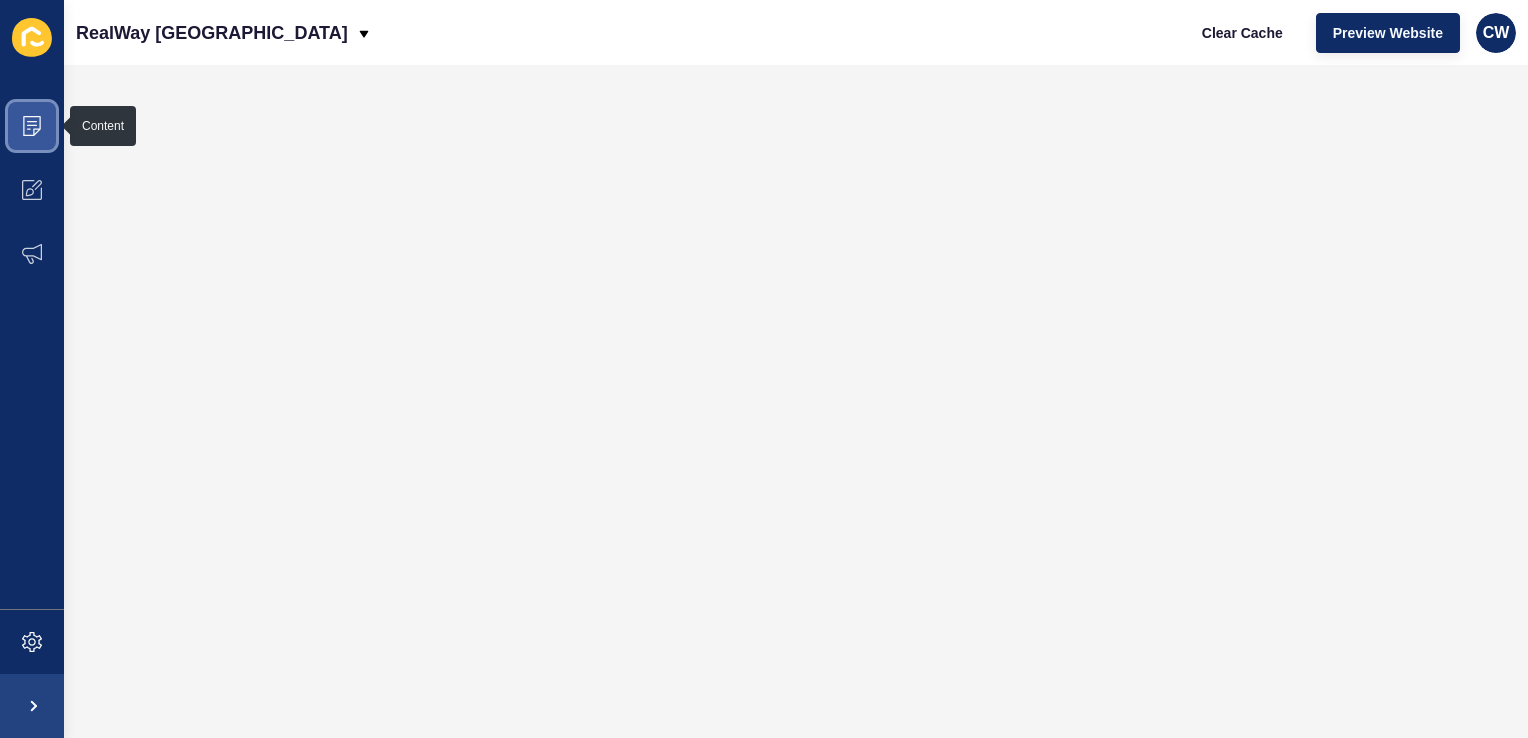 click 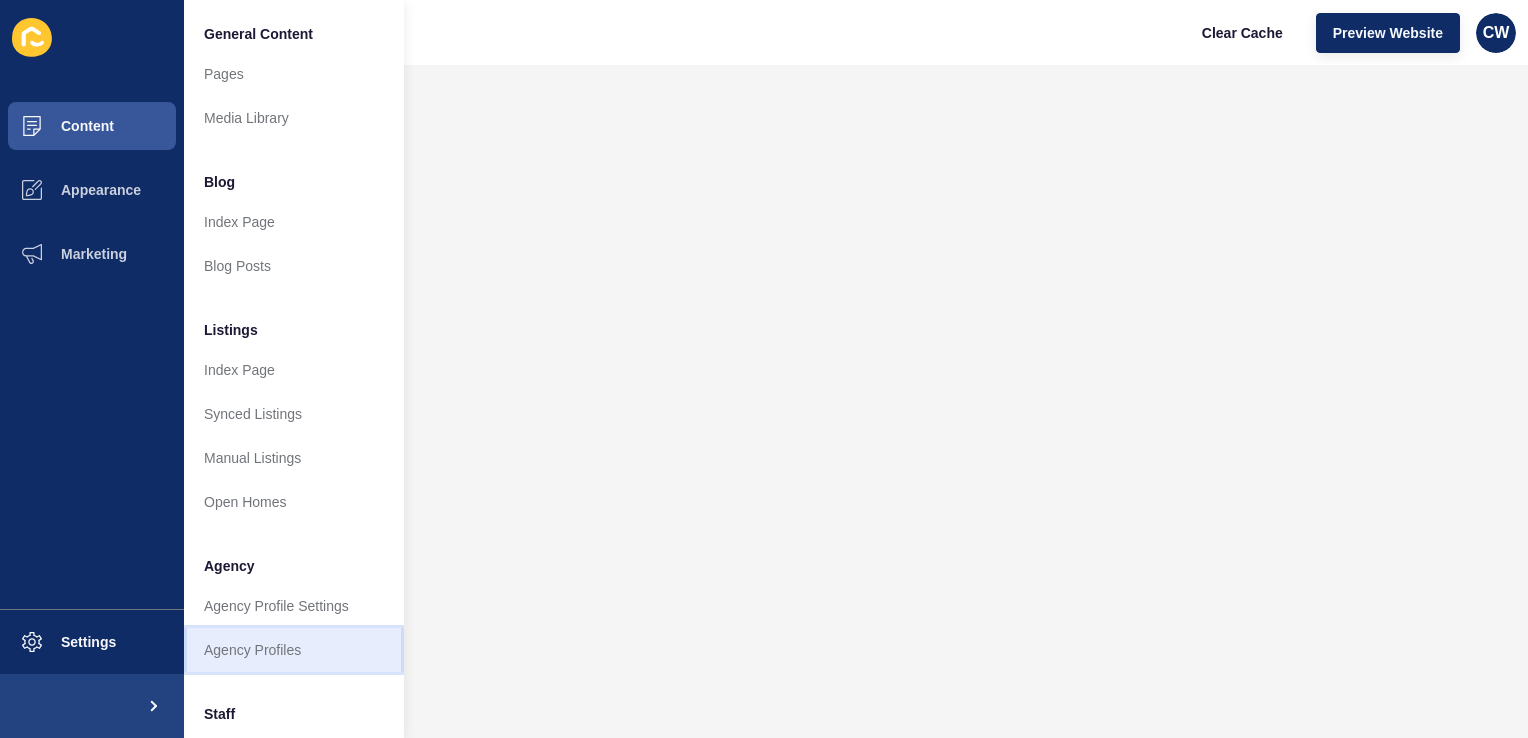 click on "Agency Profiles" at bounding box center [294, 650] 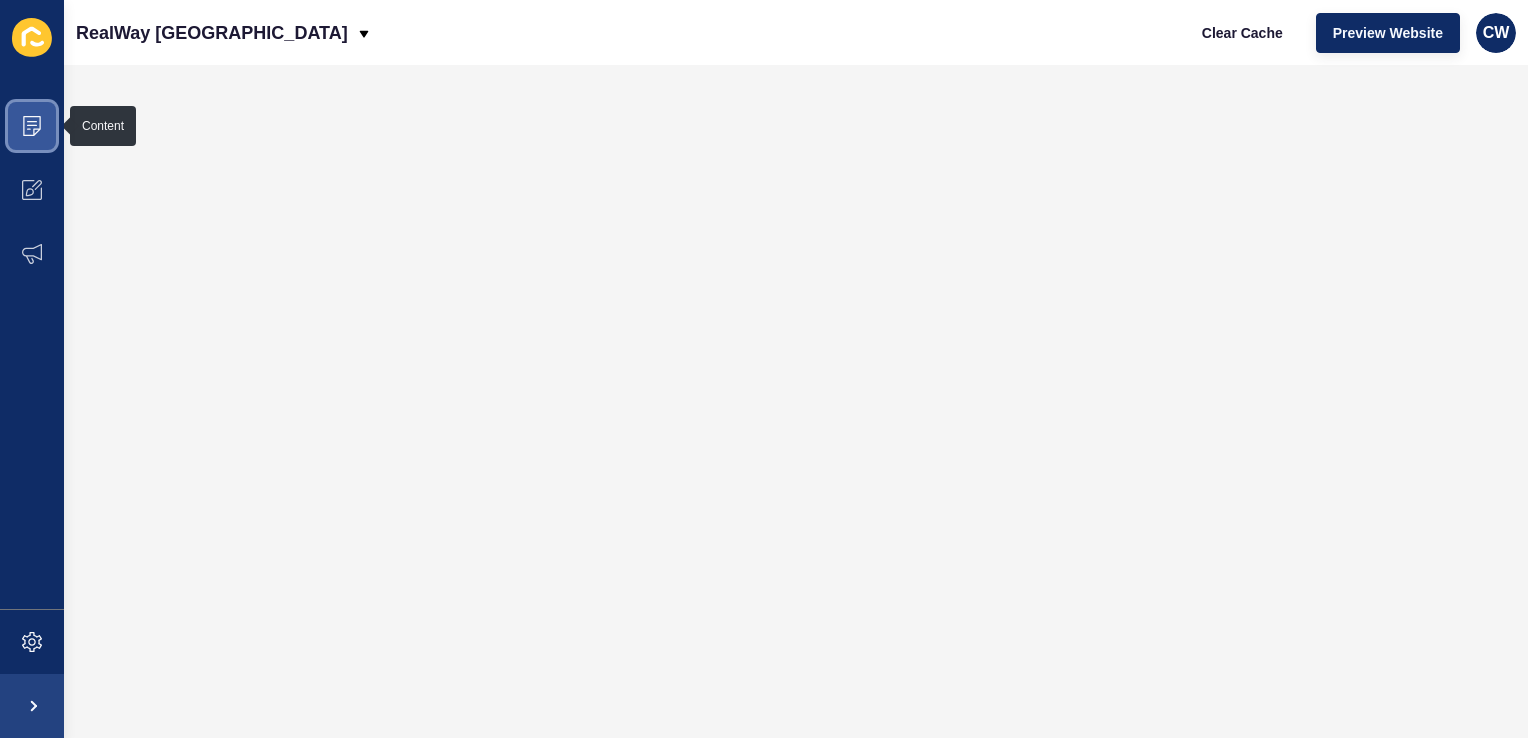 click at bounding box center (32, 126) 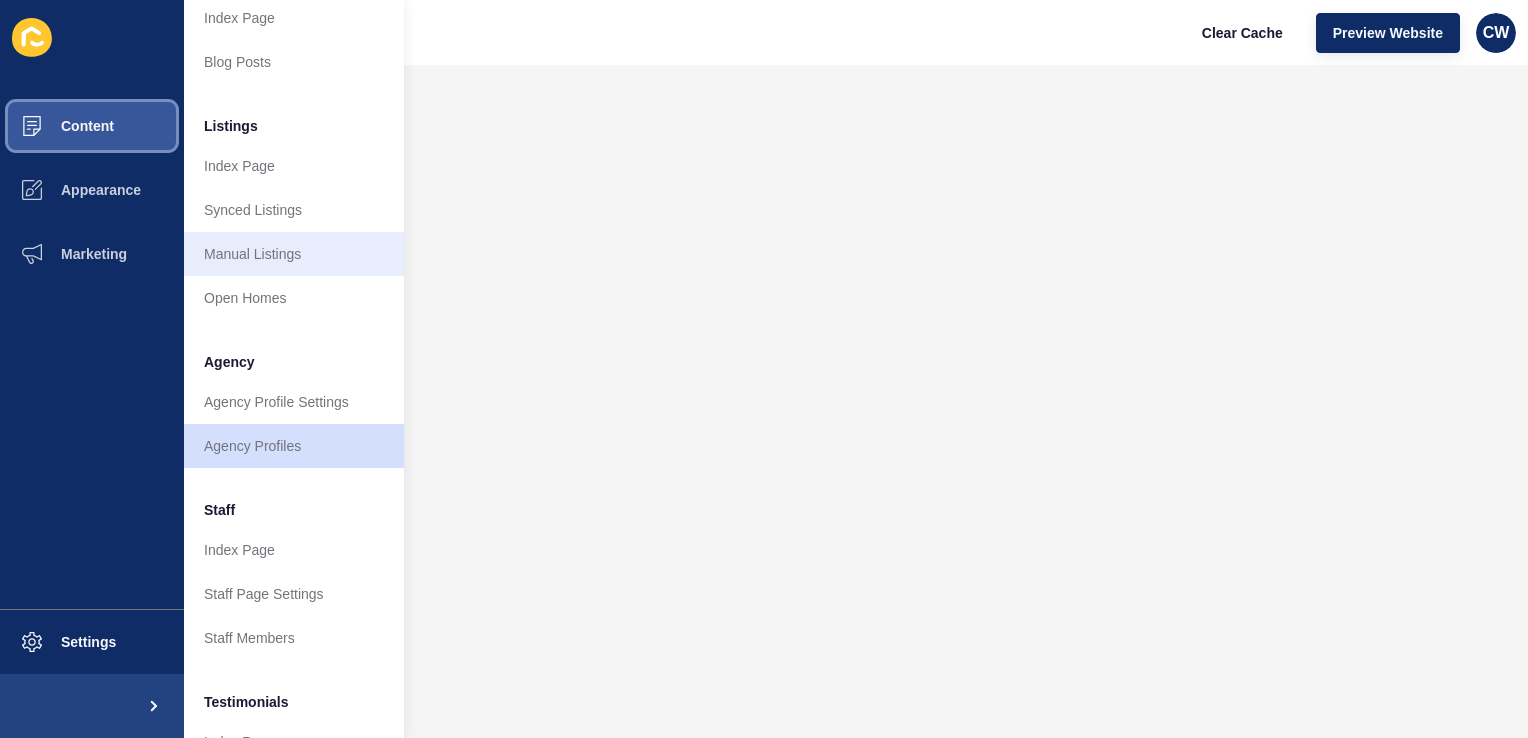 scroll, scrollTop: 0, scrollLeft: 0, axis: both 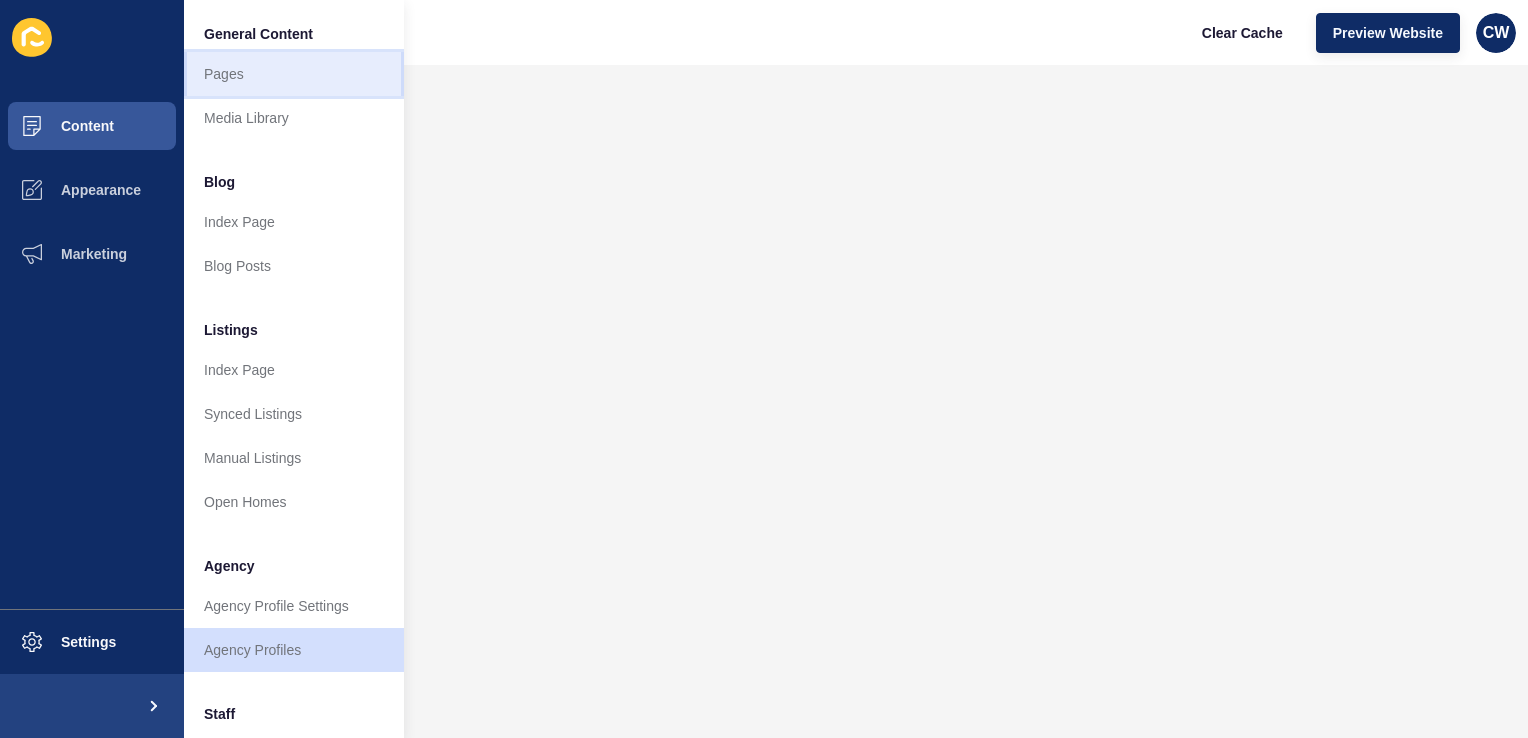 click on "Pages" at bounding box center [294, 74] 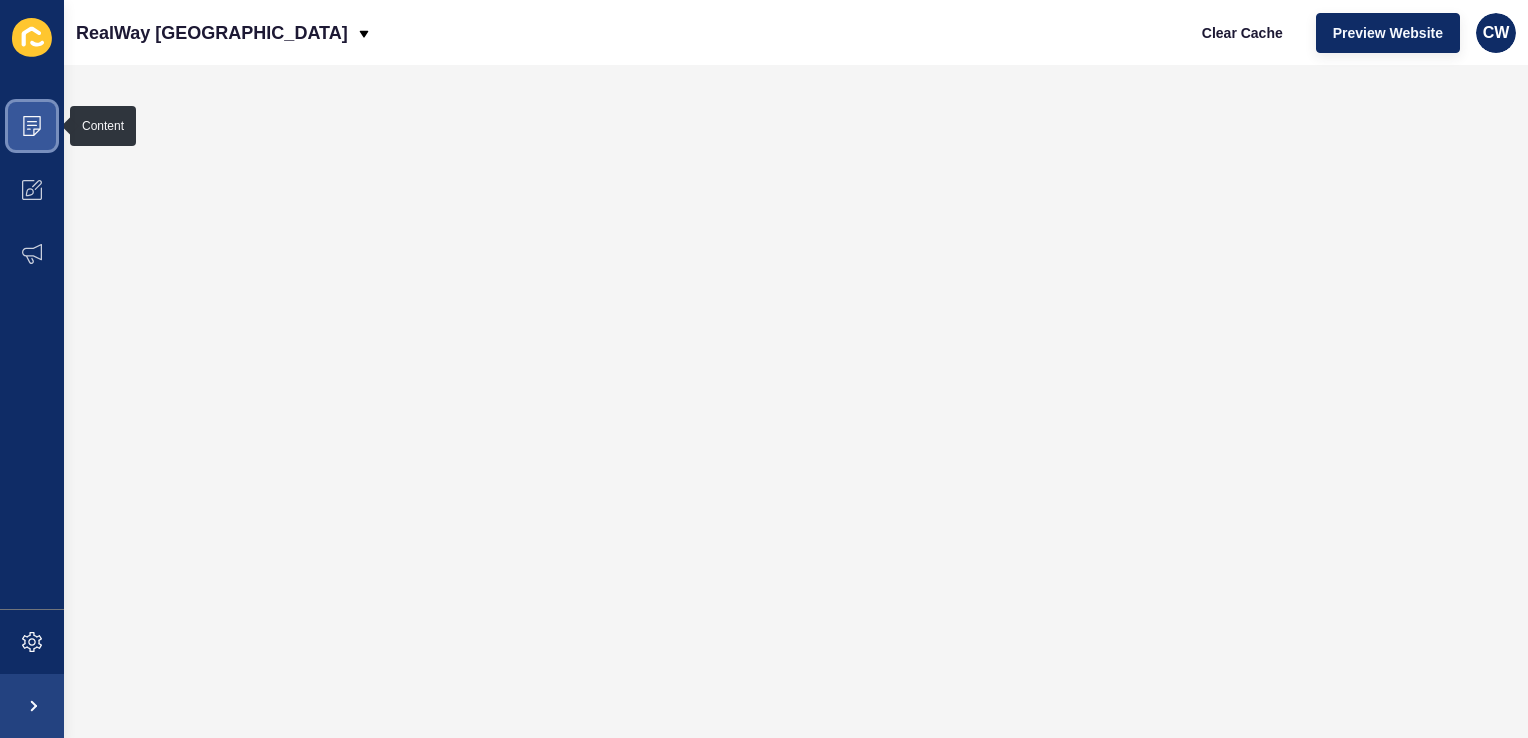 click 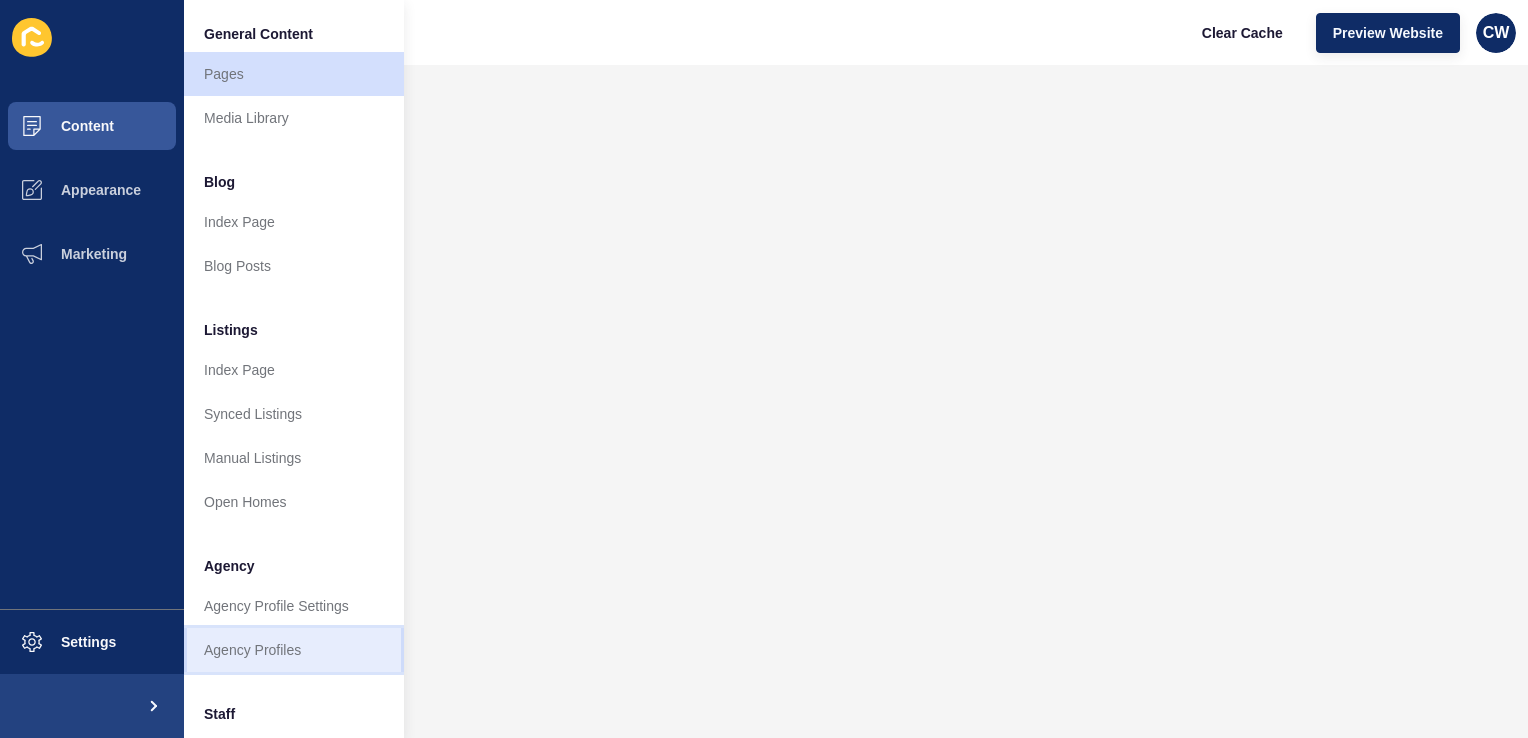 click on "Agency Profiles" at bounding box center (294, 650) 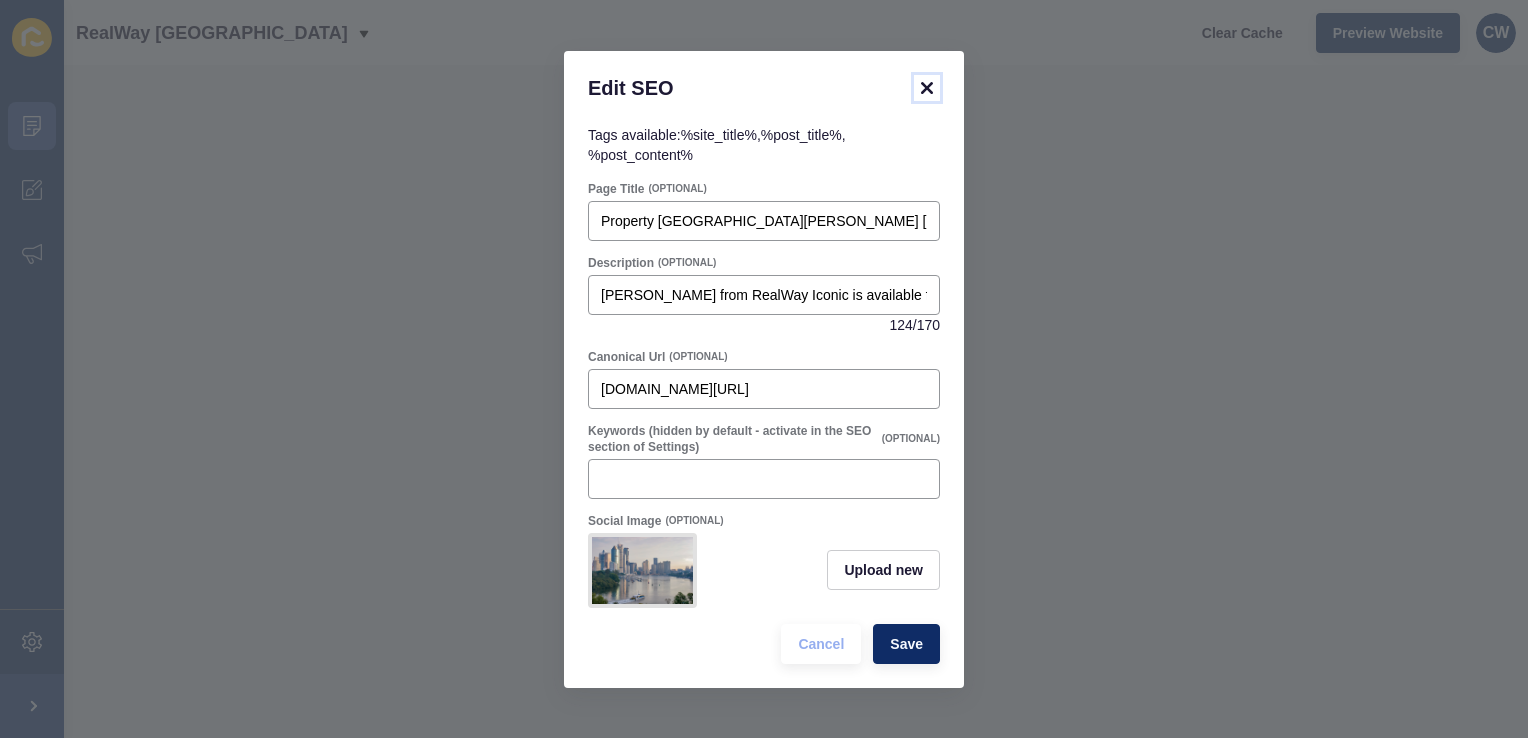 click 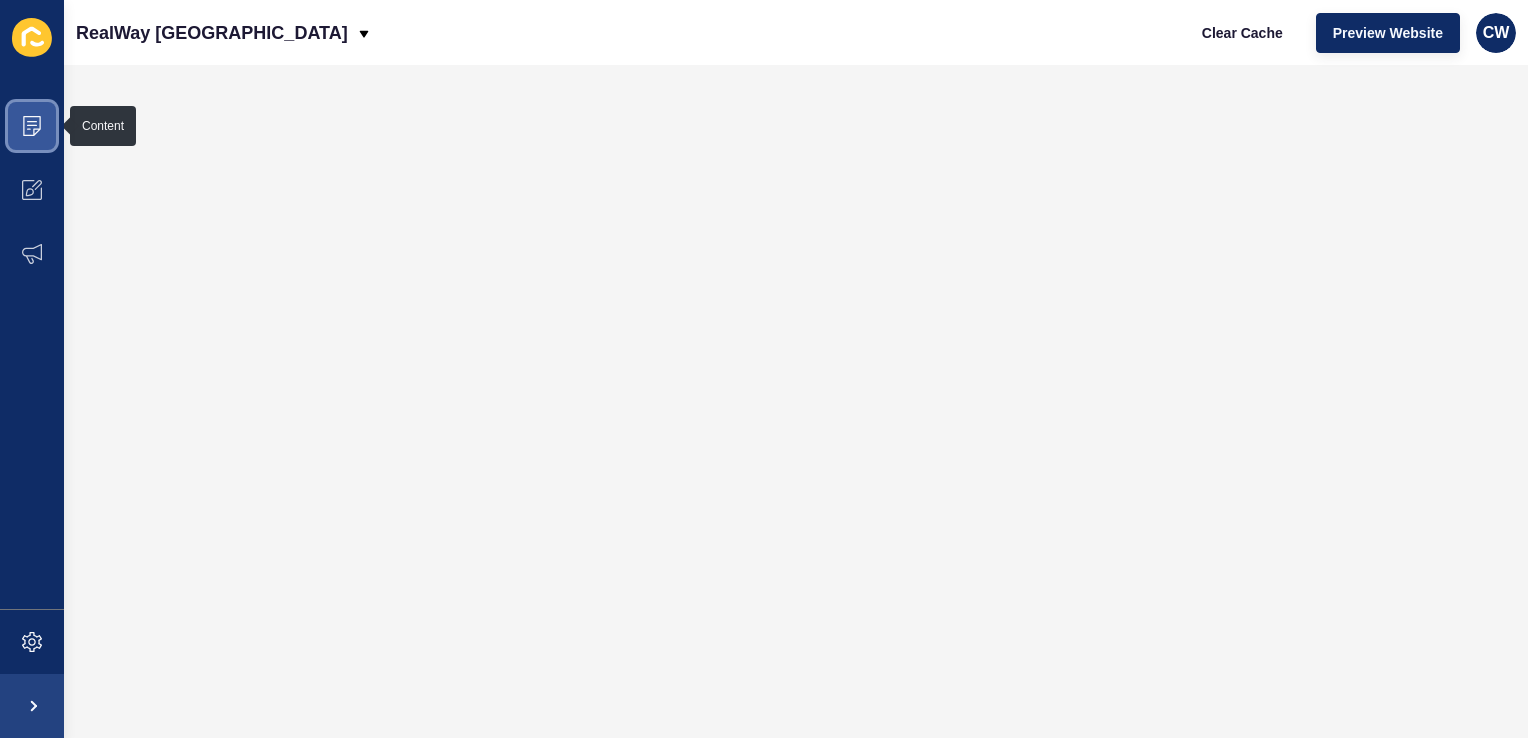 click at bounding box center (32, 126) 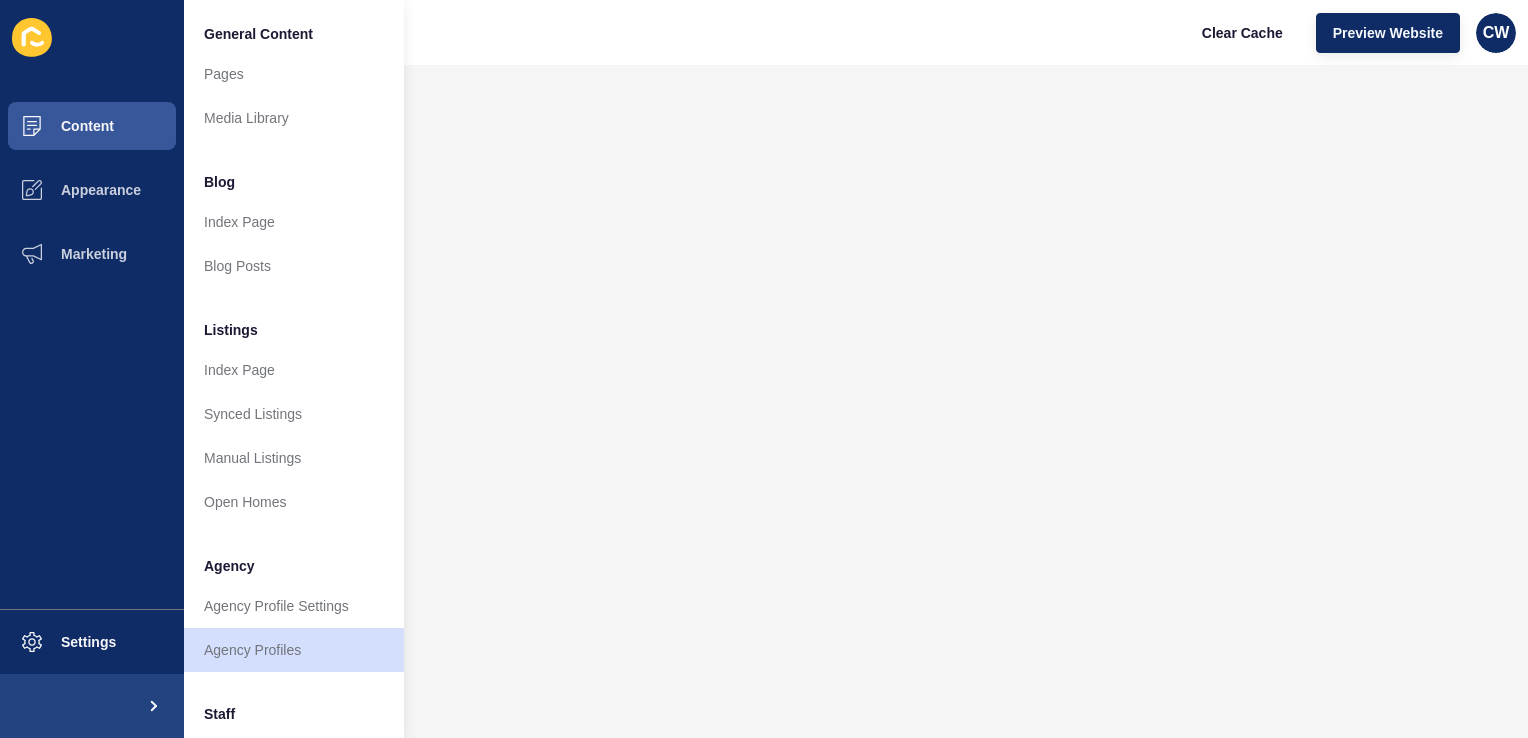 click on "RealWay [GEOGRAPHIC_DATA] Clear Cache Preview Website CW" at bounding box center (796, 32) 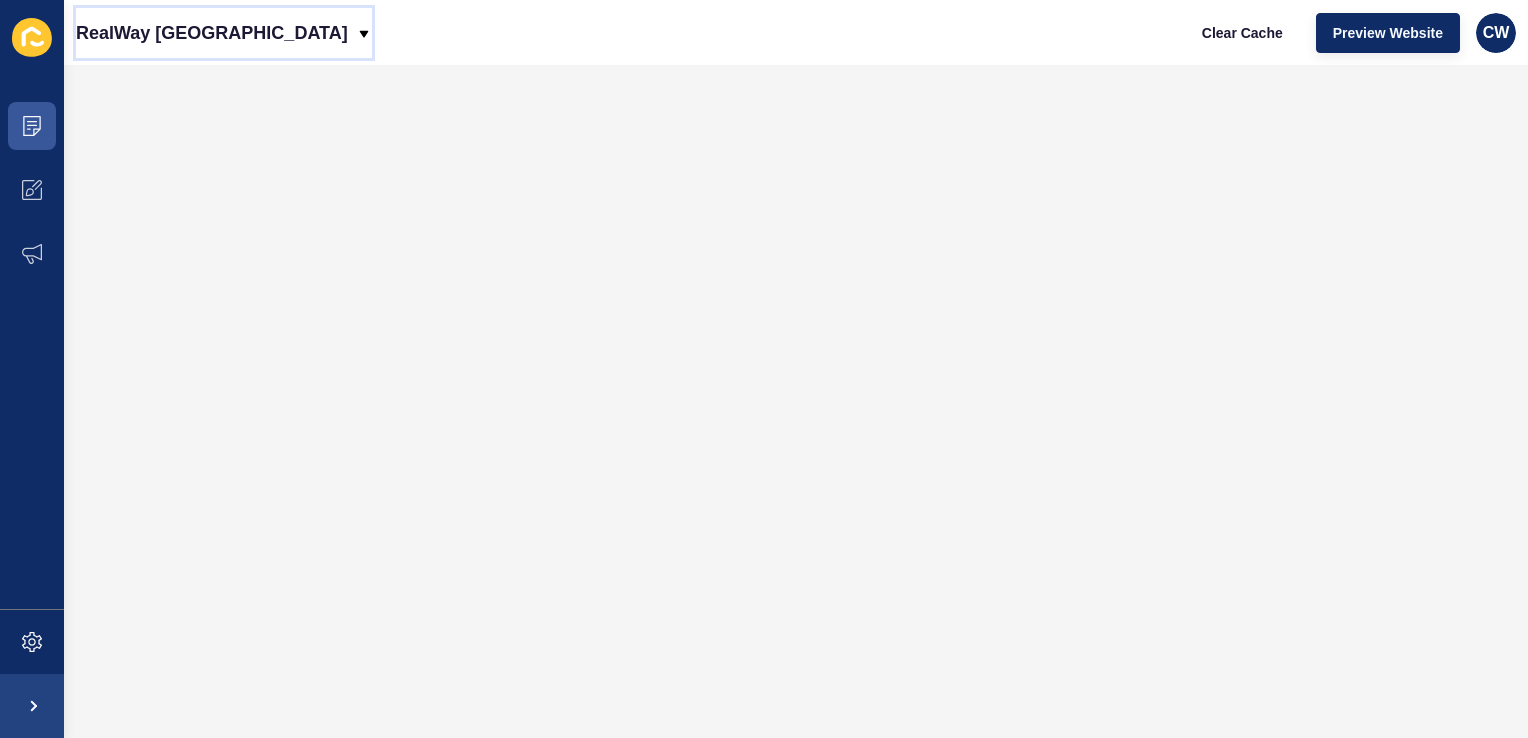 click on "RealWay [GEOGRAPHIC_DATA]" at bounding box center [212, 33] 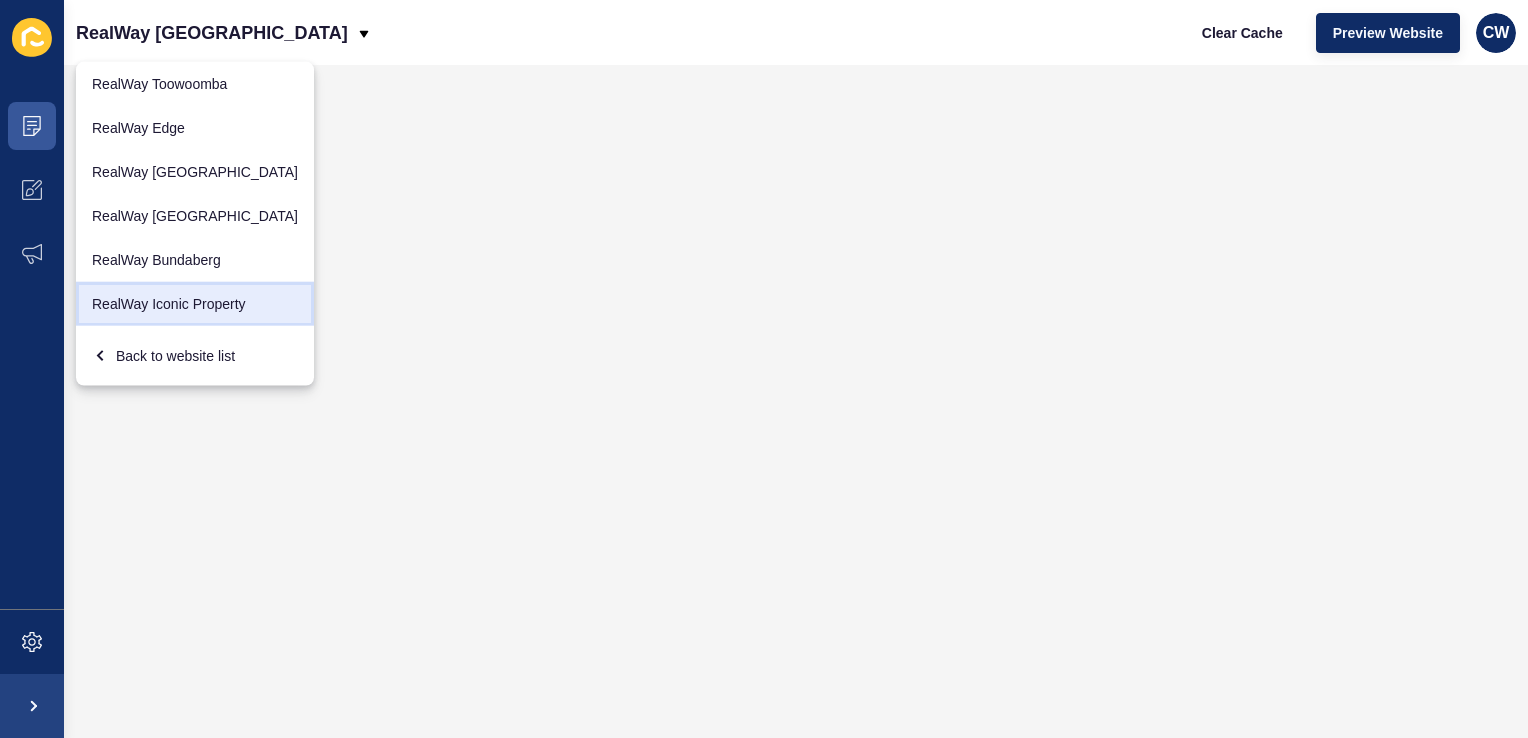 click on "RealWay Iconic Property" at bounding box center [195, 304] 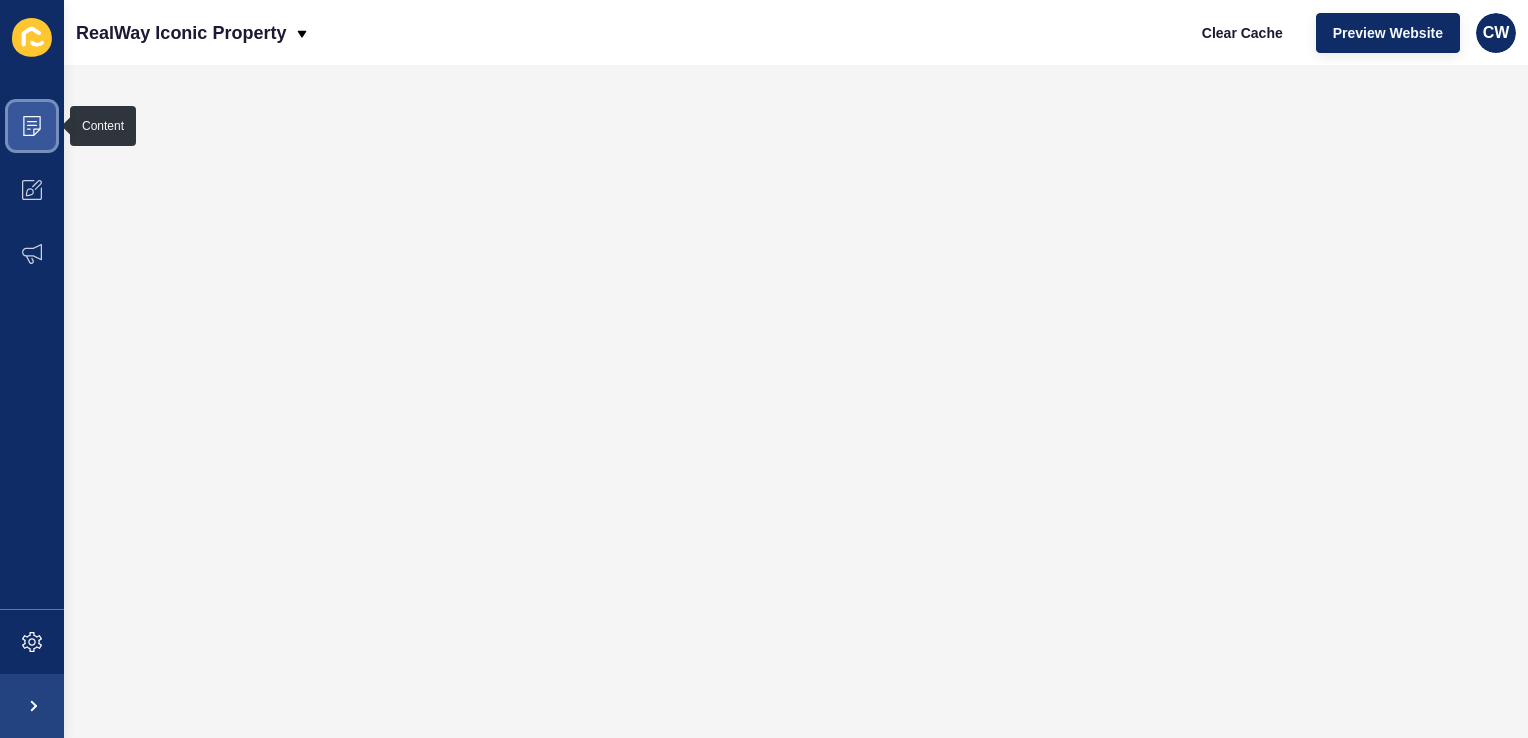 click 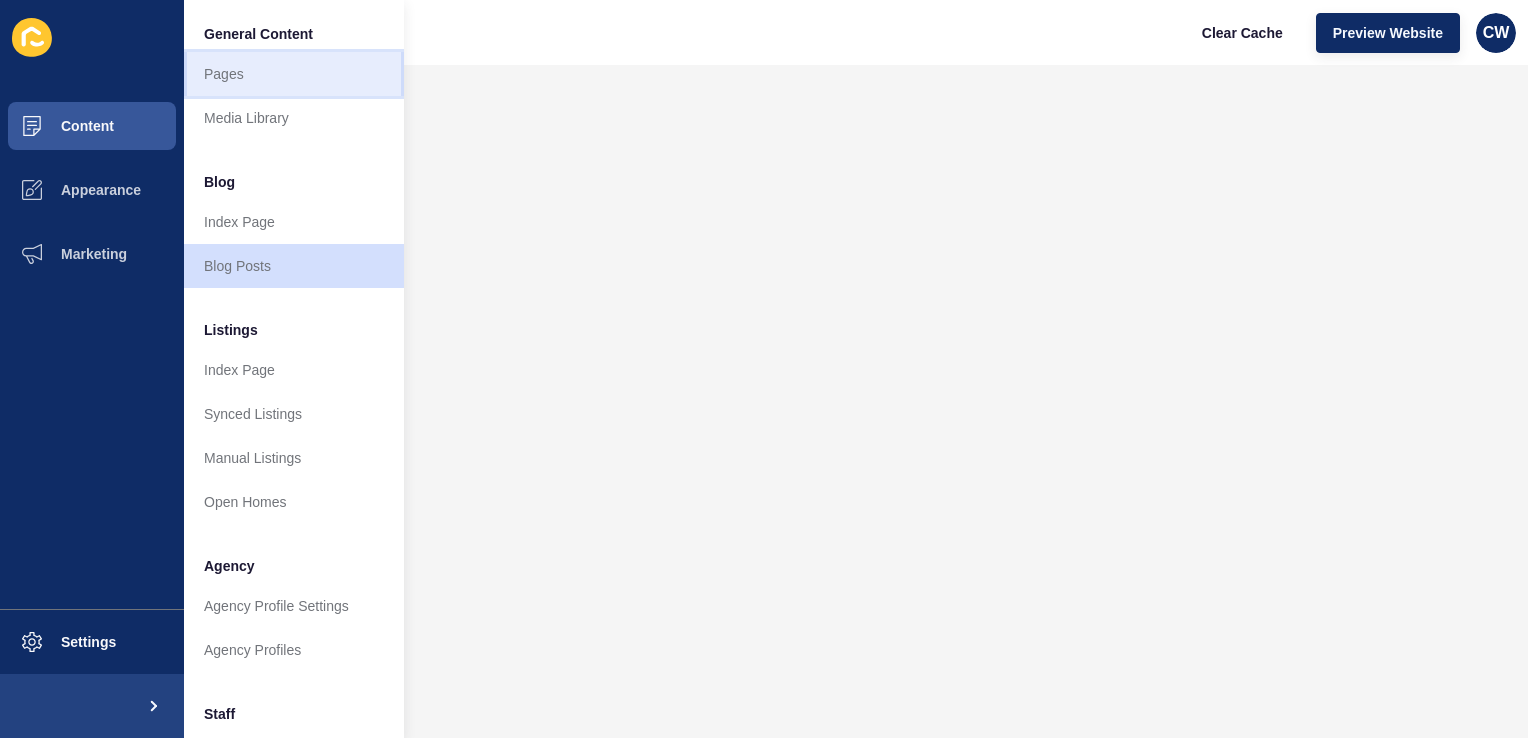click on "Pages" at bounding box center (294, 74) 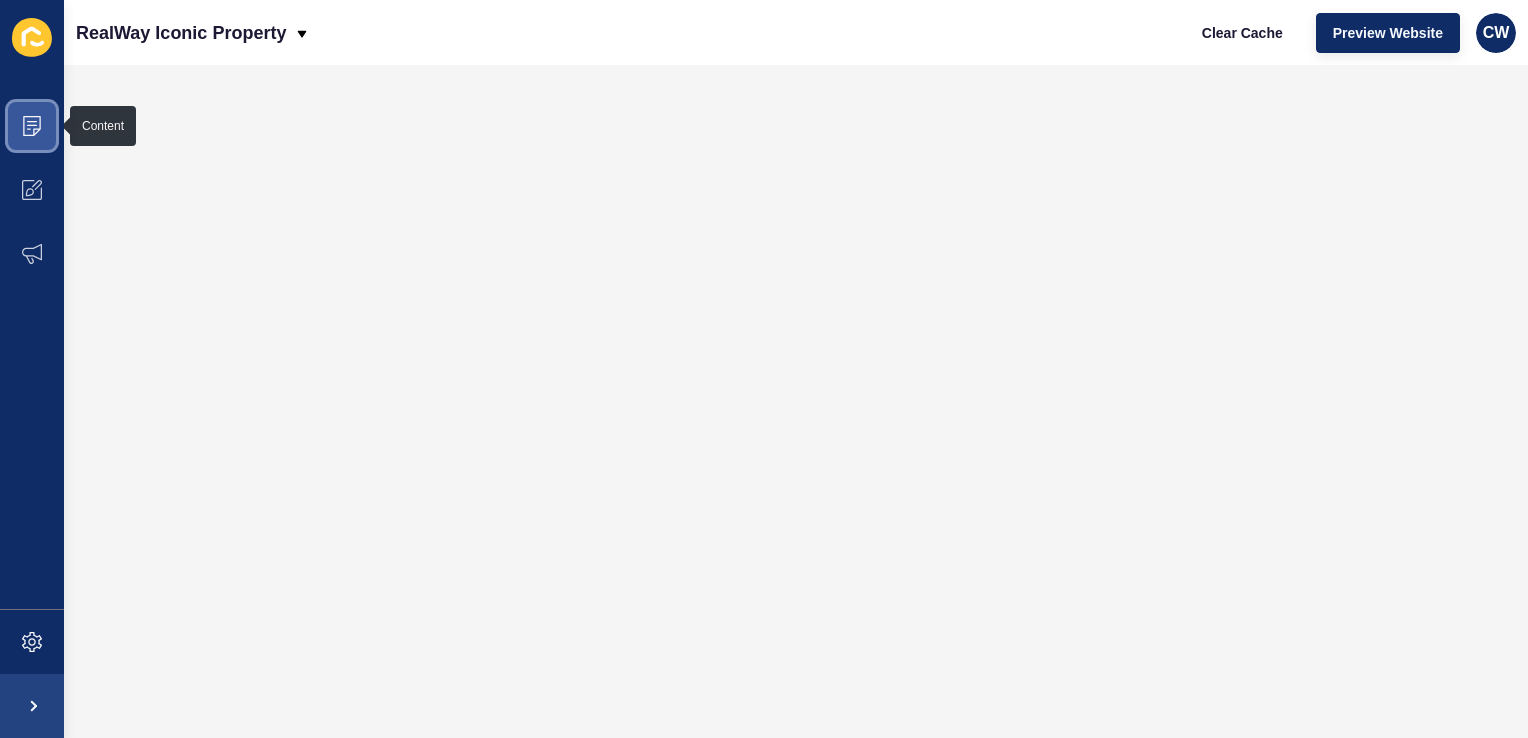 click 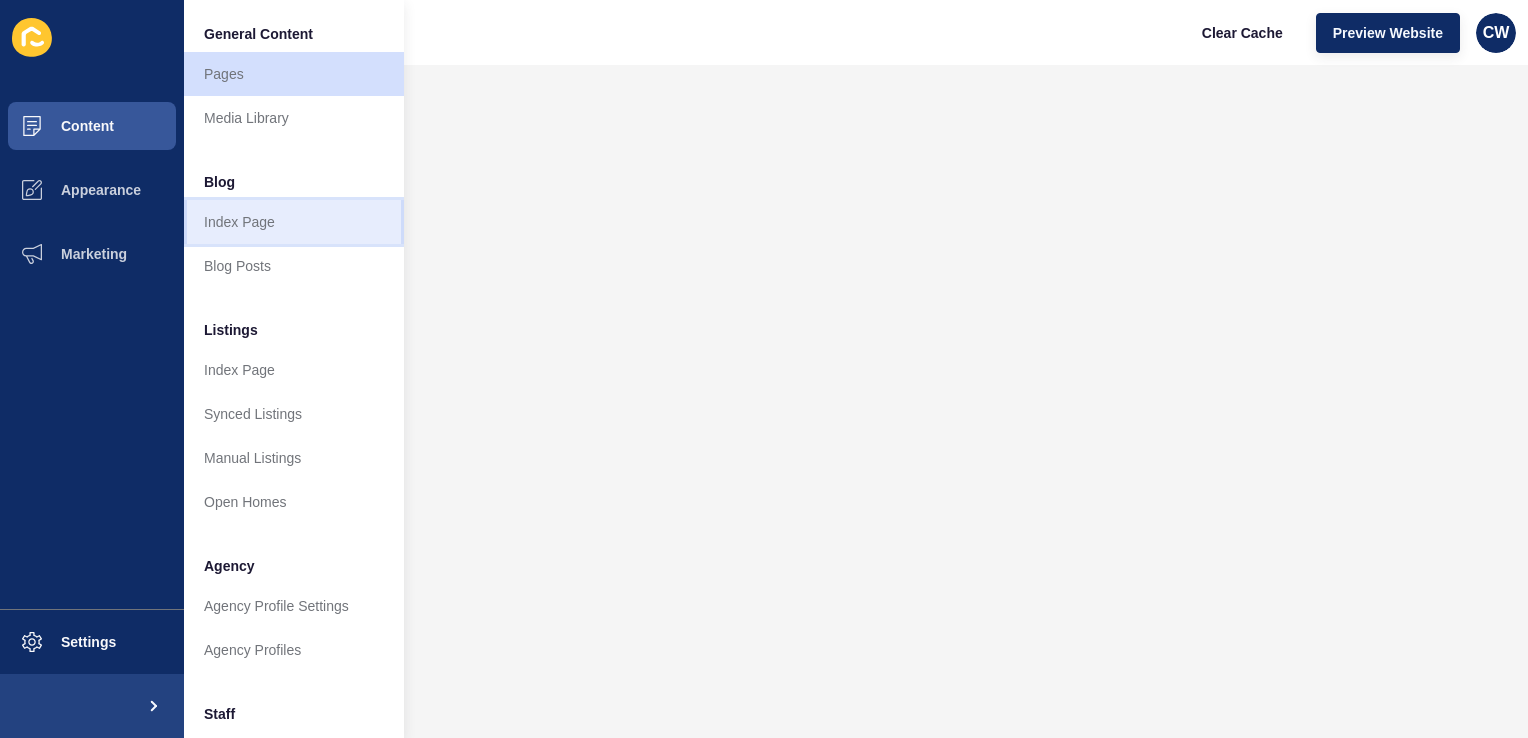 click on "Index Page" at bounding box center (294, 222) 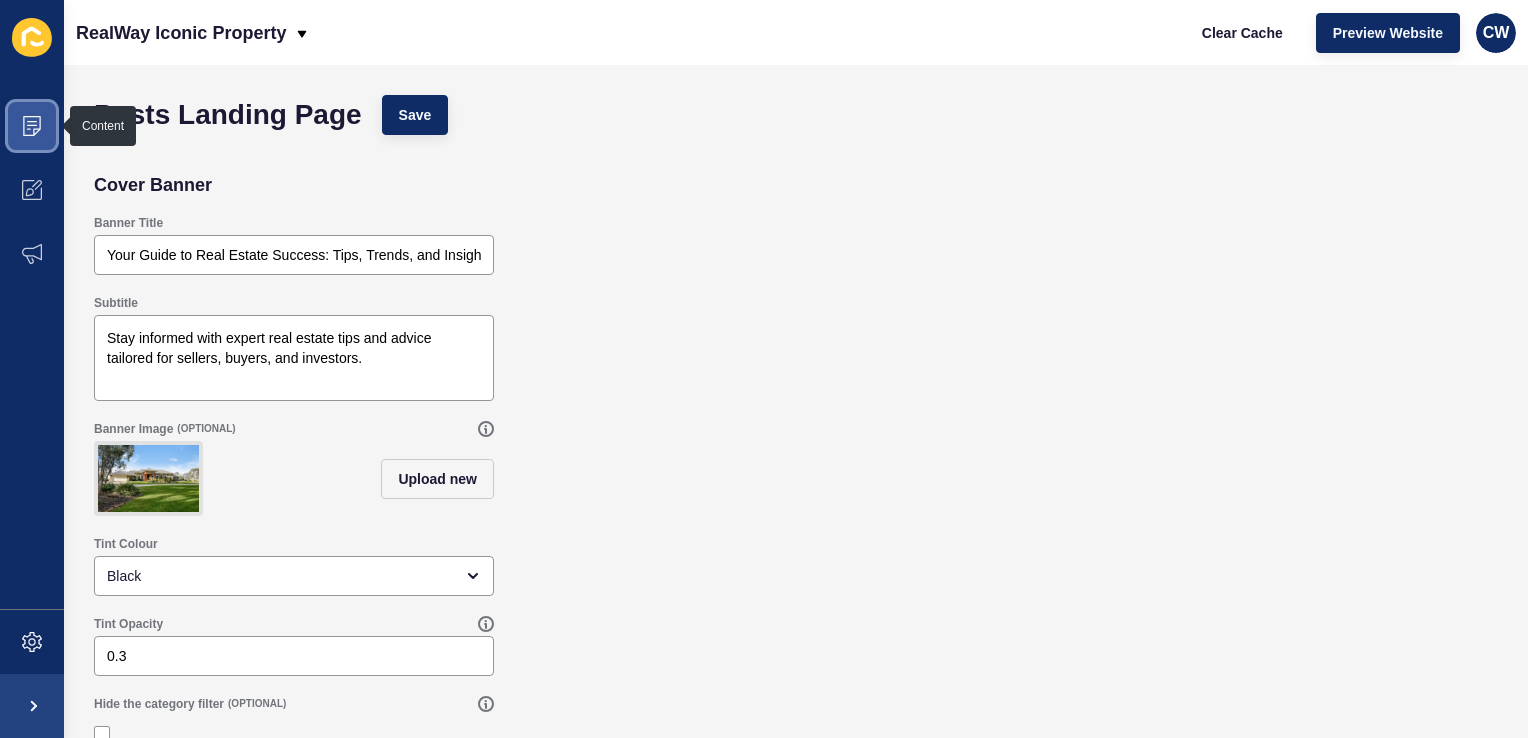 click 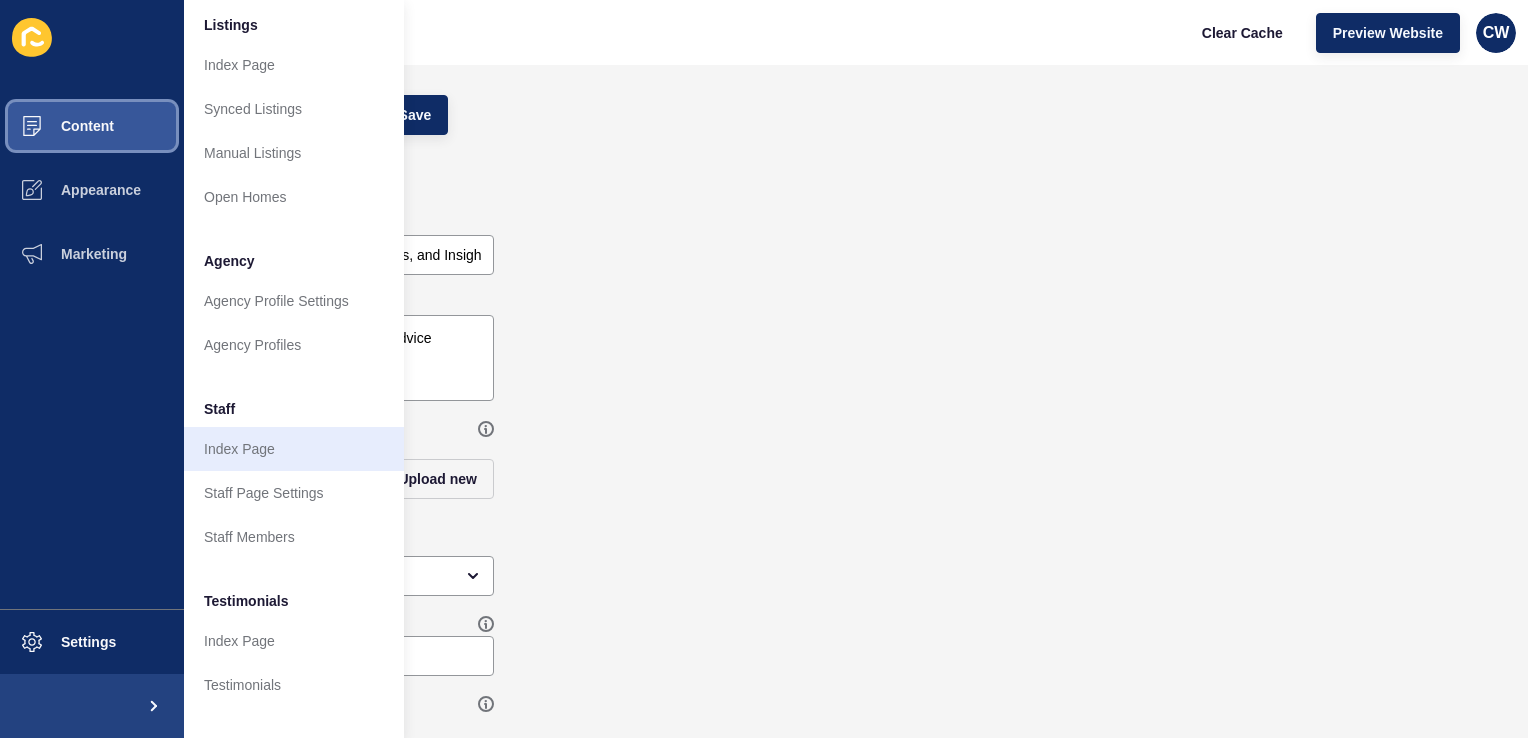 scroll, scrollTop: 303, scrollLeft: 0, axis: vertical 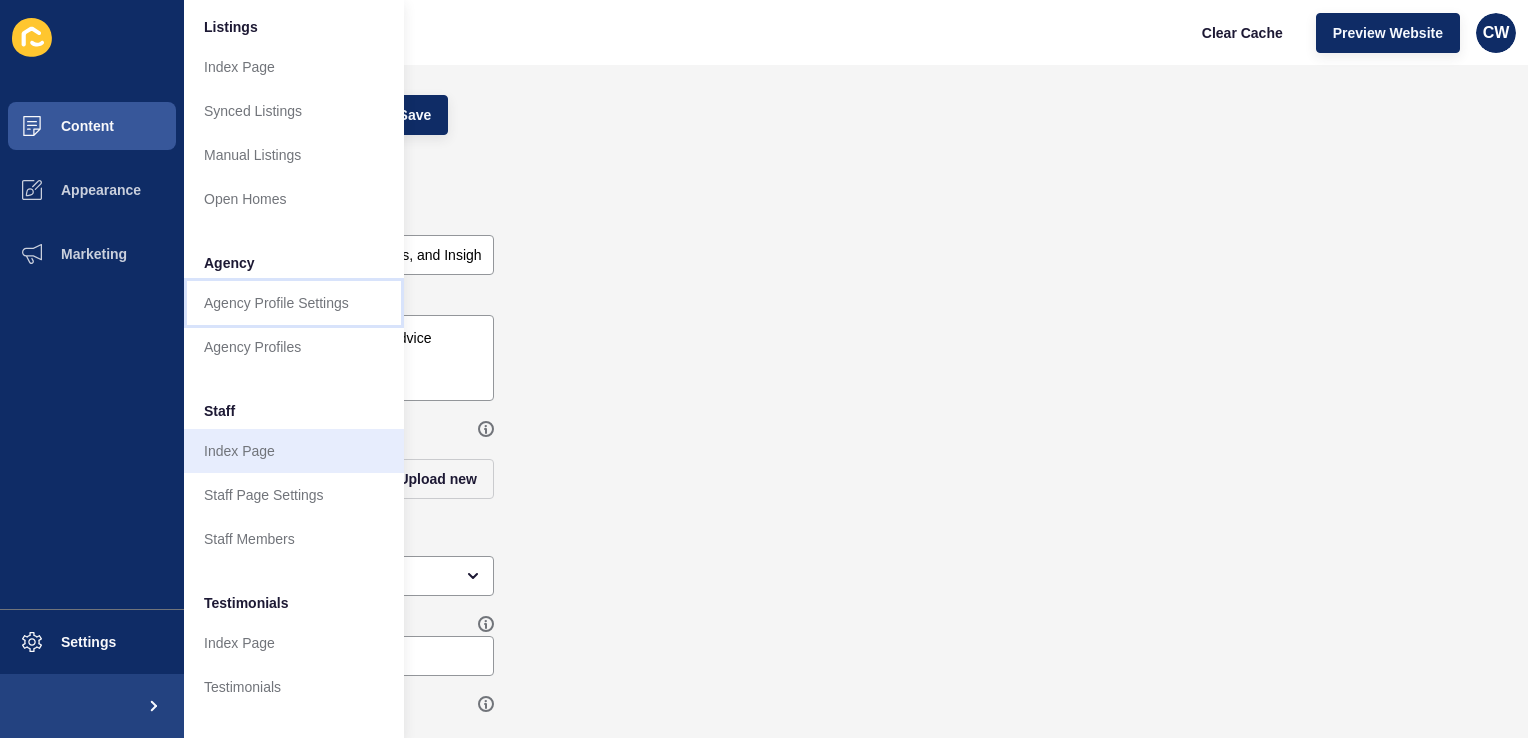 click on "Agency Profile Settings" at bounding box center [294, 303] 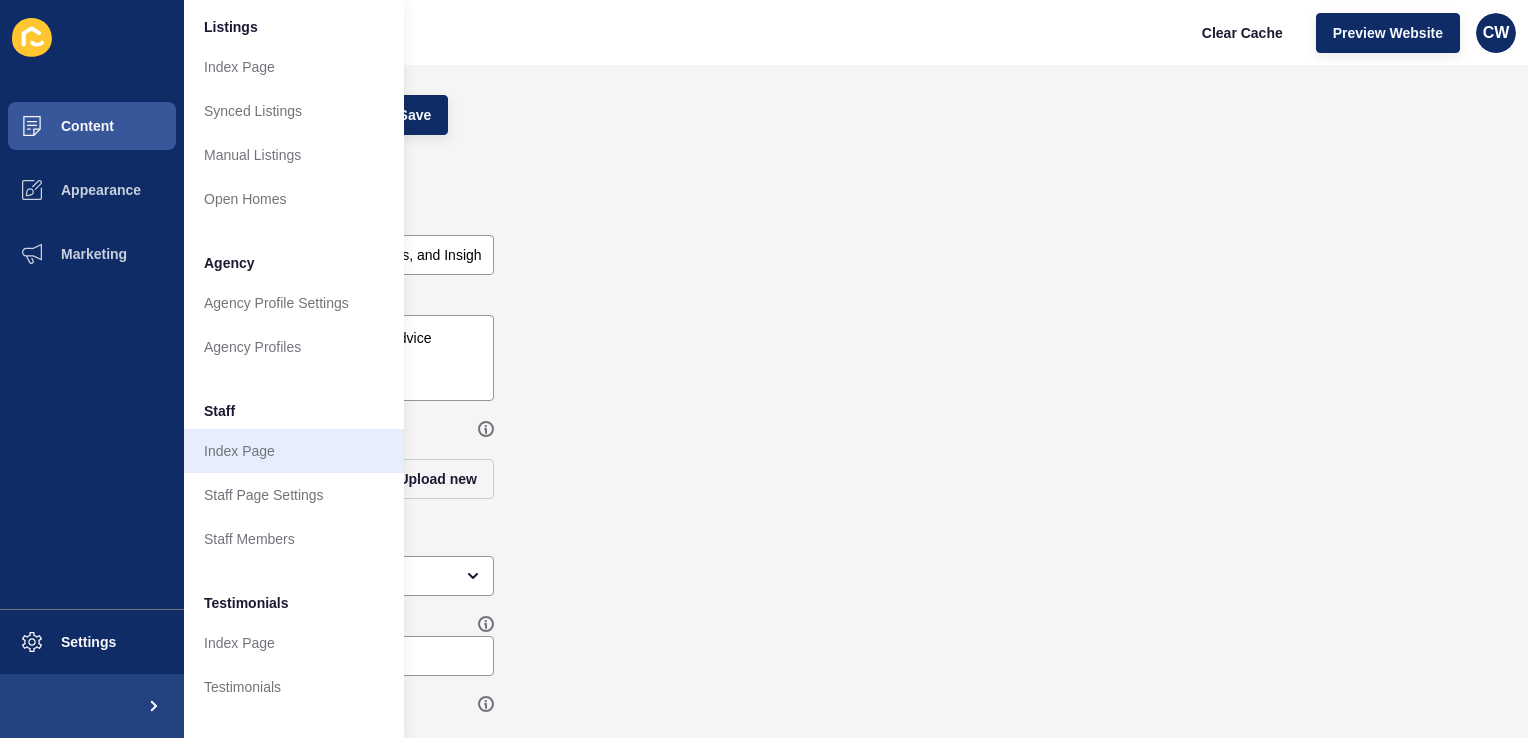 scroll, scrollTop: 0, scrollLeft: 0, axis: both 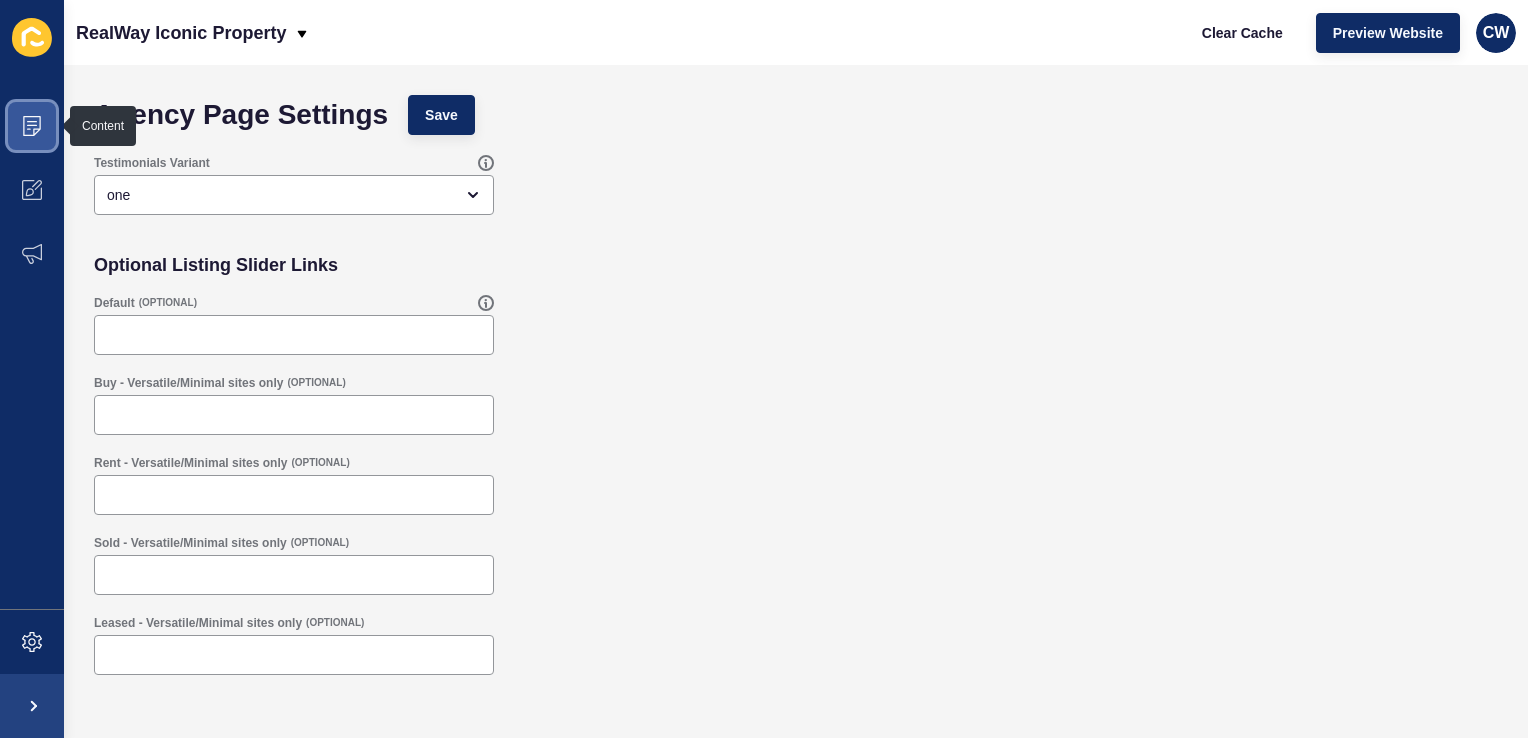 click 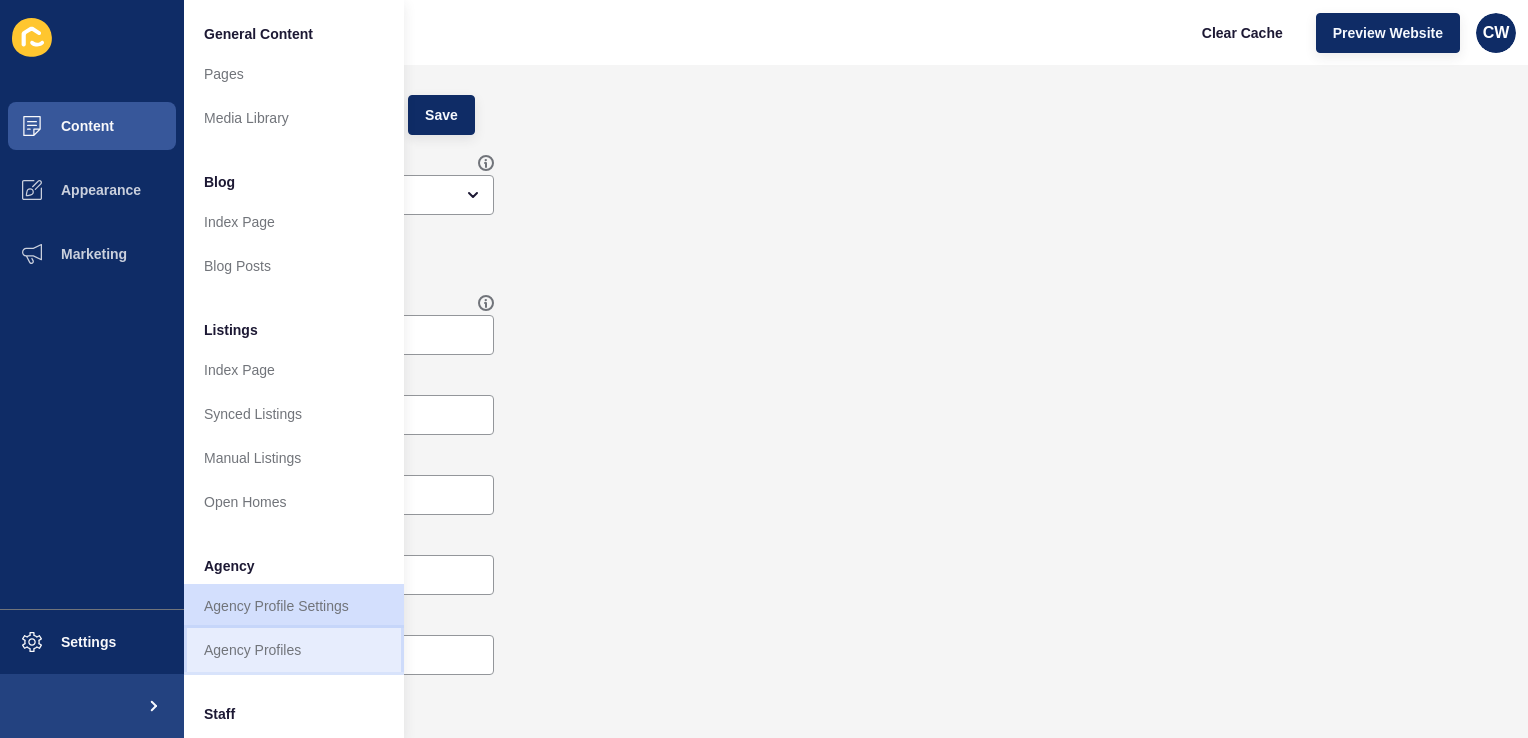 click on "Agency Profiles" at bounding box center [294, 650] 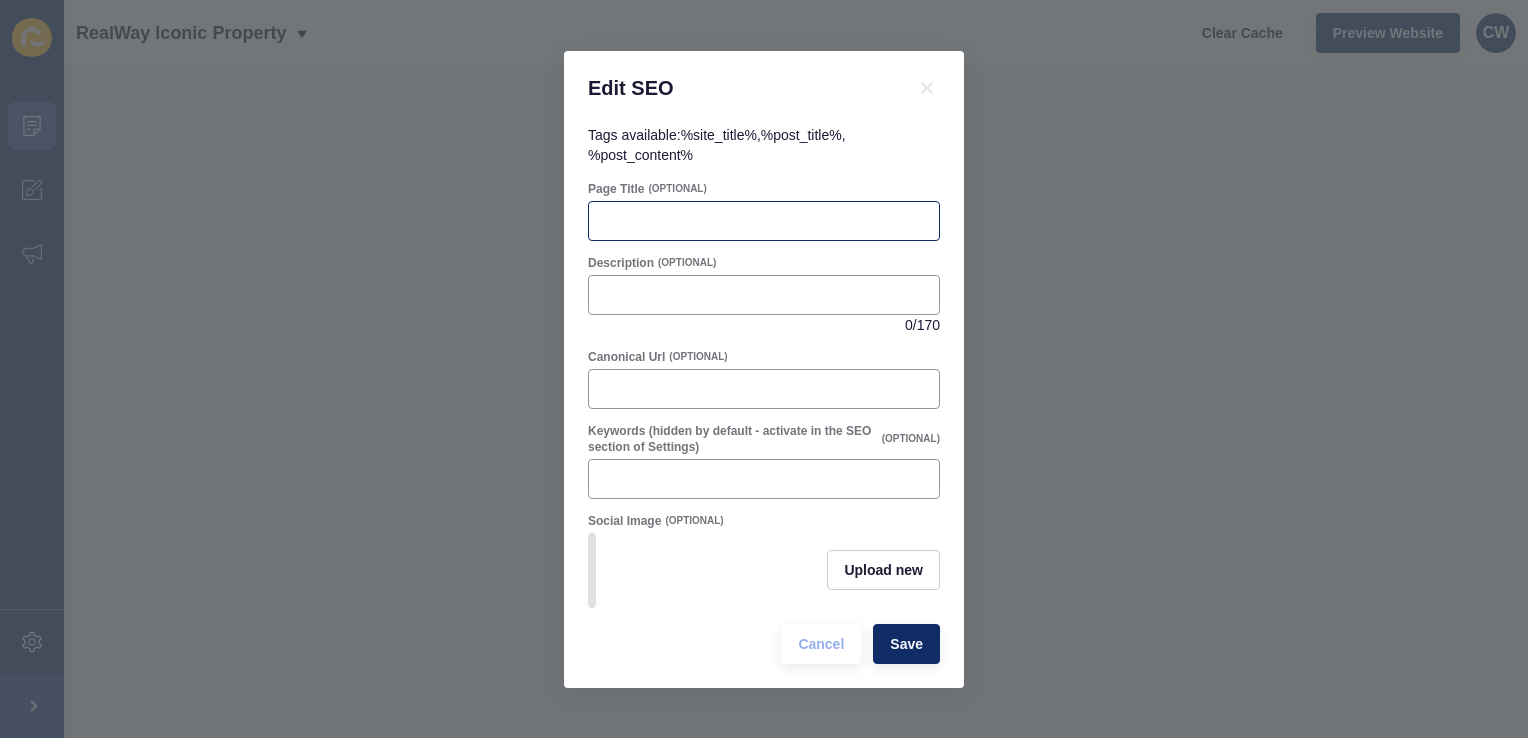 click at bounding box center (764, 221) 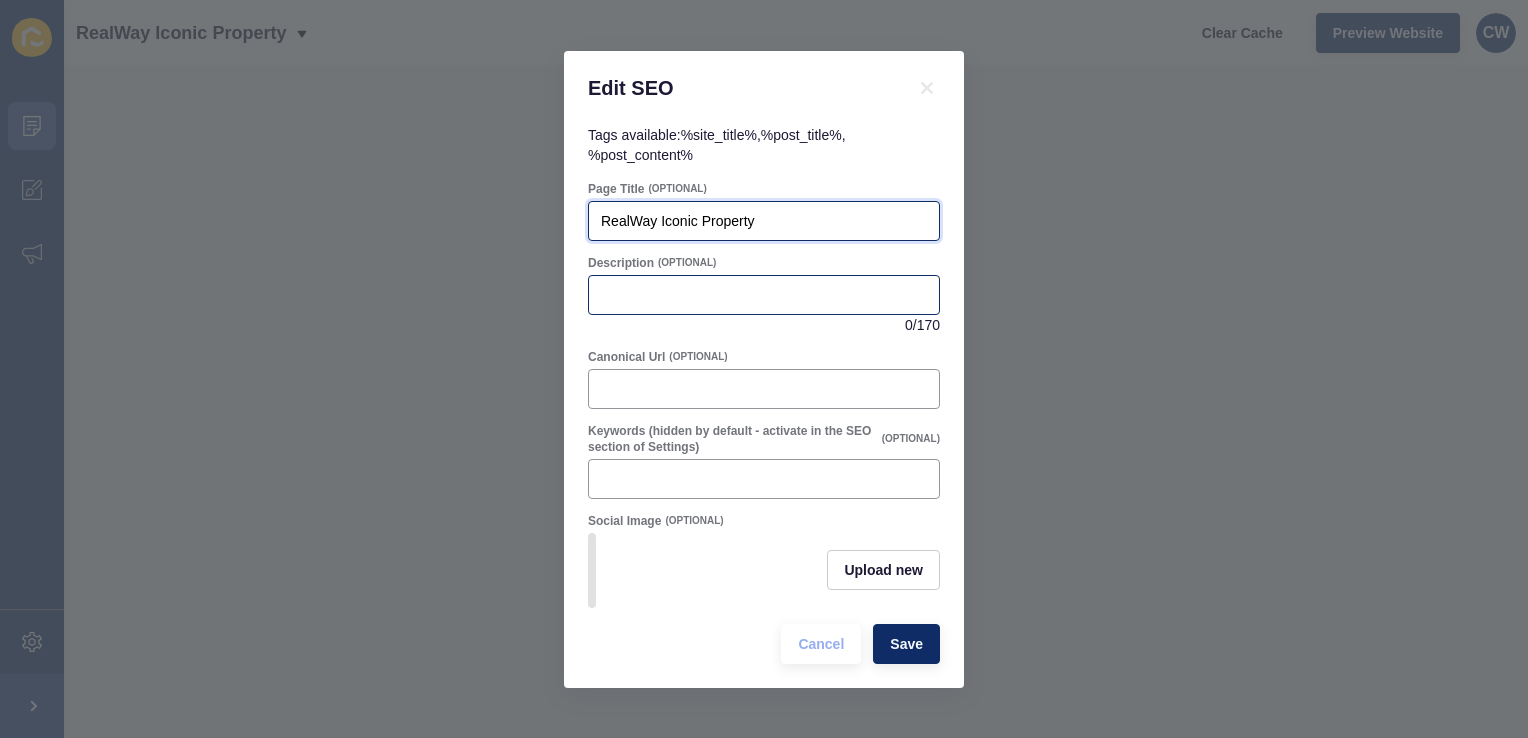 type on "RealWay Iconic Property" 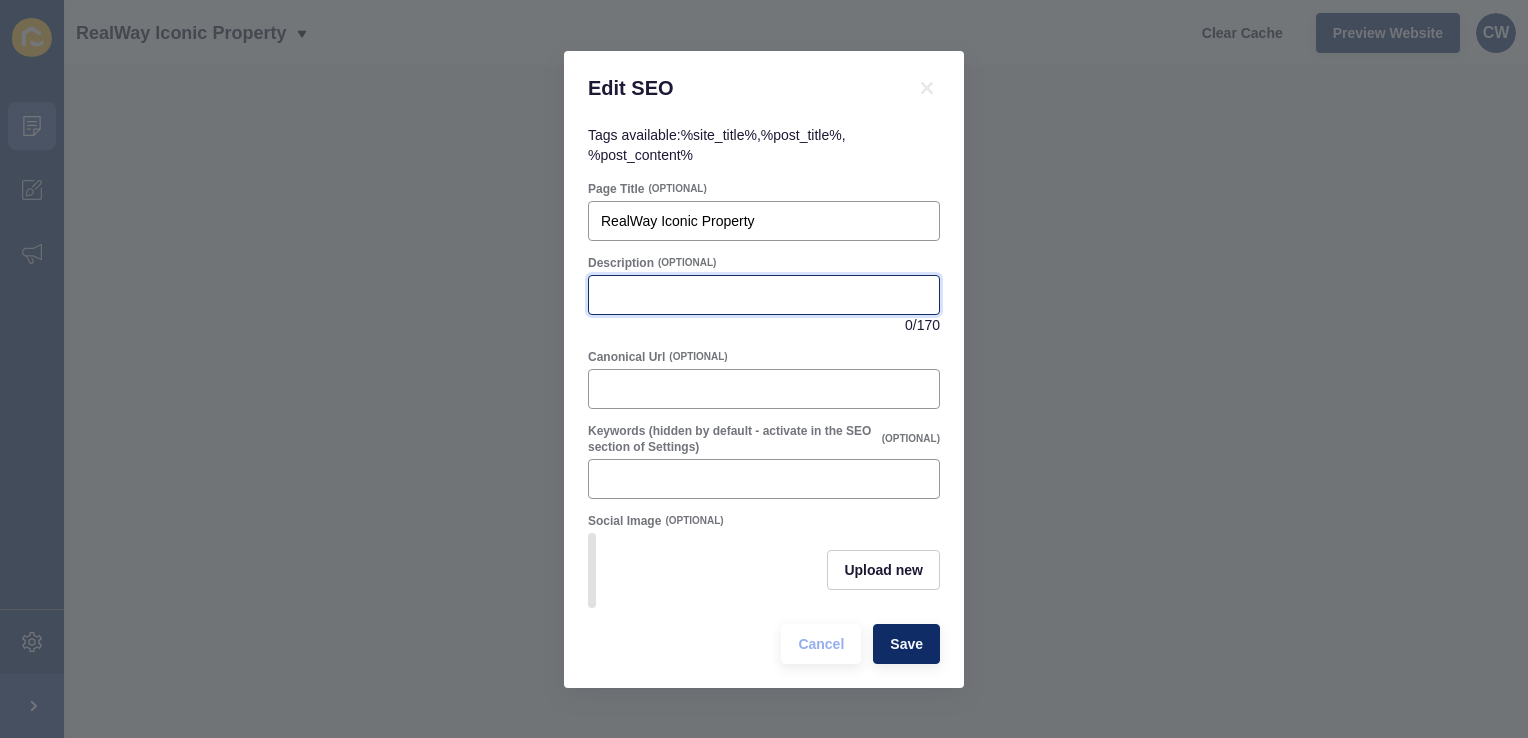 click on "Description" at bounding box center [764, 295] 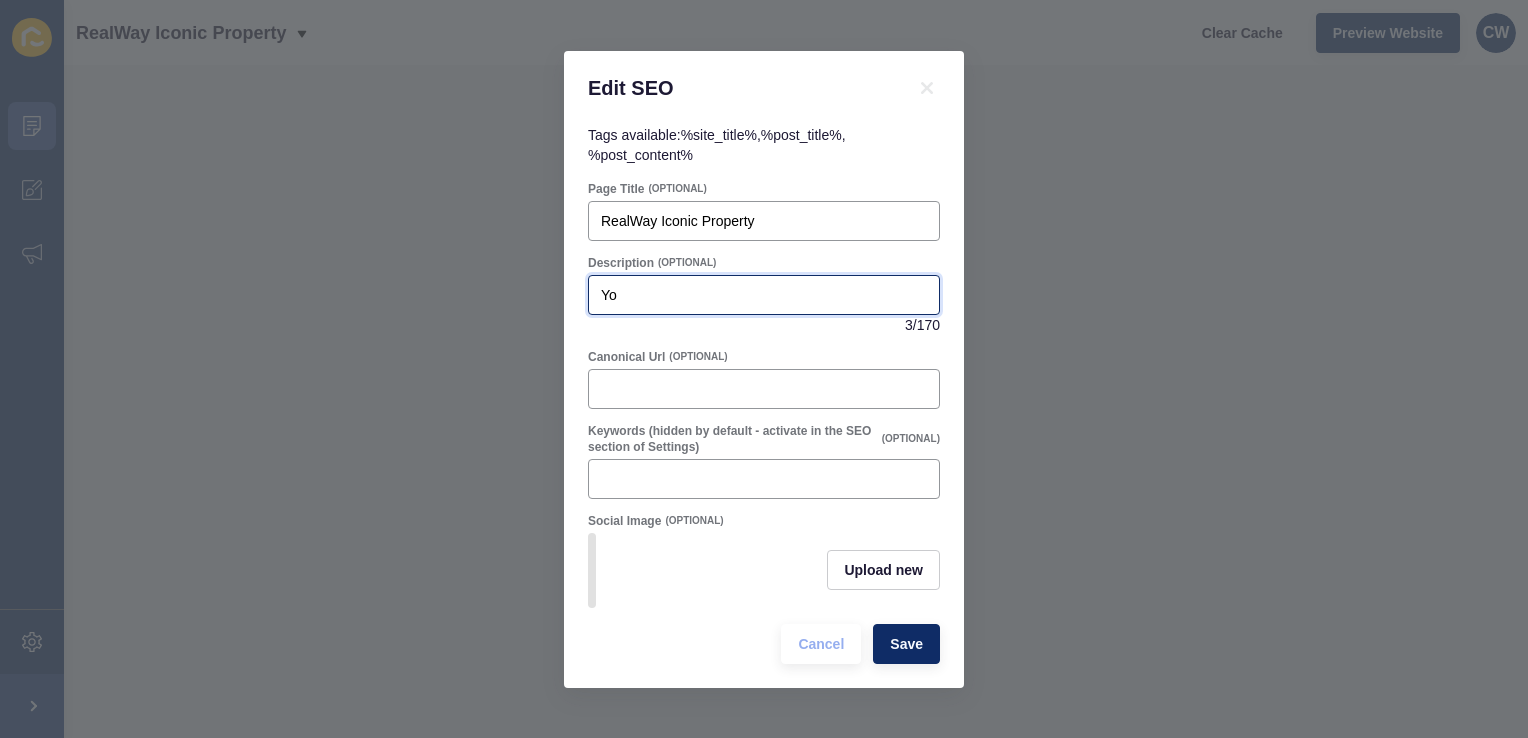 type on "Y" 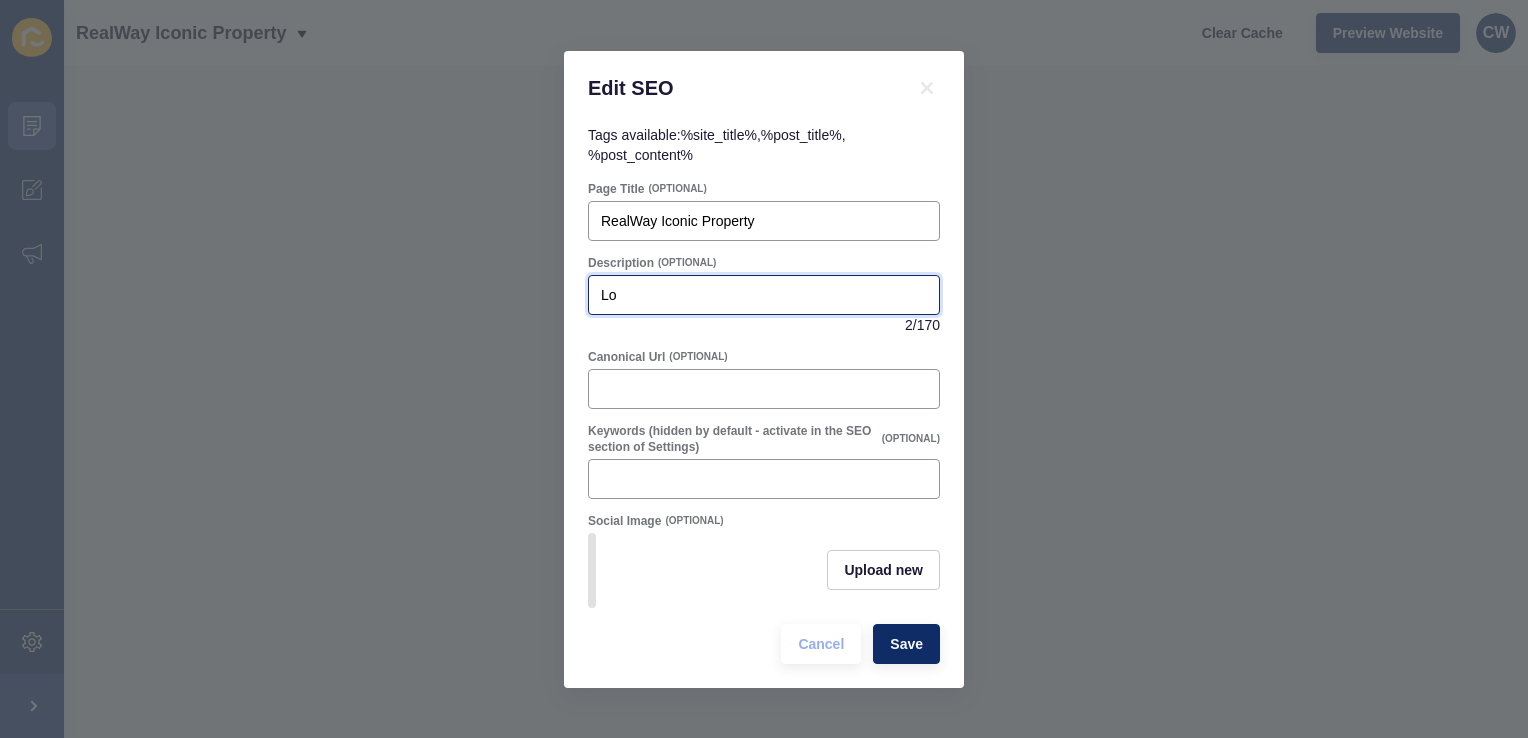 type on "L" 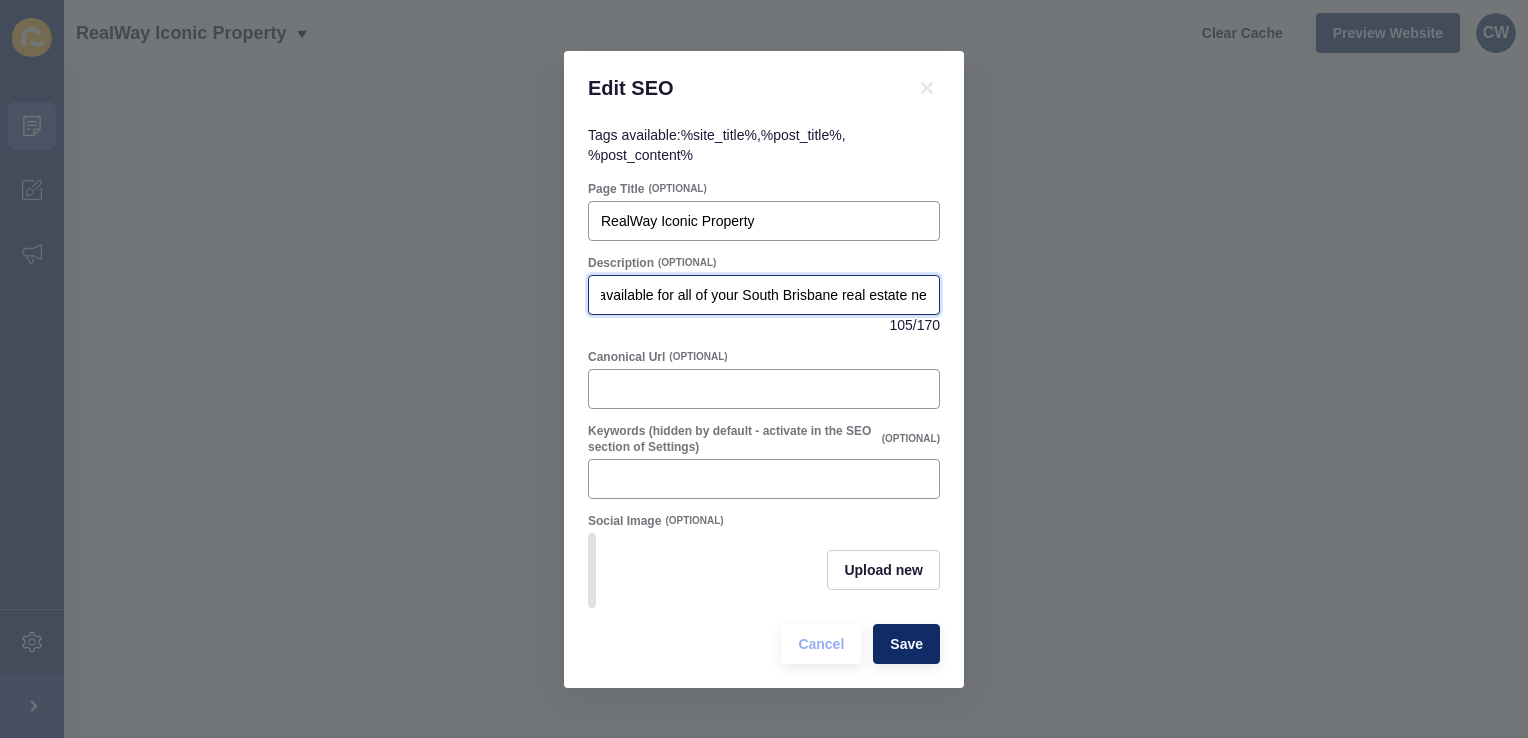 scroll, scrollTop: 0, scrollLeft: 328, axis: horizontal 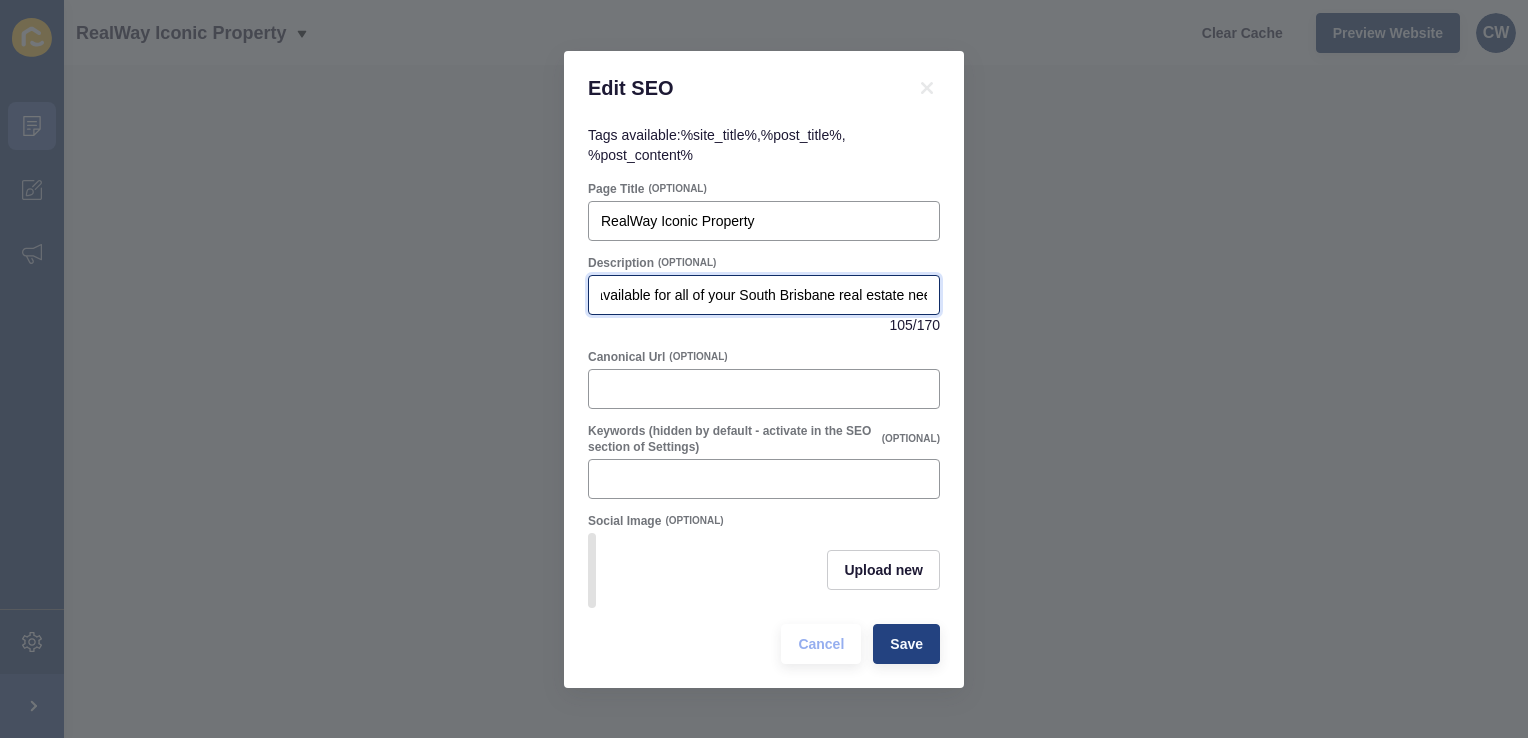 type on "[PERSON_NAME] from RealWay Iconic Property is available for all of your South Brisbane real estate needs." 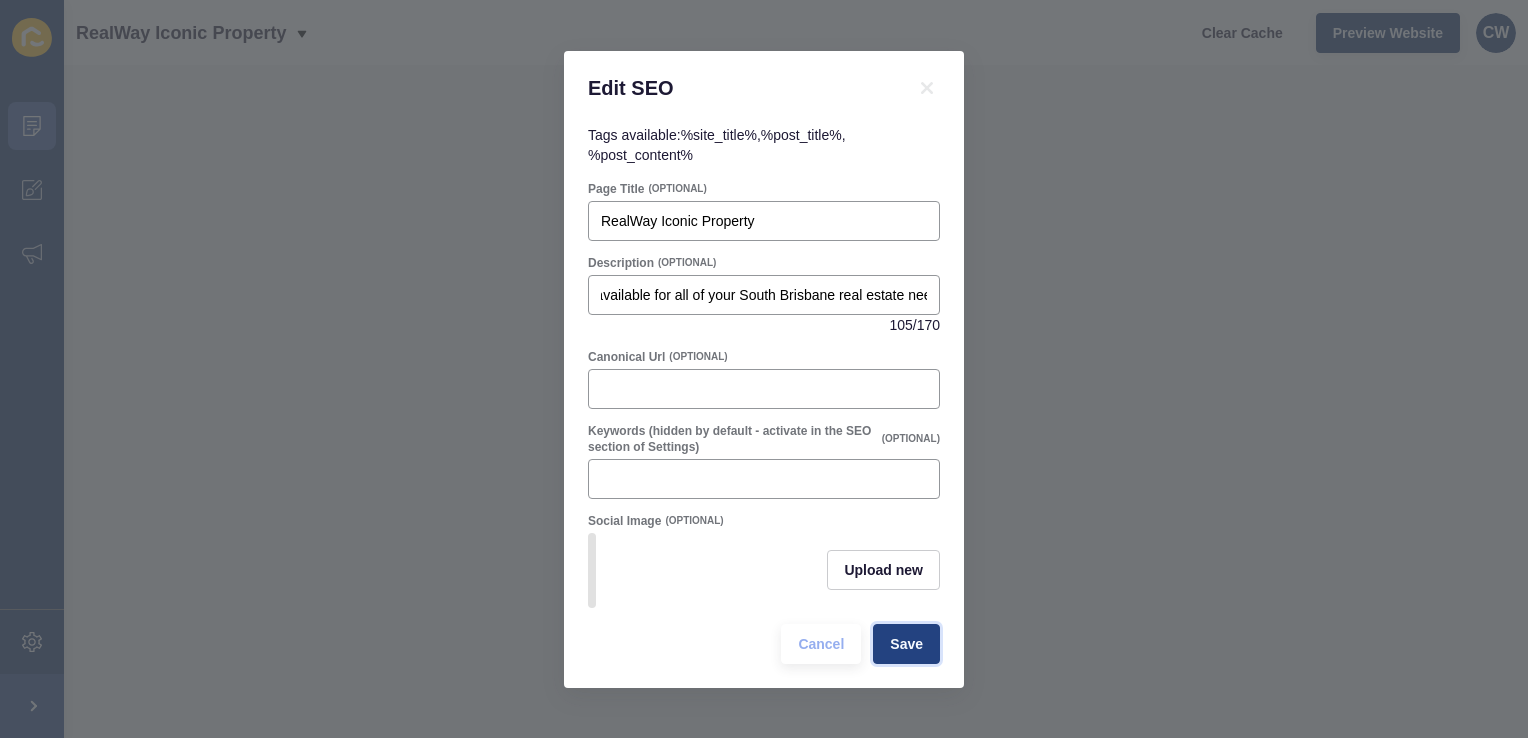 scroll, scrollTop: 0, scrollLeft: 0, axis: both 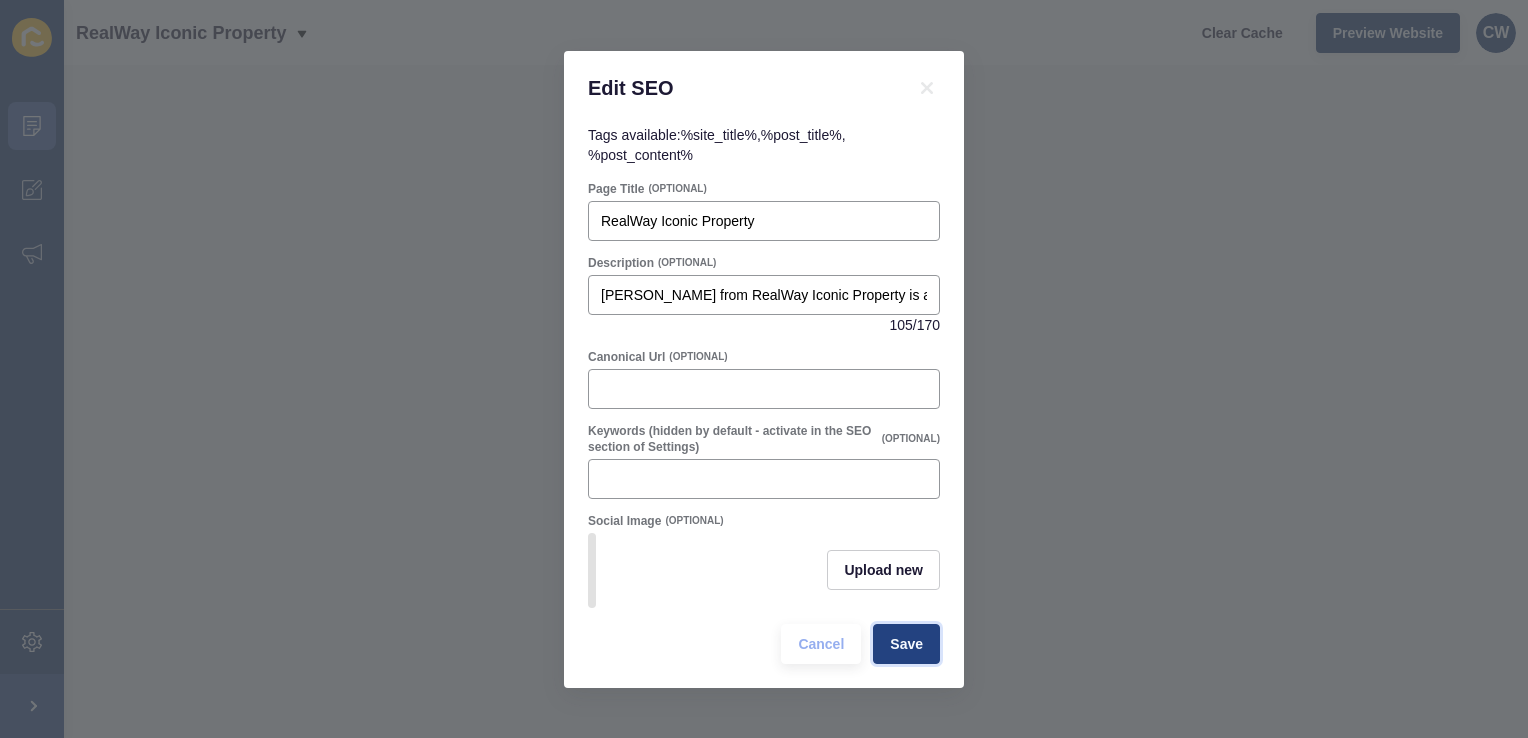 click on "Save" at bounding box center (906, 644) 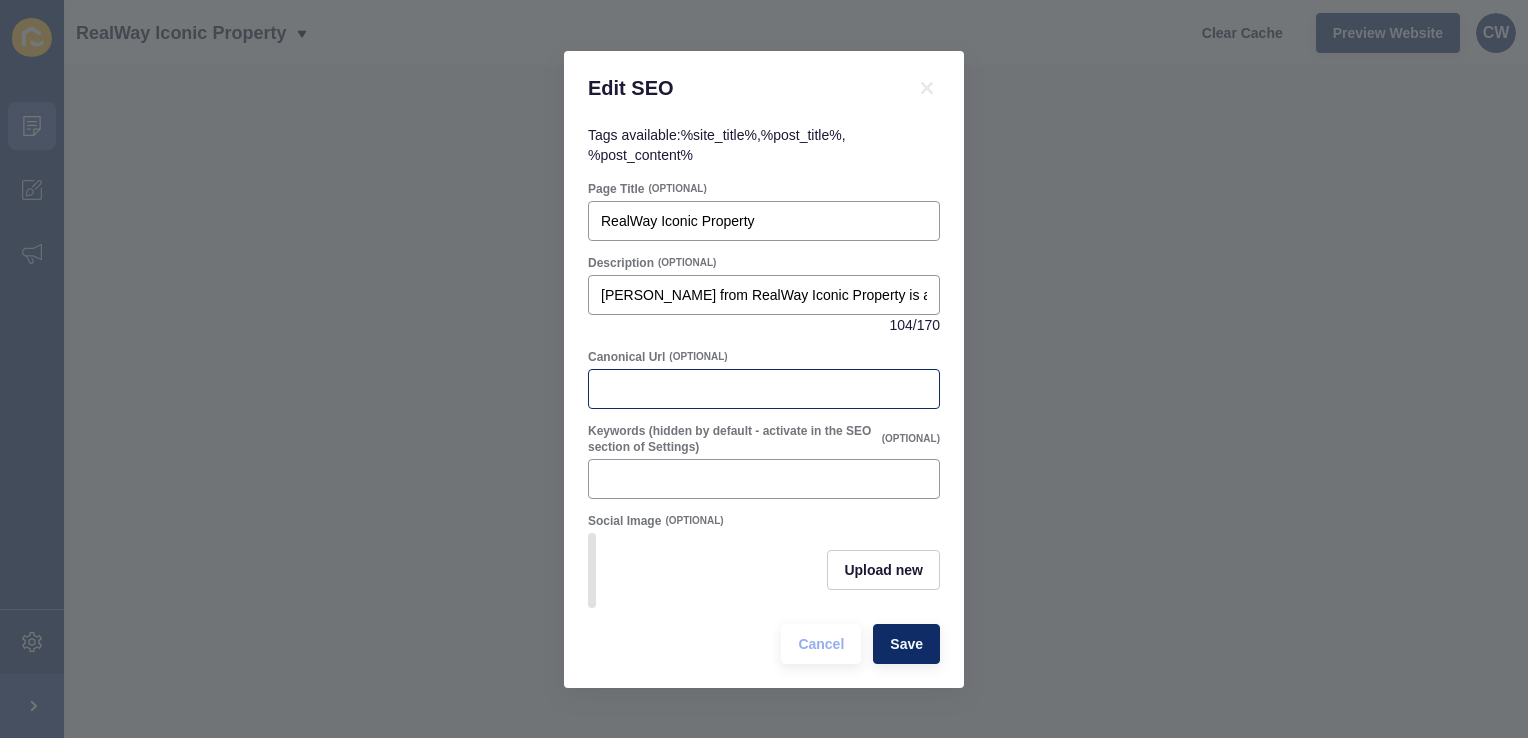 click at bounding box center (764, 389) 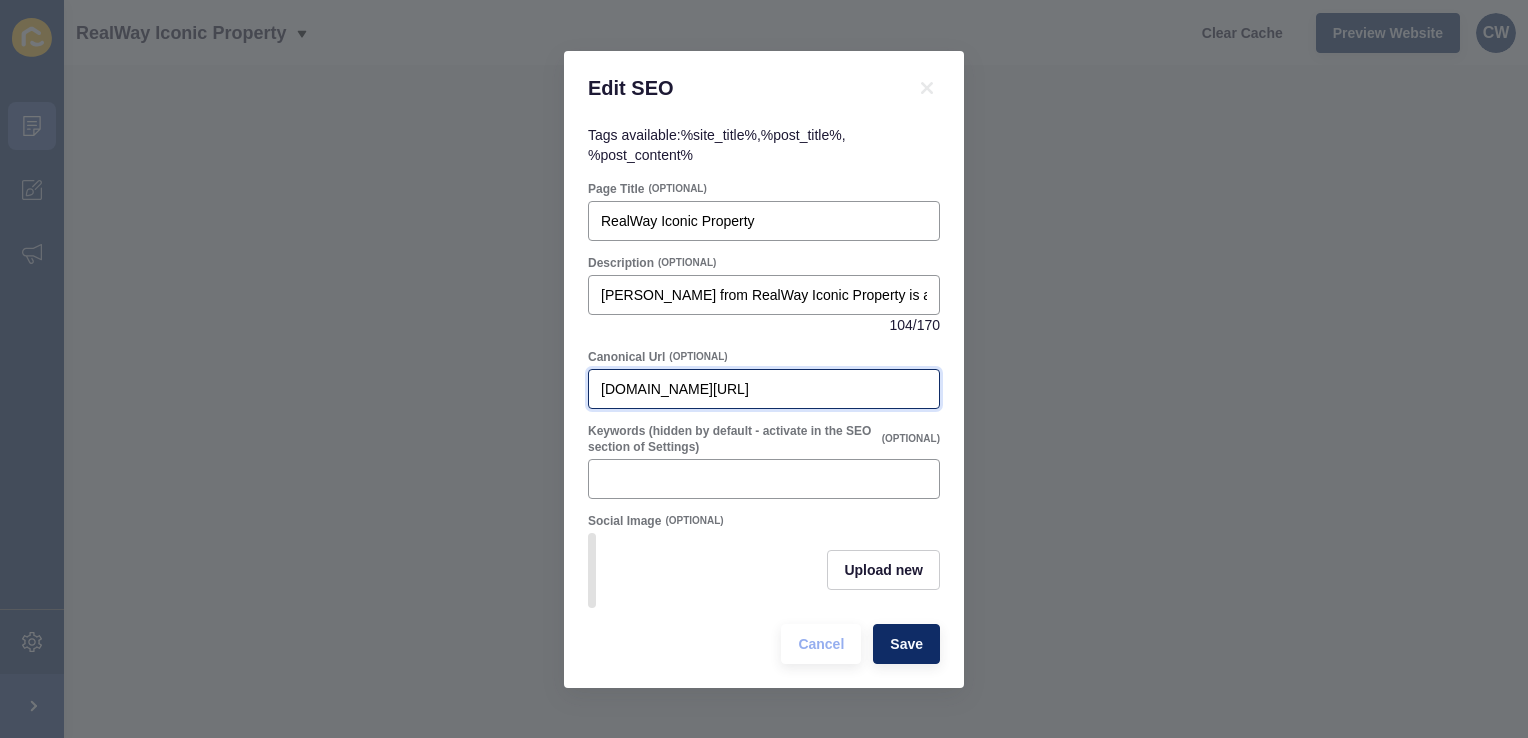 scroll, scrollTop: 0, scrollLeft: 64, axis: horizontal 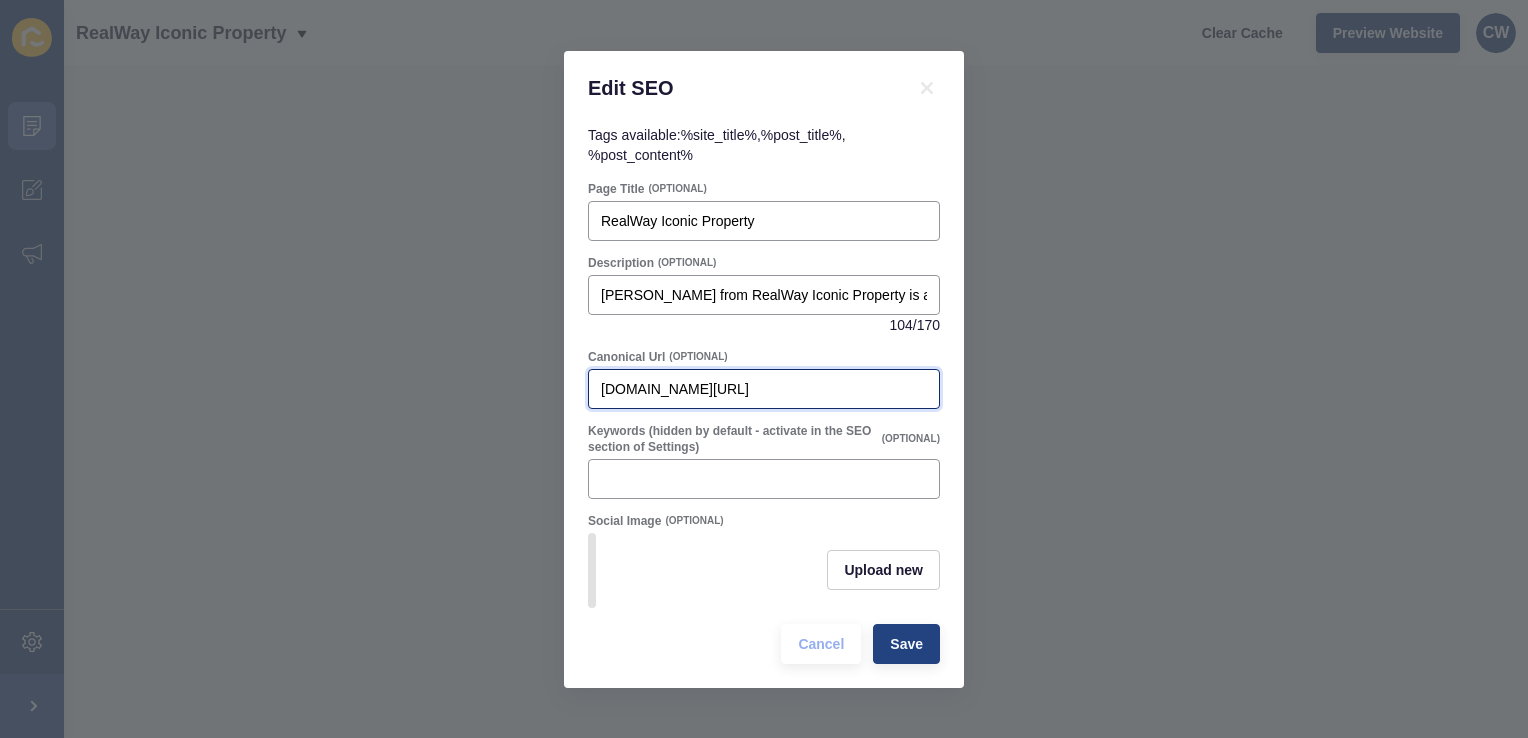 type on "[DOMAIN_NAME][URL]" 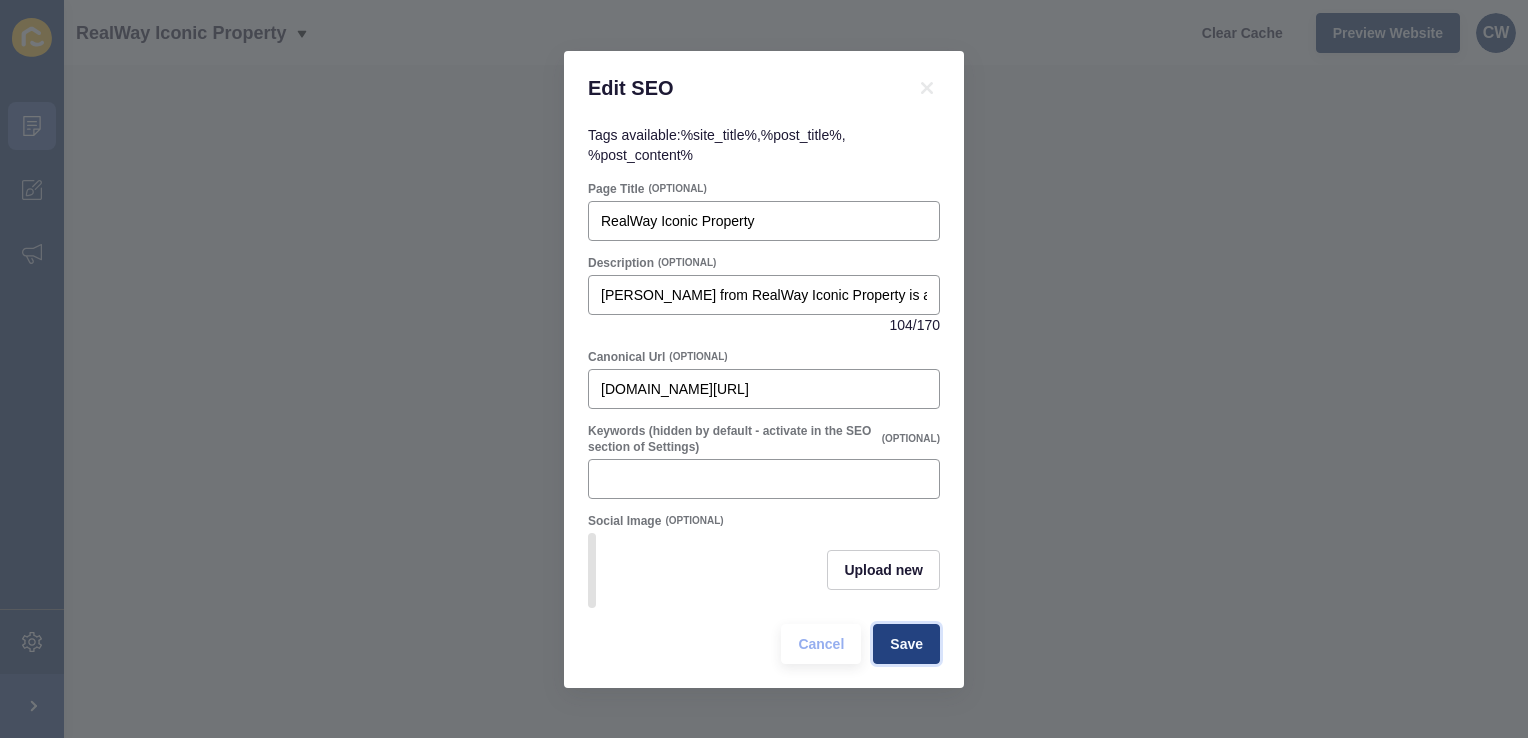 scroll, scrollTop: 0, scrollLeft: 0, axis: both 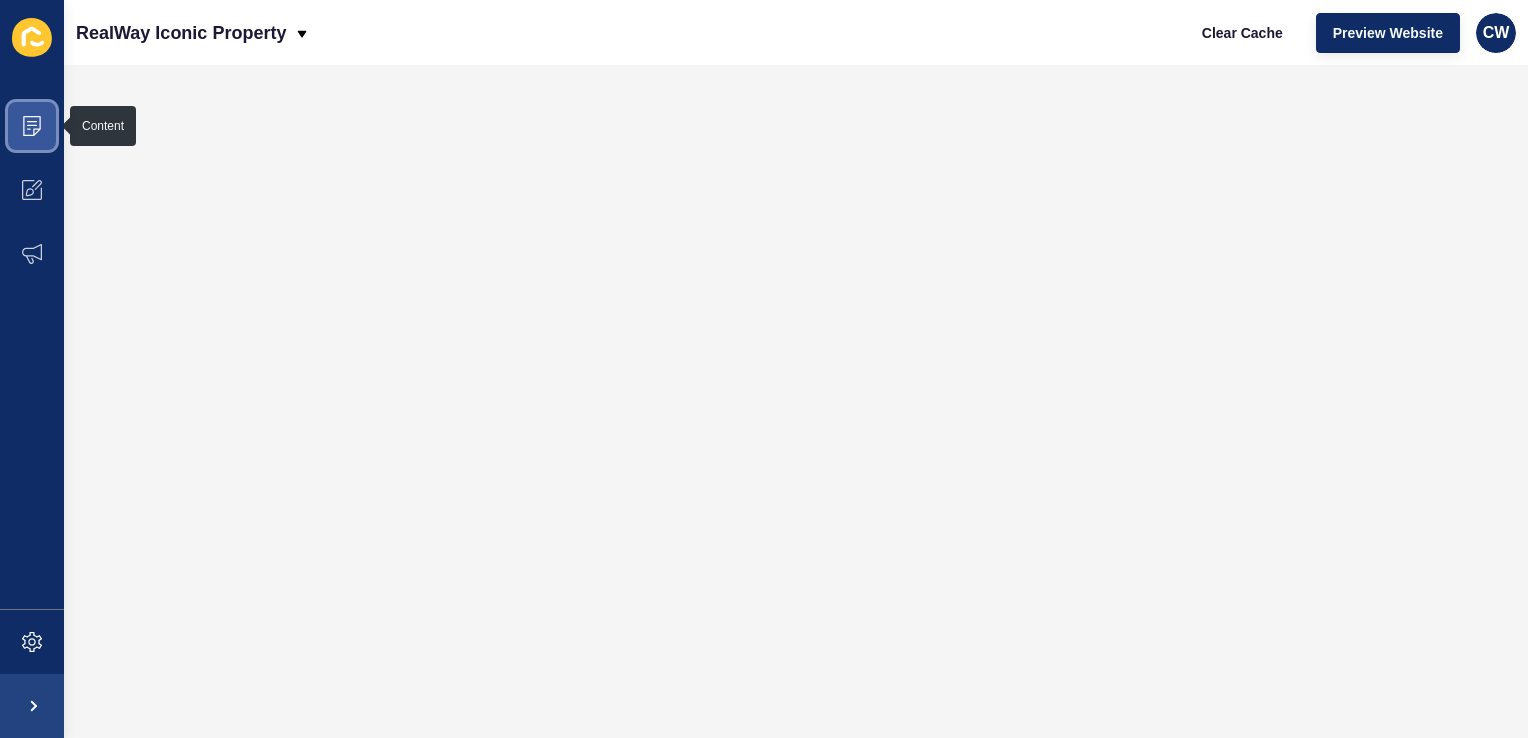 click at bounding box center [32, 126] 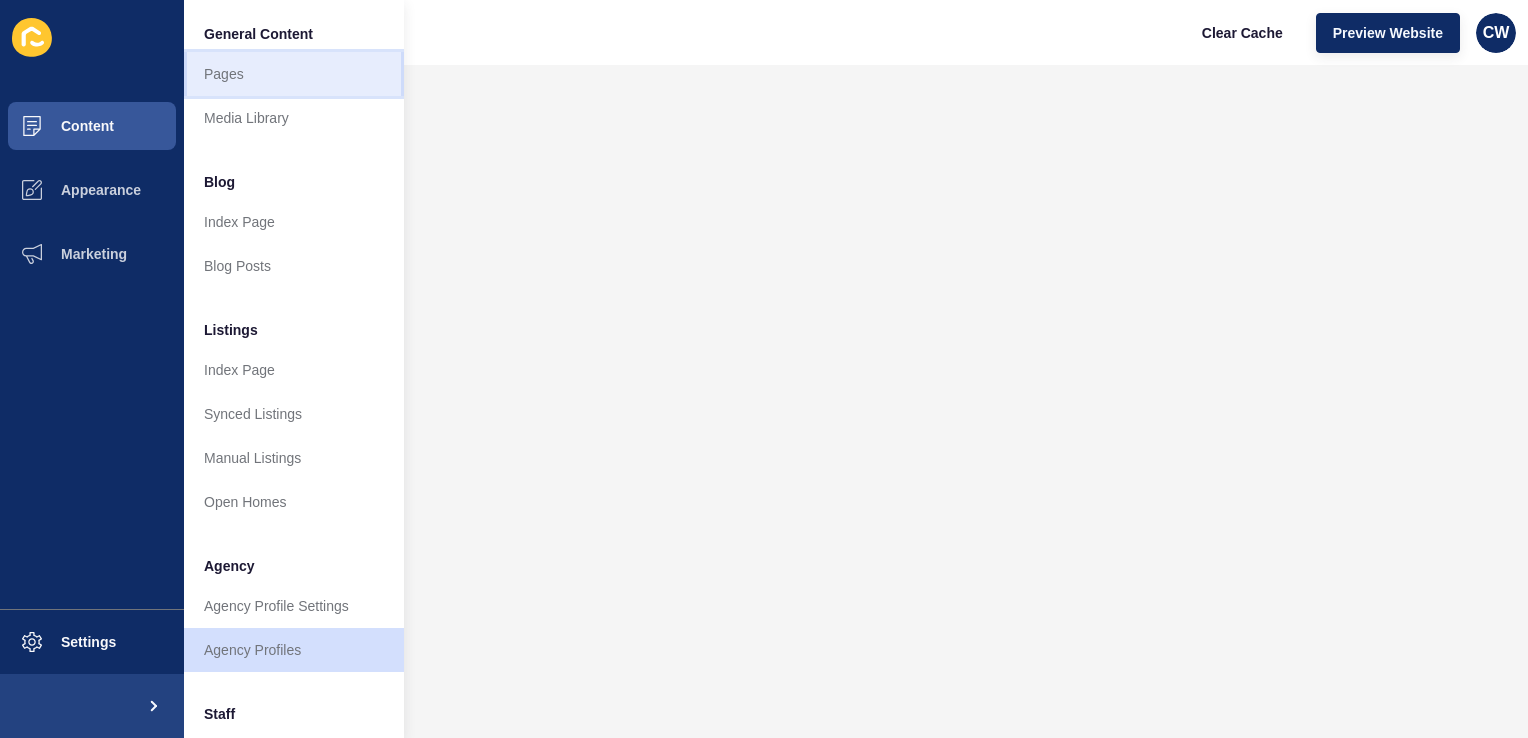 click on "Pages" at bounding box center (294, 74) 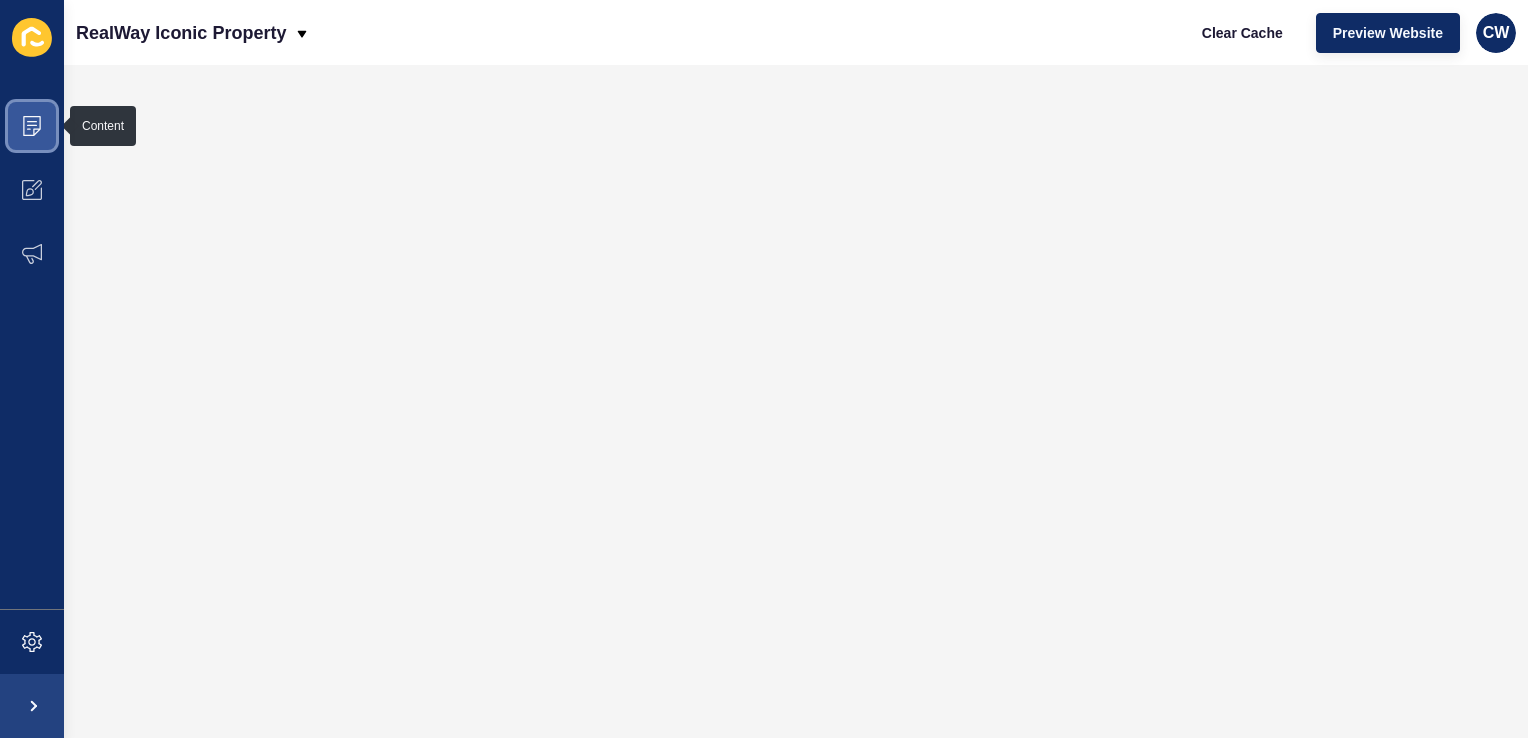 click at bounding box center (32, 126) 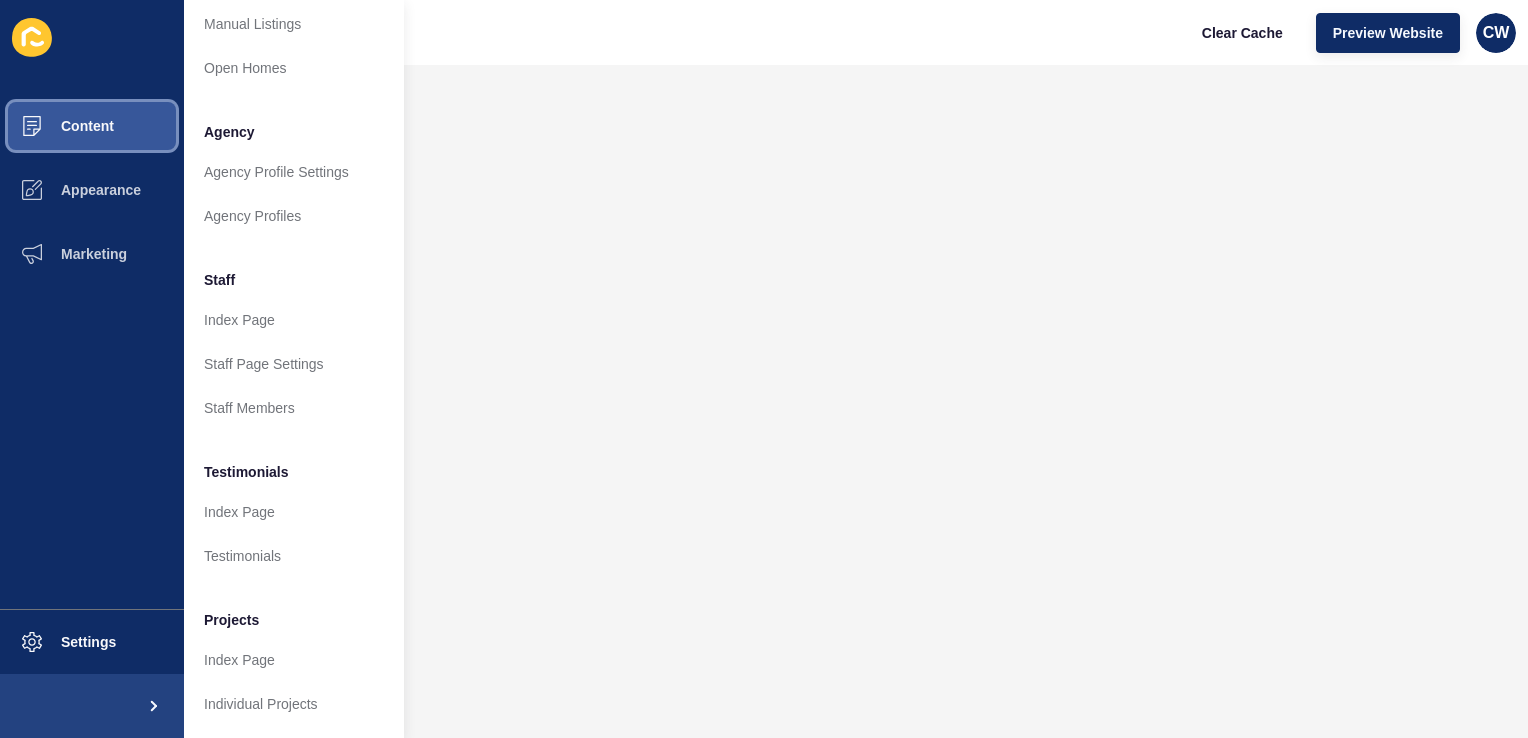 scroll, scrollTop: 448, scrollLeft: 0, axis: vertical 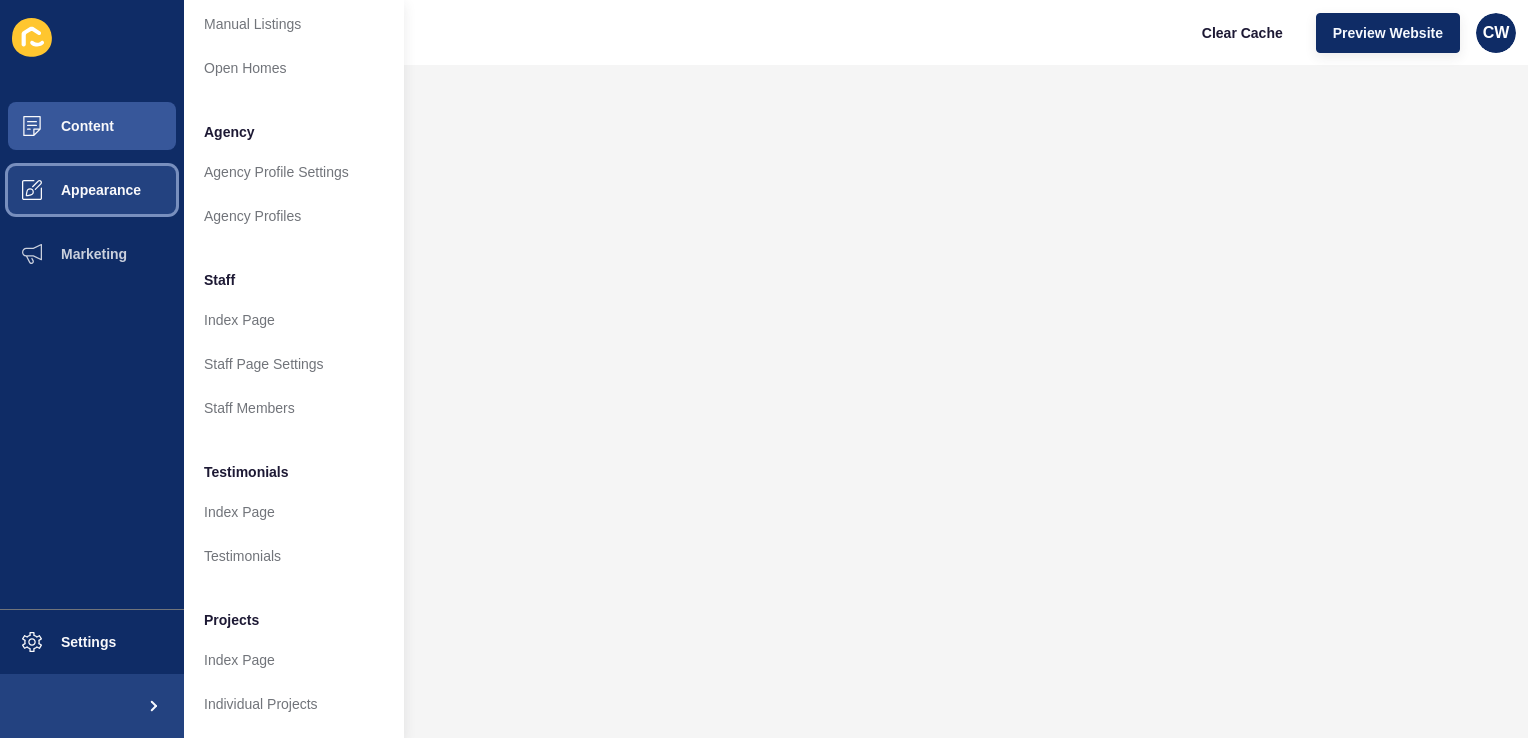 click on "Appearance" at bounding box center (69, 190) 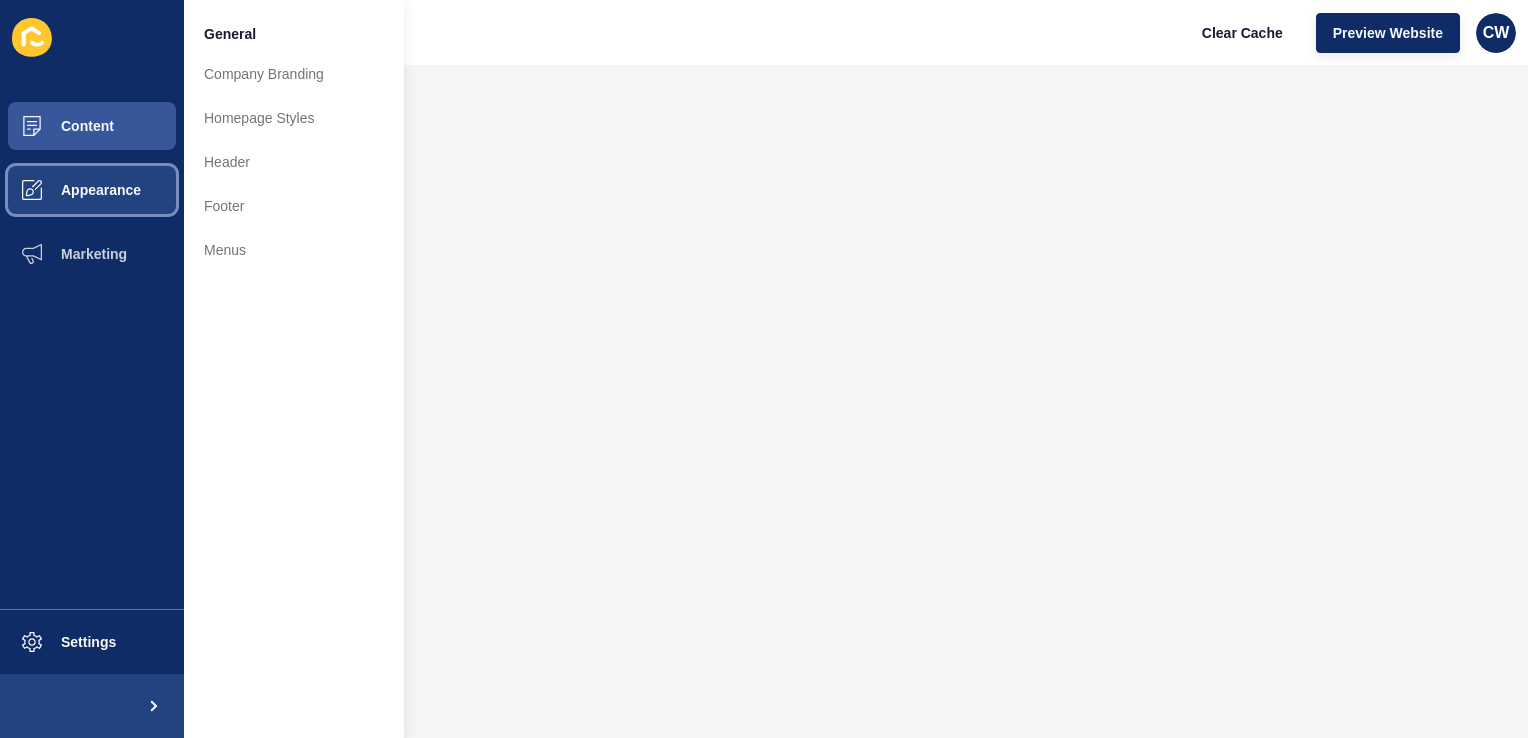 scroll, scrollTop: 0, scrollLeft: 0, axis: both 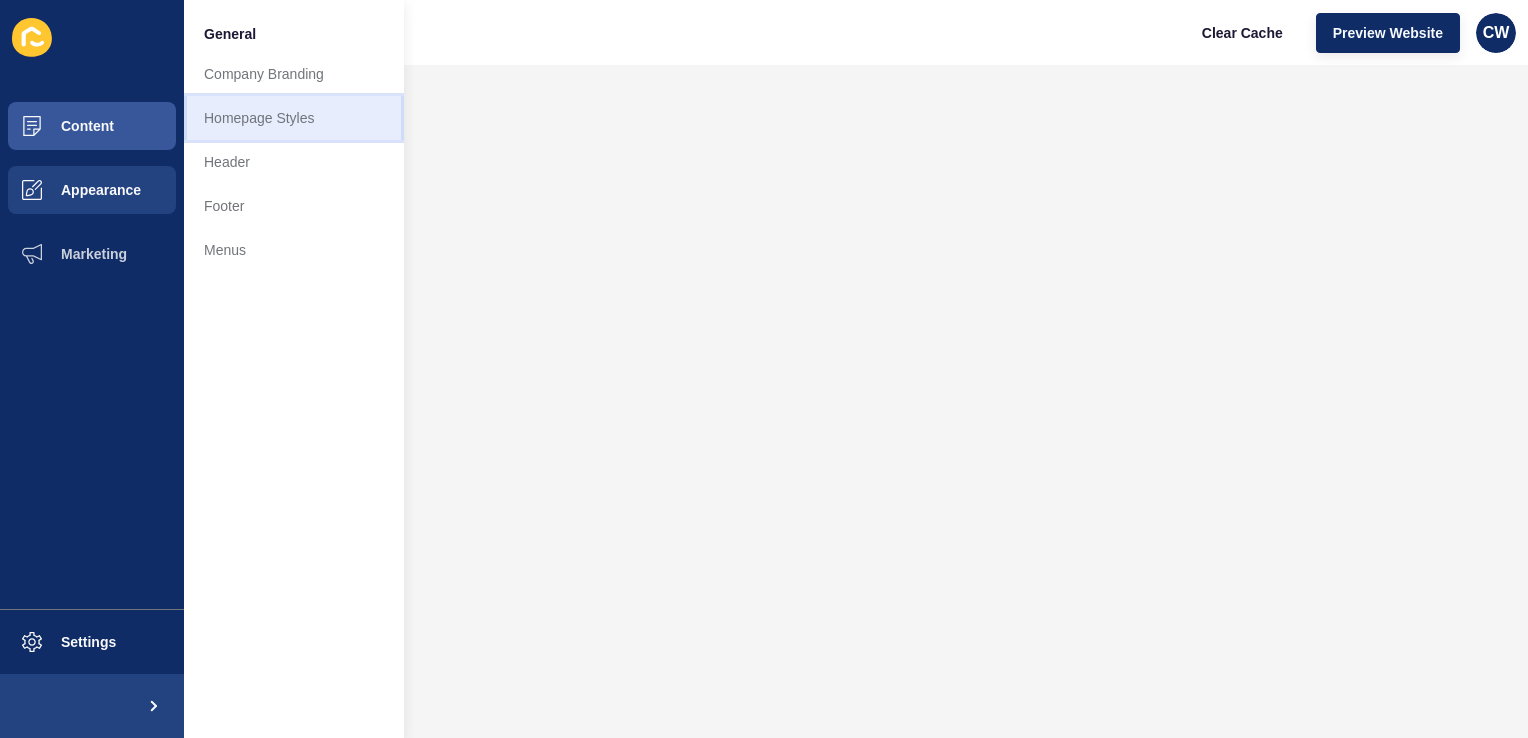 click on "Homepage Styles" at bounding box center [294, 118] 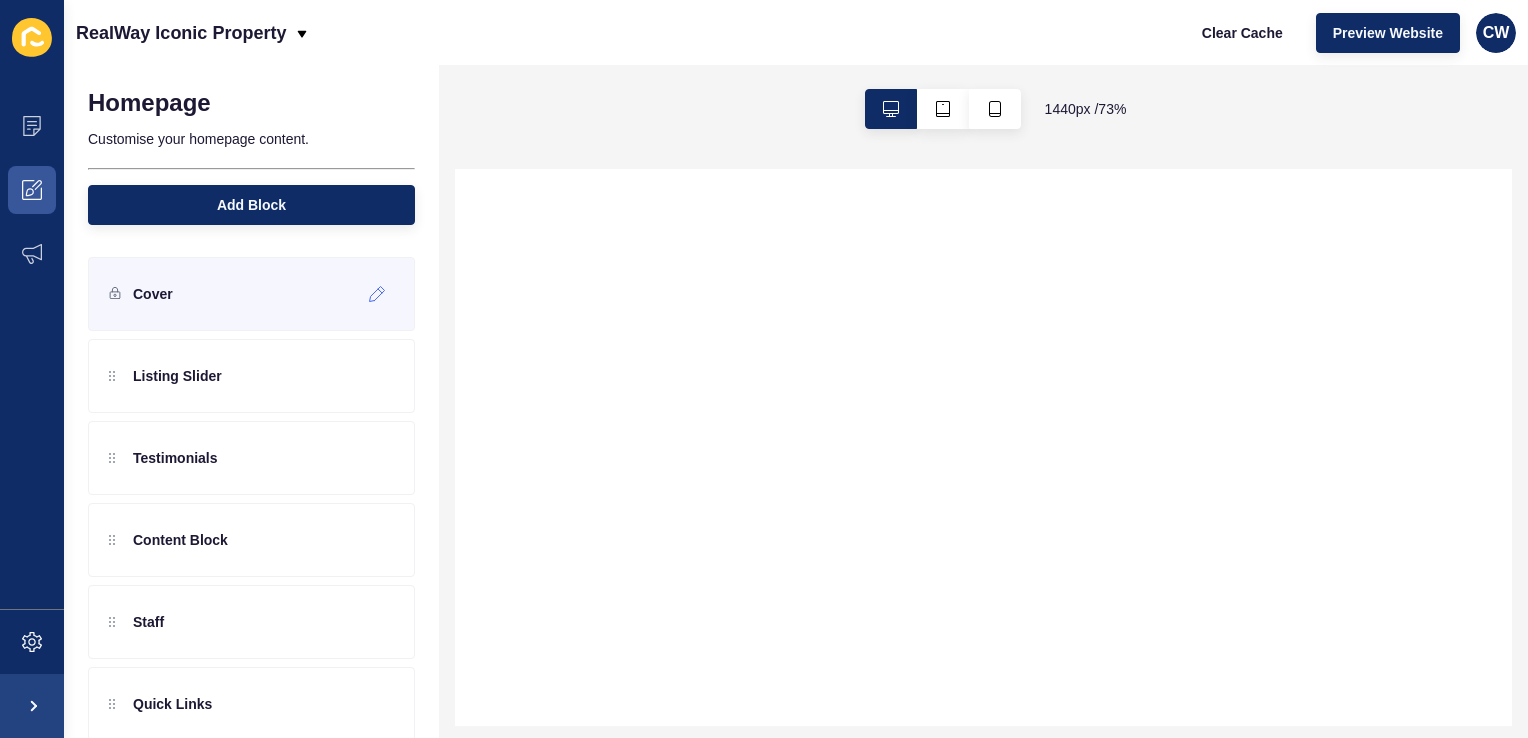 select 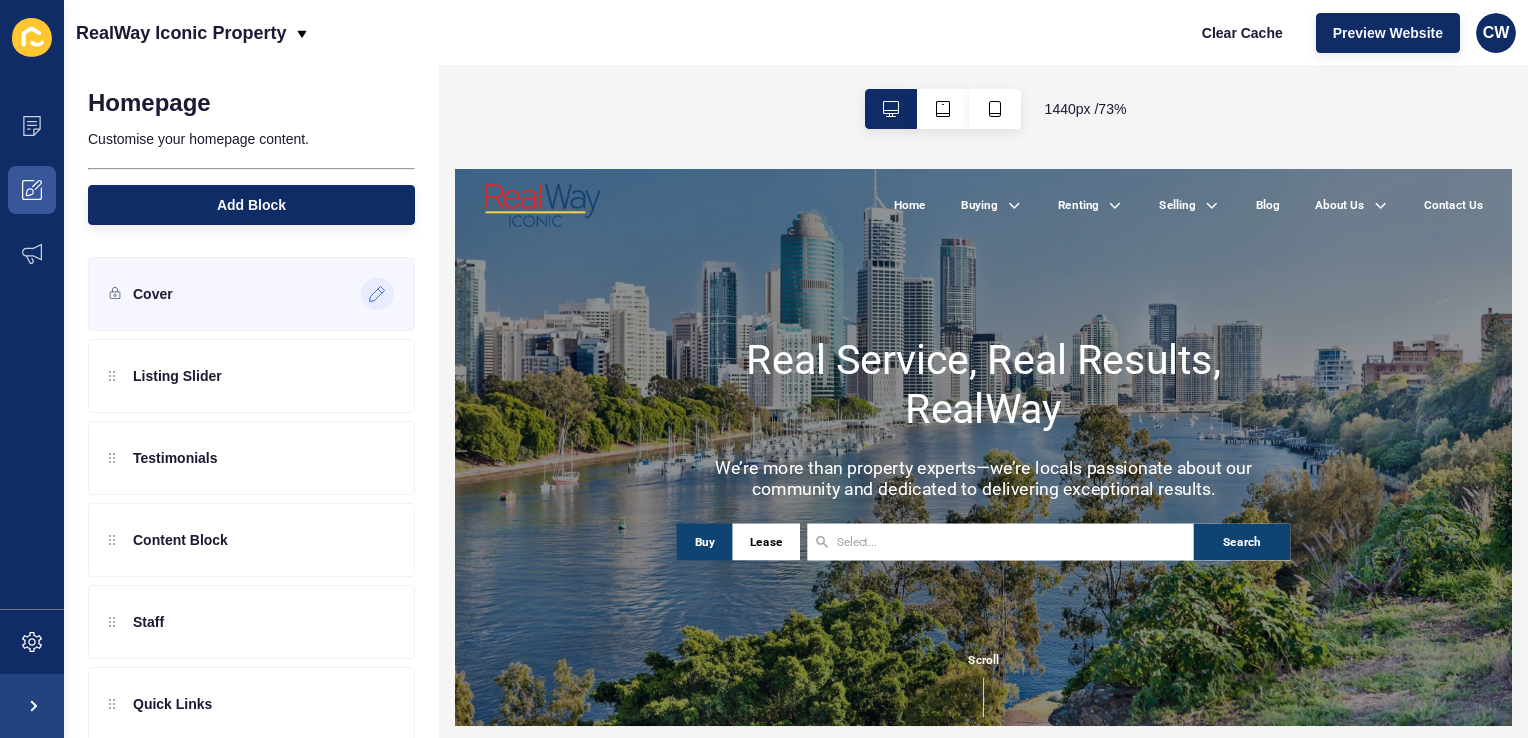 scroll, scrollTop: 0, scrollLeft: 0, axis: both 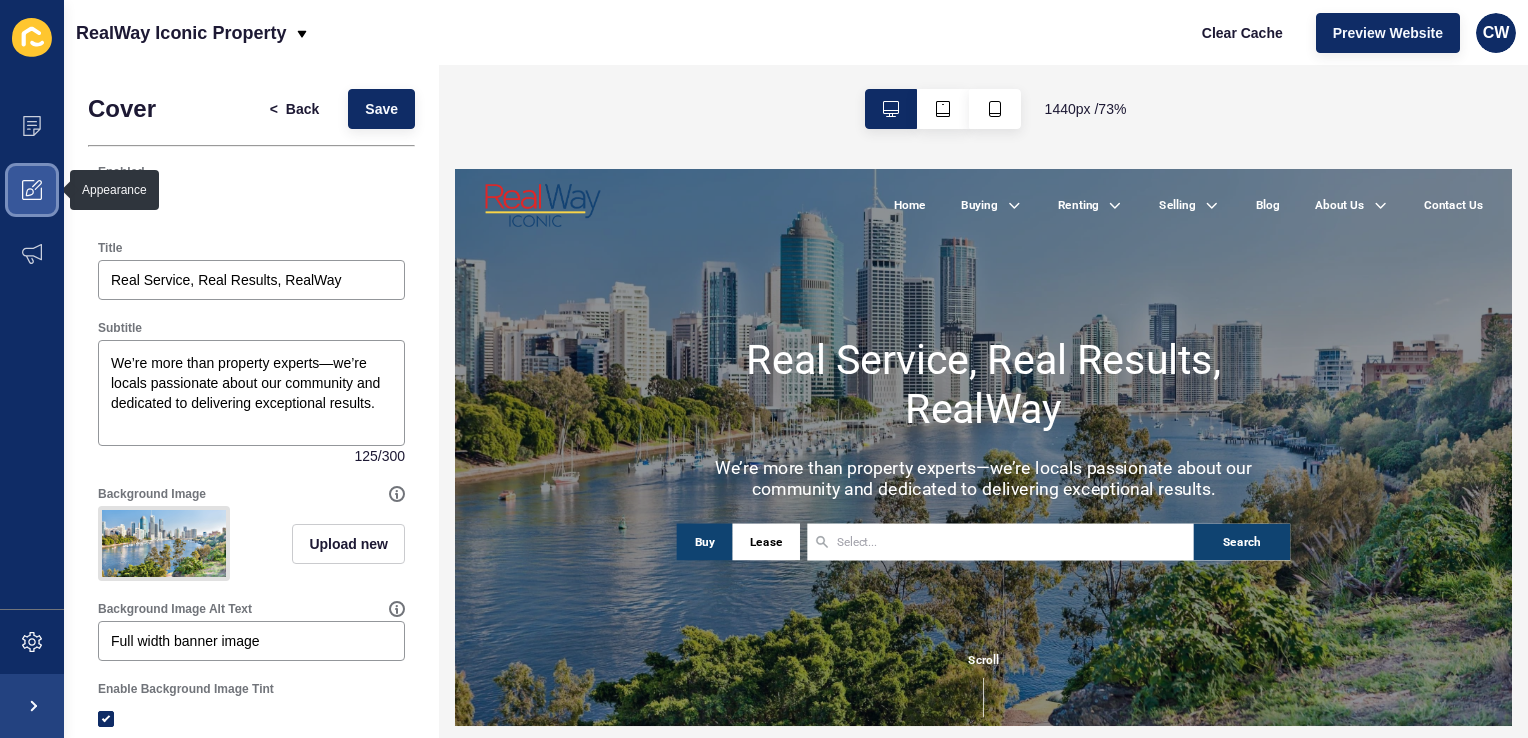 click 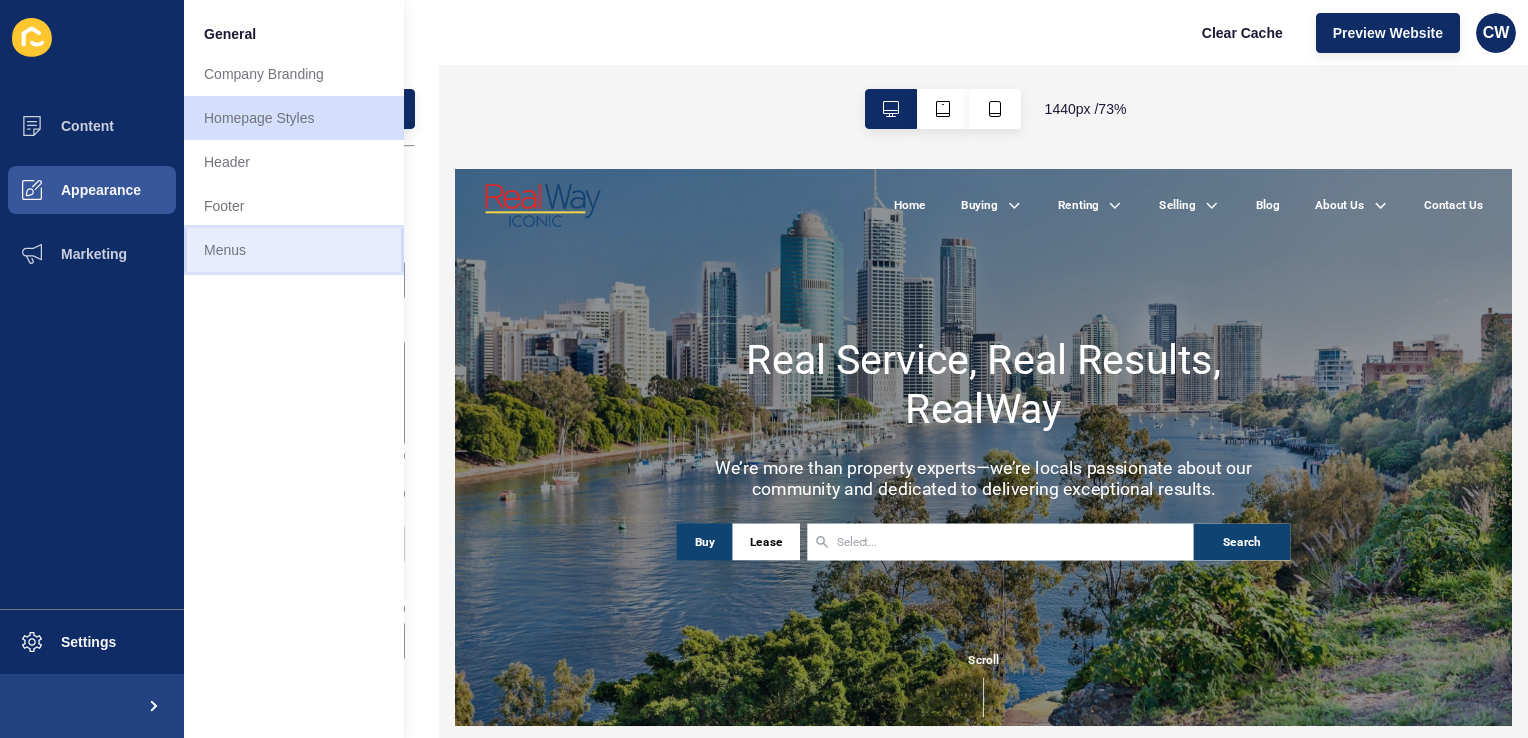 click on "Menus" at bounding box center (294, 250) 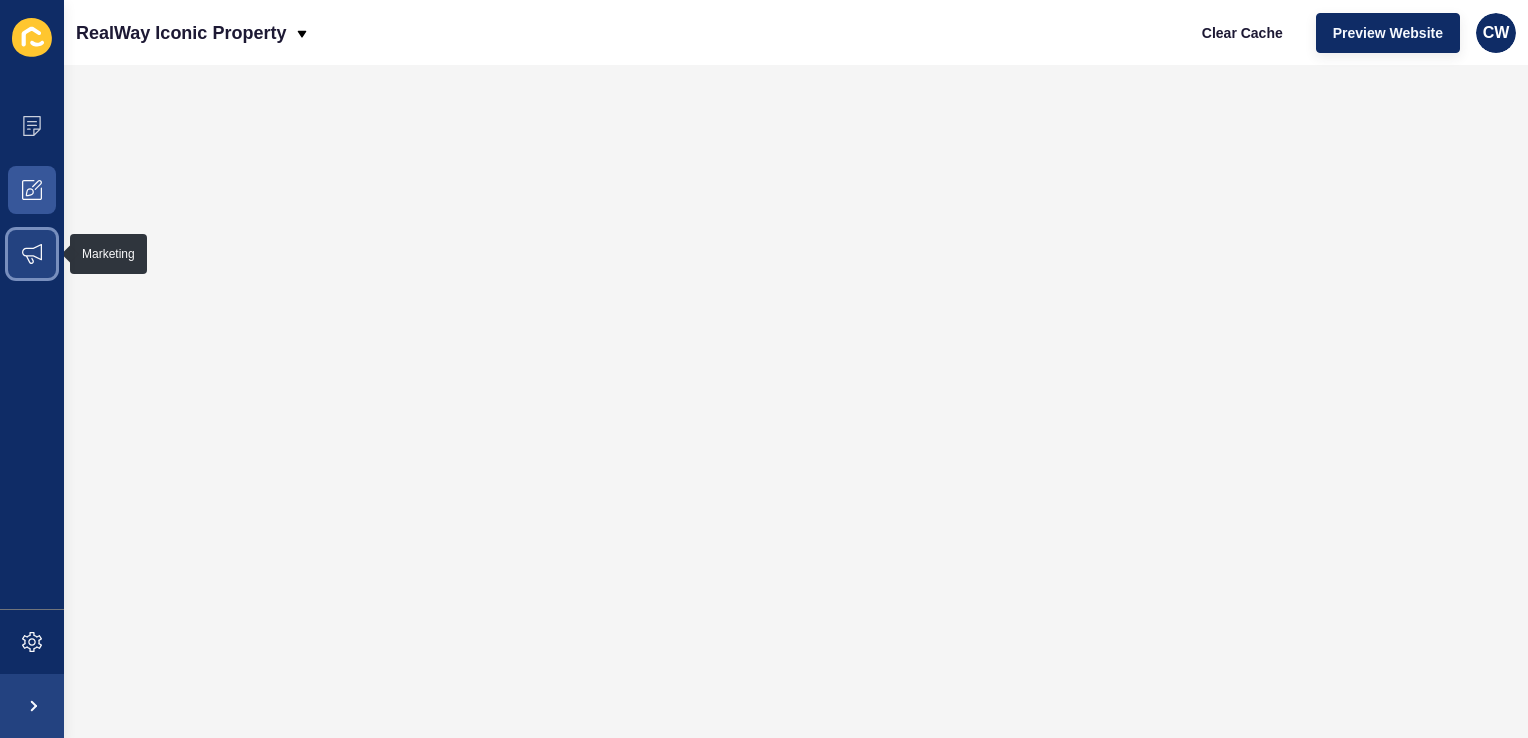 click at bounding box center [32, 254] 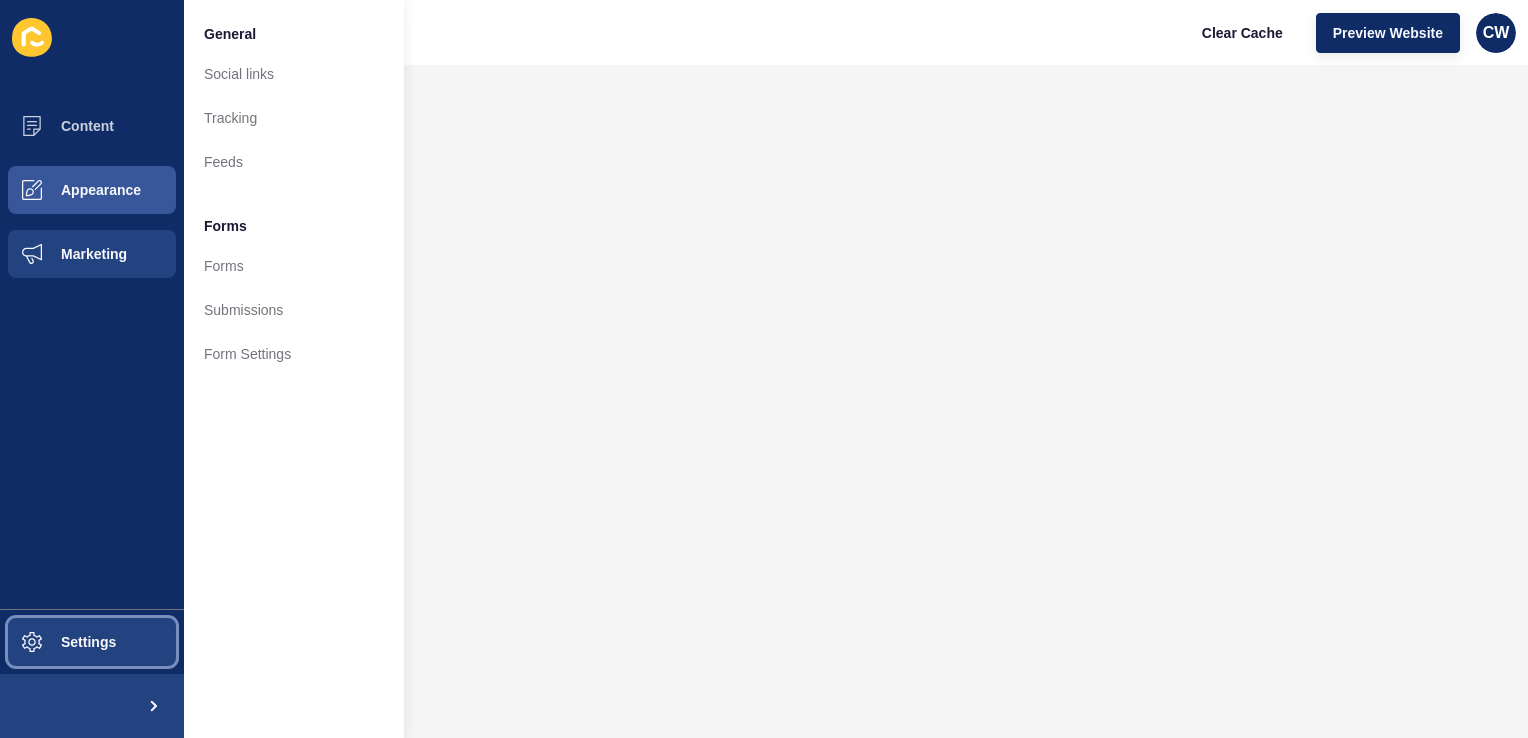 click on "Settings" at bounding box center (56, 642) 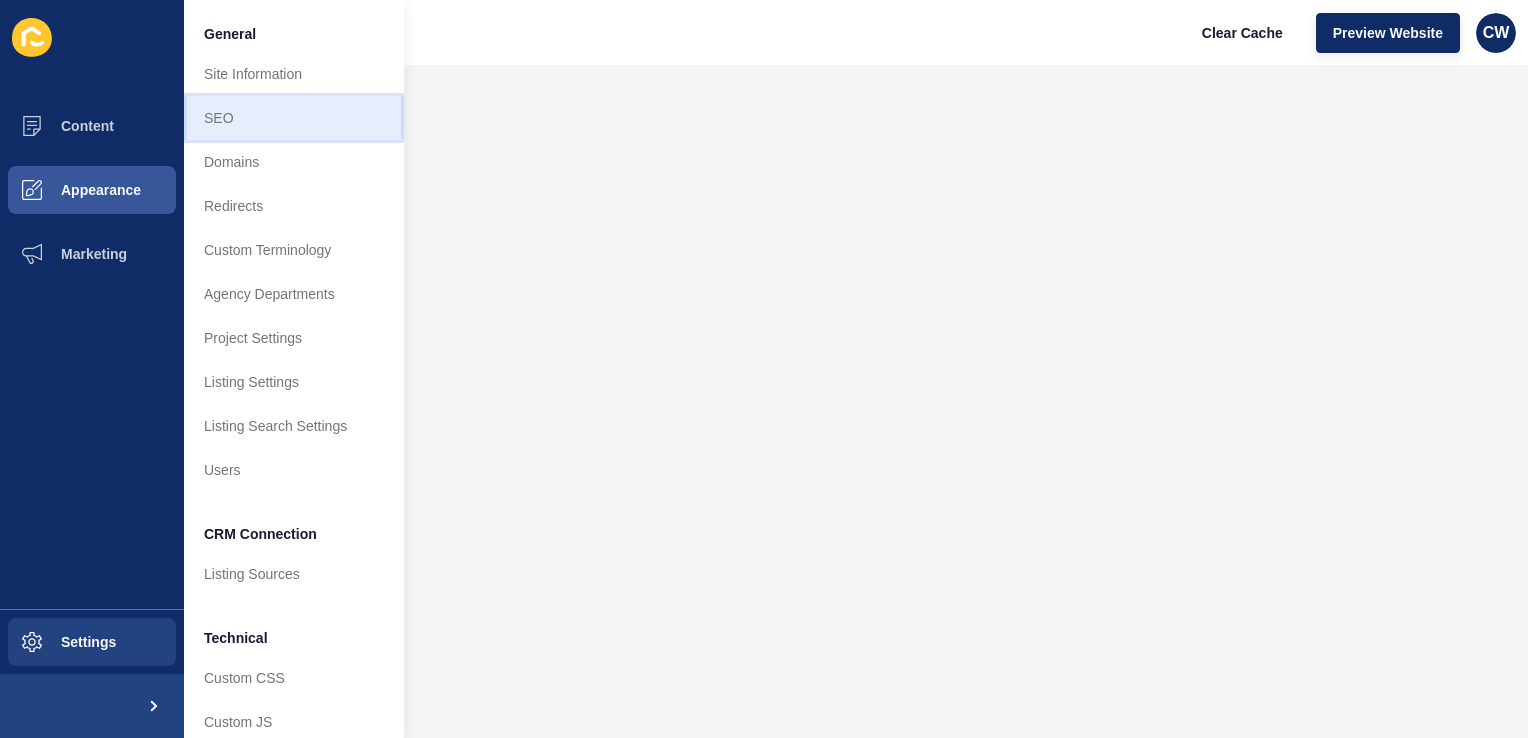 click on "SEO" at bounding box center [294, 118] 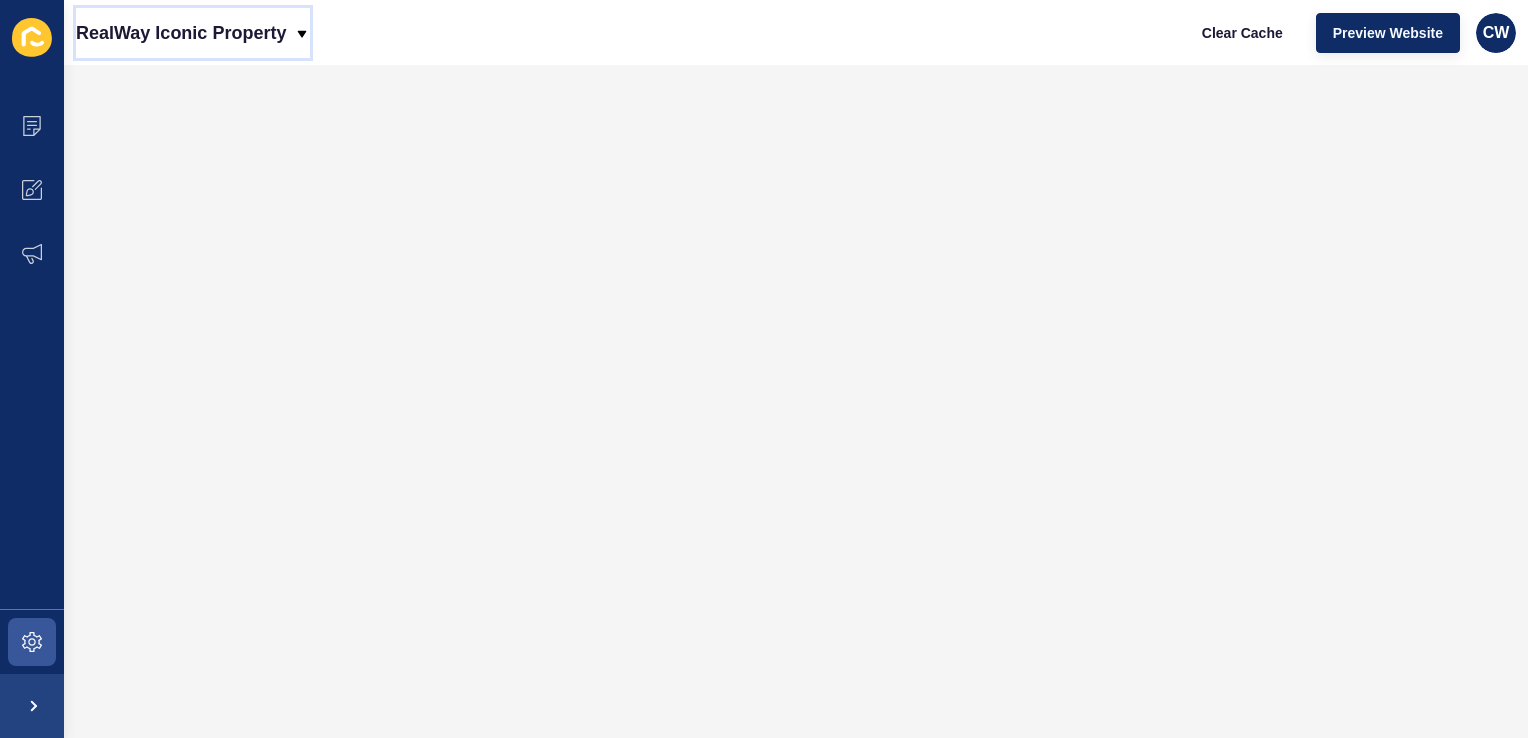 click on "RealWay Iconic Property" at bounding box center [181, 33] 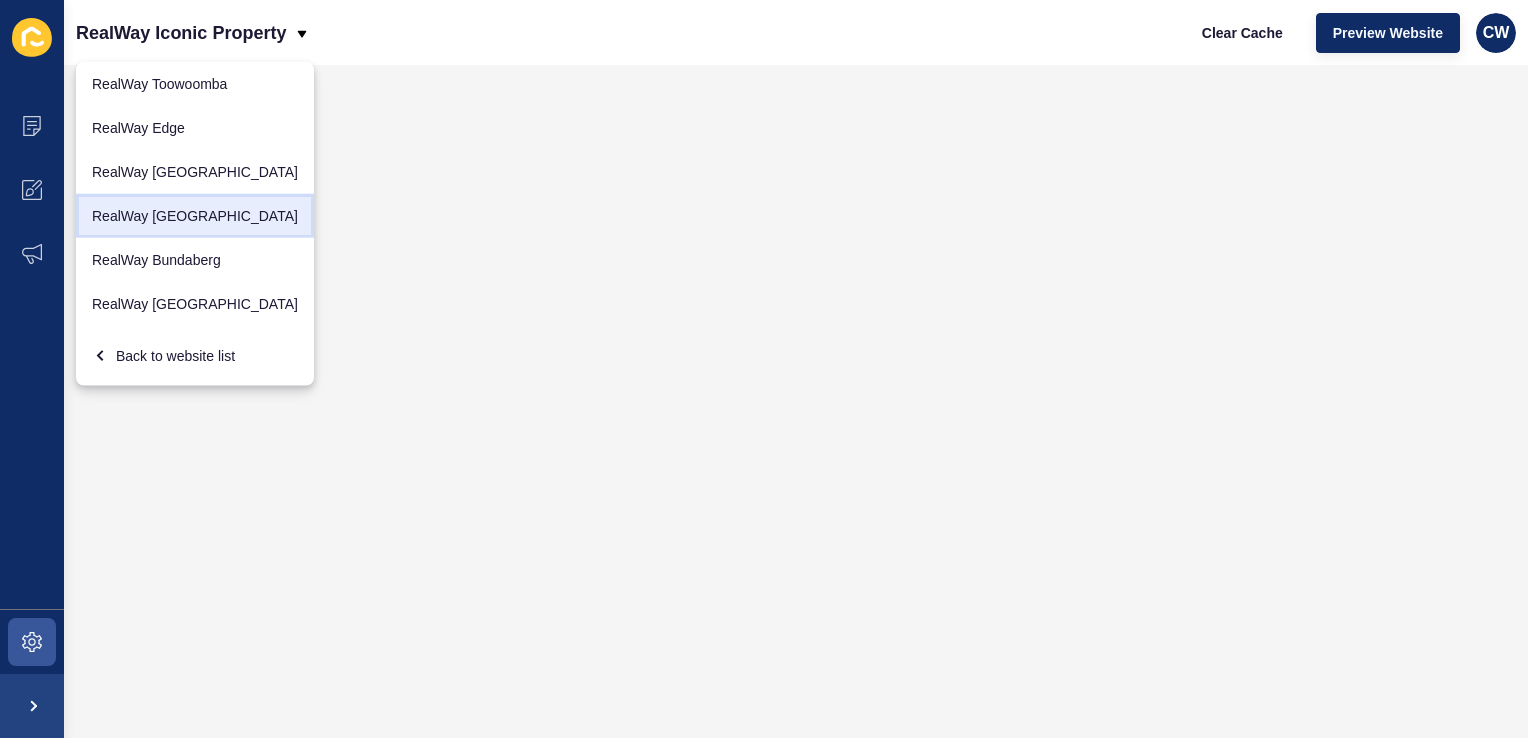 click on "RealWay [GEOGRAPHIC_DATA]" at bounding box center [195, 216] 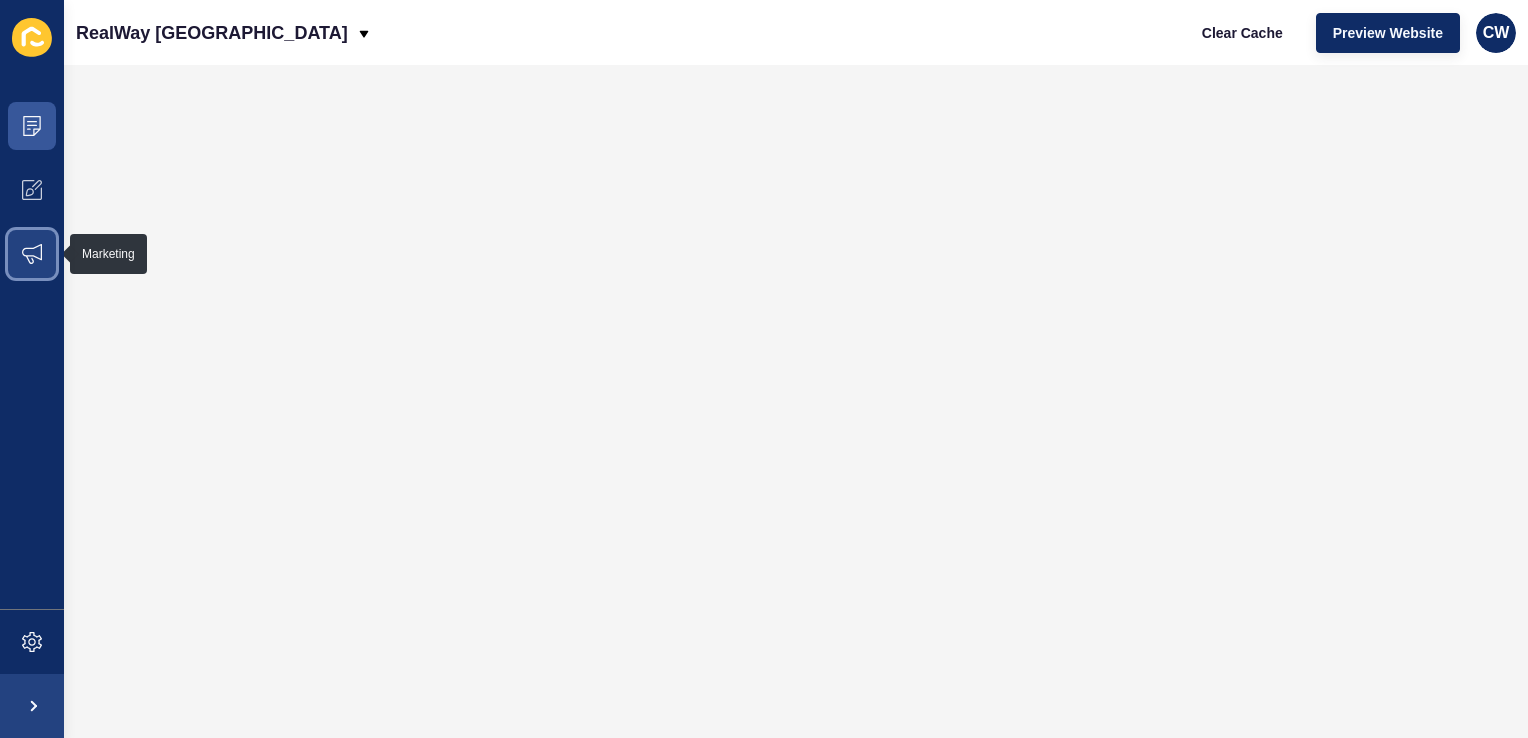 click at bounding box center (32, 254) 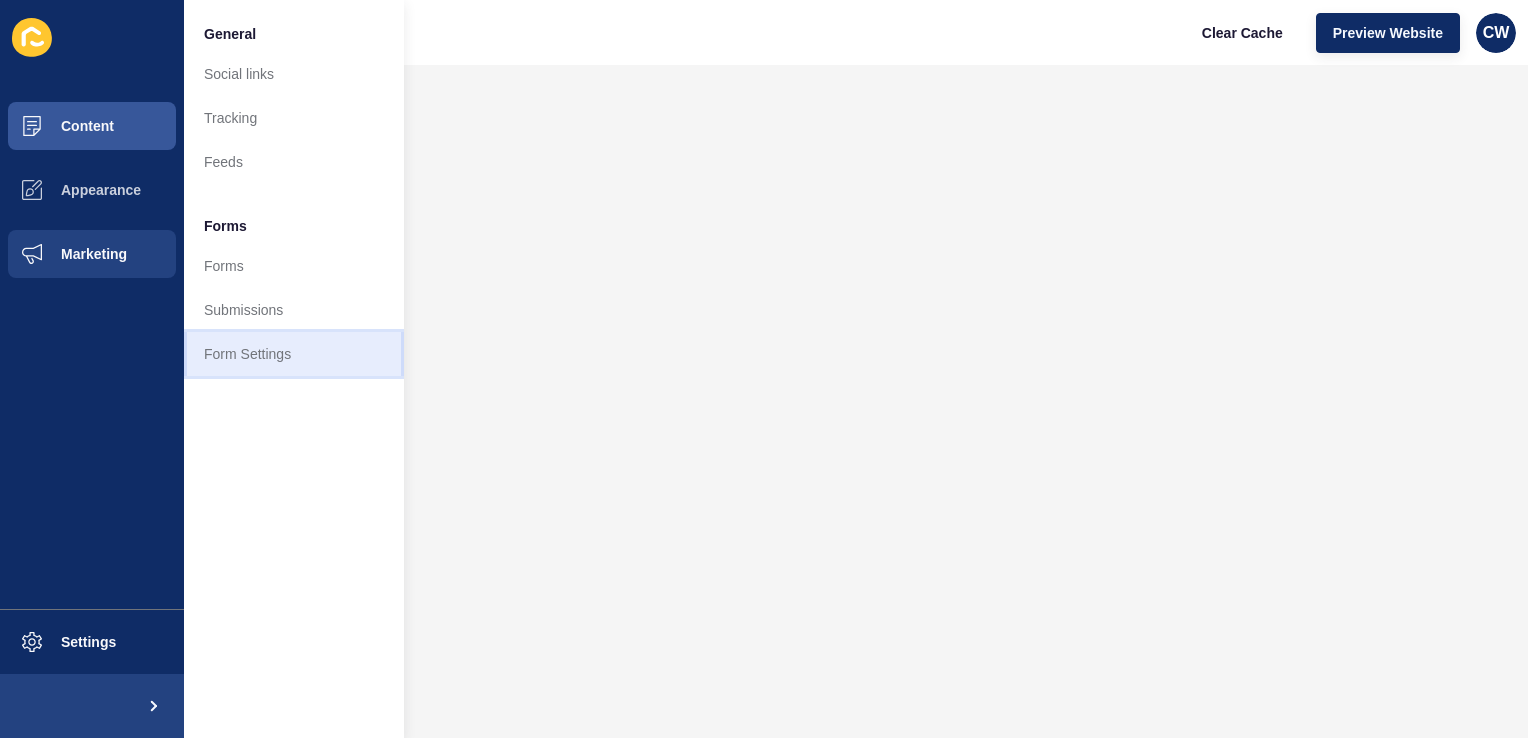 click on "Form Settings" at bounding box center [294, 354] 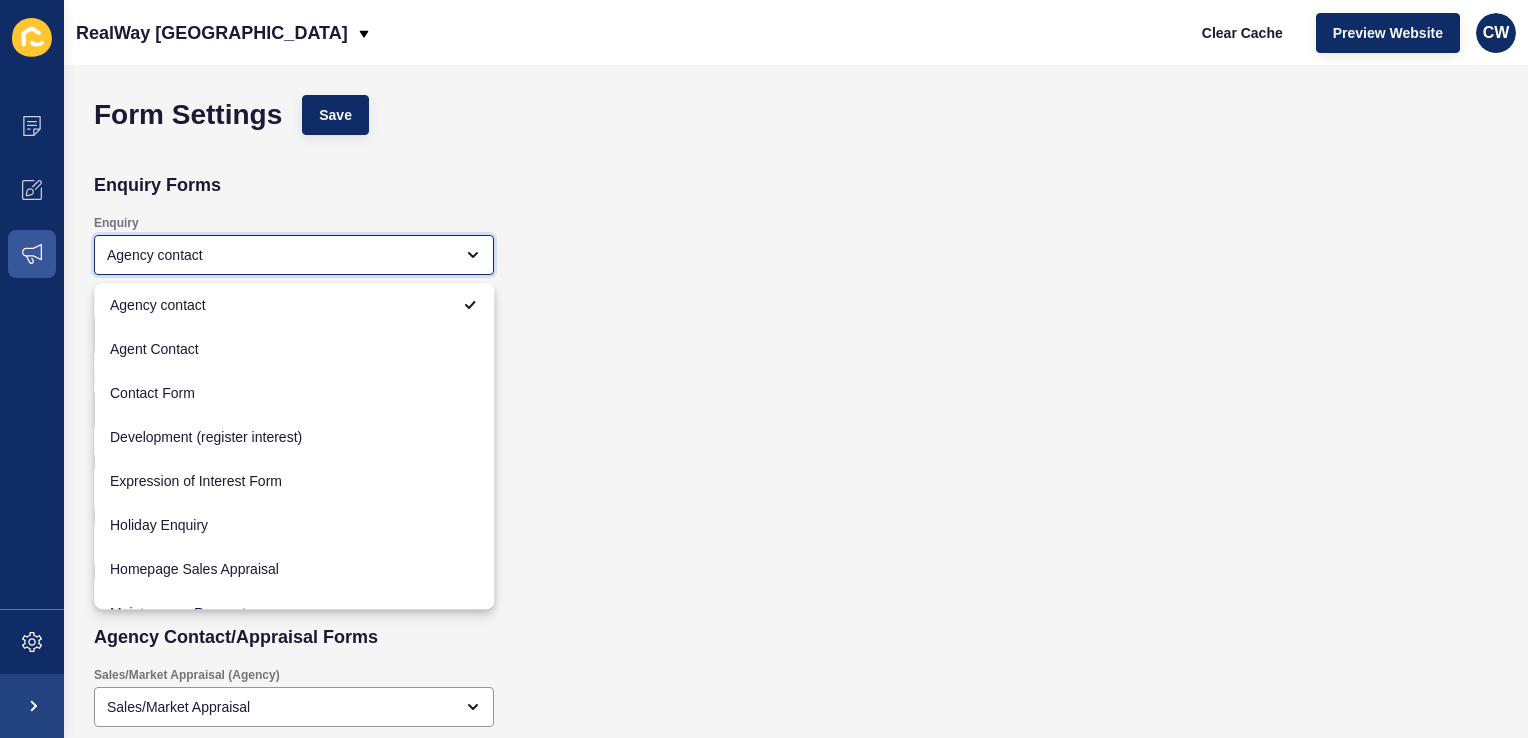 click on "Agency contact" at bounding box center (280, 255) 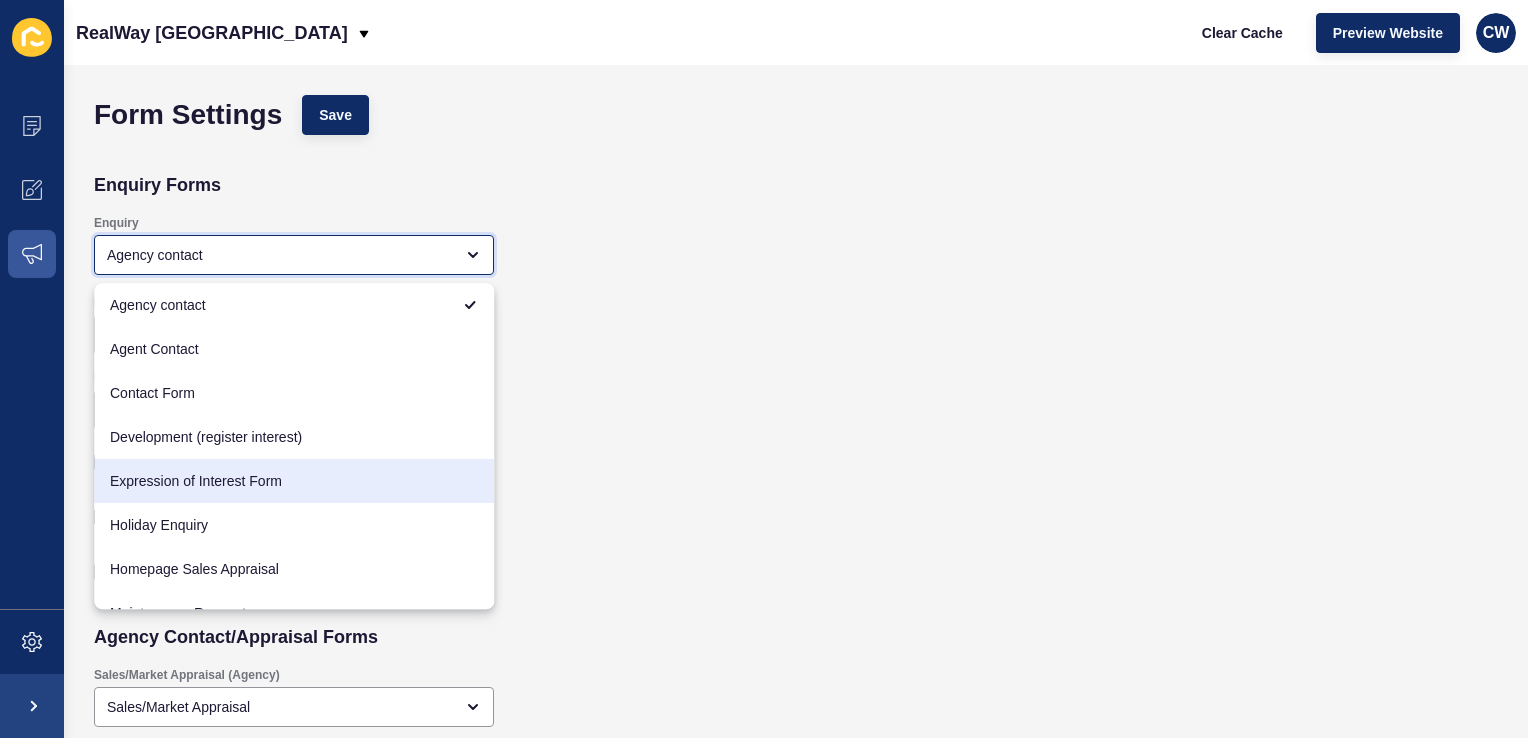 click on "Expression of Interest Form" at bounding box center [294, 481] 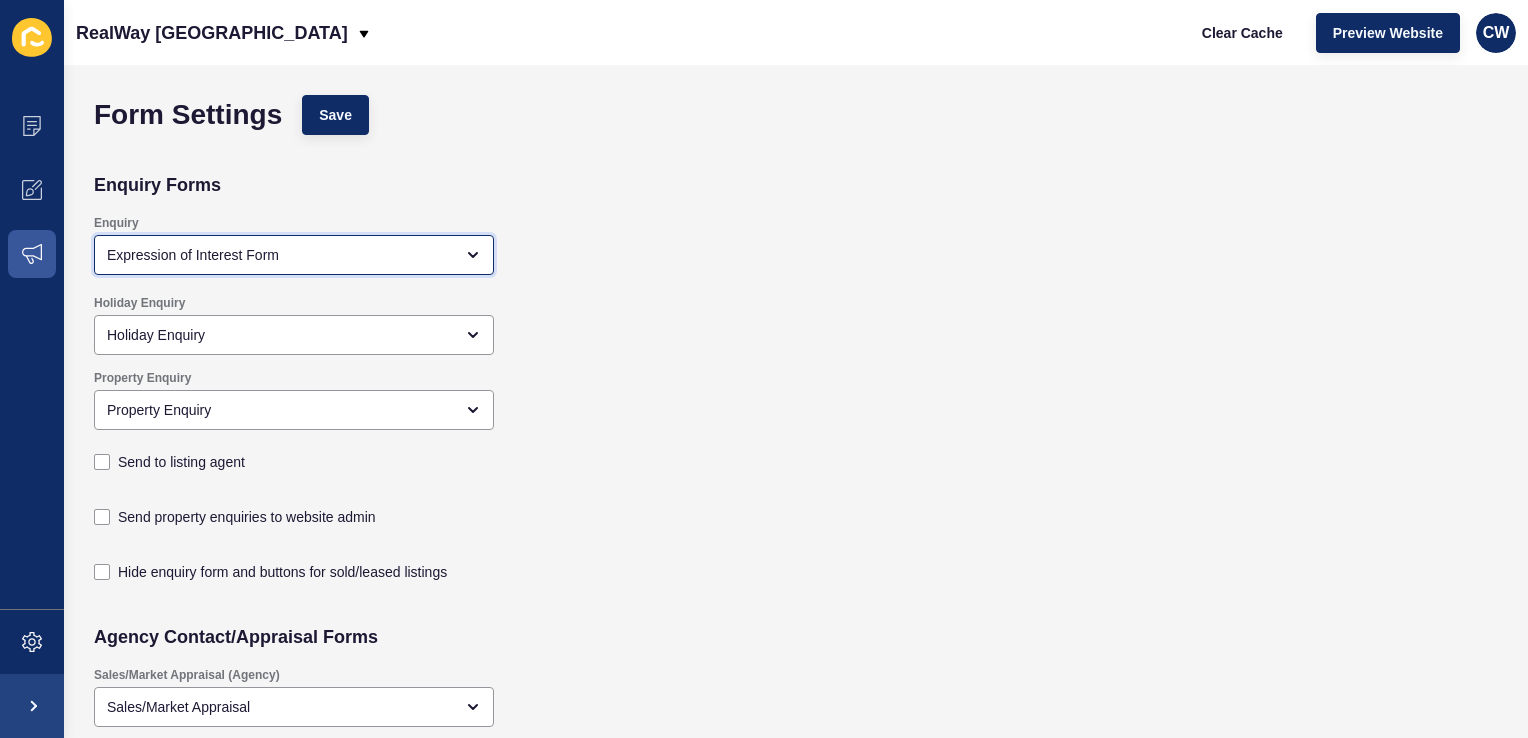 click on "Expression of Interest Form" at bounding box center [294, 255] 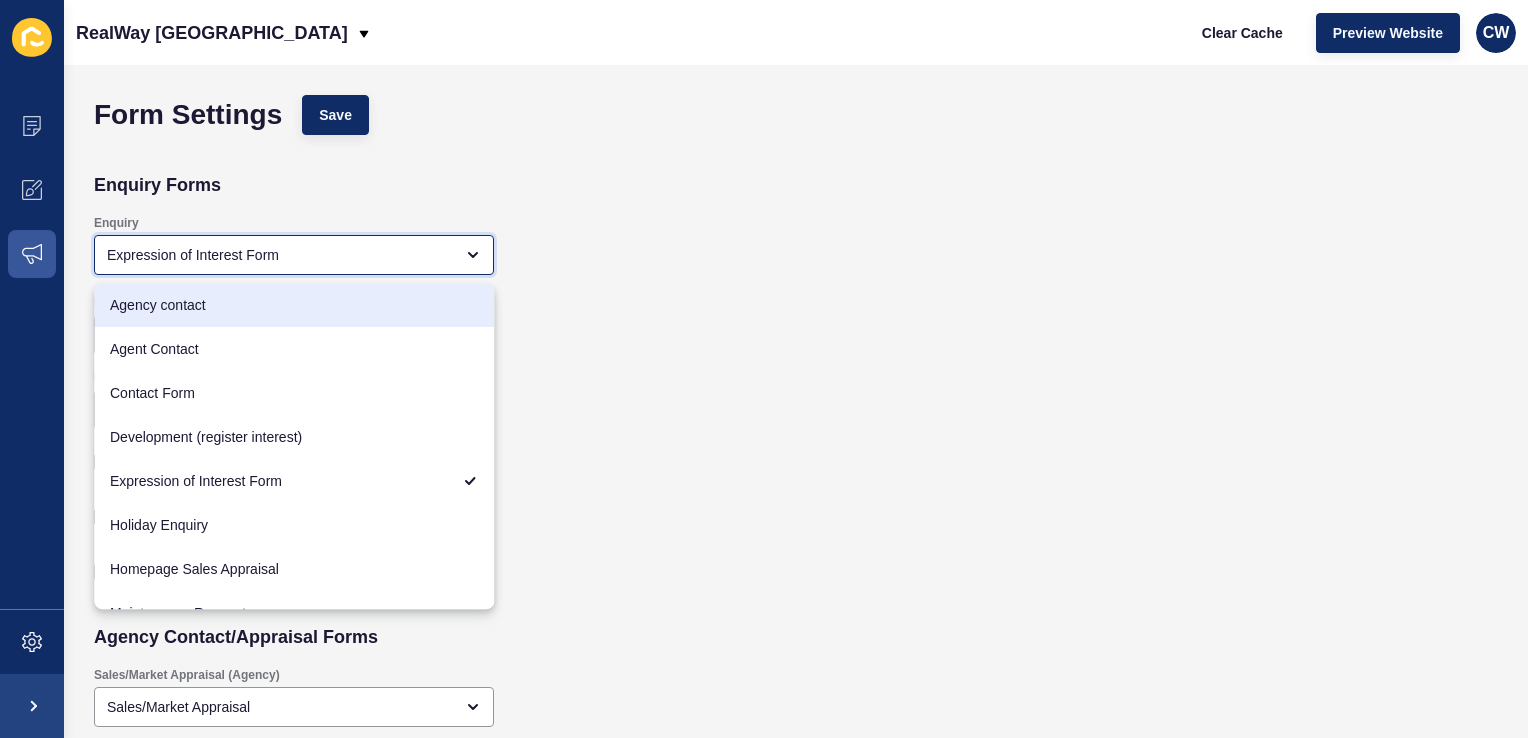 click on "Agency contact" at bounding box center [294, 305] 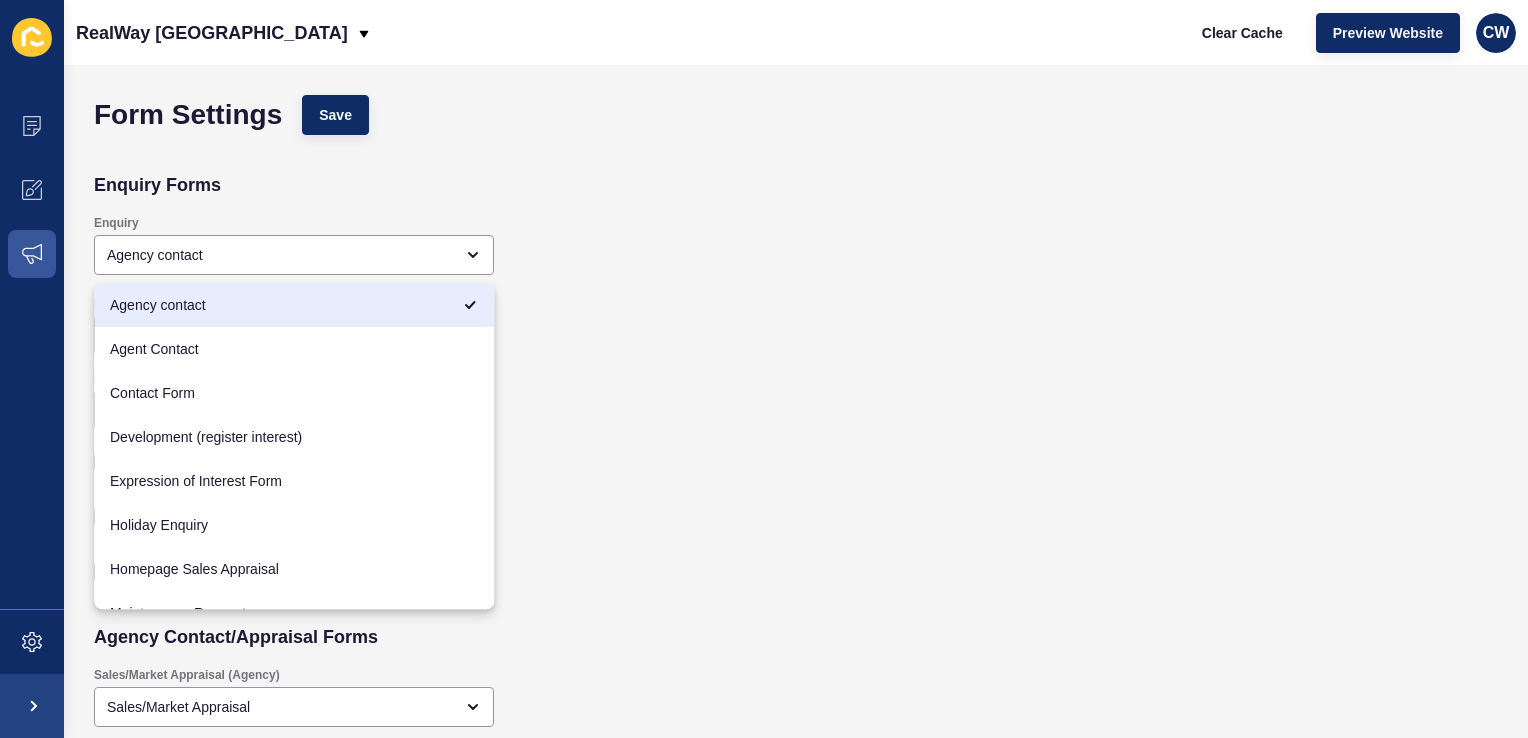 click on "Holiday Enquiry Holiday Enquiry" at bounding box center [653, 322] 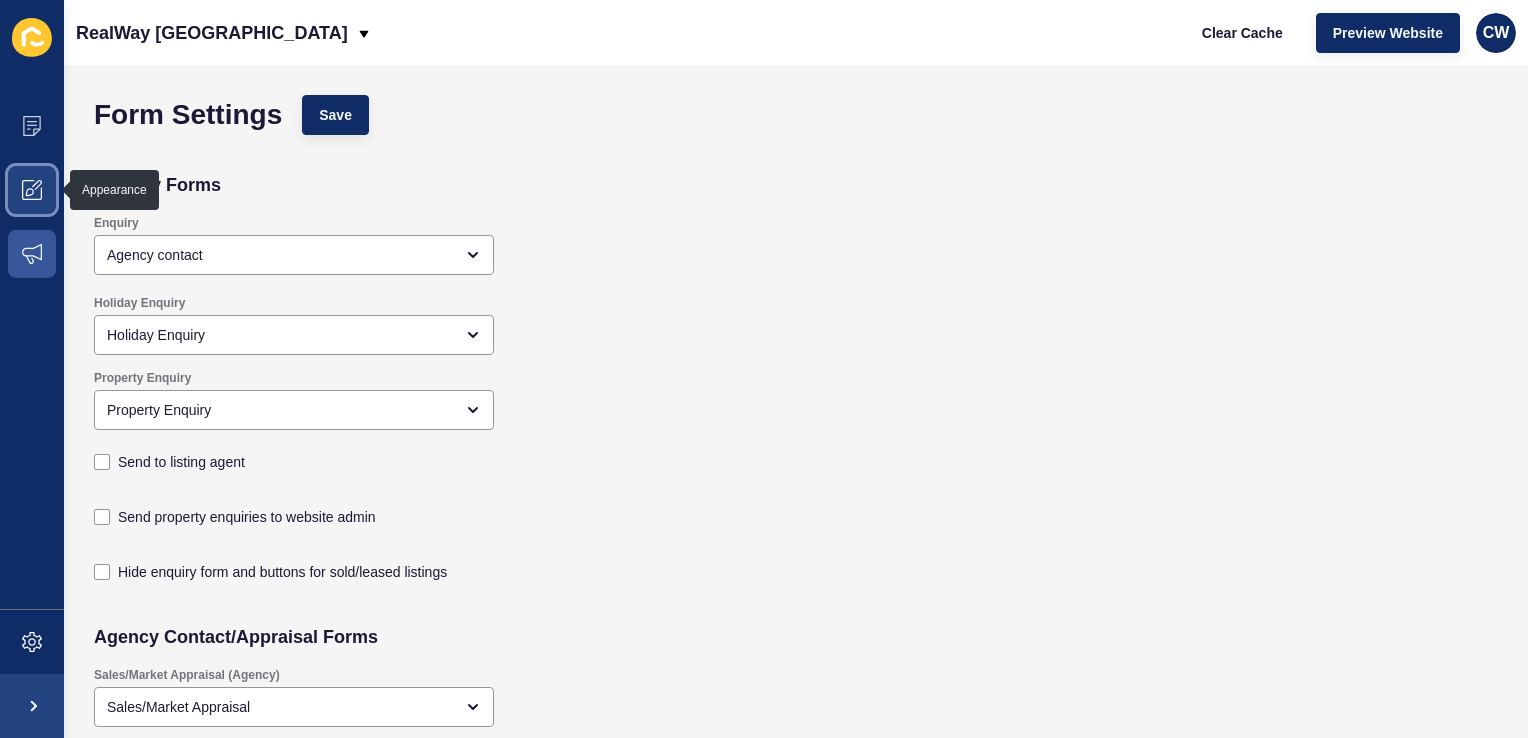click at bounding box center [32, 190] 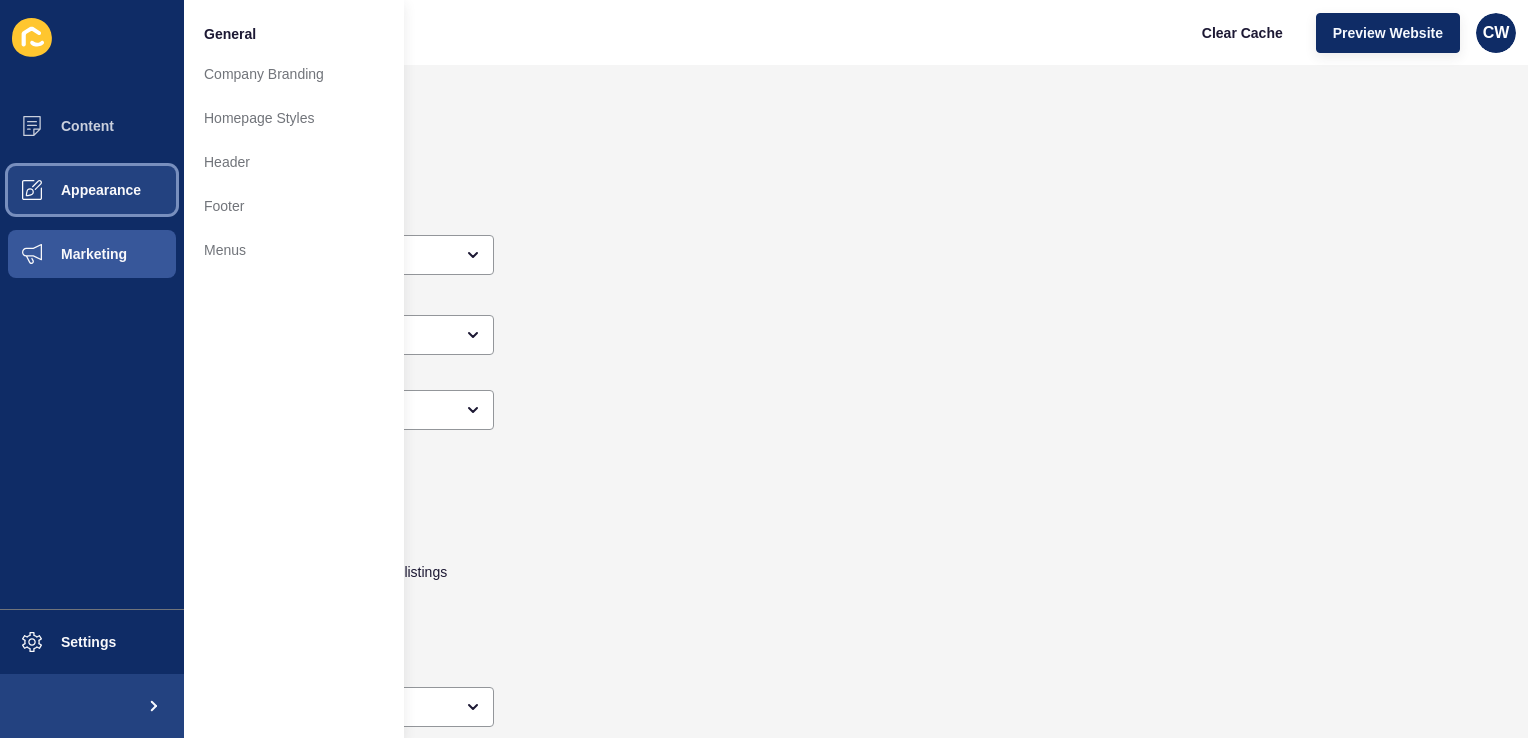 click on "Appearance" at bounding box center [69, 190] 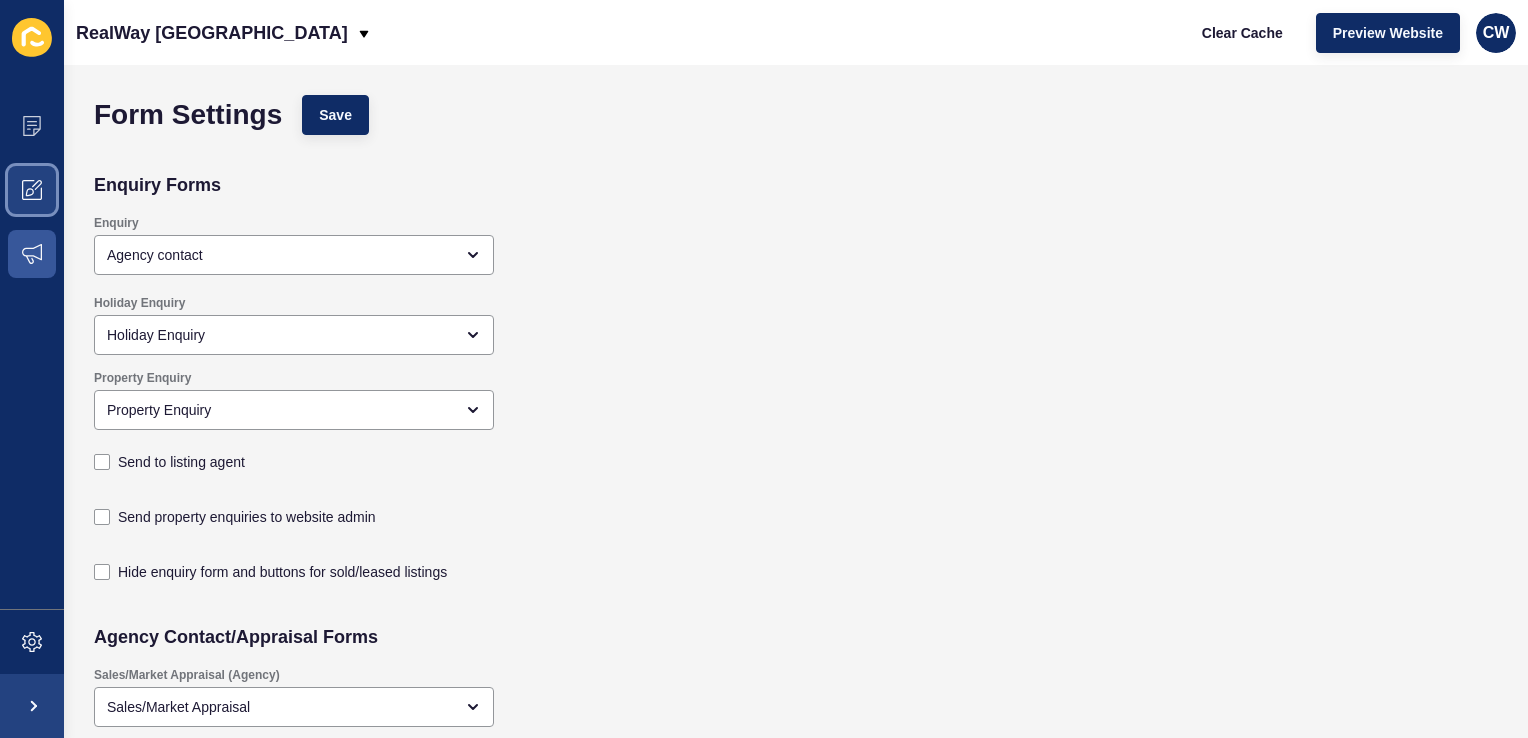 click on "Content Appearance Marketing Settings RealWay [GEOGRAPHIC_DATA] Clear Cache Preview Website CW Form Settings Save Enquiry Forms Enquiry Agency contact Holiday Enquiry Holiday Enquiry Property Enquiry Property Enquiry Send to listing agent Send property enquiries to website admin Hide enquiry form and buttons for sold/leased listings Agency Contact/Appraisal Forms Sales/Market Appraisal (Agency) Sales/Market Appraisal Rental Appraisal (Agency) Rental Appraisal Contact (Agency) Agency contact Send agency enquiries to agency Send agency enquiries to website admin Agent Contact/Appraisal Forms Sales Appraisal (Agent) [object Object] Rental Appraisal (Agent) [object Object] Contact (Agent) Agent Contact Send staff profile appraisal/contact requests to staff member Send staff profile appraisal/contact requests to website admin Application Forms Tenancy Application Pet Application Pet Application Request Forms Maintenance Request Maintenance Request Notices and Newsletters Newsletter Newsletter Tenant Newsletter" at bounding box center (764, 369) 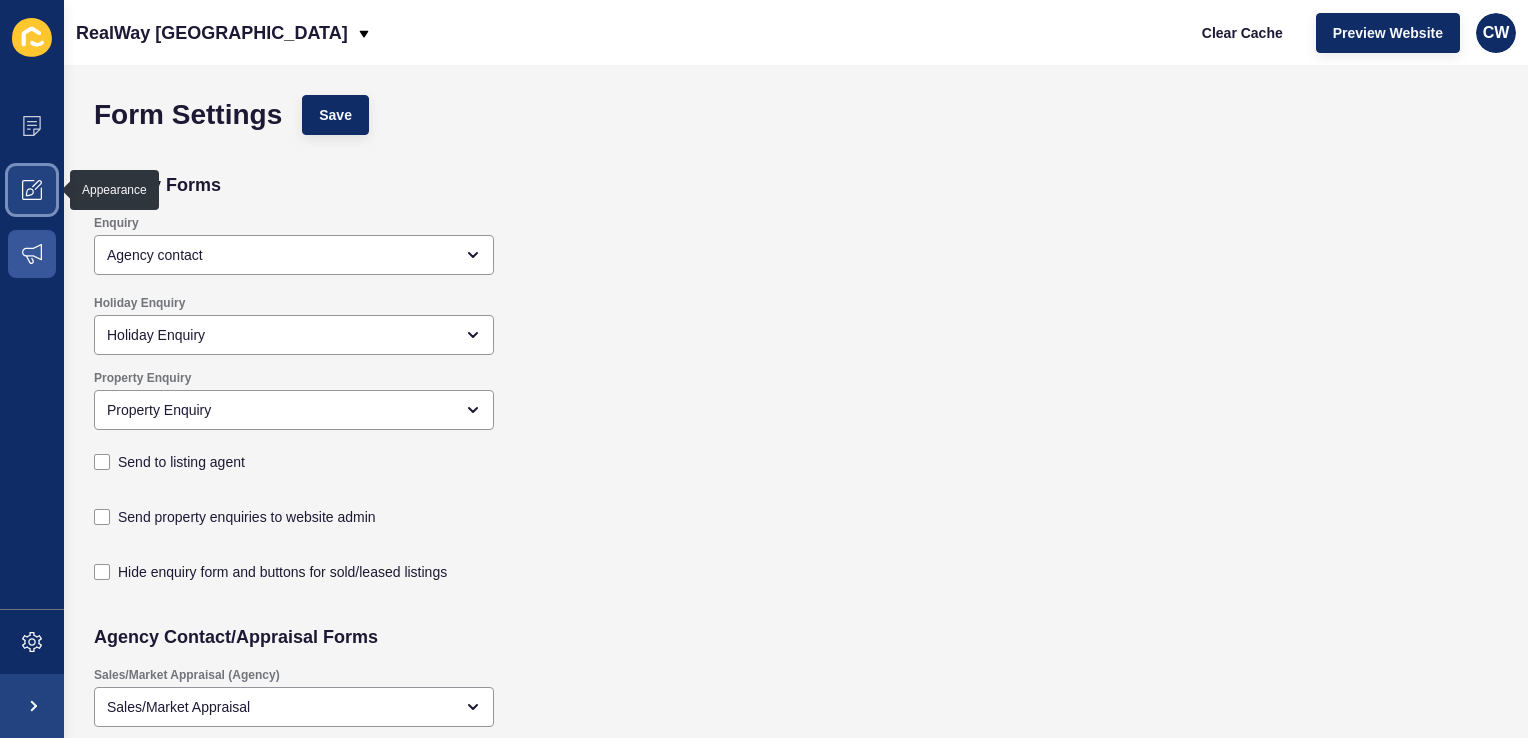 click at bounding box center [32, 190] 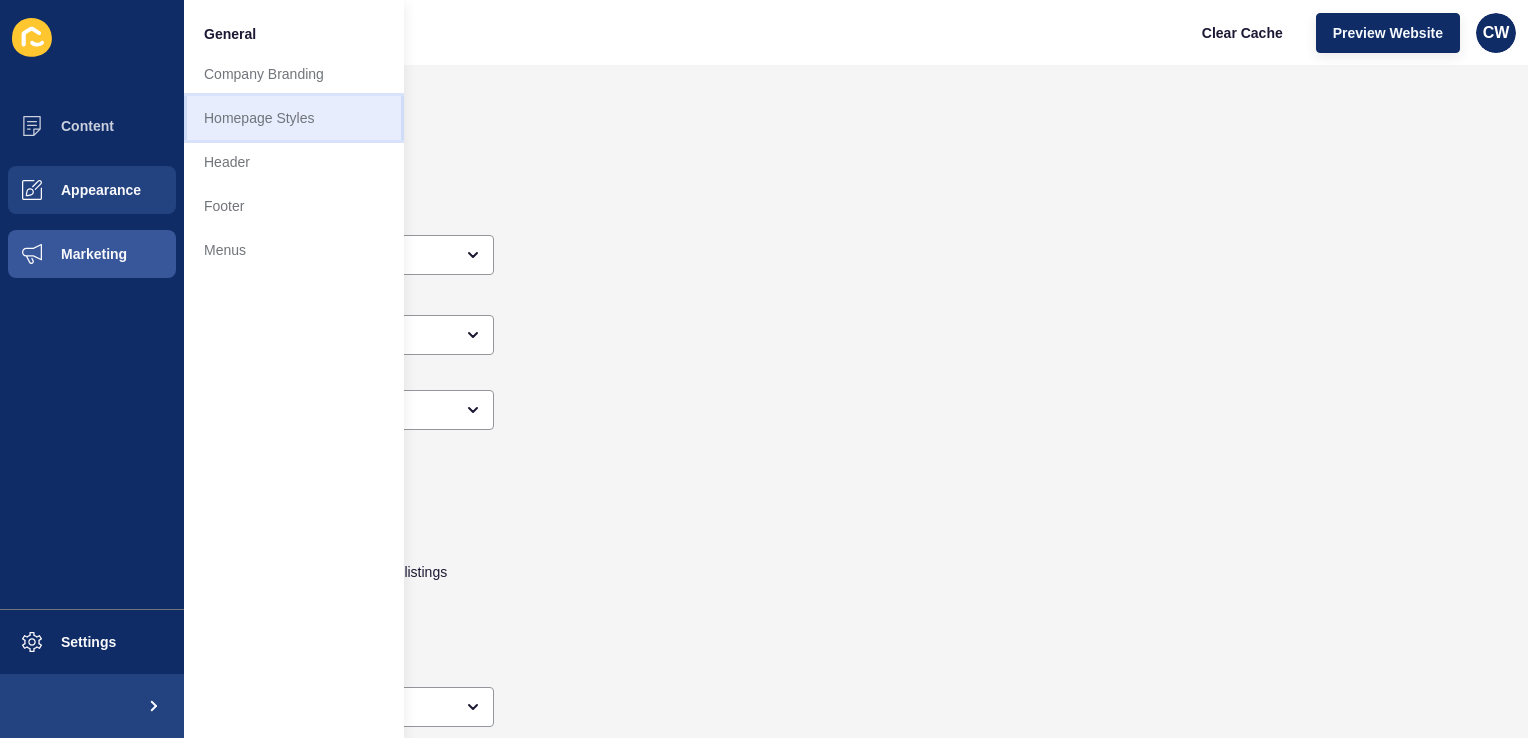 click on "Homepage Styles" at bounding box center (294, 118) 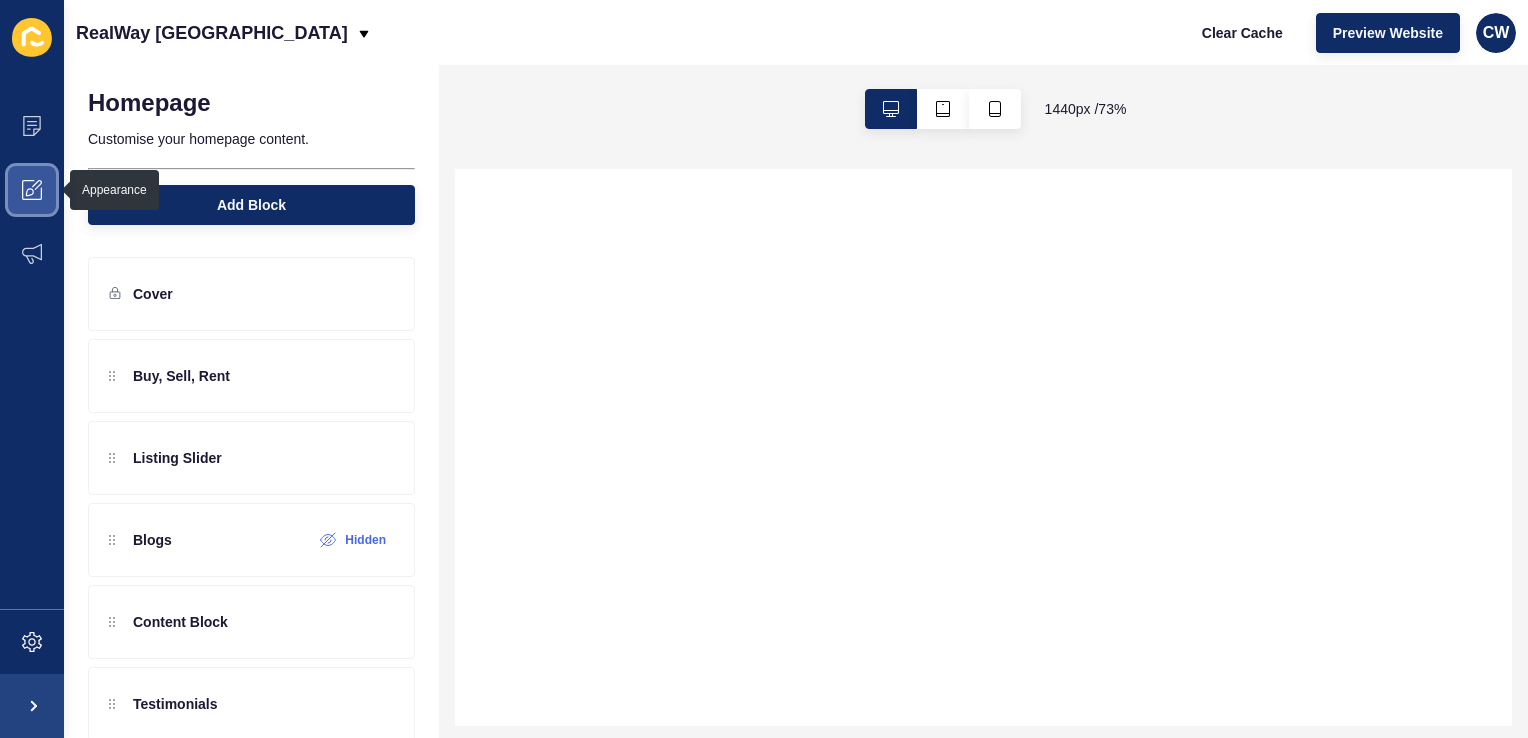 click at bounding box center [32, 190] 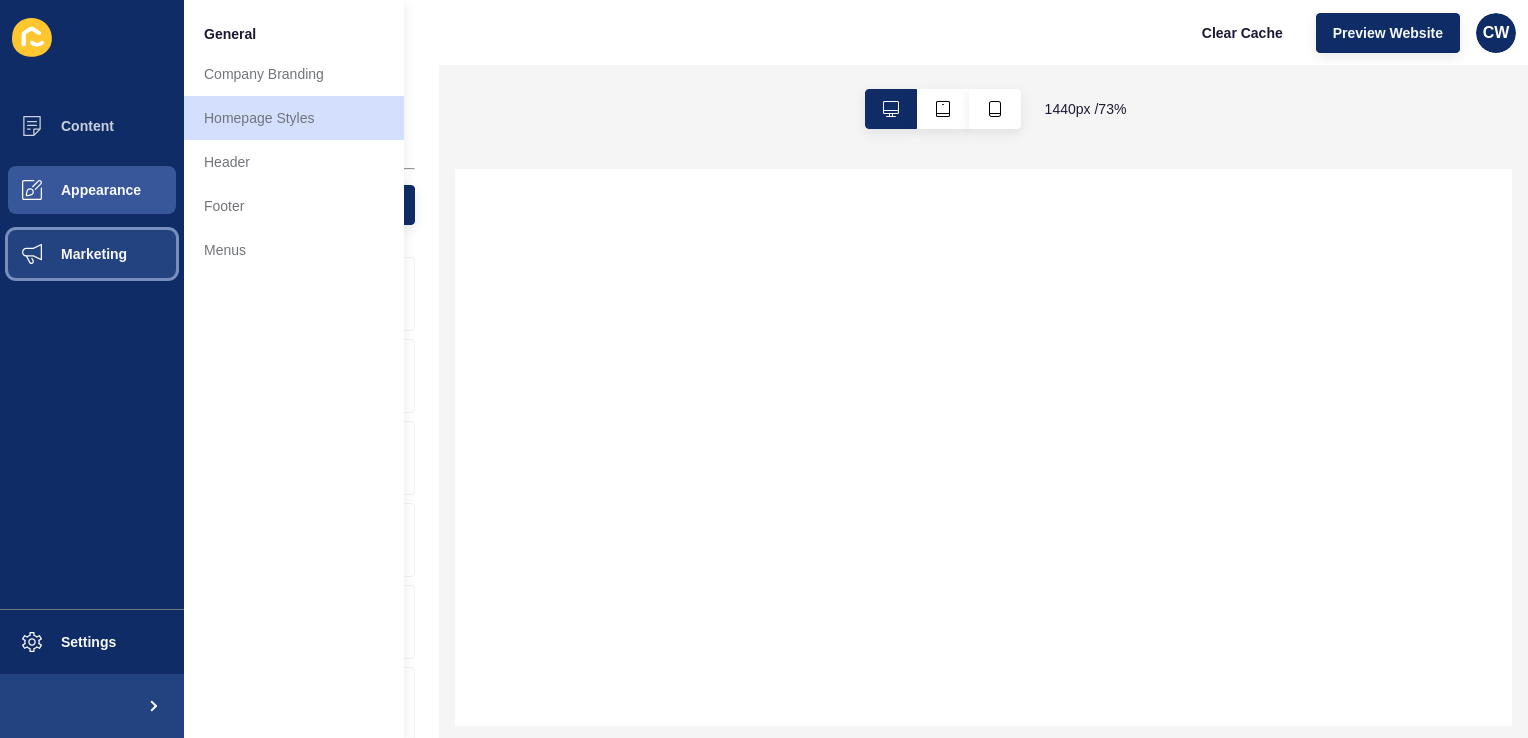 click on "Marketing" at bounding box center (62, 254) 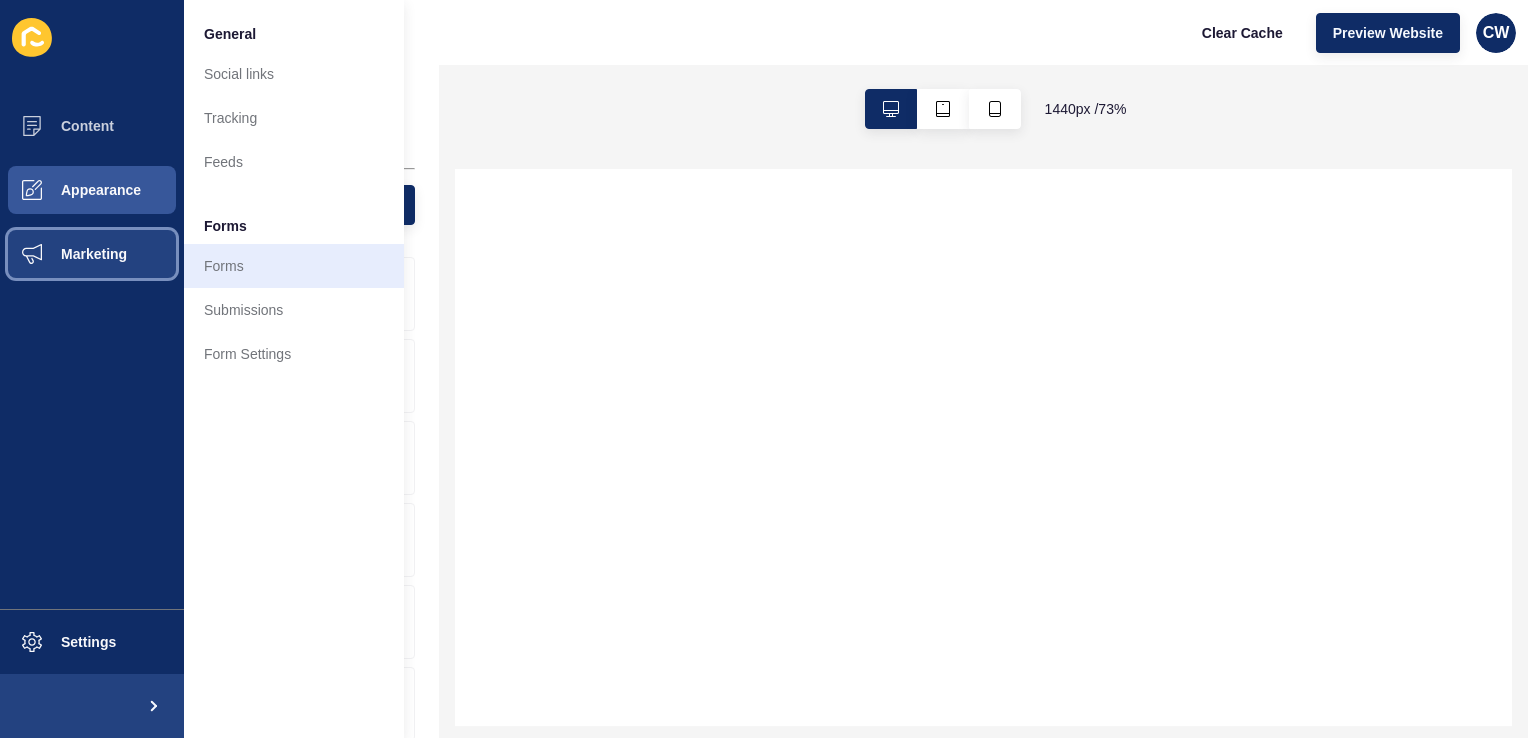 select 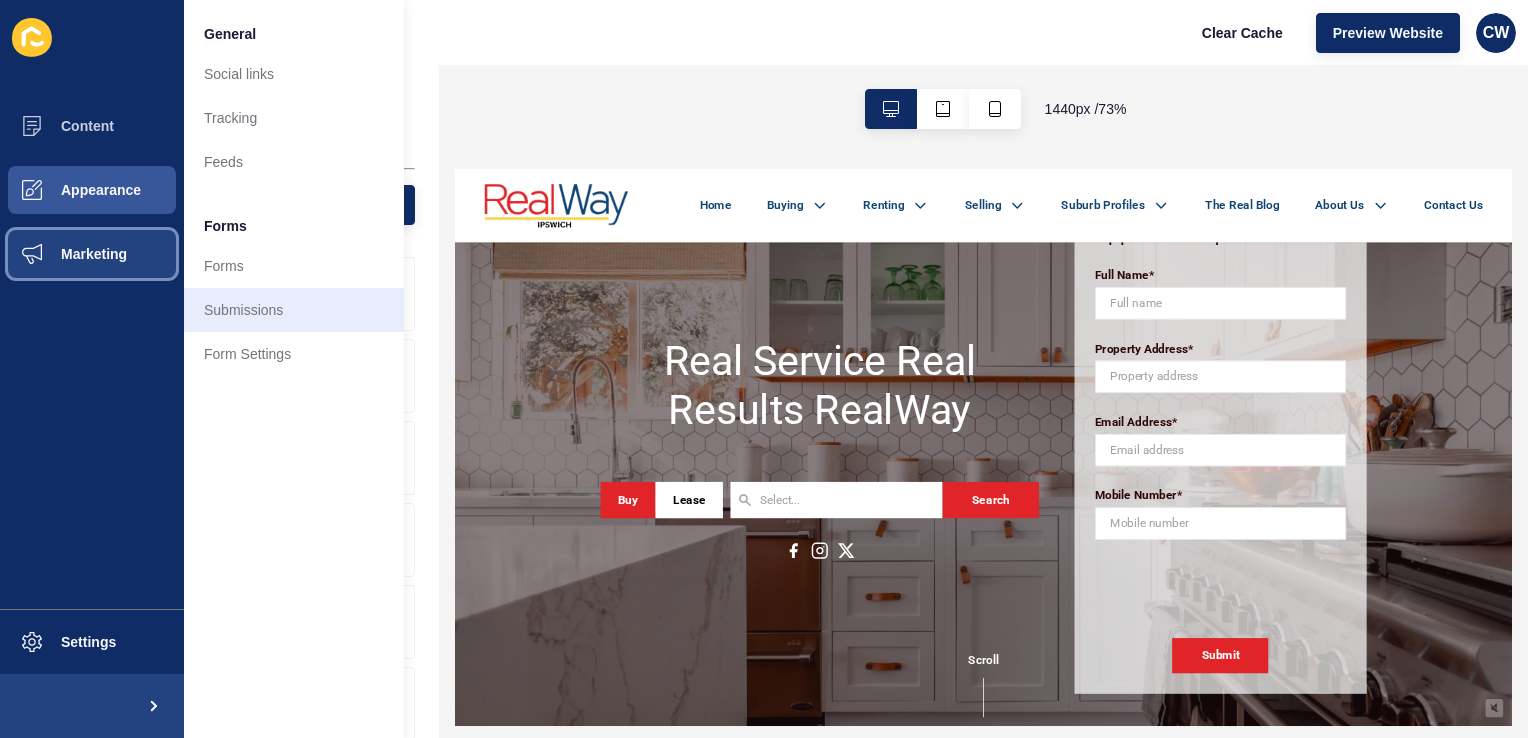 scroll, scrollTop: 0, scrollLeft: 0, axis: both 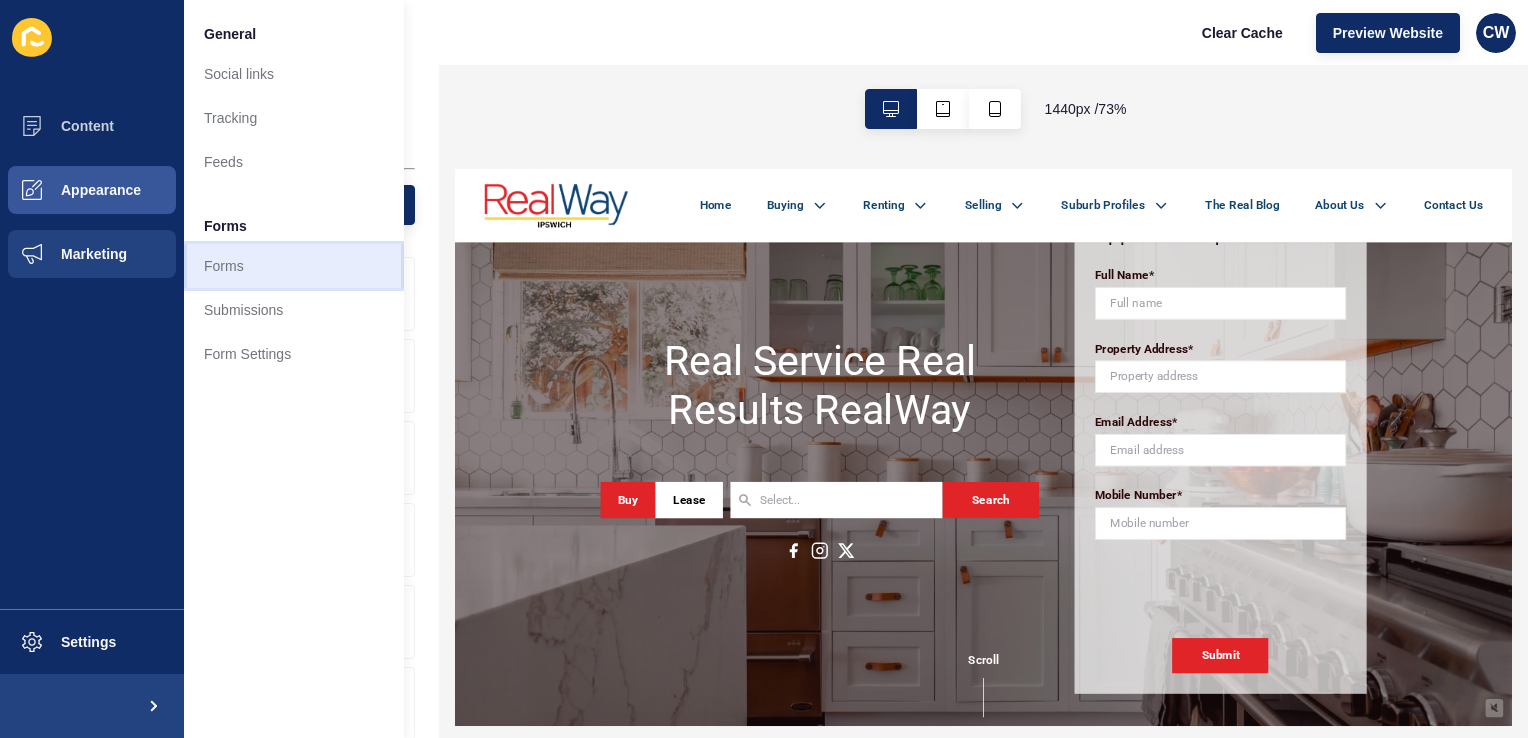 click on "Forms" at bounding box center (294, 266) 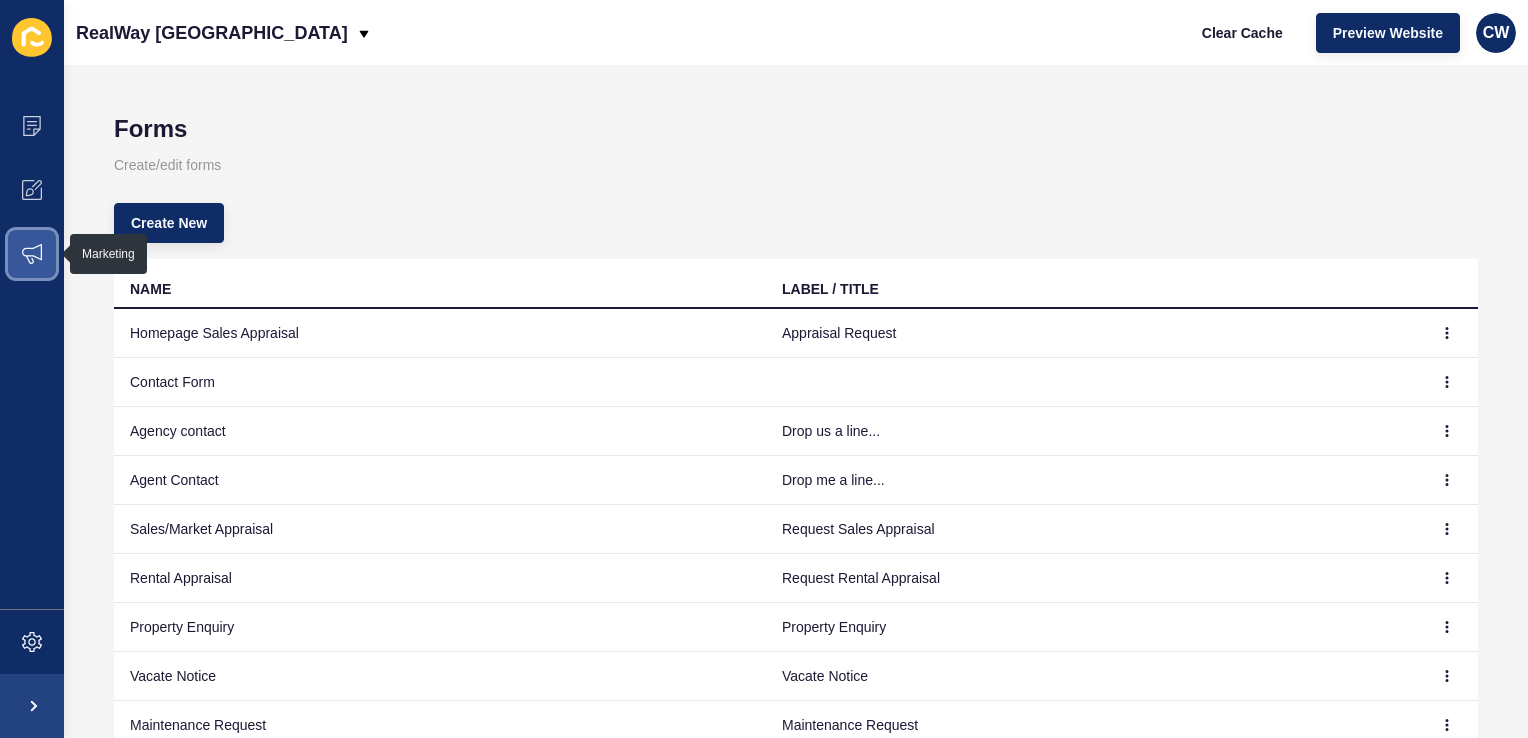 click 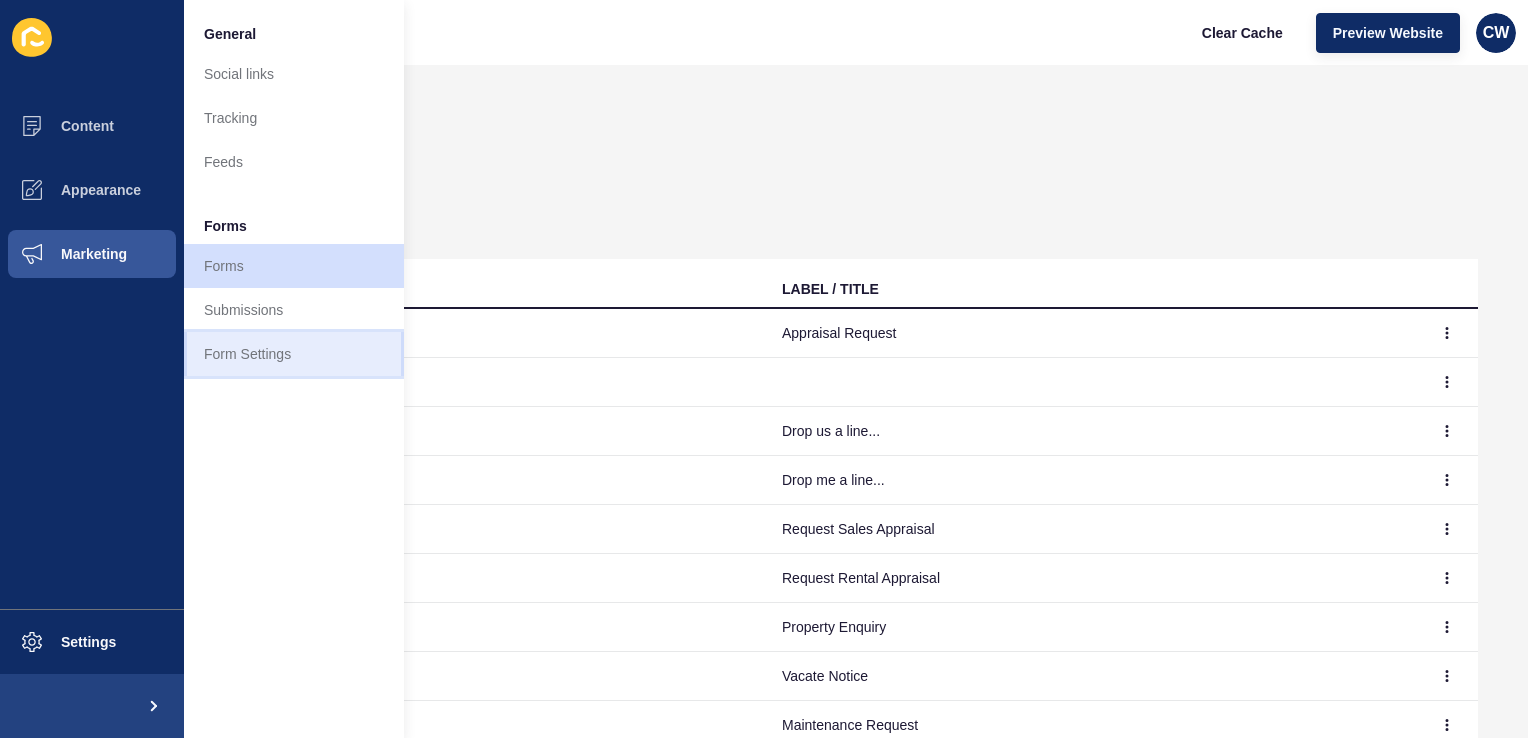 click on "Form Settings" at bounding box center (294, 354) 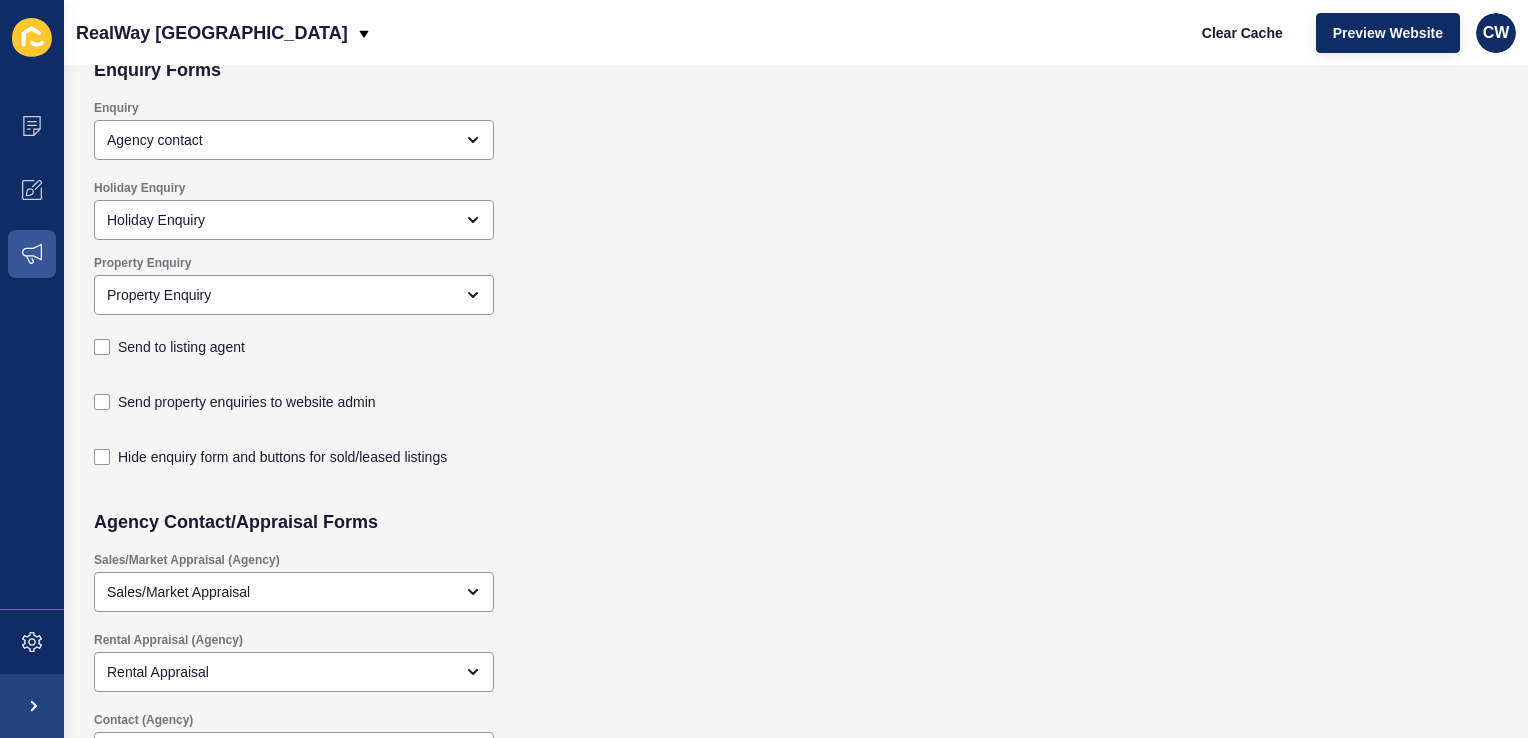 scroll, scrollTop: 0, scrollLeft: 0, axis: both 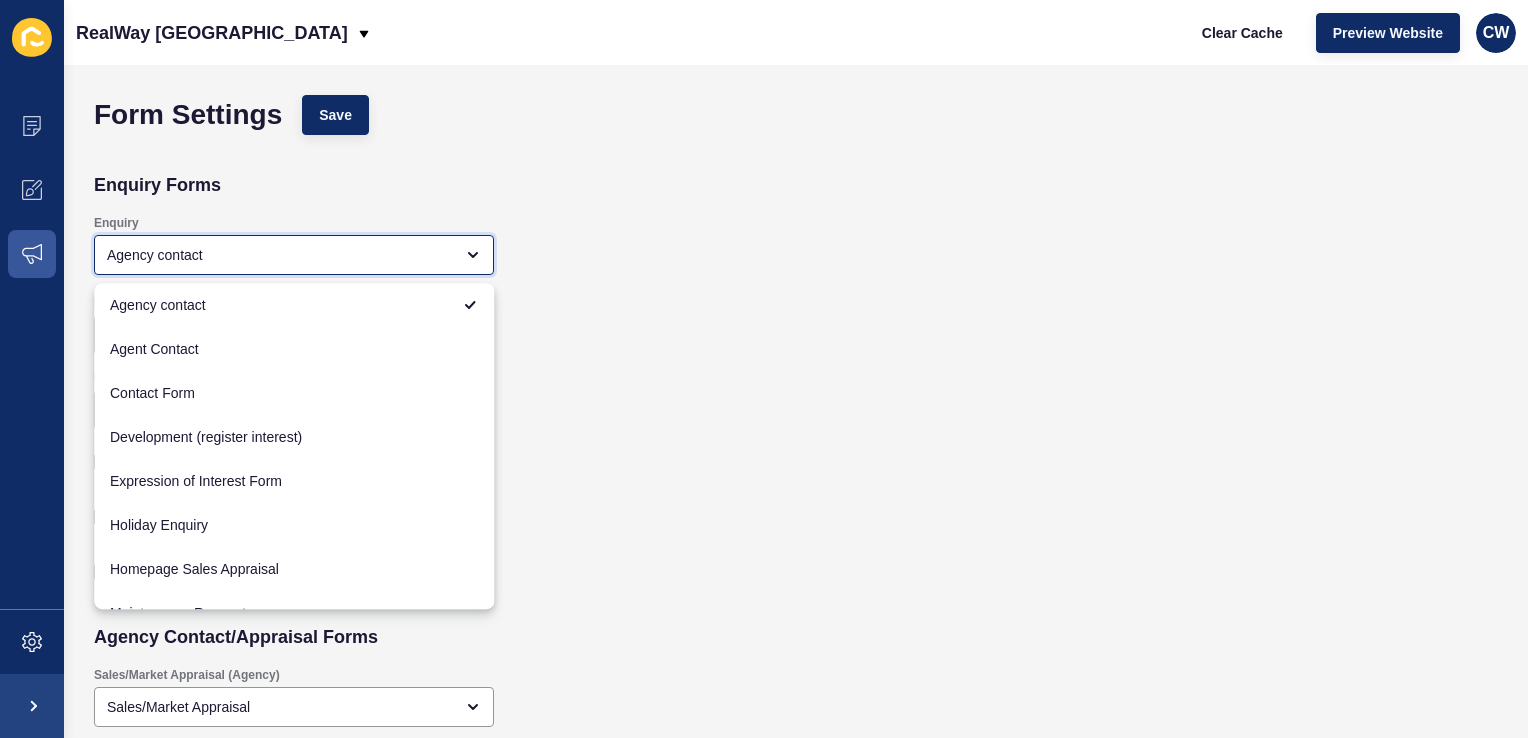 click on "Agency contact" at bounding box center [294, 255] 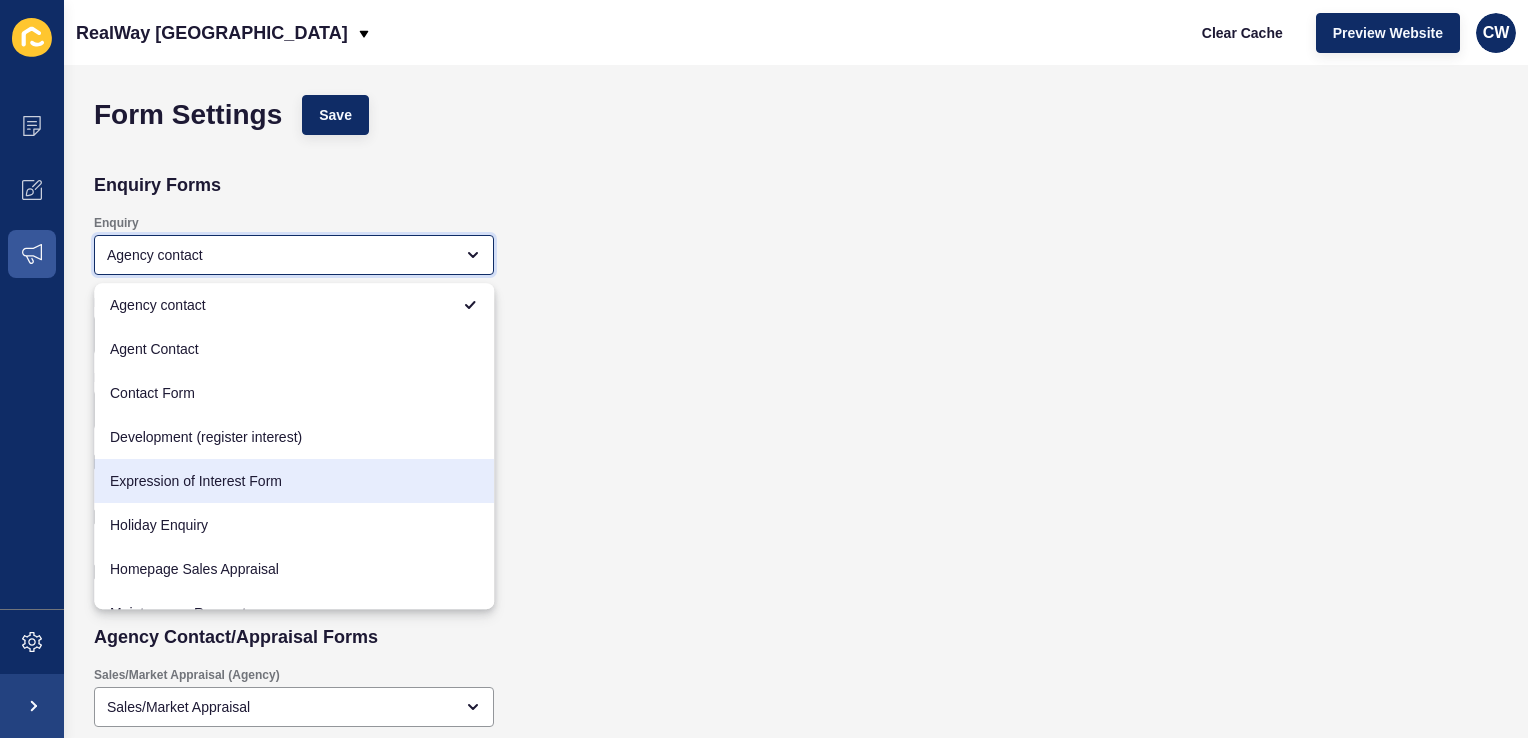click on "Expression of Interest Form" at bounding box center [294, 481] 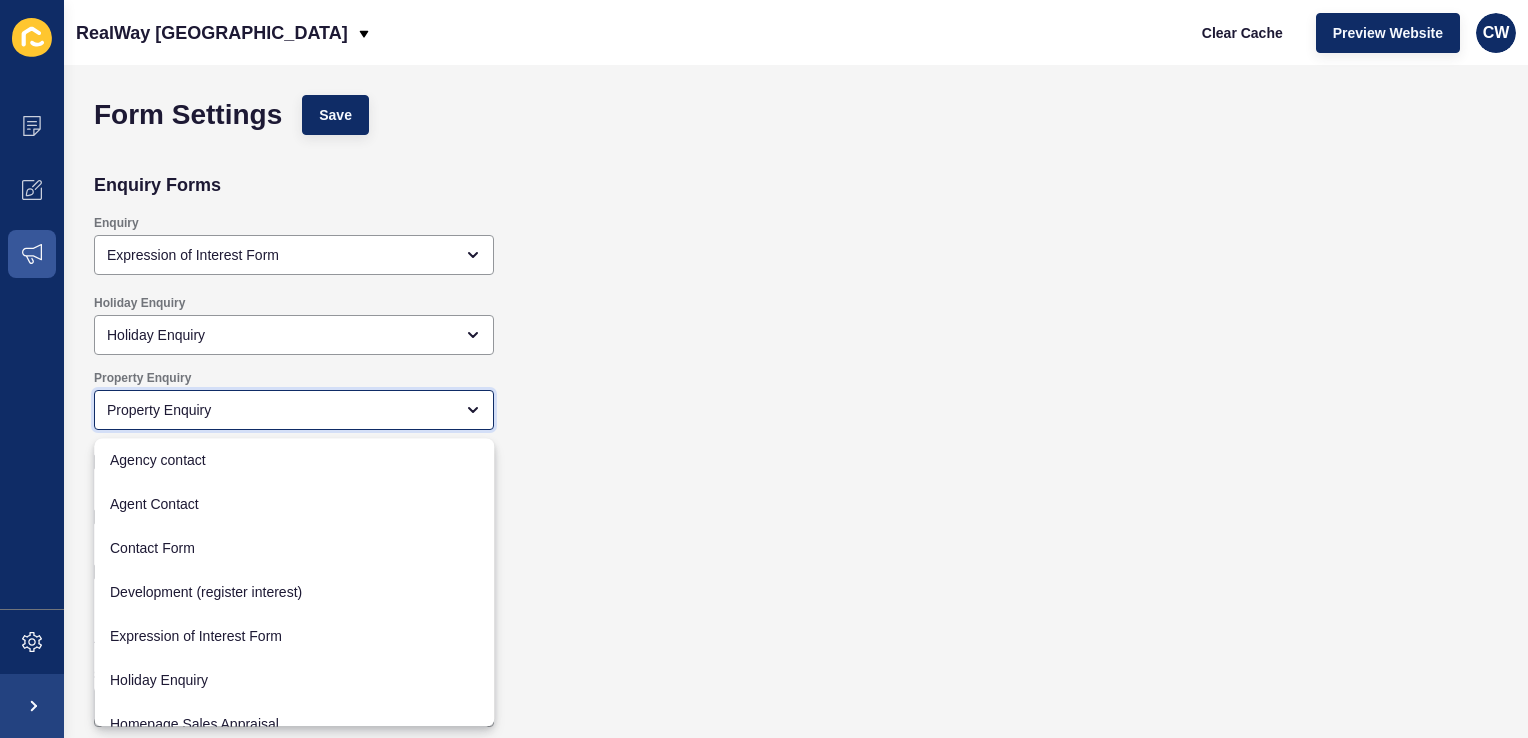click on "Property Enquiry" at bounding box center [280, 410] 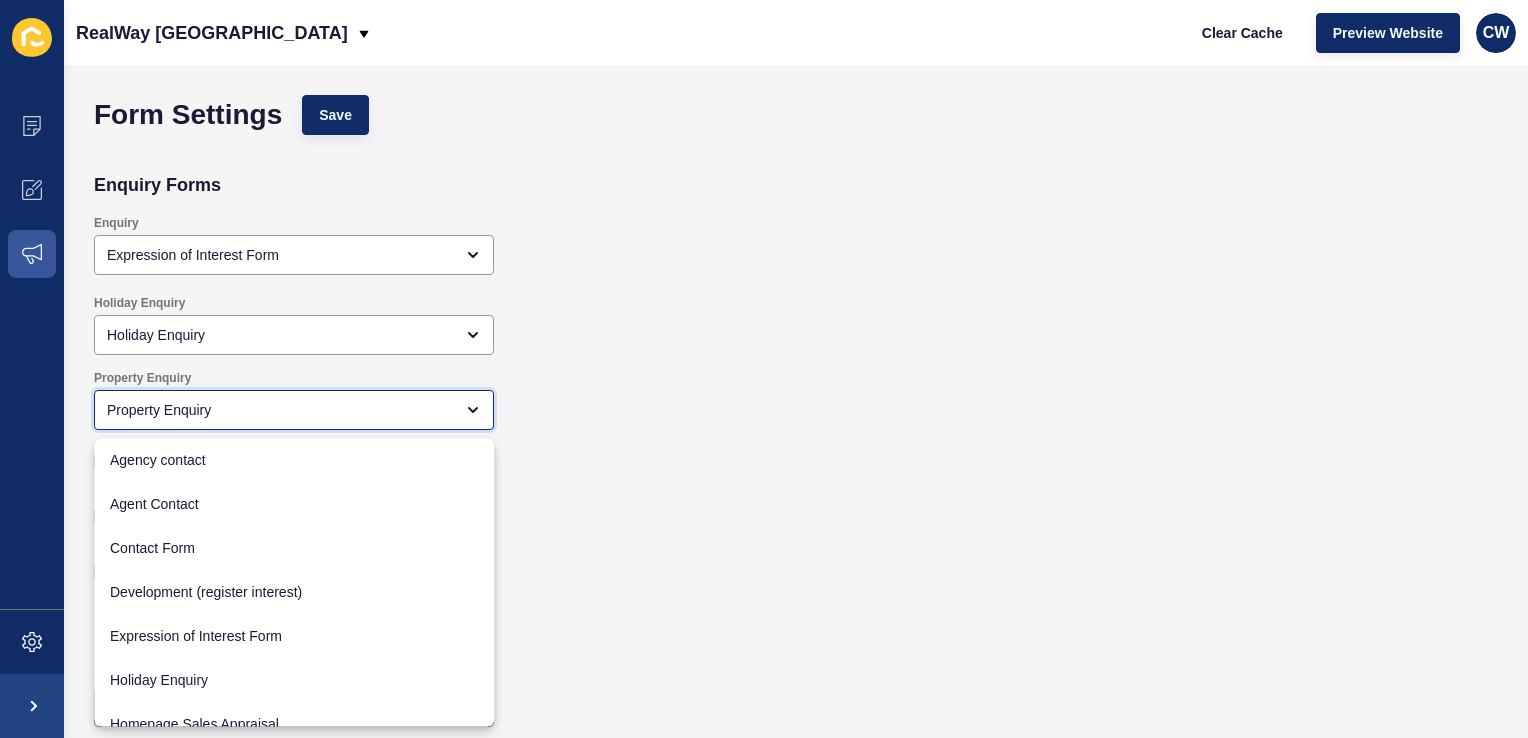 click on "Property Enquiry" at bounding box center (280, 410) 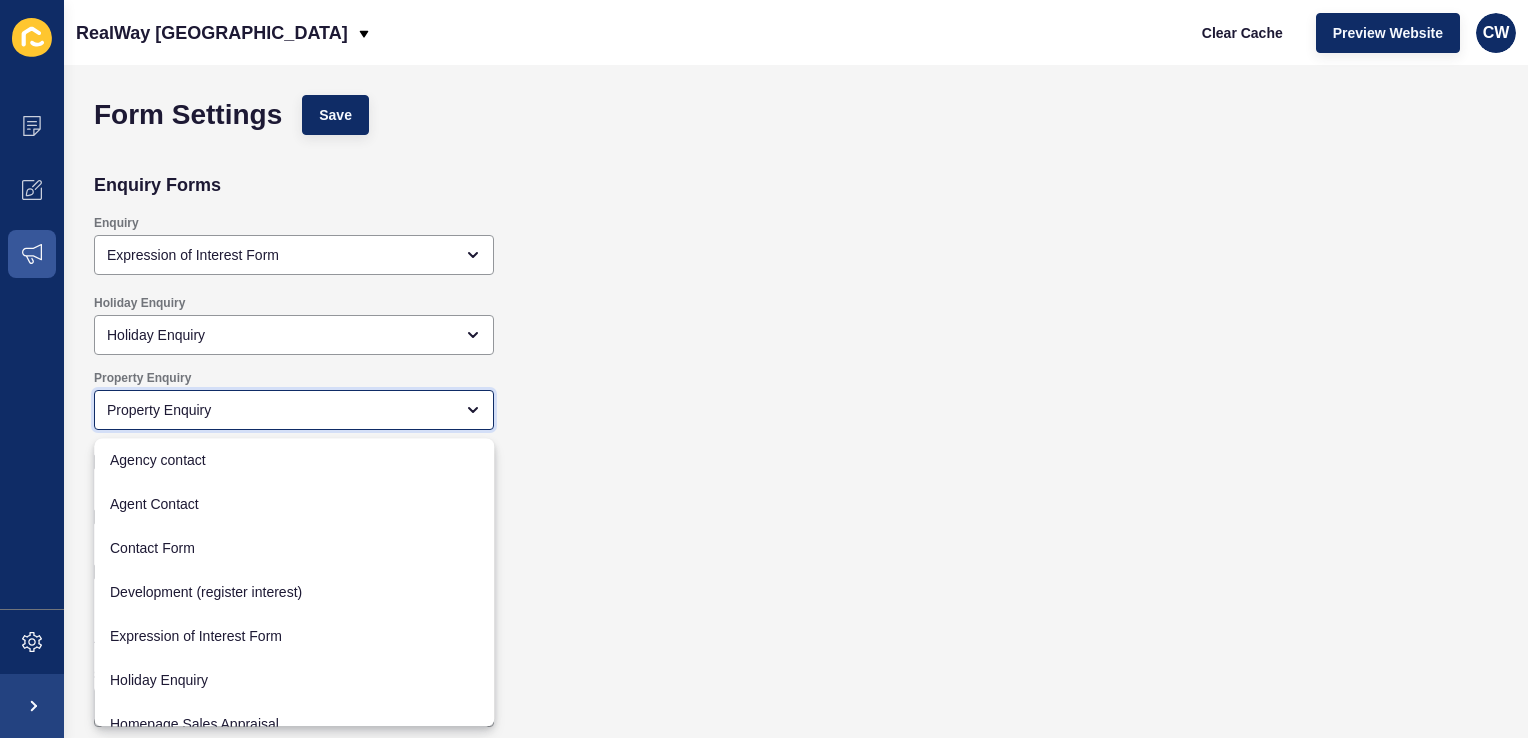 scroll, scrollTop: 284, scrollLeft: 0, axis: vertical 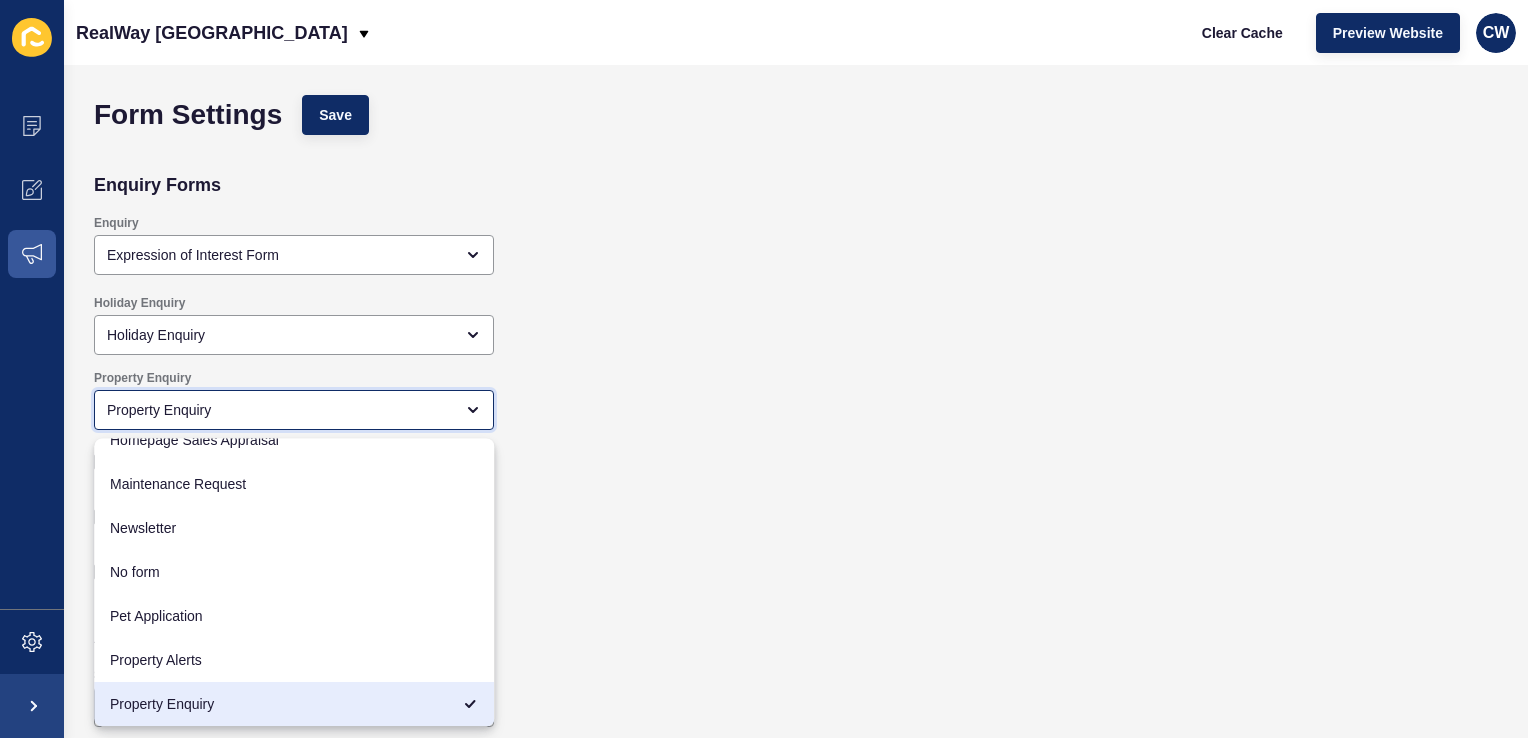 click on "Property Enquiry" at bounding box center [280, 410] 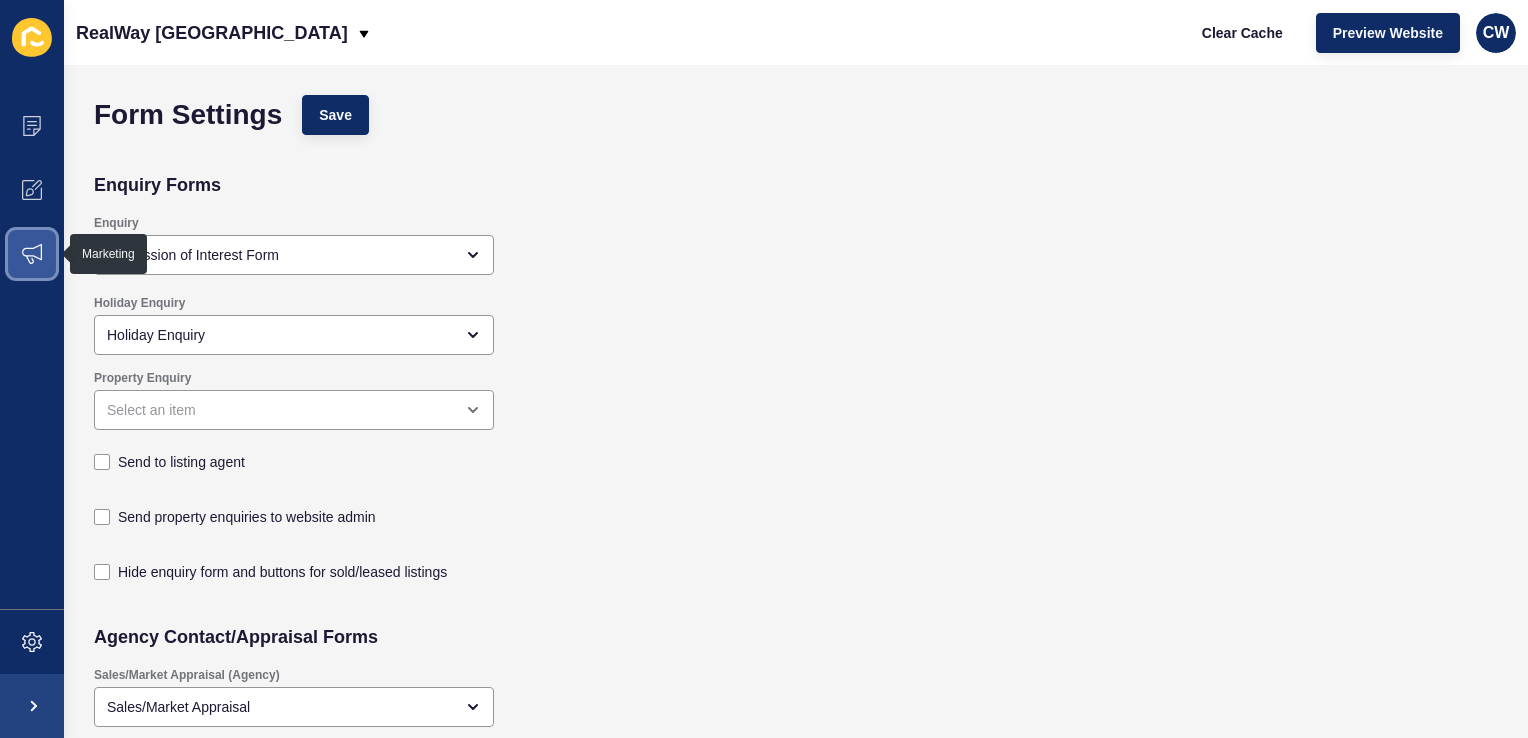 click 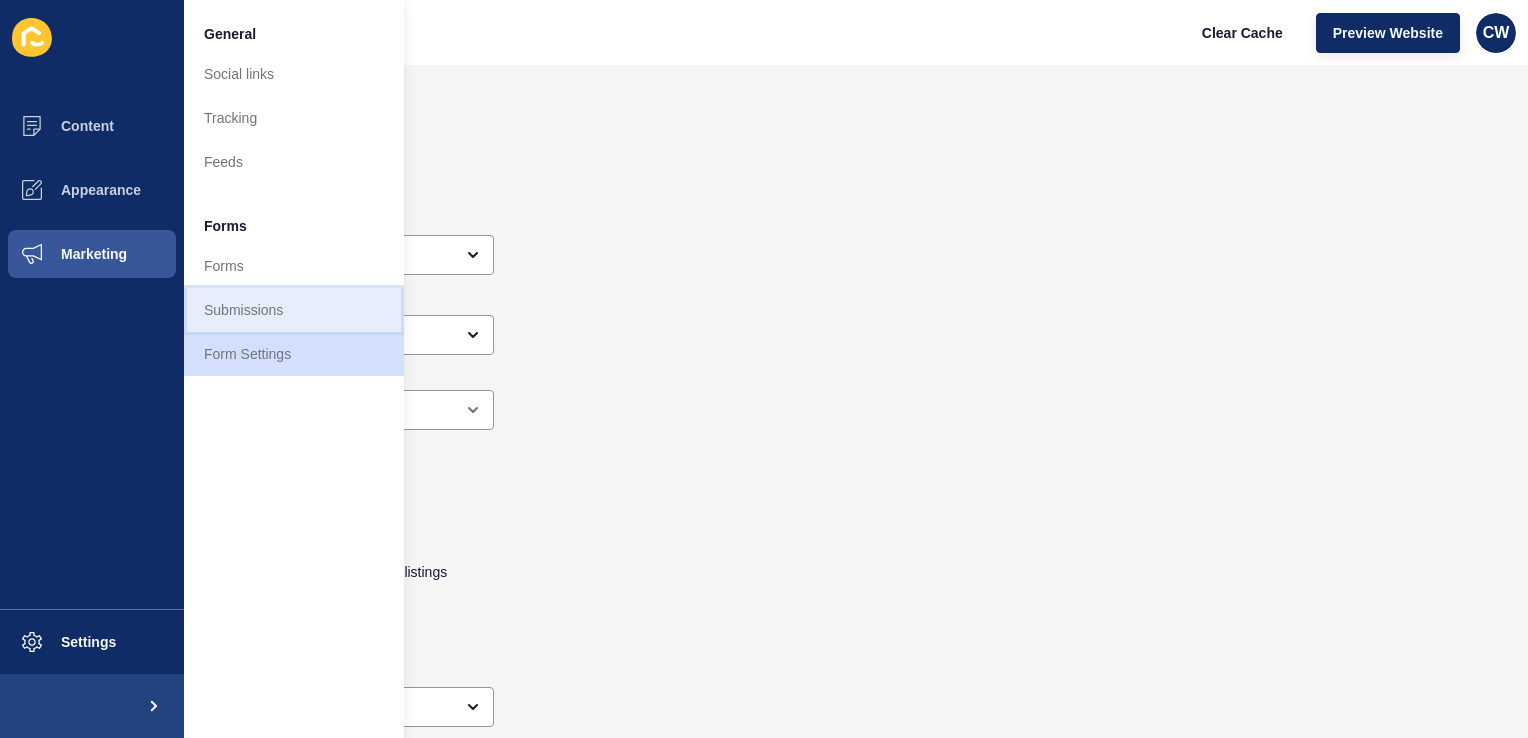 click on "Submissions" at bounding box center (294, 310) 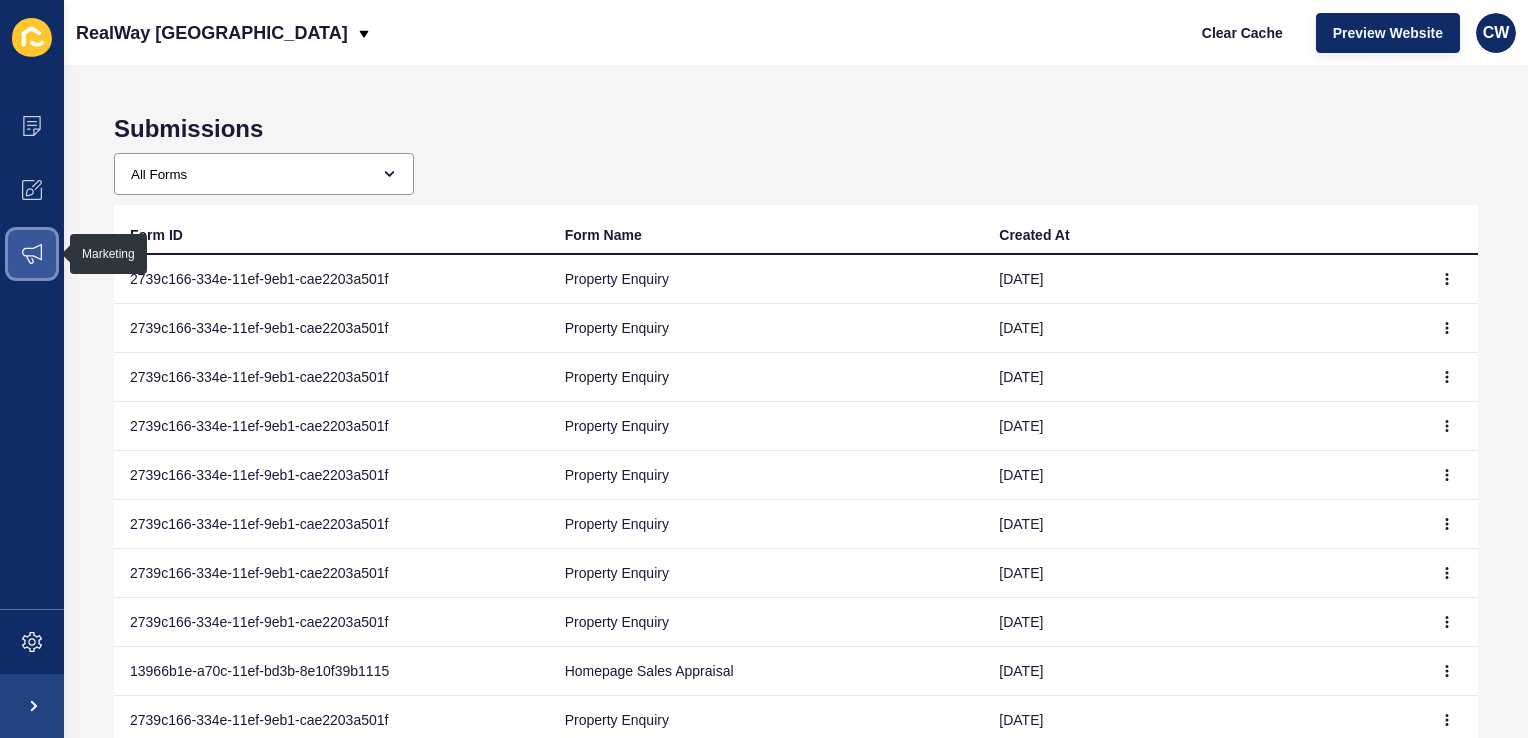 click 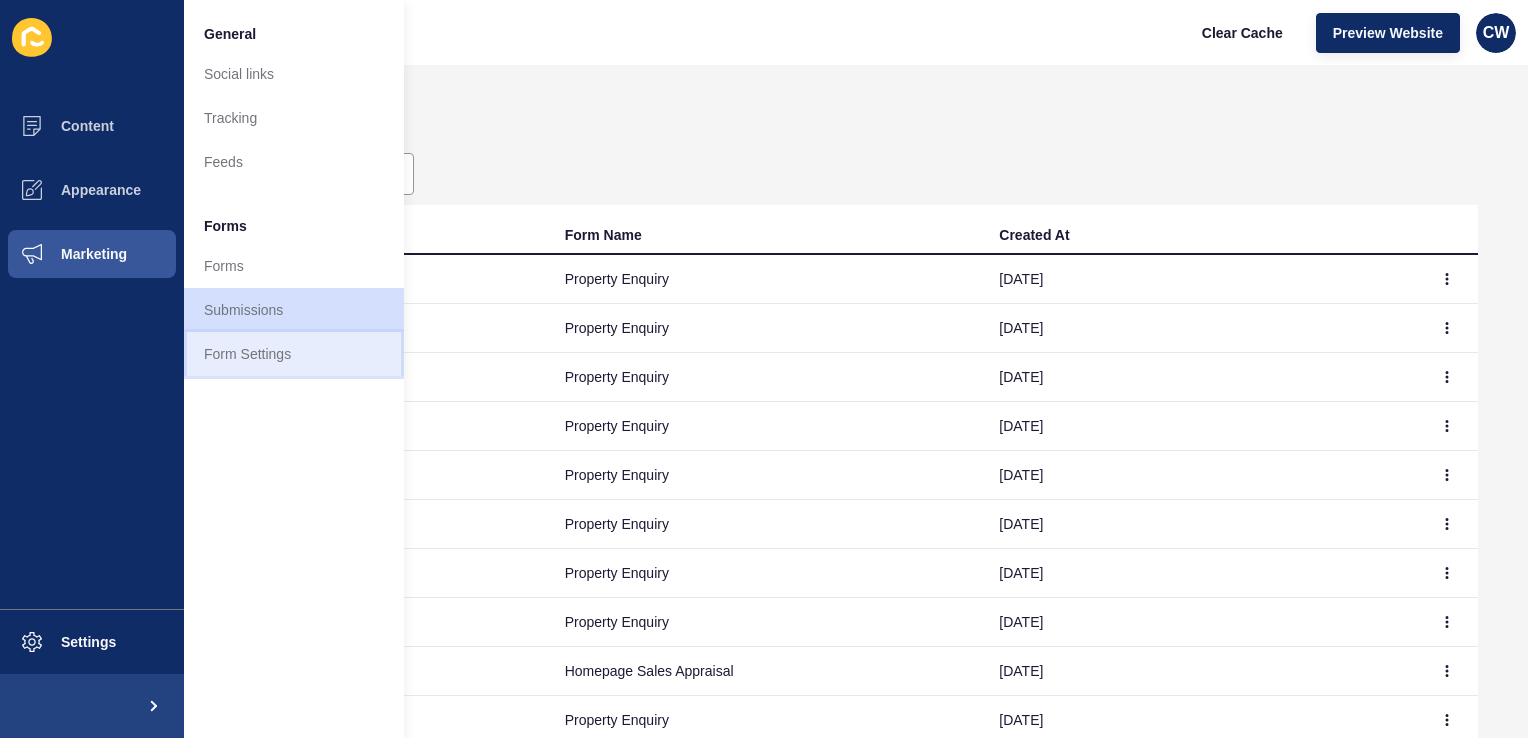 click on "Form Settings" at bounding box center [294, 354] 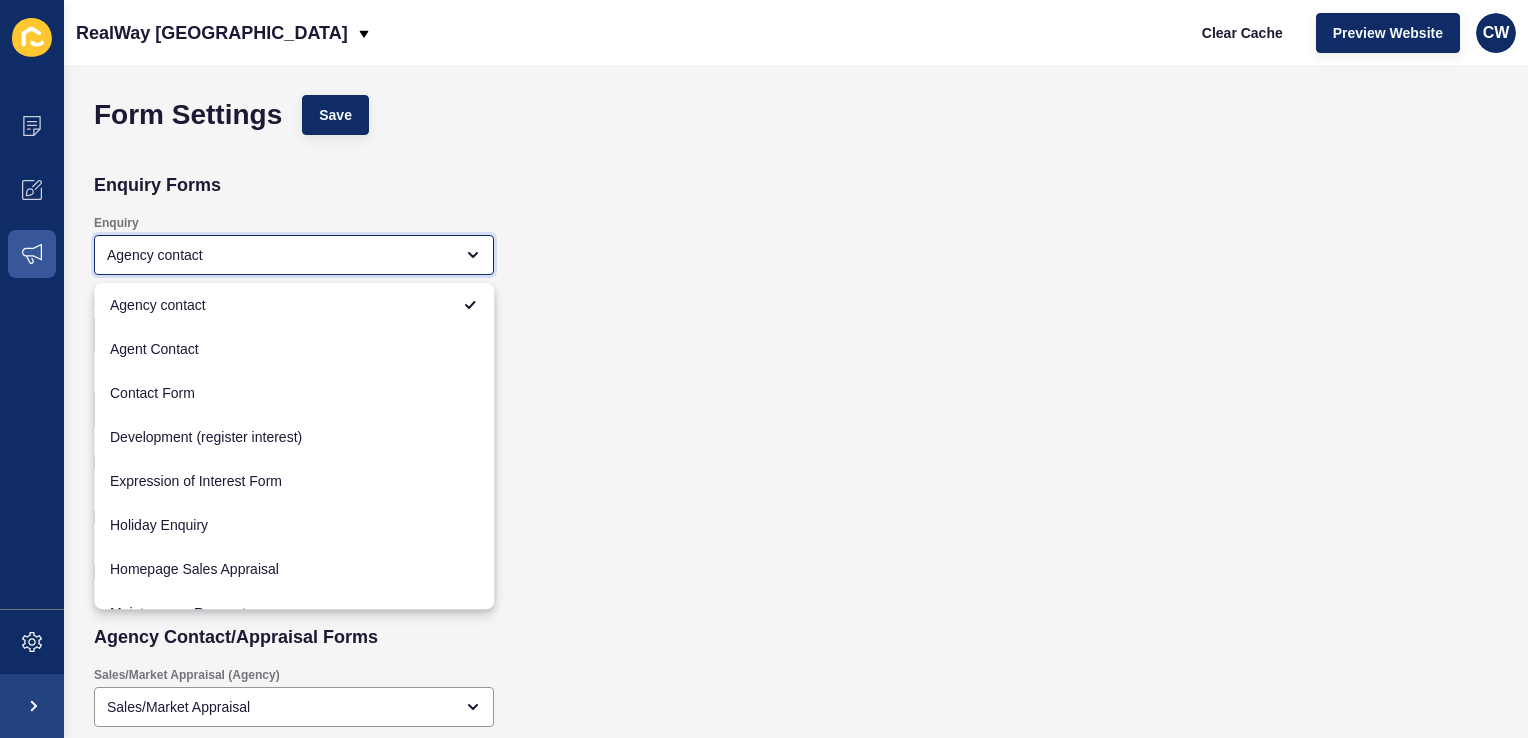 click on "Agency contact" at bounding box center (280, 255) 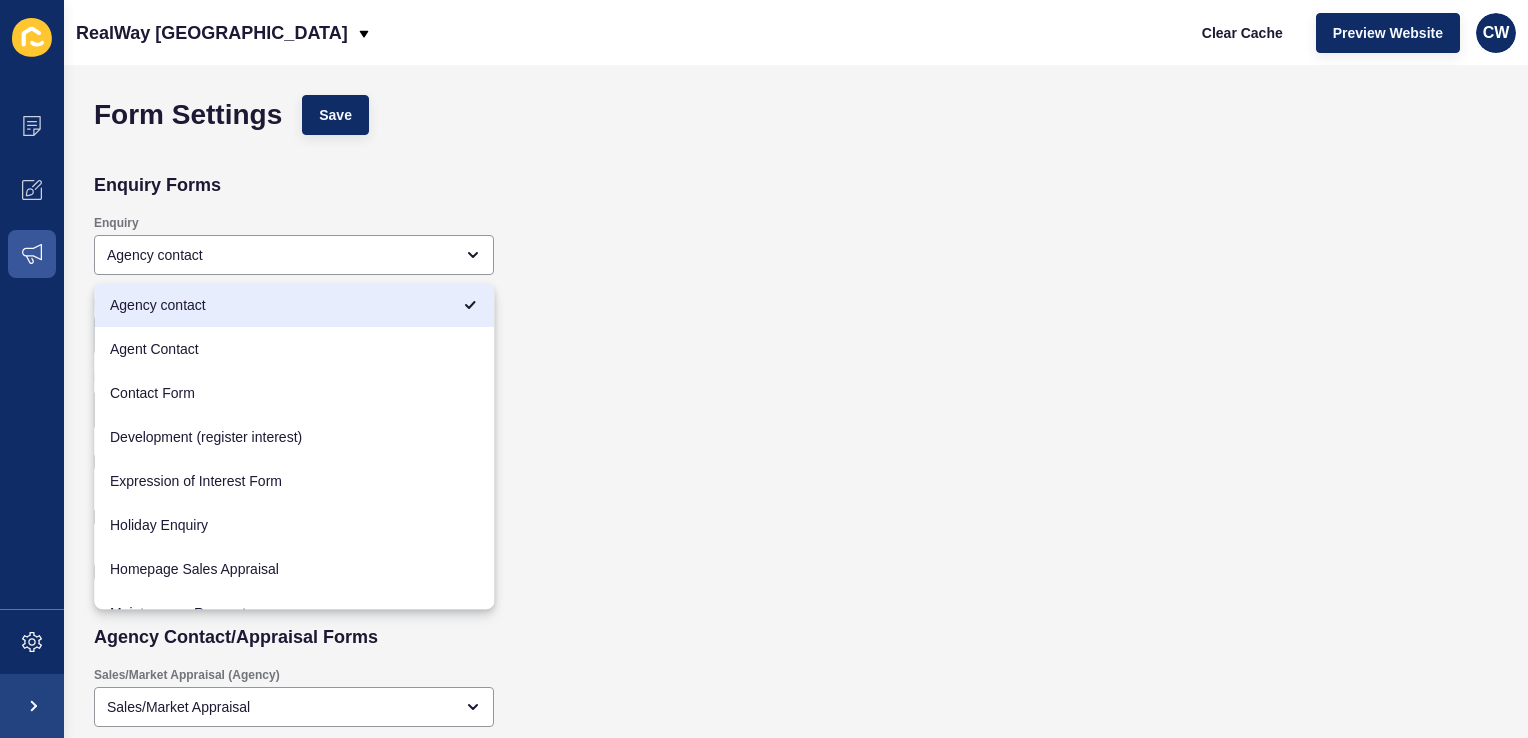 click on "Form Settings Save" at bounding box center [653, 115] 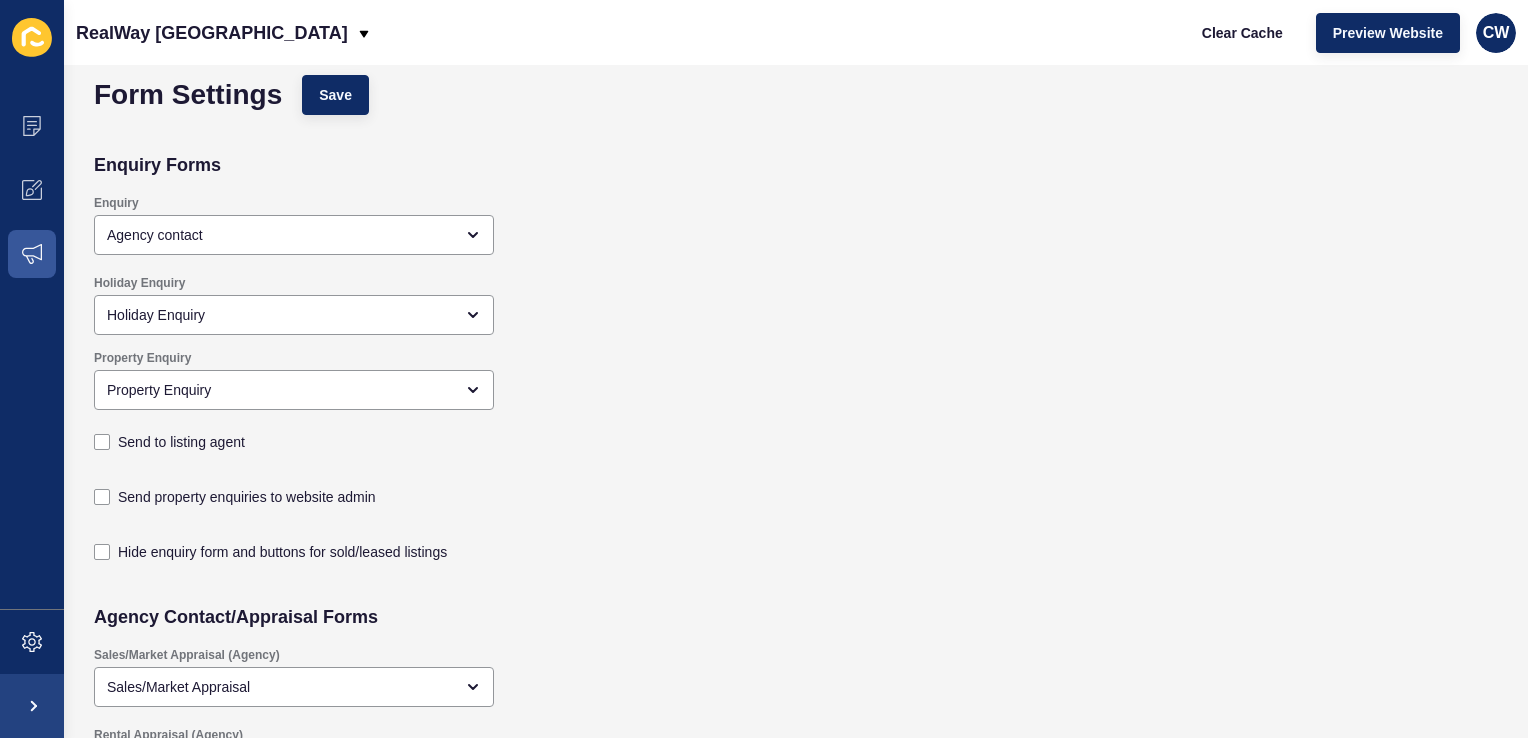 scroll, scrollTop: 0, scrollLeft: 0, axis: both 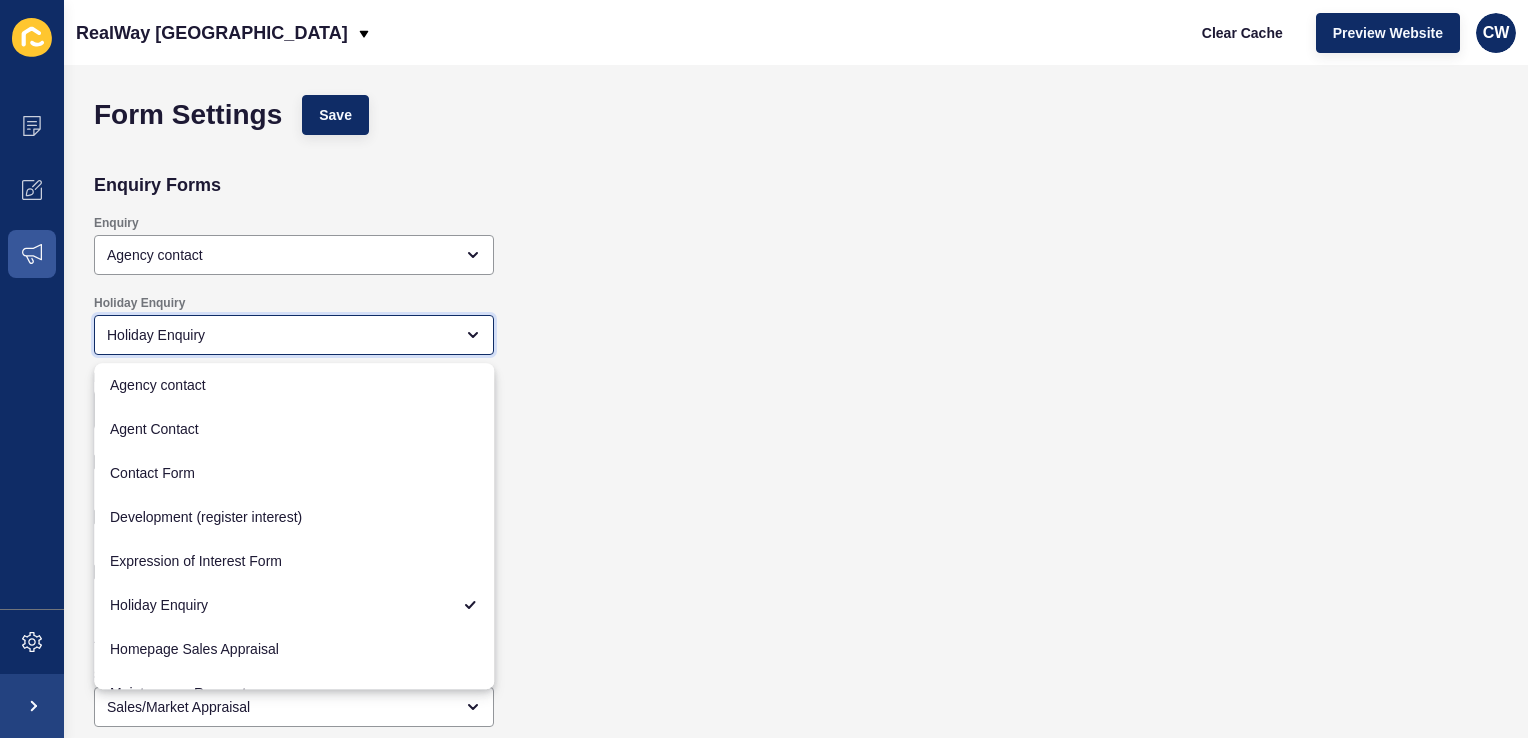 click on "Holiday Enquiry" at bounding box center (280, 335) 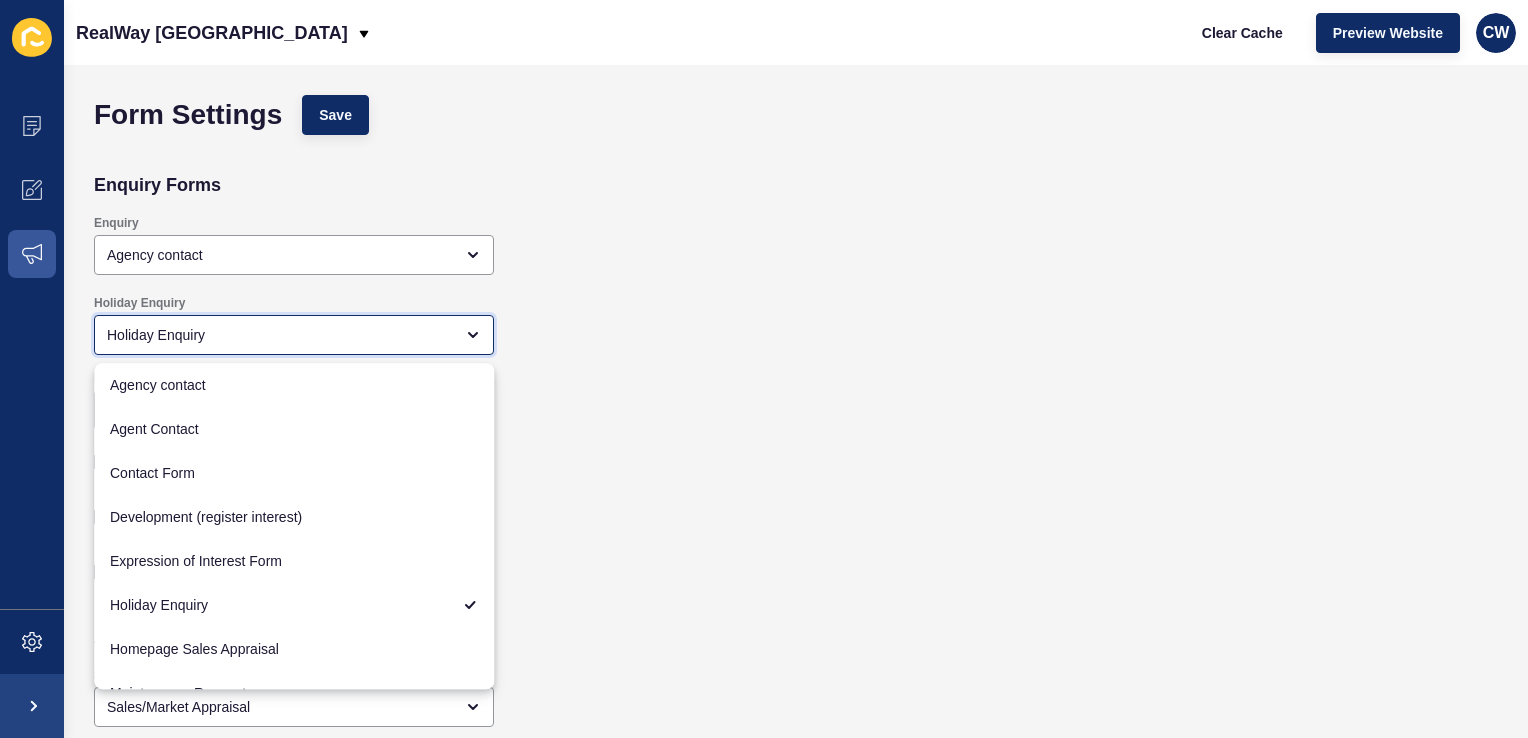 click on "Holiday Enquiry" at bounding box center [280, 335] 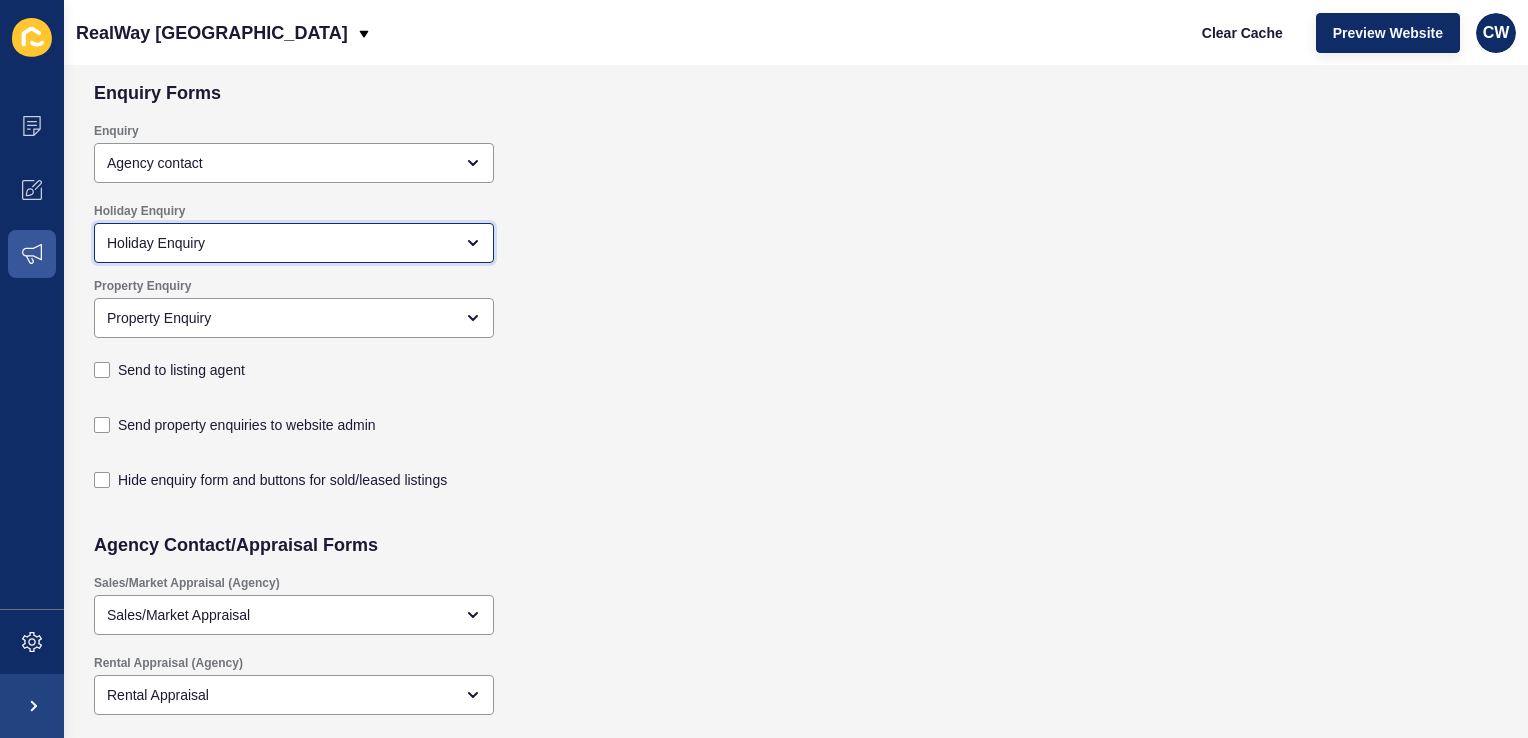 scroll, scrollTop: 0, scrollLeft: 0, axis: both 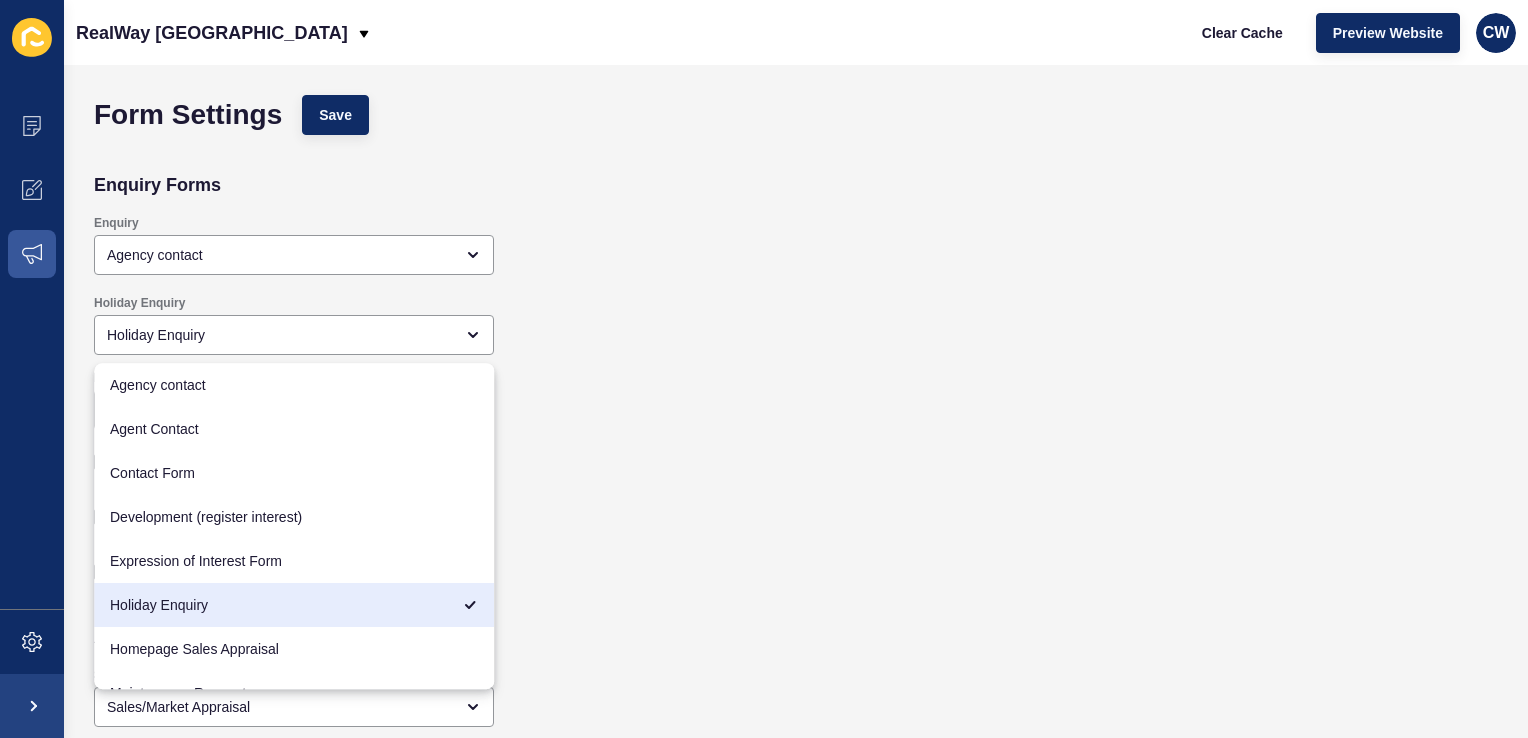 click on "Property Enquiry Property Enquiry Send to listing agent" at bounding box center [653, 423] 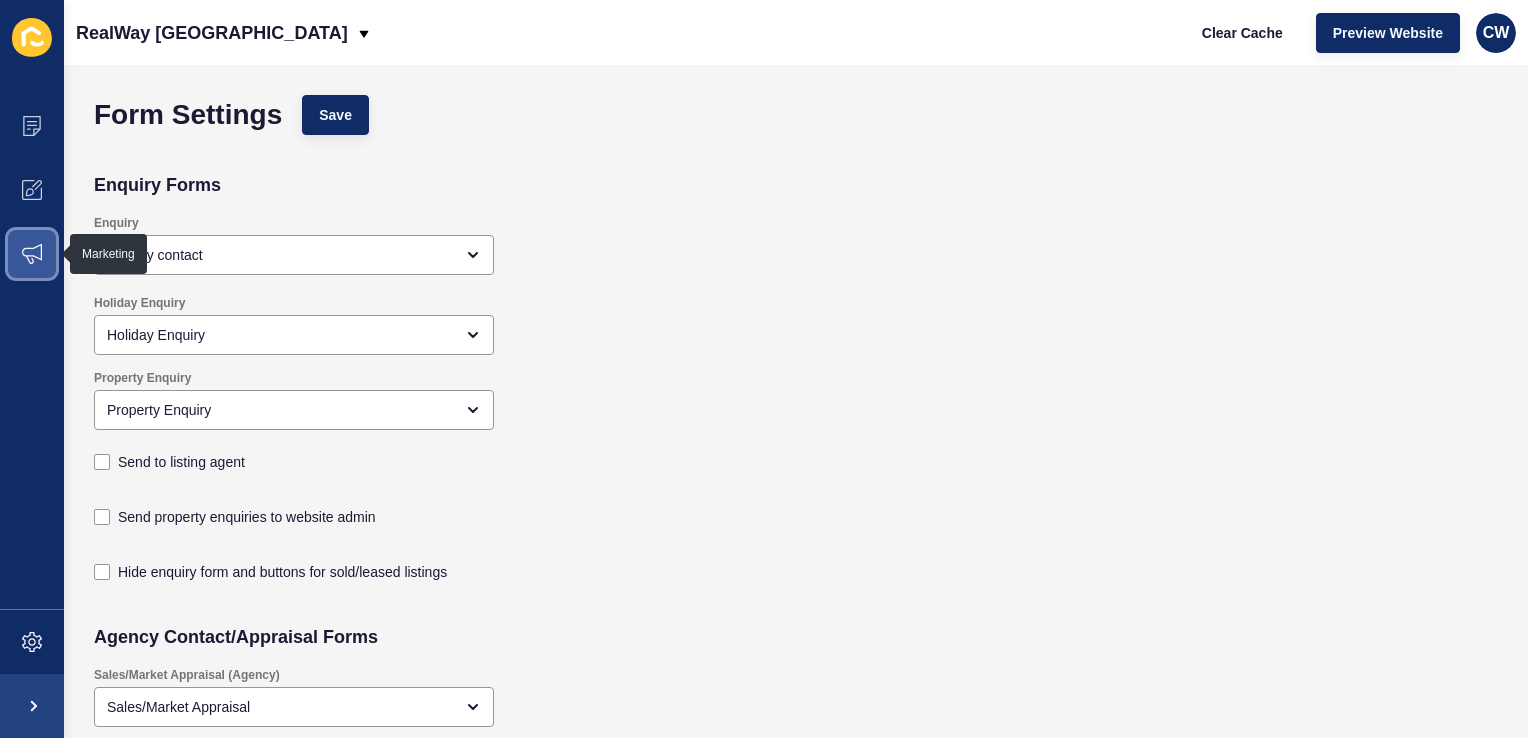 click 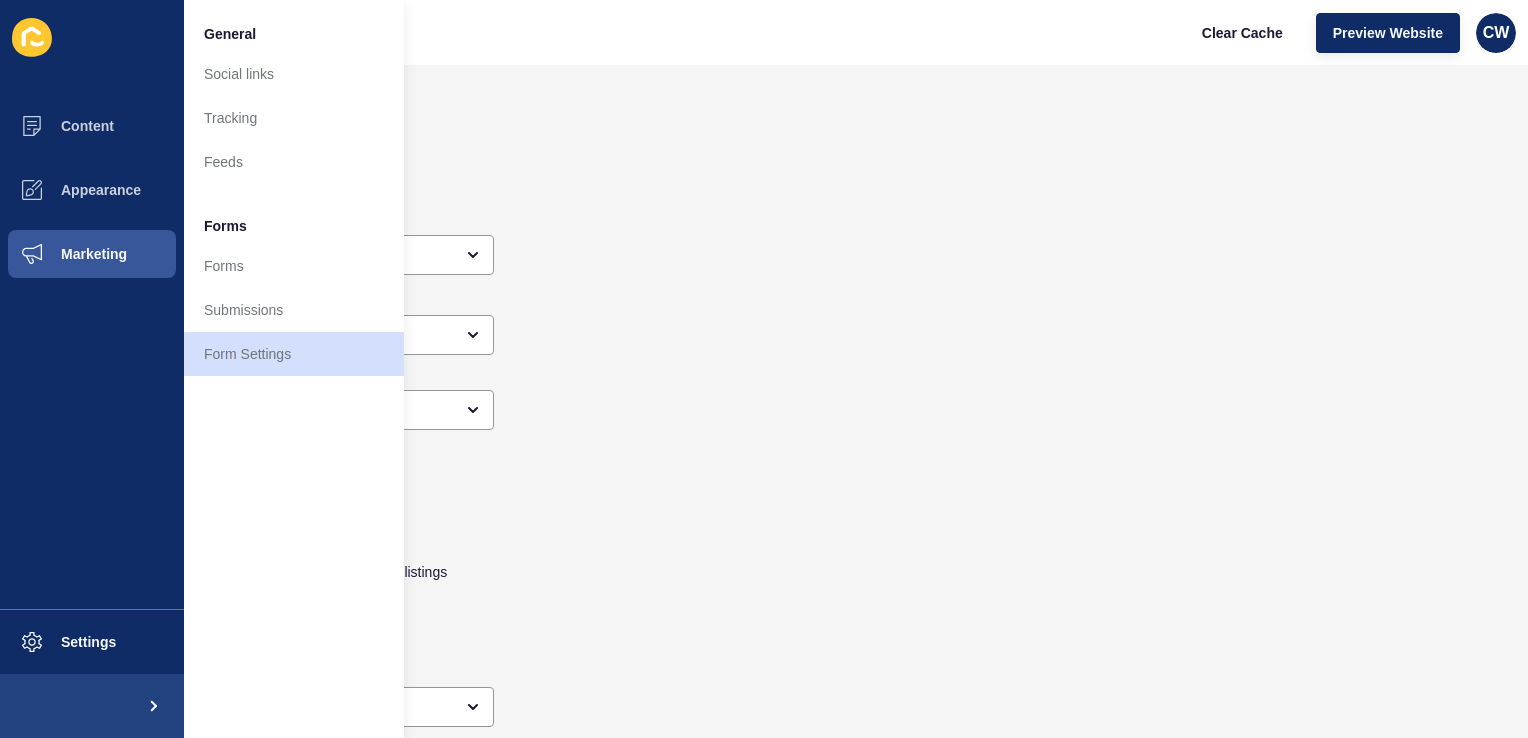 click on "Form Settings Save" at bounding box center (653, 115) 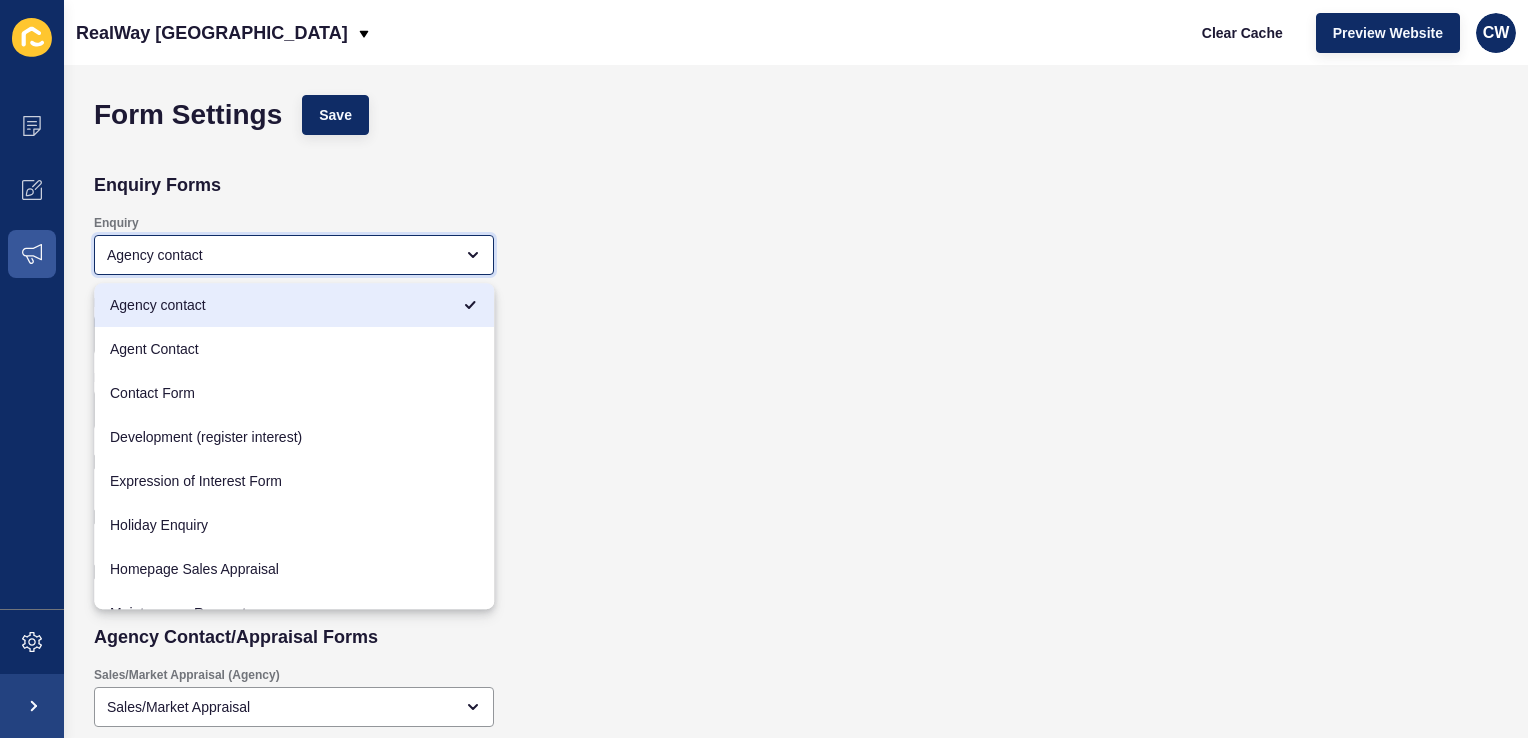 click on "Agency contact" at bounding box center (280, 255) 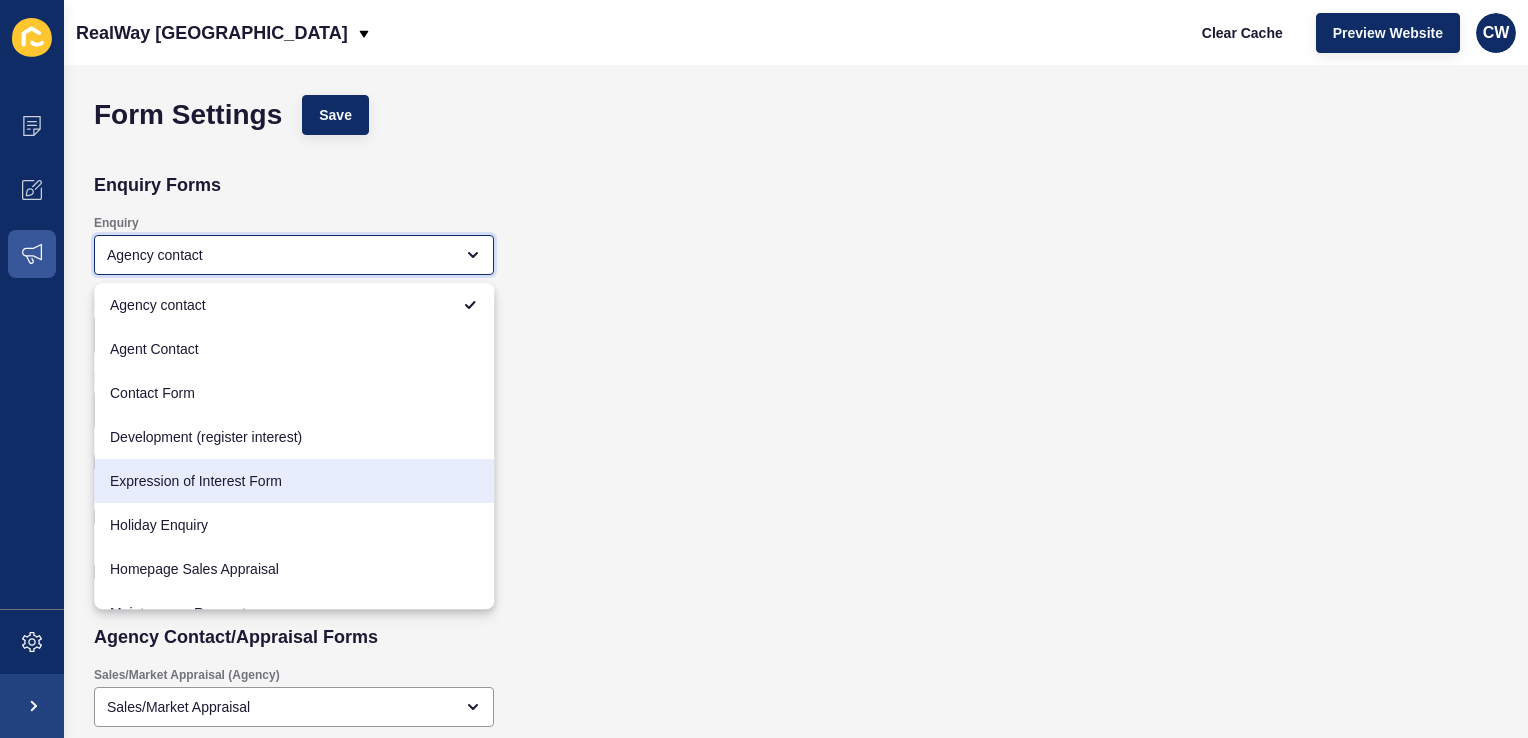 click on "Expression of Interest Form" at bounding box center (294, 481) 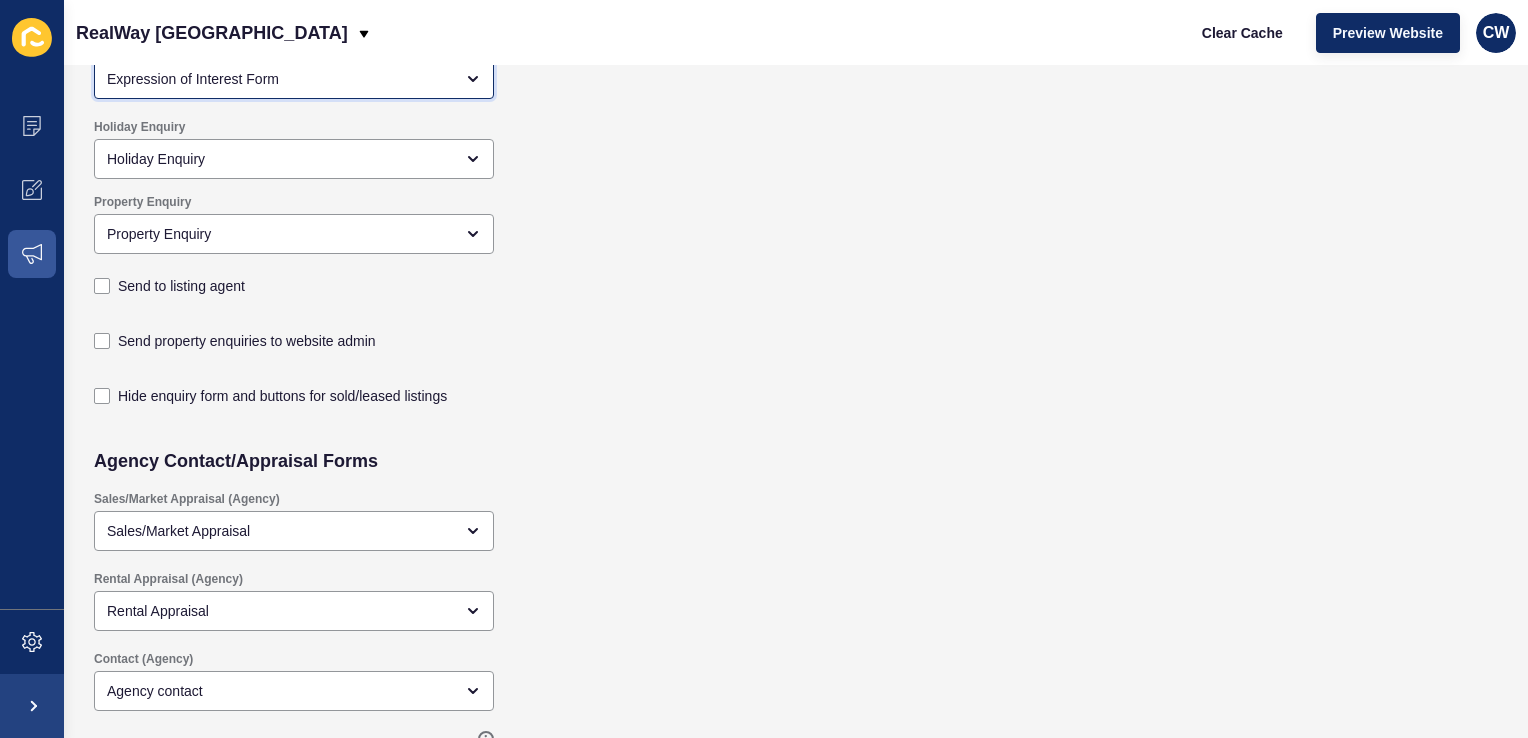 scroll, scrollTop: 0, scrollLeft: 0, axis: both 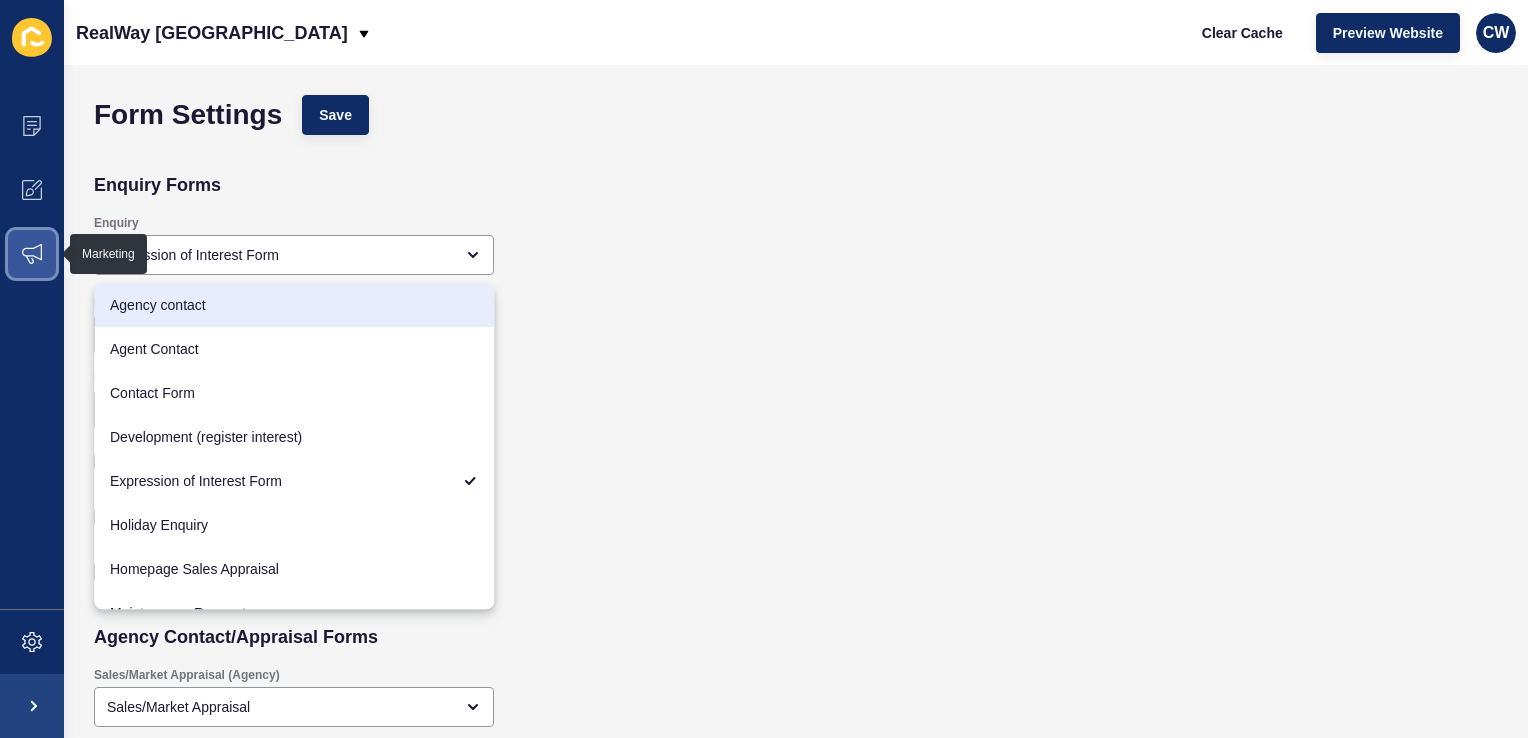 click 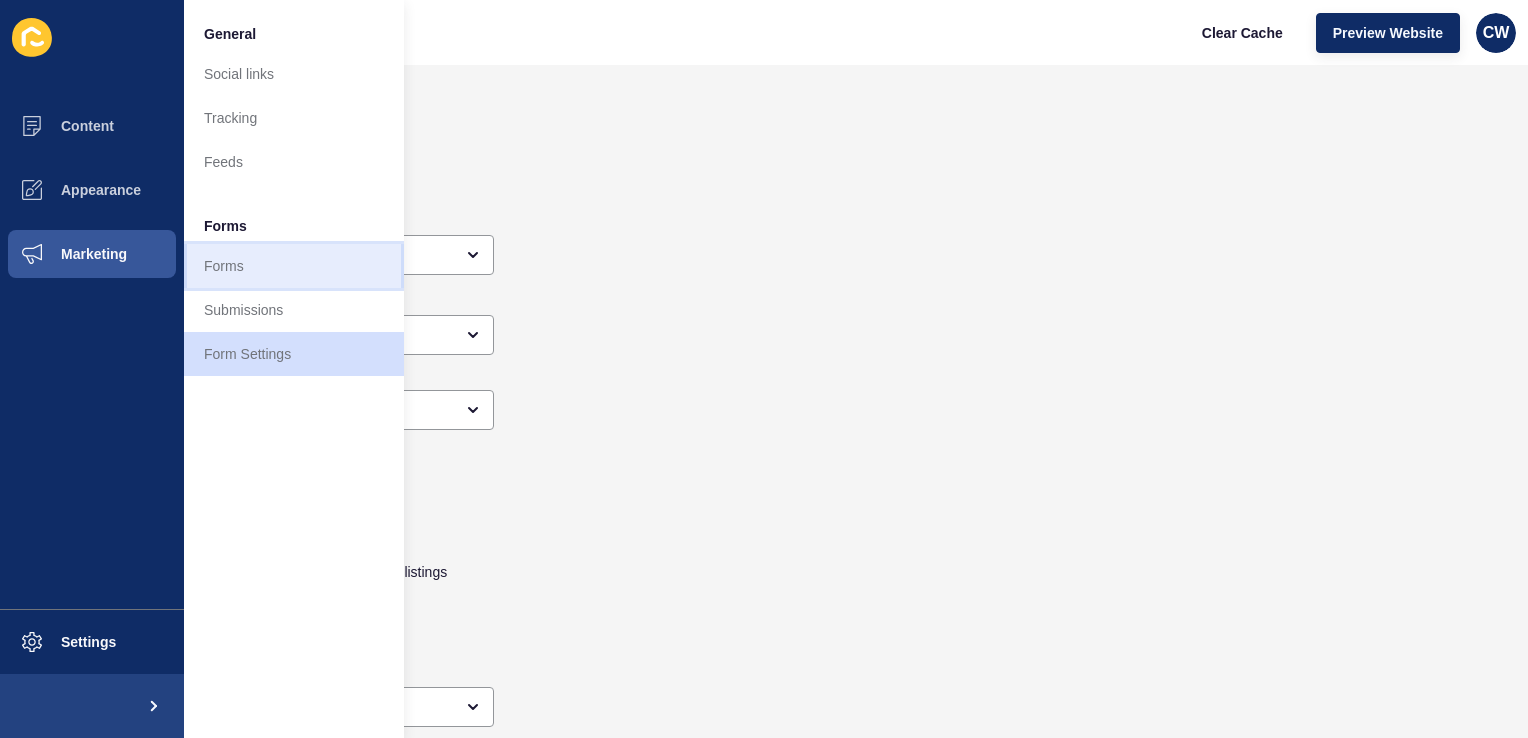 click on "Forms" at bounding box center [294, 266] 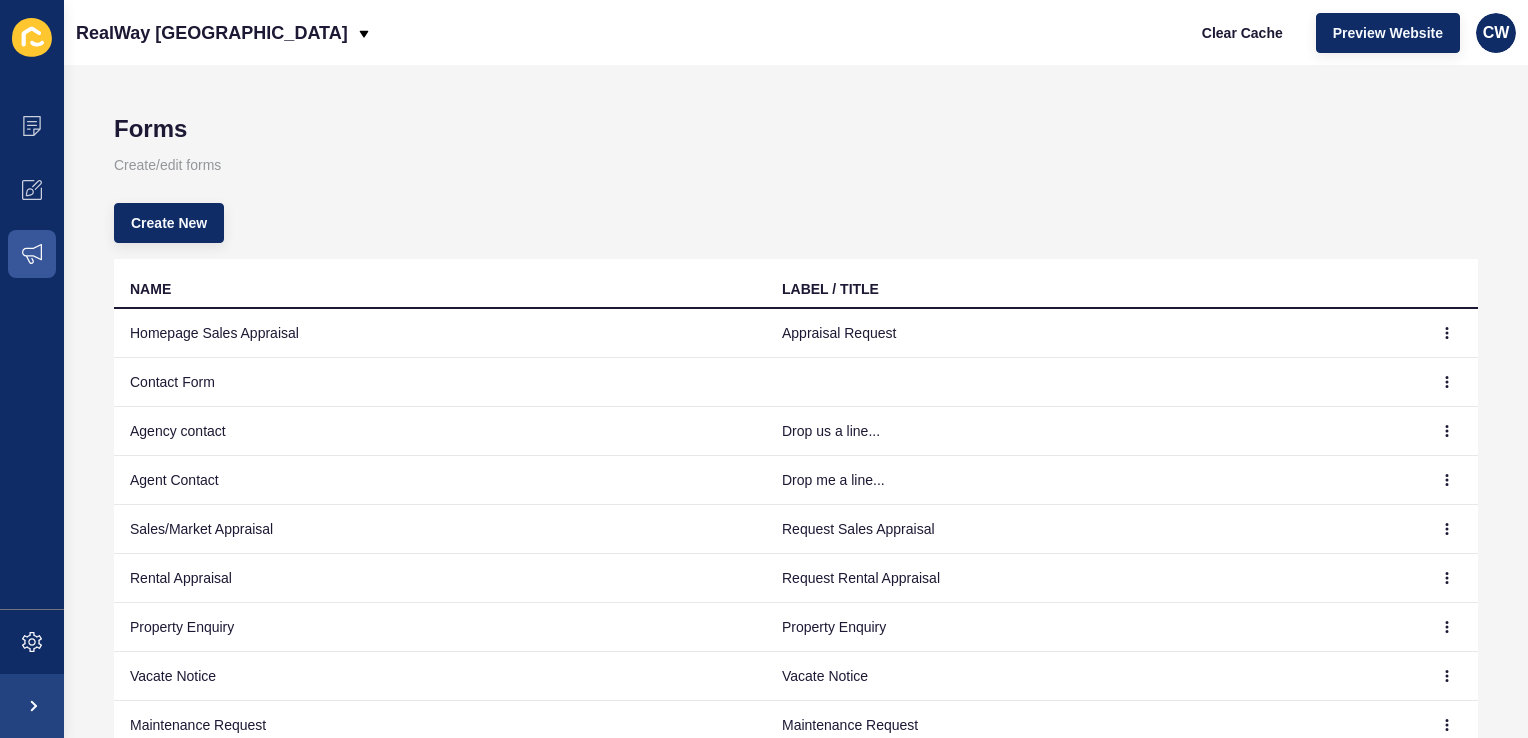 scroll, scrollTop: 195, scrollLeft: 0, axis: vertical 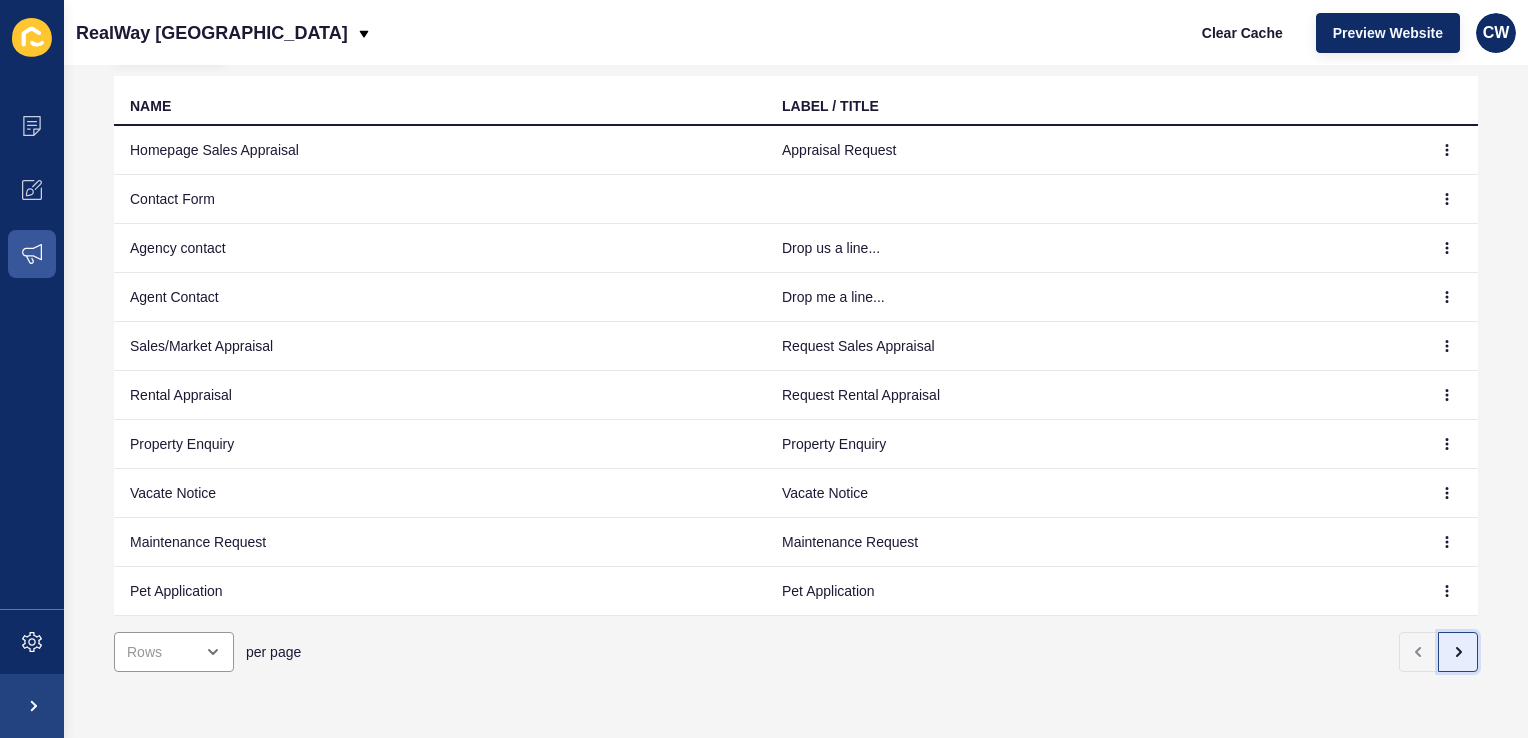 click at bounding box center (1458, 652) 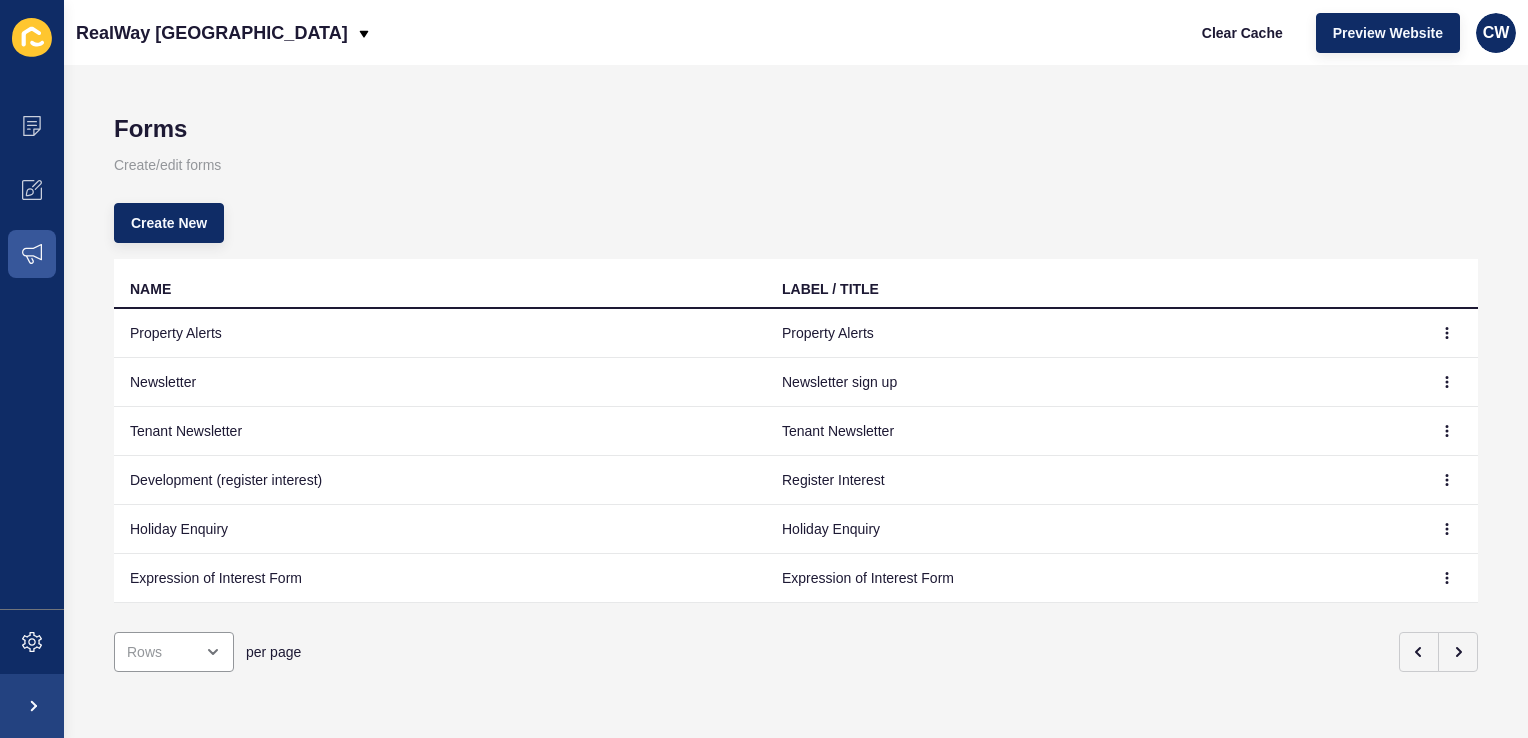 scroll, scrollTop: 0, scrollLeft: 0, axis: both 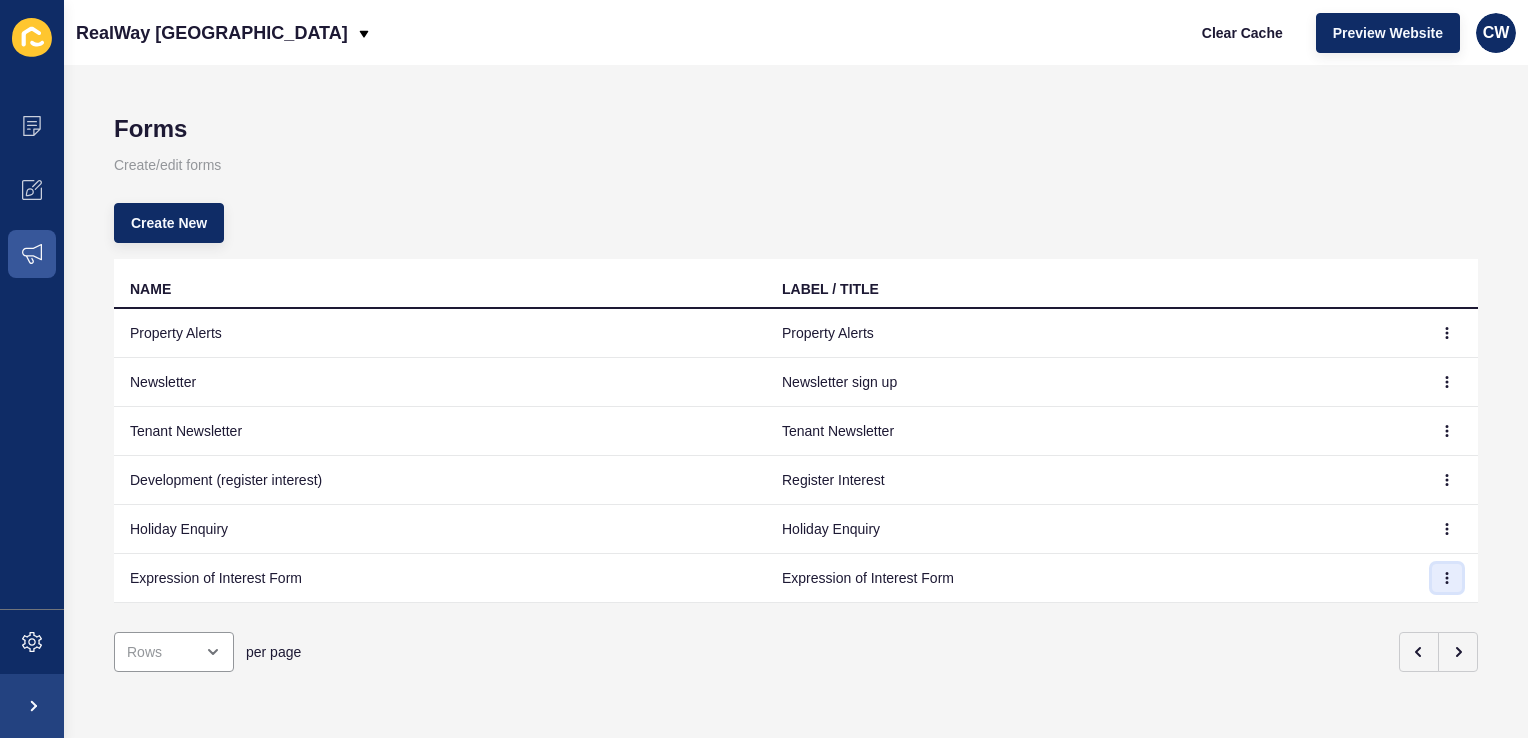 click at bounding box center [1447, 578] 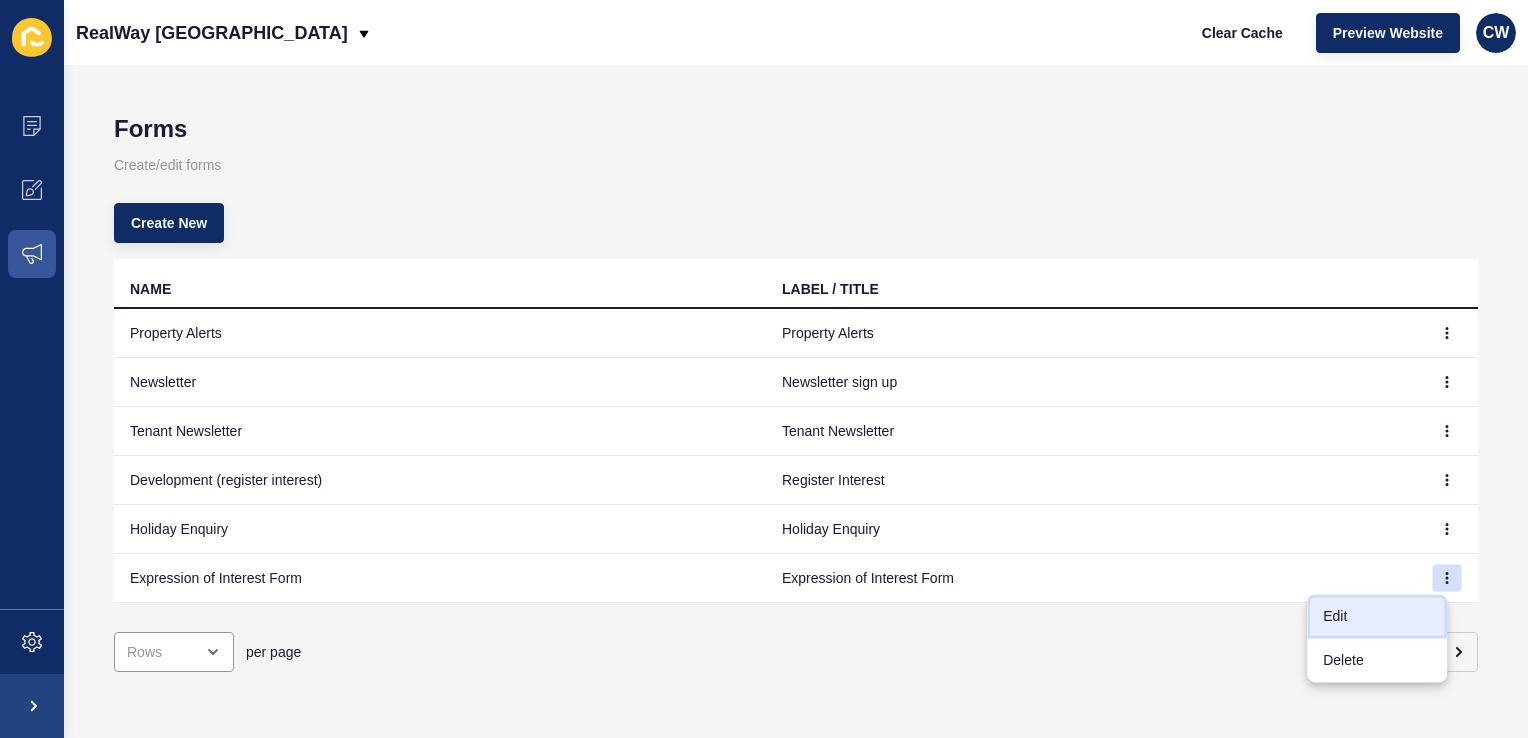 click on "Edit" at bounding box center (1377, 616) 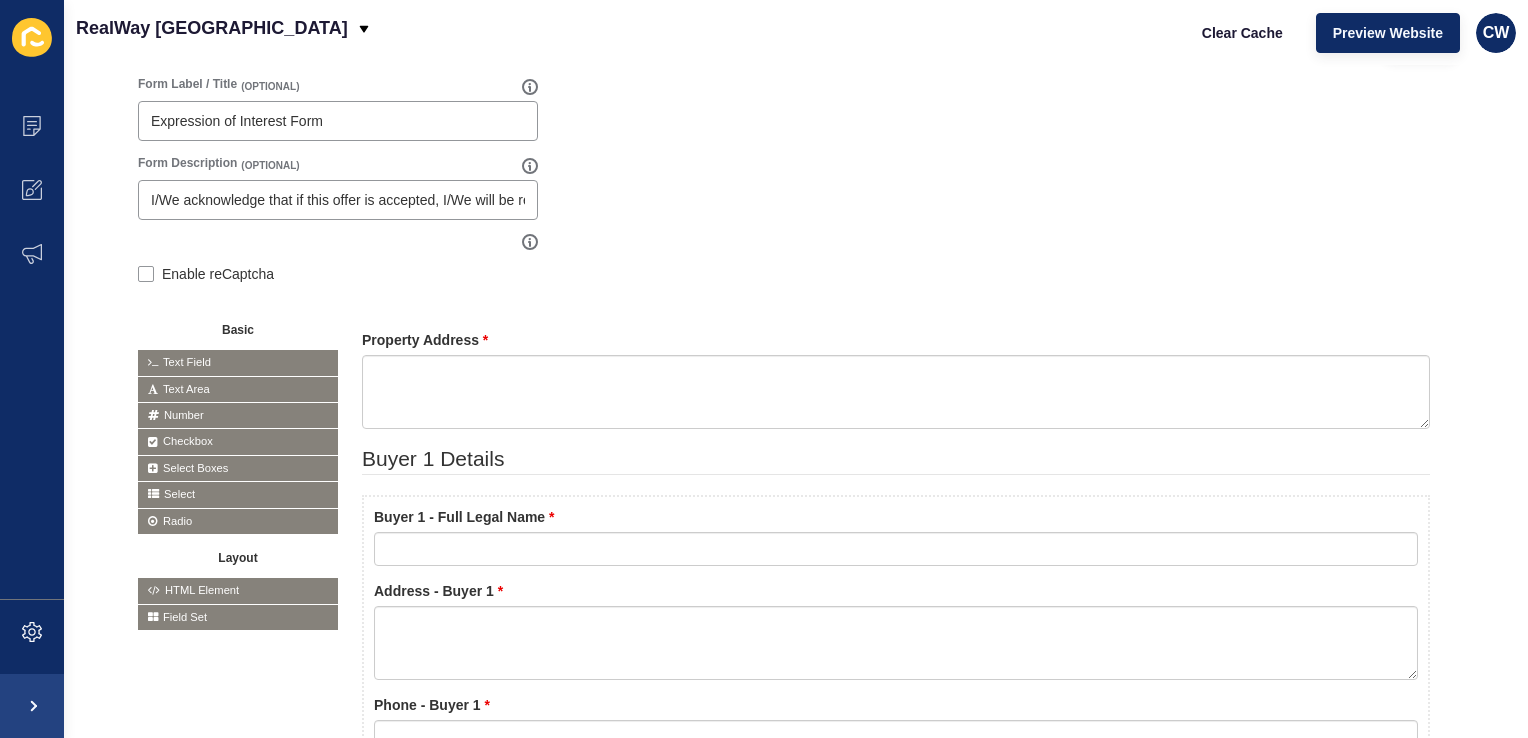 scroll, scrollTop: 0, scrollLeft: 0, axis: both 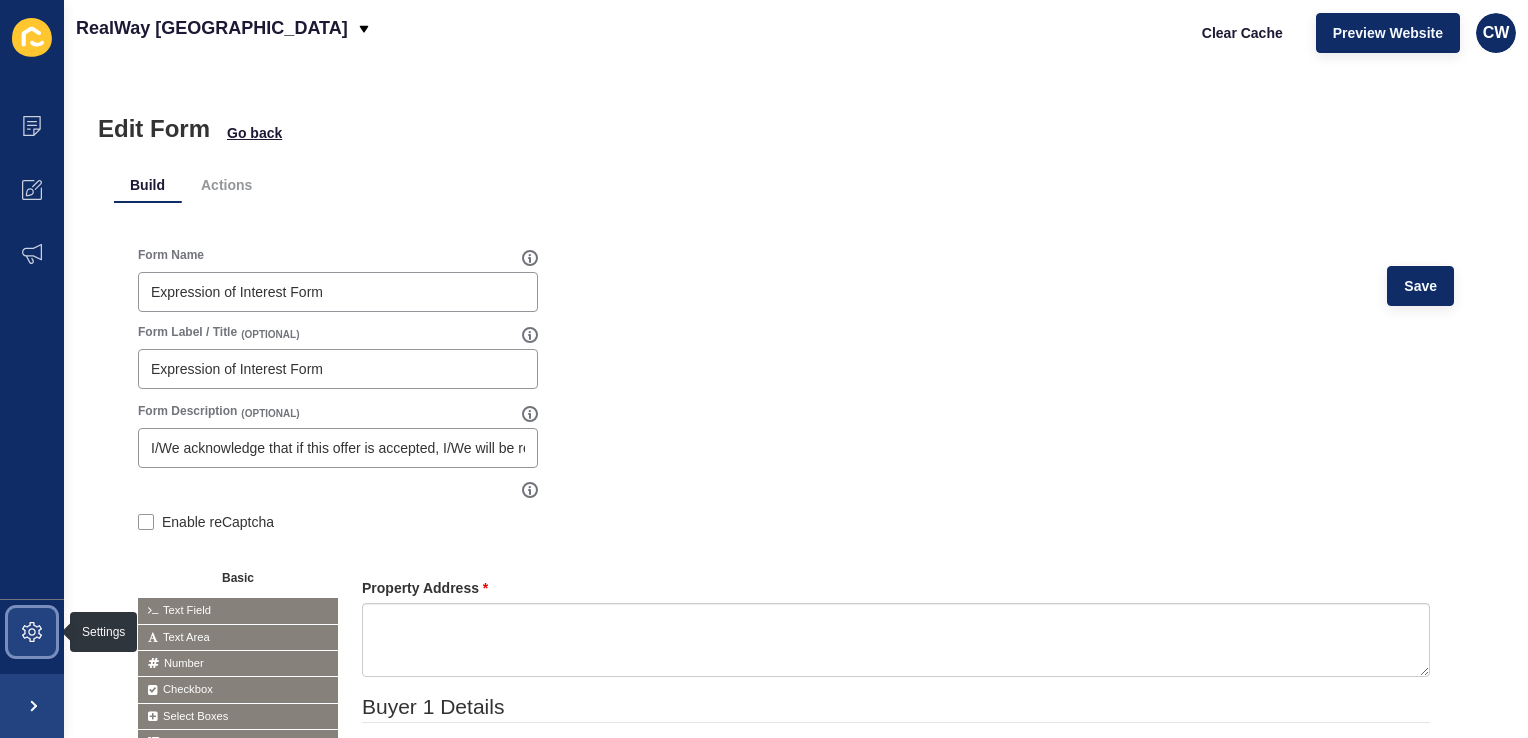 click at bounding box center (32, 632) 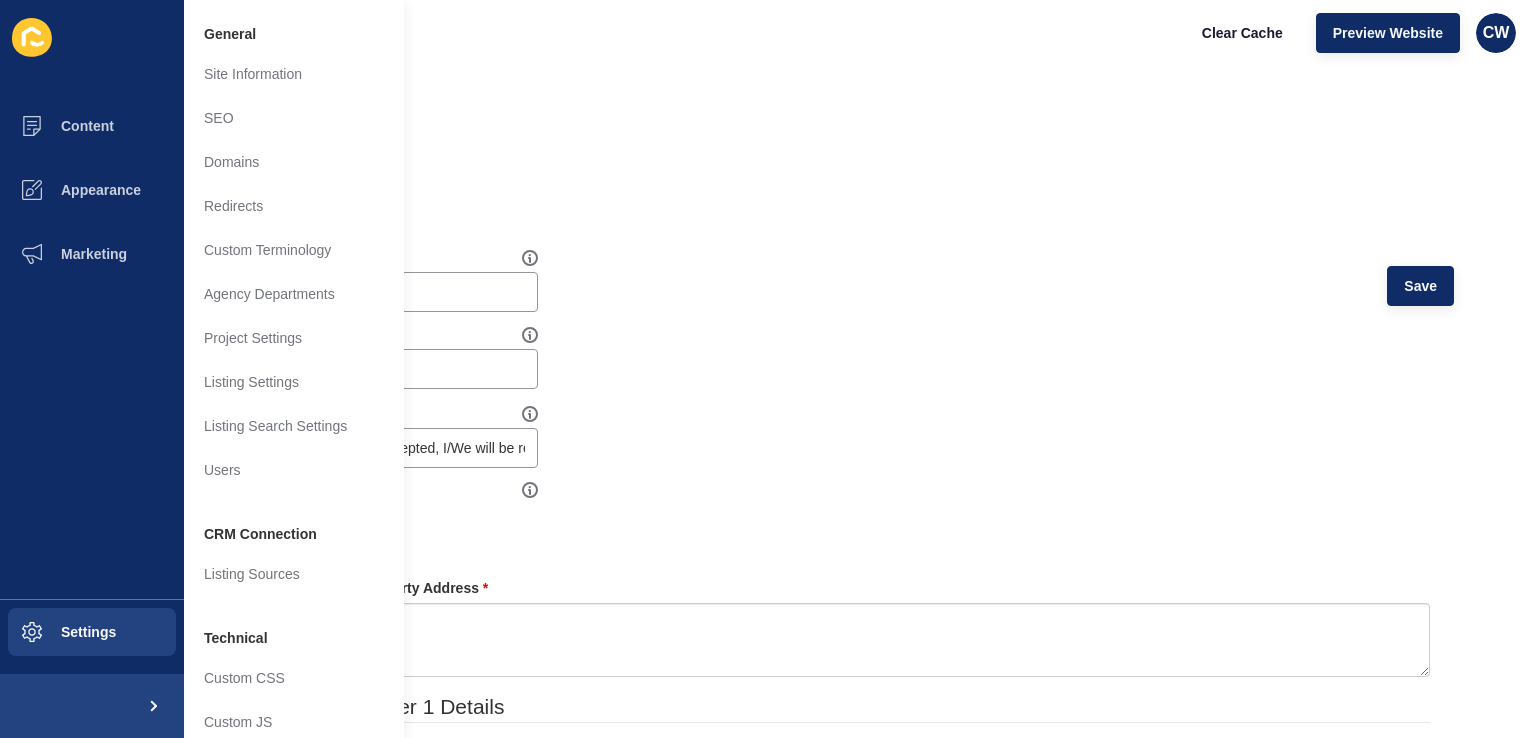 click on "RealWay [GEOGRAPHIC_DATA] Clear Cache Preview Website CW" at bounding box center (796, 32) 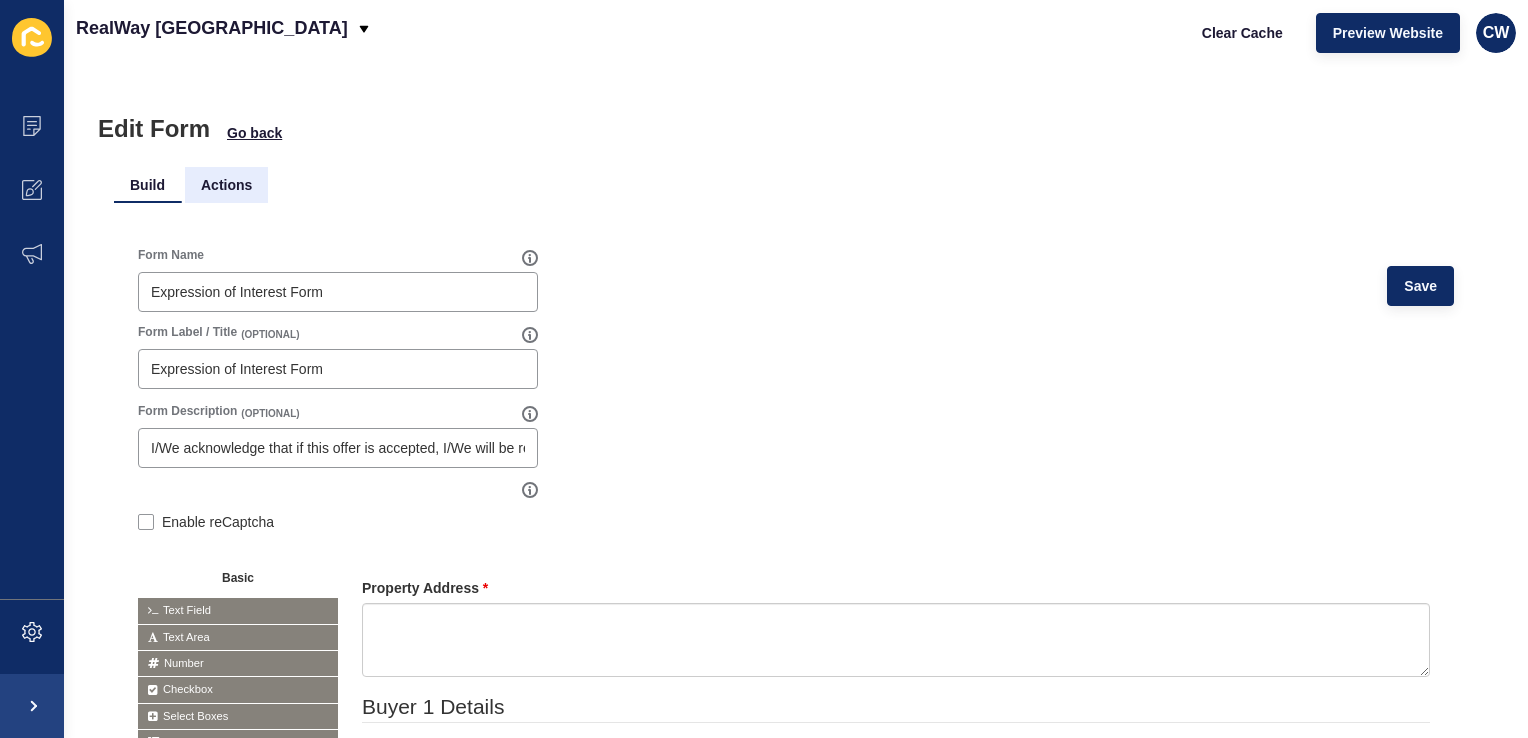 click on "Actions" at bounding box center [226, 185] 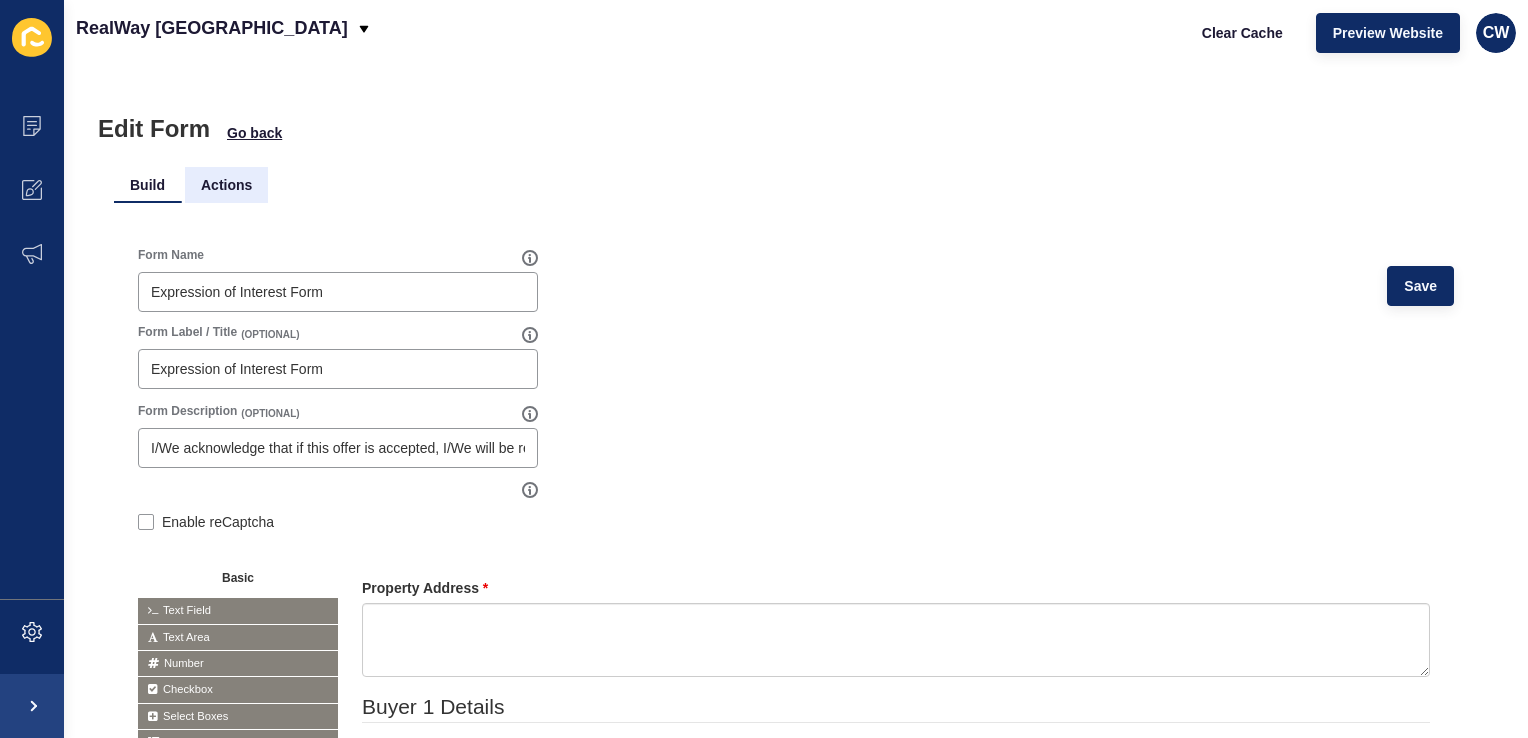 scroll, scrollTop: 0, scrollLeft: 0, axis: both 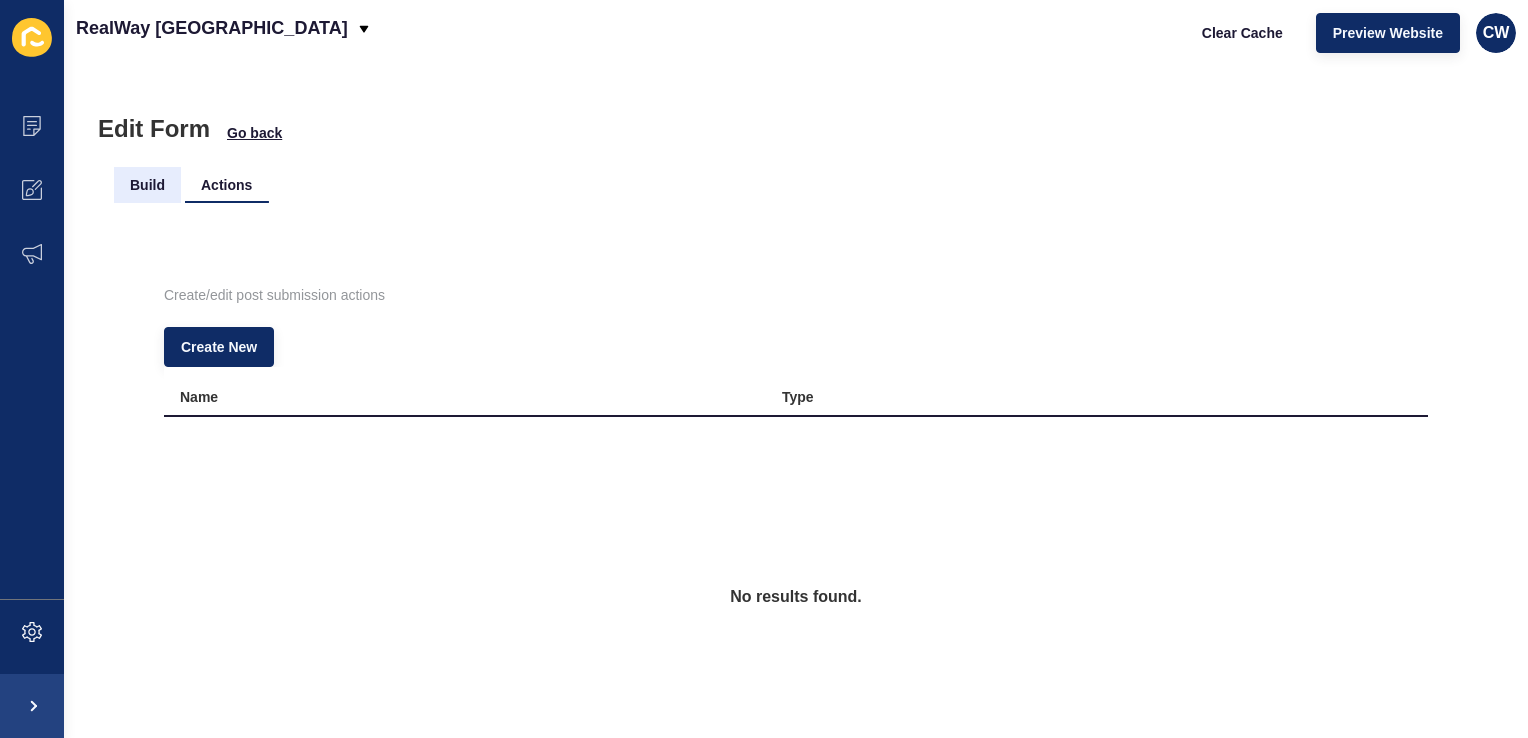 click on "Build" at bounding box center (147, 185) 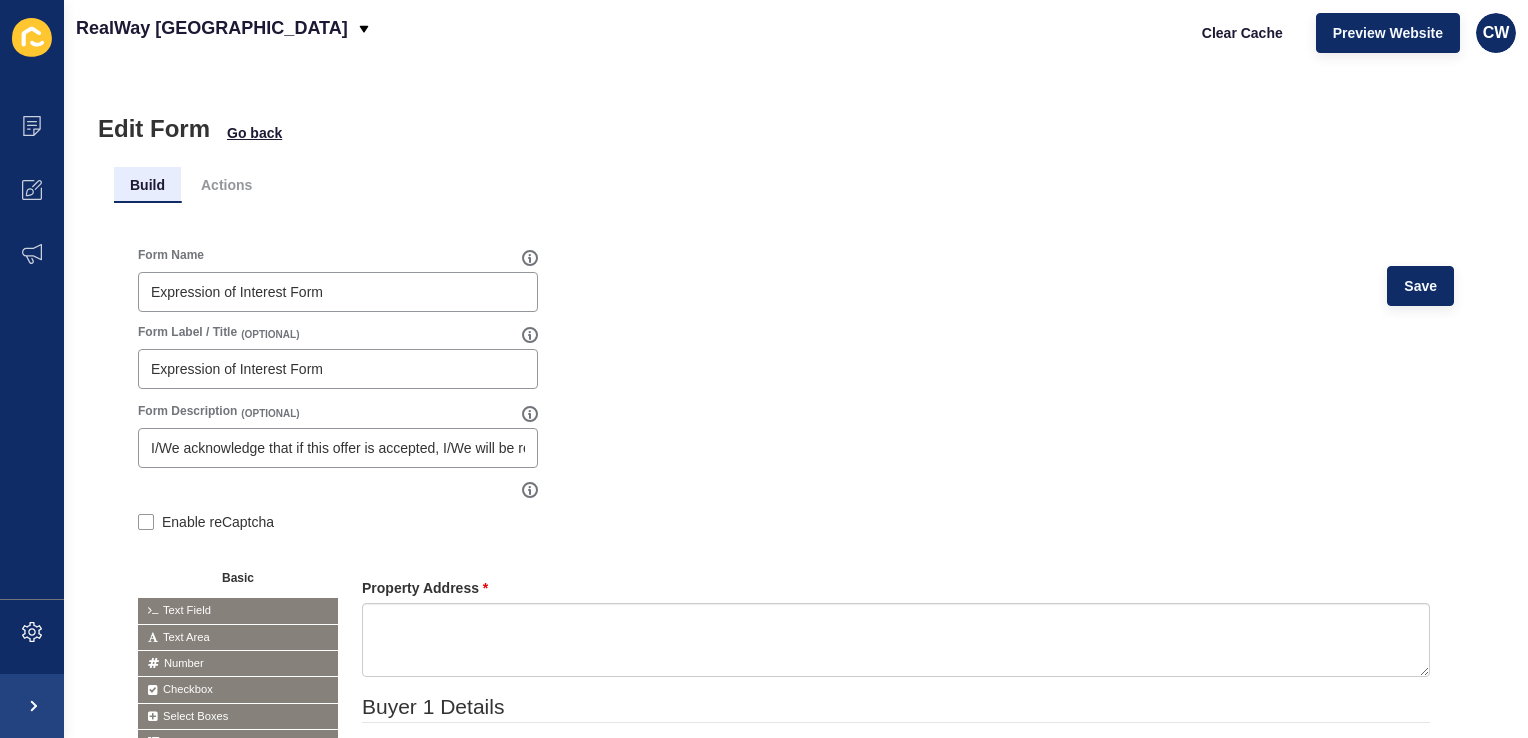 scroll, scrollTop: 102, scrollLeft: 0, axis: vertical 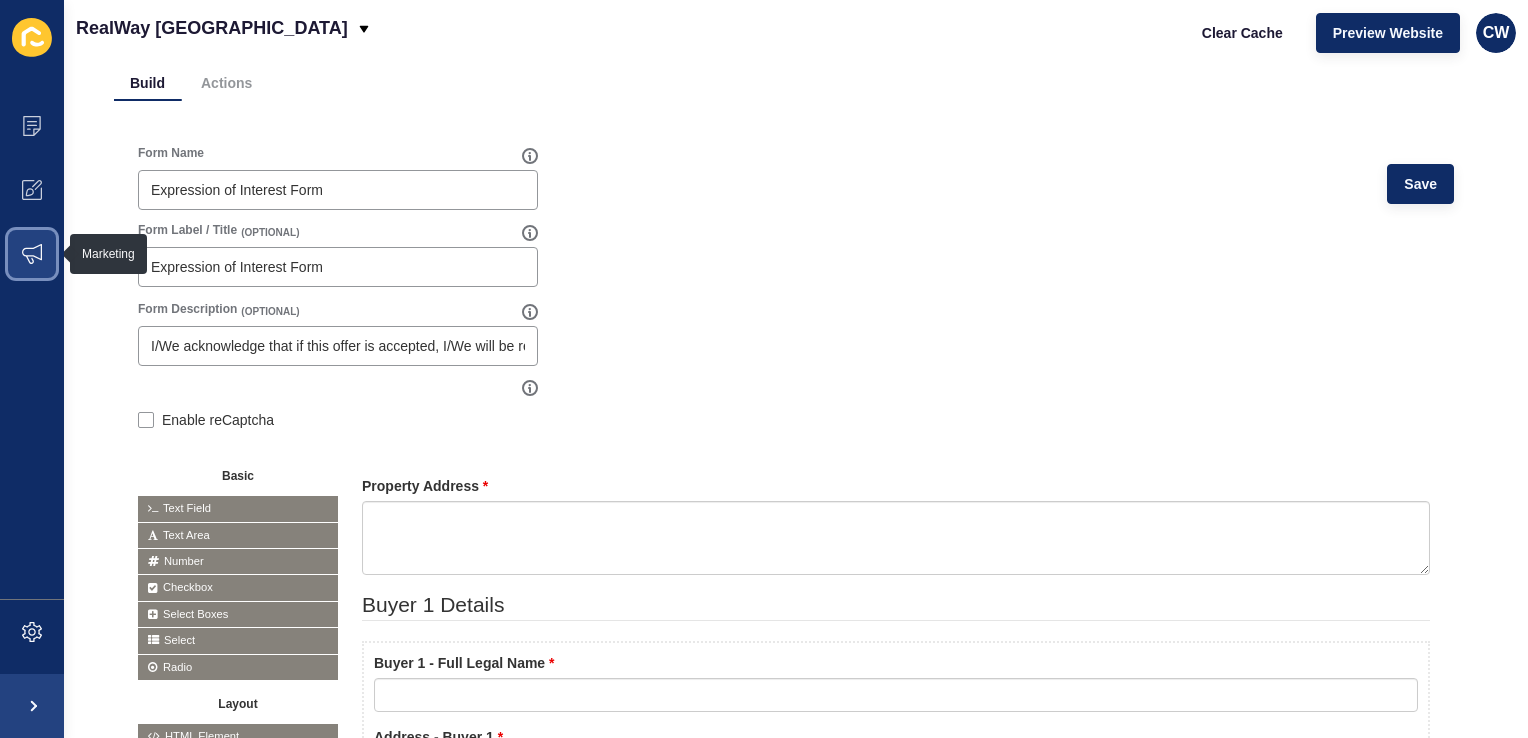 click at bounding box center (32, 254) 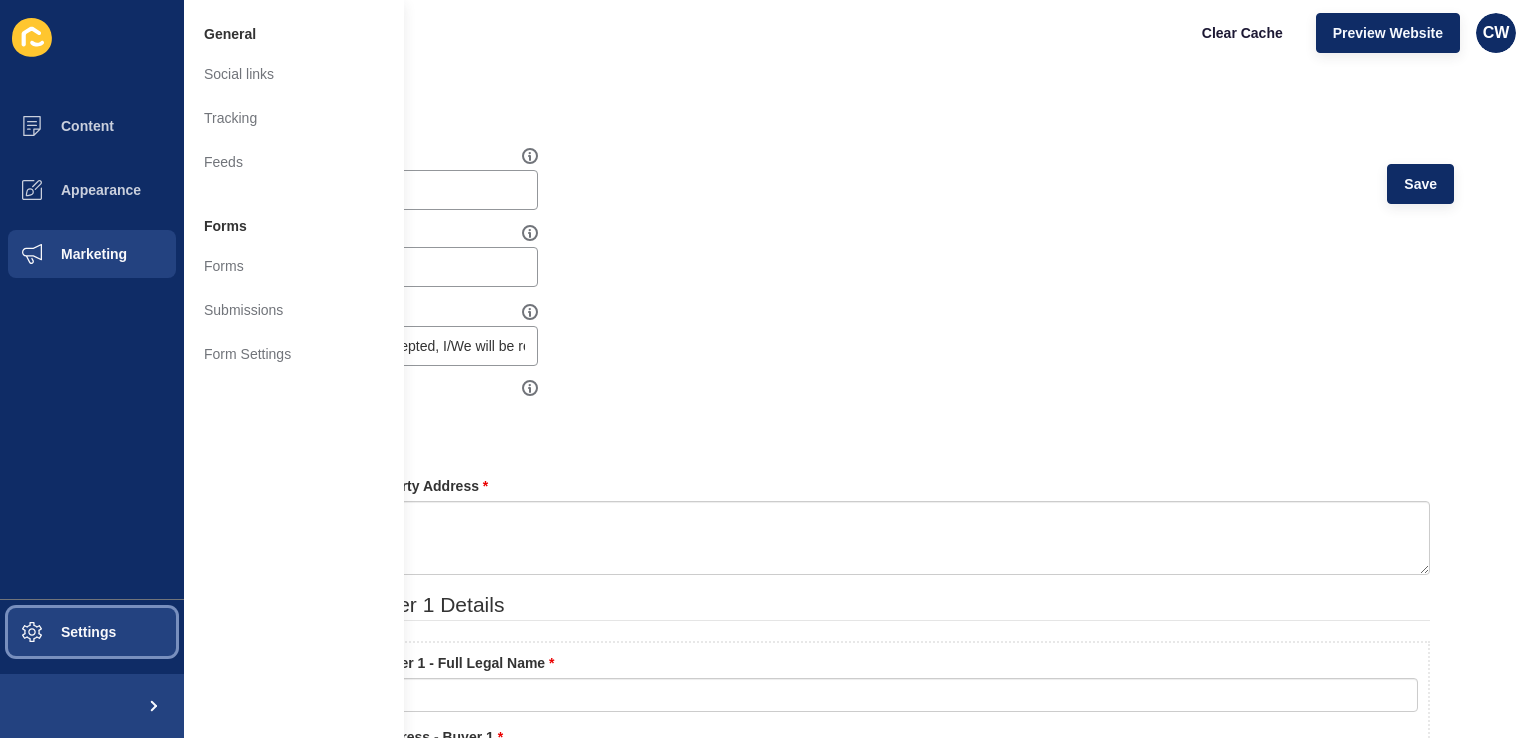 click on "Settings" at bounding box center [56, 632] 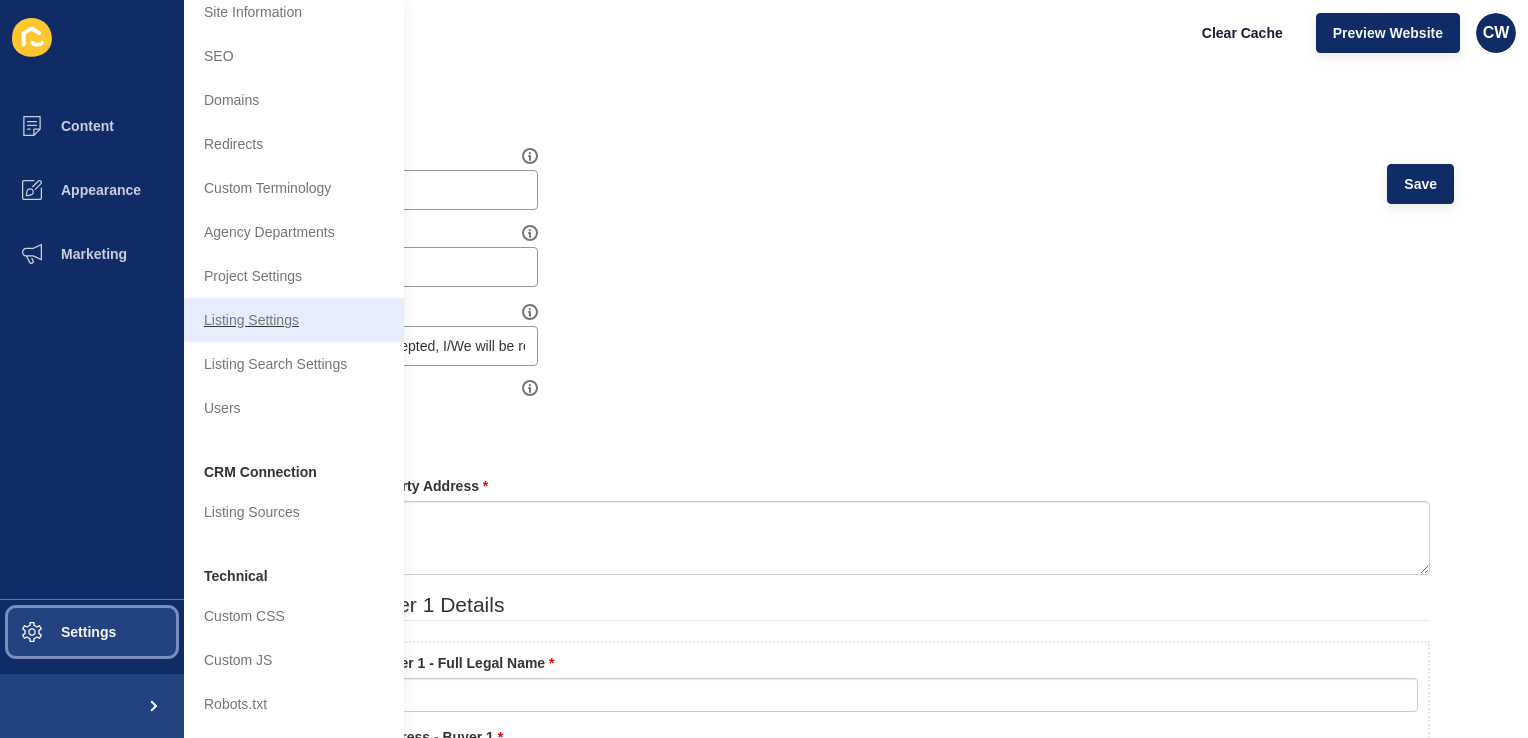 scroll, scrollTop: 0, scrollLeft: 0, axis: both 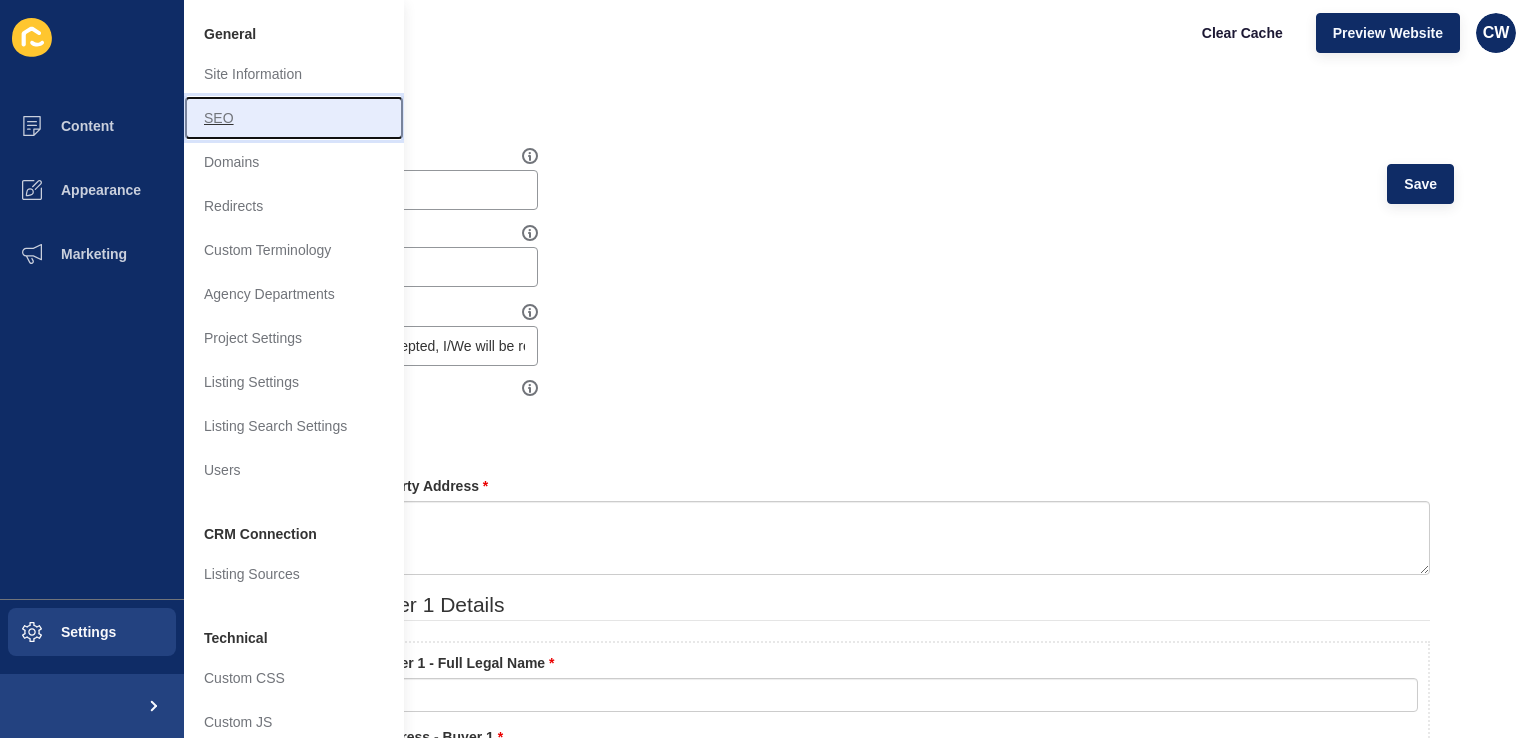 click on "SEO" at bounding box center (294, 118) 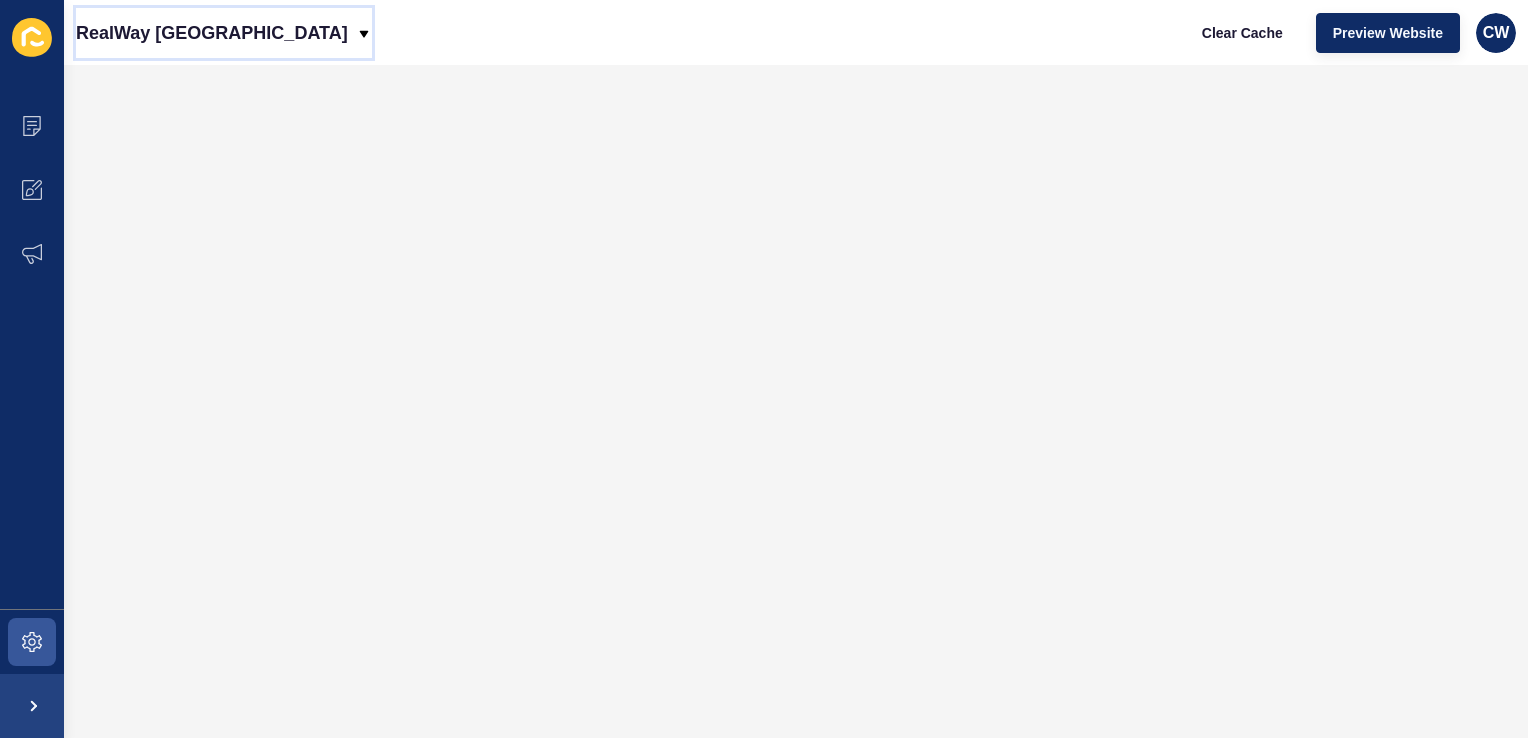 click on "RealWay [GEOGRAPHIC_DATA]" at bounding box center [212, 33] 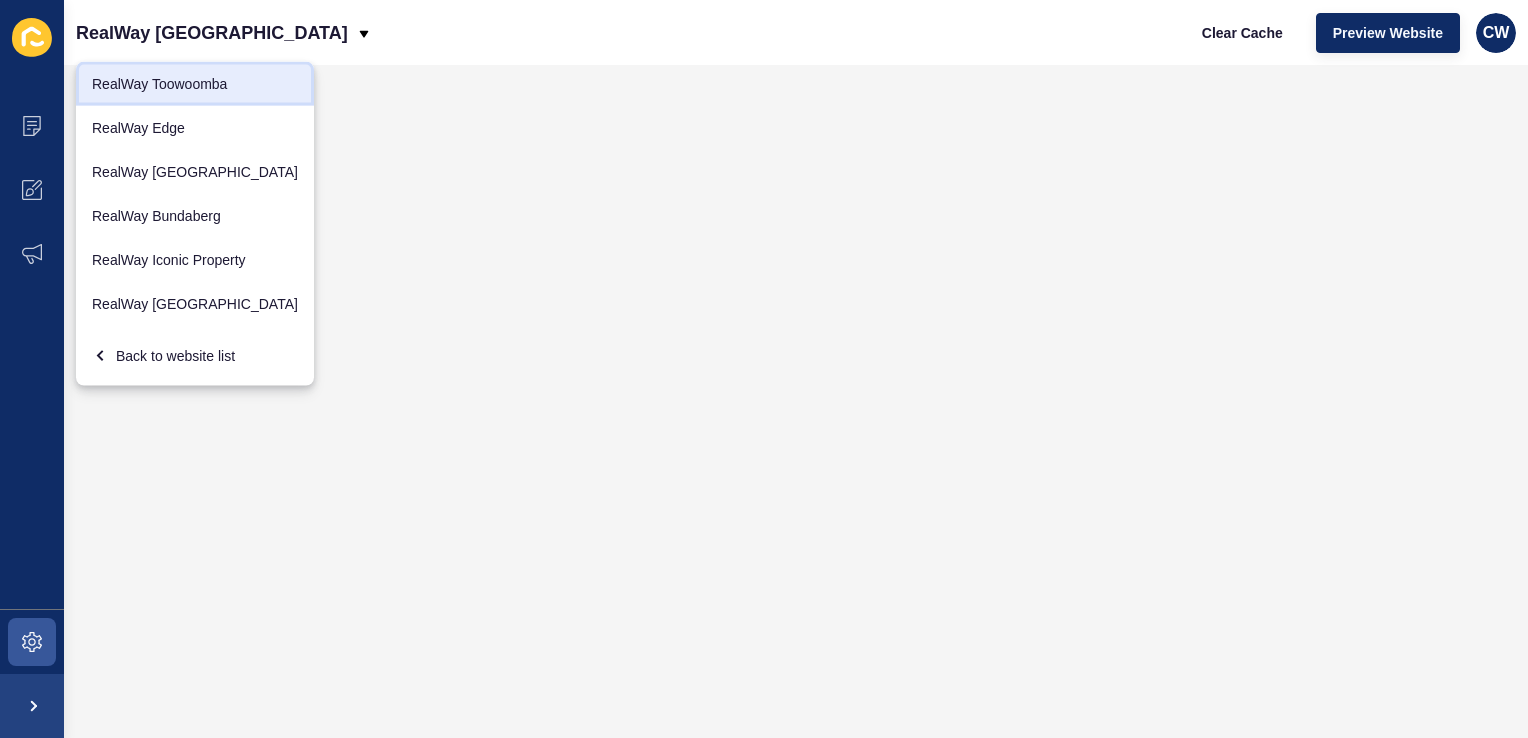 click on "RealWay Toowoomba" at bounding box center (195, 84) 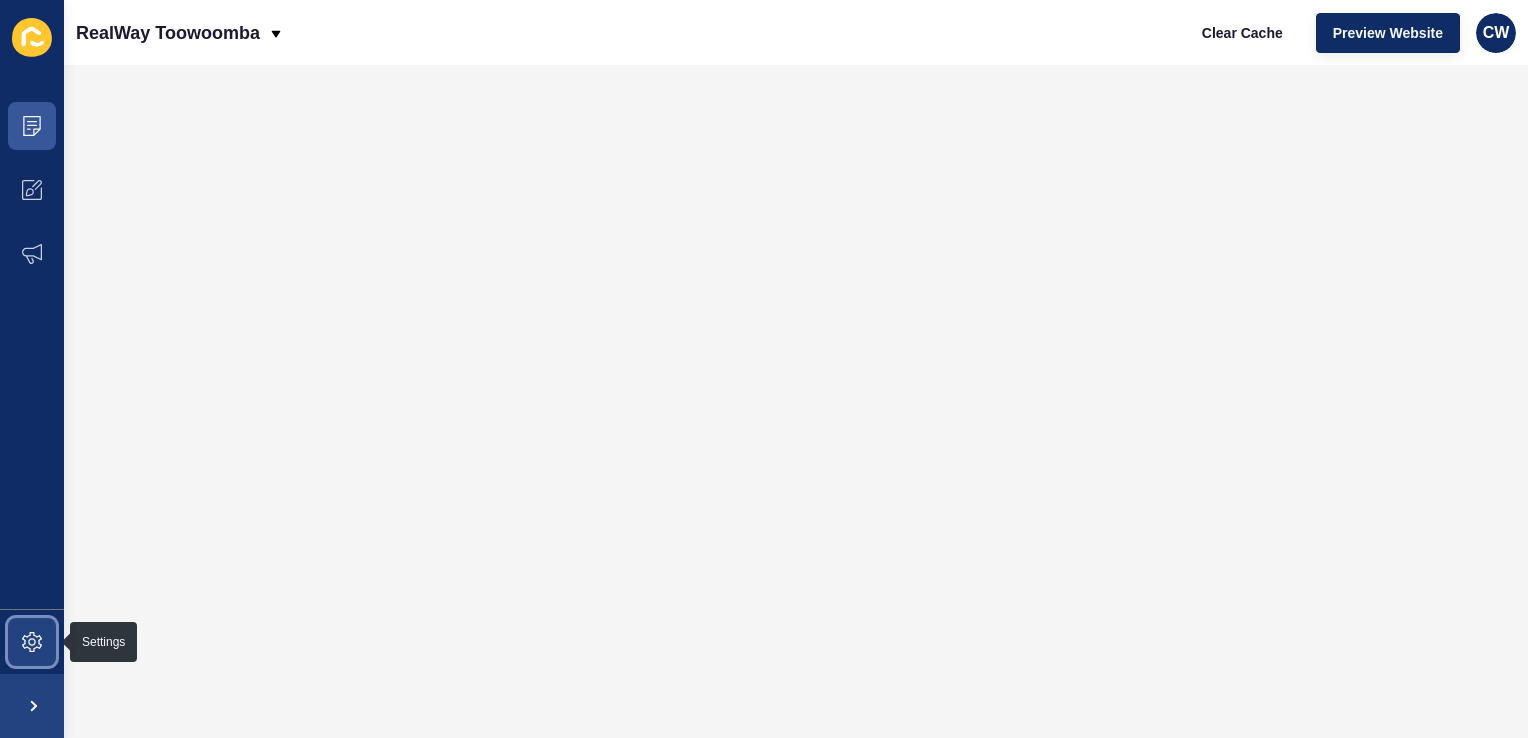 click 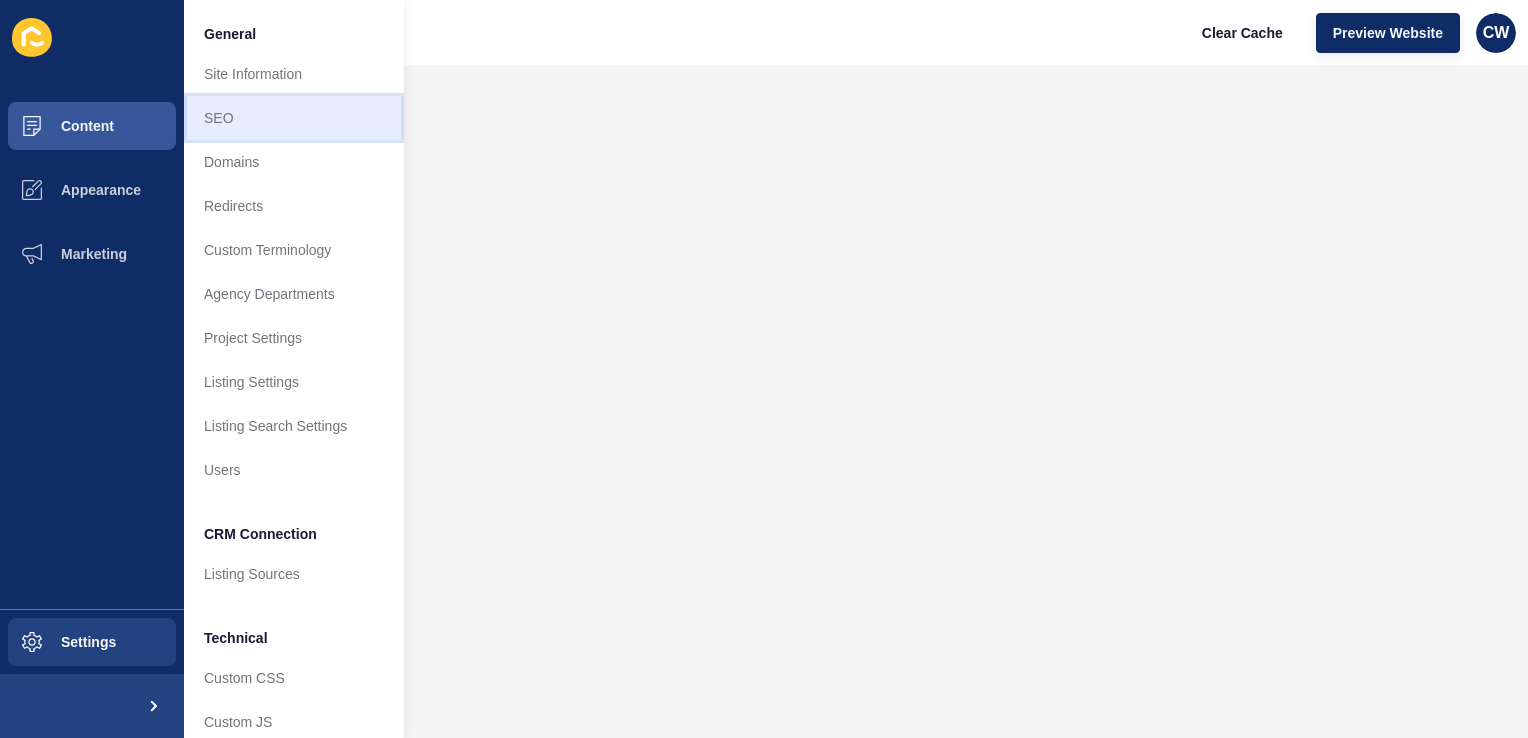 click on "SEO" at bounding box center (294, 118) 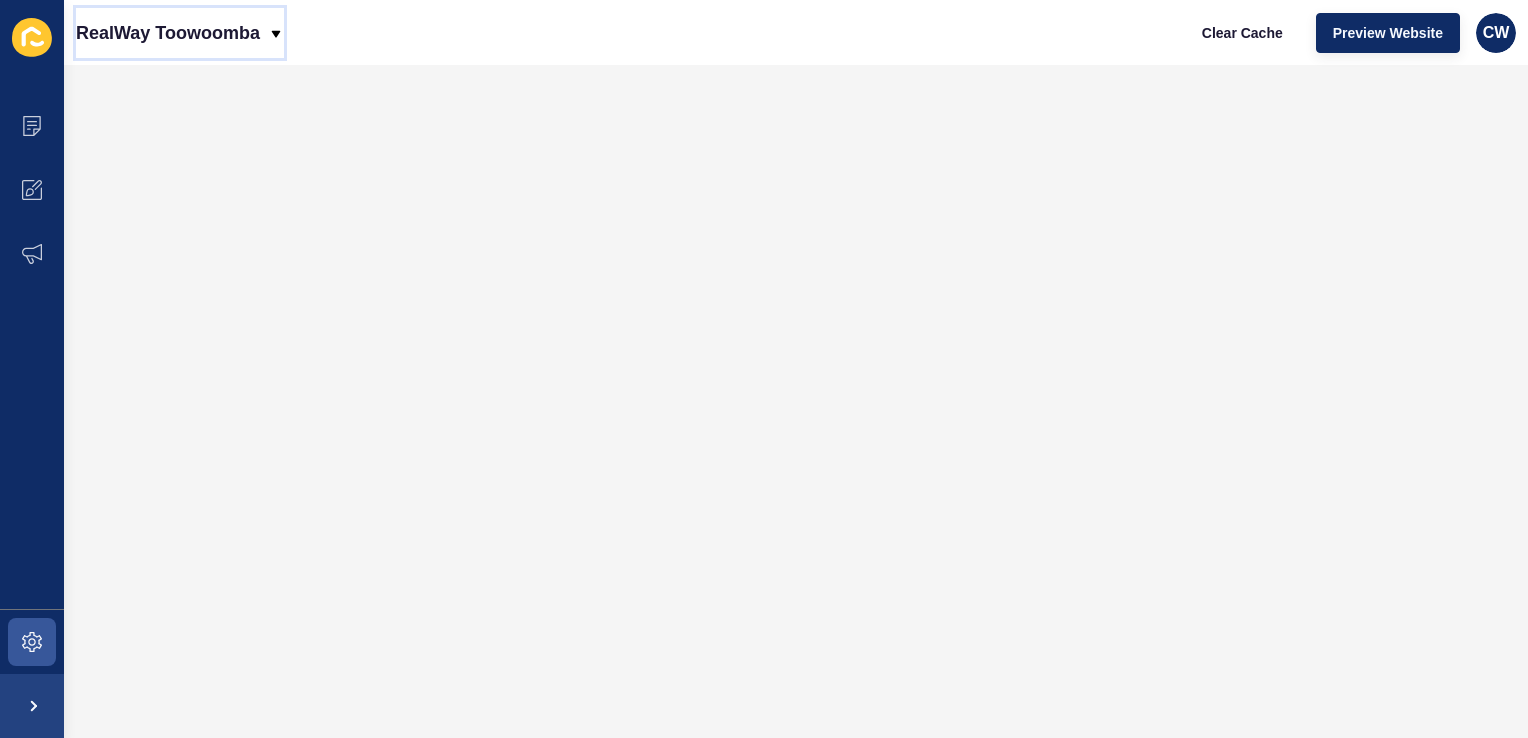 click on "RealWay Toowoomba" at bounding box center (168, 33) 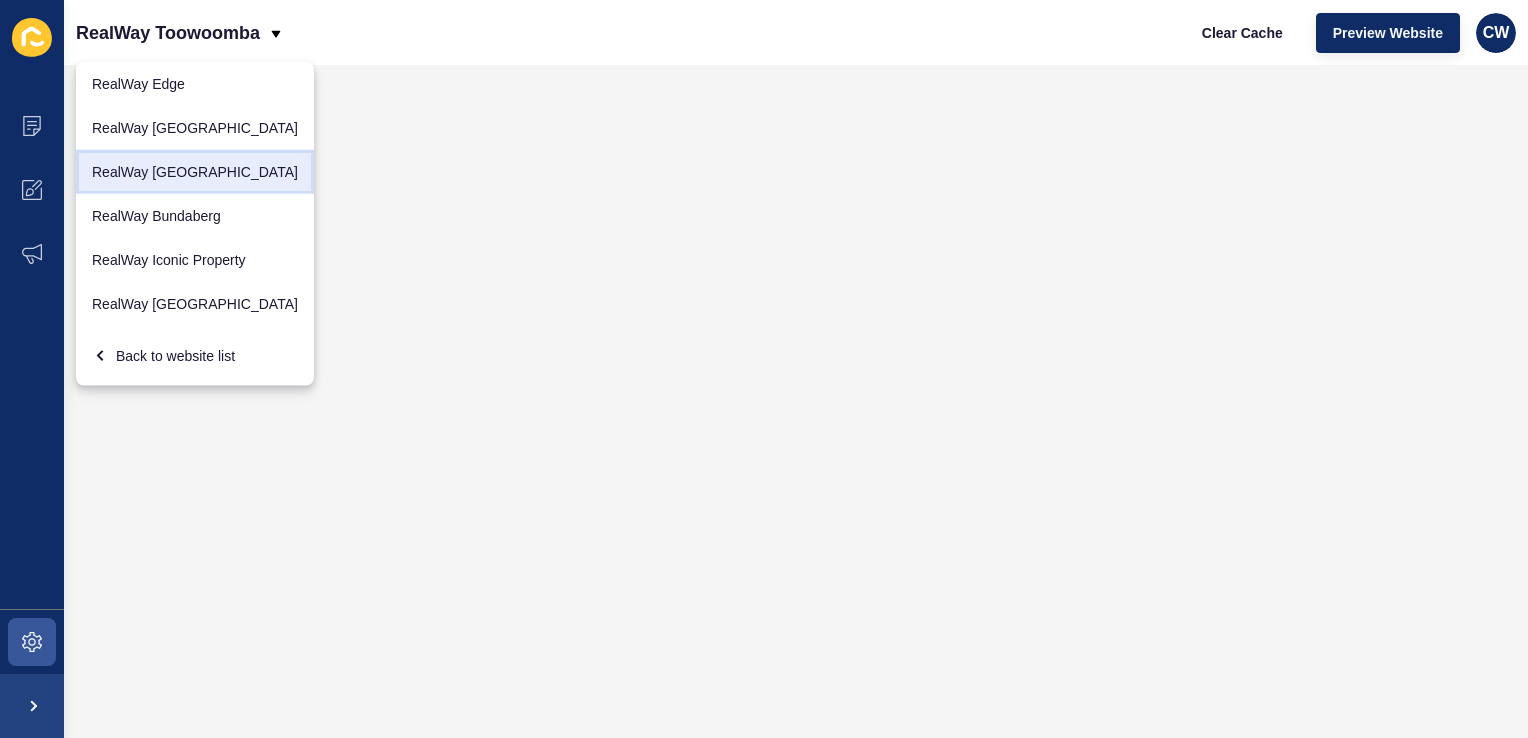 click on "RealWay [GEOGRAPHIC_DATA]" at bounding box center [195, 172] 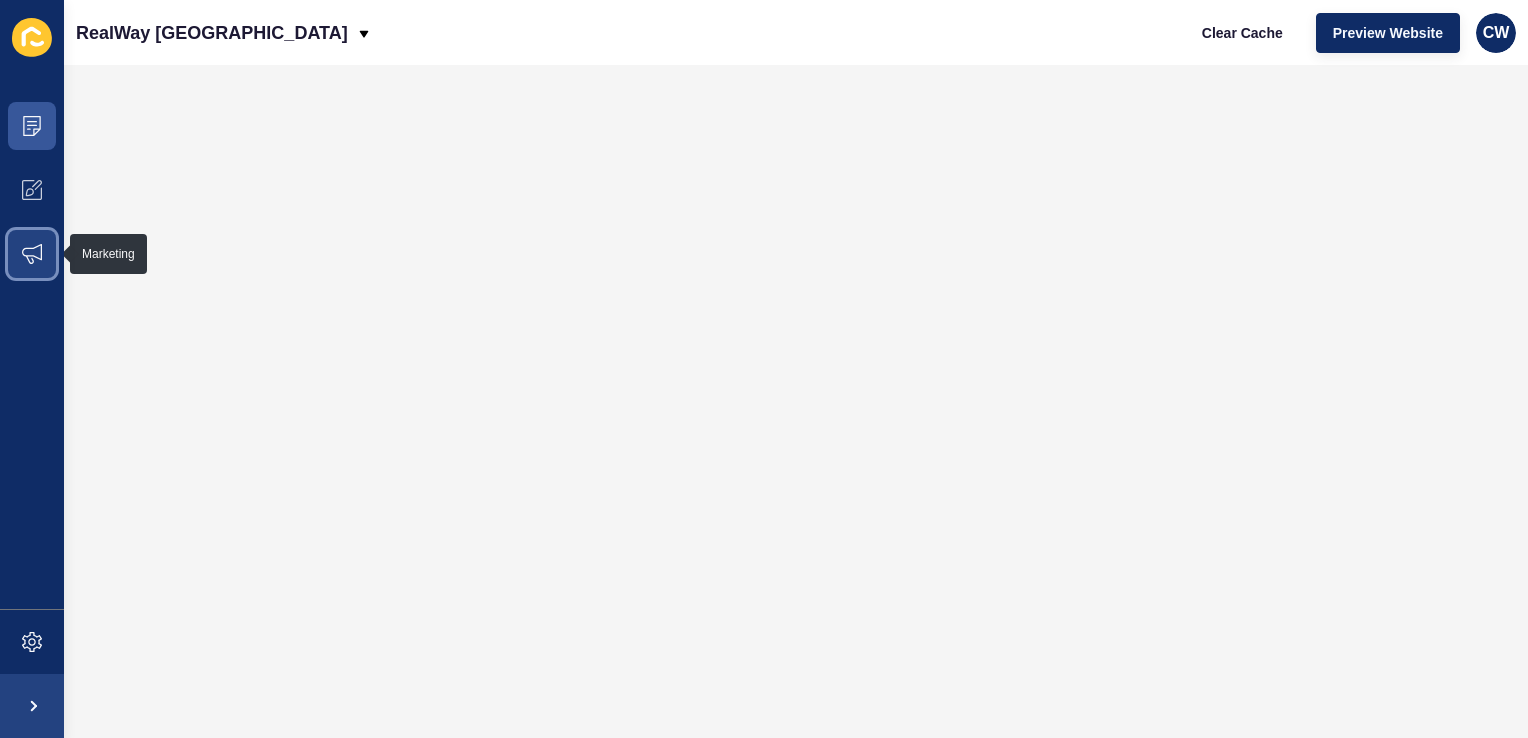 click at bounding box center [32, 254] 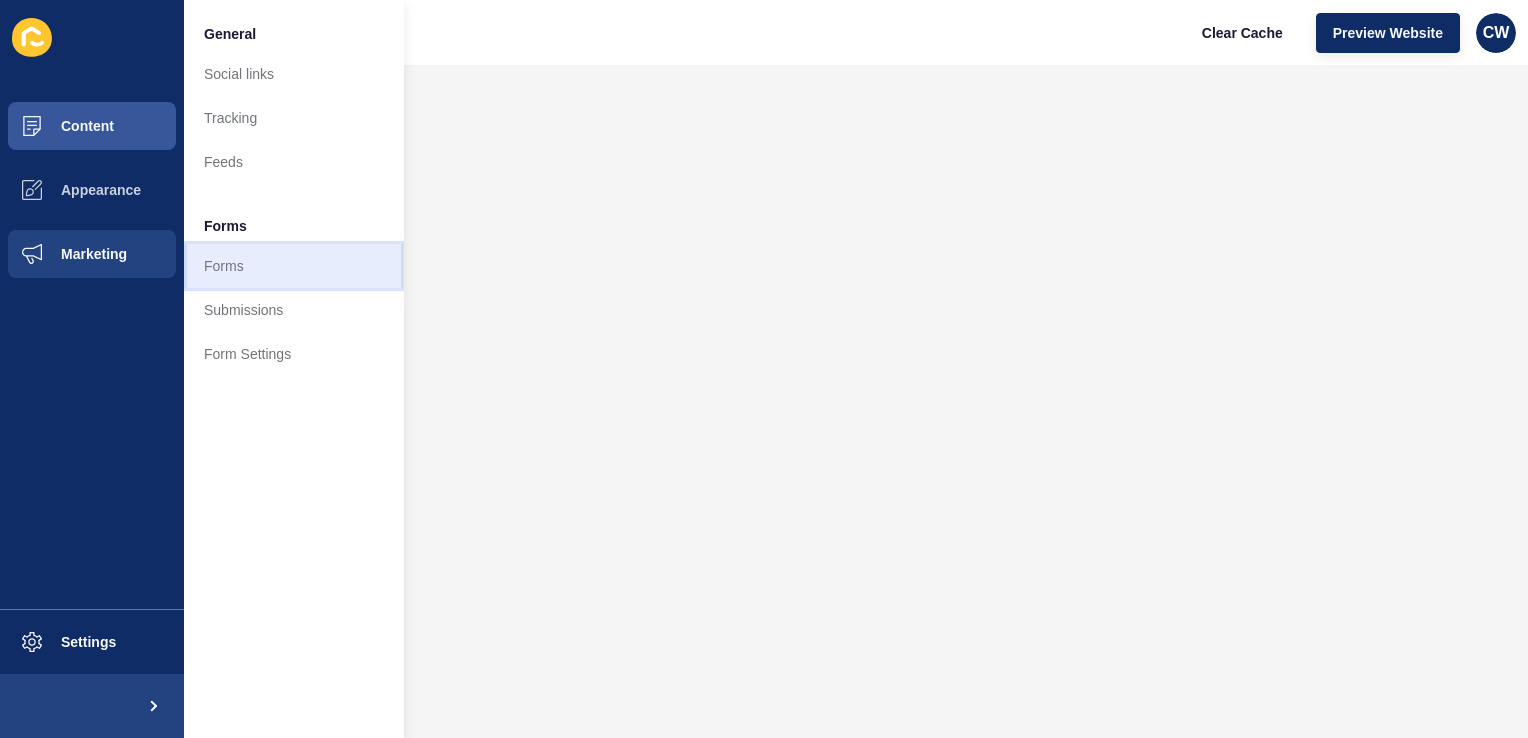 click on "Forms" at bounding box center (294, 266) 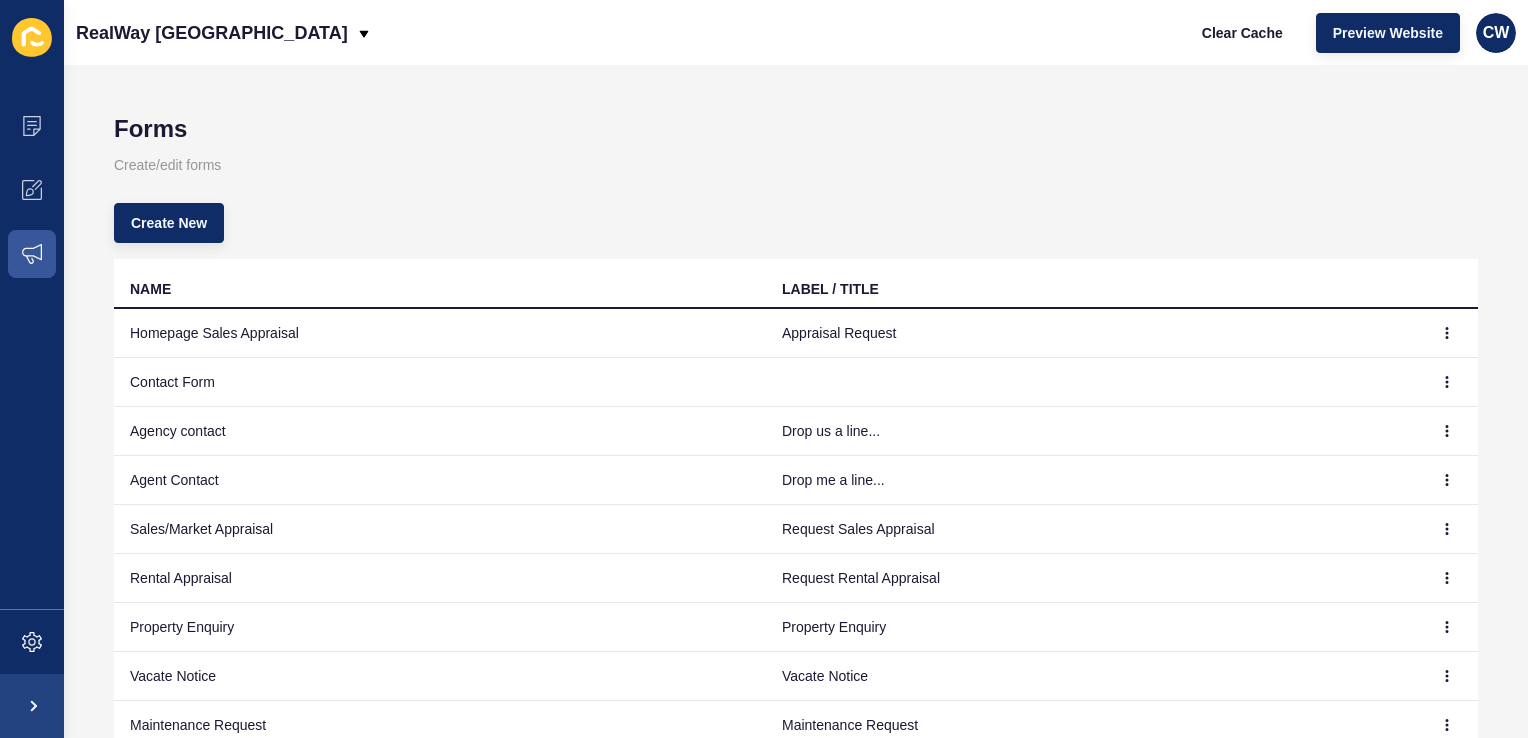 scroll, scrollTop: 195, scrollLeft: 0, axis: vertical 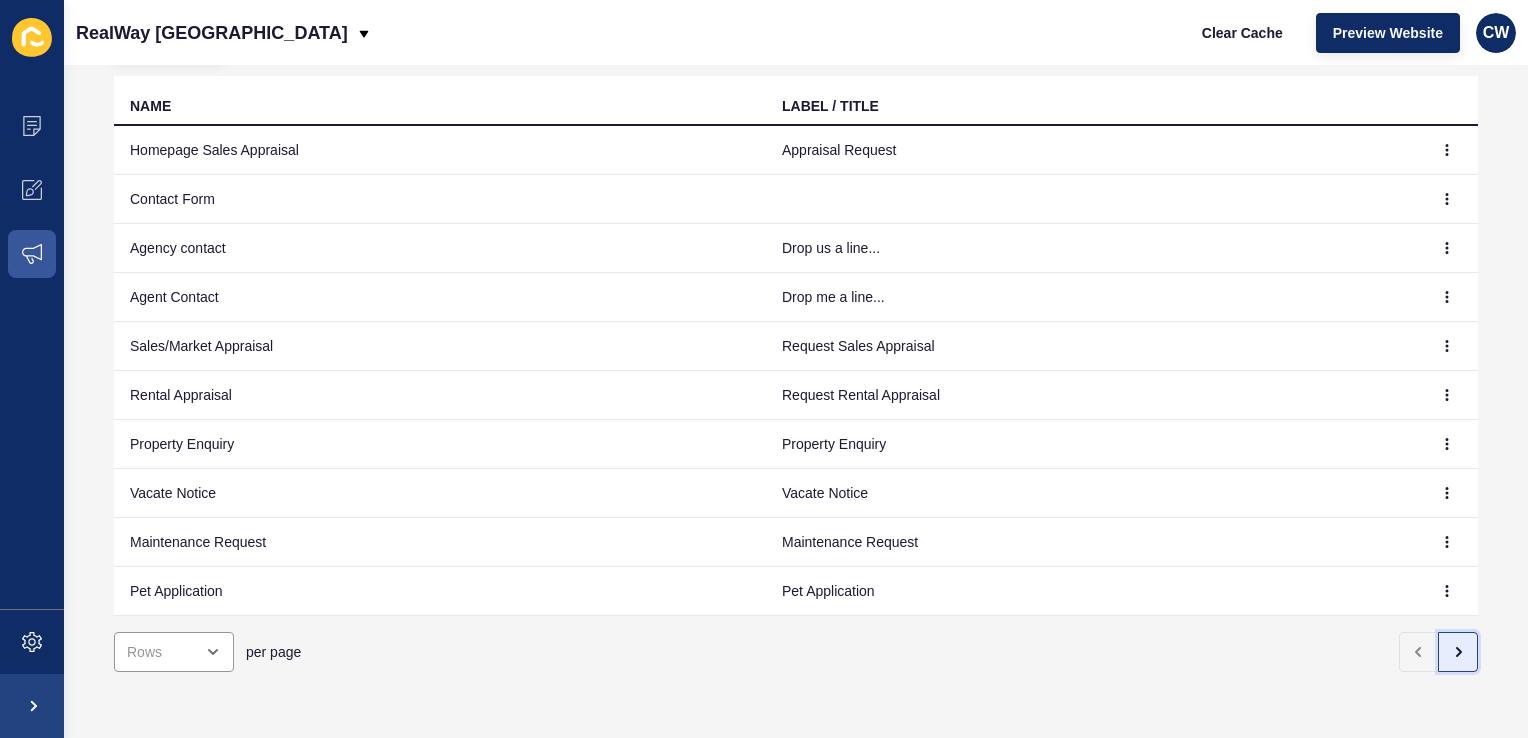 click at bounding box center [1458, 652] 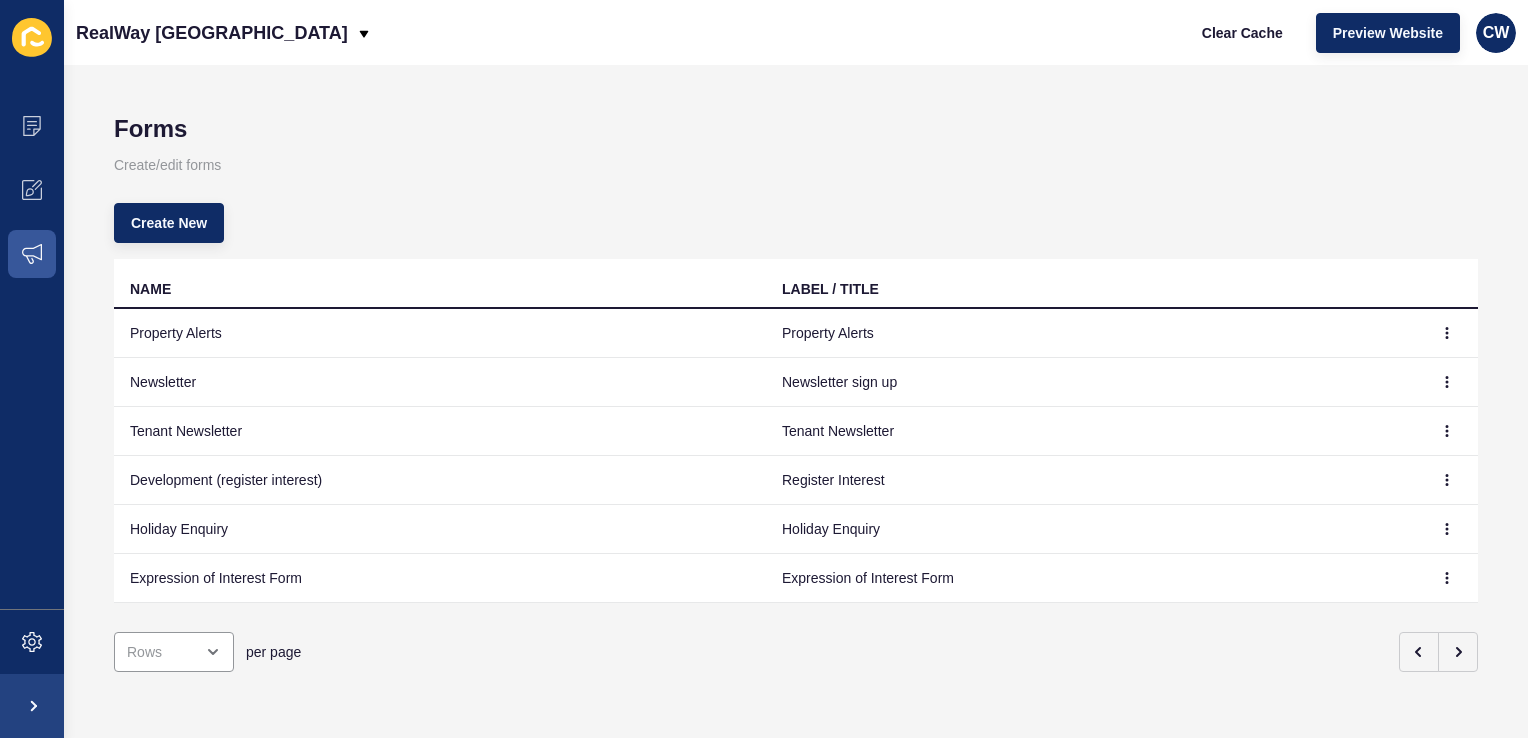 scroll, scrollTop: 0, scrollLeft: 0, axis: both 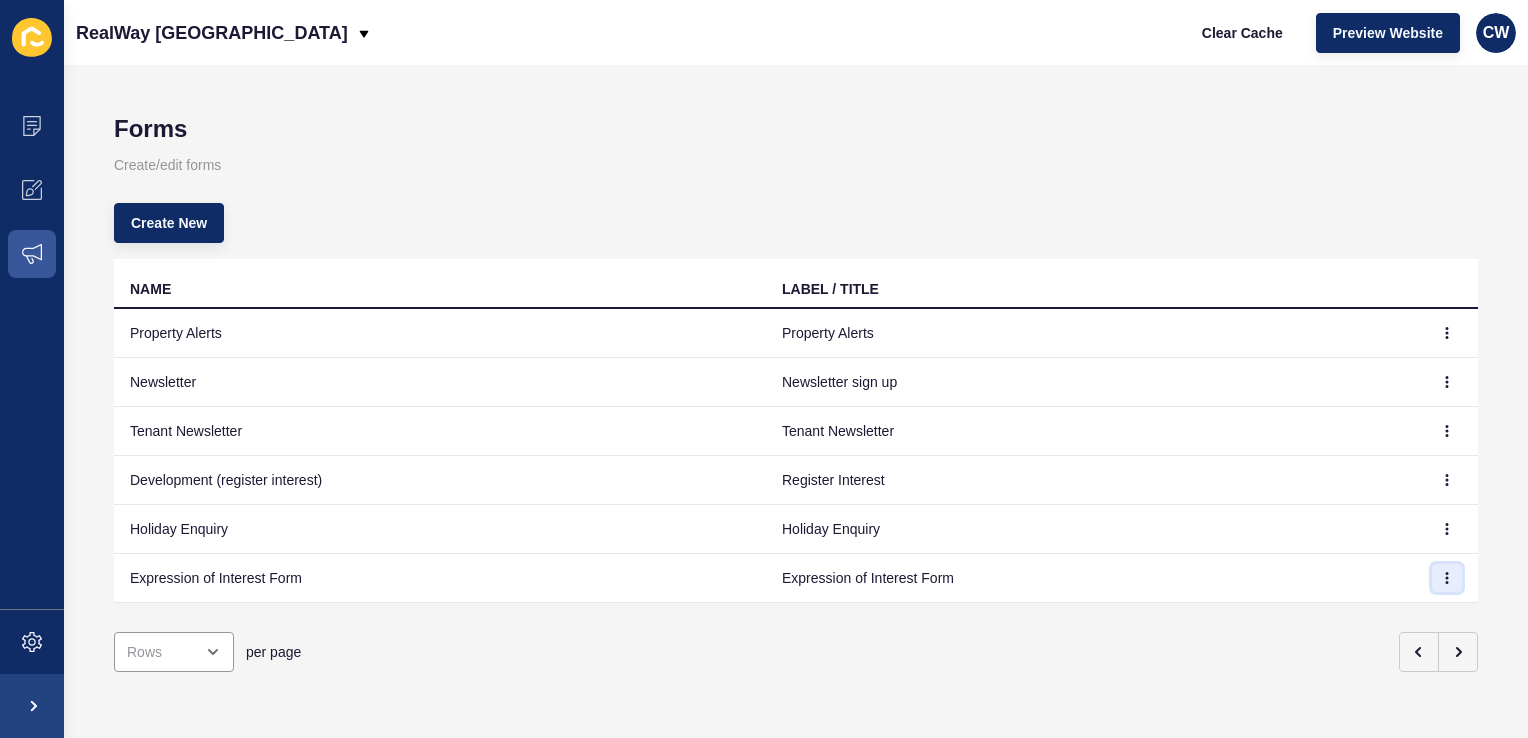 click at bounding box center [1447, 578] 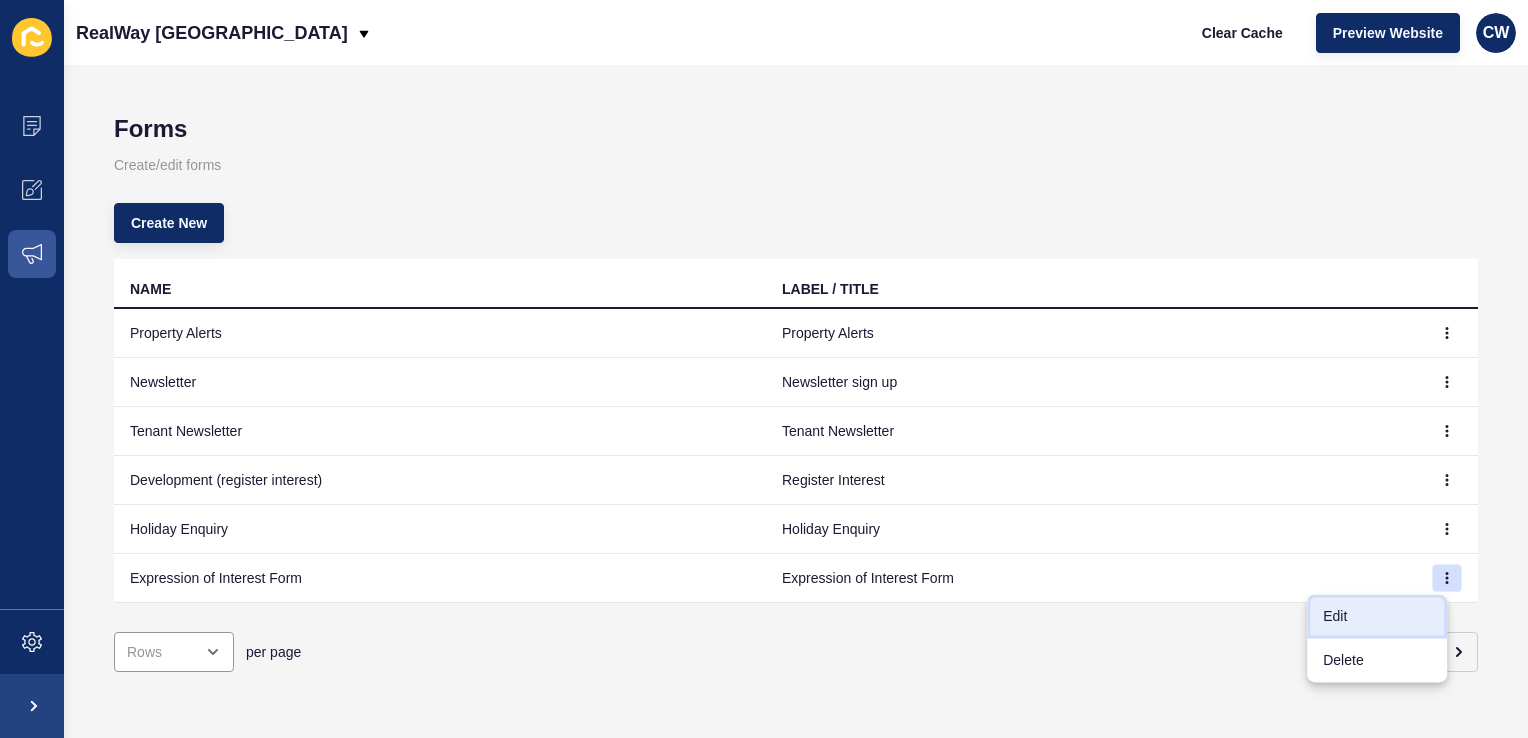 click on "Edit" at bounding box center (1377, 616) 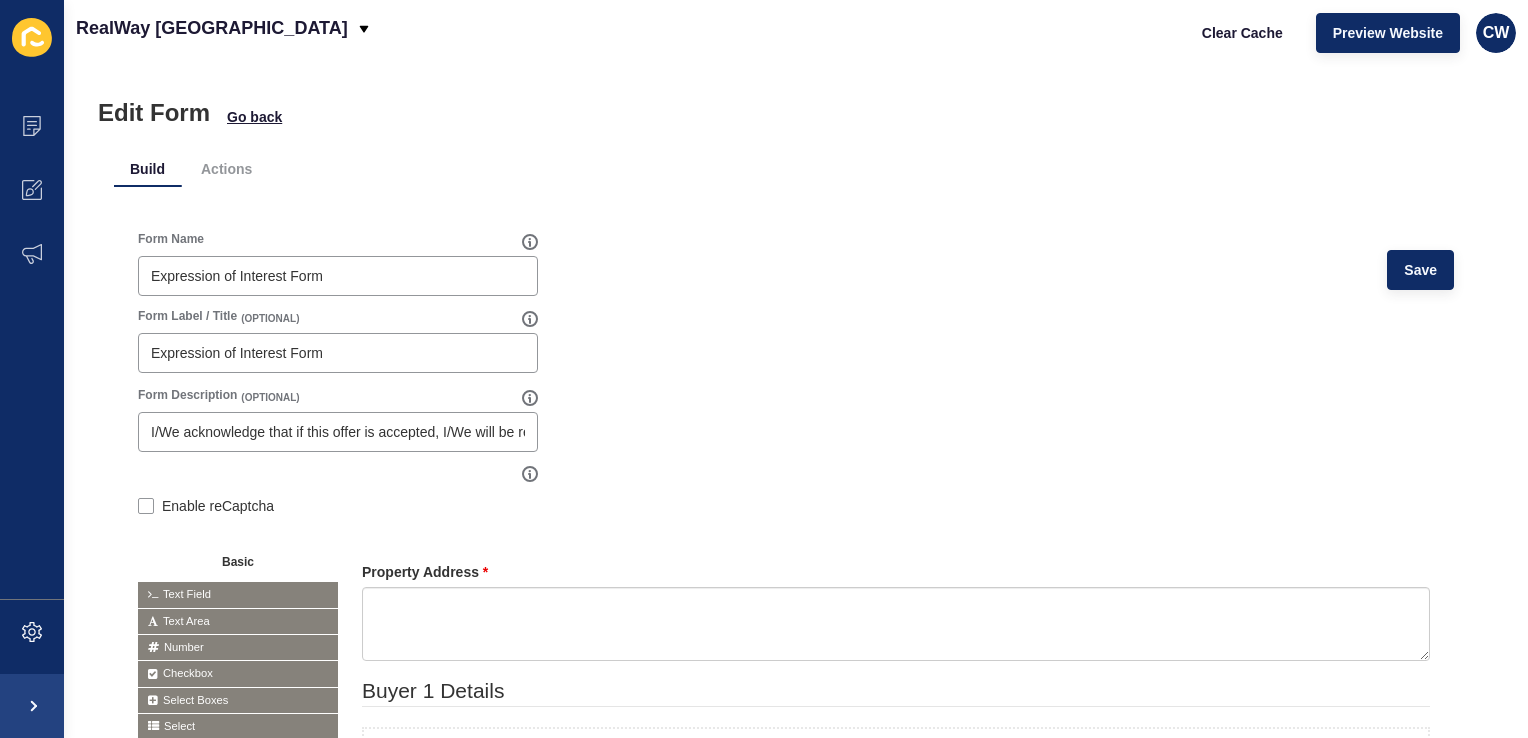 scroll, scrollTop: 9, scrollLeft: 0, axis: vertical 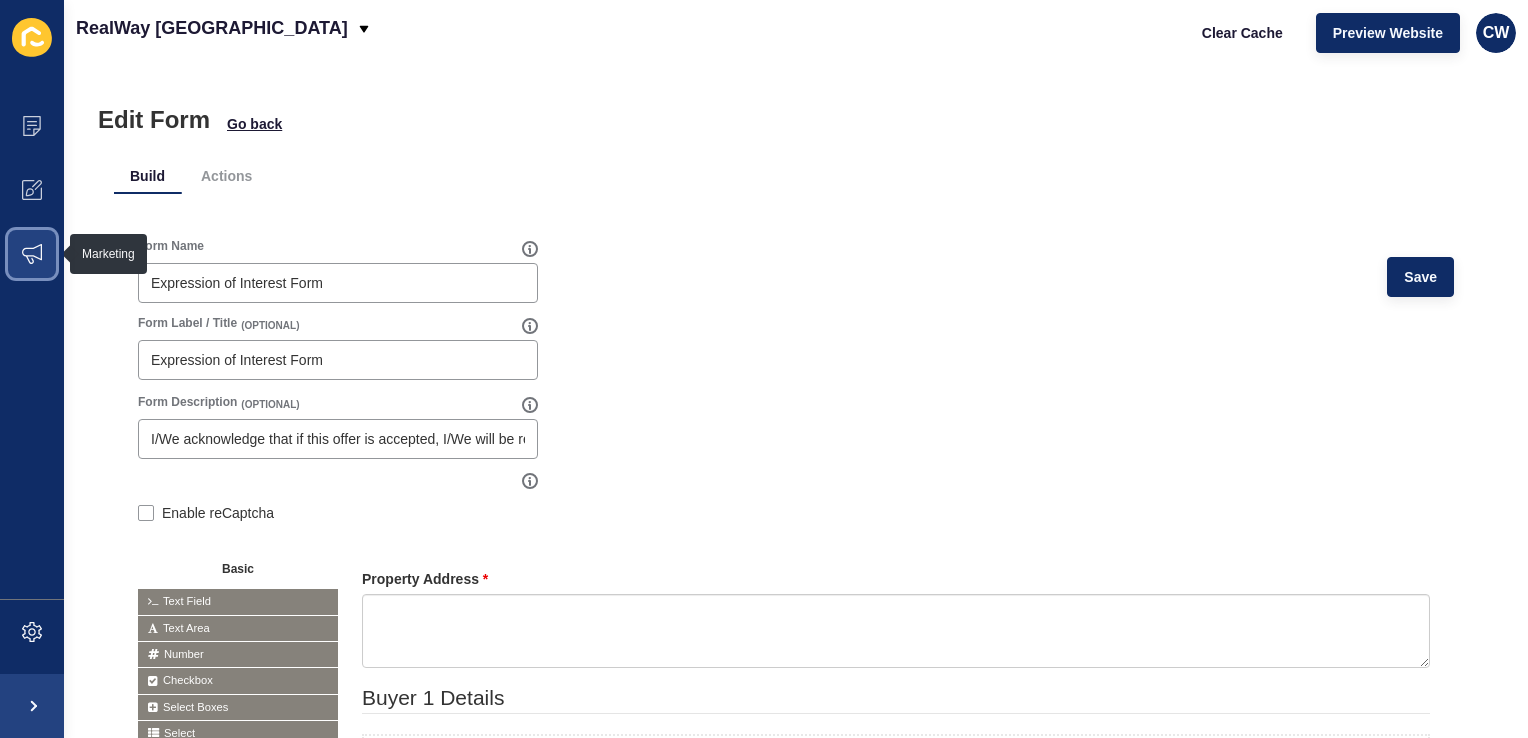 click 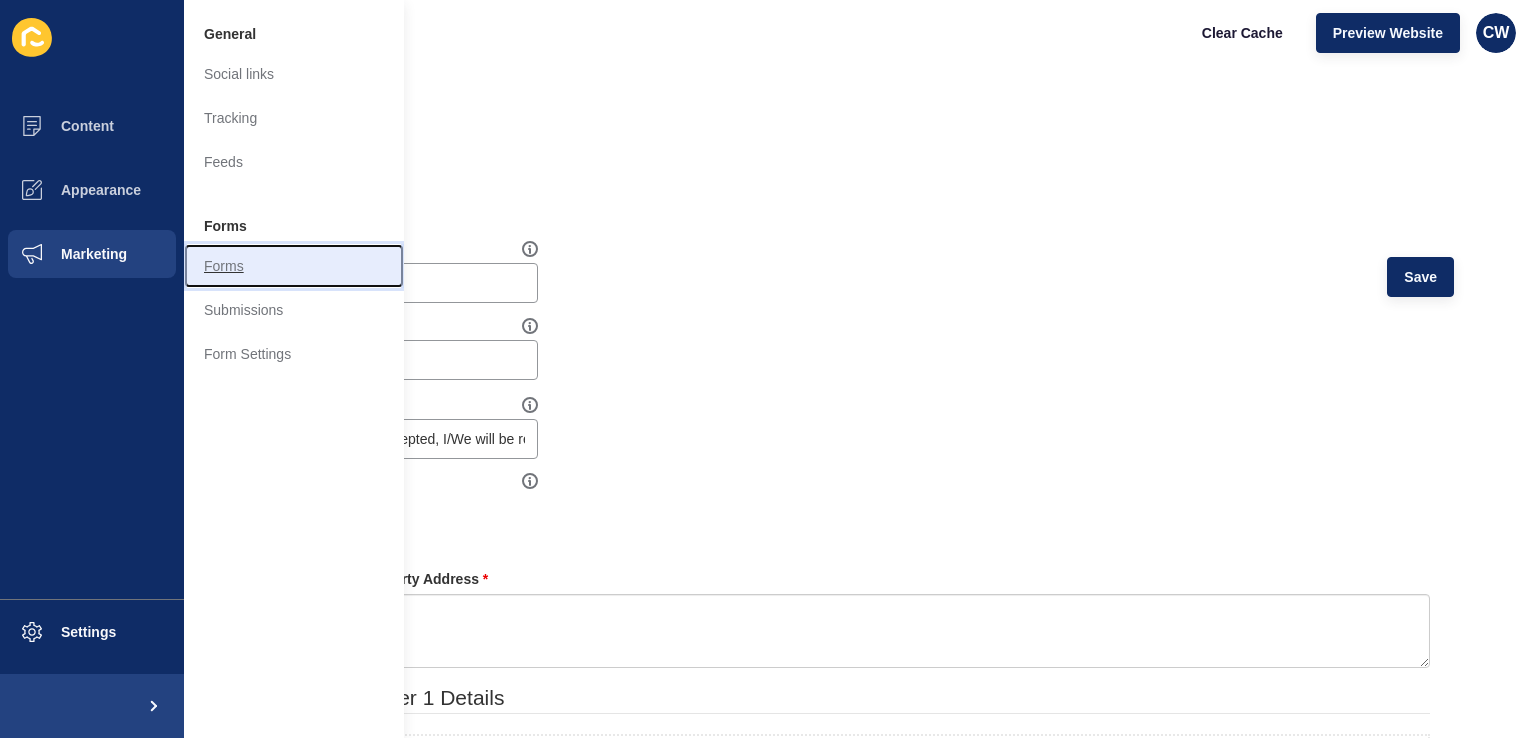 click on "Forms" at bounding box center [294, 266] 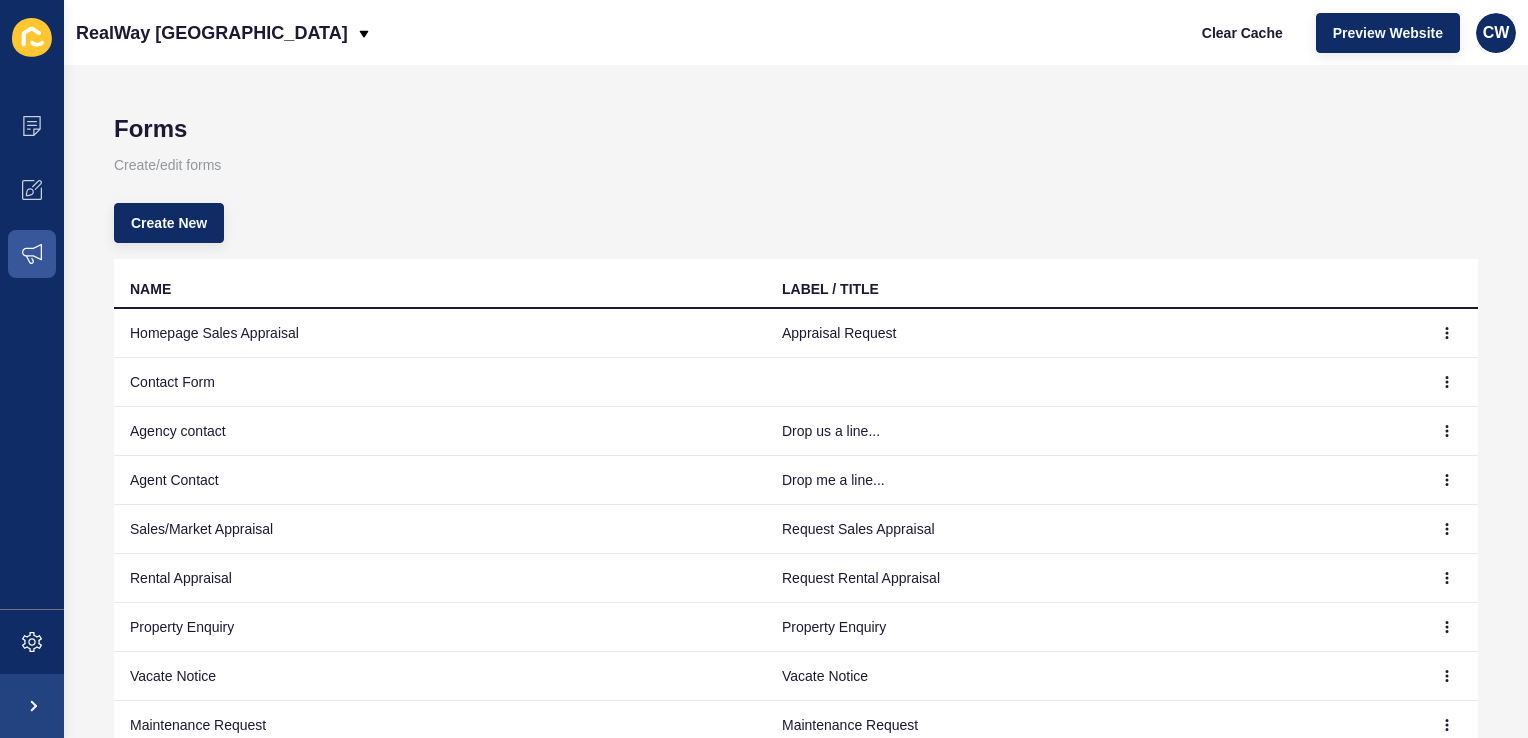 scroll, scrollTop: 195, scrollLeft: 0, axis: vertical 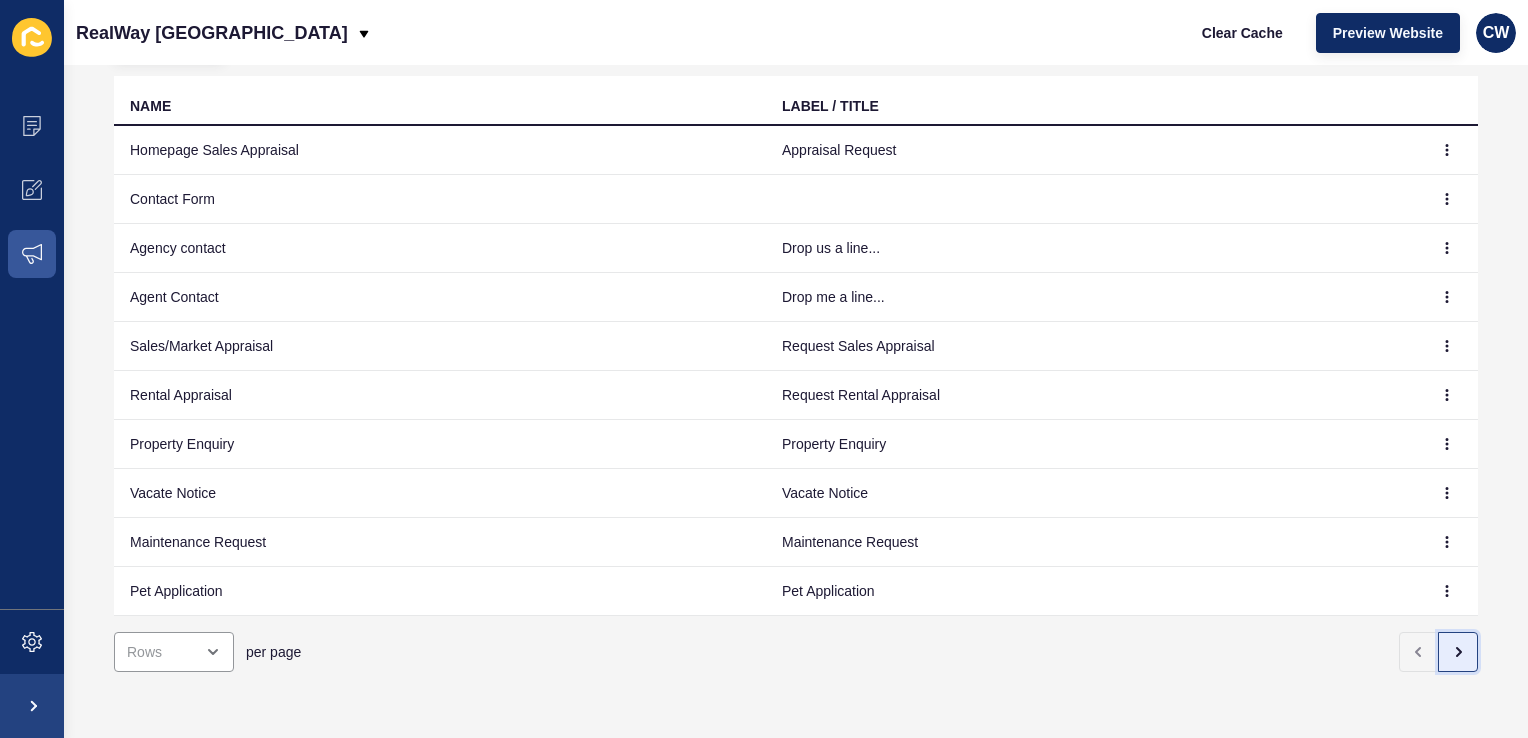 click at bounding box center (1458, 652) 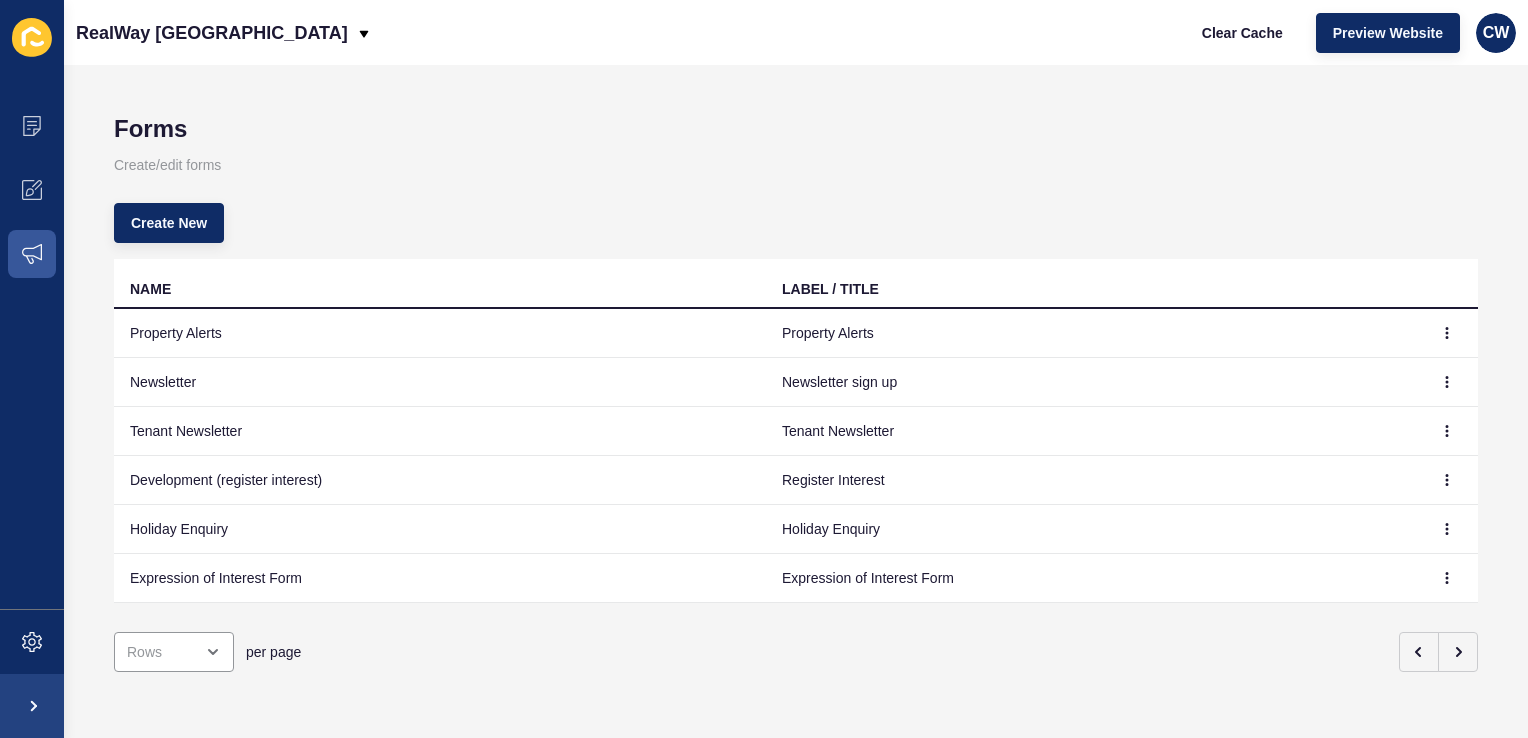 scroll, scrollTop: 0, scrollLeft: 0, axis: both 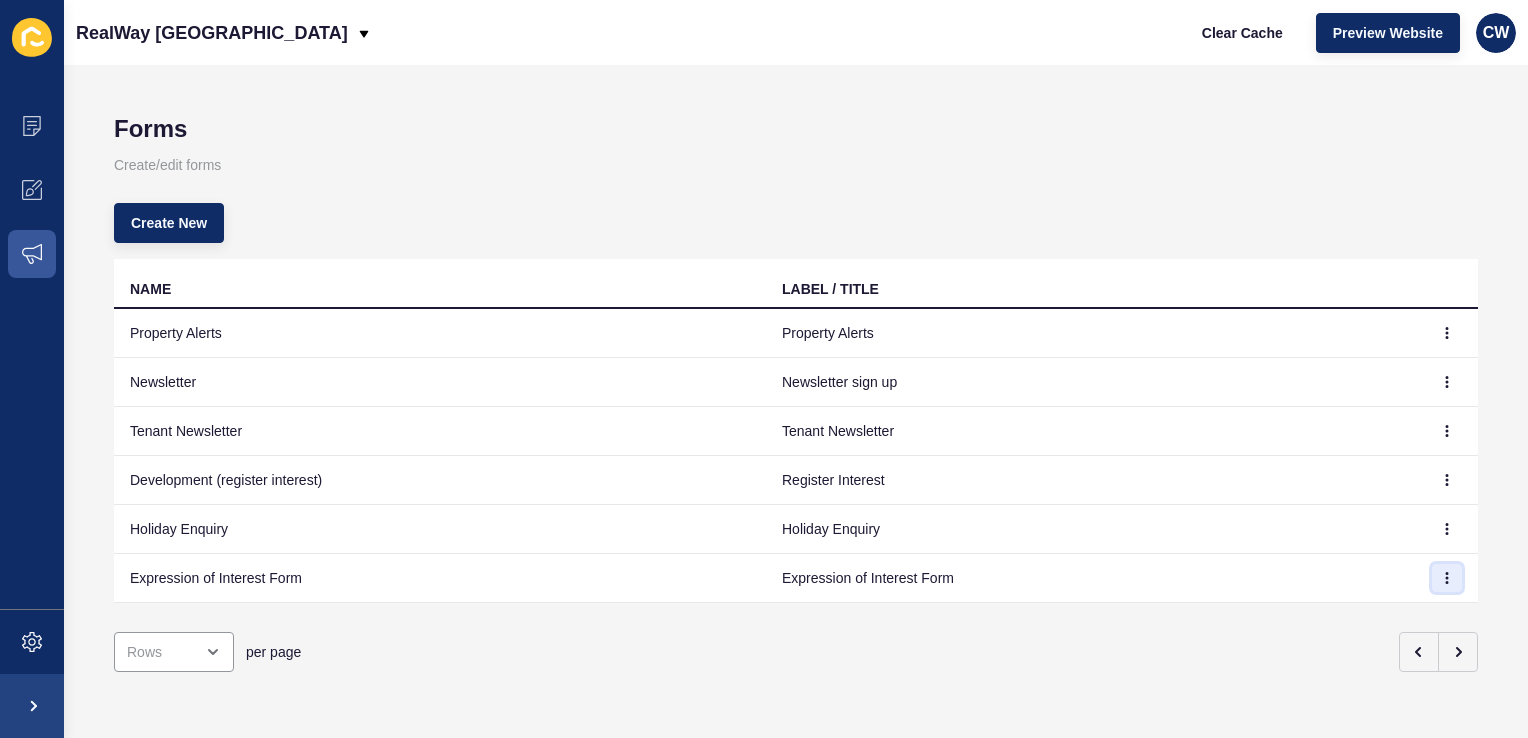 click at bounding box center [1447, 578] 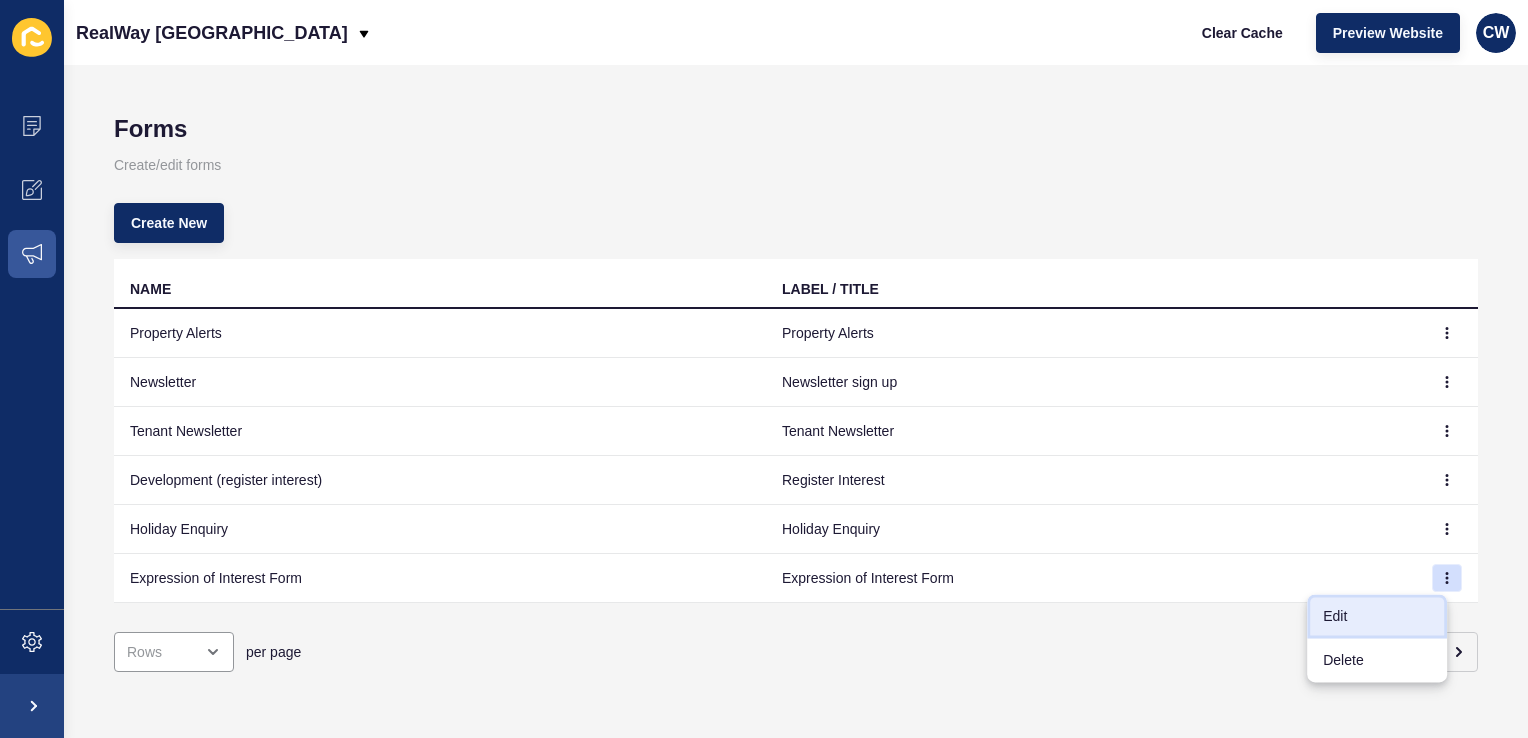 click on "Edit" at bounding box center [1377, 616] 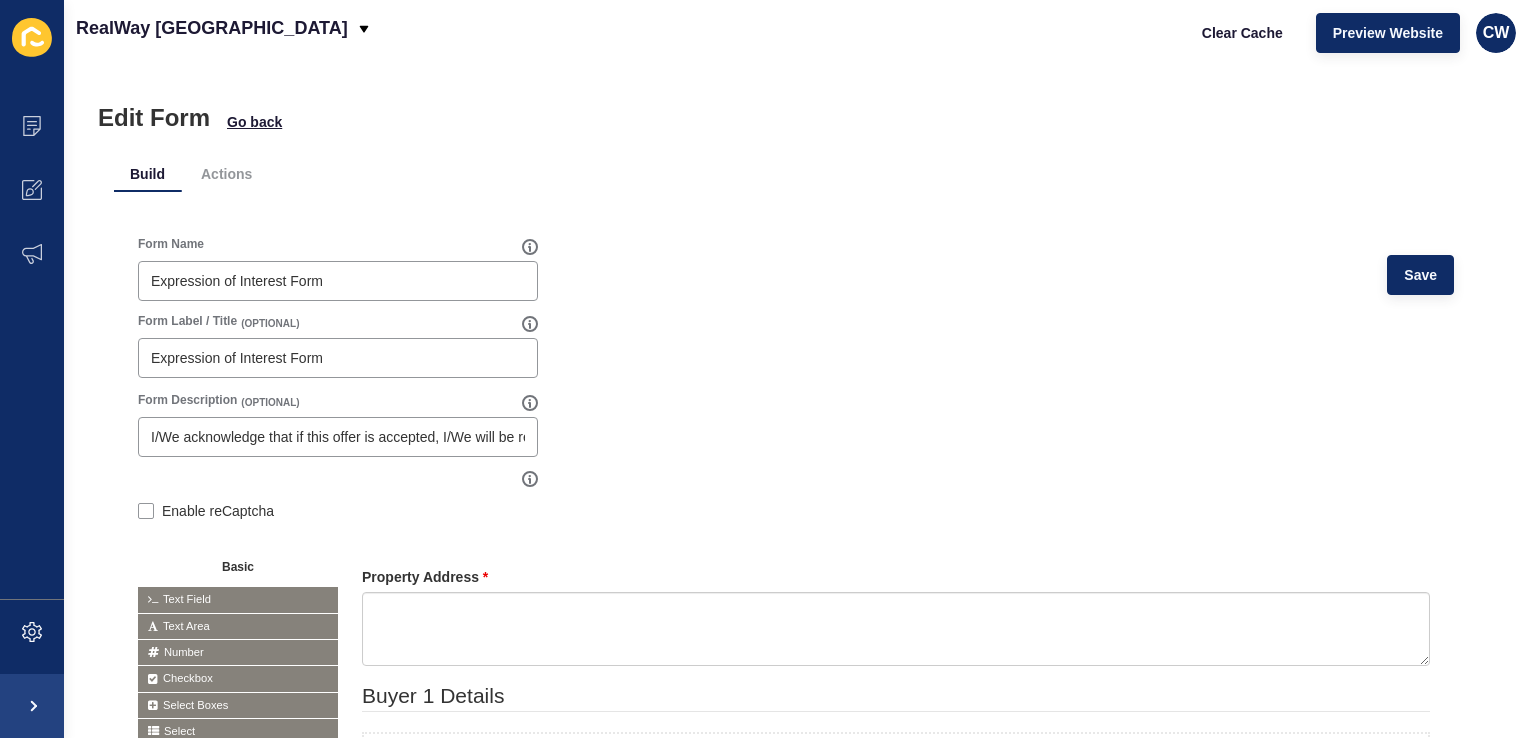 scroll, scrollTop: 0, scrollLeft: 0, axis: both 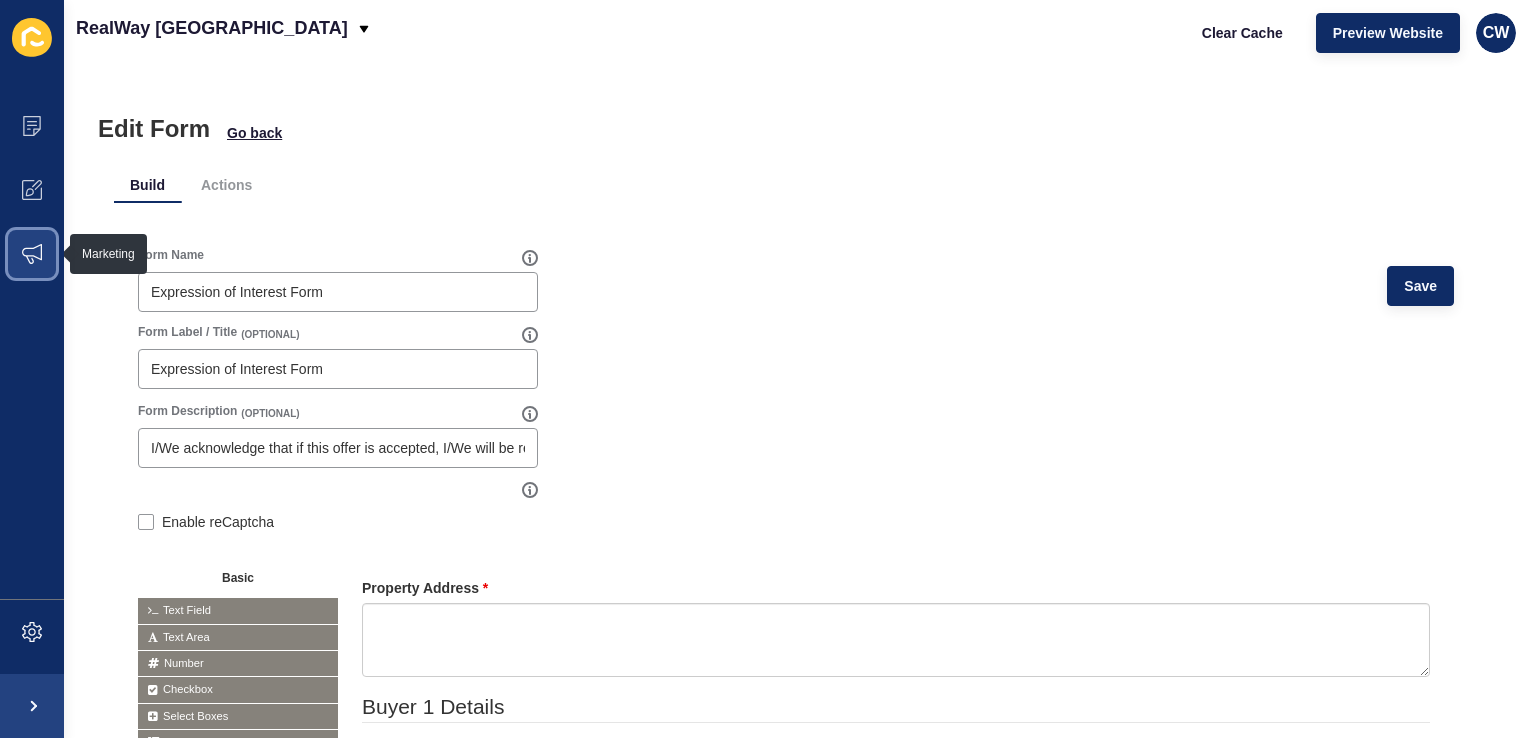 click 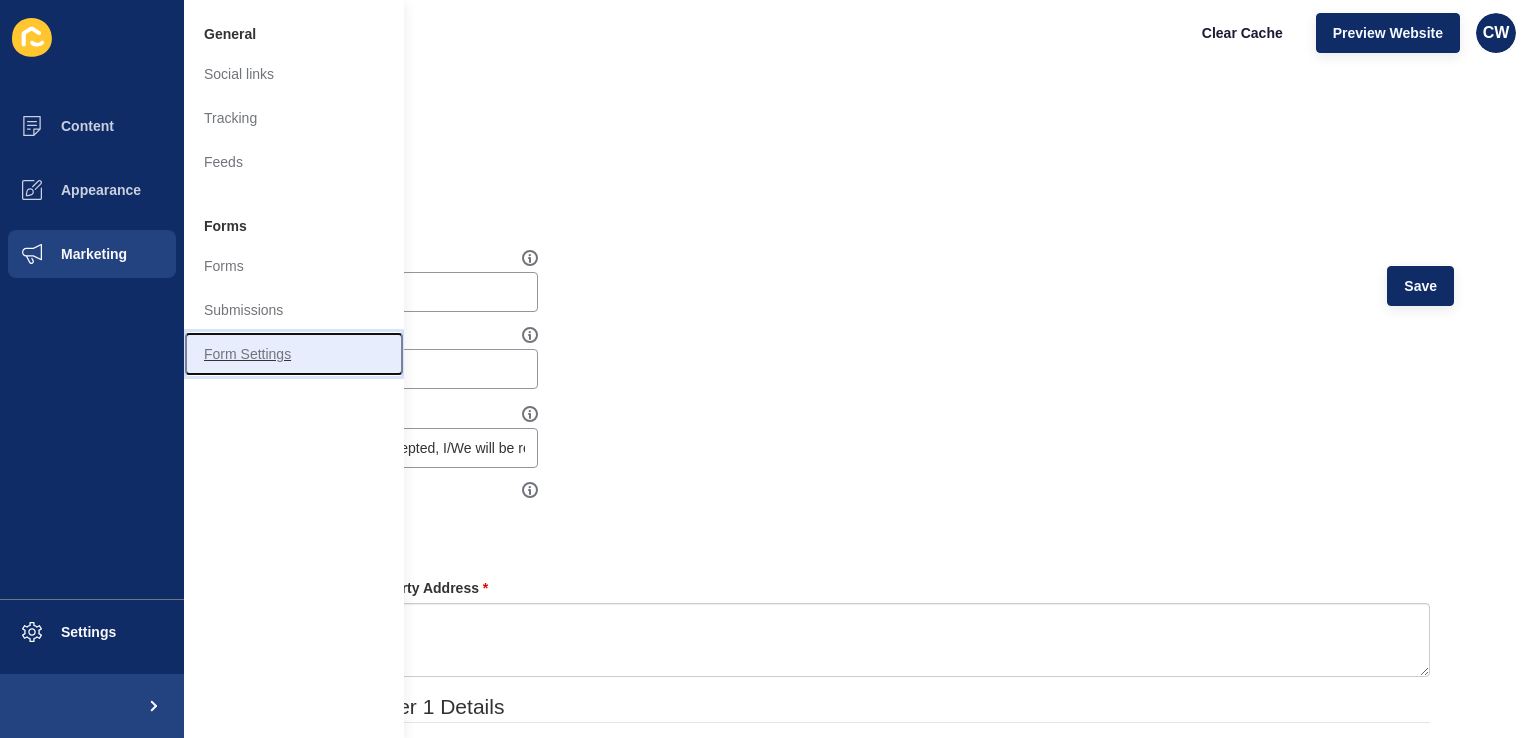 click on "Form Settings" at bounding box center (294, 354) 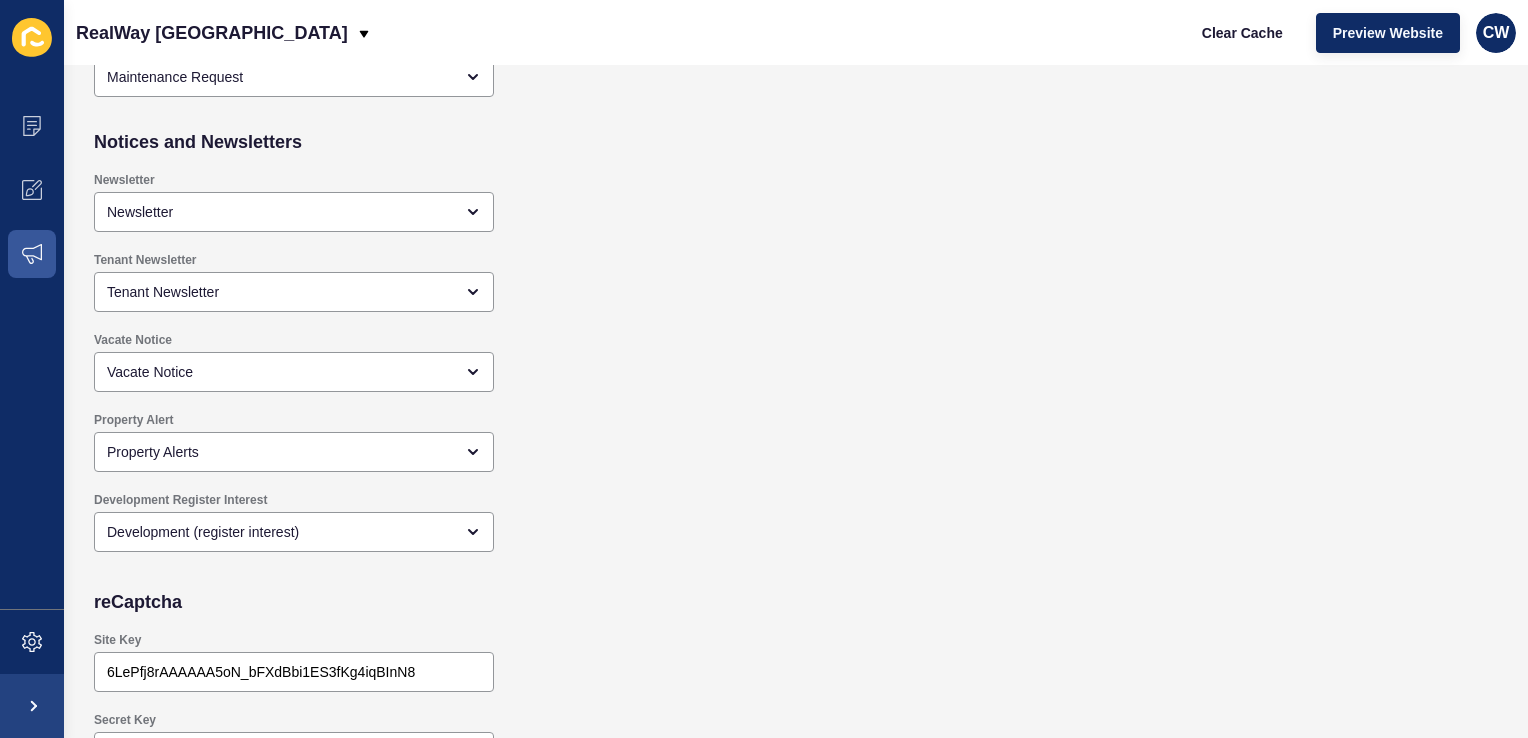 scroll, scrollTop: 1903, scrollLeft: 0, axis: vertical 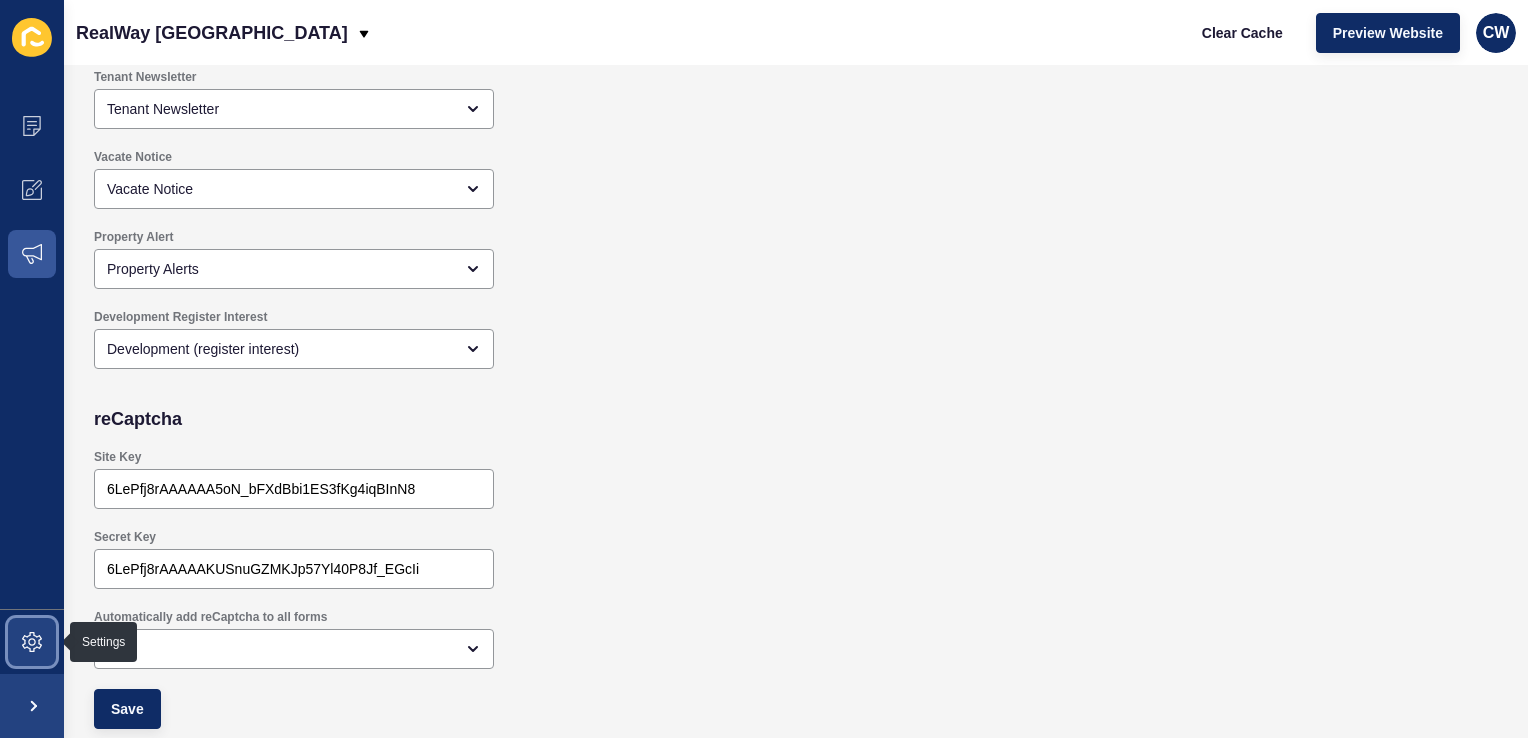 click 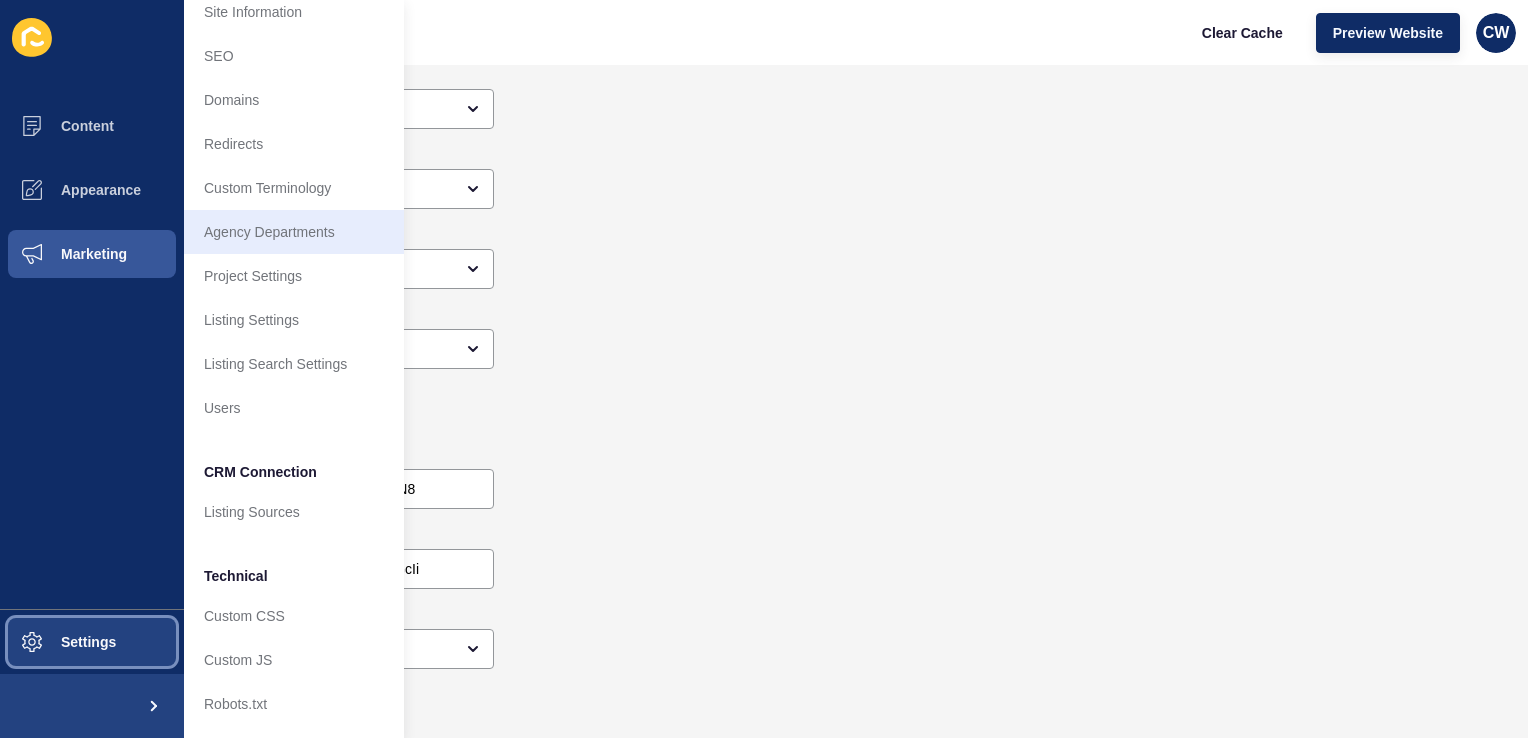scroll, scrollTop: 0, scrollLeft: 0, axis: both 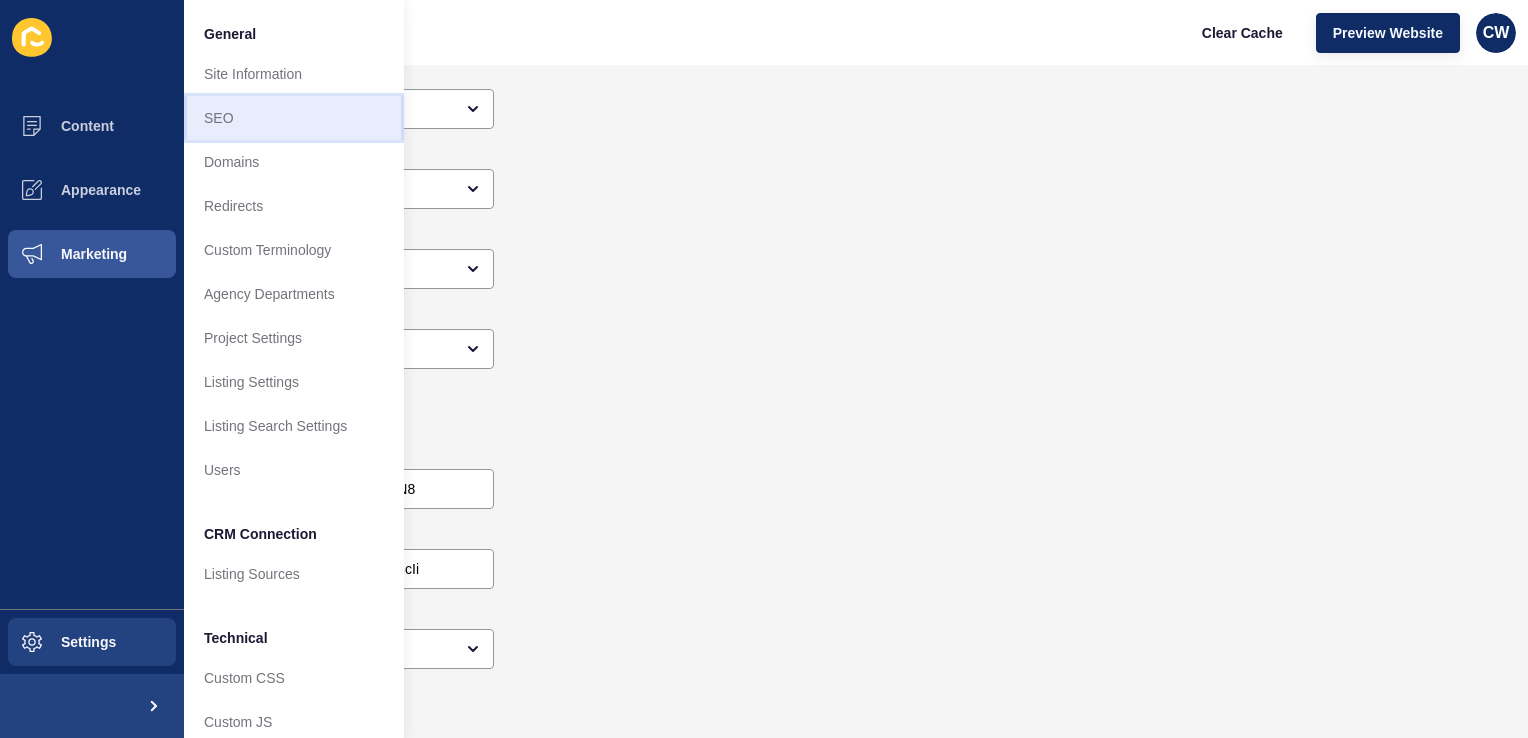 click on "SEO" at bounding box center (294, 118) 